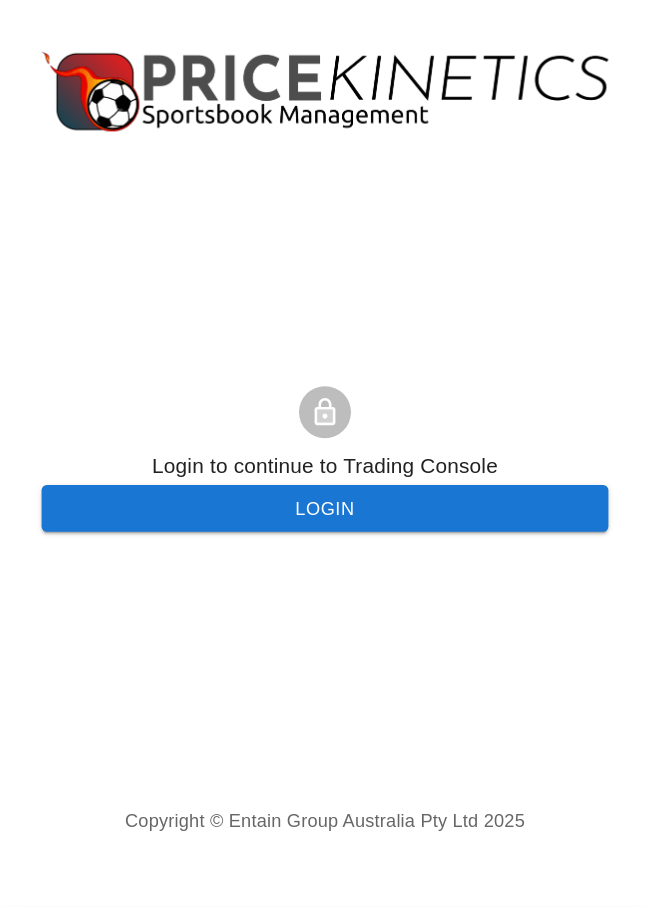 scroll, scrollTop: 0, scrollLeft: 0, axis: both 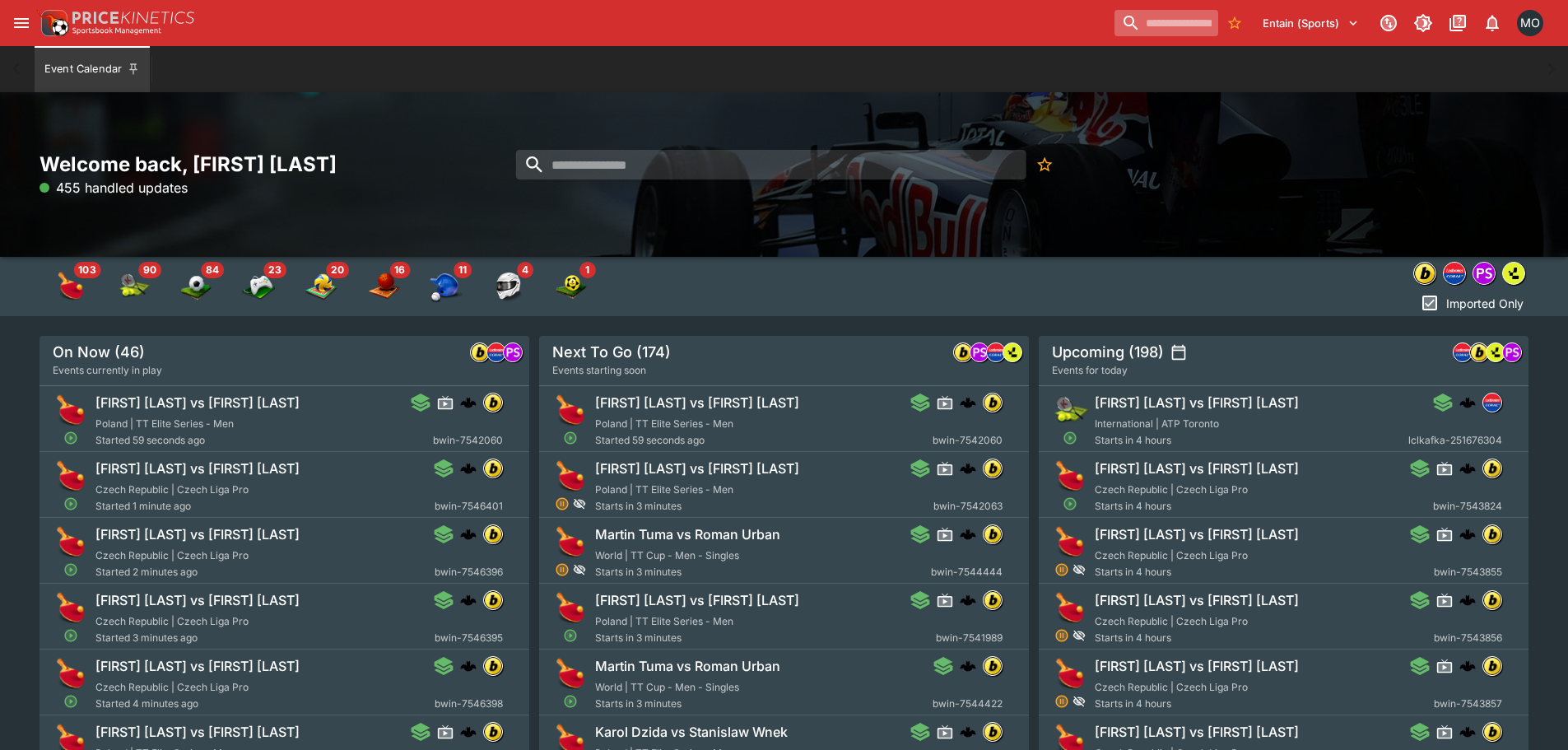 click at bounding box center [1166, 23] 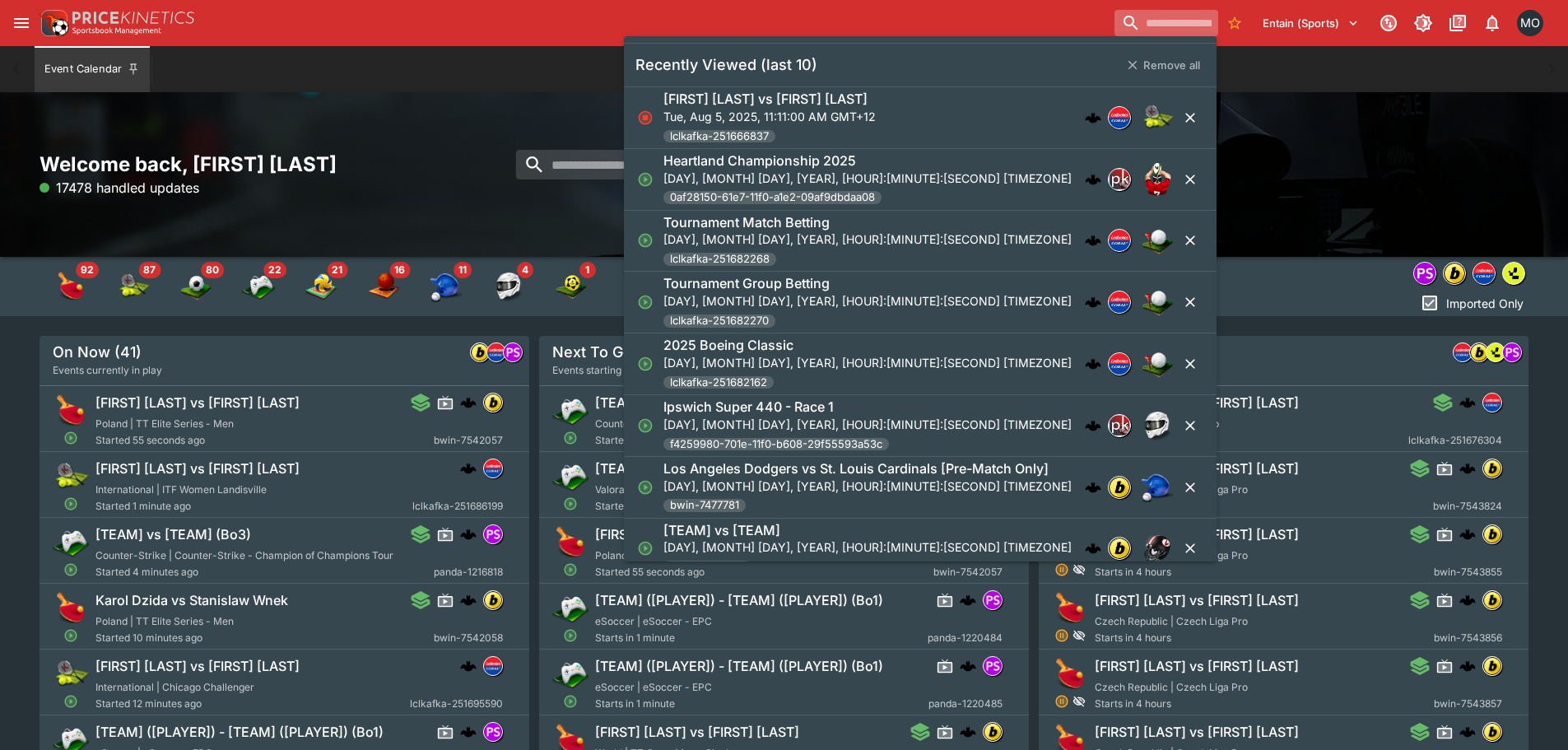 click at bounding box center [1166, 23] 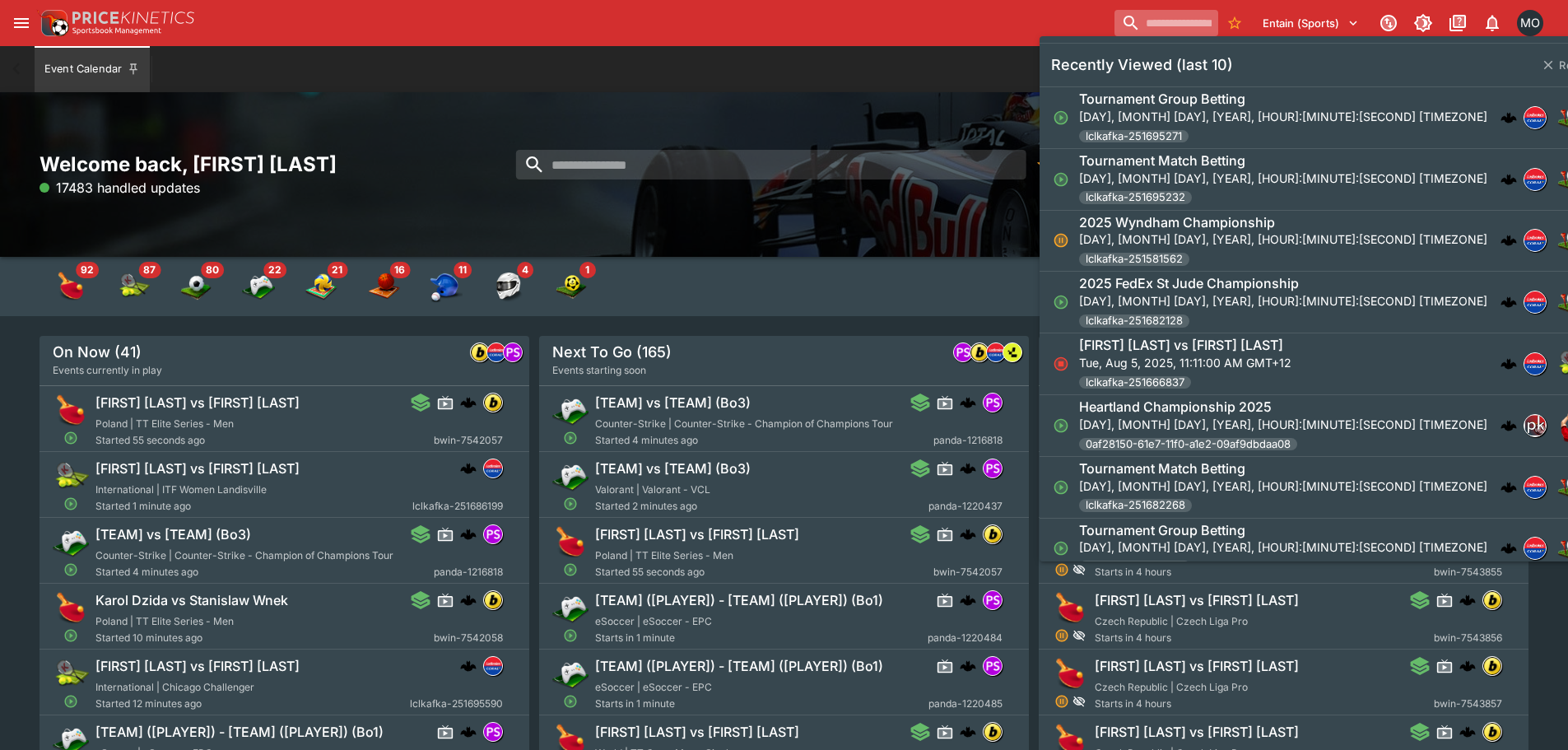 paste on "**********" 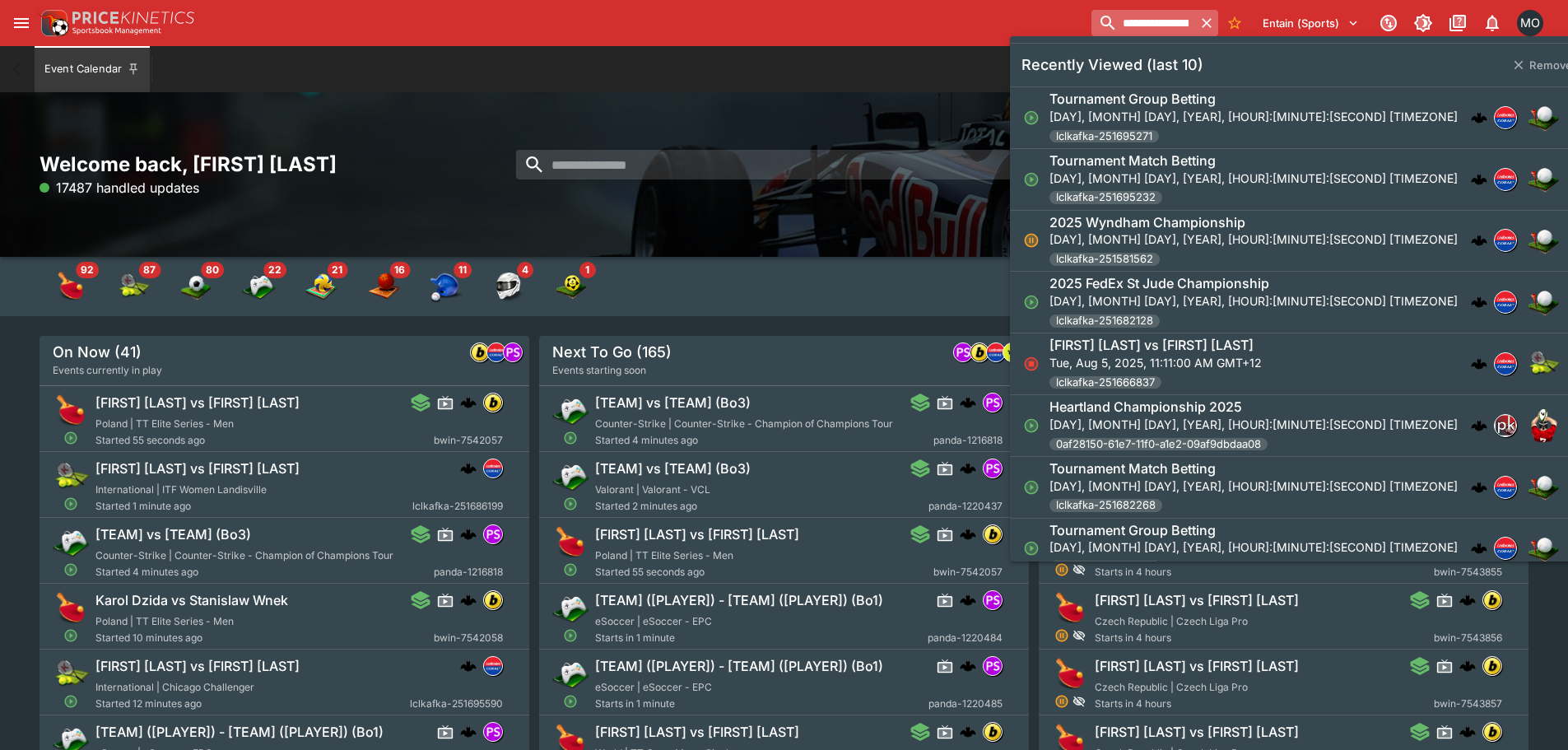 scroll, scrollTop: 0, scrollLeft: 75, axis: horizontal 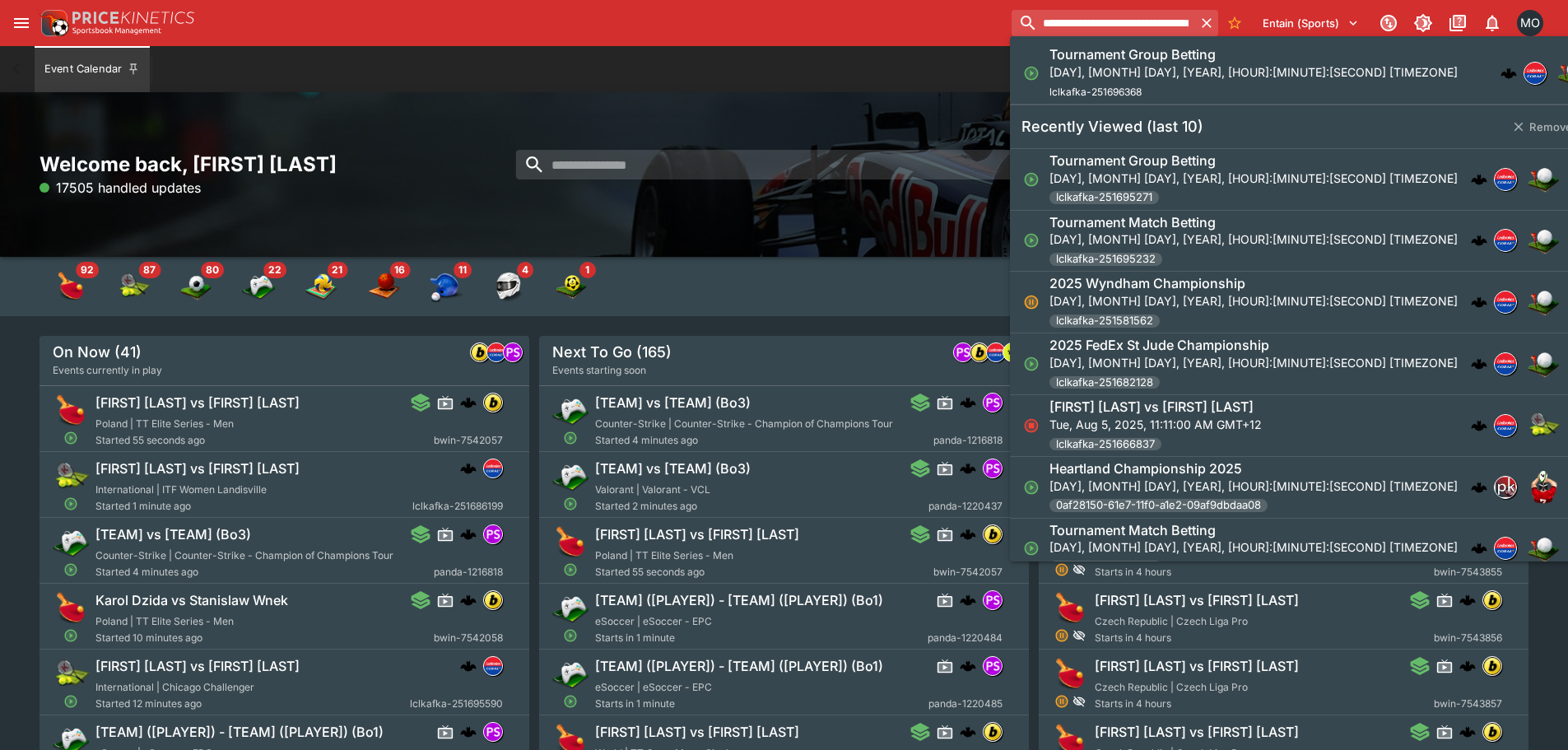 click on "Tournament Group Betting" at bounding box center (1133, 54) 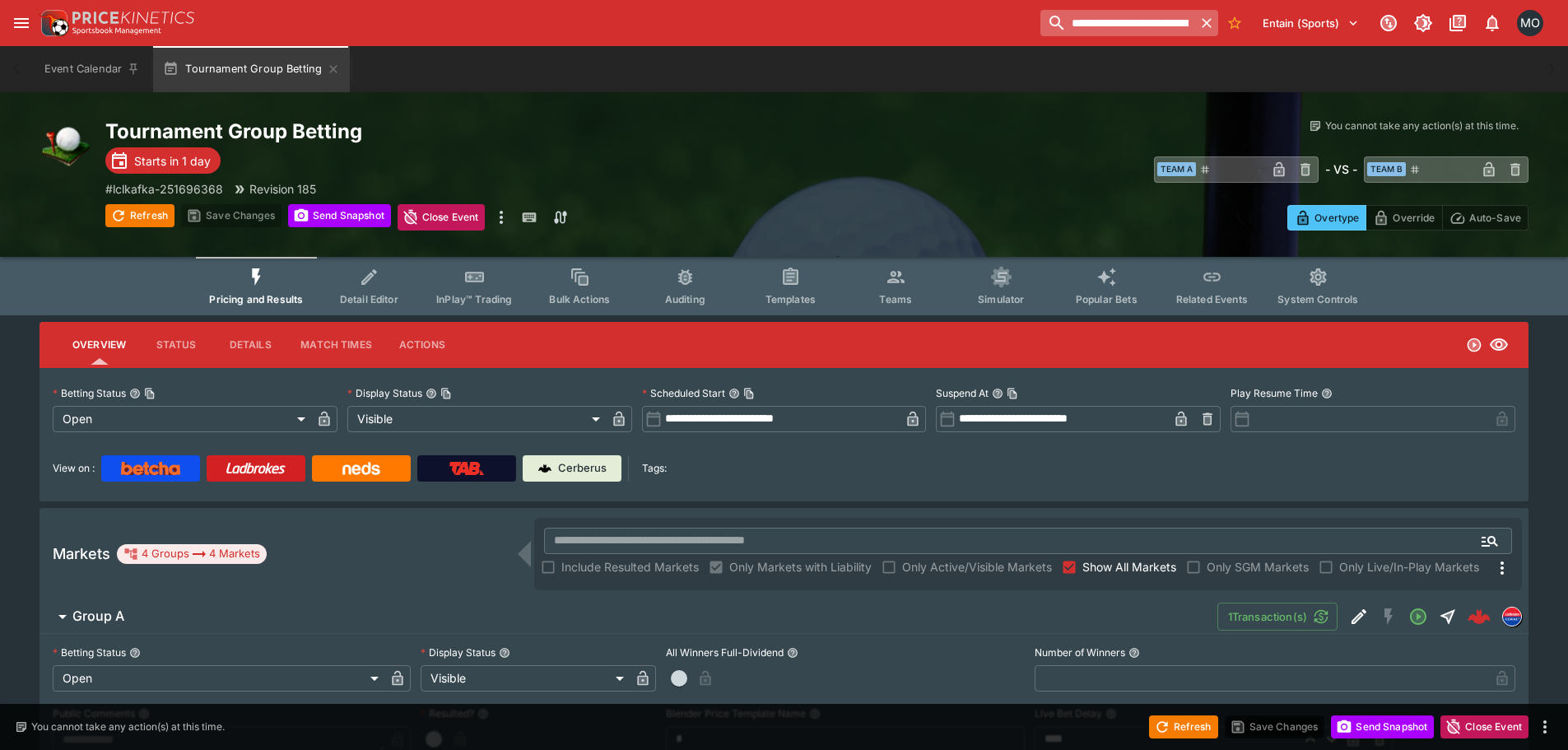 click on "**********" at bounding box center (1117, 23) 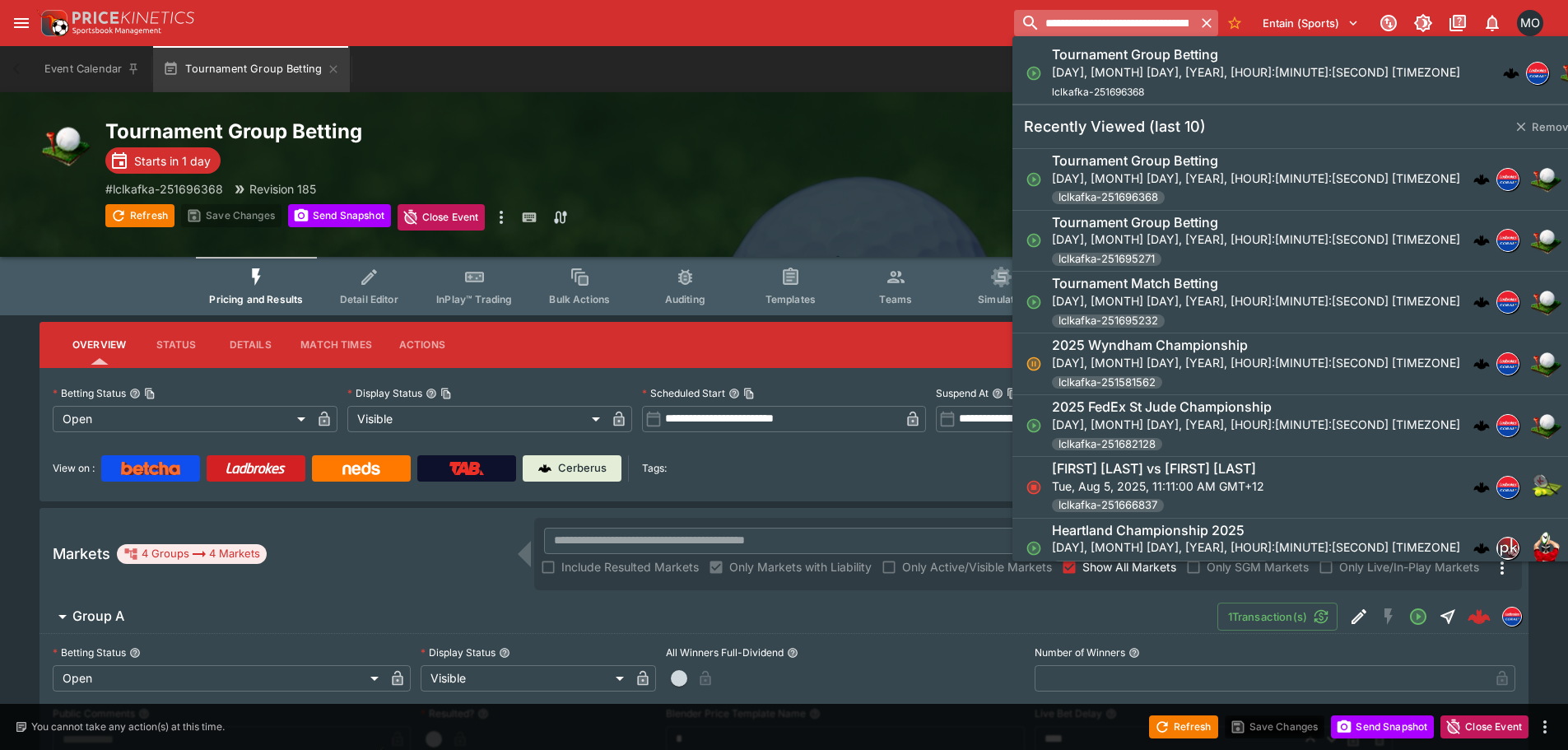 click on "**********" at bounding box center (1105, 23) 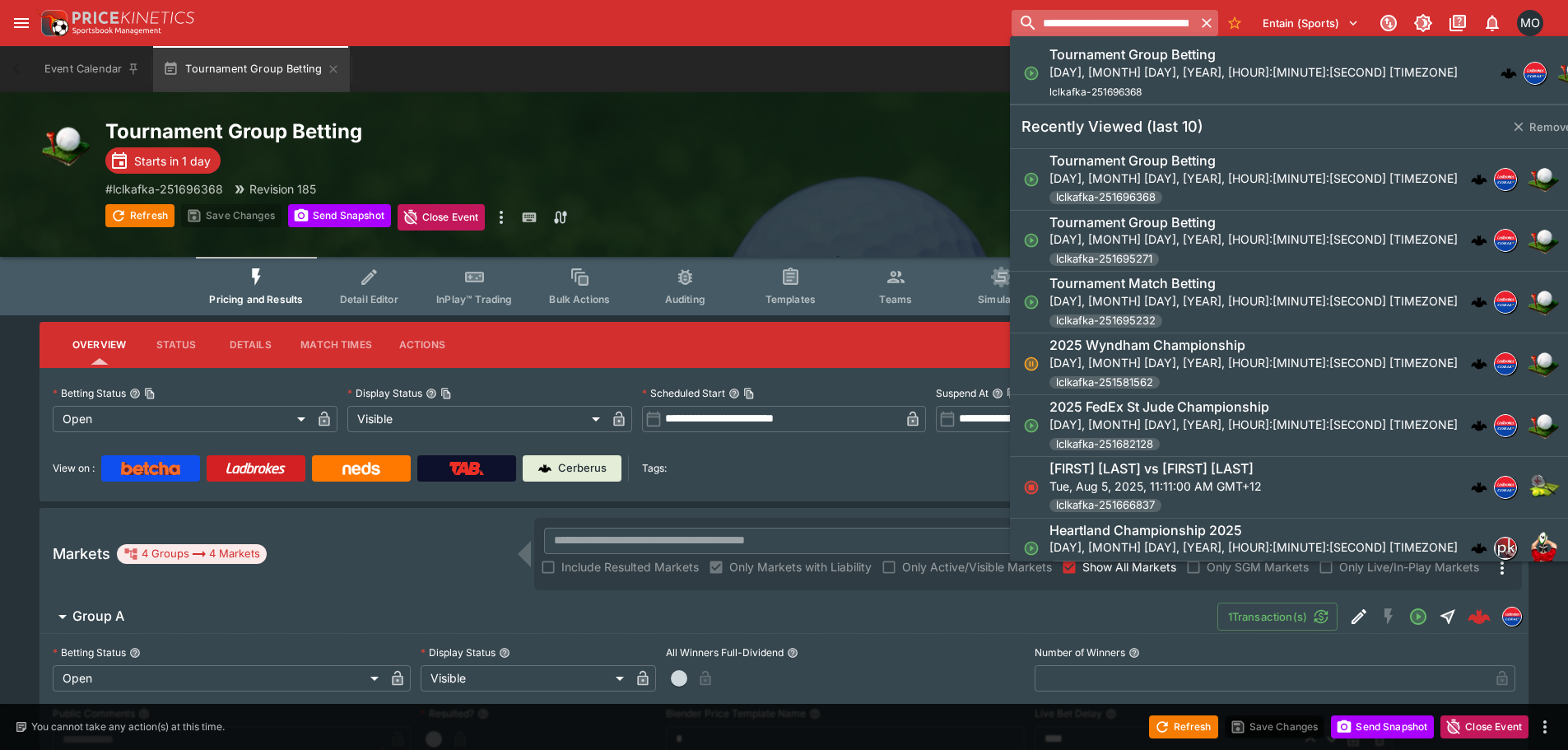 paste 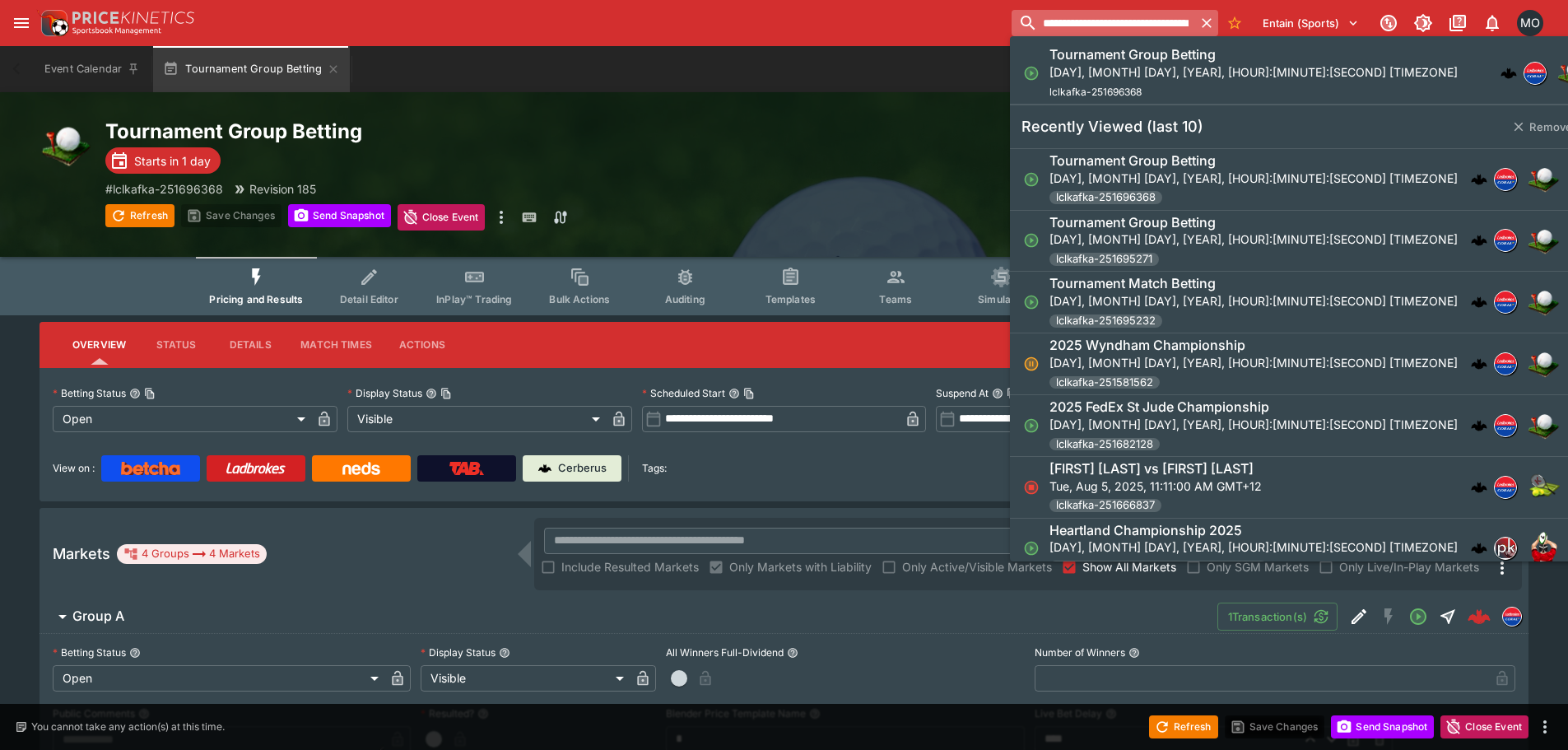 scroll, scrollTop: 0, scrollLeft: 74, axis: horizontal 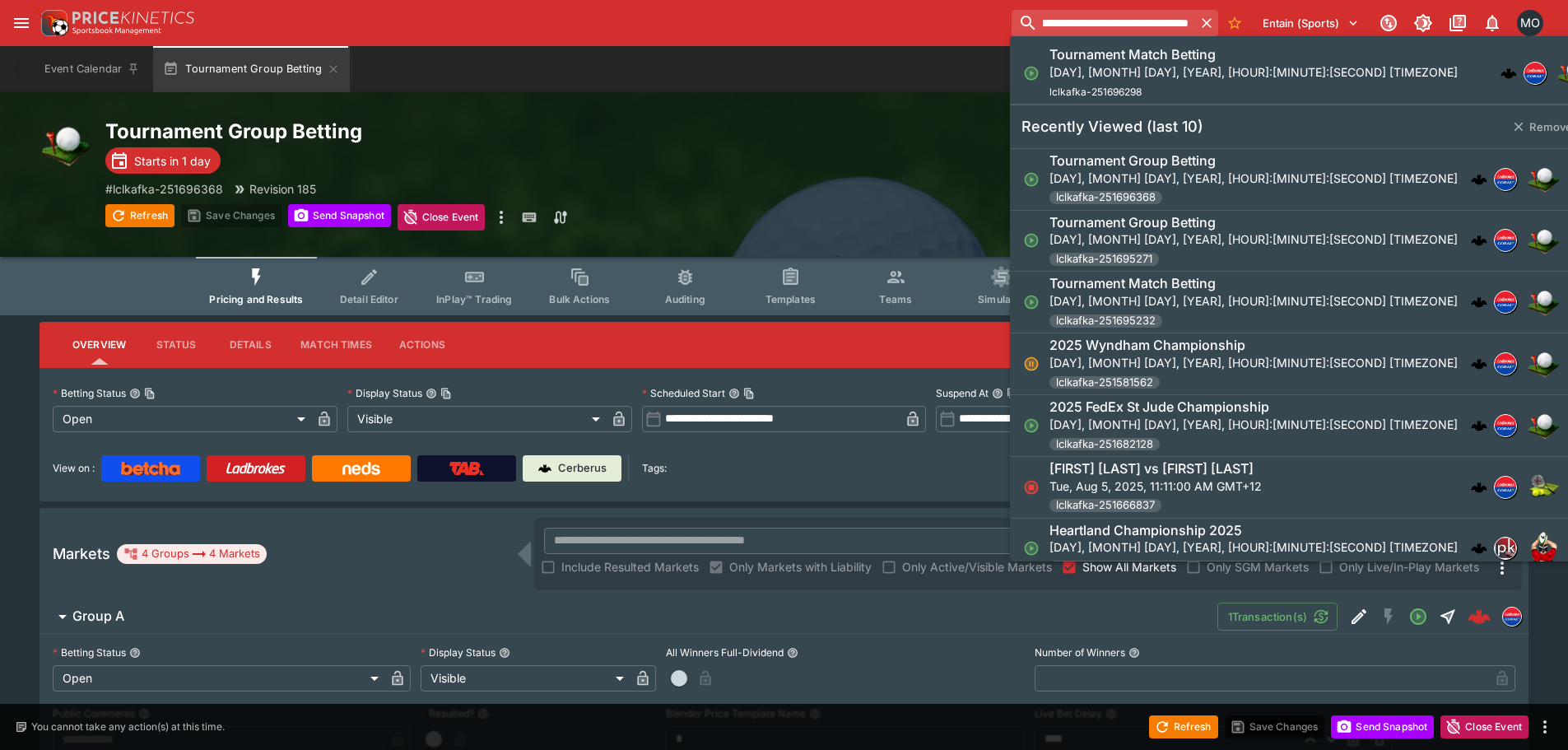 type on "**********" 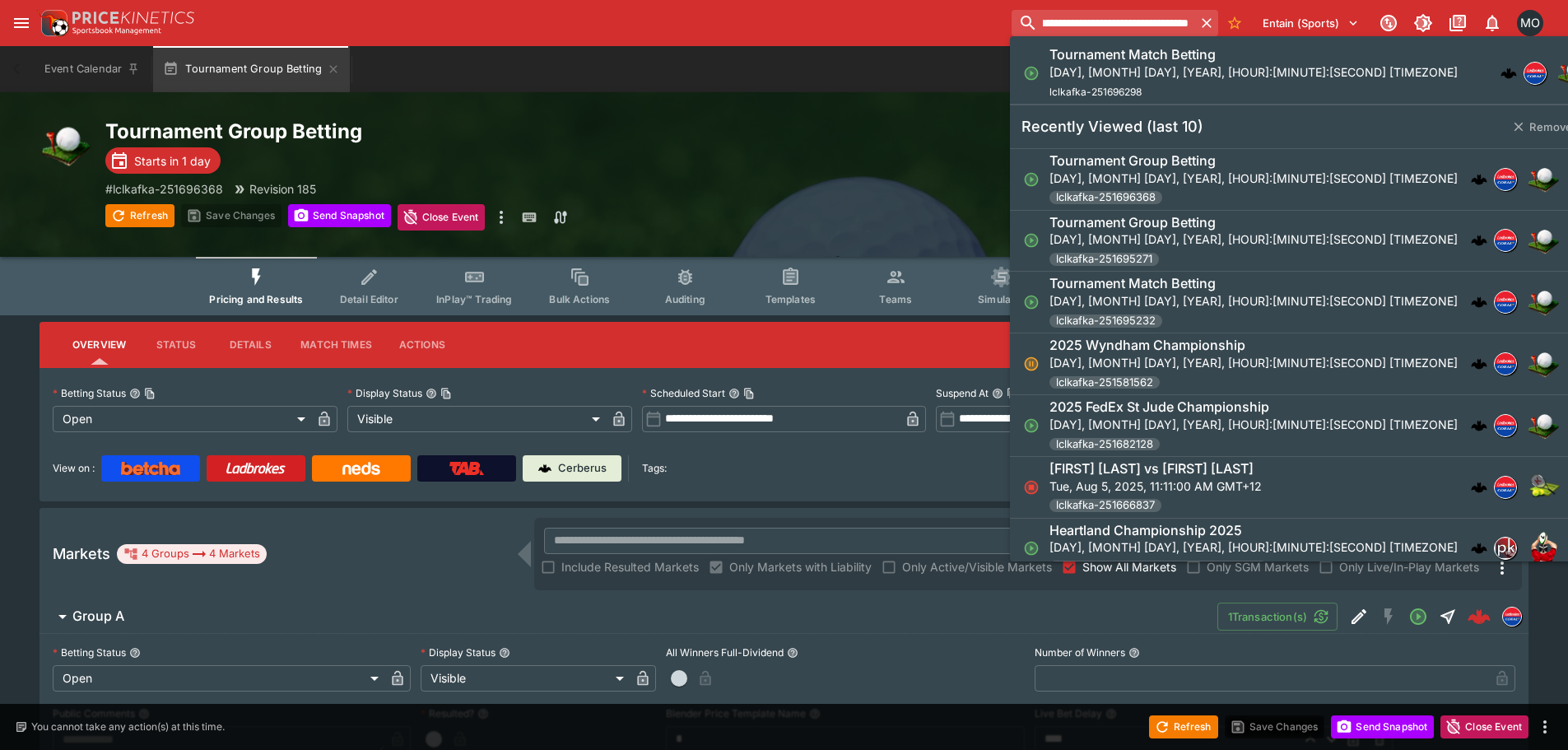 scroll, scrollTop: 0, scrollLeft: 0, axis: both 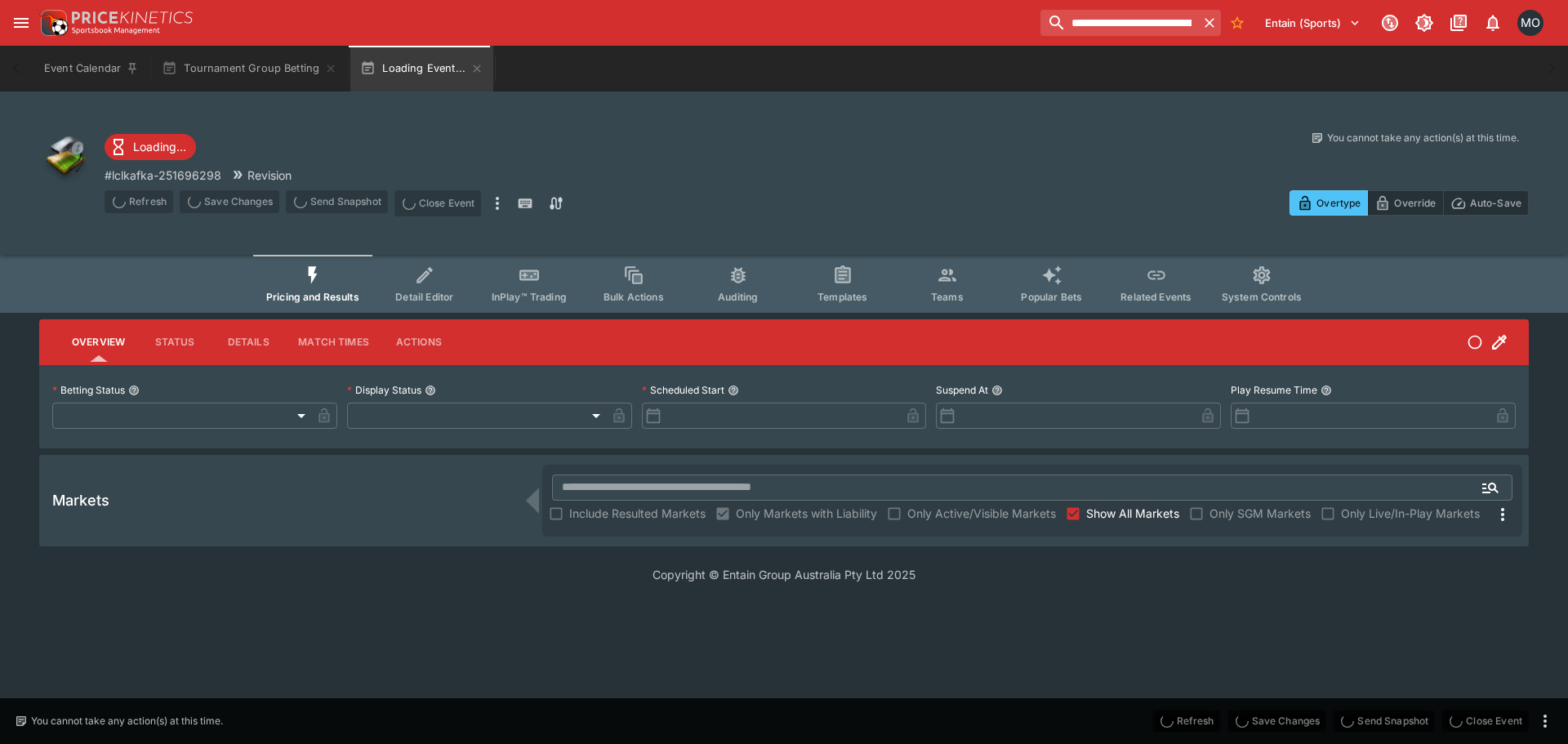 type on "**********" 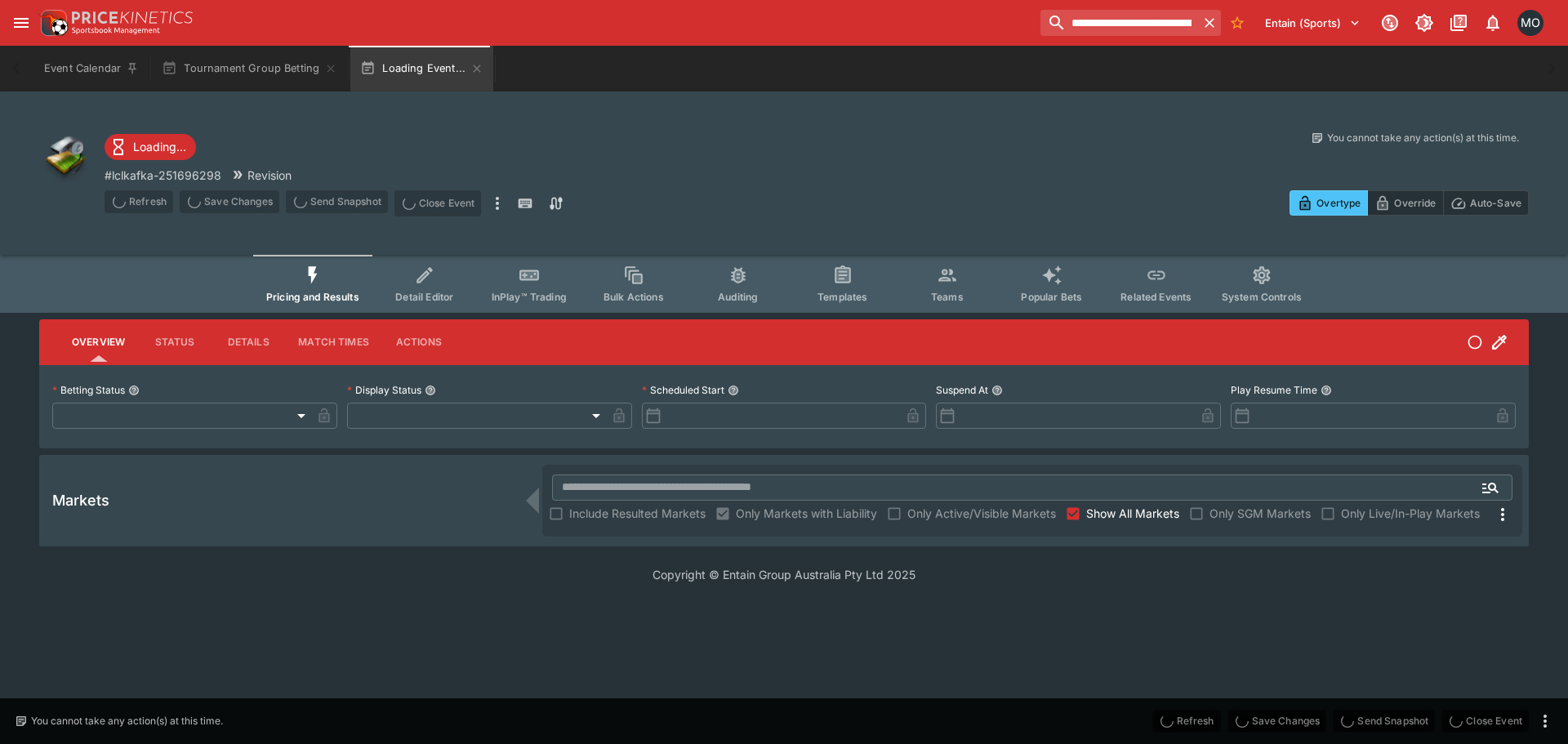 type on "*******" 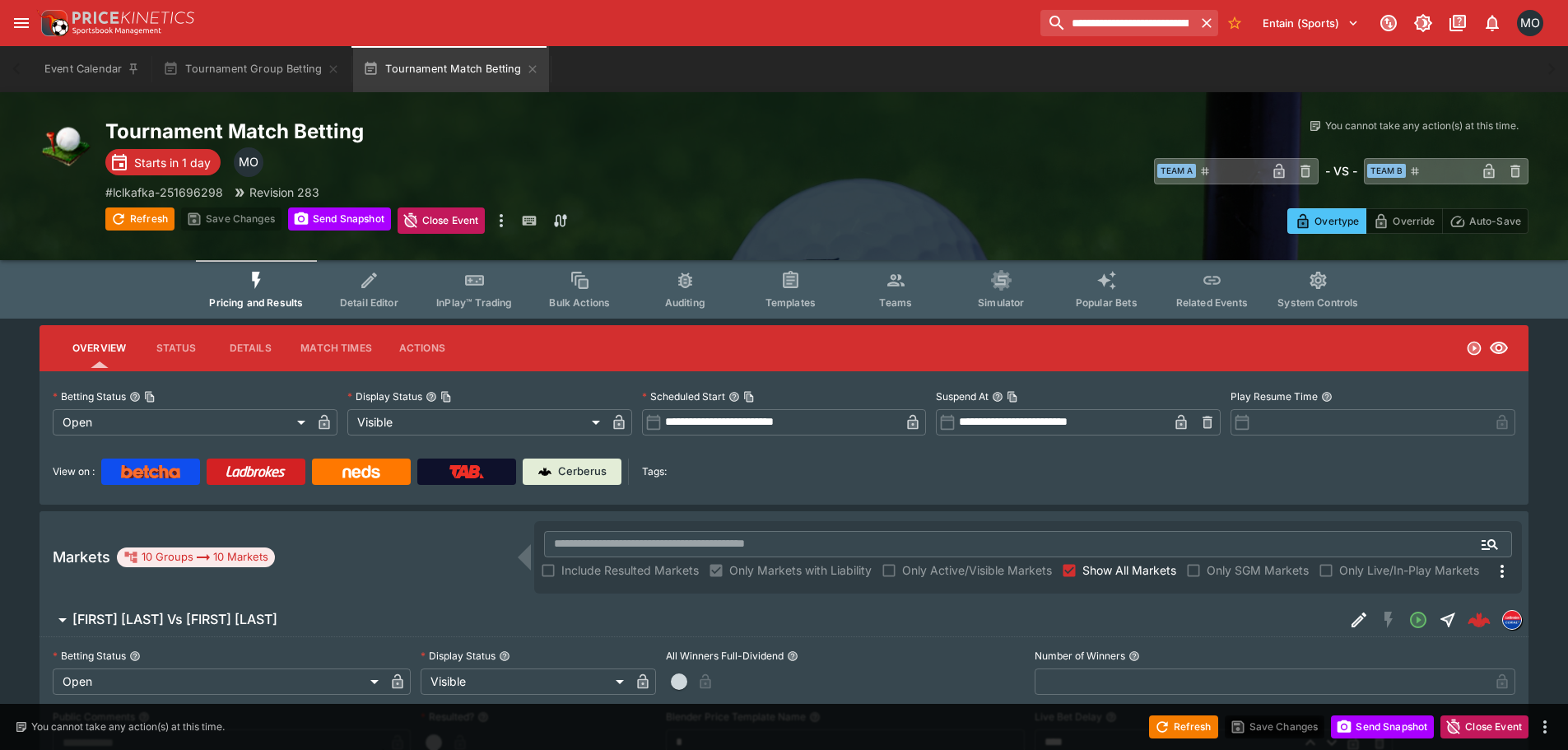 click on "**********" at bounding box center (1291, 23) 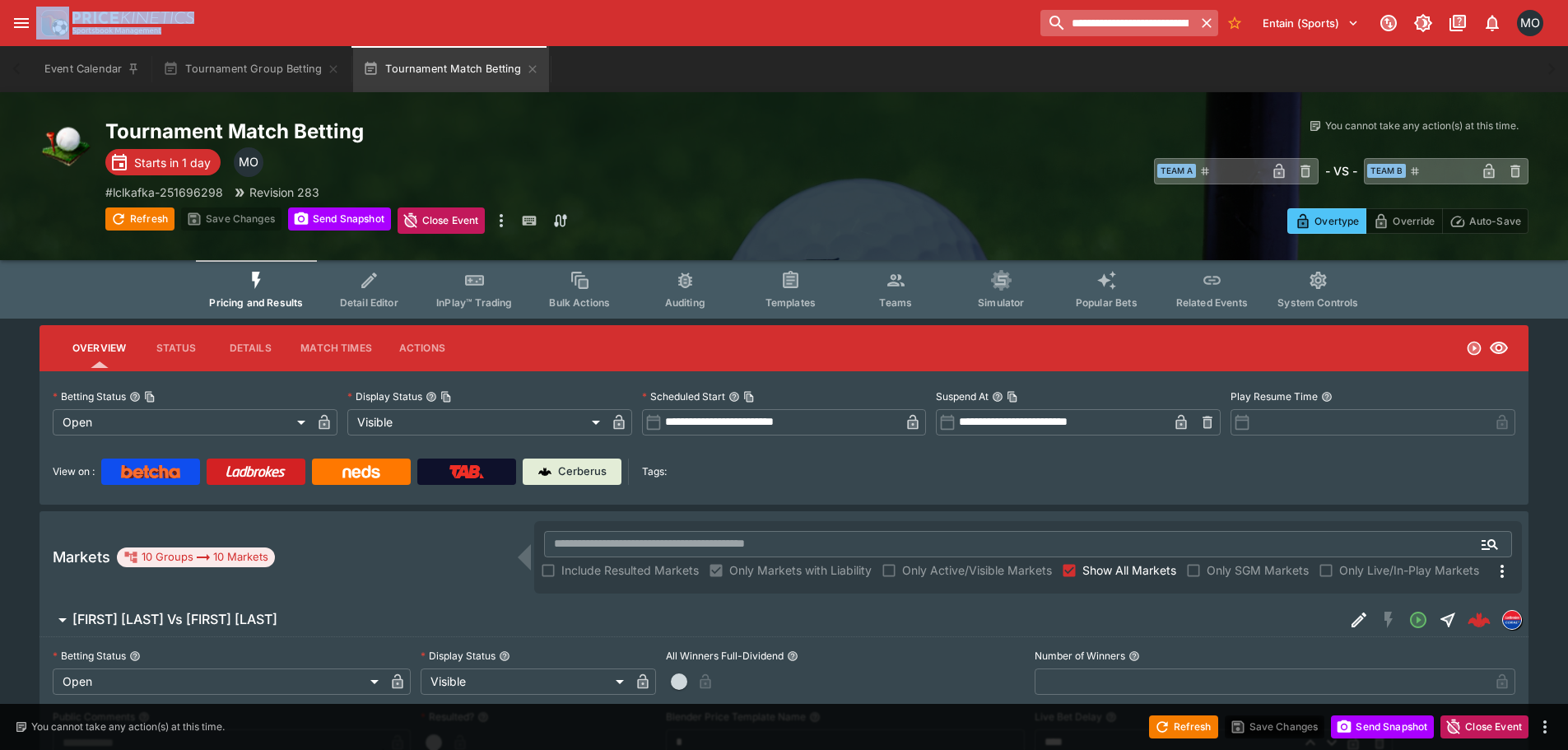 click on "**********" at bounding box center [1291, 23] 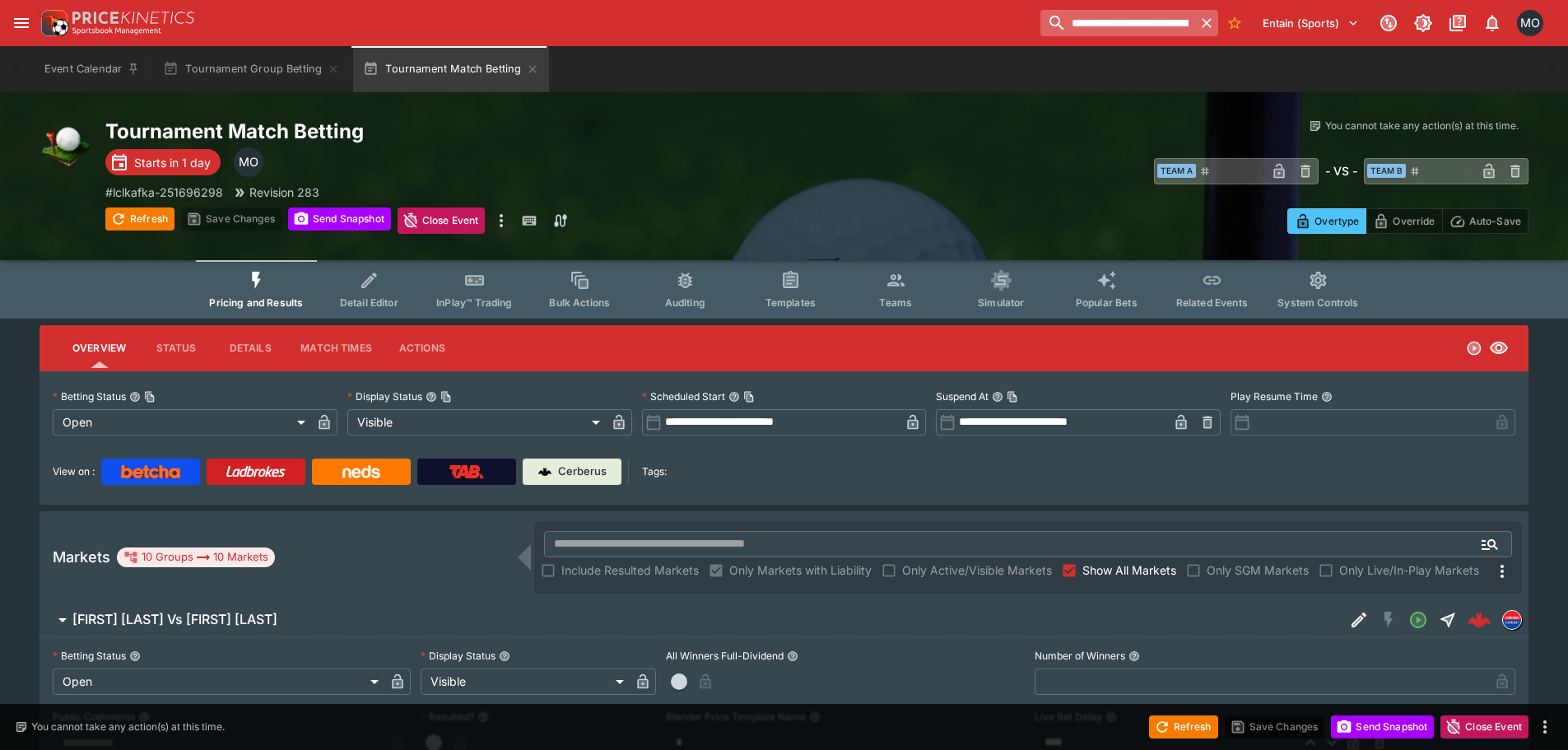 click on "**********" at bounding box center [1117, 23] 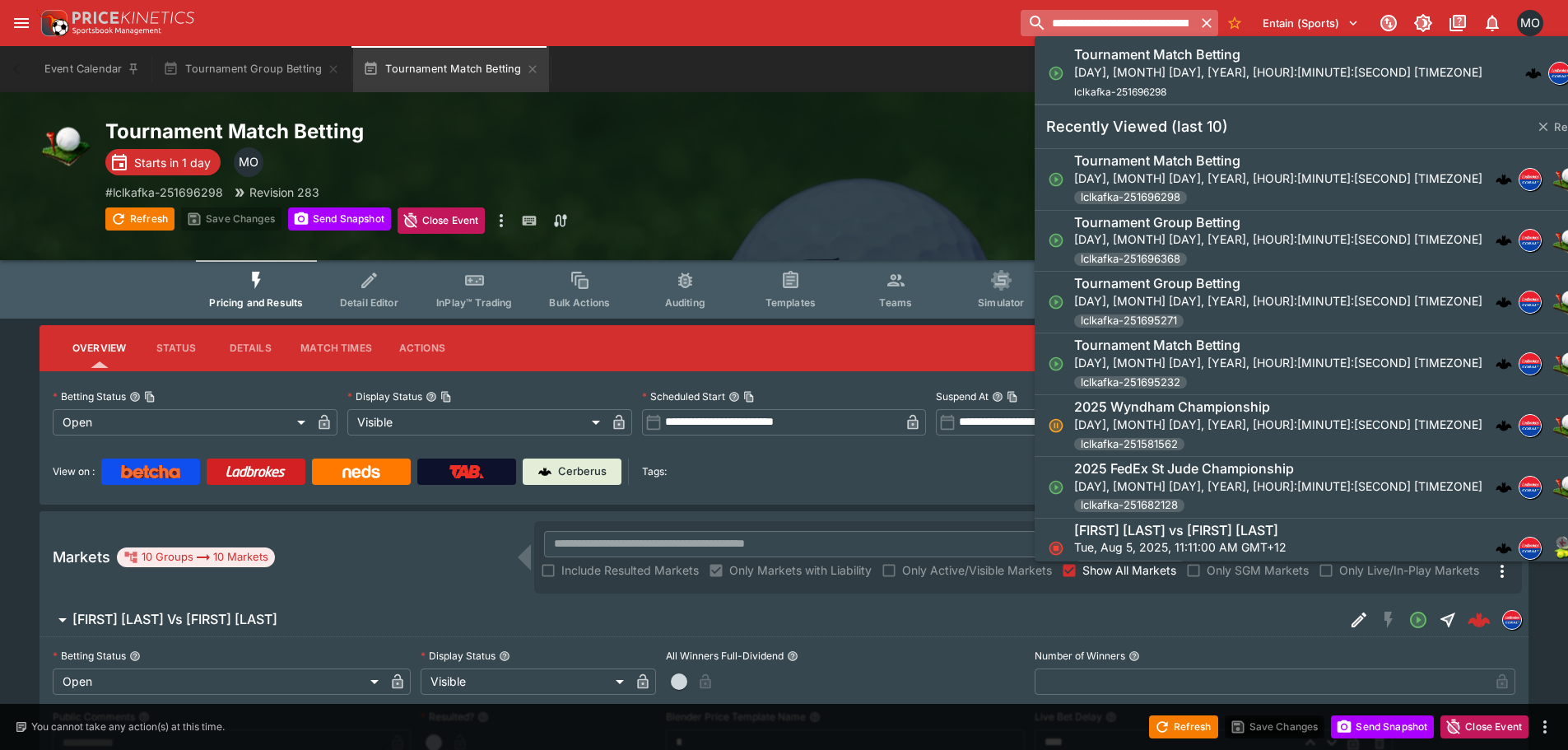 click on "**********" at bounding box center (1108, 23) 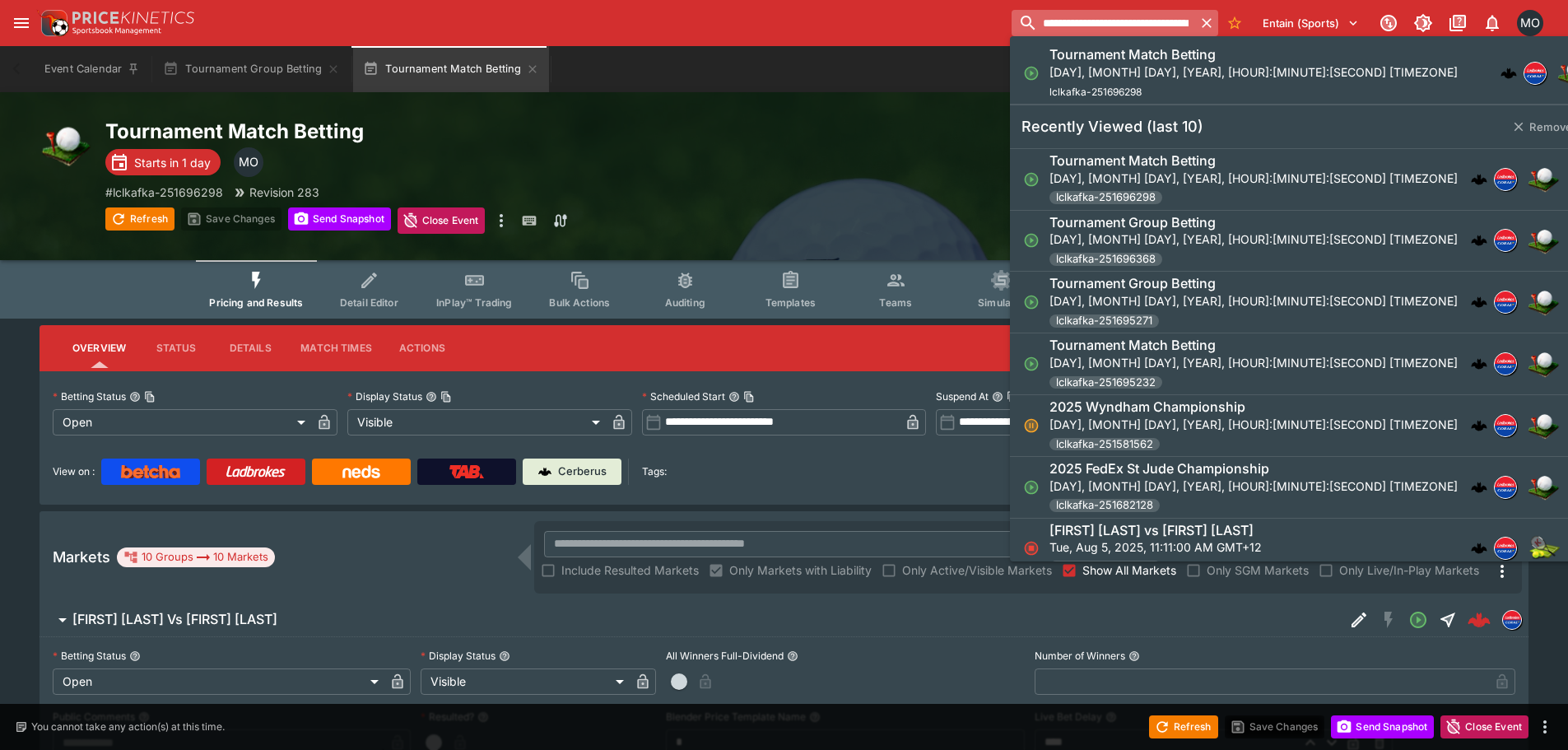 paste 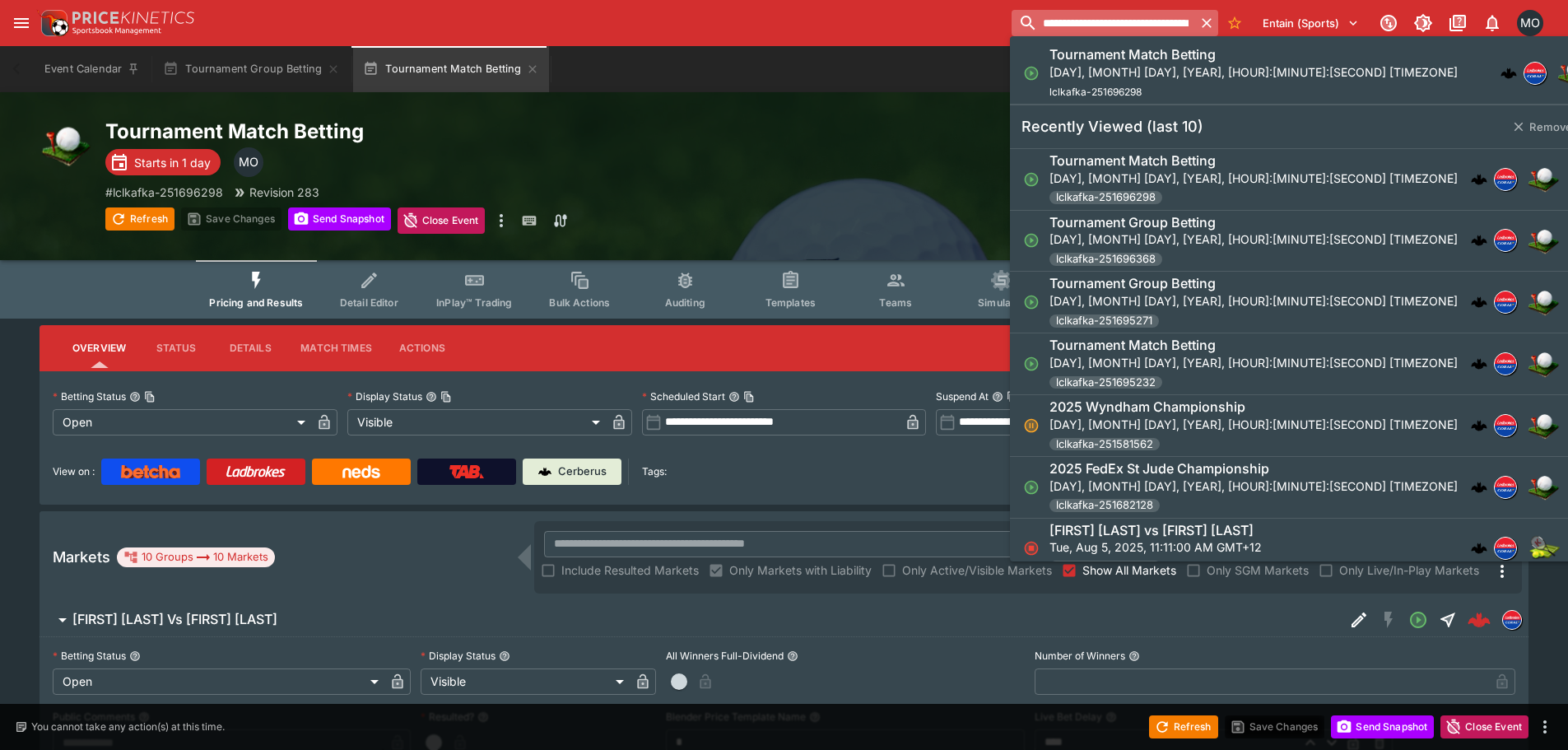 scroll, scrollTop: 0, scrollLeft: 89, axis: horizontal 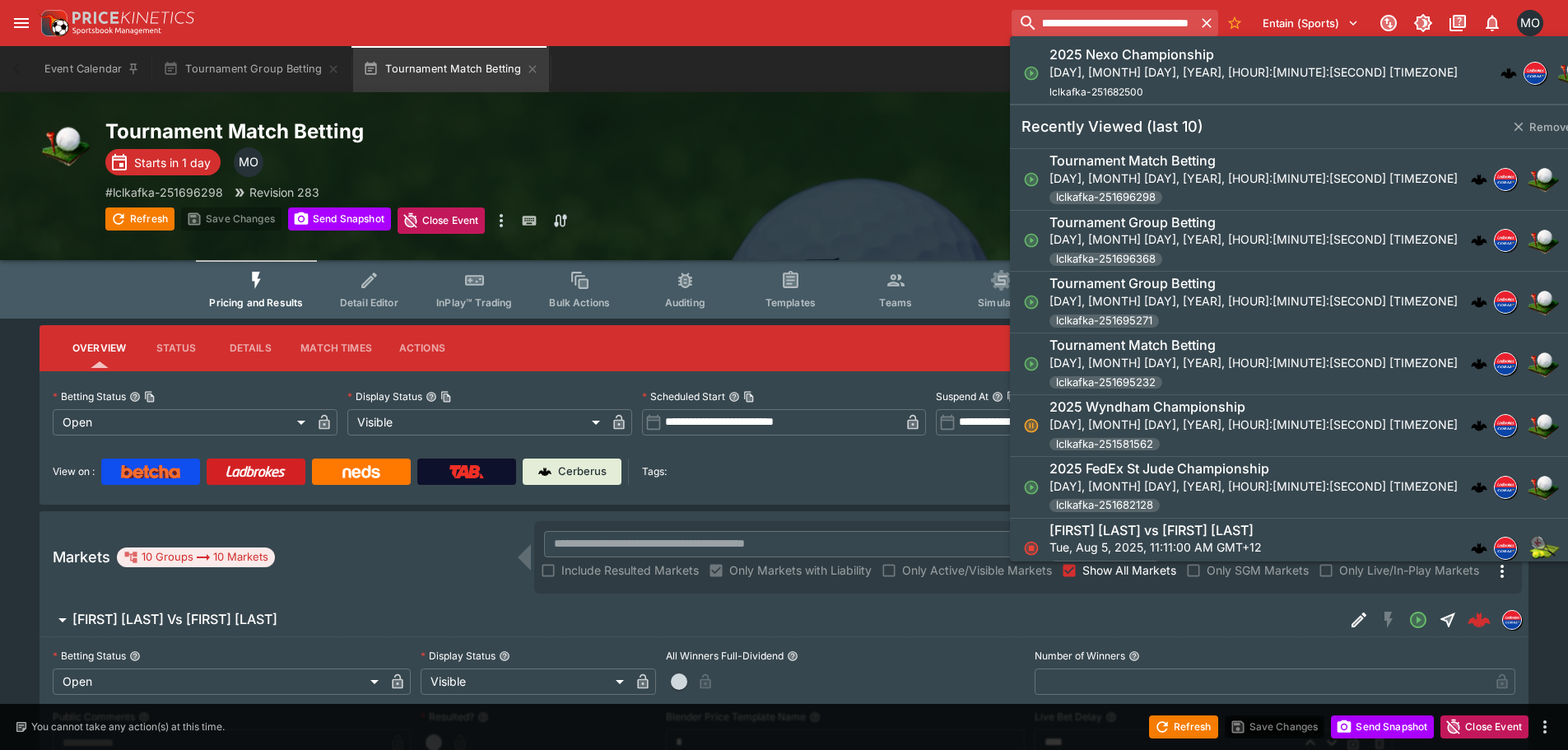type on "**********" 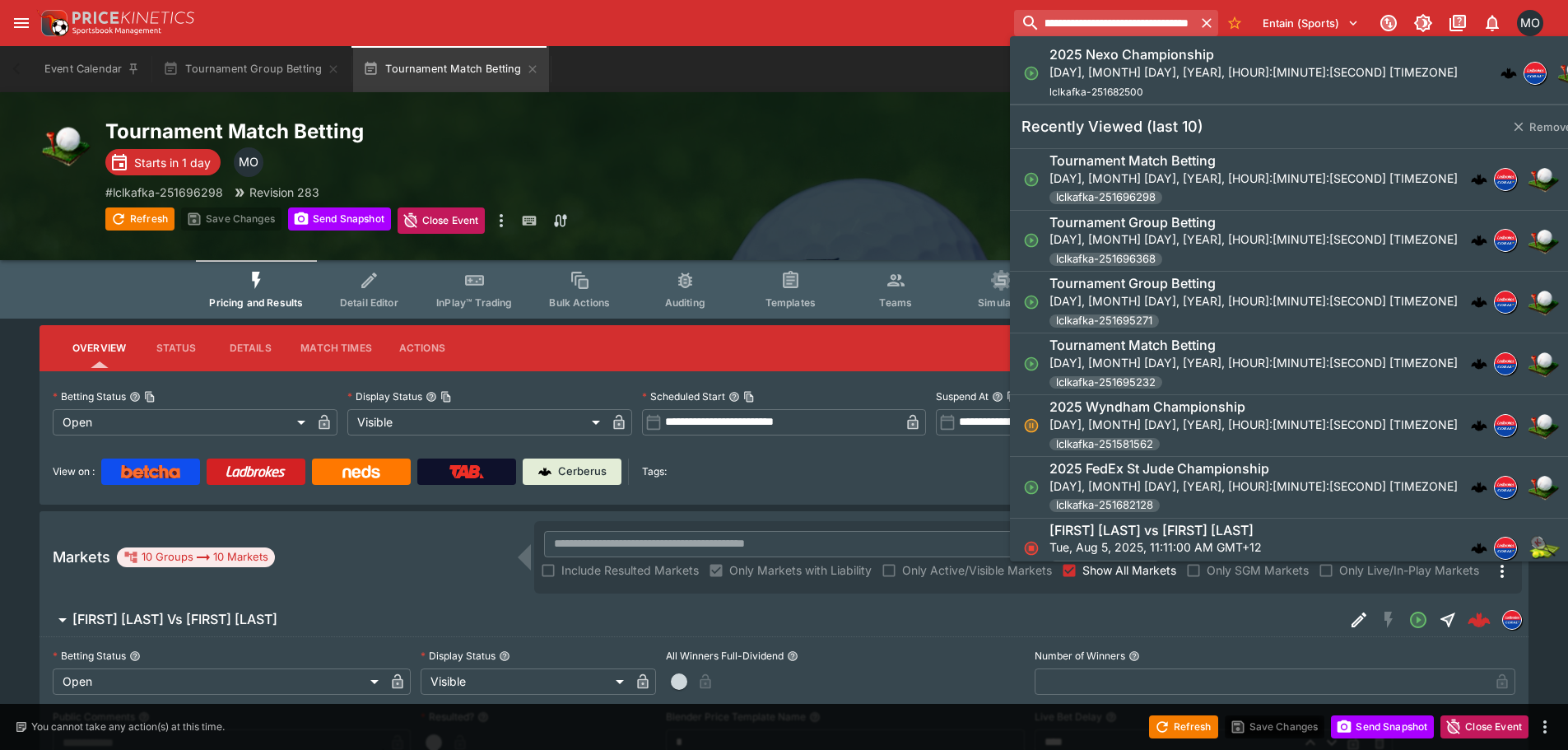 scroll, scrollTop: 0, scrollLeft: 0, axis: both 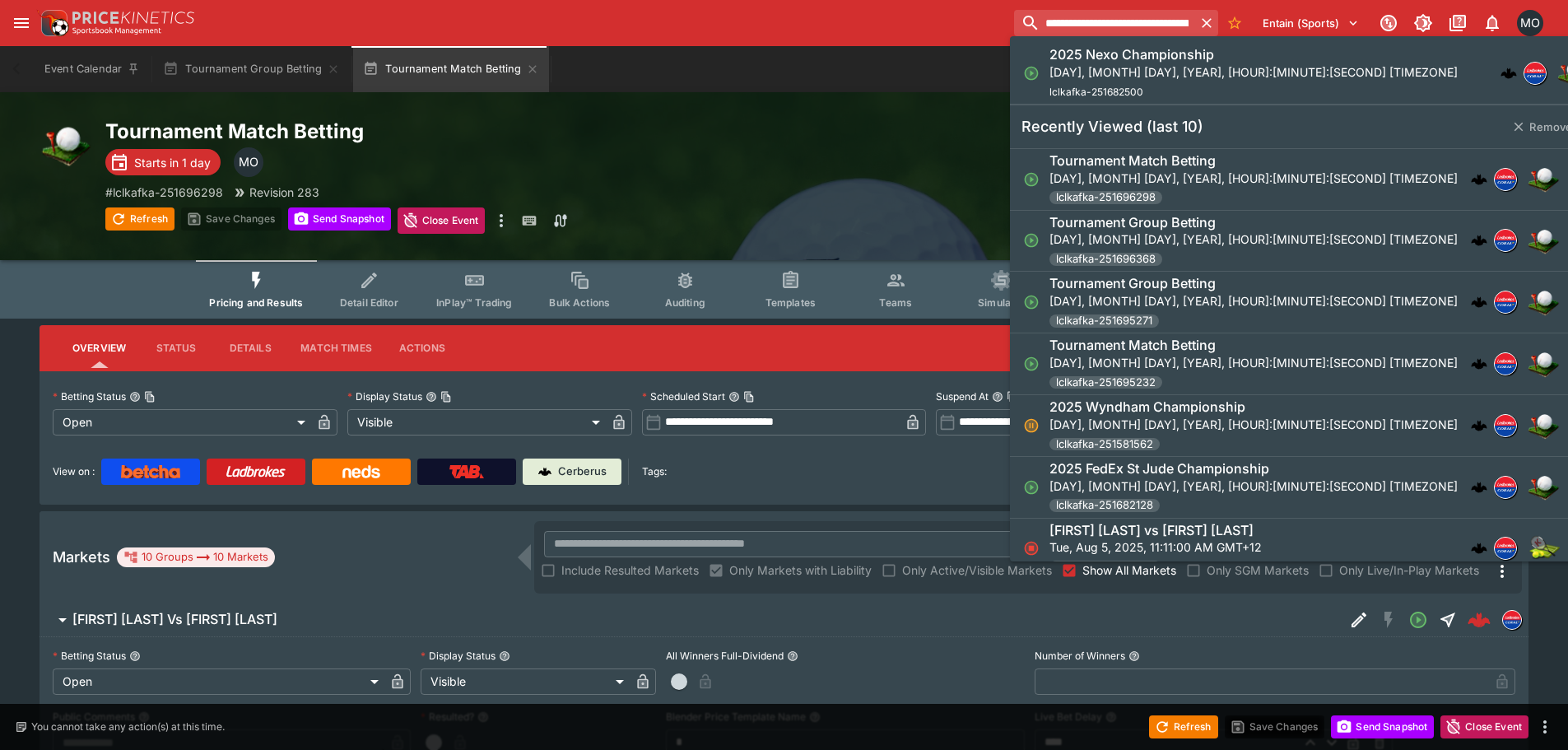 click on "[DAY], [MONTH] [DAY], [YEAR], [TIME] [GMT]" at bounding box center (1254, 72) 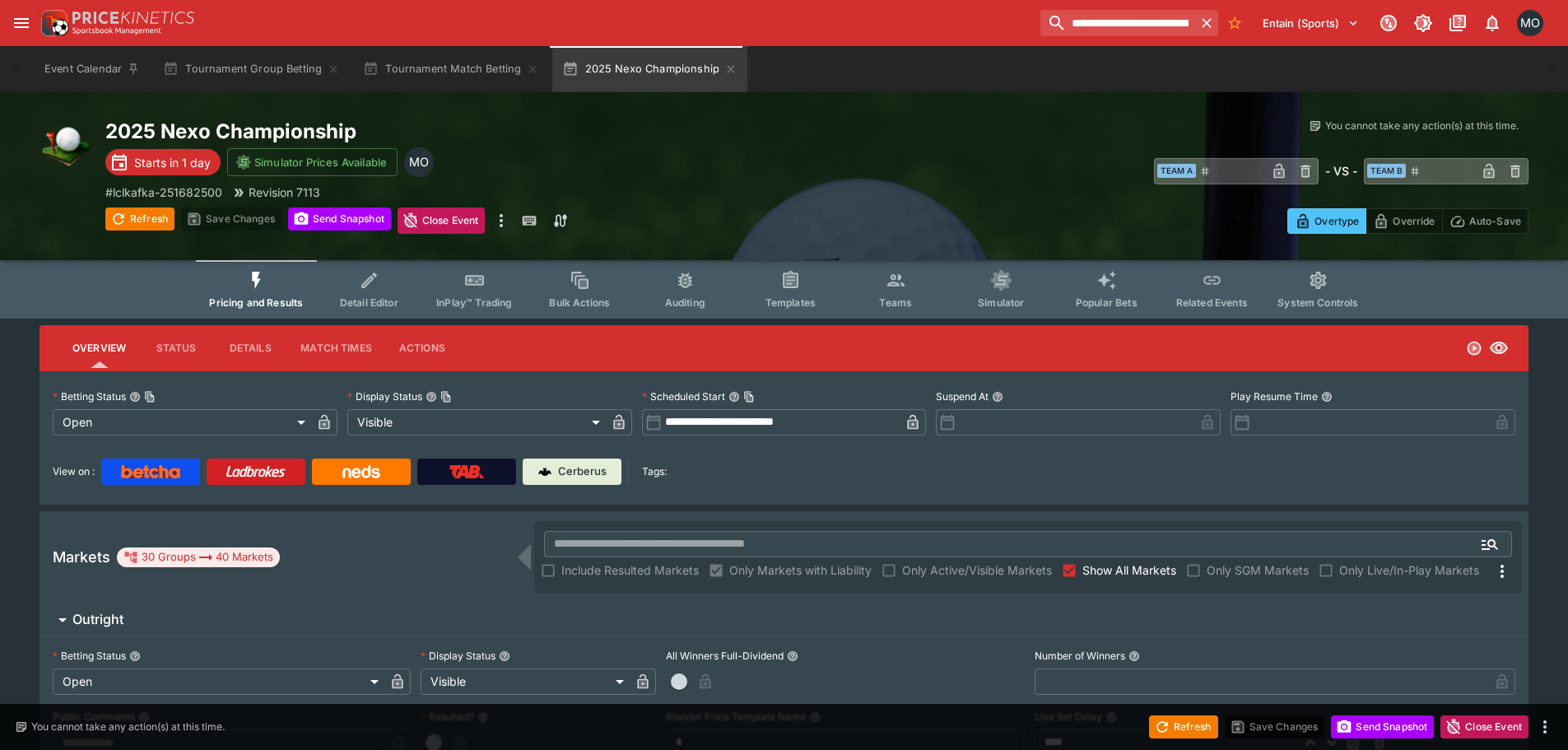 type on "**********" 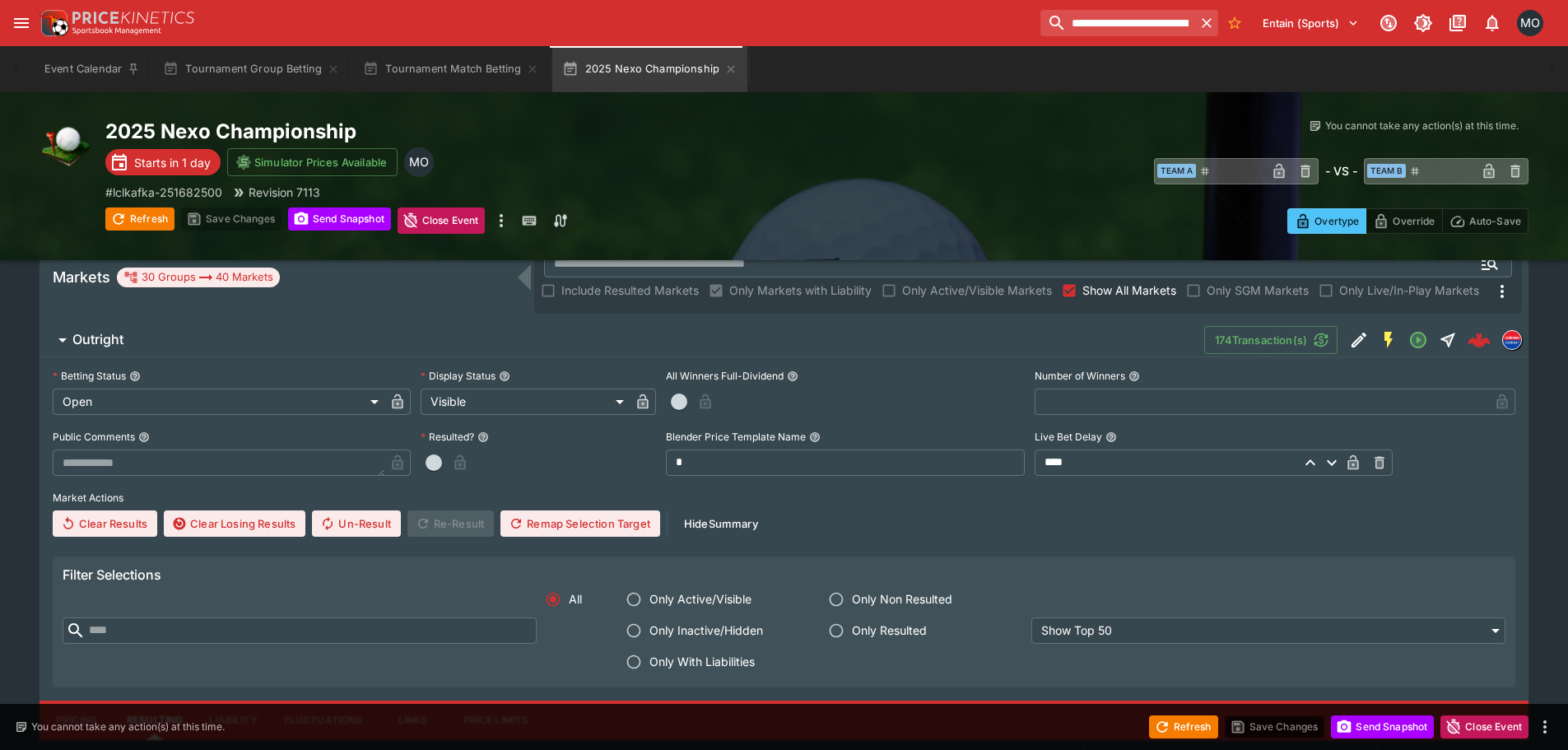 scroll, scrollTop: 0, scrollLeft: 0, axis: both 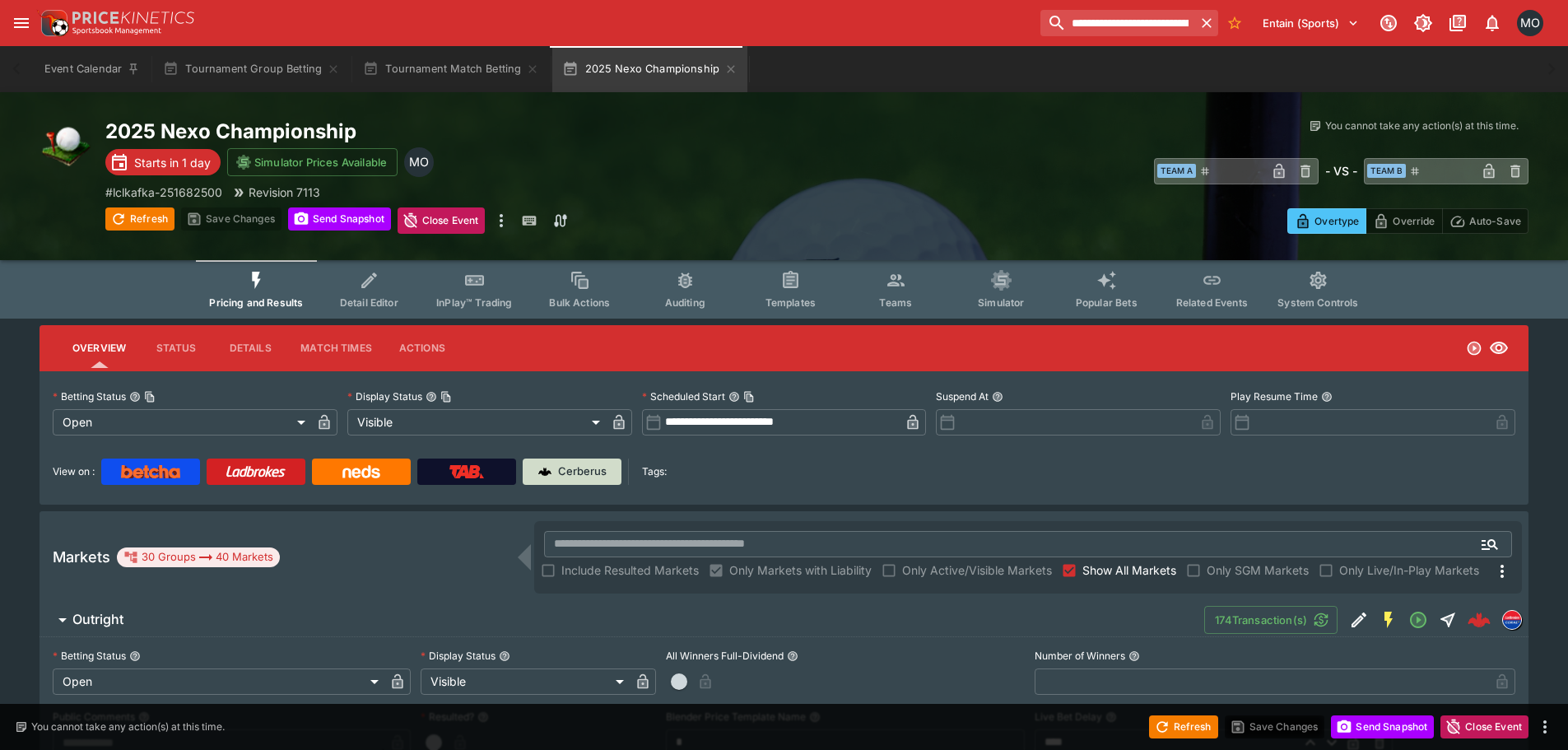 click on "Cerberus" at bounding box center [582, 472] 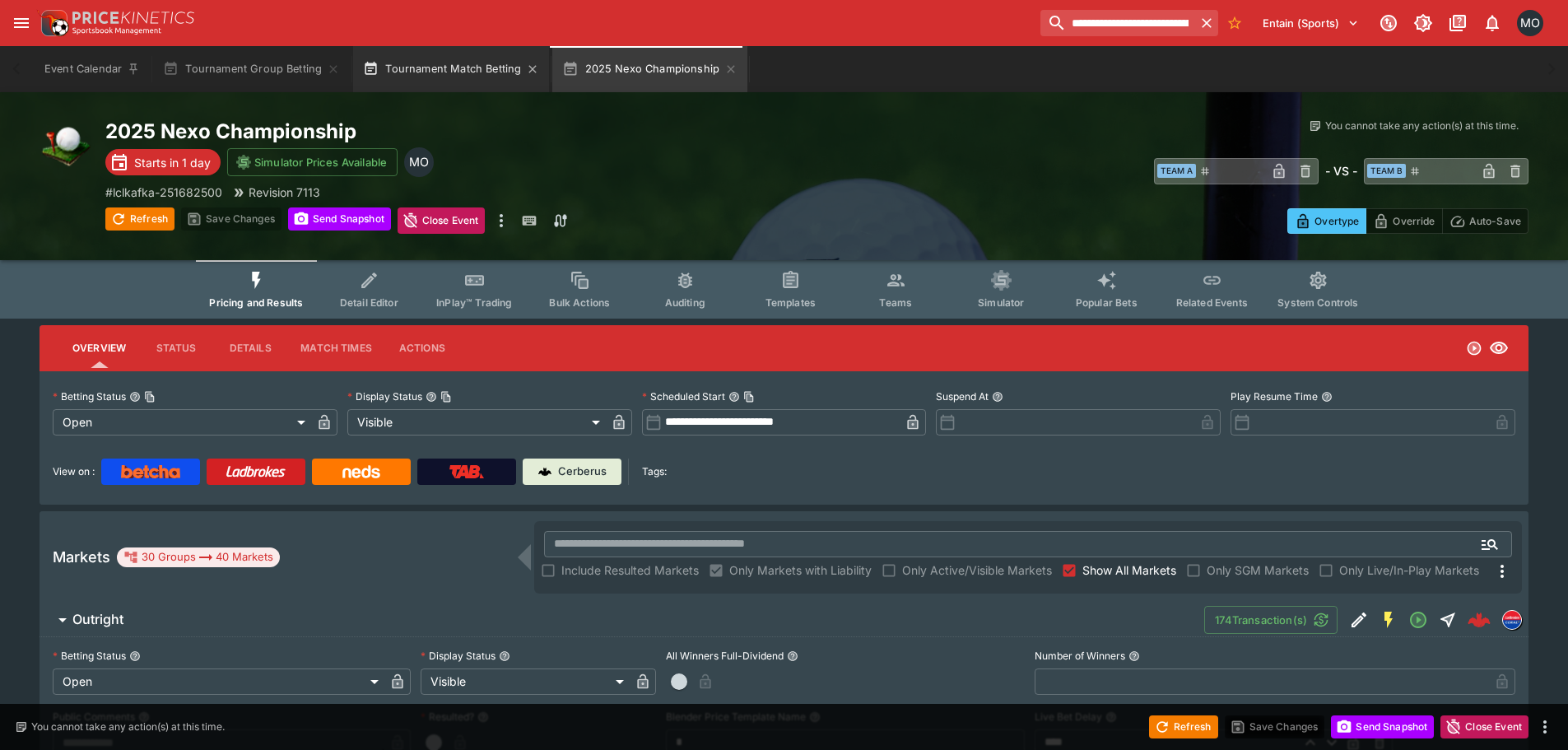 click on "Tournament Match Betting" at bounding box center (451, 69) 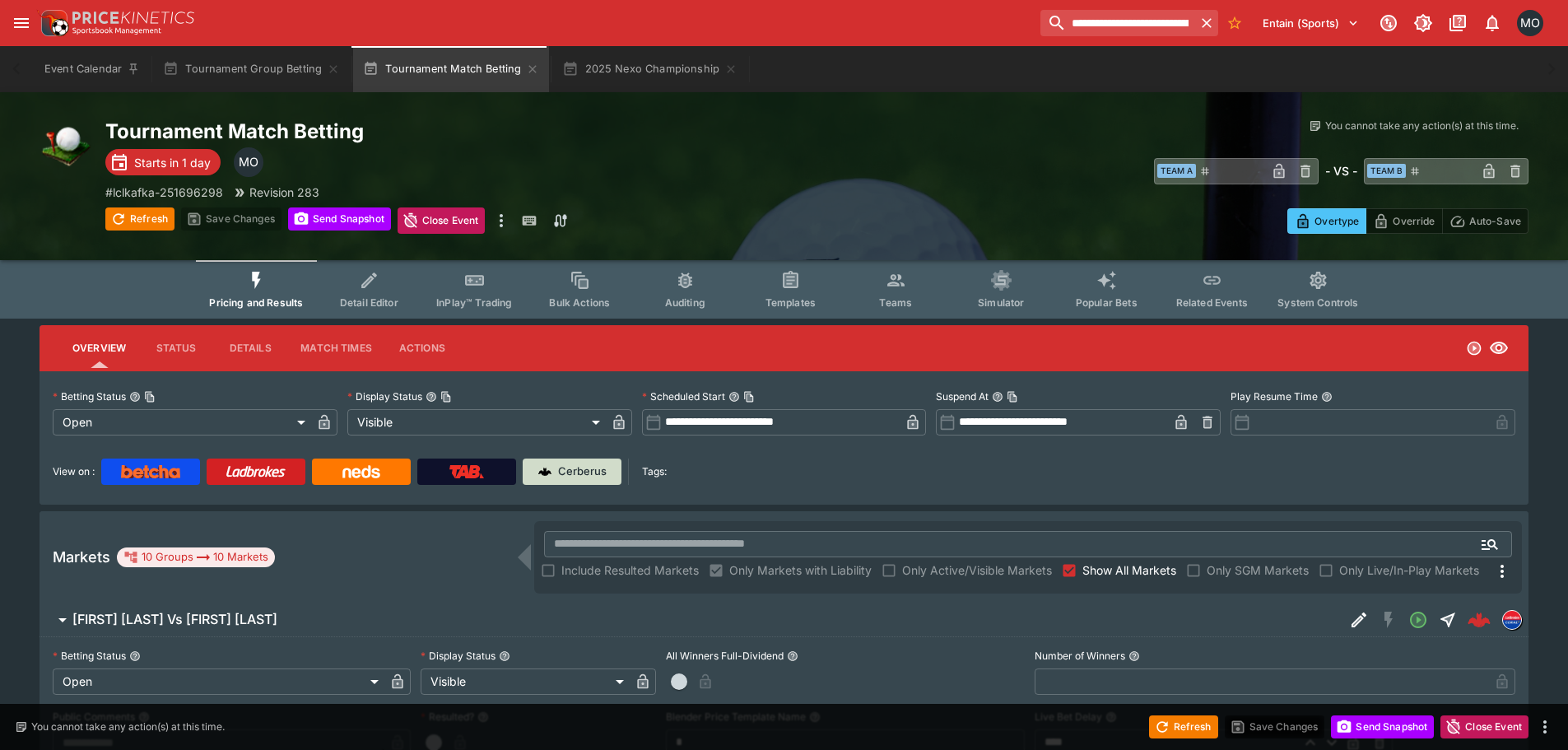 type 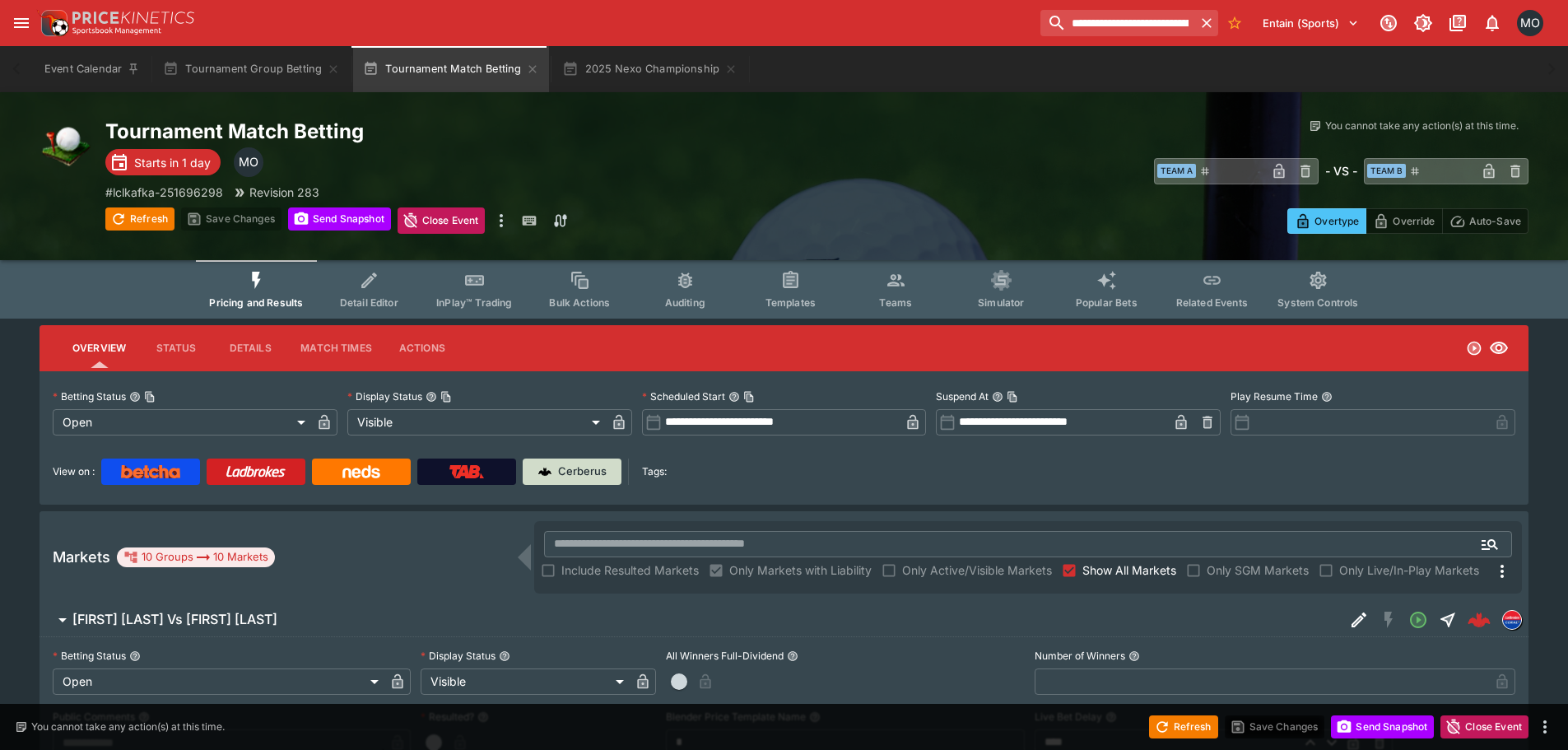 click on "Cerberus" at bounding box center [582, 472] 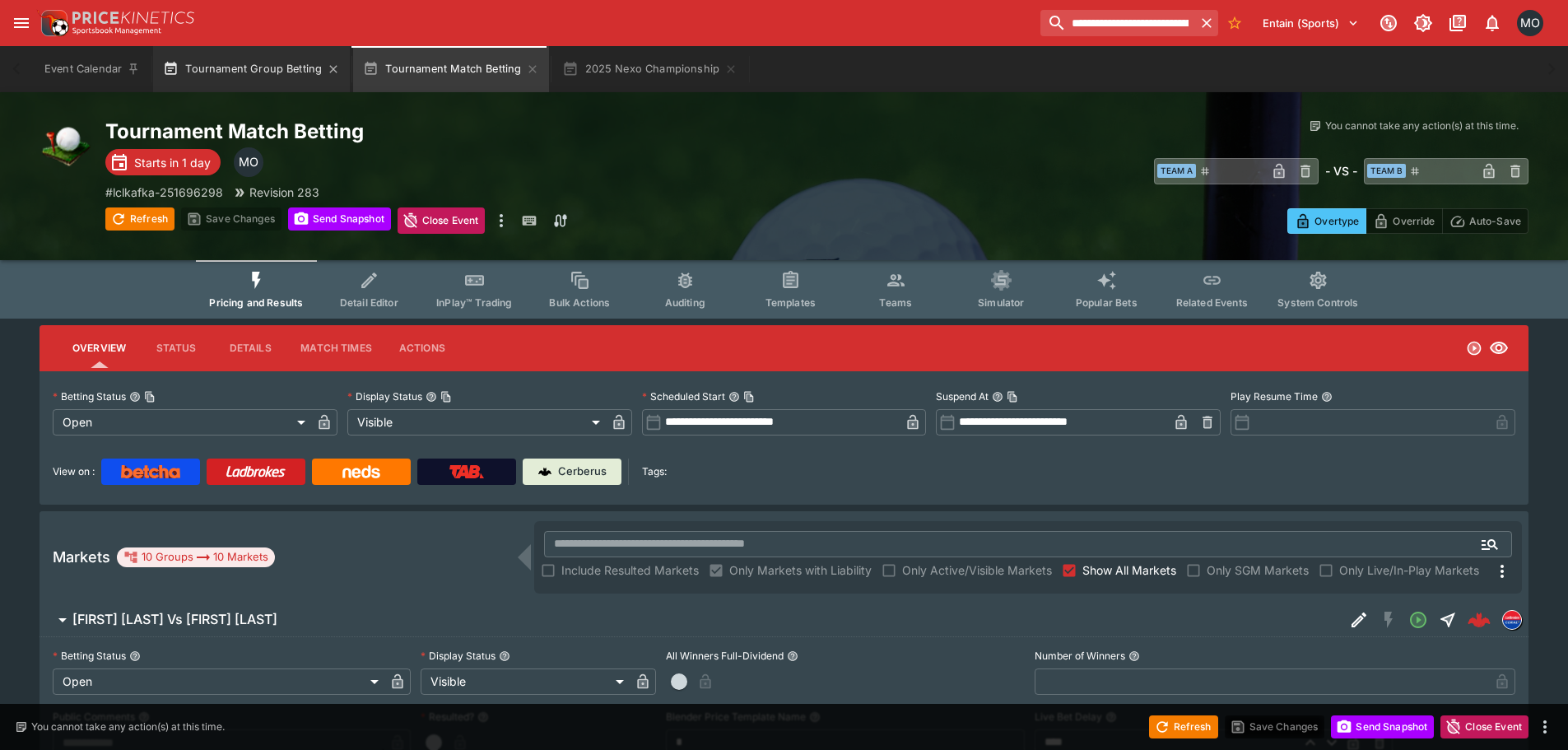 click on "Tournament Group Betting" at bounding box center (251, 69) 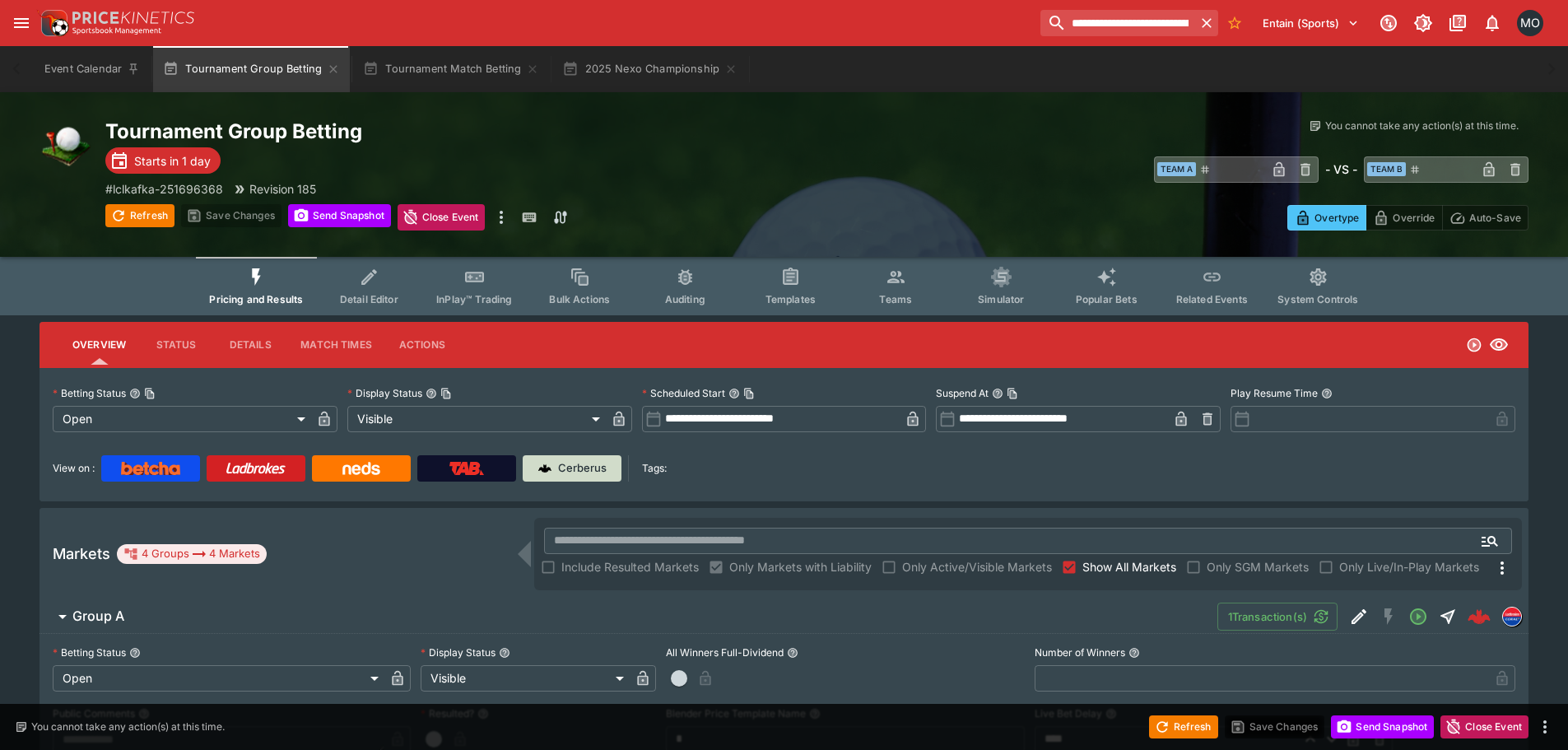 type 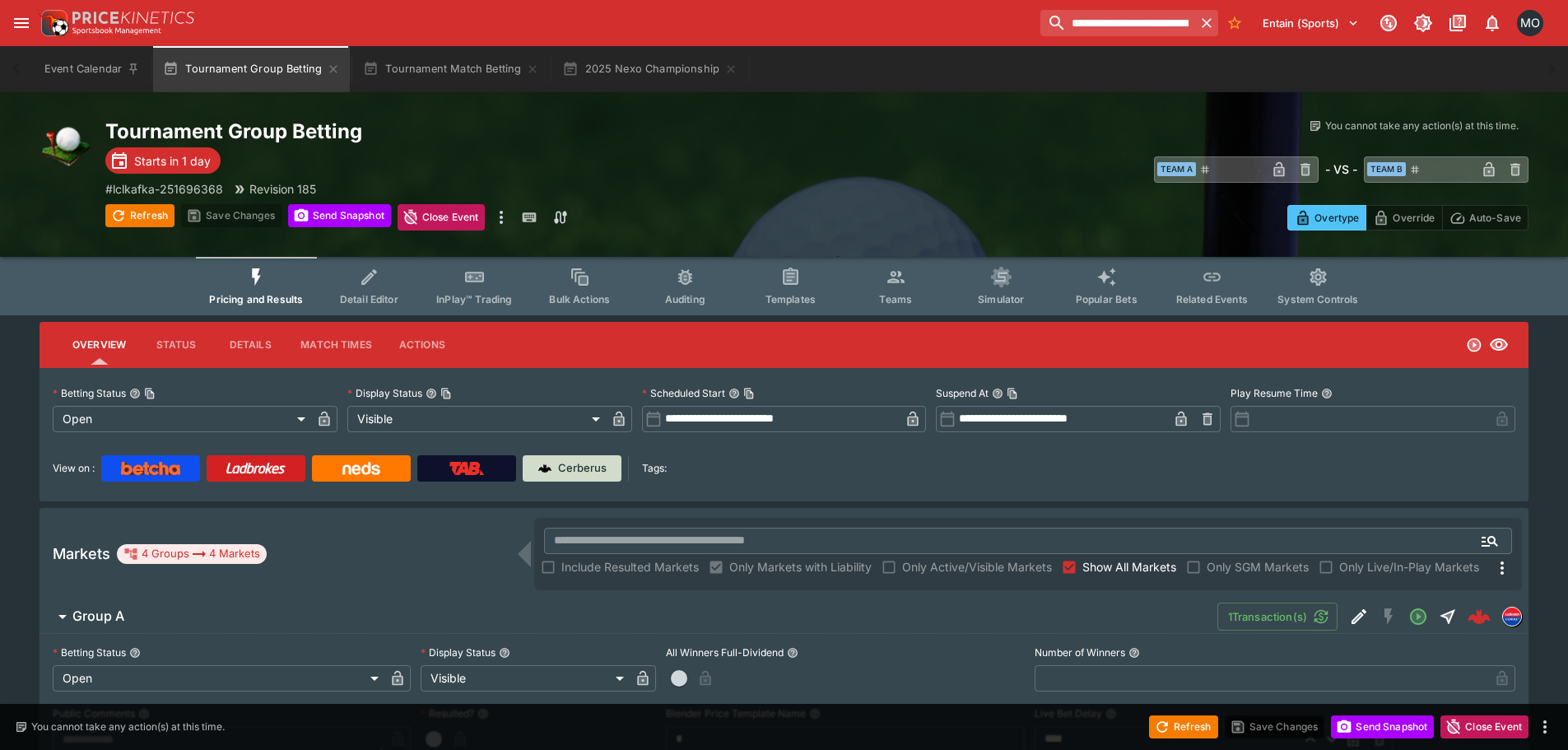 click on "Cerberus" at bounding box center (582, 468) 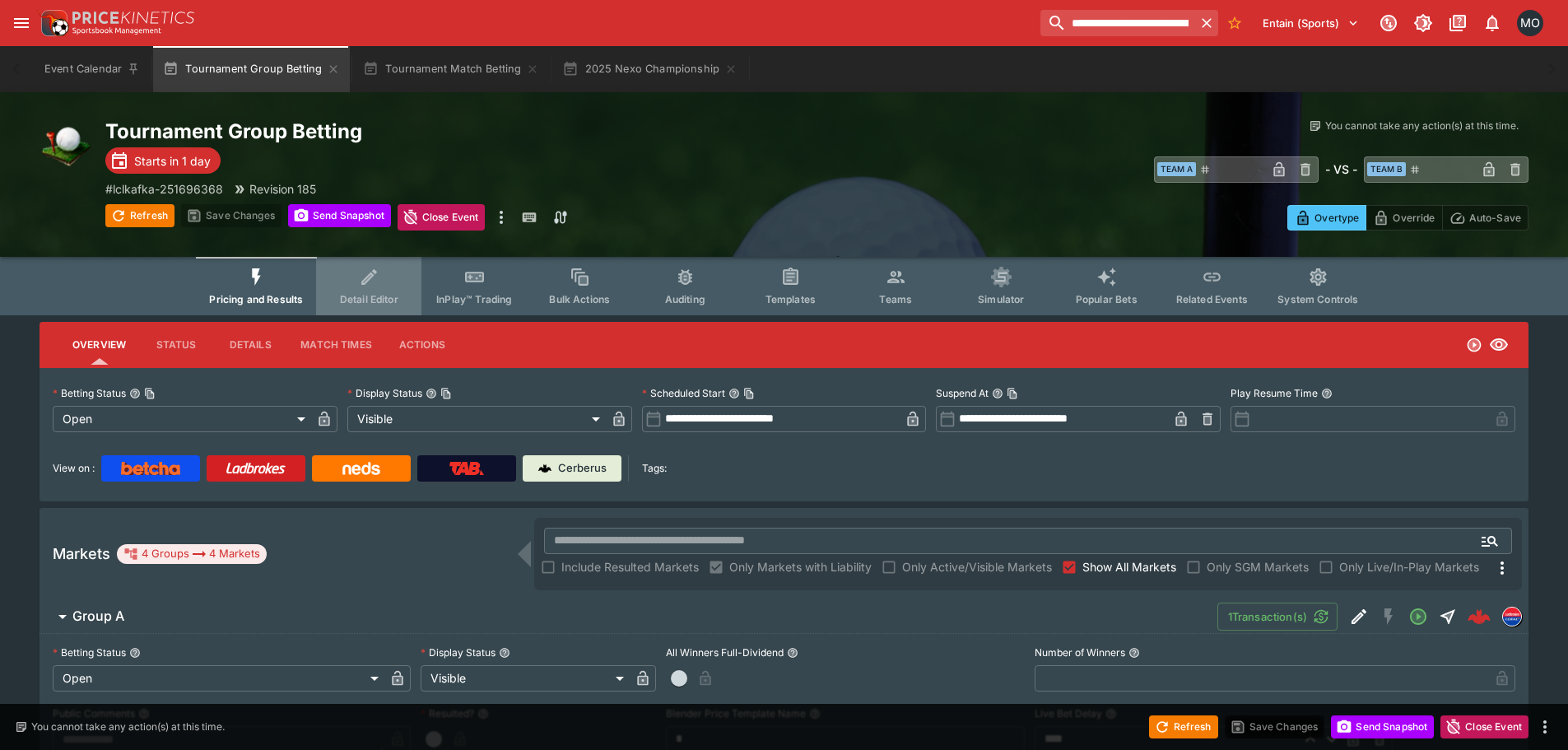 click on "Detail Editor" at bounding box center (369, 299) 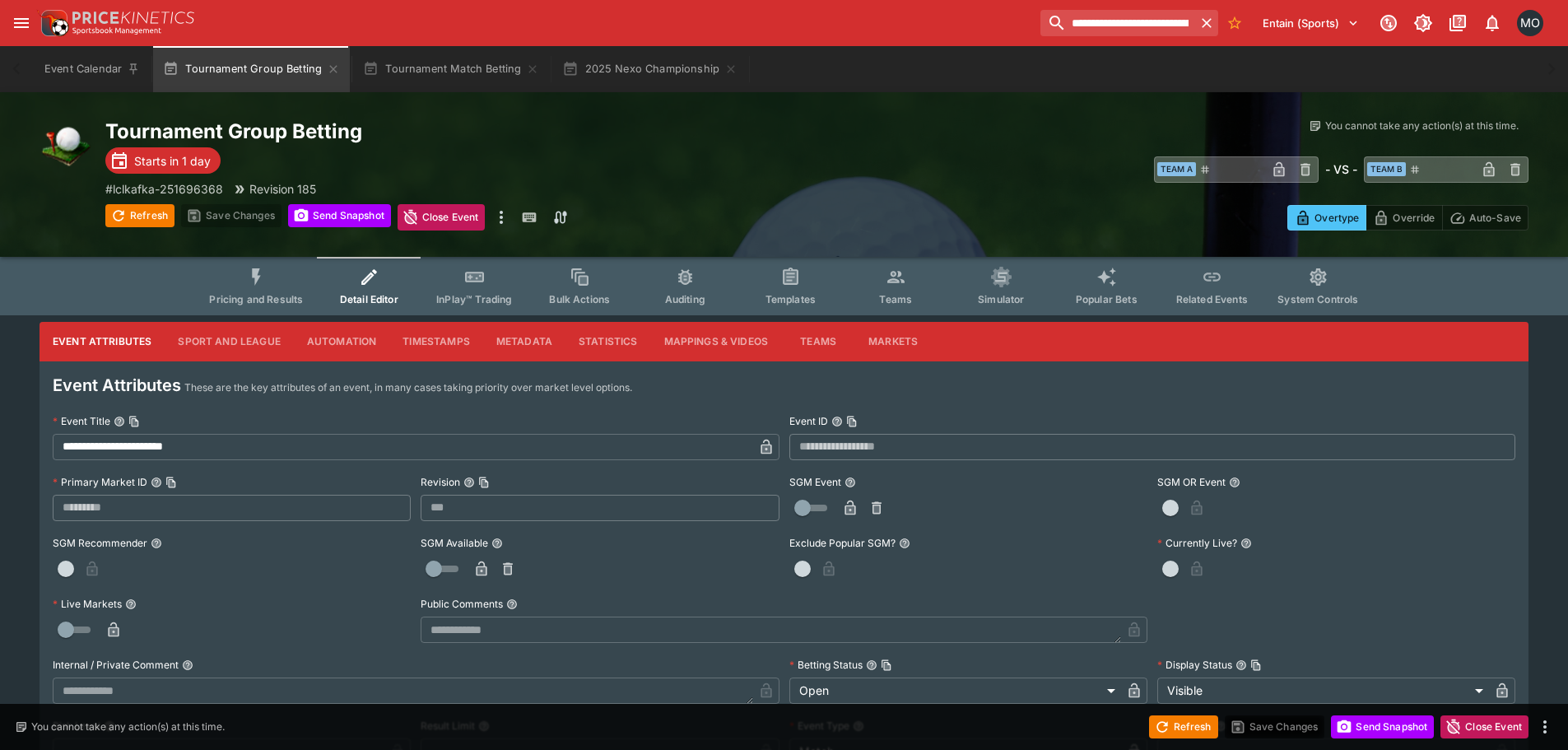 click on "Metadata" at bounding box center [524, 342] 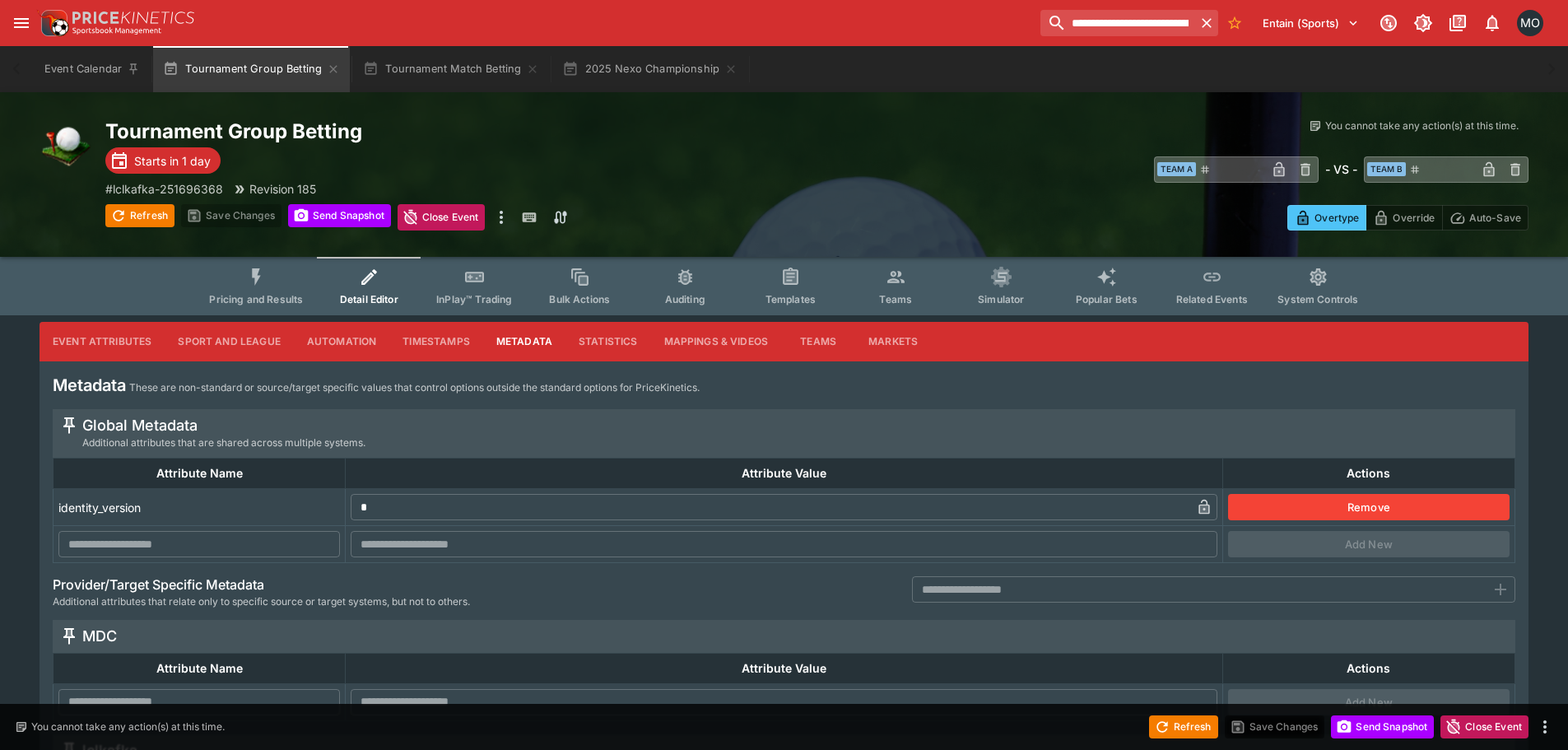 scroll, scrollTop: 329, scrollLeft: 0, axis: vertical 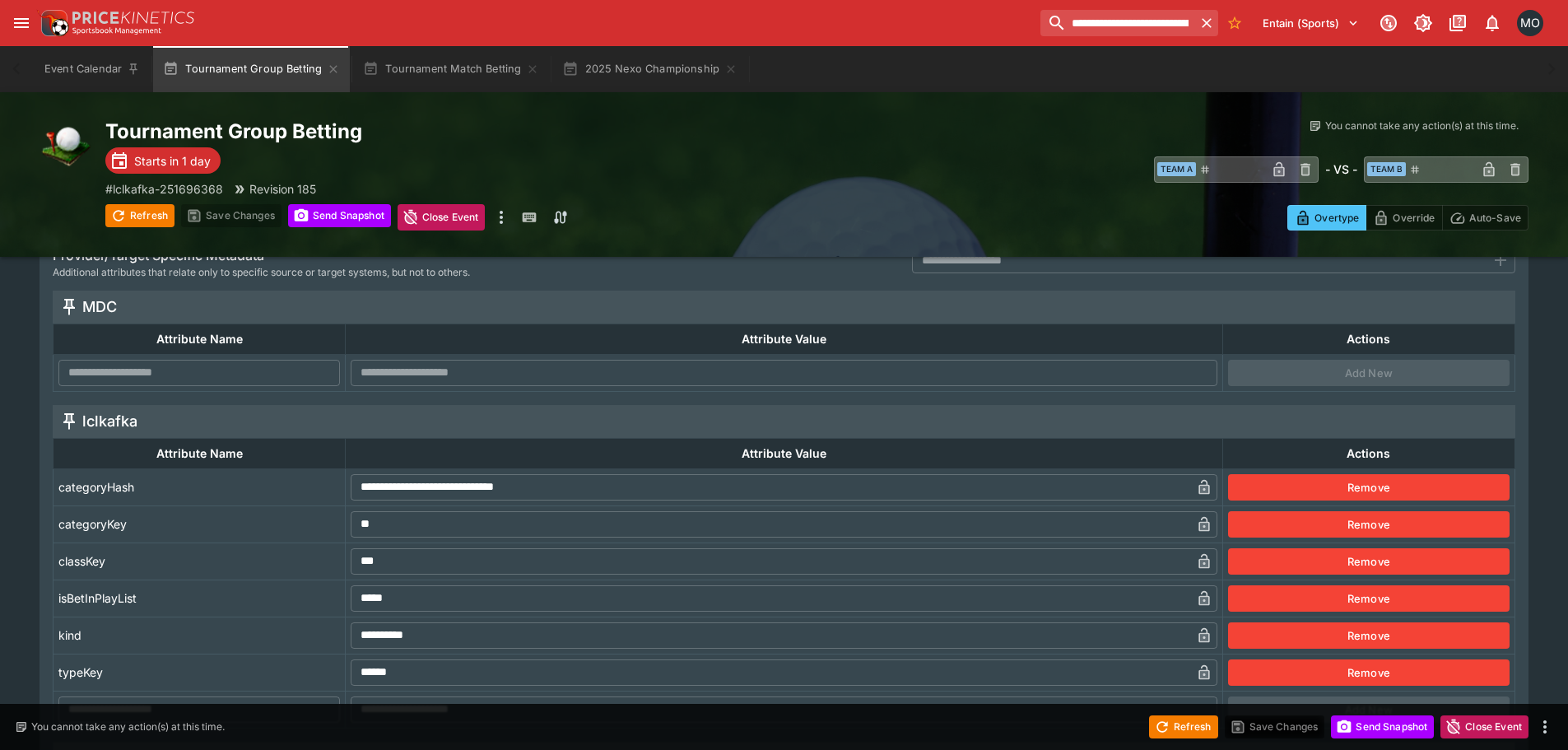 click at bounding box center [199, 373] 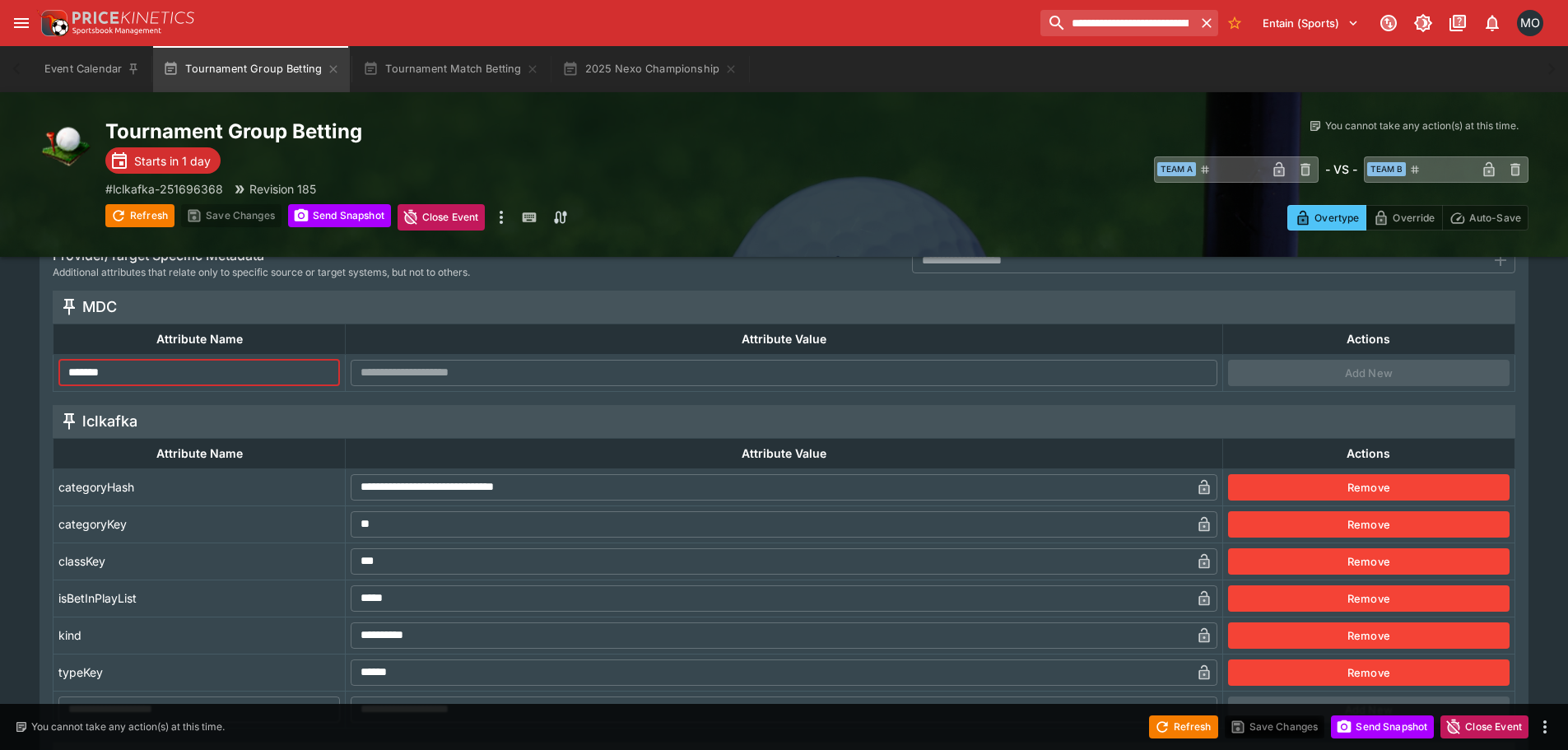 type on "*******" 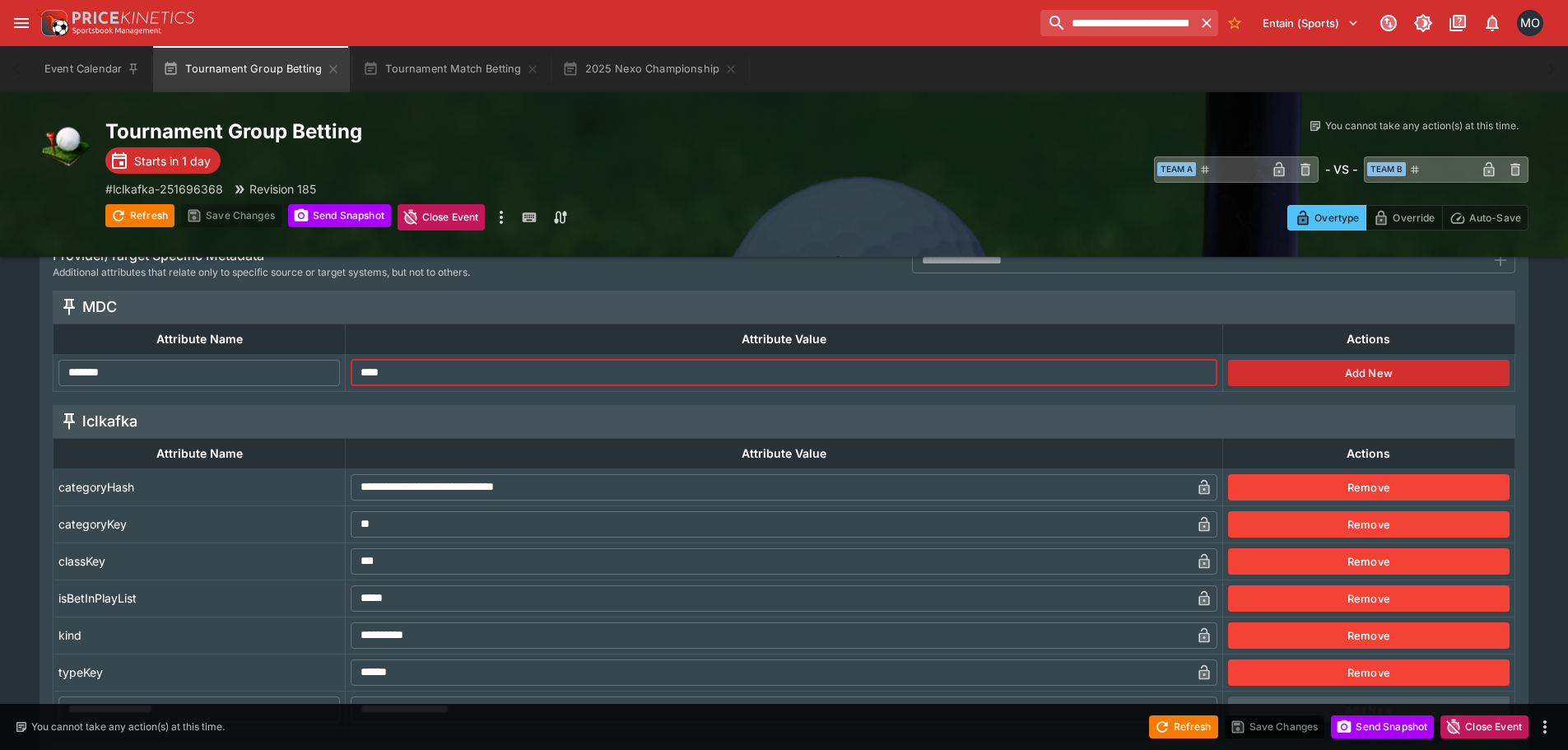 type on "****" 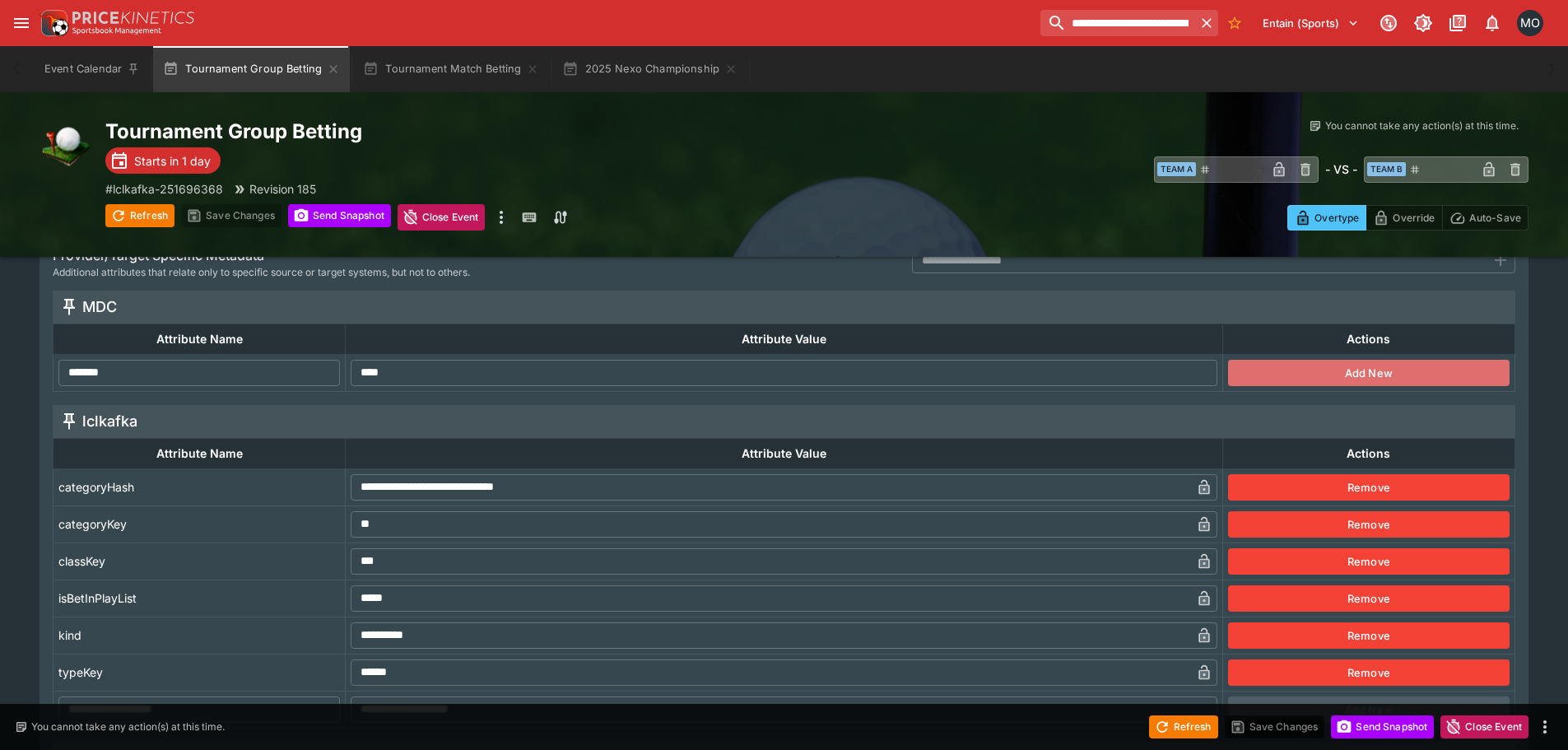 click on "Add New" at bounding box center (1369, 373) 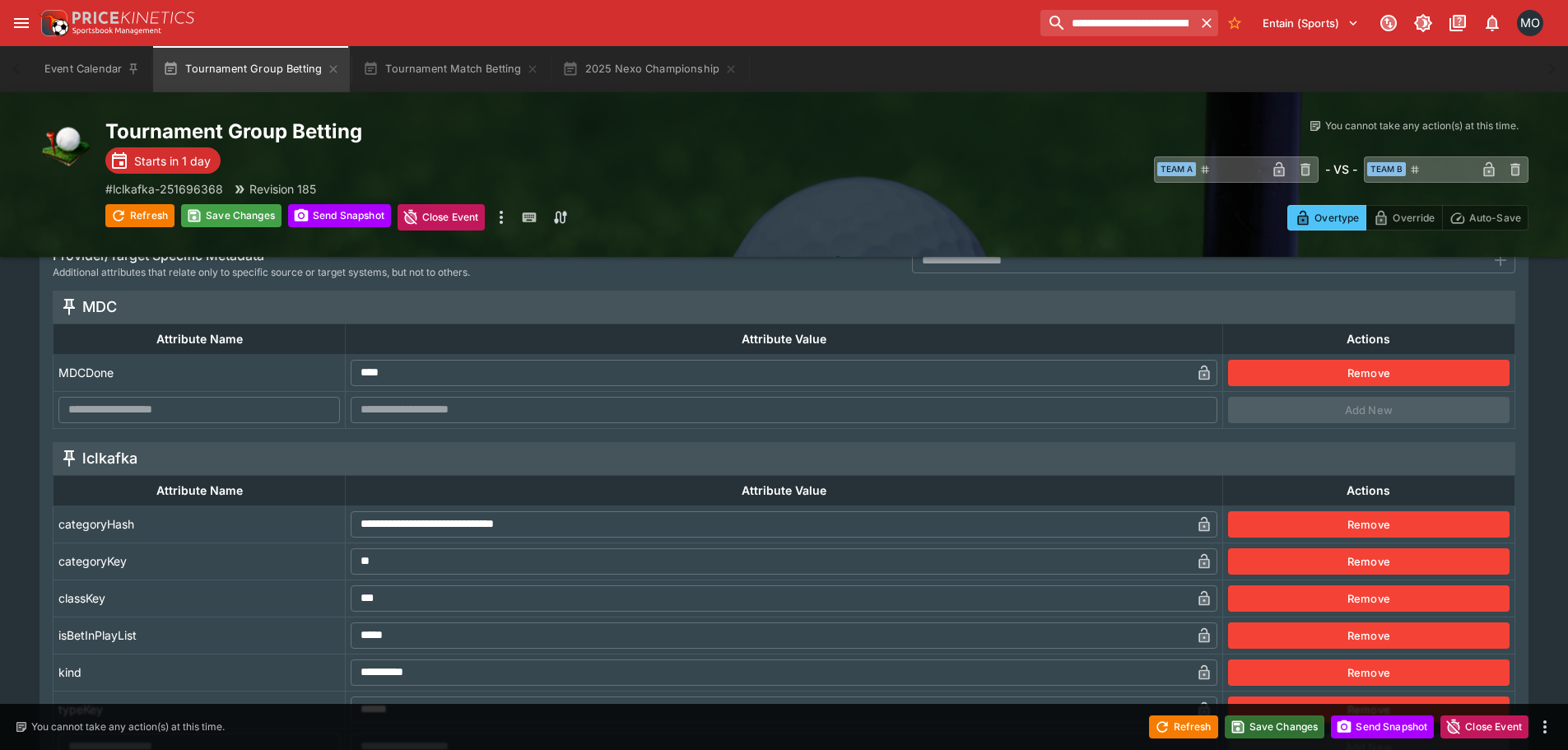 click on "Save Changes" at bounding box center [1275, 727] 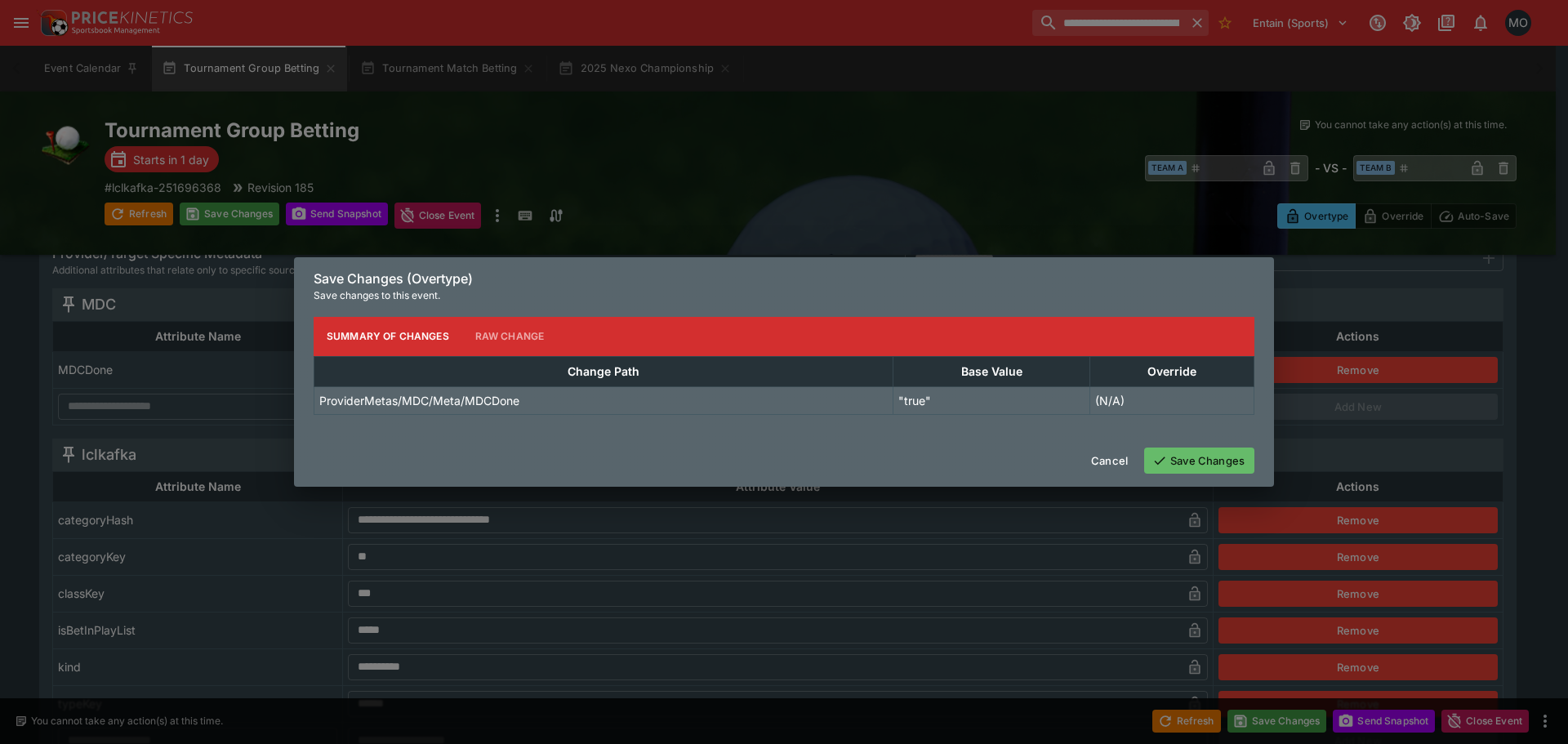 click on "Save Changes" at bounding box center (1199, 461) 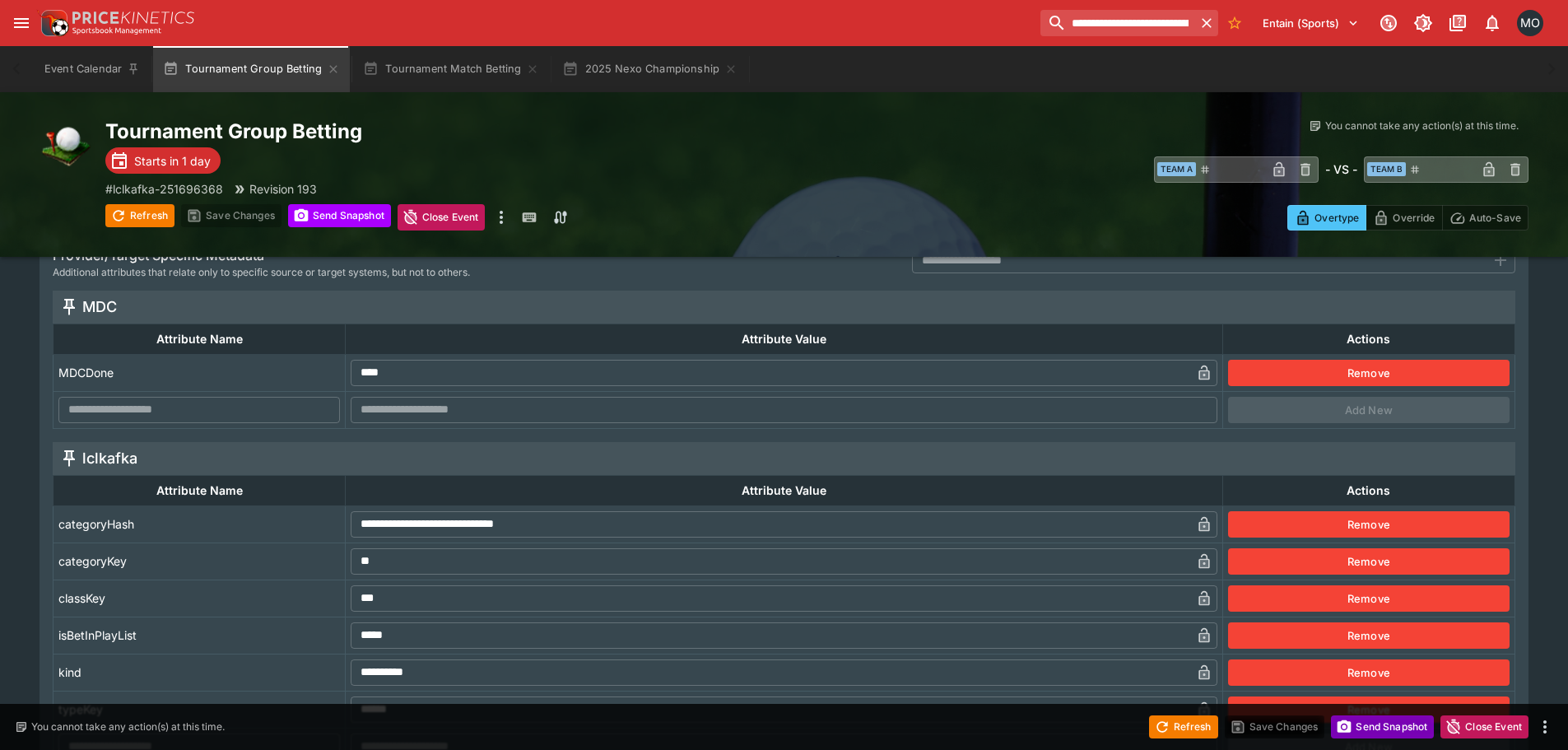click on "Send Snapshot" at bounding box center [1382, 727] 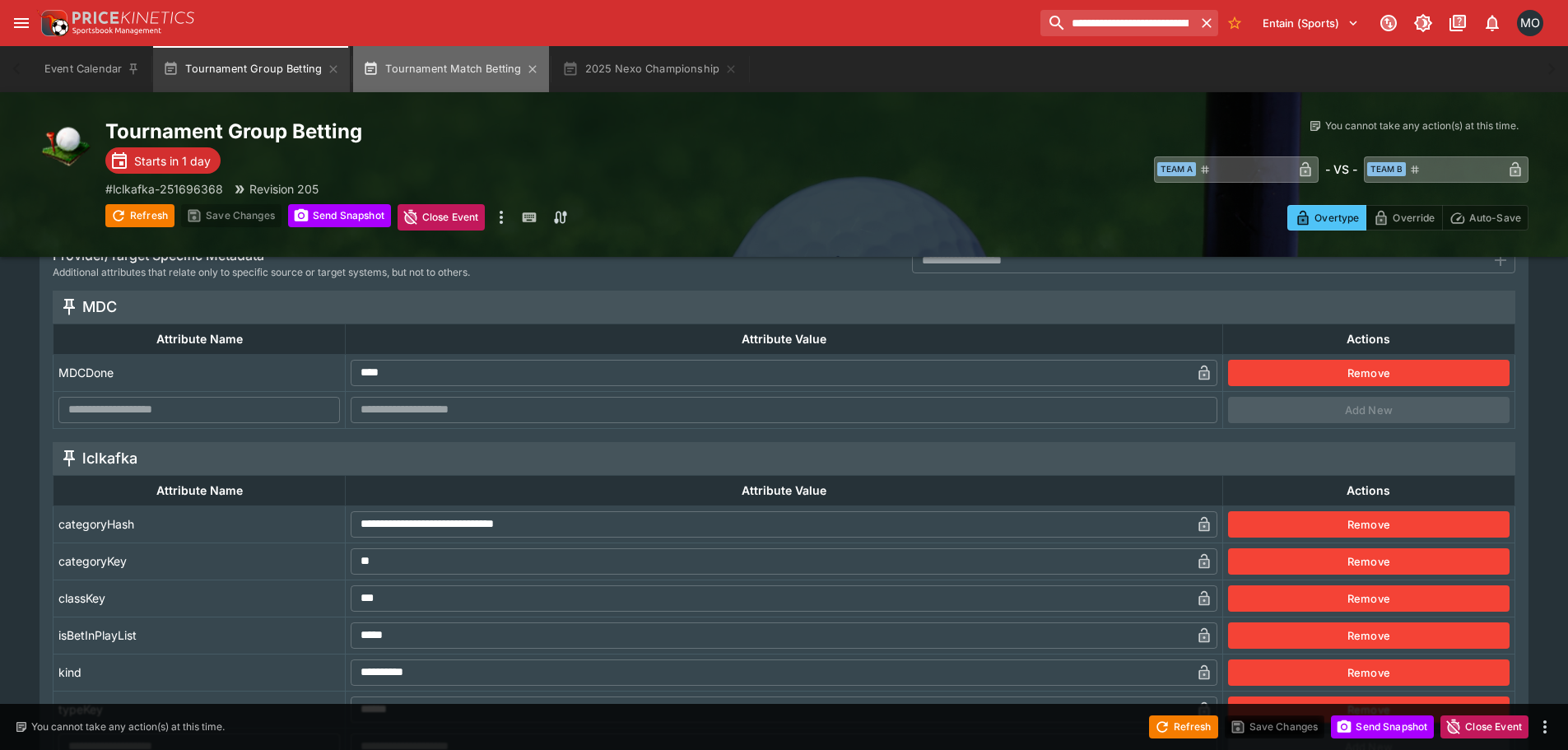 click on "Tournament Match Betting" at bounding box center [451, 69] 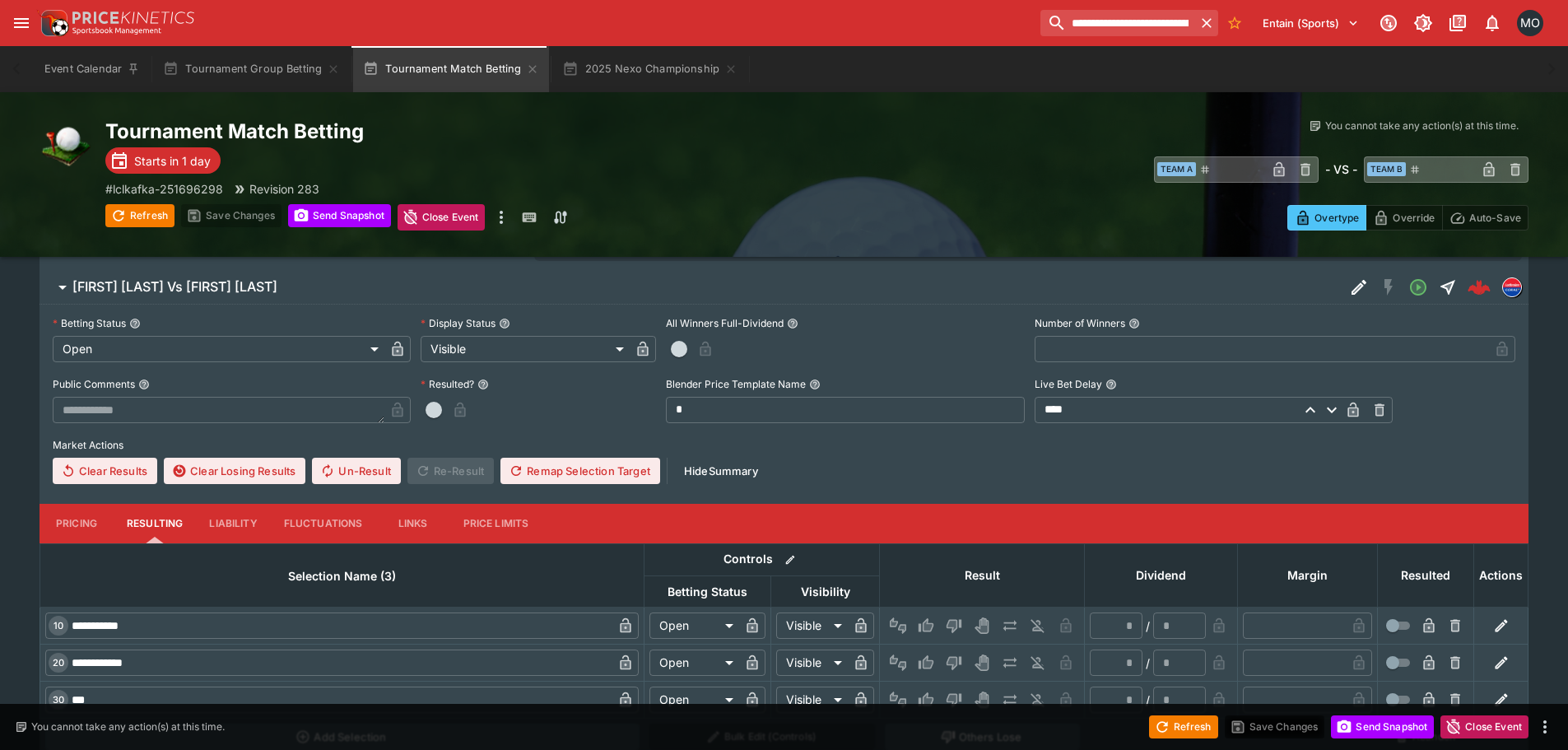 scroll, scrollTop: 0, scrollLeft: 0, axis: both 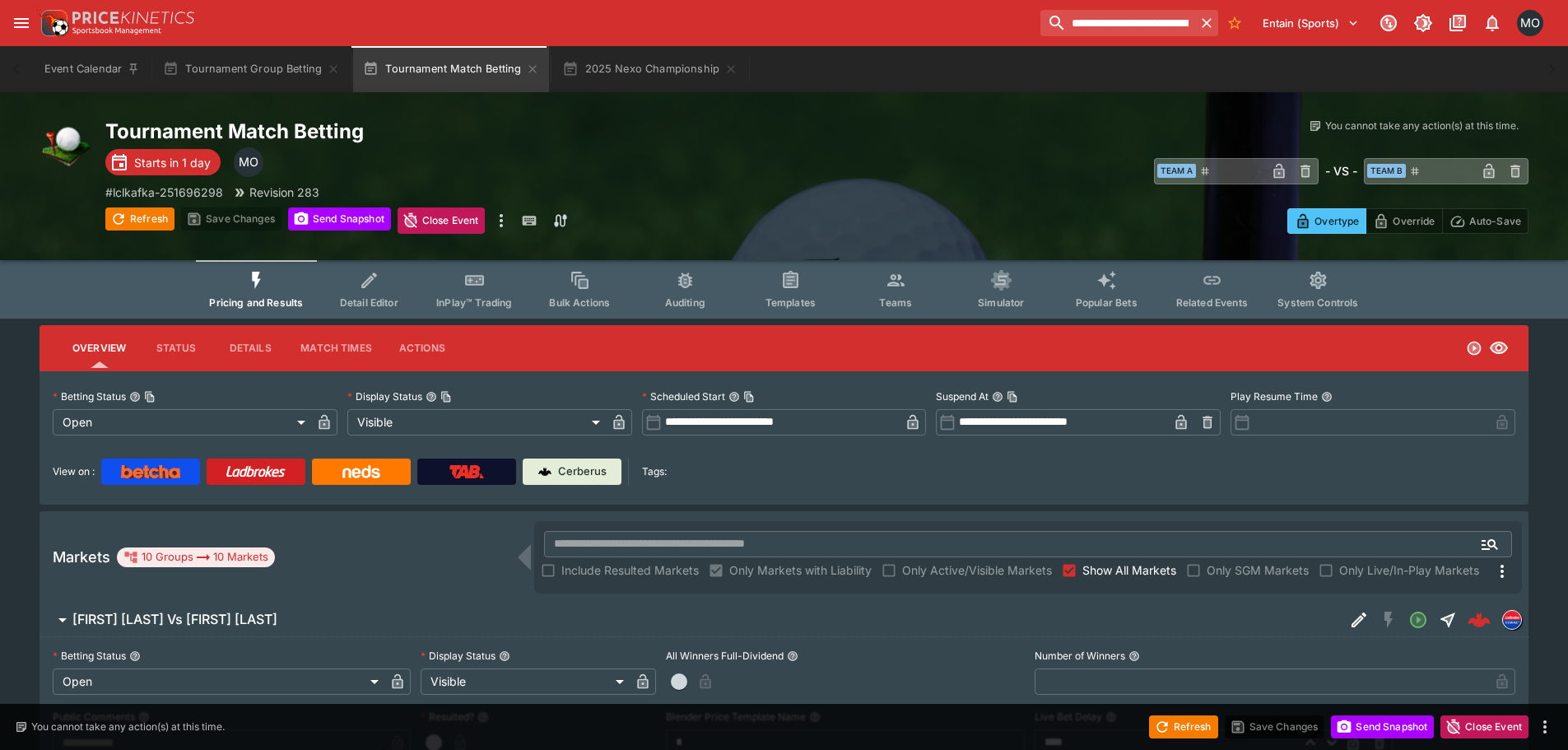 click 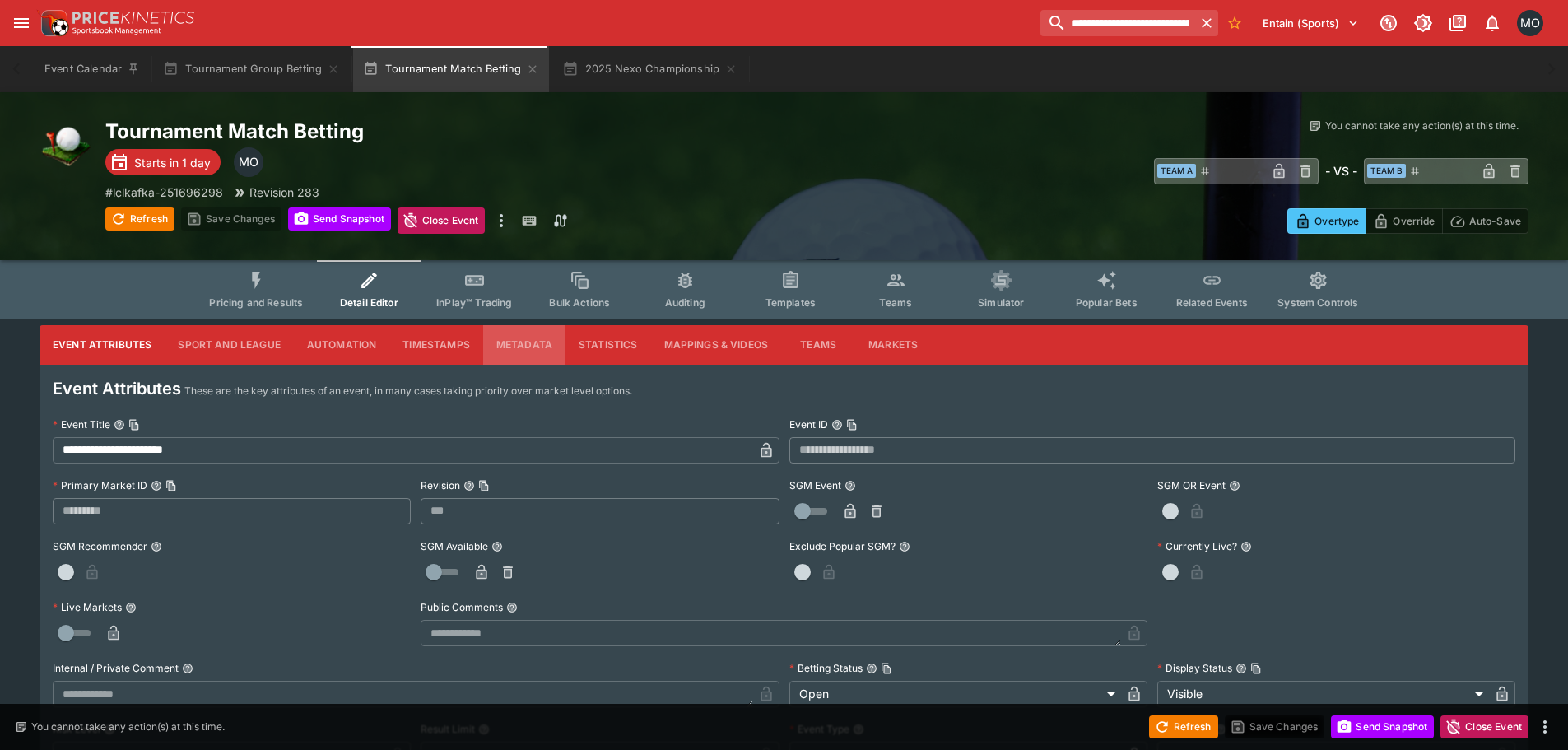 click on "Metadata" at bounding box center [524, 345] 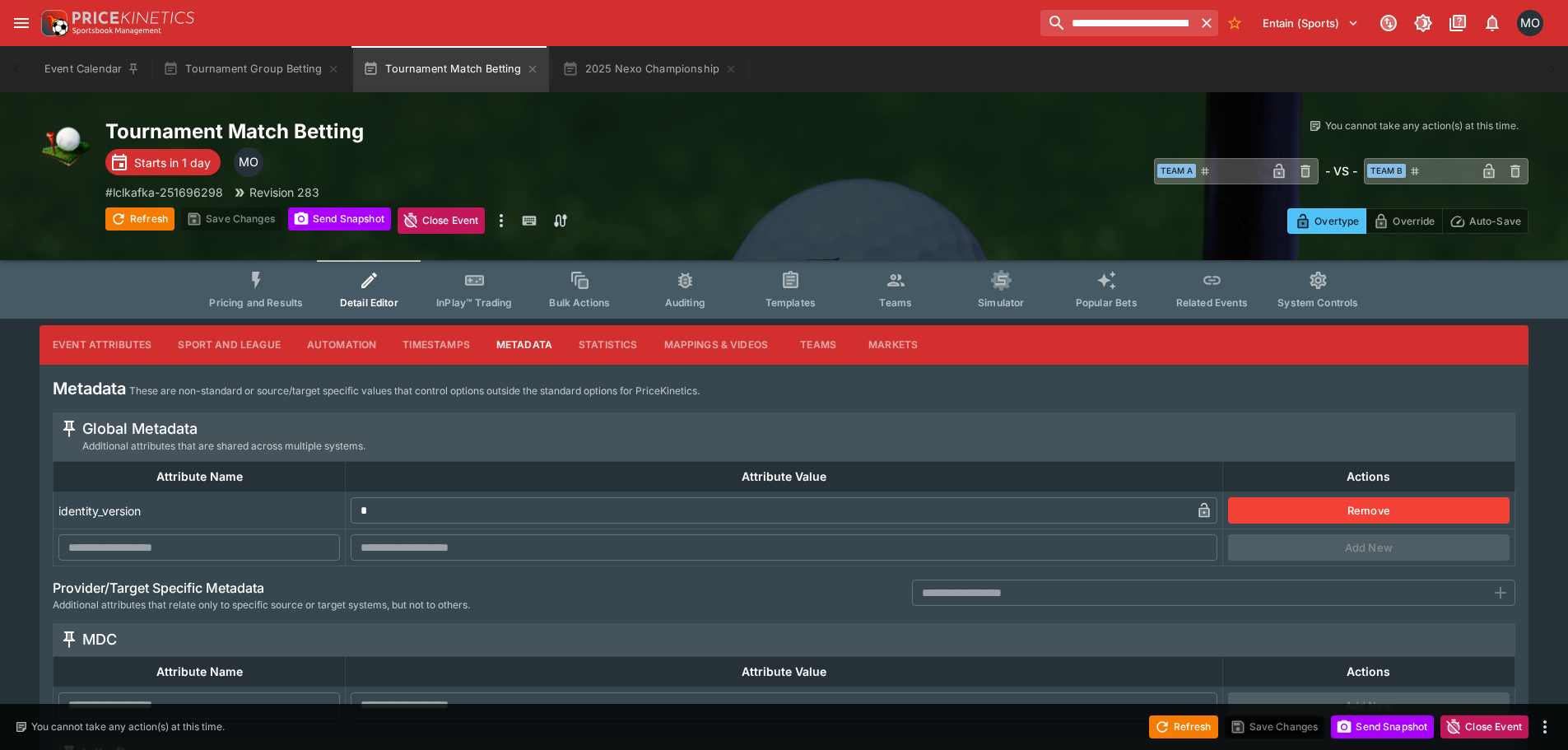 scroll, scrollTop: 329, scrollLeft: 0, axis: vertical 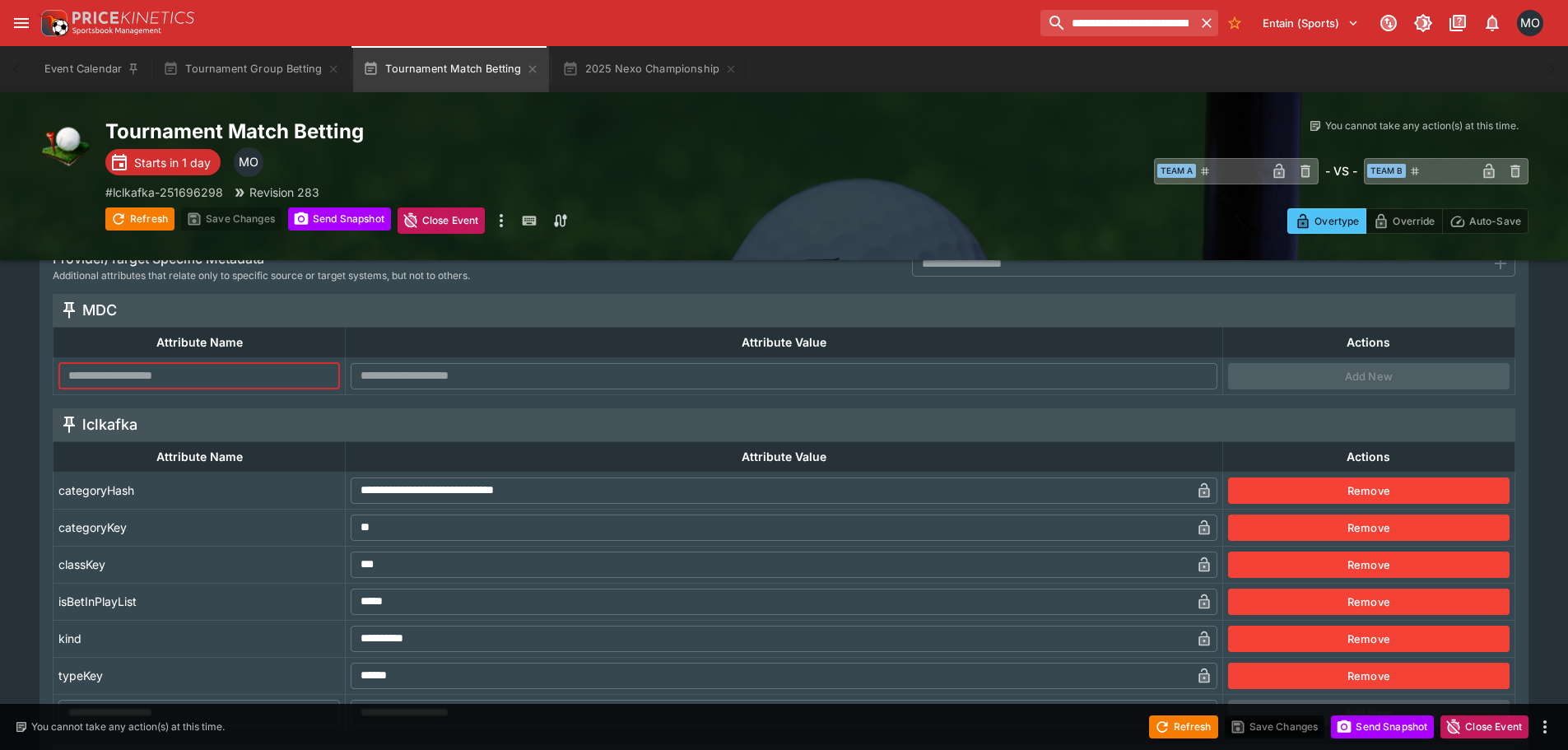 click at bounding box center (199, 376) 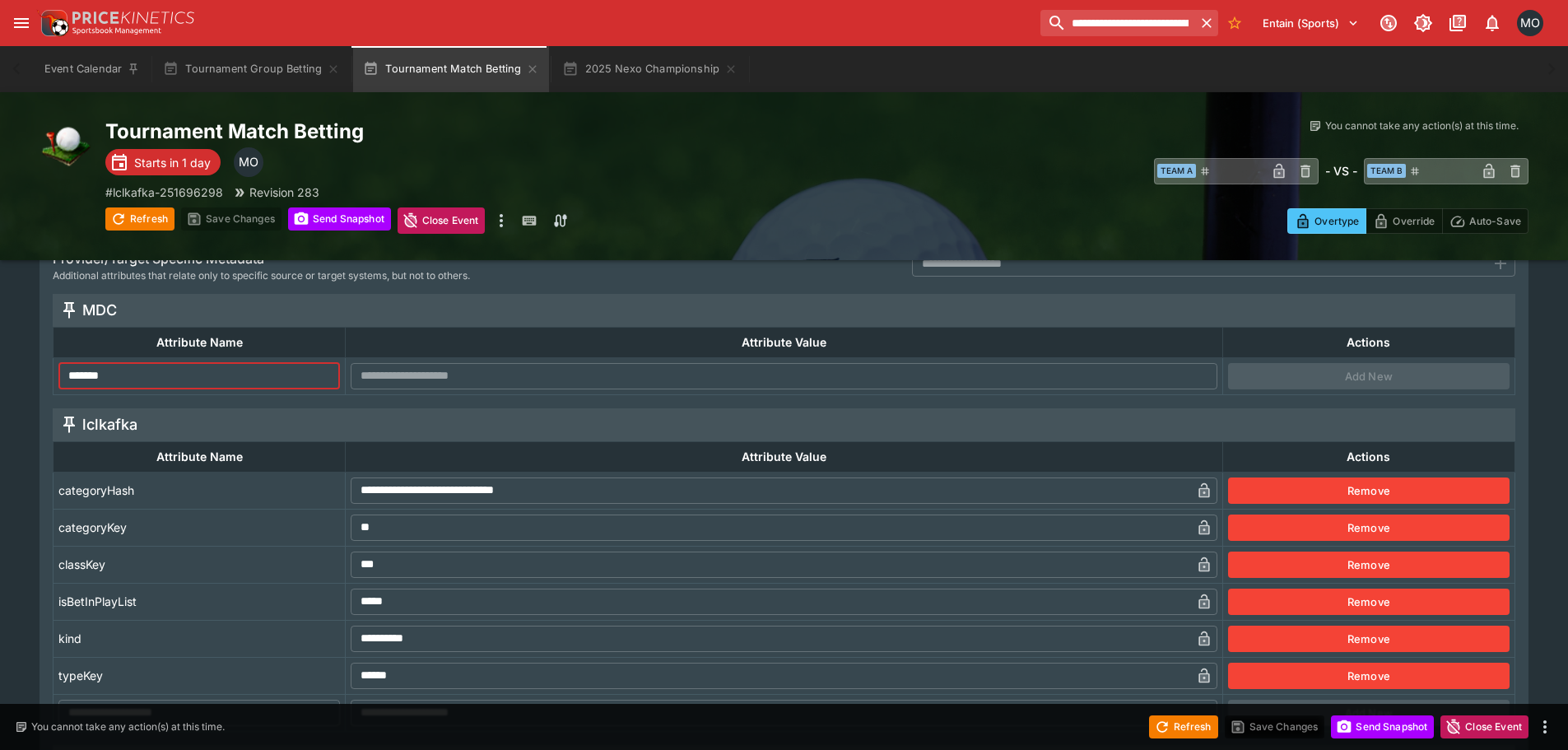 type on "*******" 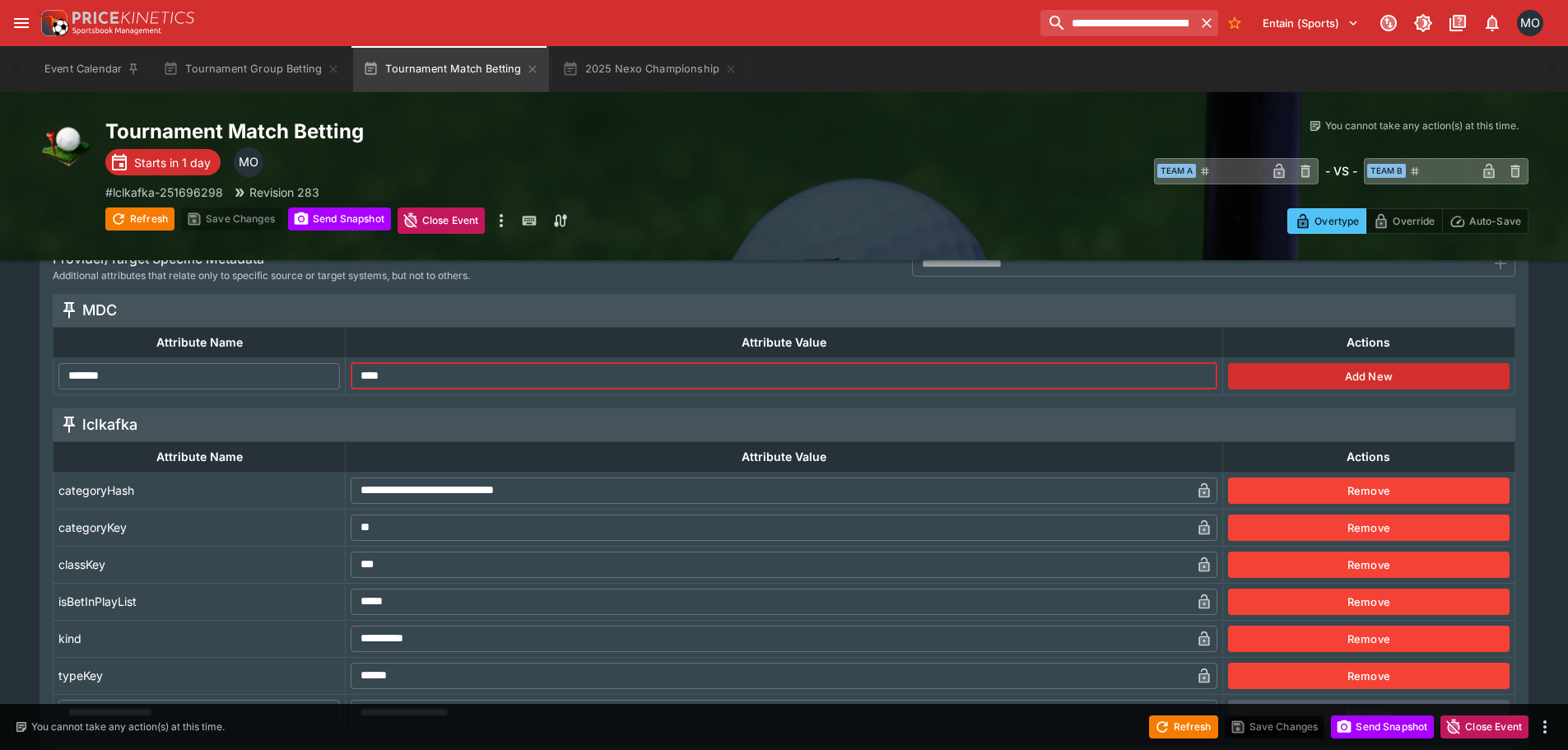 type on "****" 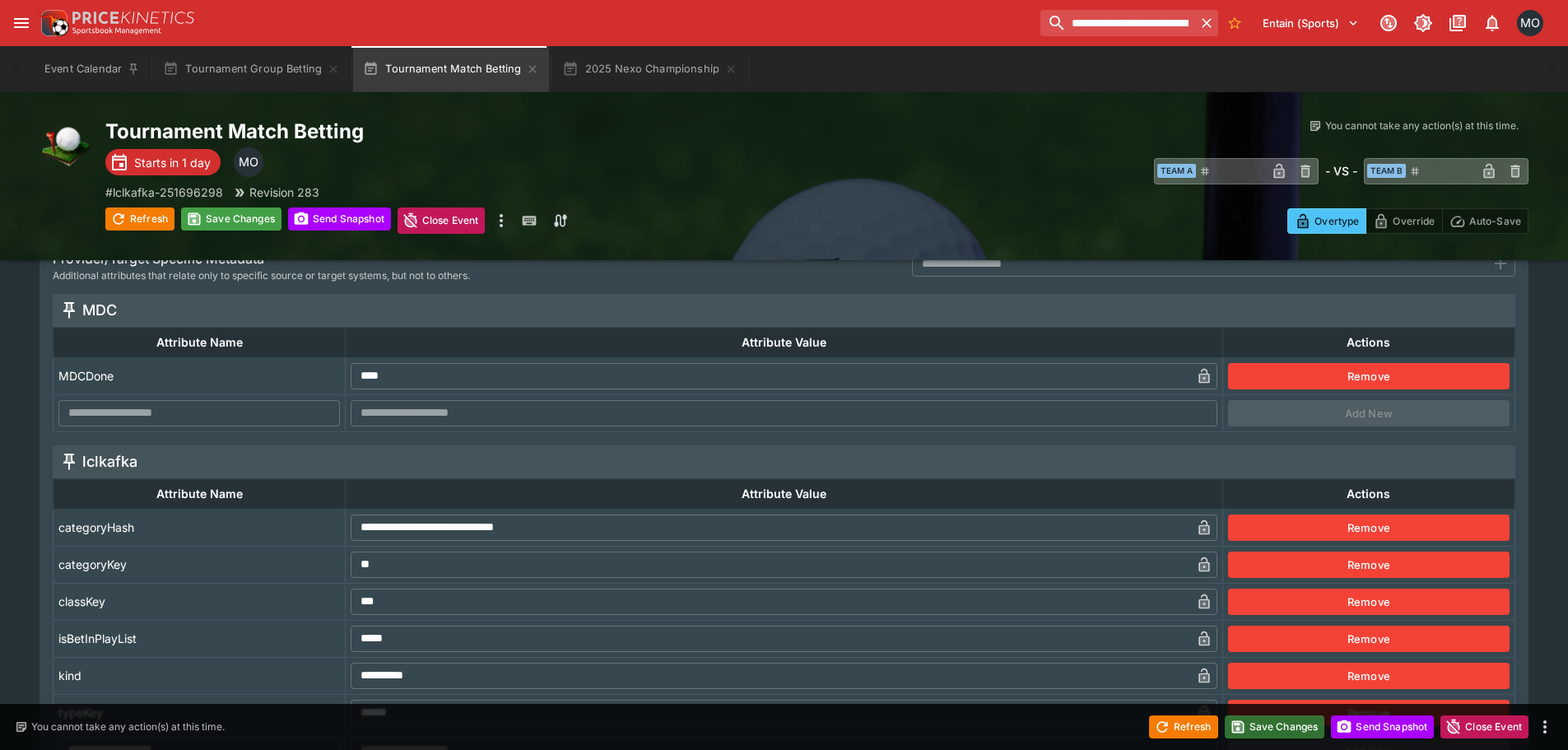 click on "Save Changes" at bounding box center [1275, 727] 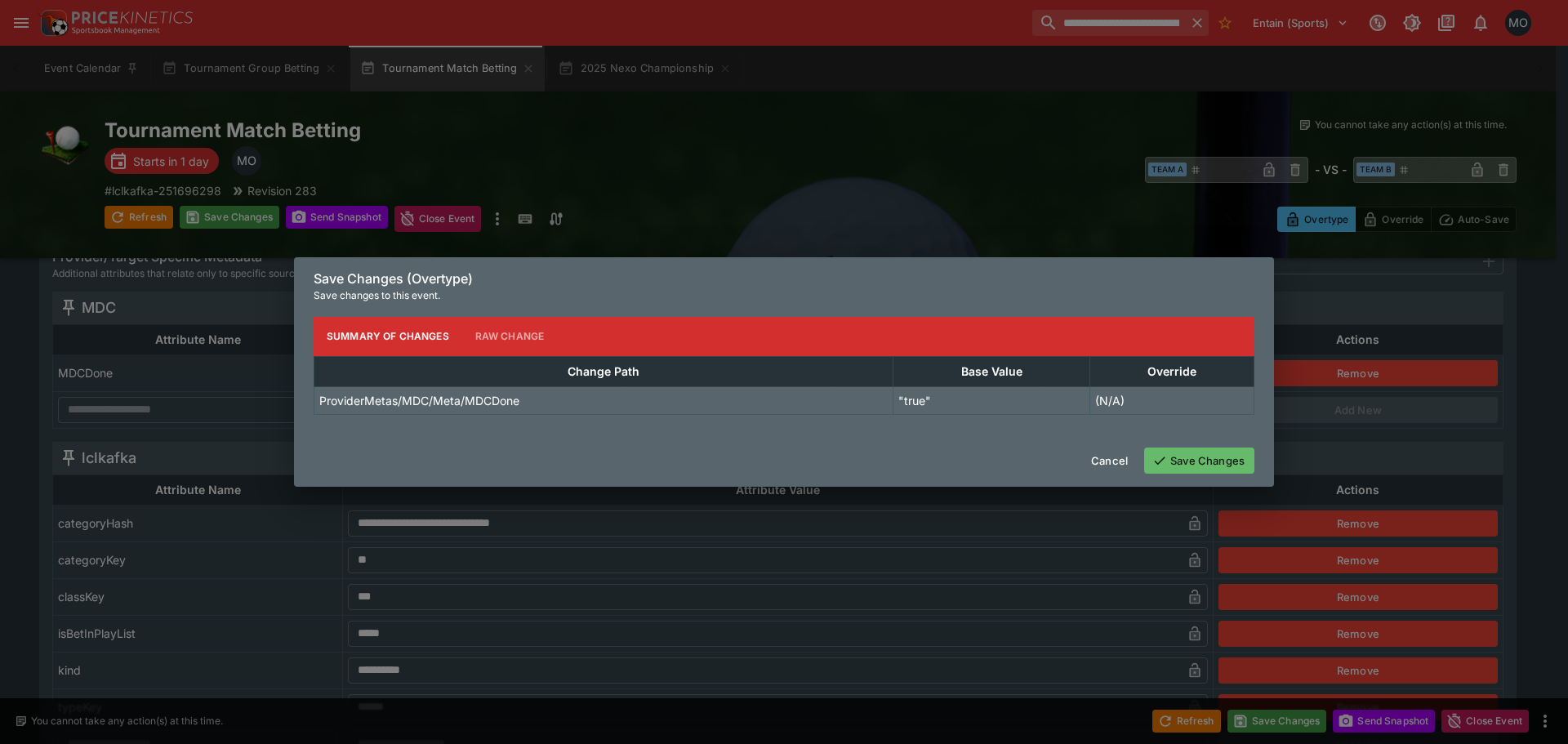click on "Save Changes" at bounding box center (1199, 461) 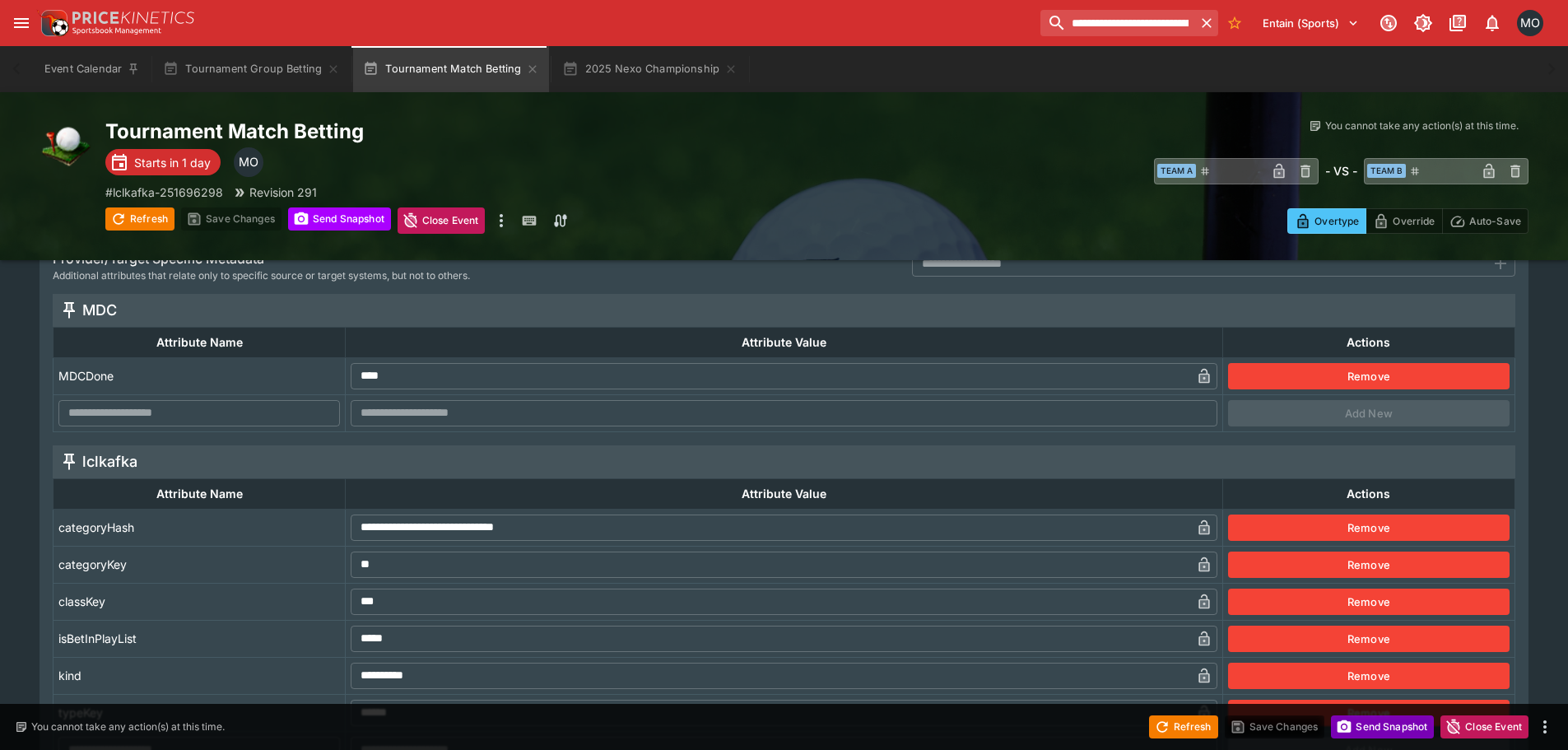 click on "Send Snapshot" at bounding box center (1382, 727) 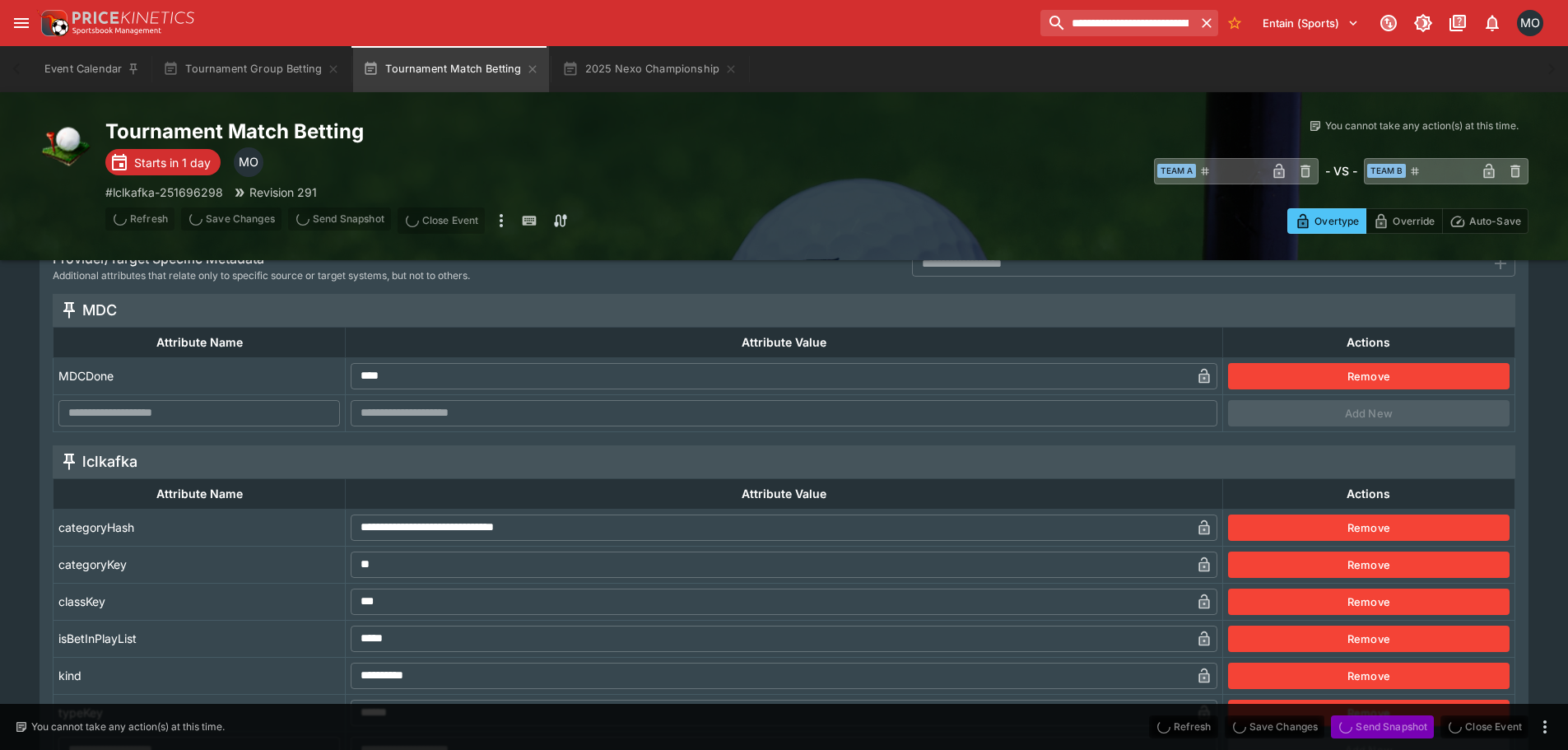click on "Send Snapshot" at bounding box center [1382, 727] 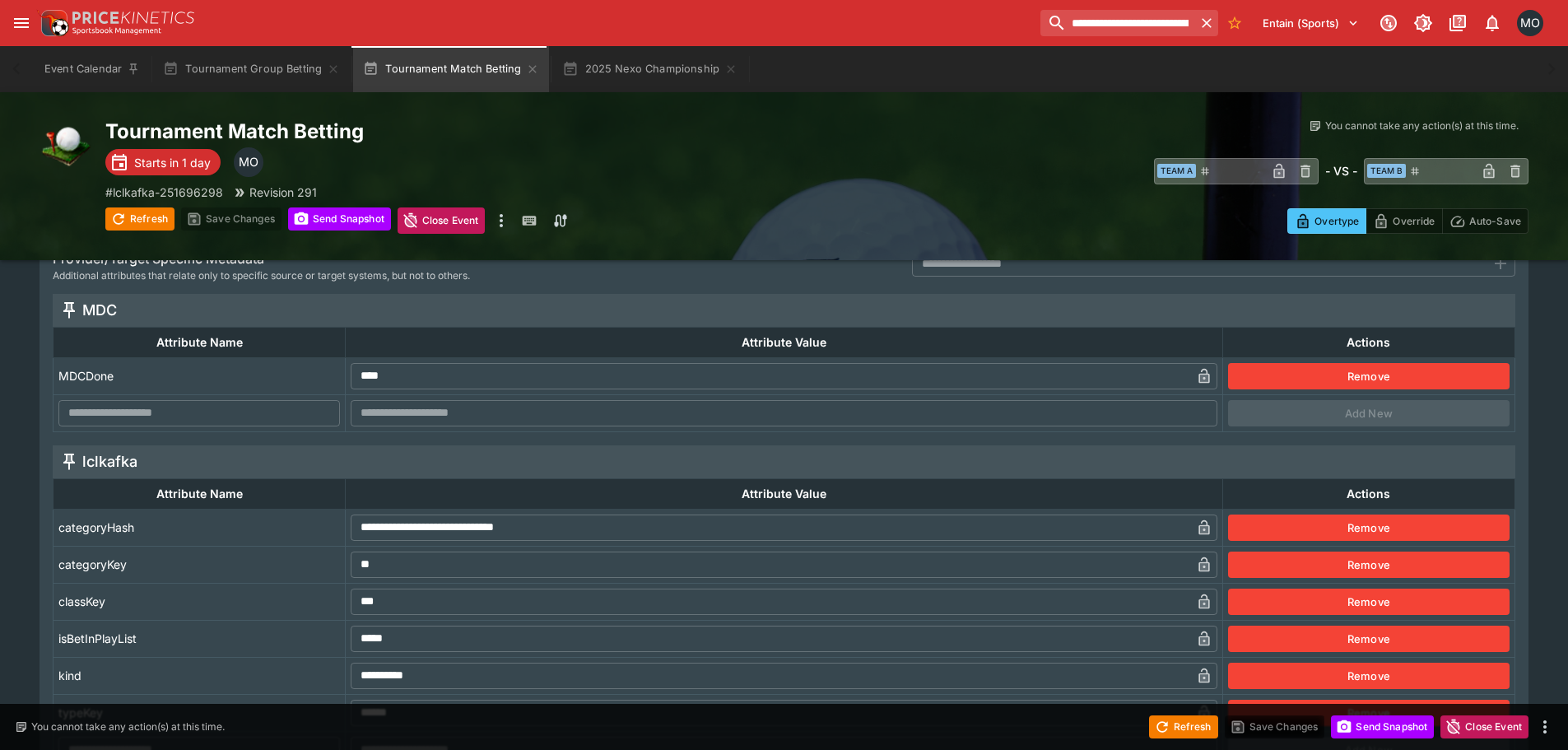 click on "Send Snapshot" at bounding box center (1382, 727) 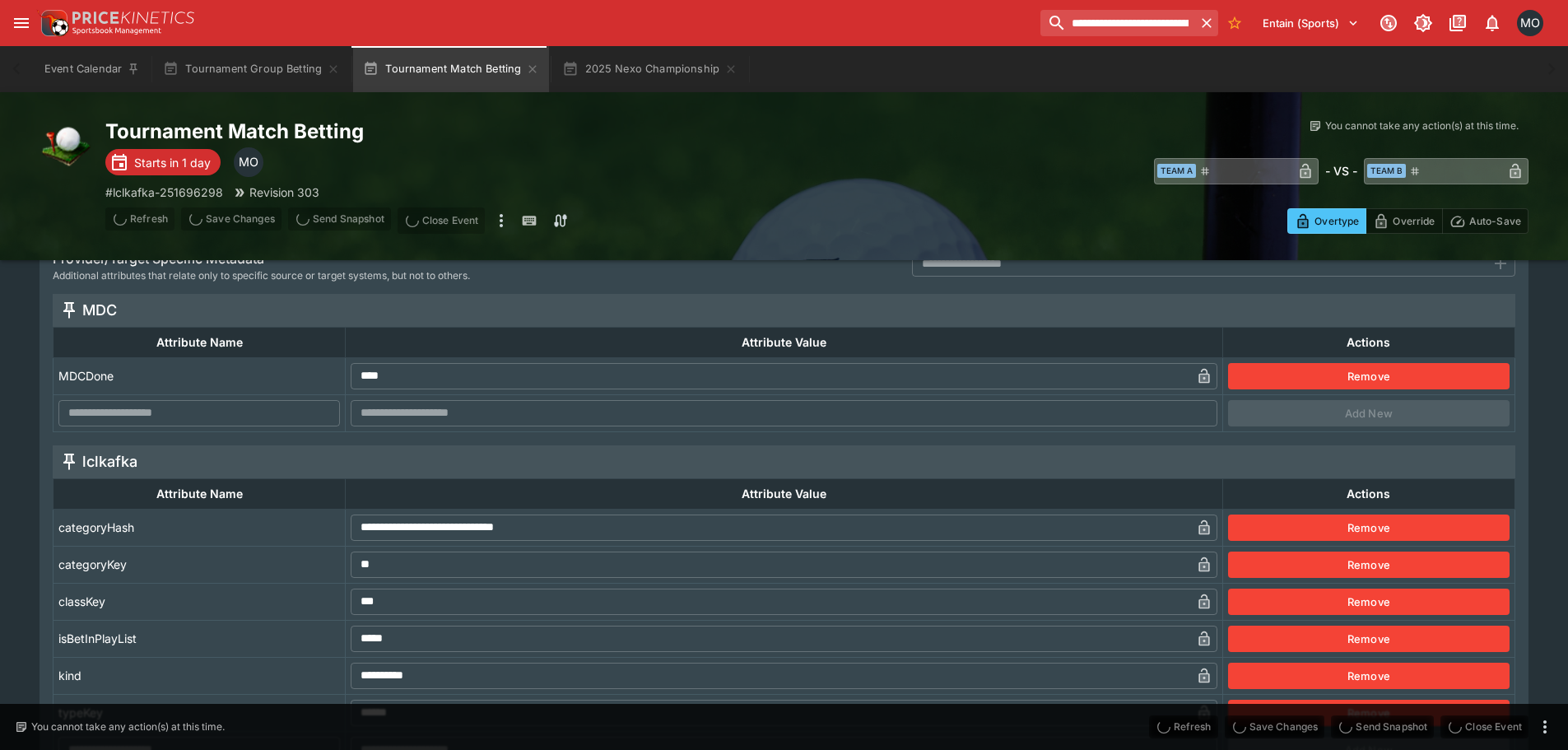 click on "Send Snapshot" at bounding box center (1382, 727) 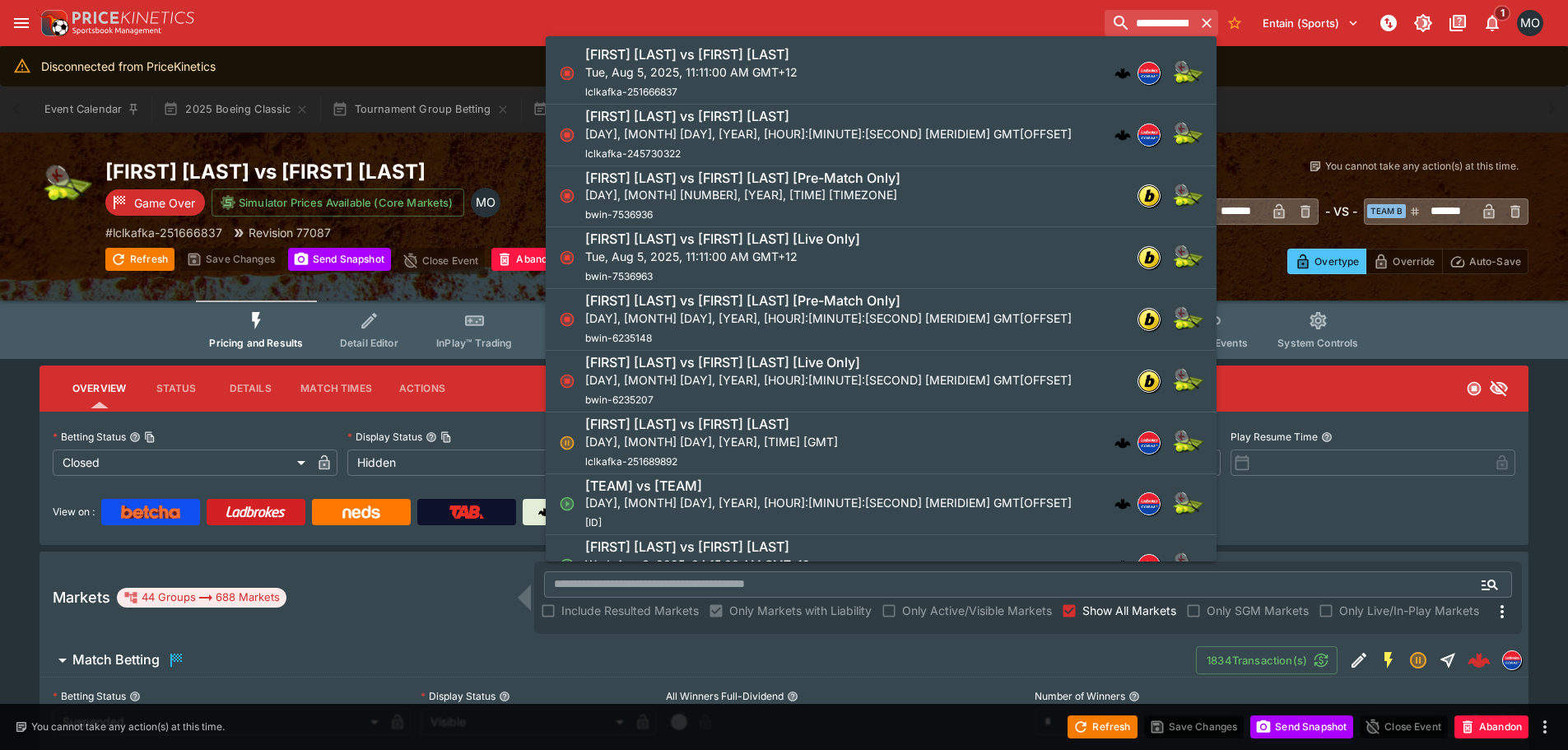 scroll, scrollTop: 0, scrollLeft: 0, axis: both 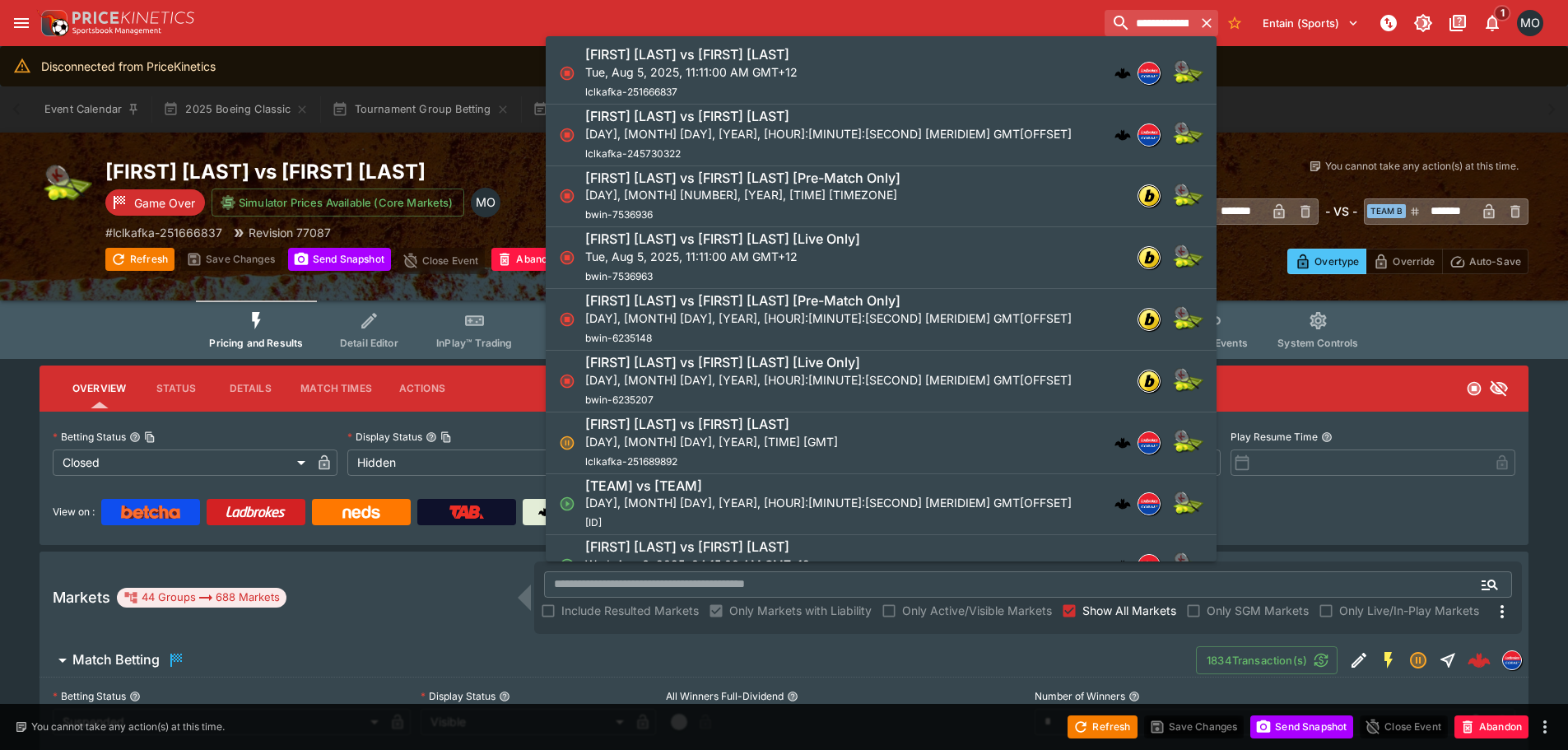click on "**********" at bounding box center [1150, 23] 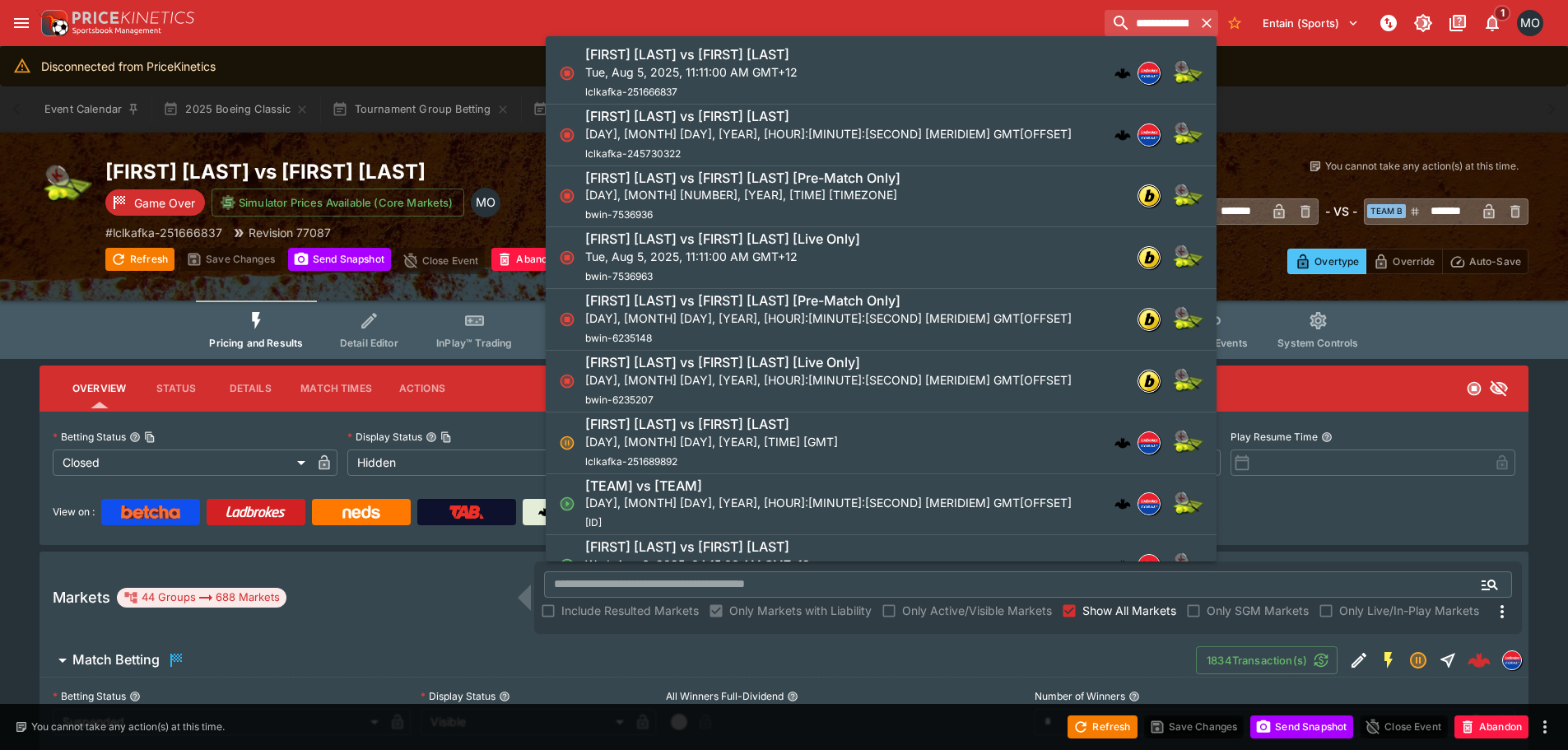 click on "**********" at bounding box center (1150, 23) 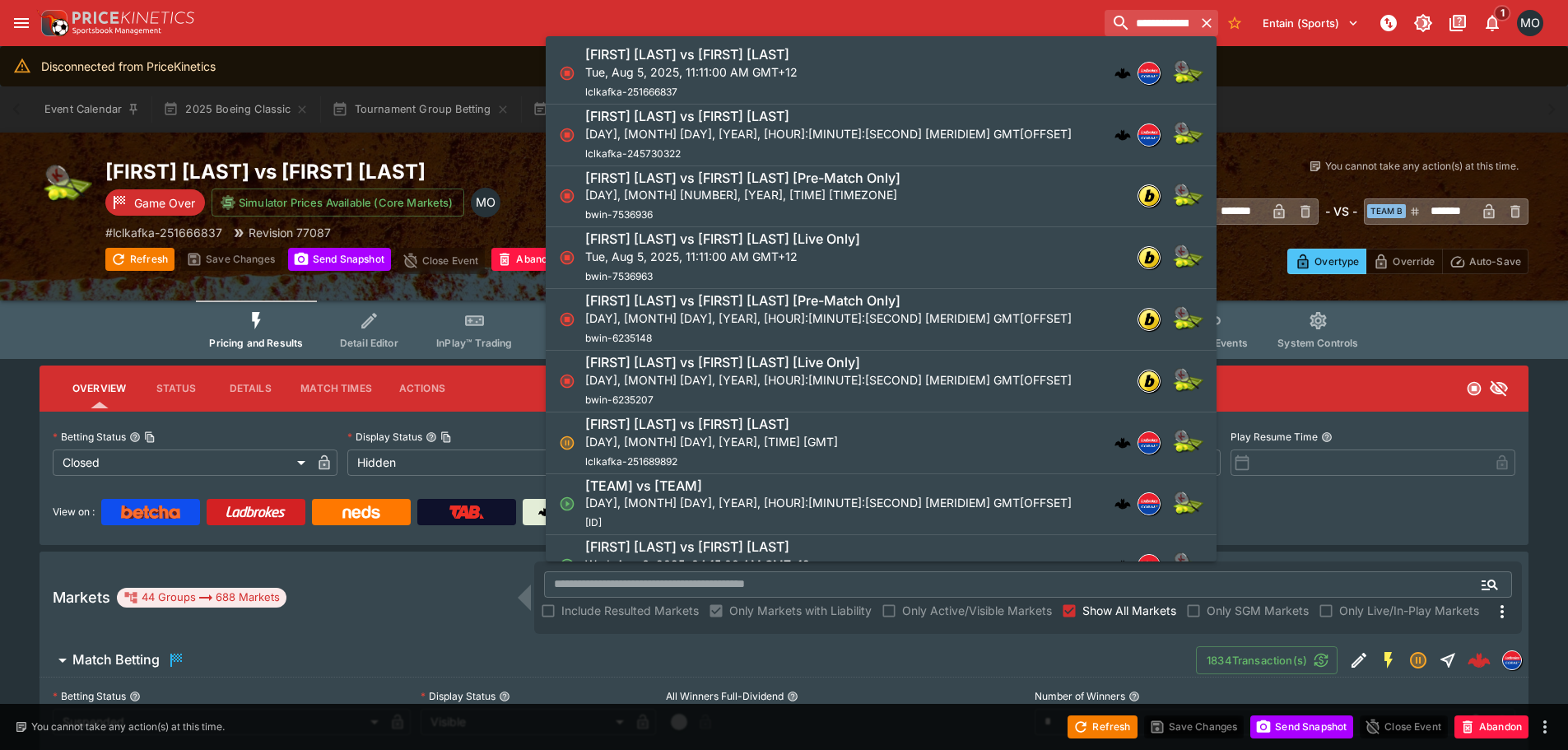 click on "**********" at bounding box center [1150, 23] 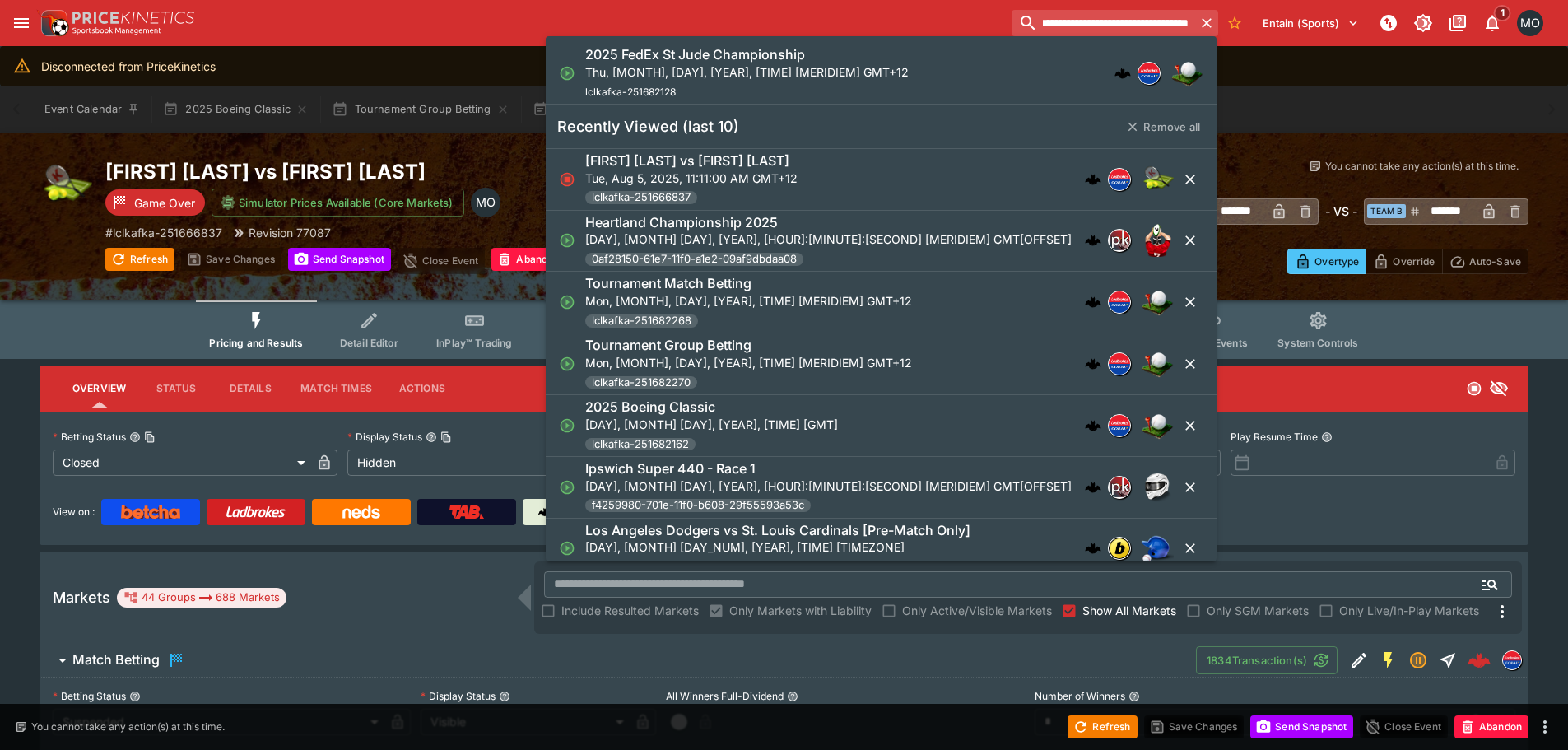 type on "**********" 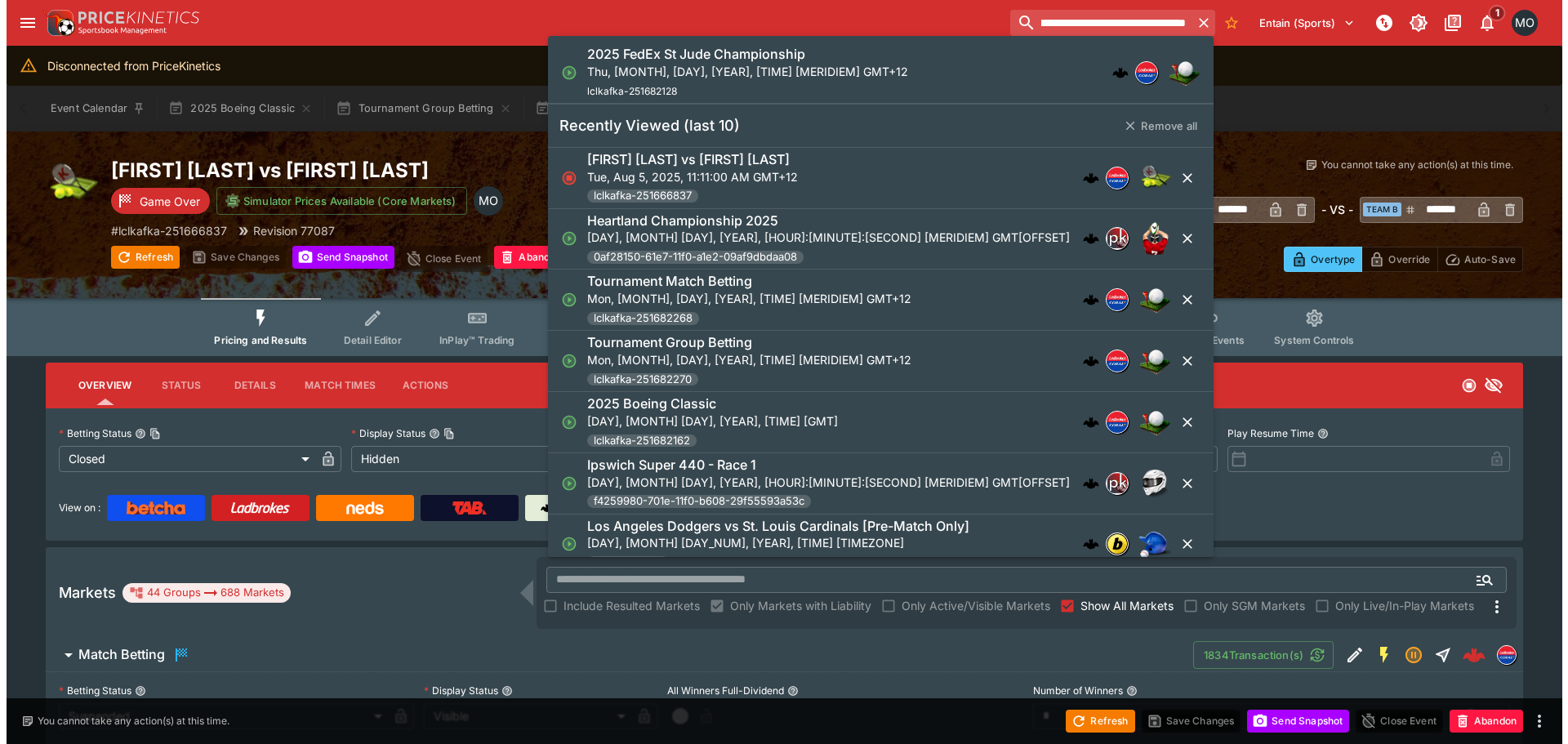 scroll, scrollTop: 0, scrollLeft: 0, axis: both 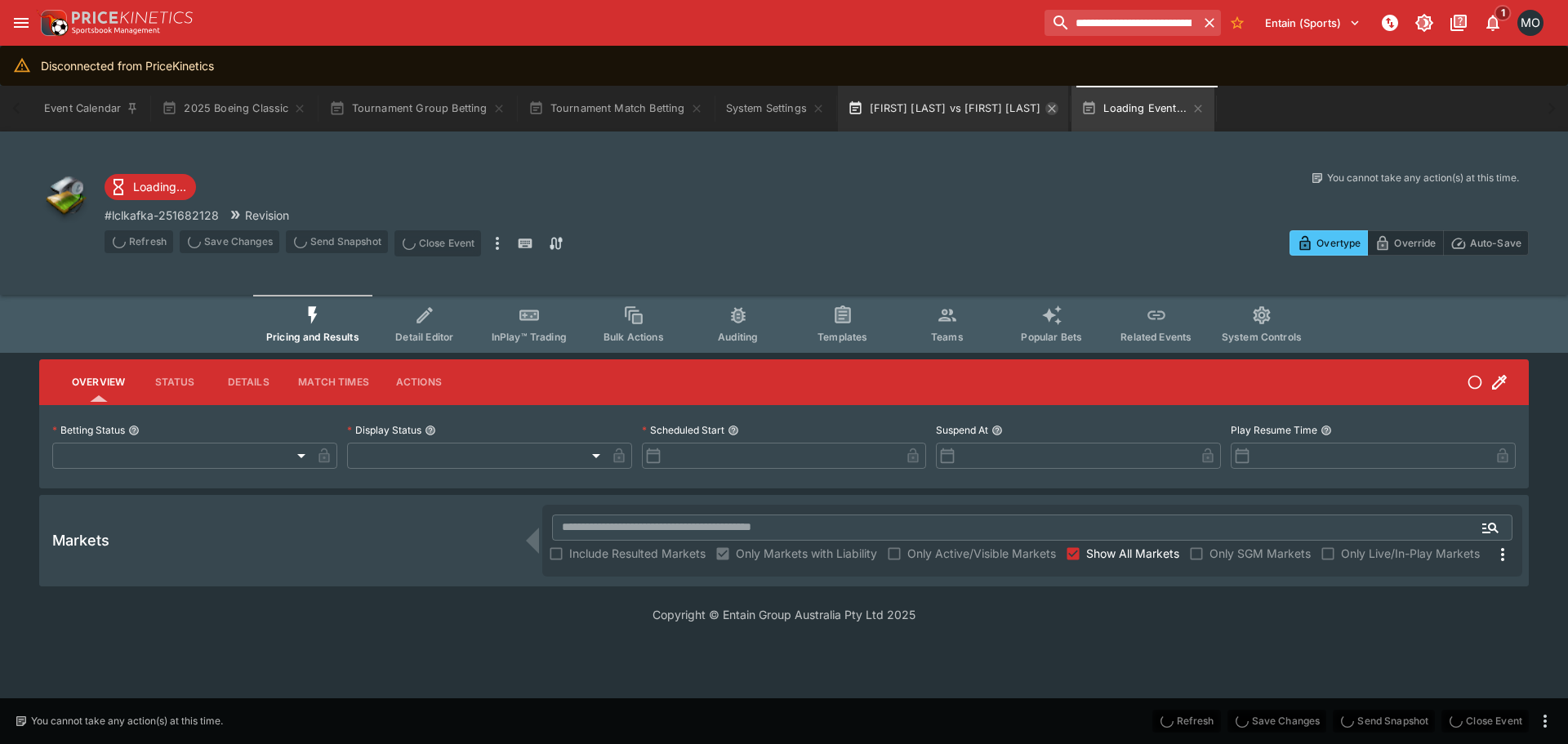 click 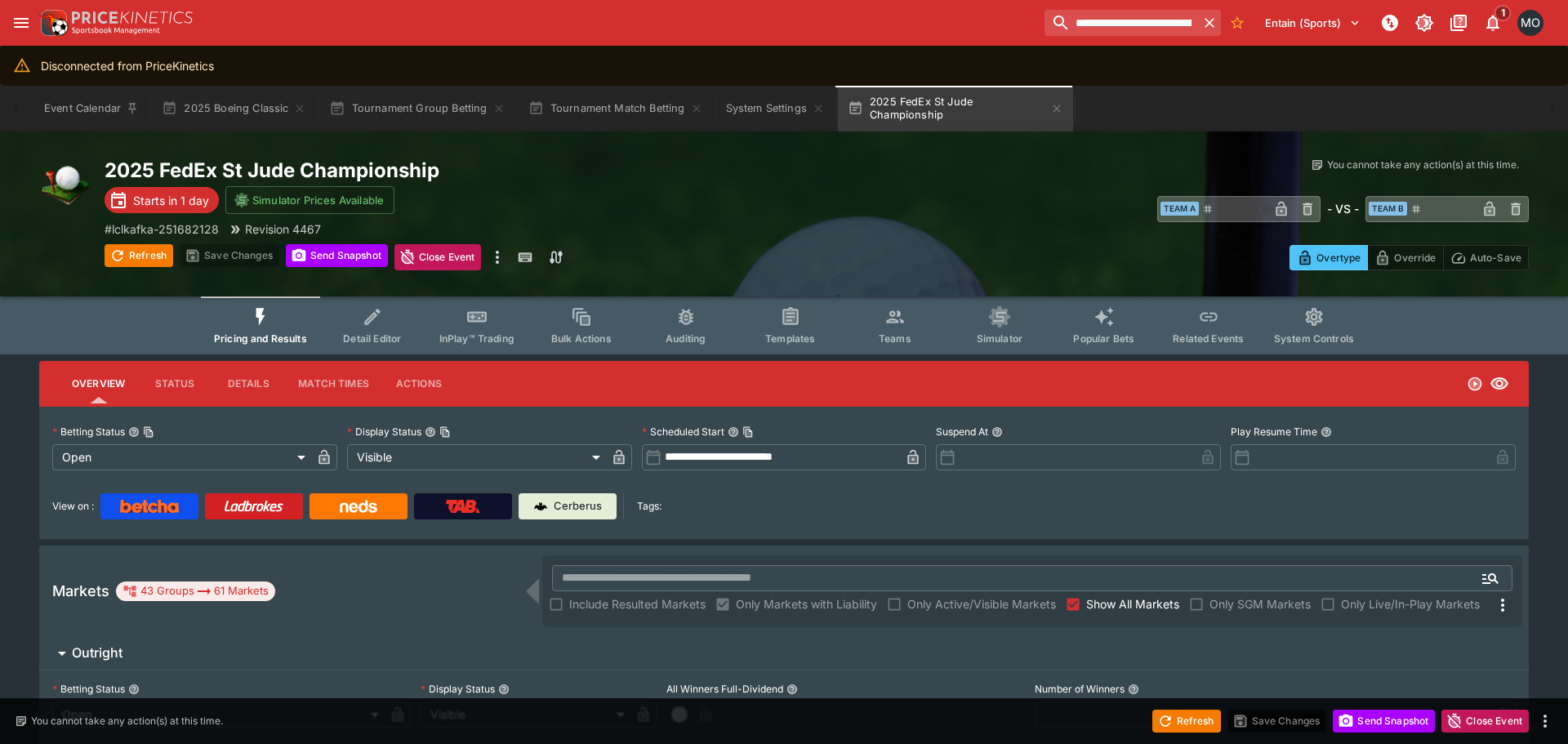 type on "**********" 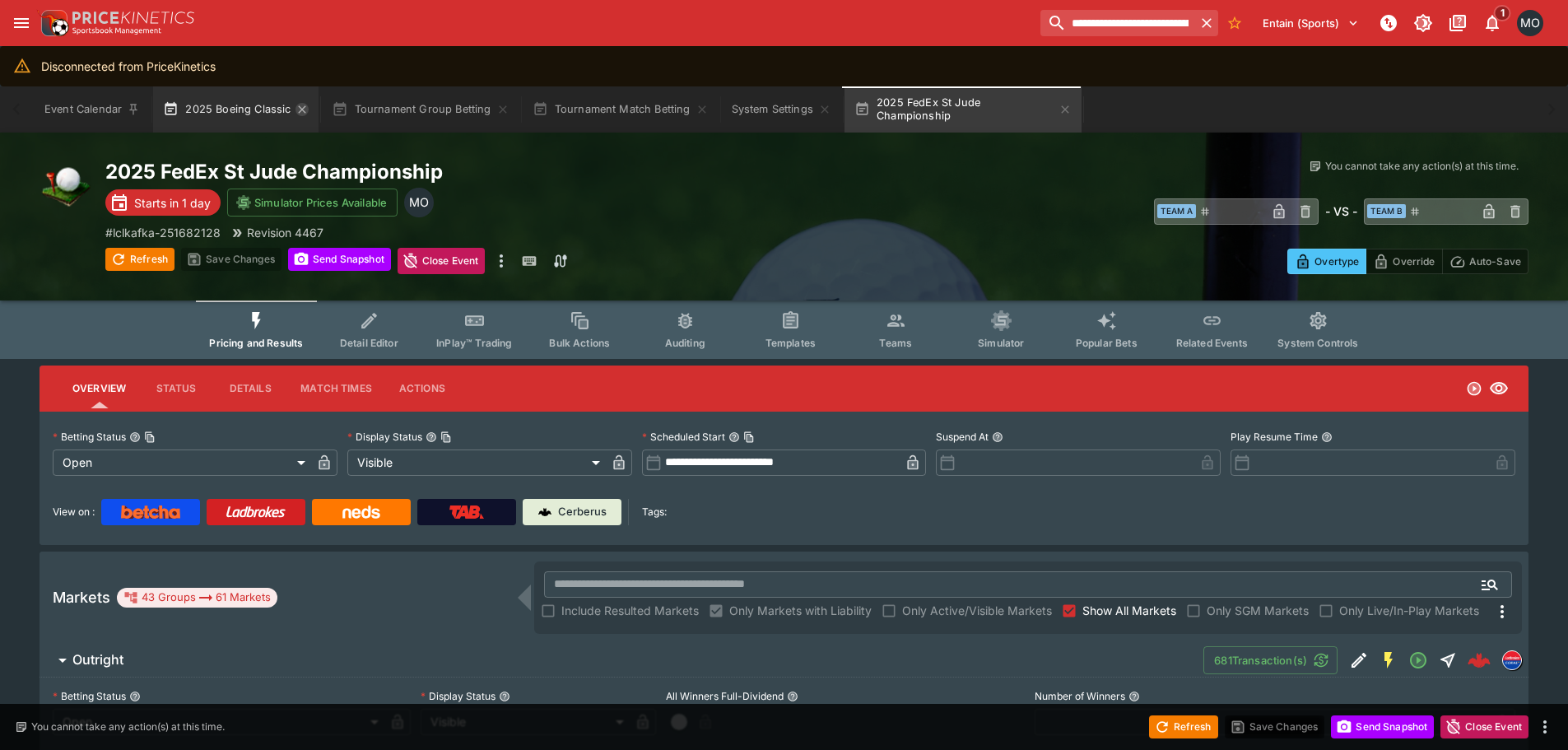 click 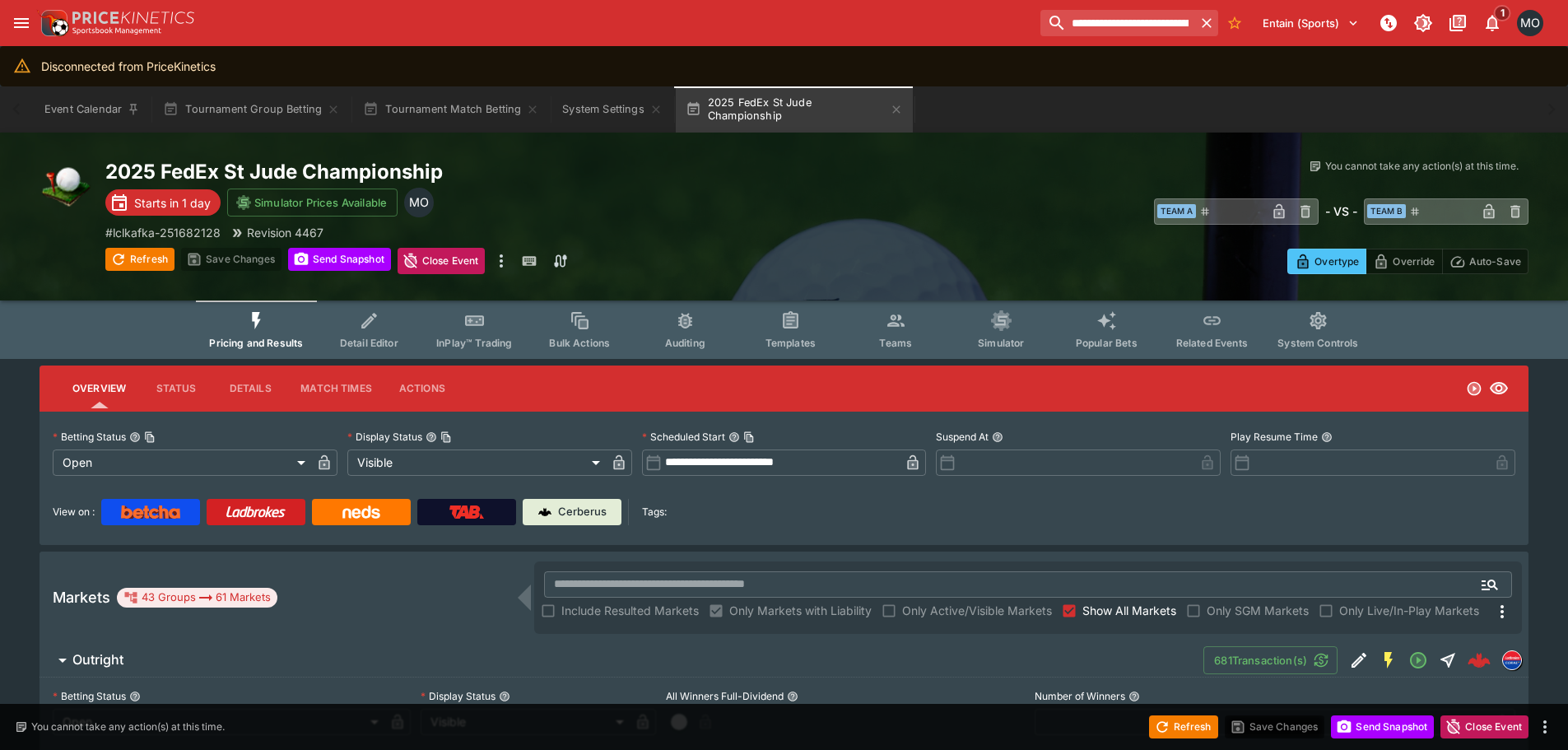 click on "Tournament Group Betting" at bounding box center (251, 109) 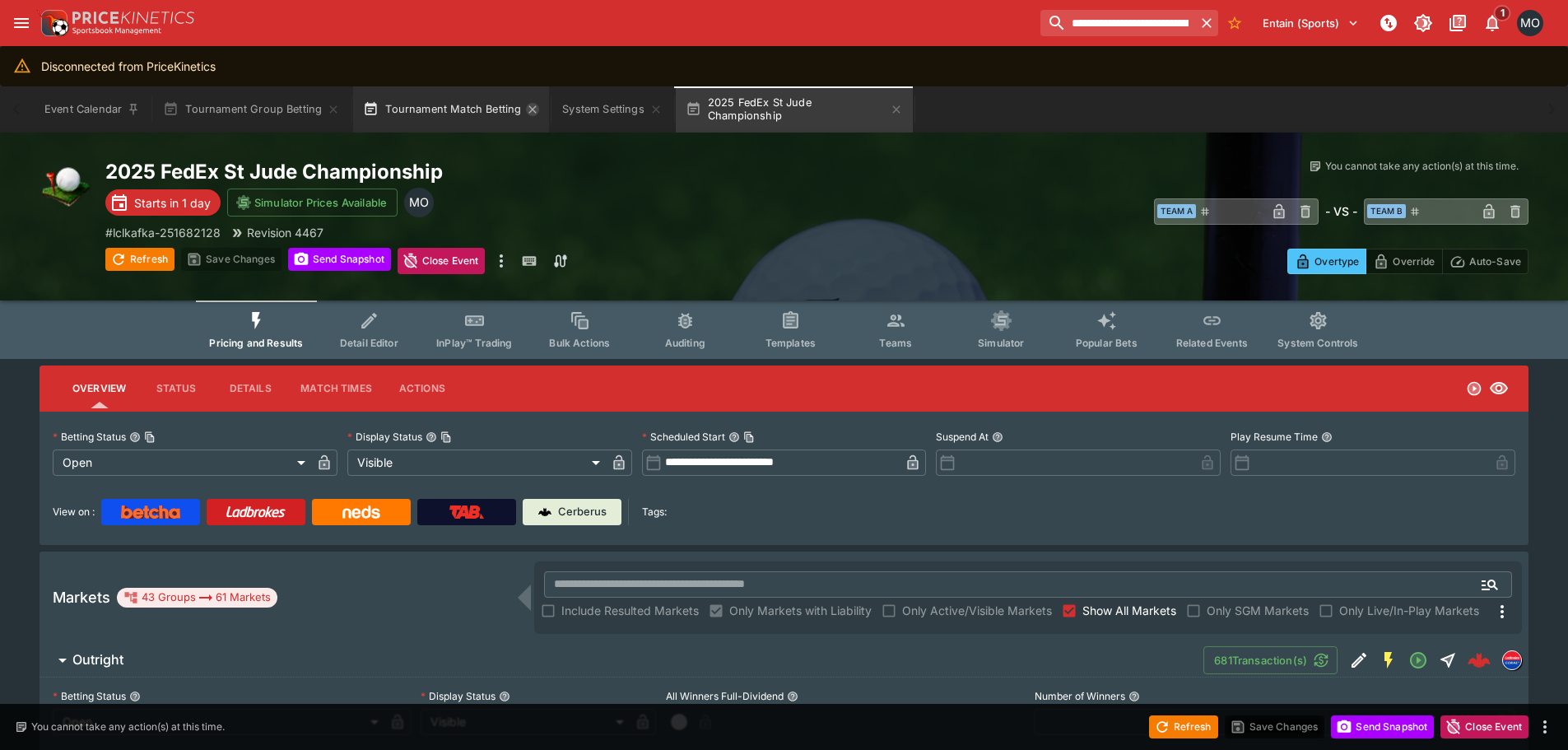 click 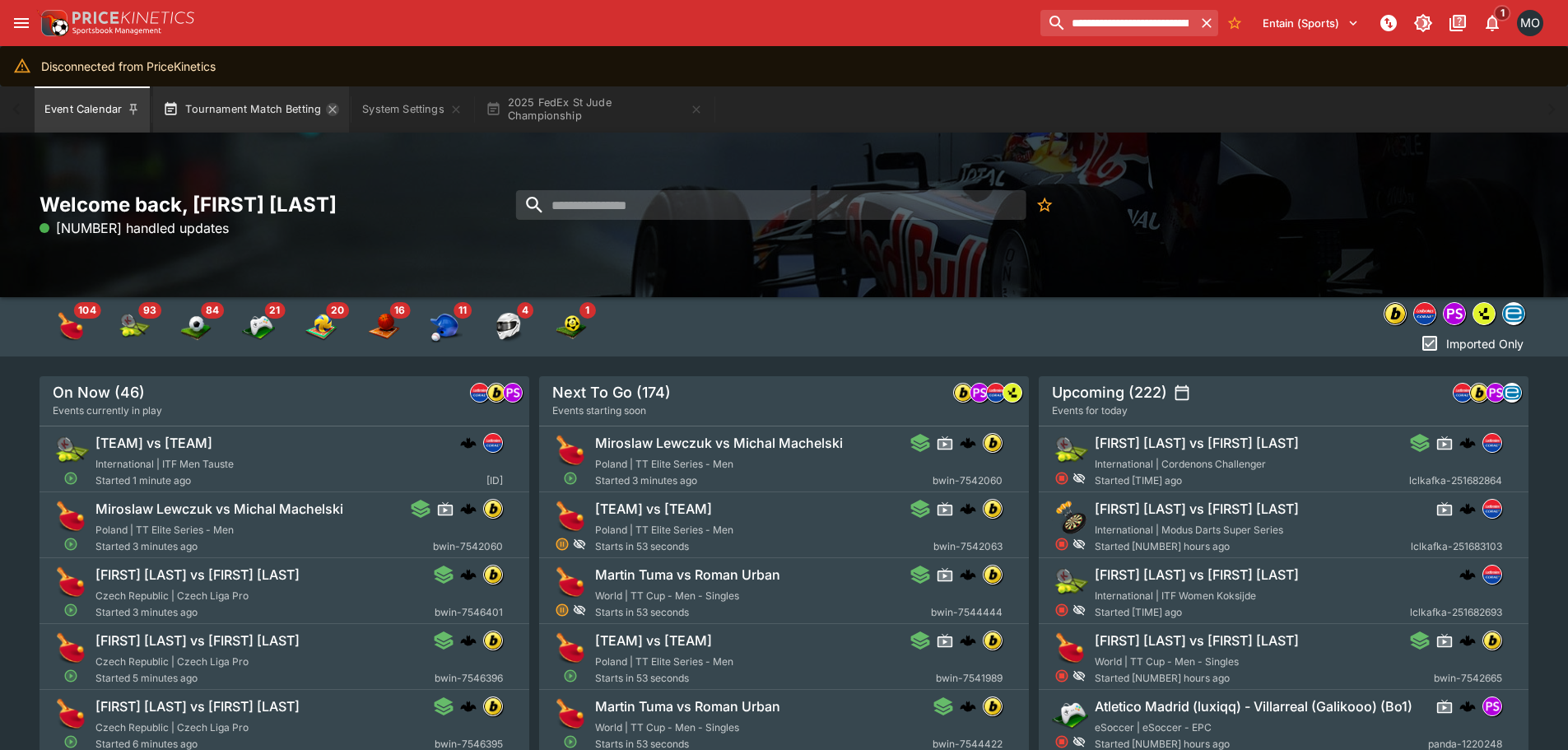click 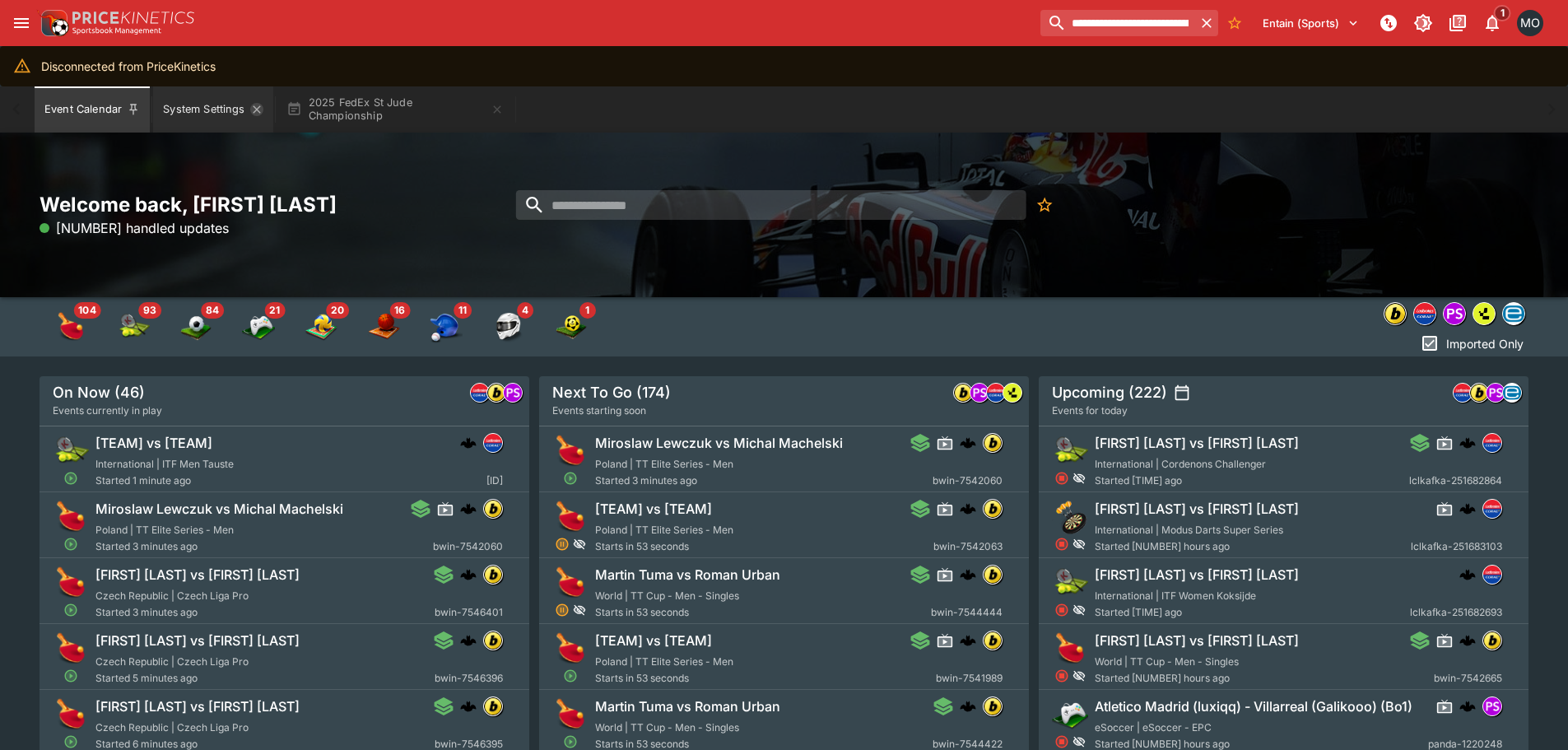 click 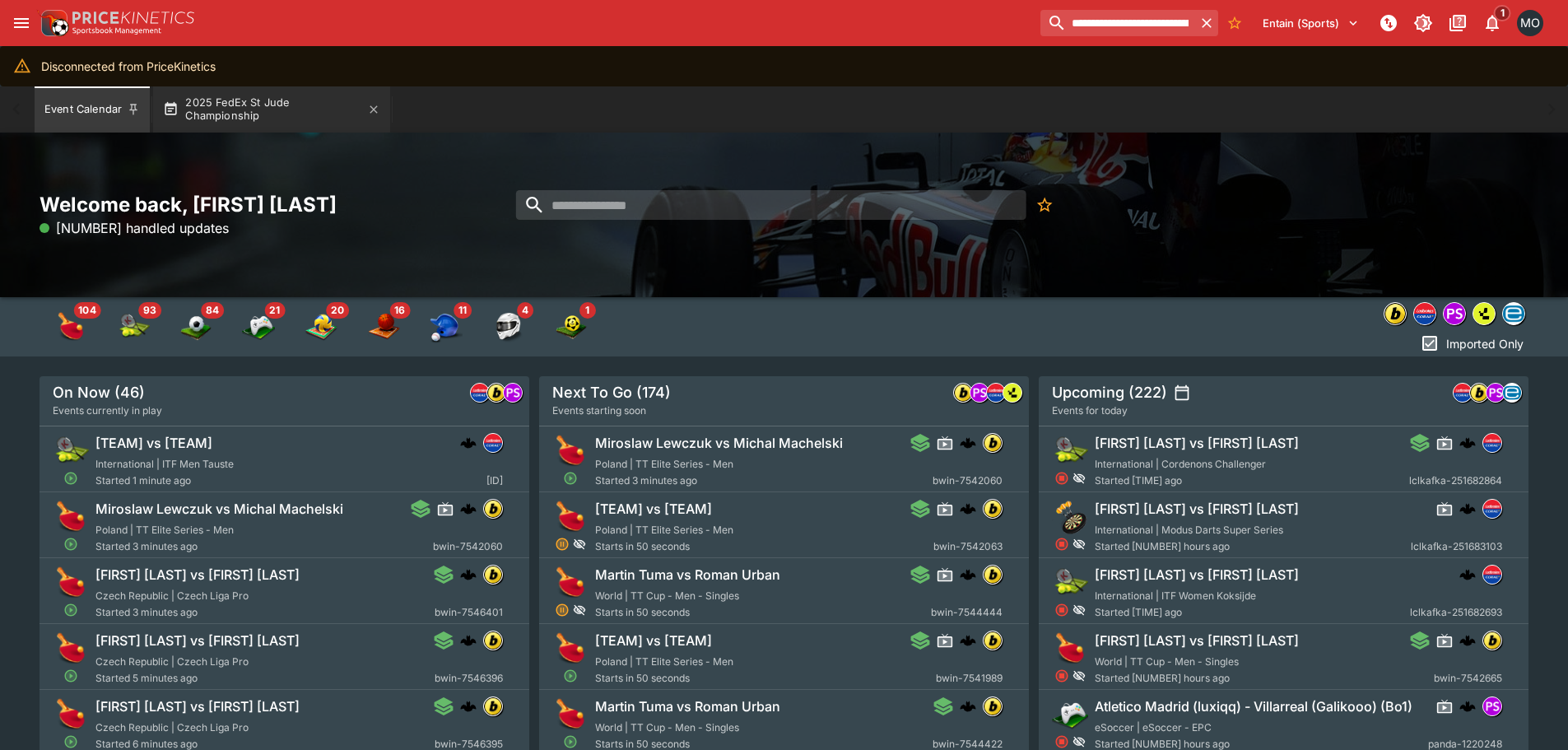 click on "2025 FedEx St Jude Championship" at bounding box center [272, 109] 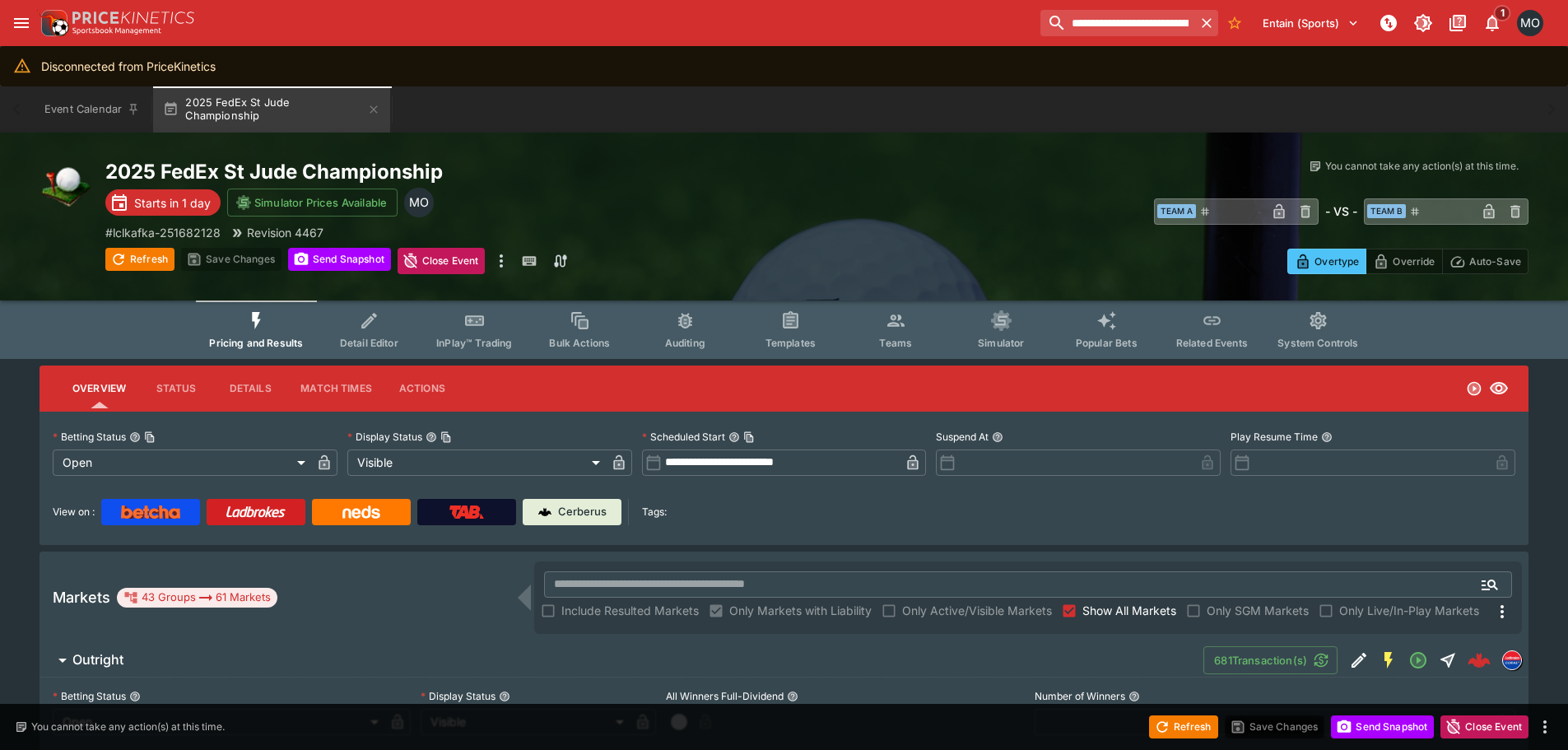 click 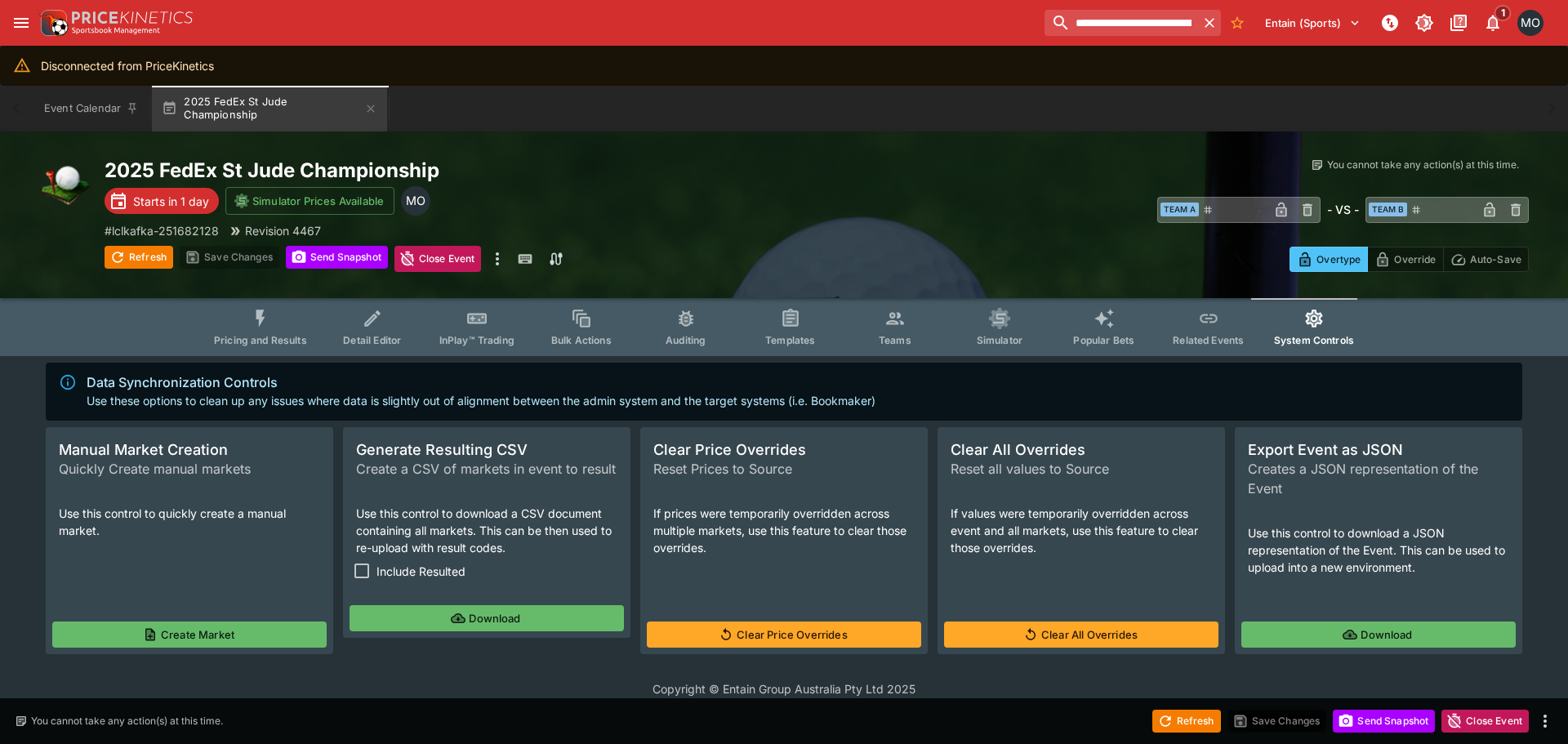 click on "Create Market" at bounding box center (189, 635) 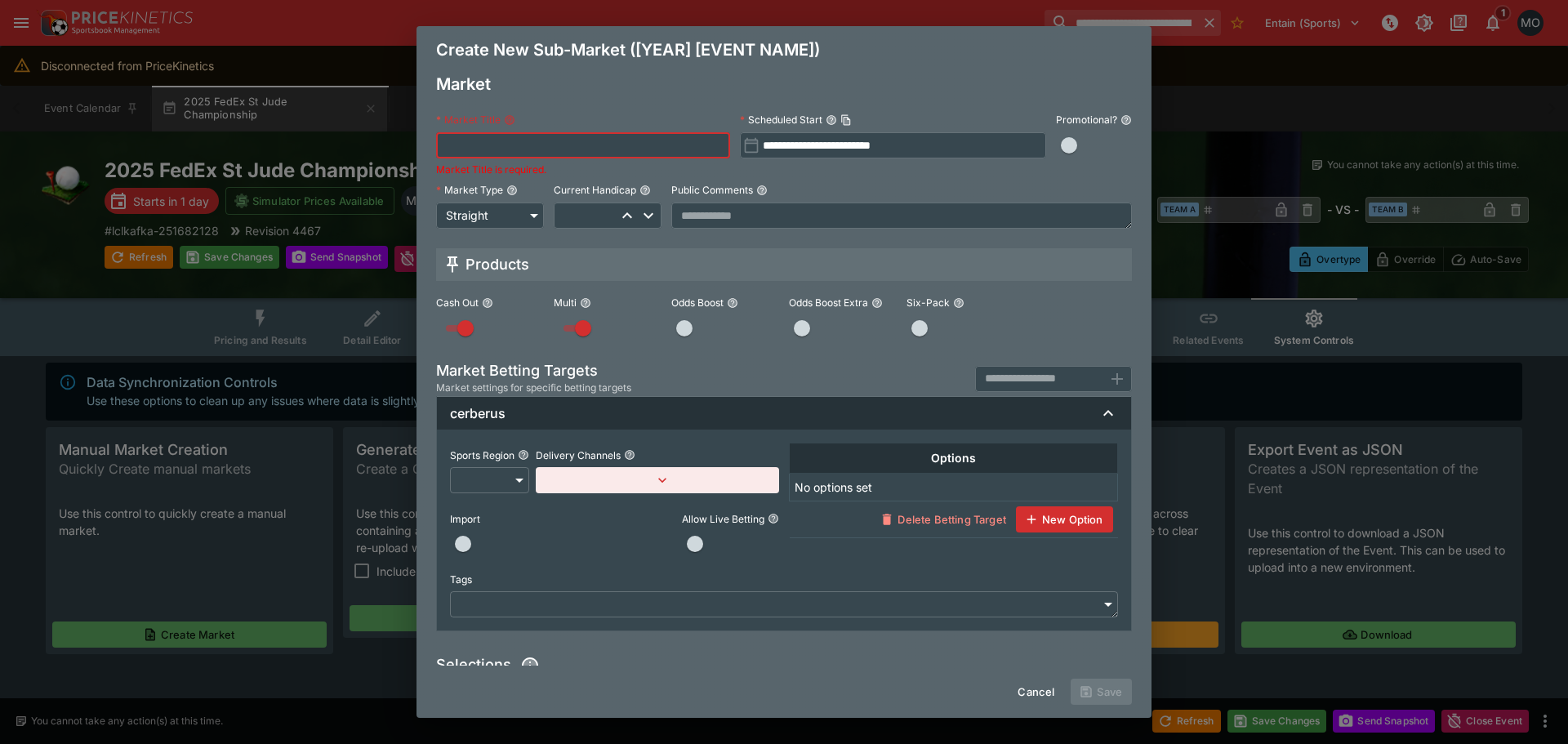 click at bounding box center (583, 145) 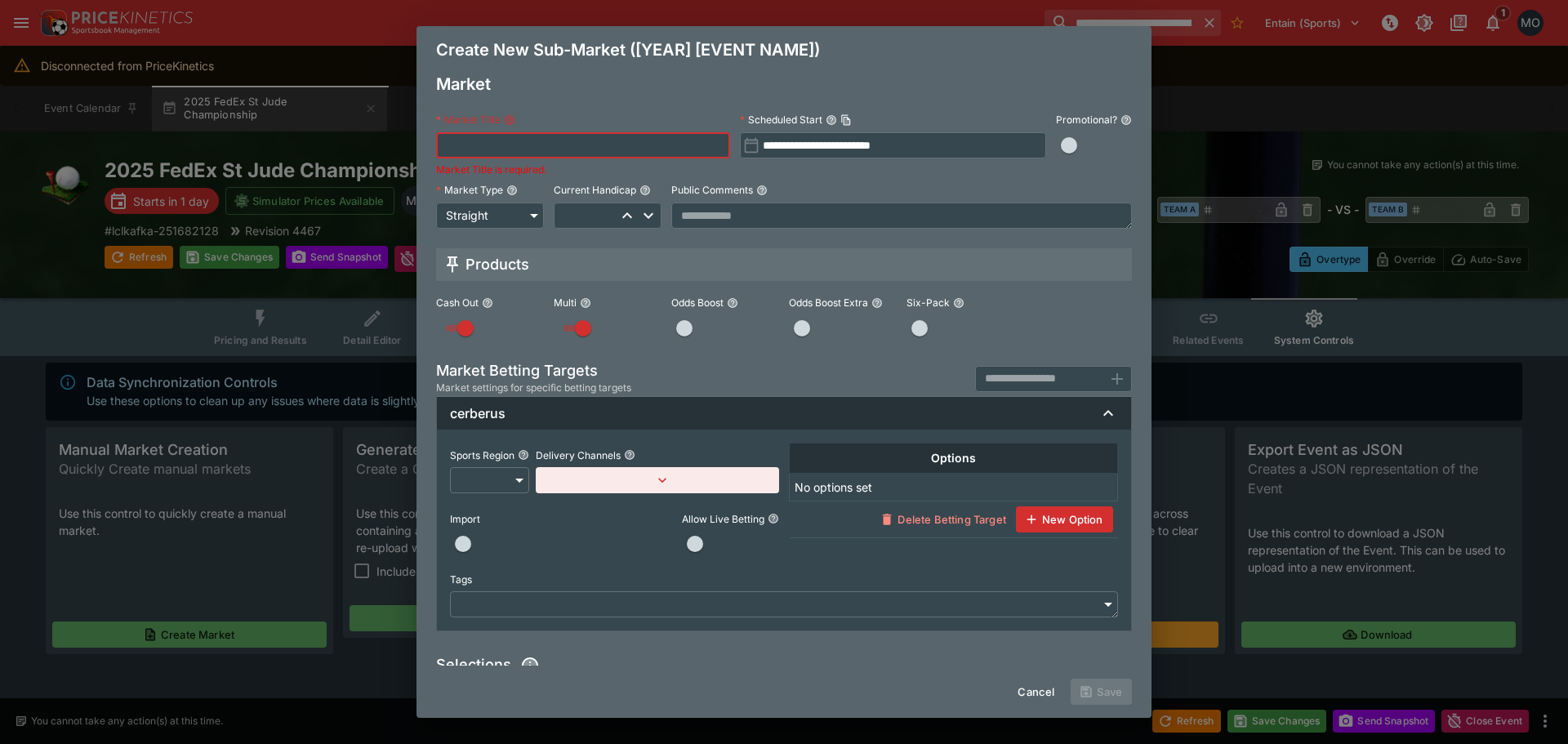 paste on "**********" 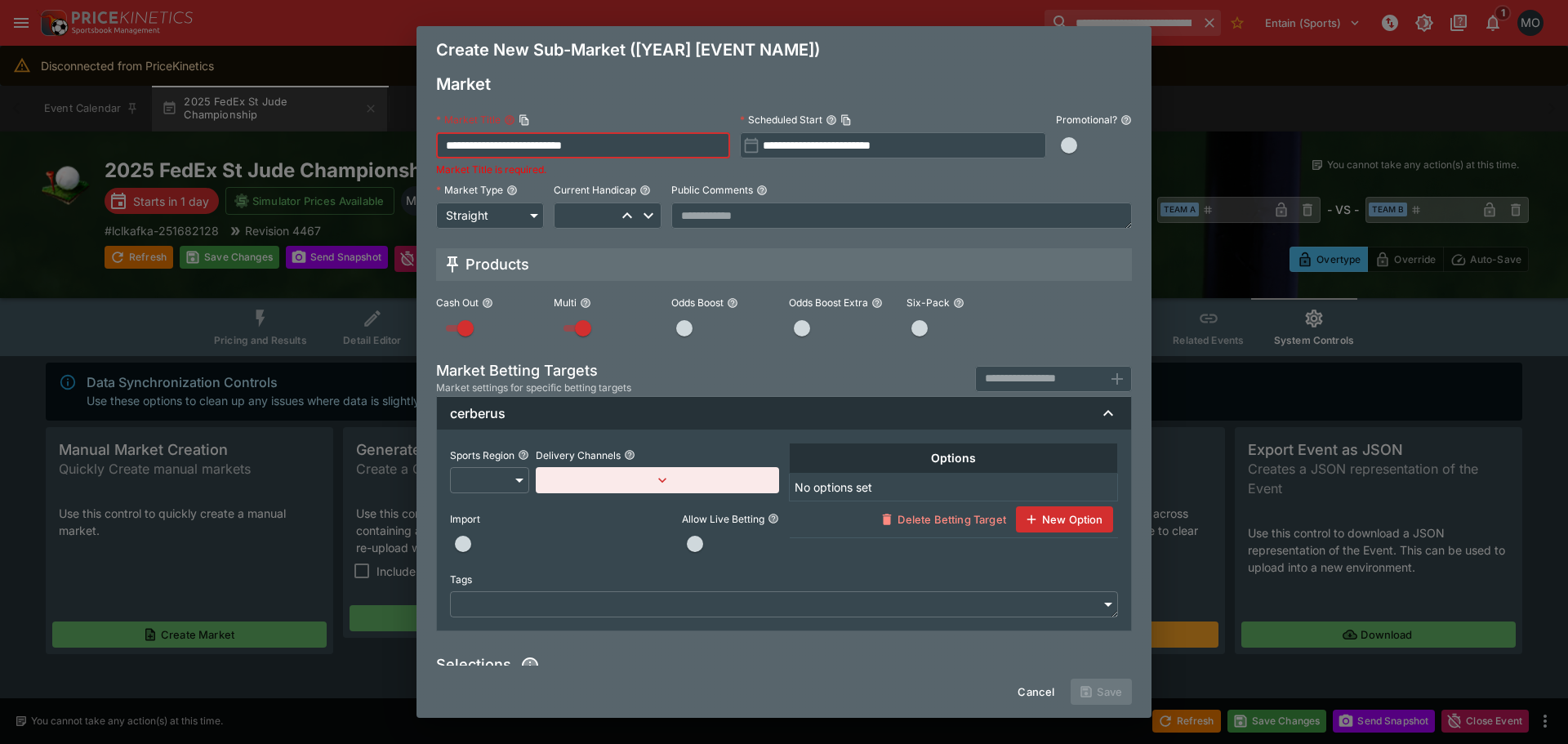 type on "**********" 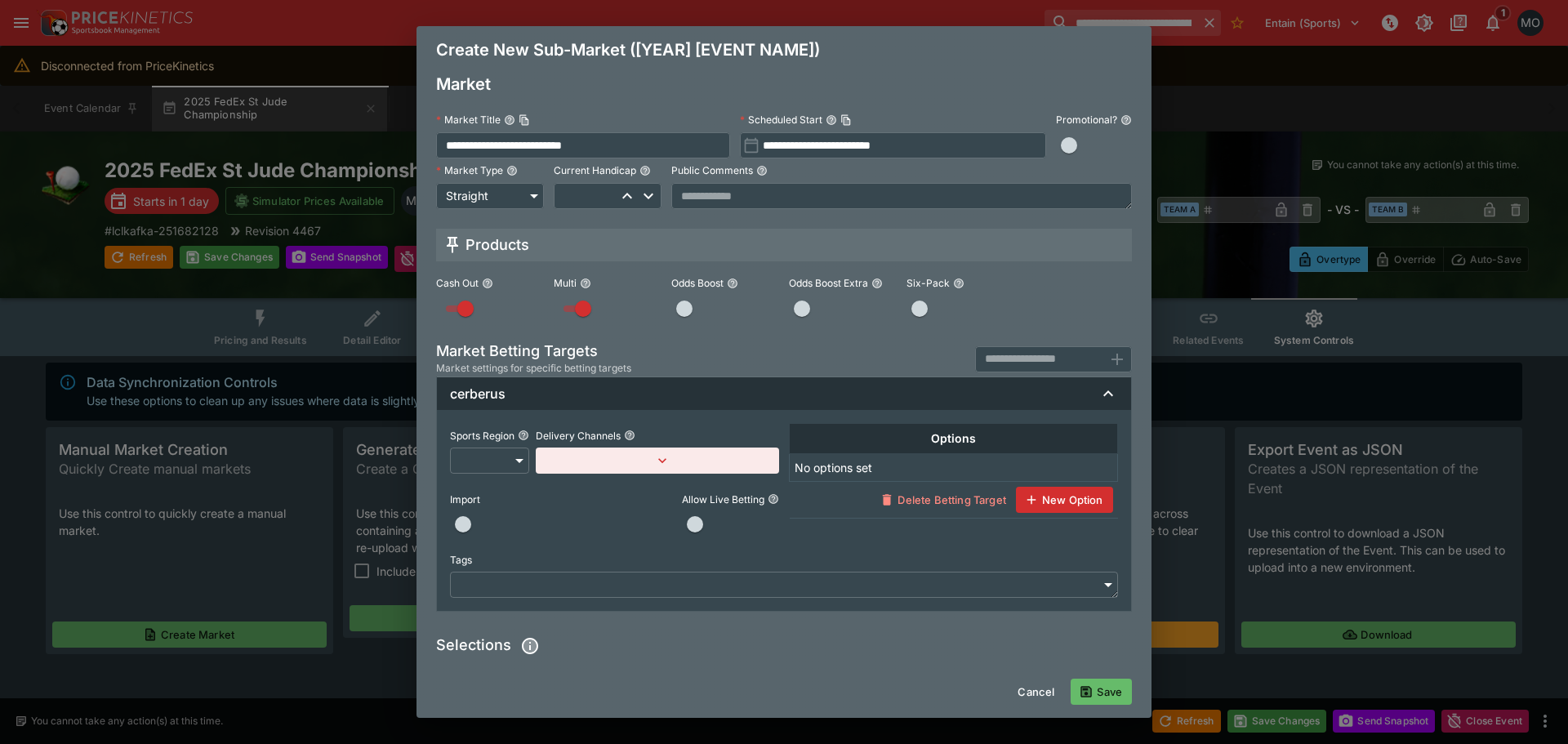 click at bounding box center [902, 196] 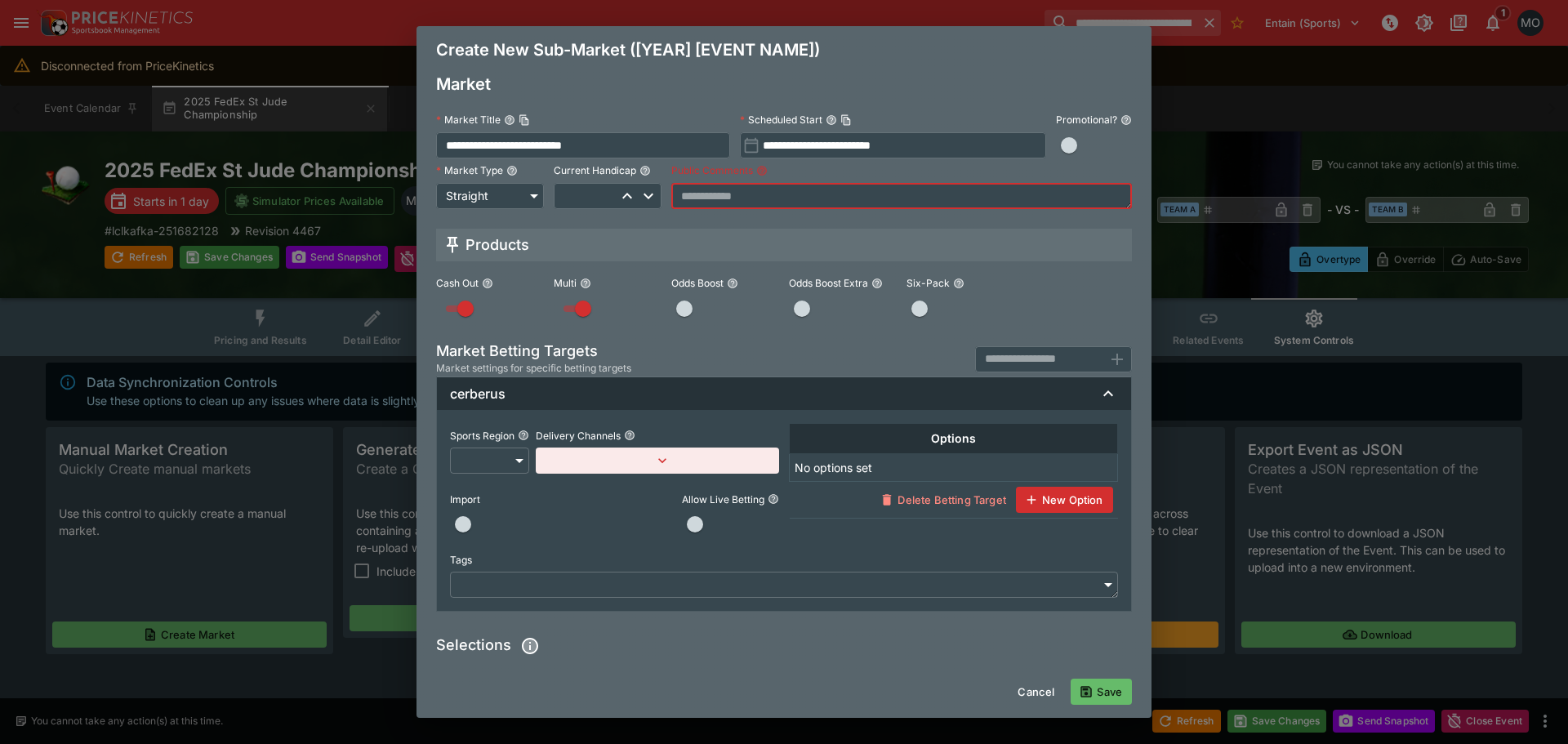 click at bounding box center (902, 196) 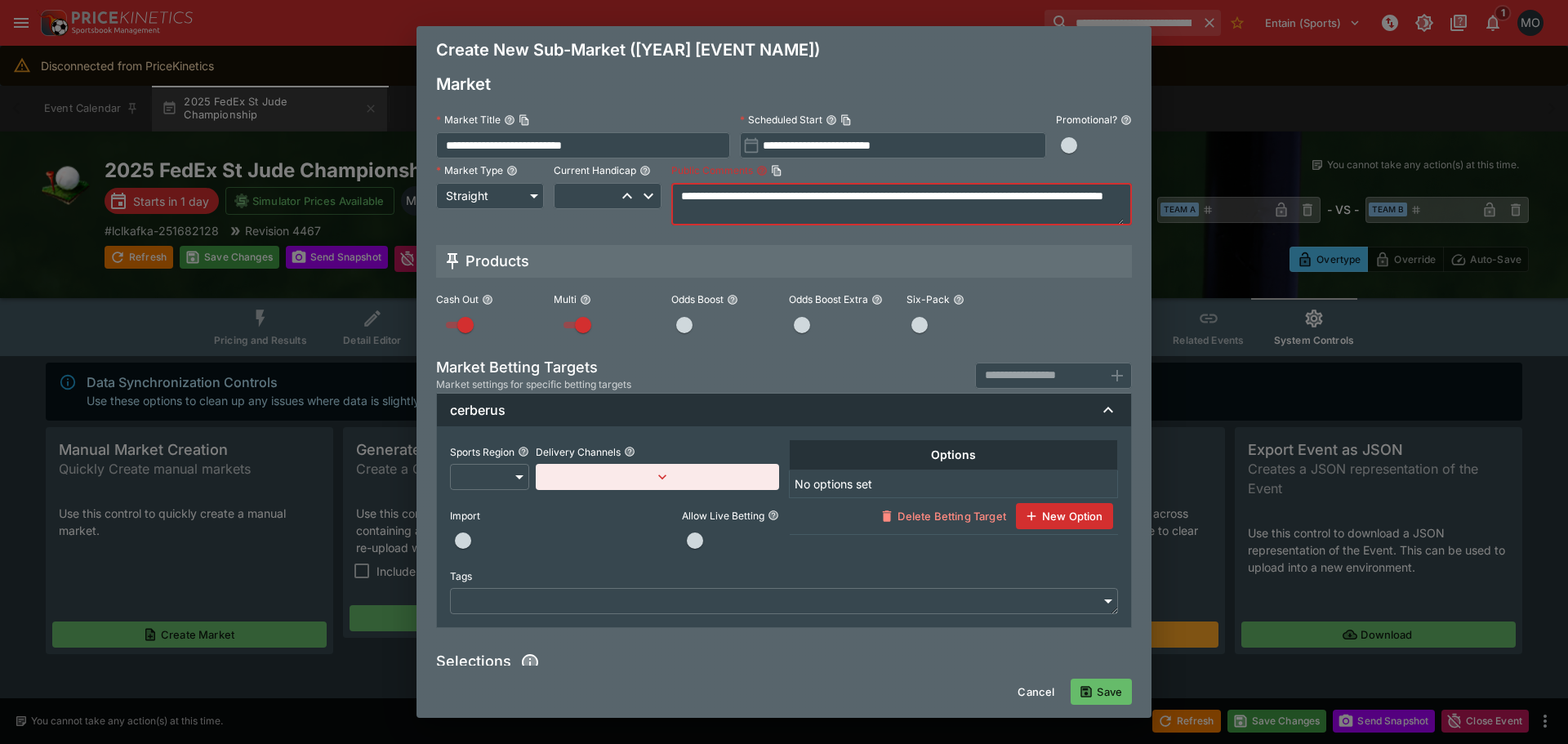type on "**********" 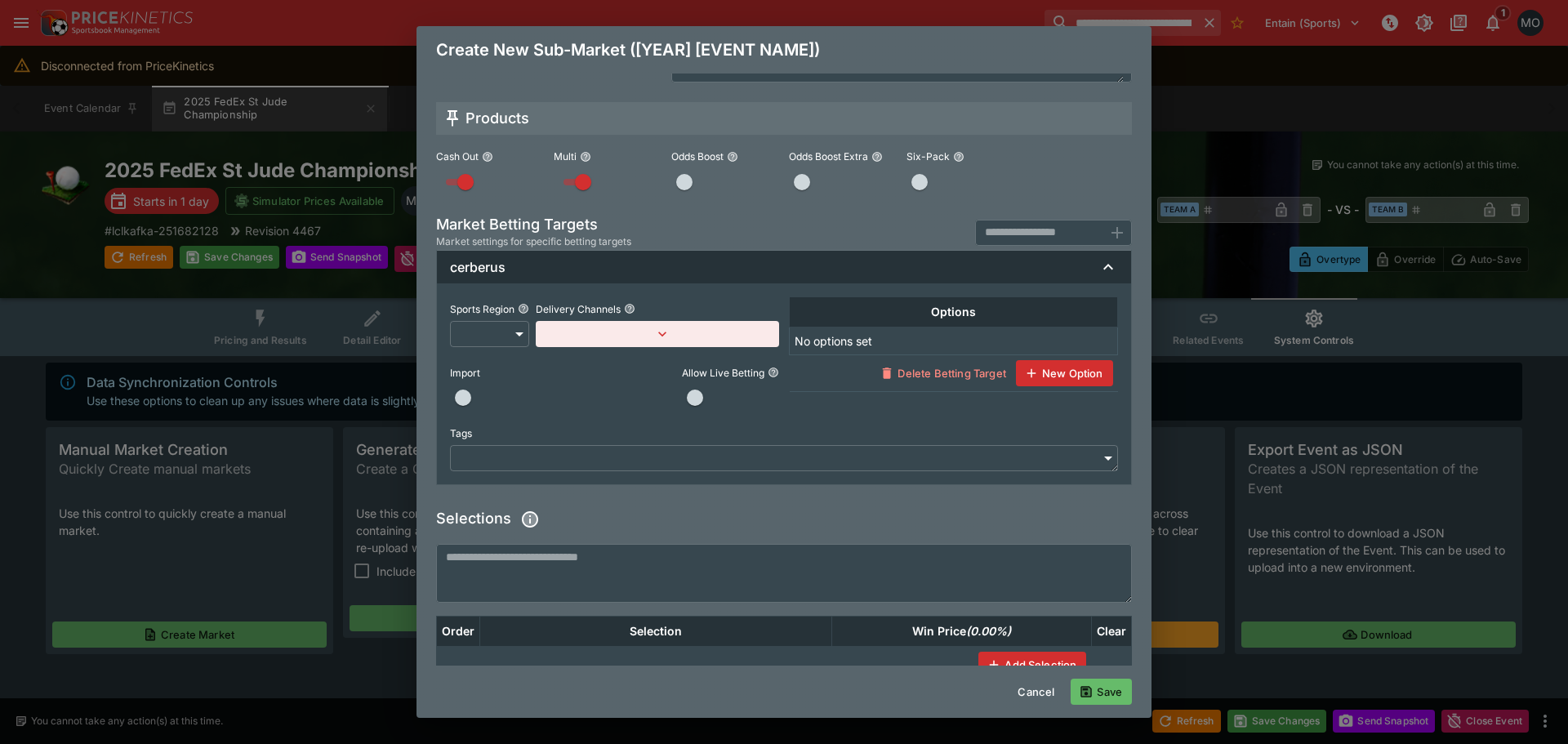 scroll, scrollTop: 180, scrollLeft: 0, axis: vertical 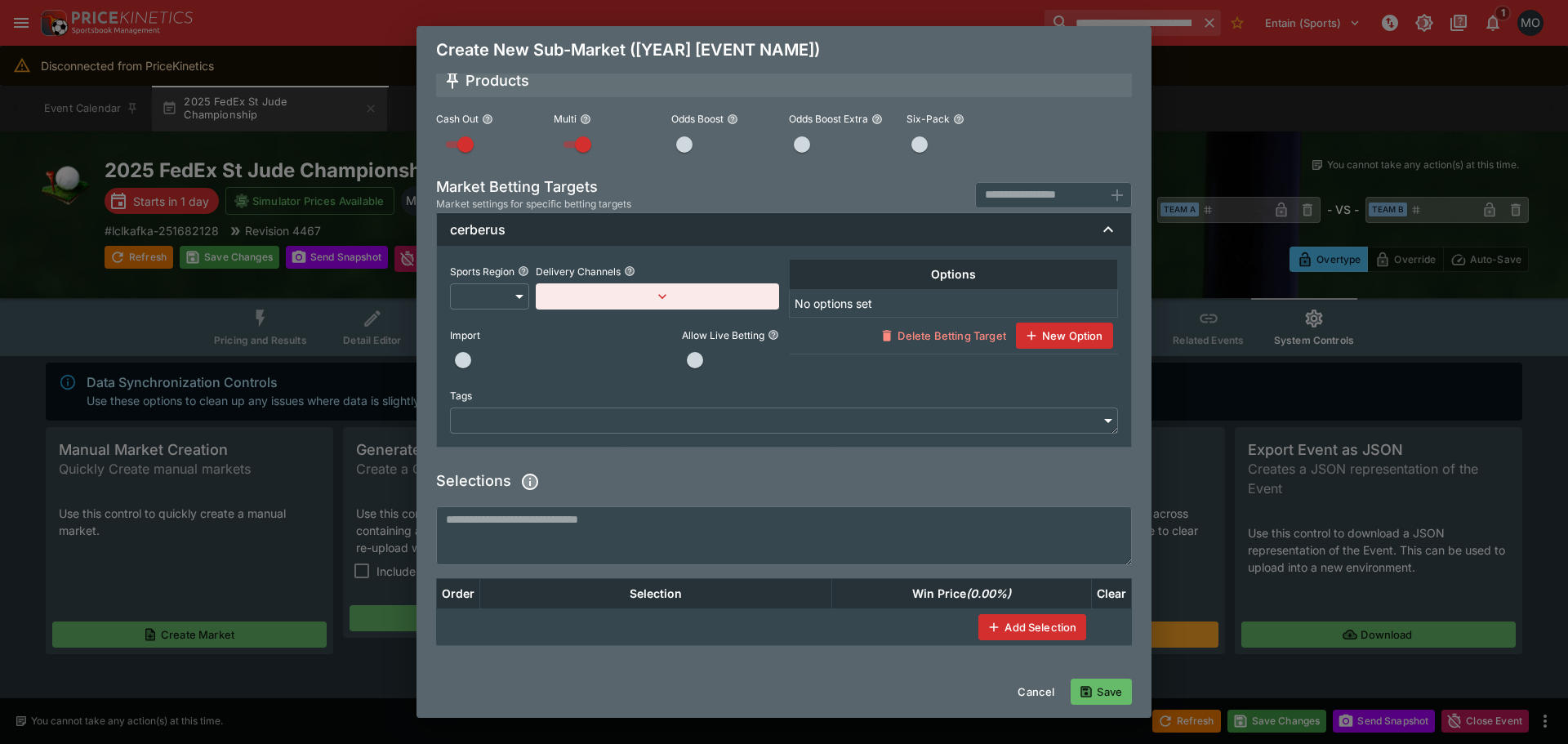 click on "**********" at bounding box center (784, 359) 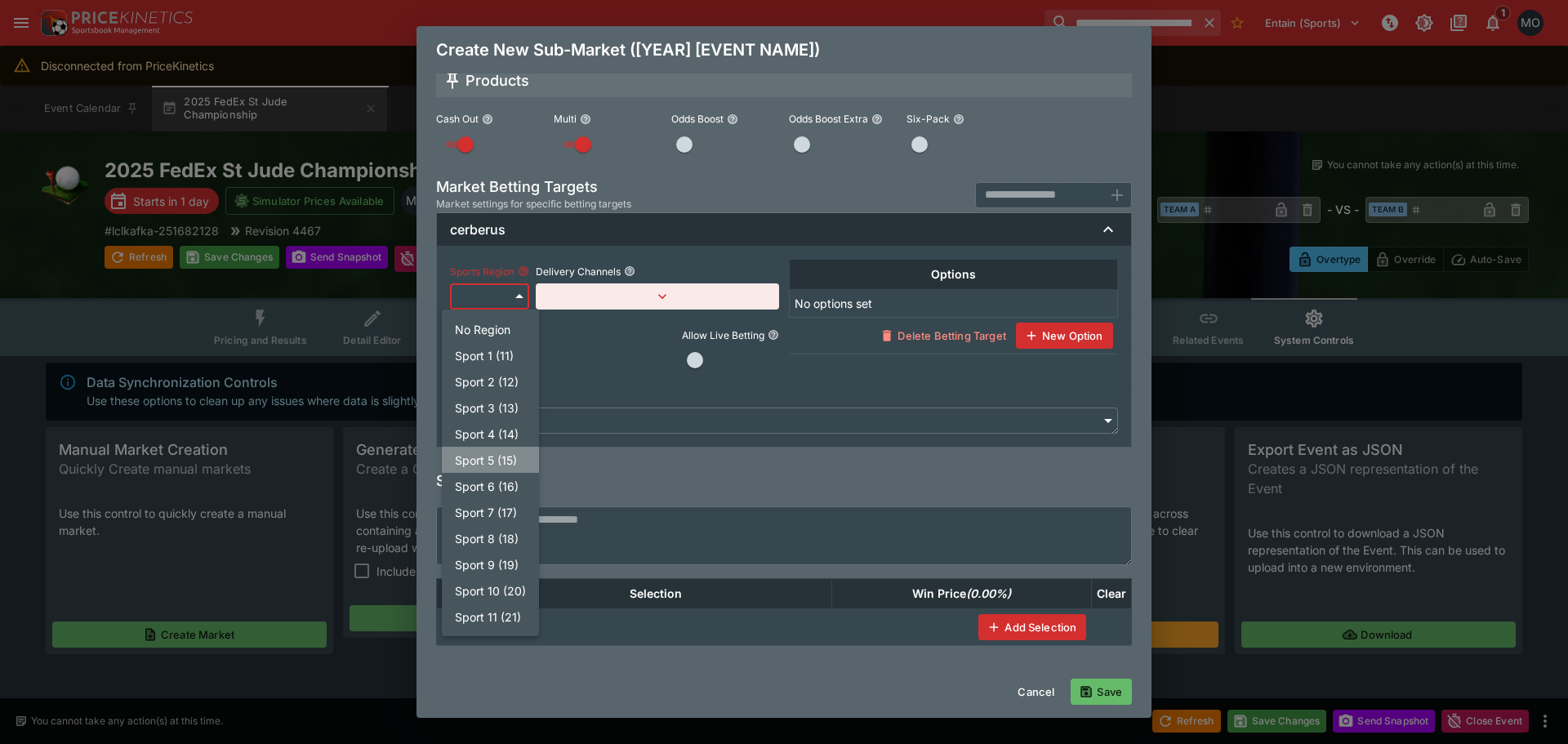 click on "Sport 5 (15)" at bounding box center [490, 460] 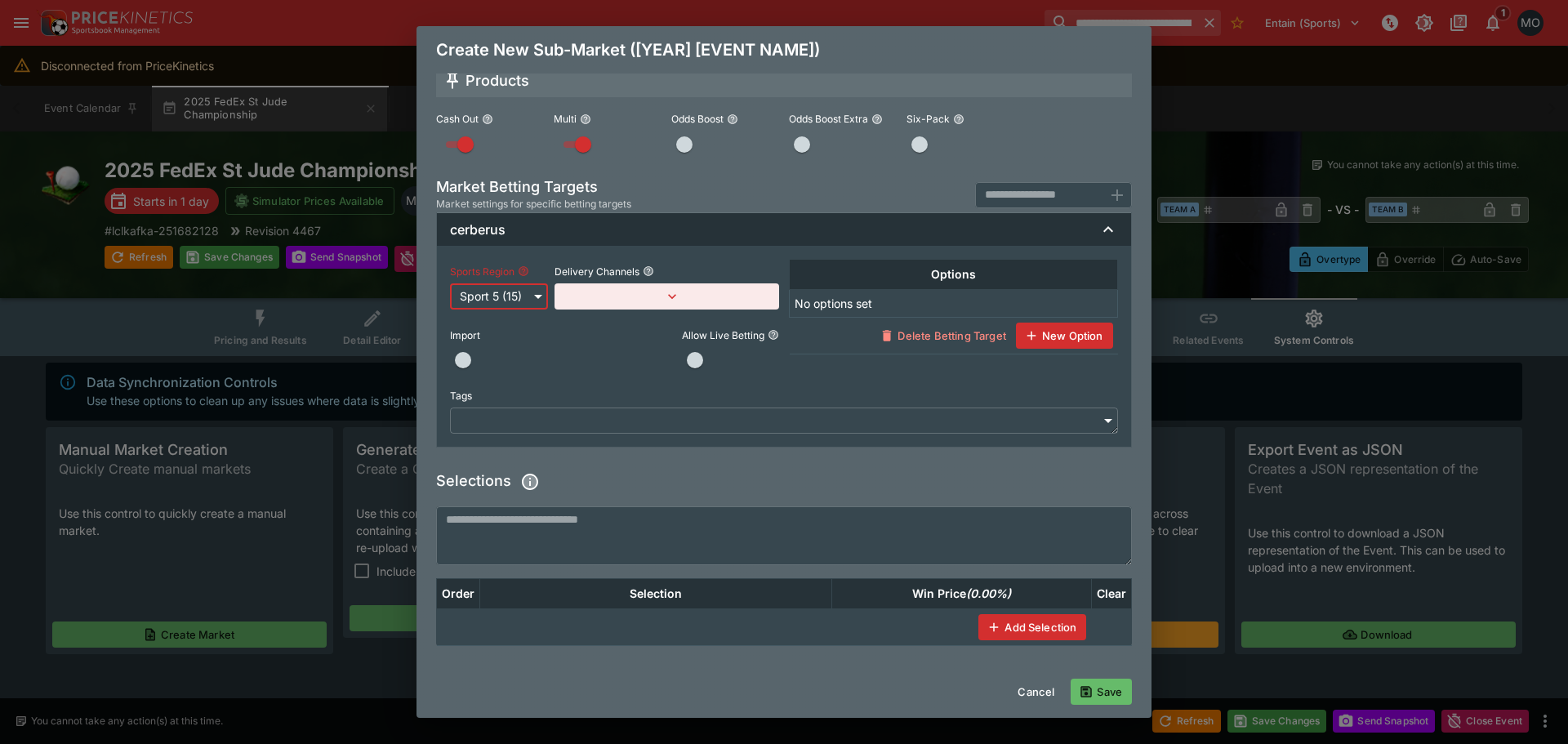 click on "**********" at bounding box center (784, 359) 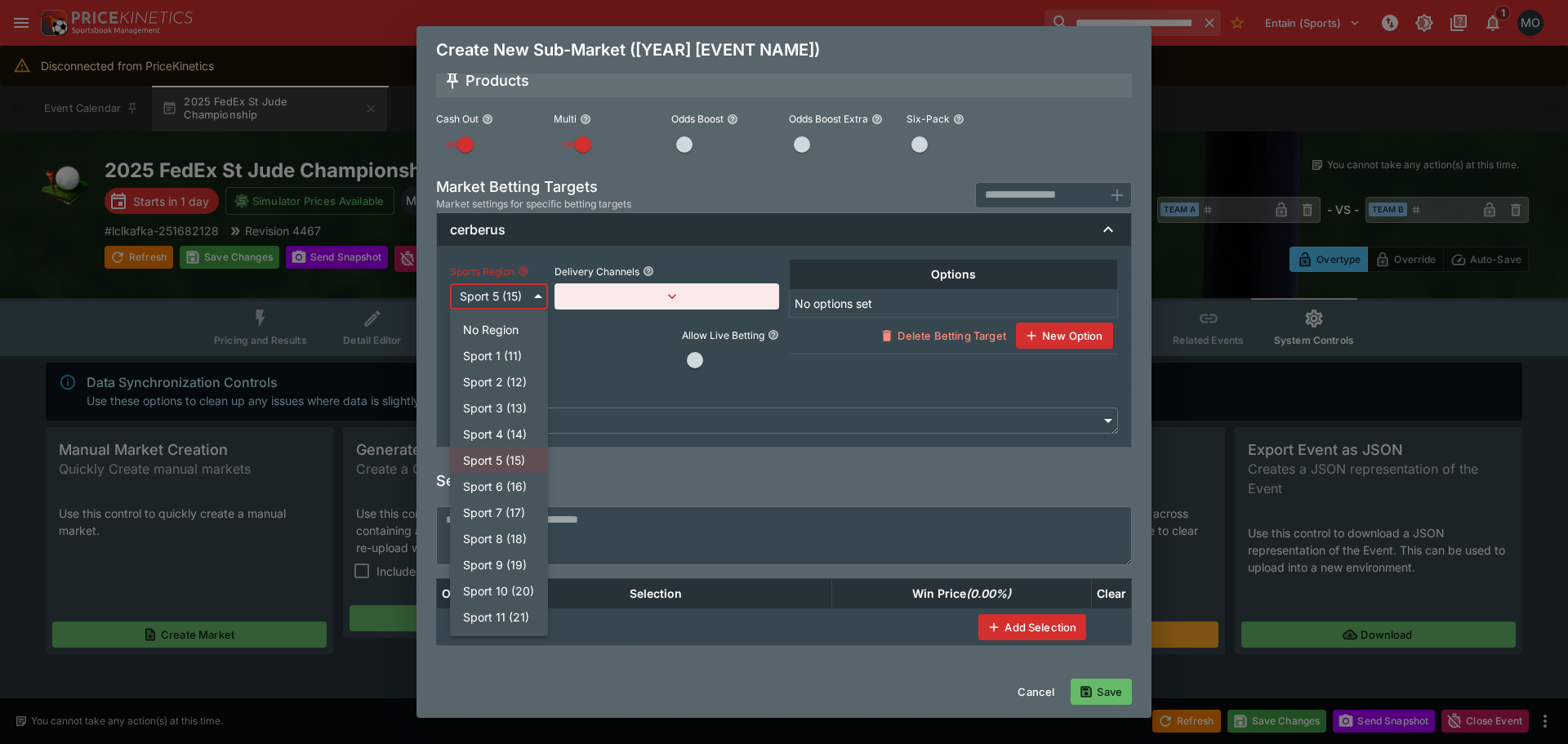 click on "Sport 6 (16)" at bounding box center (499, 486) 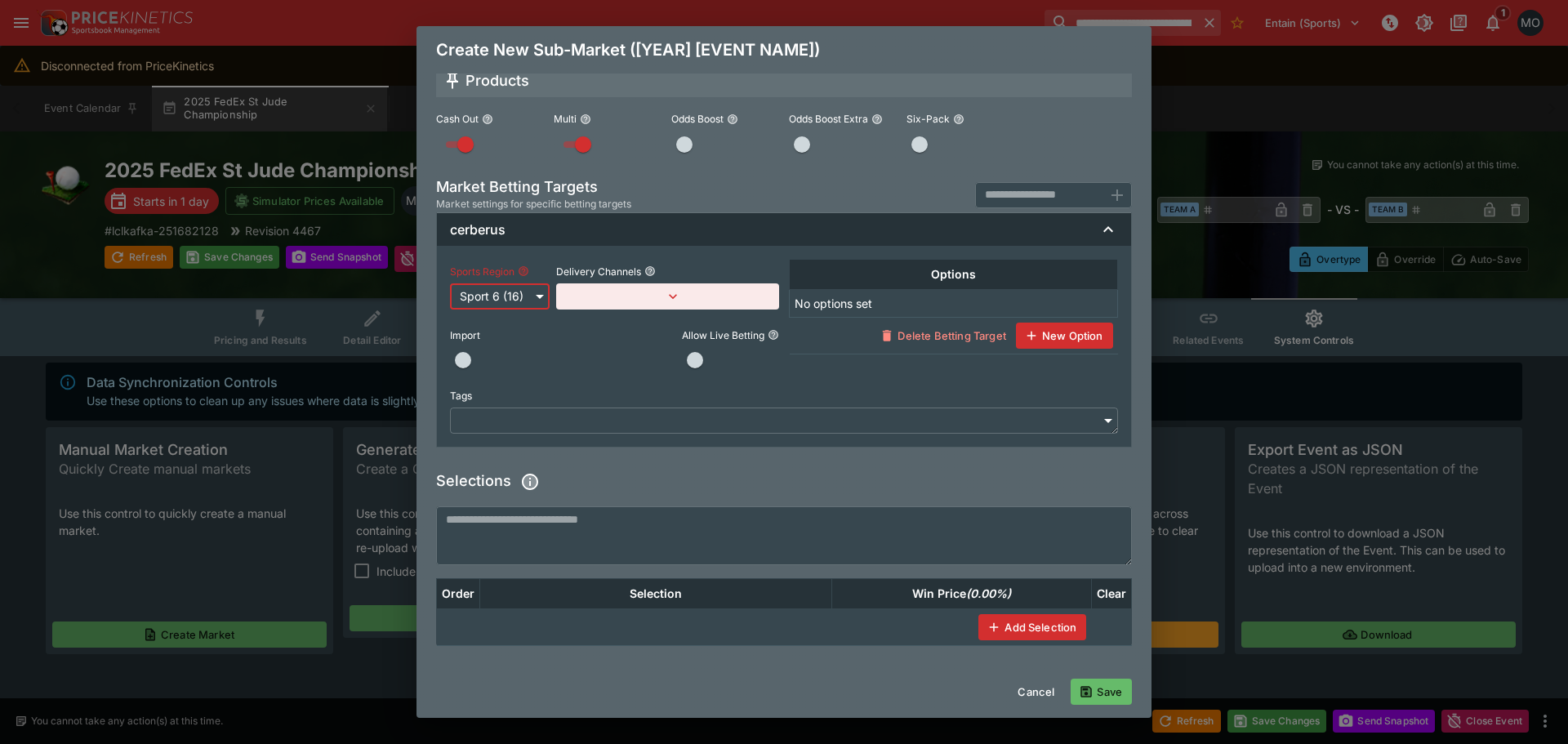 click on "Delivery Channels" at bounding box center (667, 271) 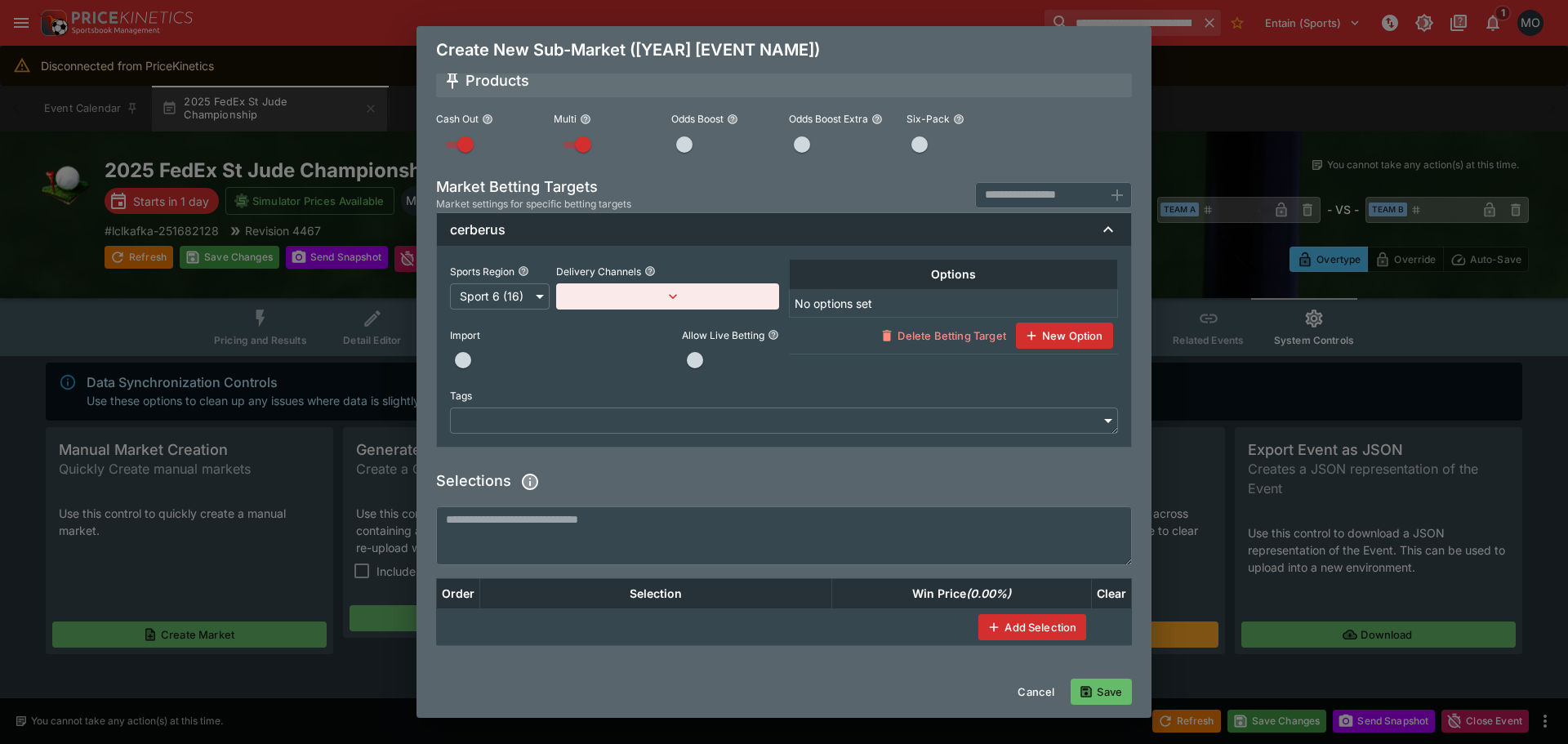 click at bounding box center (667, 296) 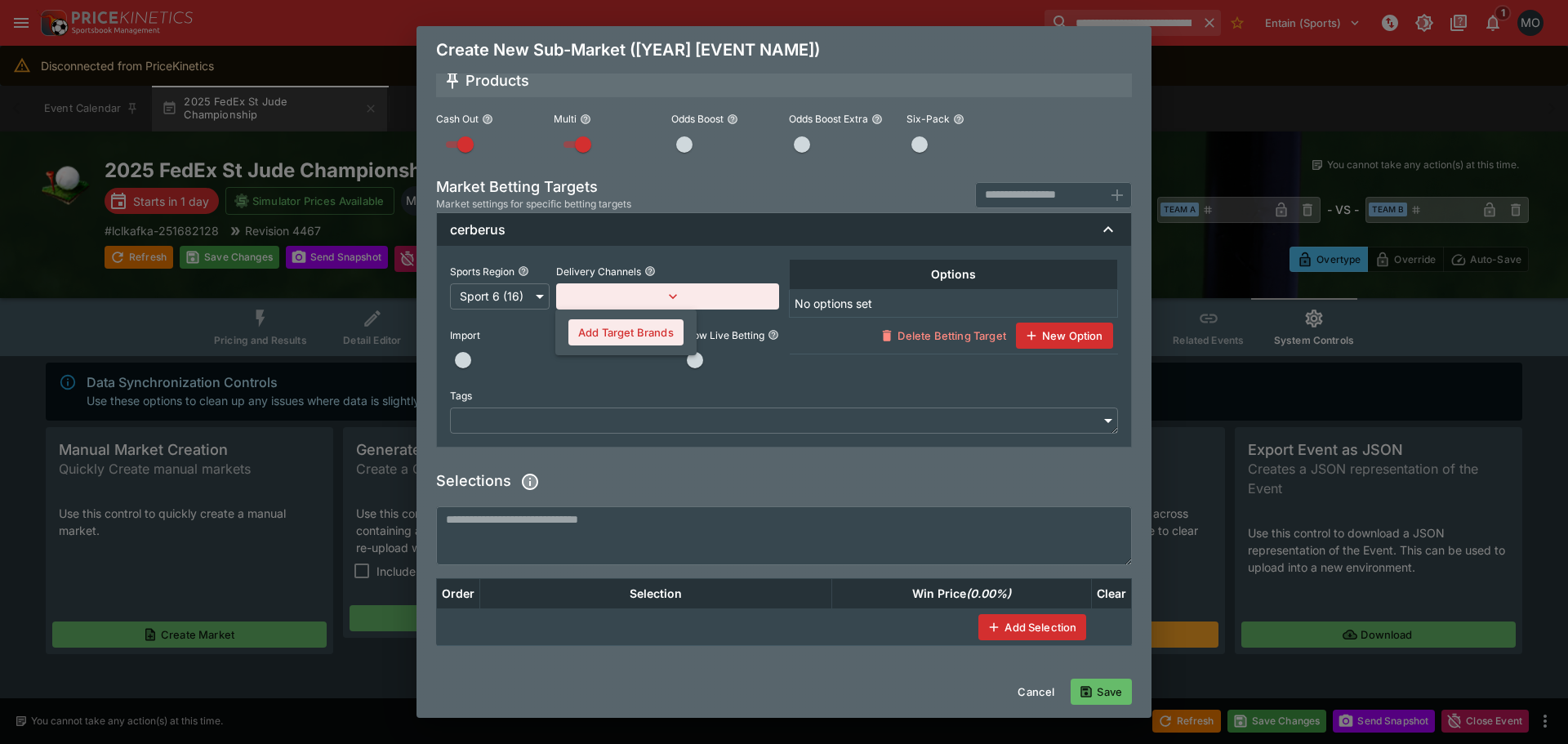 click on "Add Target Brands" at bounding box center (626, 332) 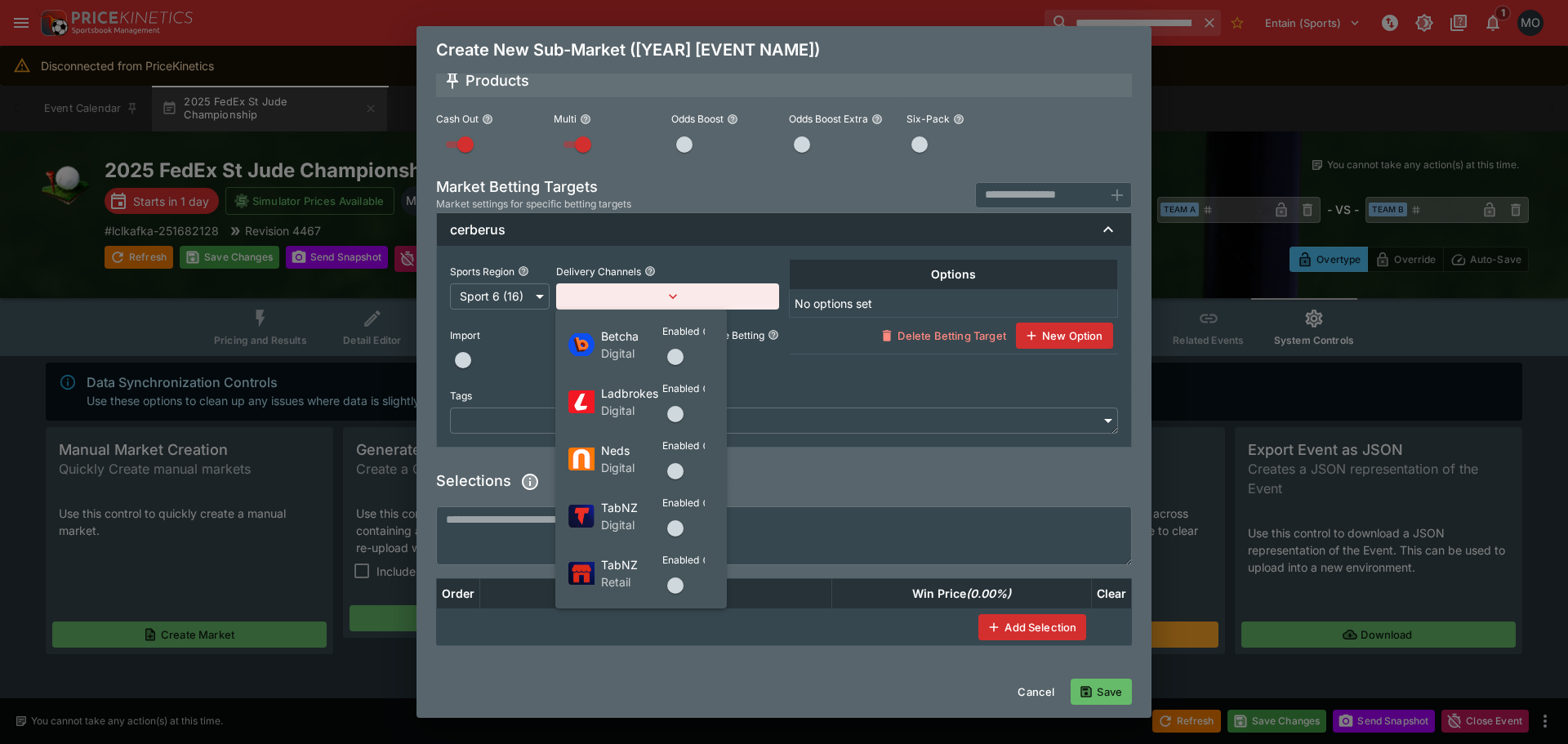 click at bounding box center [675, 357] 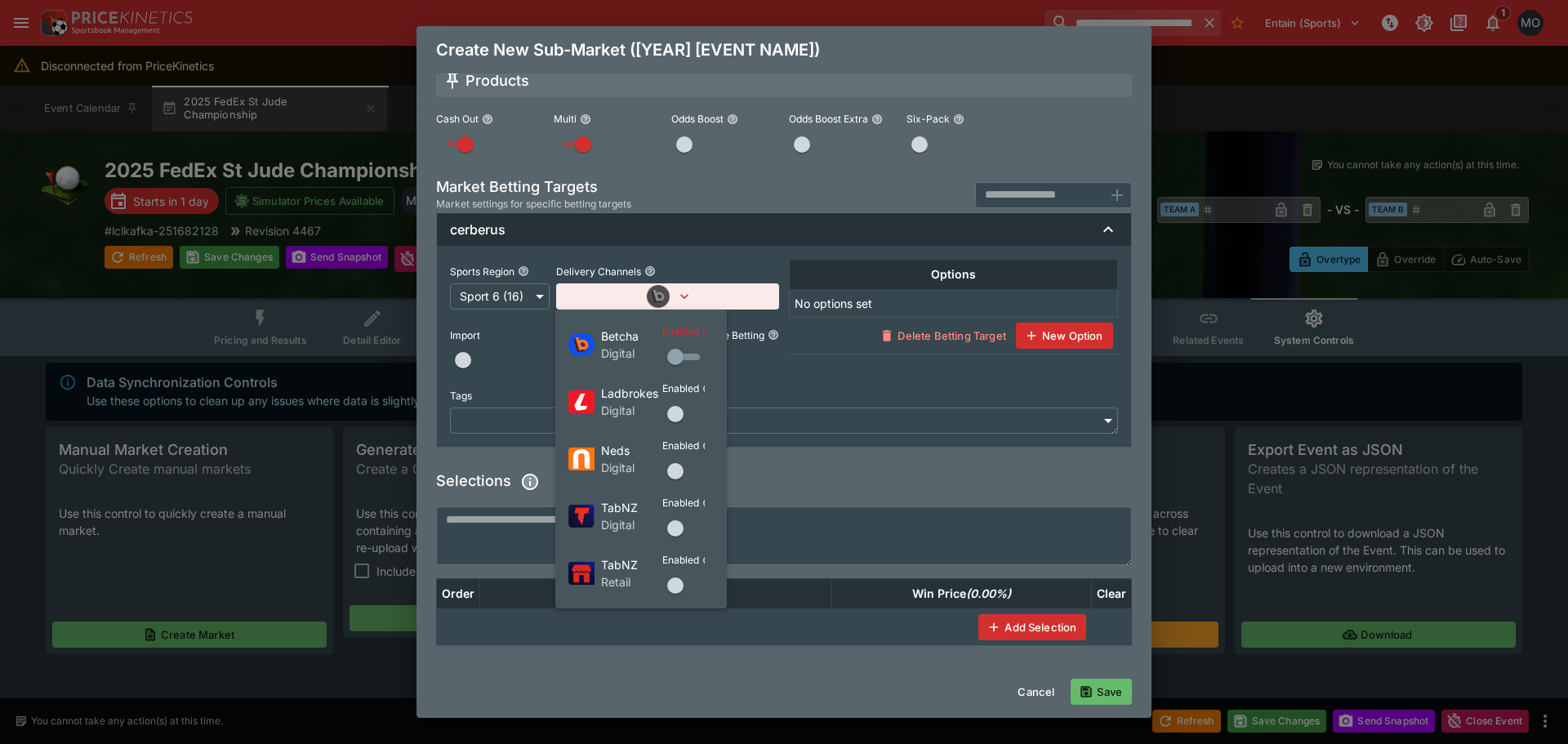 click at bounding box center [675, 414] 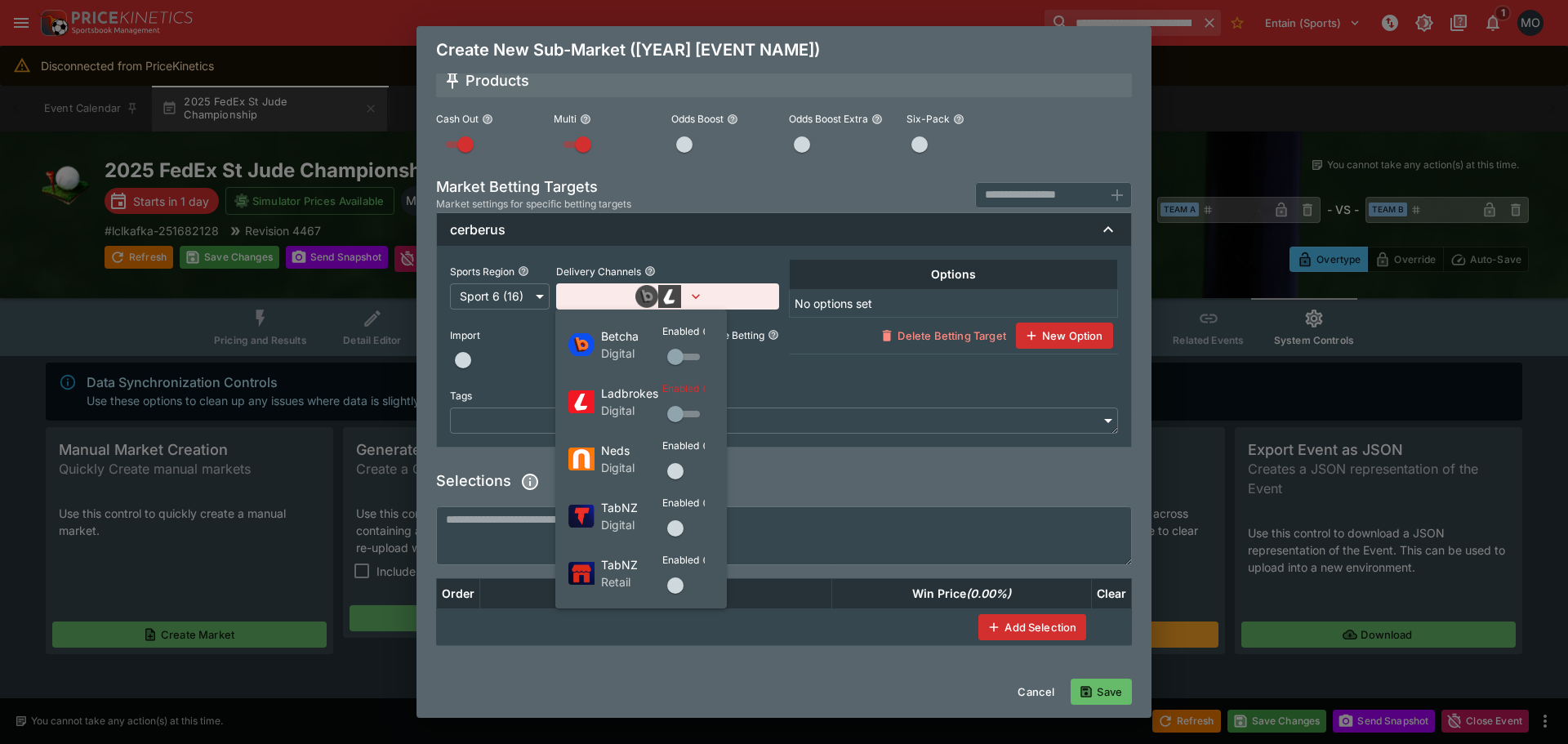click at bounding box center [675, 471] 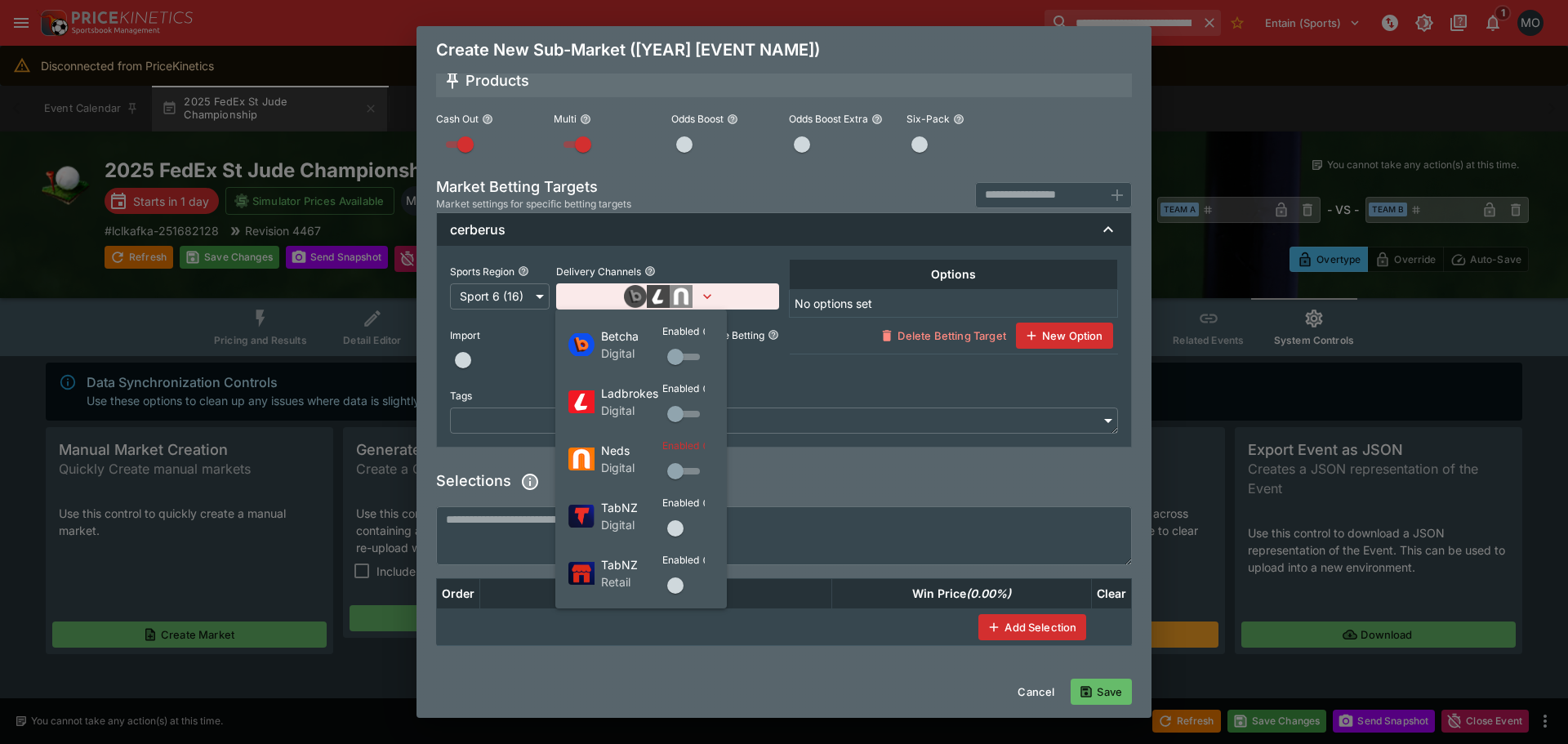 click at bounding box center (675, 528) 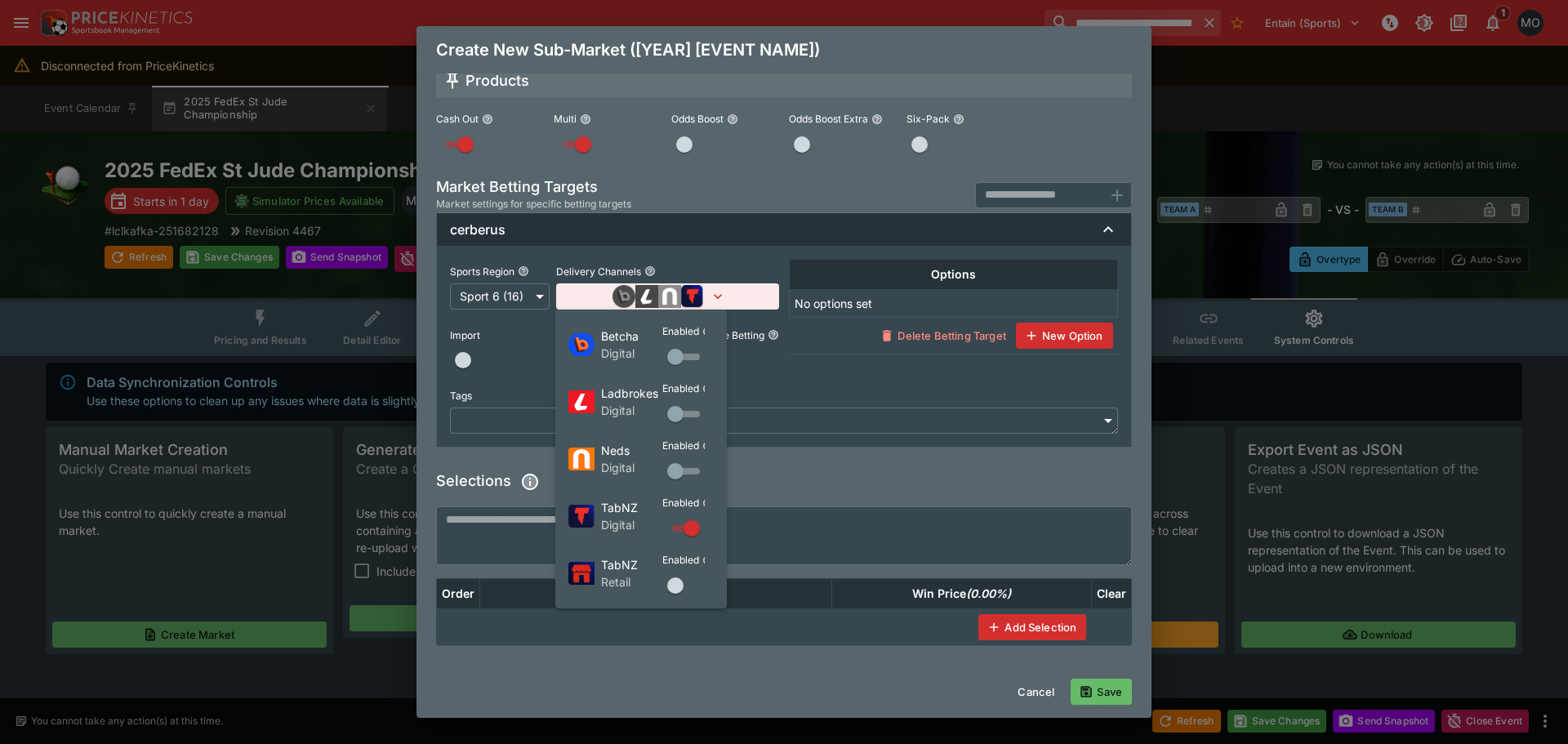 click at bounding box center (675, 586) 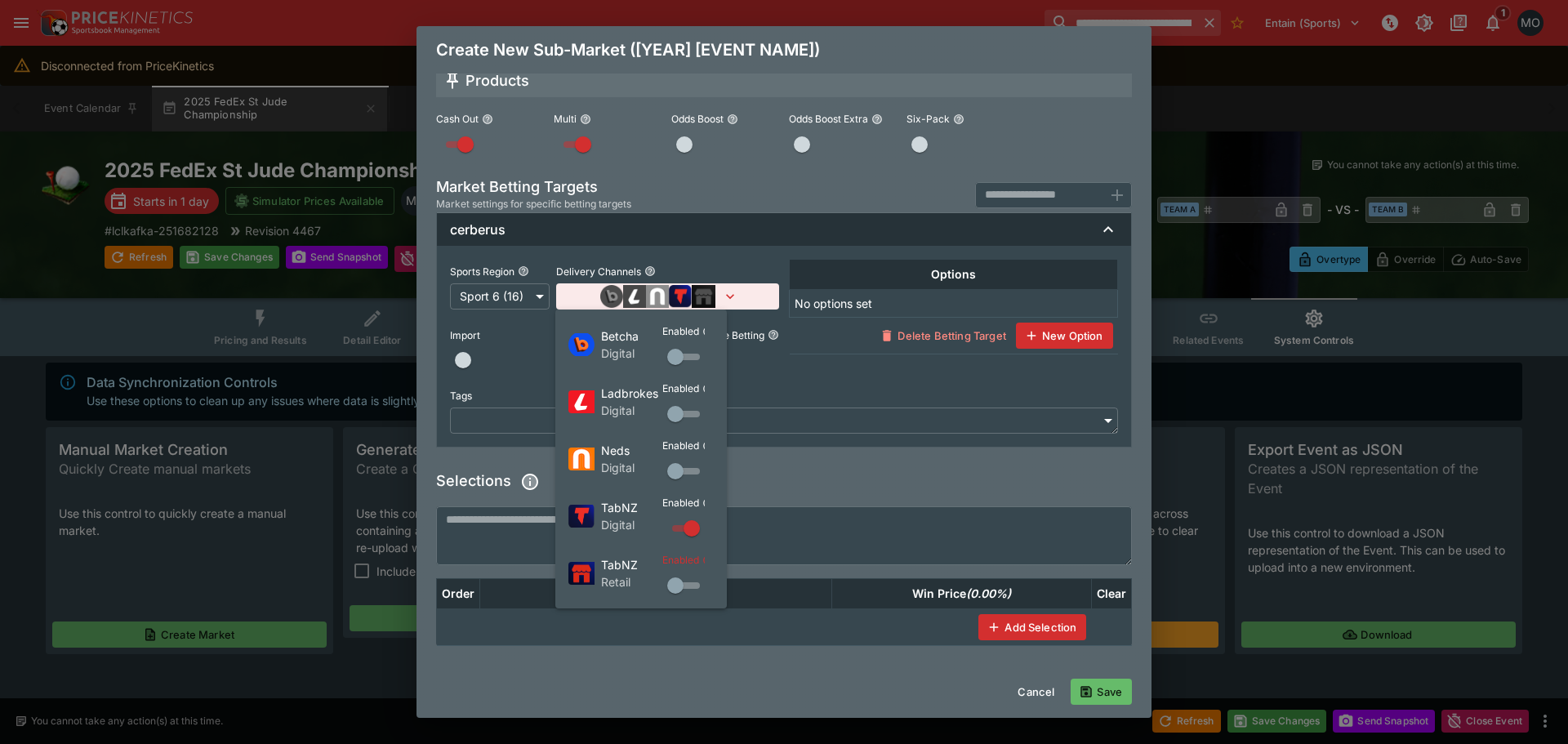 click at bounding box center (784, 372) 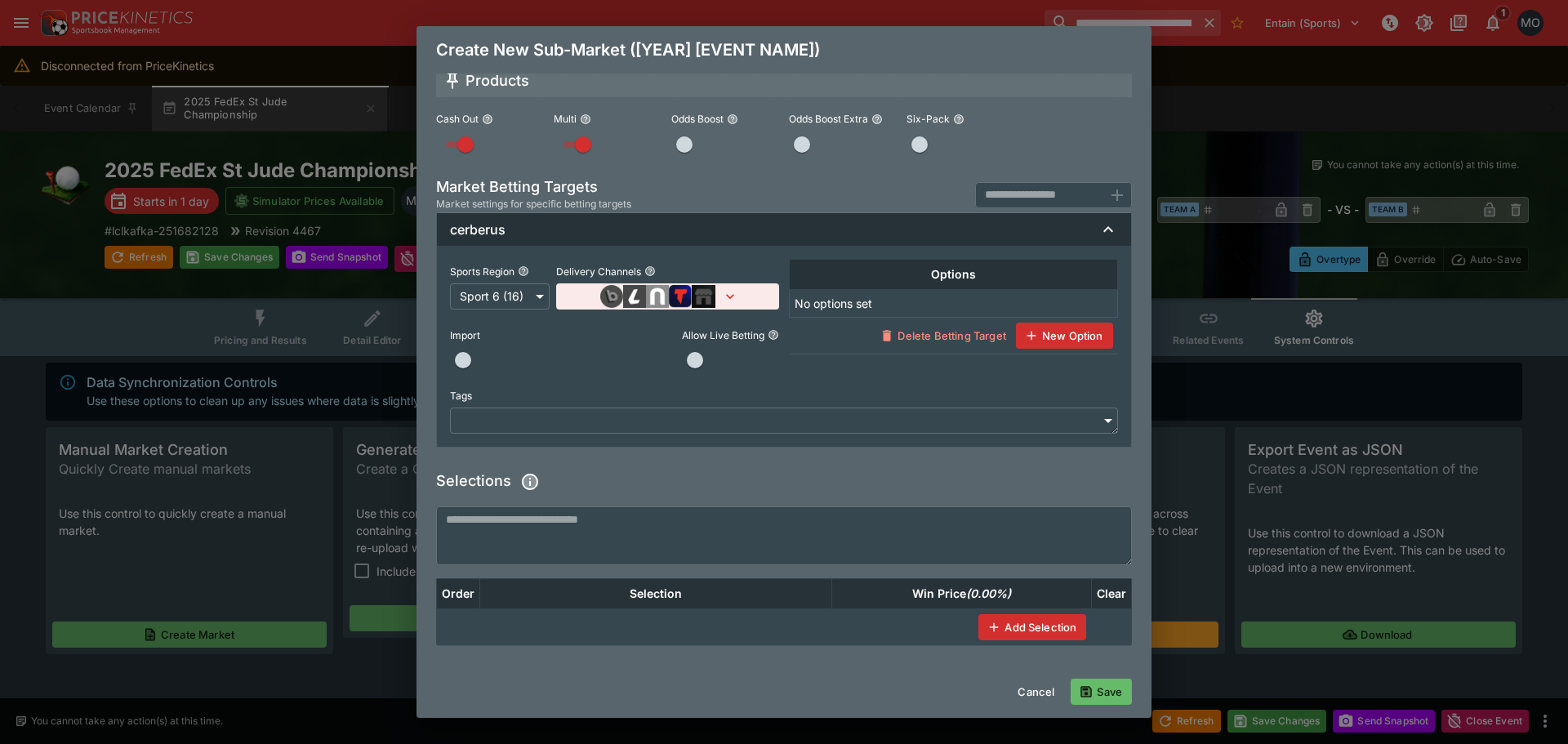 click at bounding box center (784, 536) 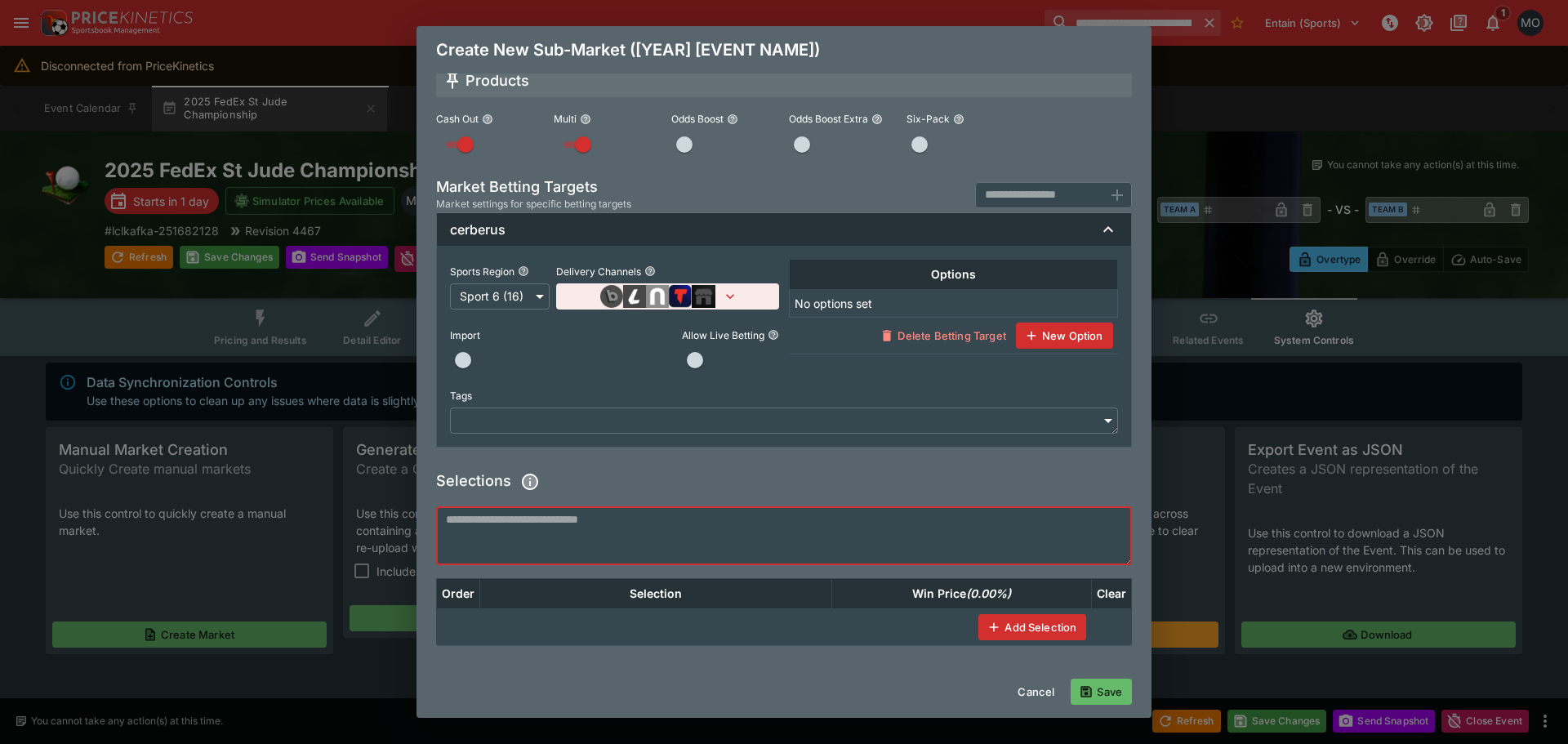 click at bounding box center [784, 536] 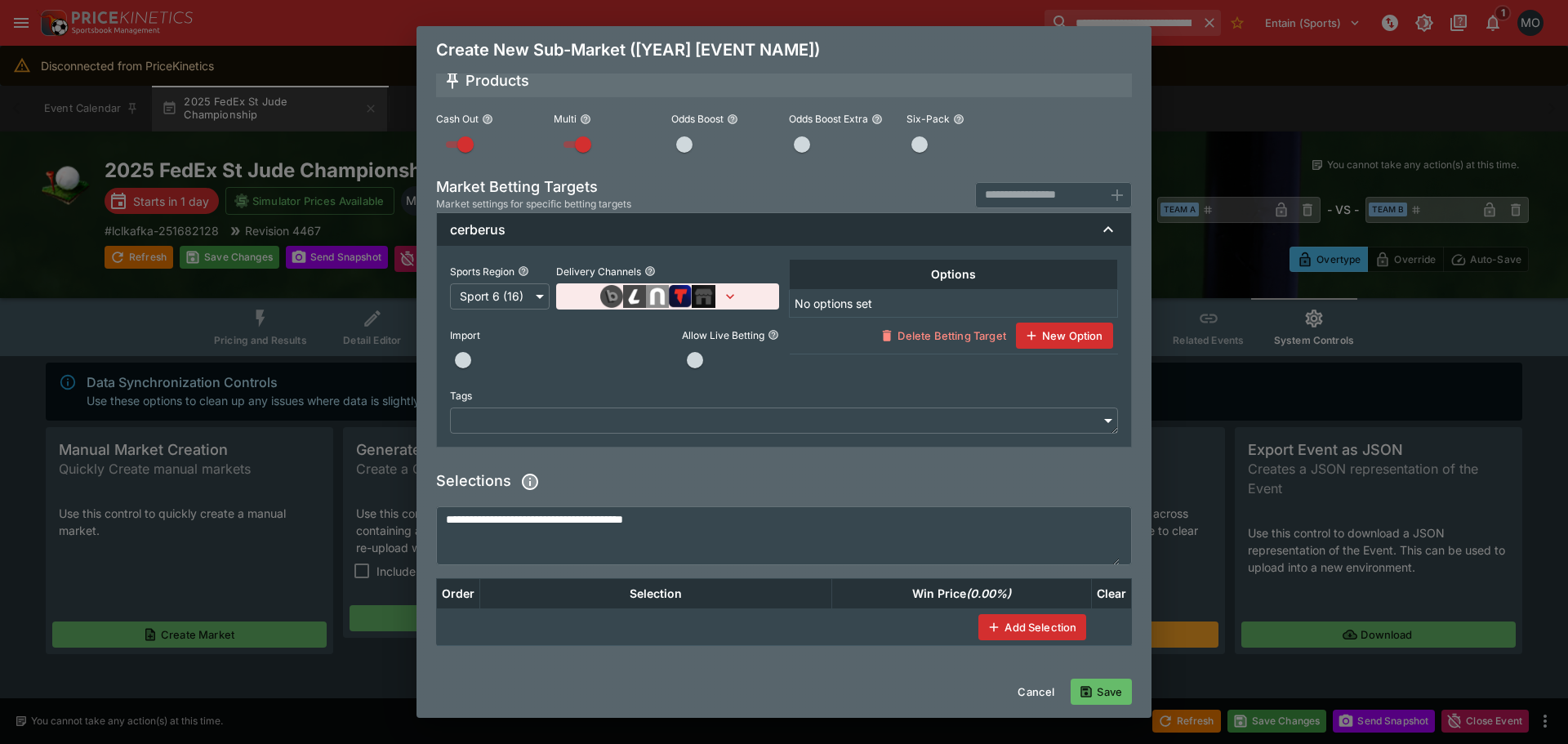 click on "**********" at bounding box center (777, 536) 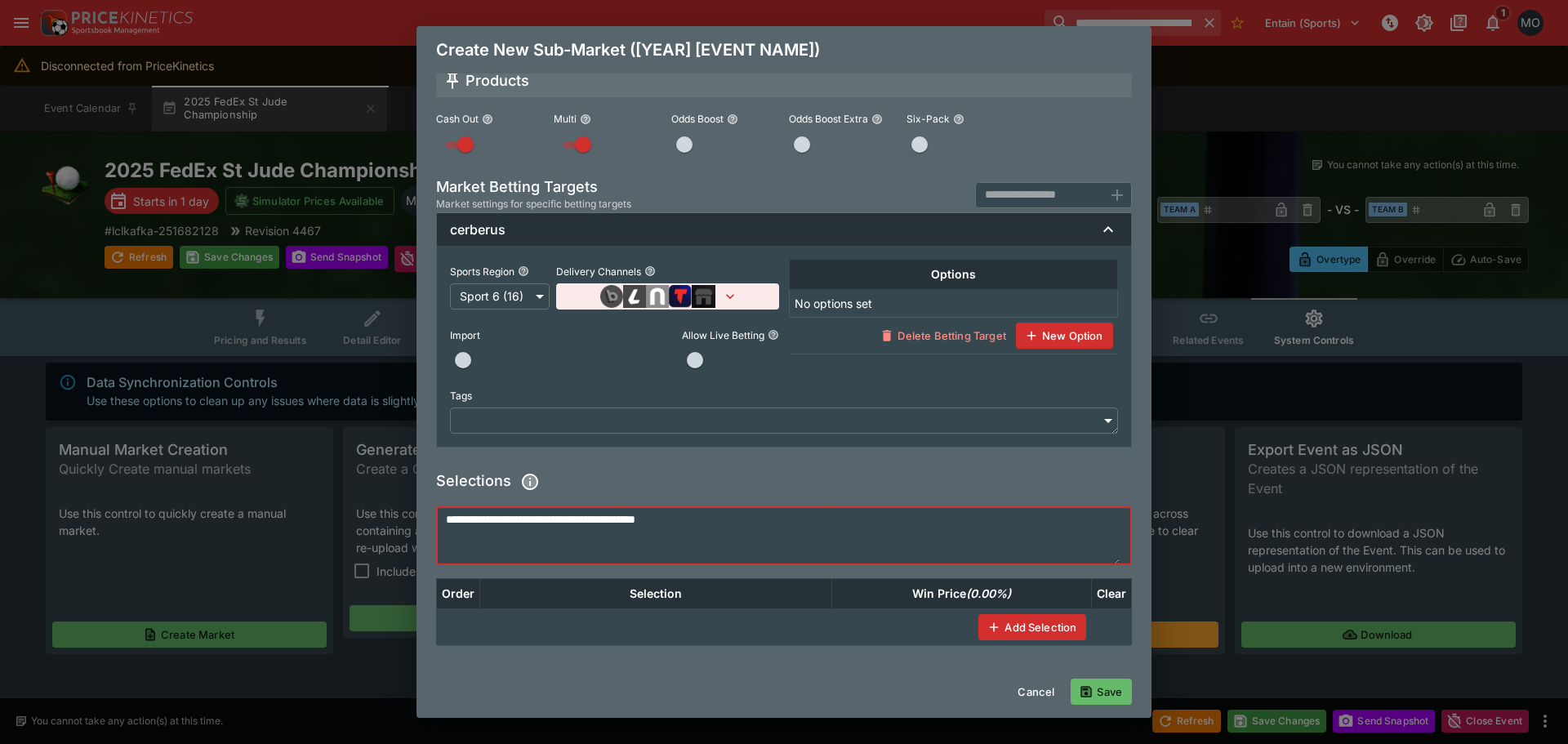 type on "**********" 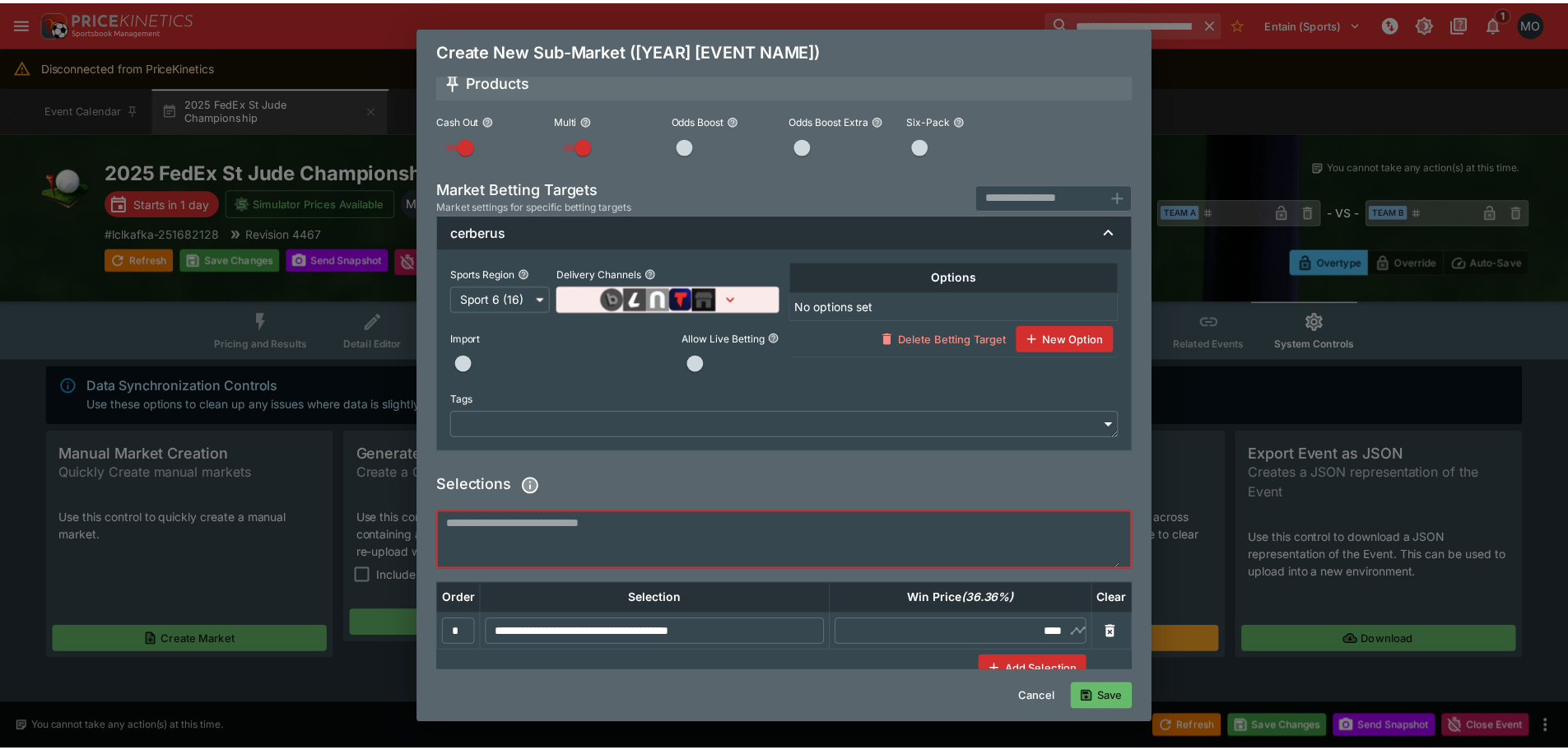 scroll, scrollTop: 0, scrollLeft: 0, axis: both 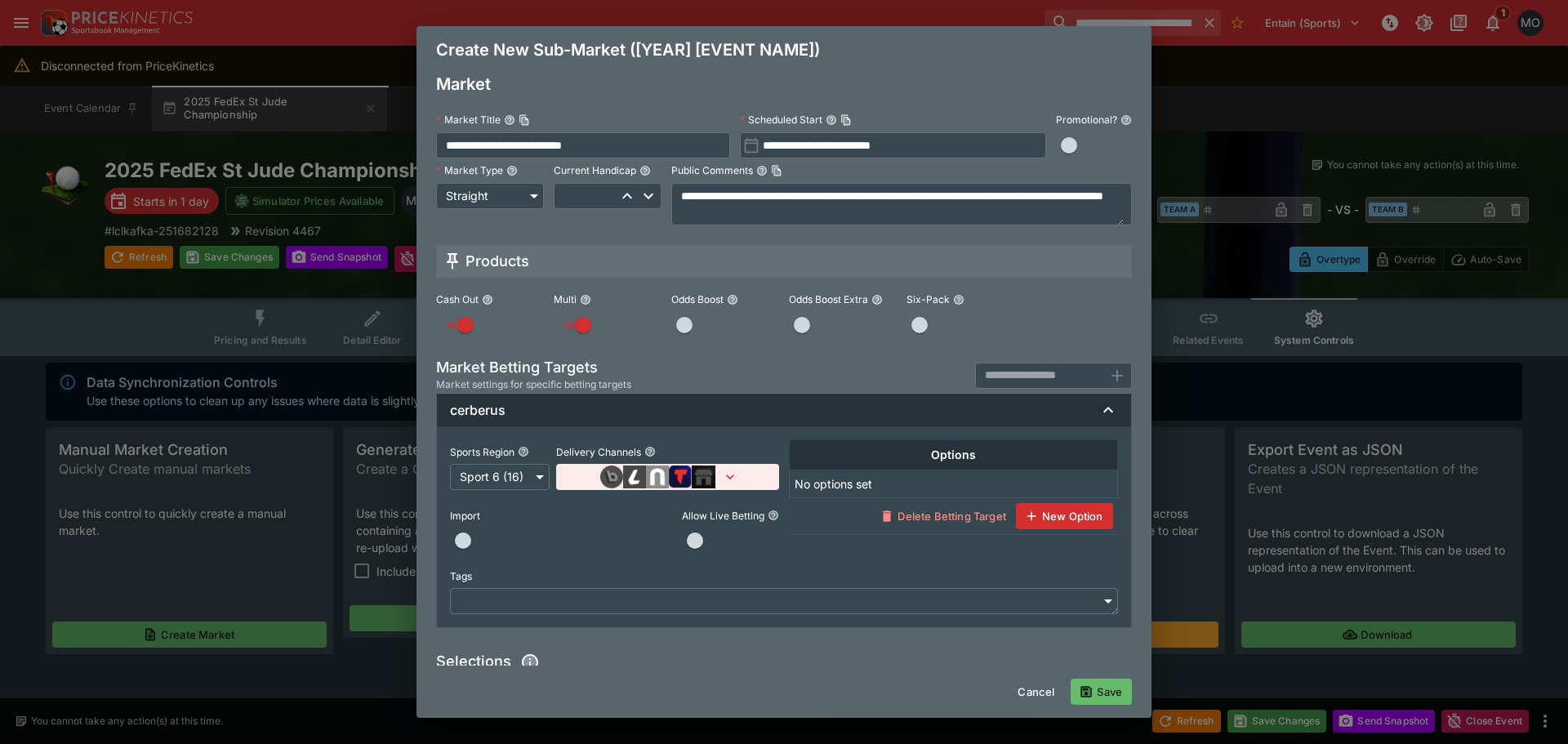type 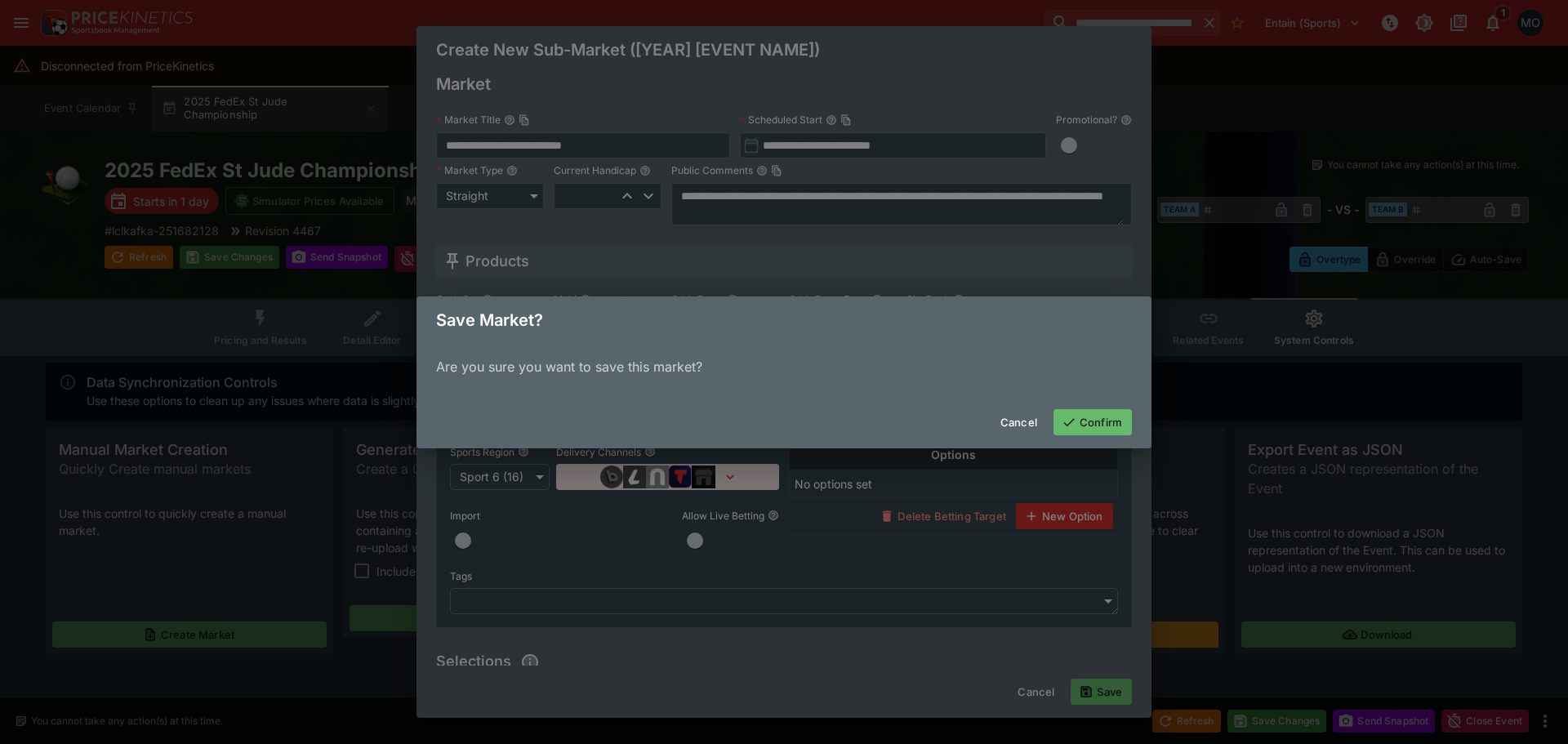 click on "Confirm" at bounding box center [1093, 422] 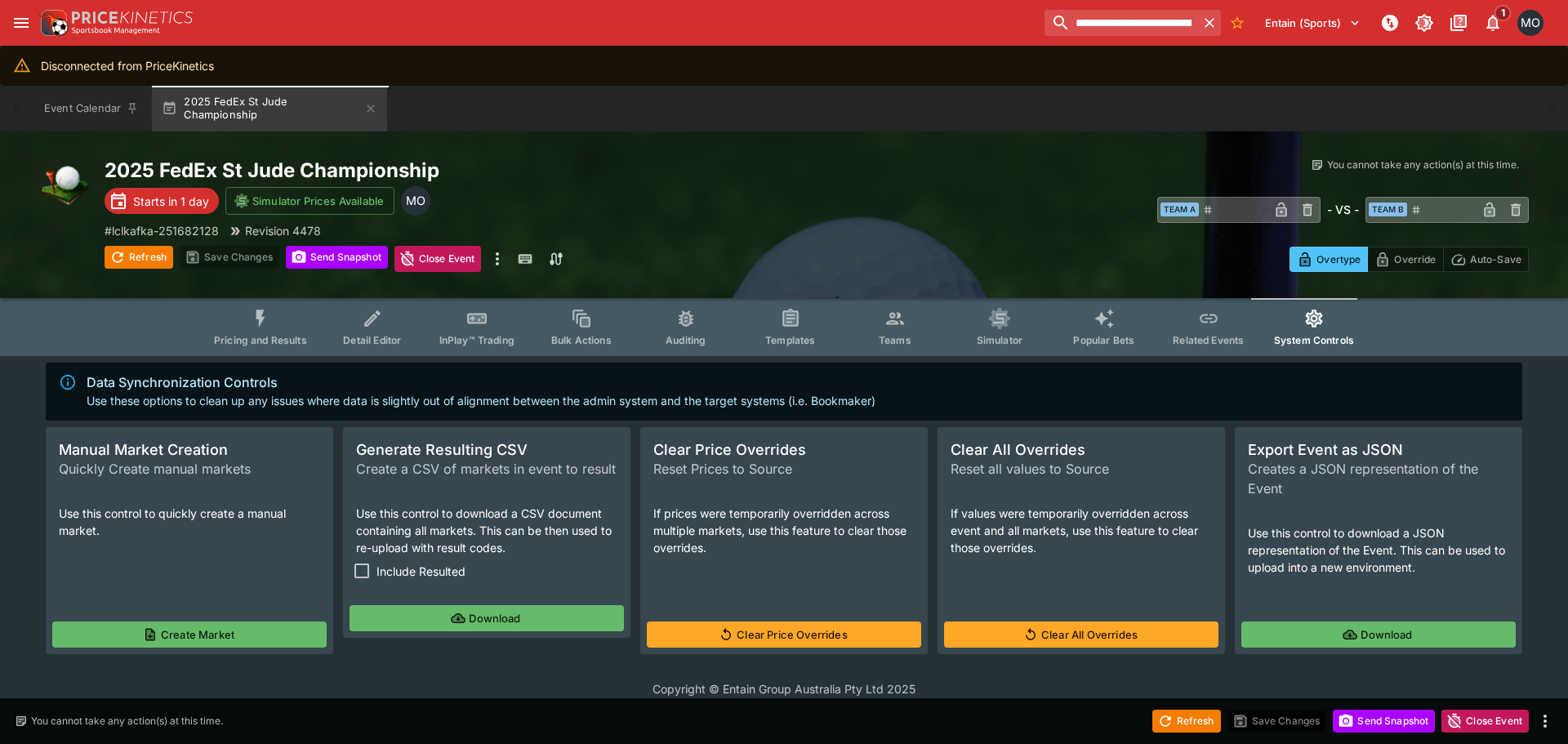 click on "Pricing and Results" at bounding box center (261, 327) 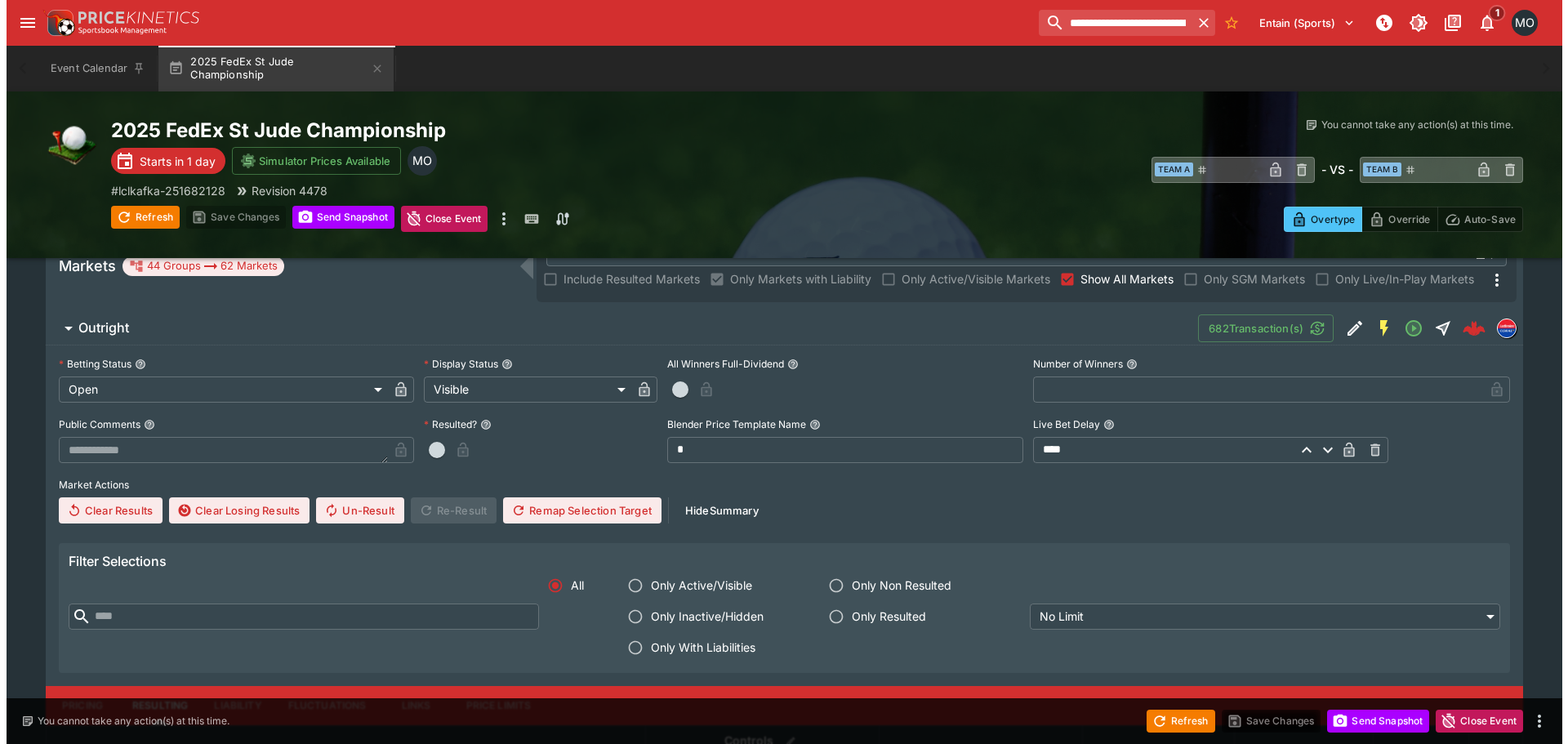scroll, scrollTop: 0, scrollLeft: 0, axis: both 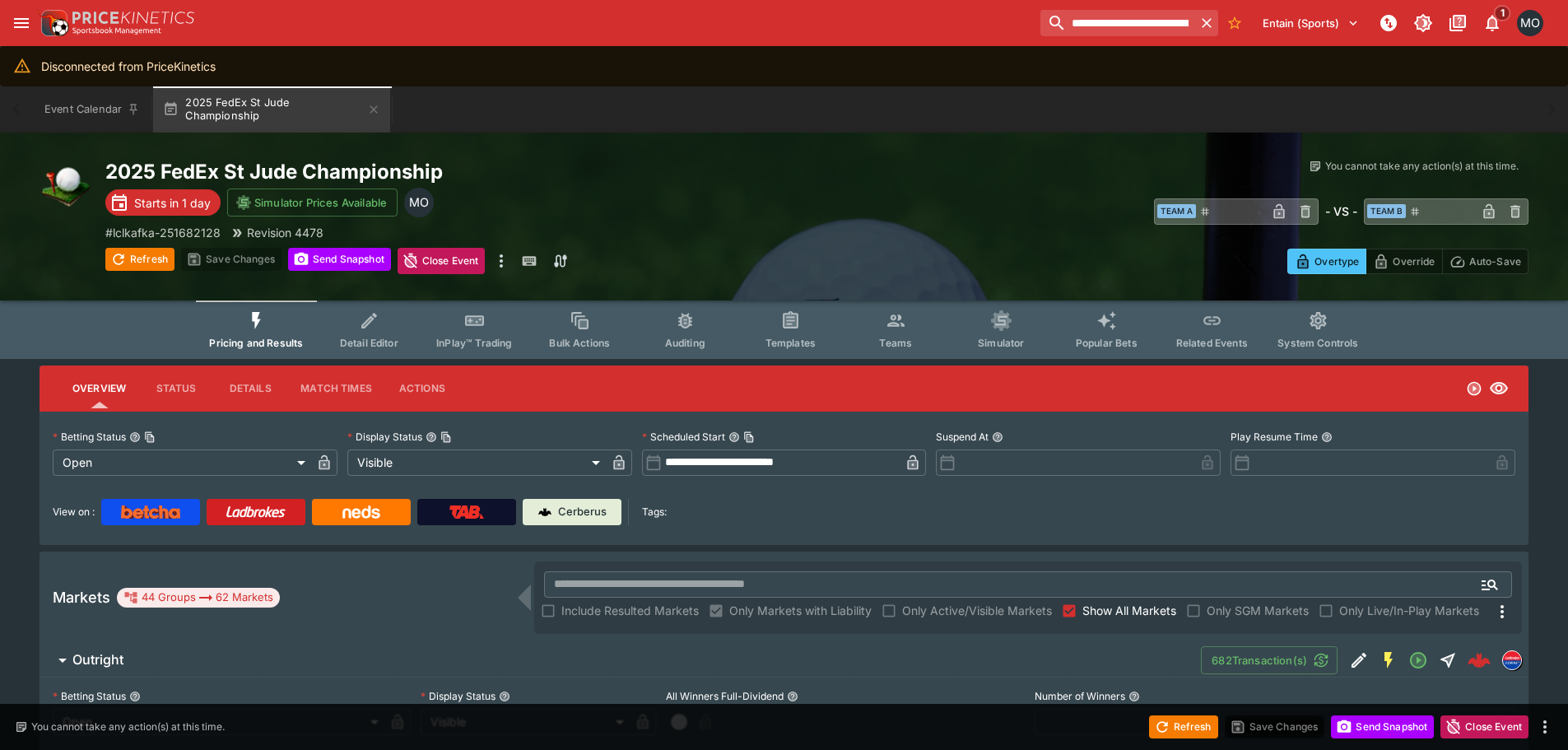 click on "​ Include Resulted Markets Only Markets with Liability Only Active/Visible Markets Show All Markets Only SGM Markets Only Live/In-Play Markets" at bounding box center (1028, 598) 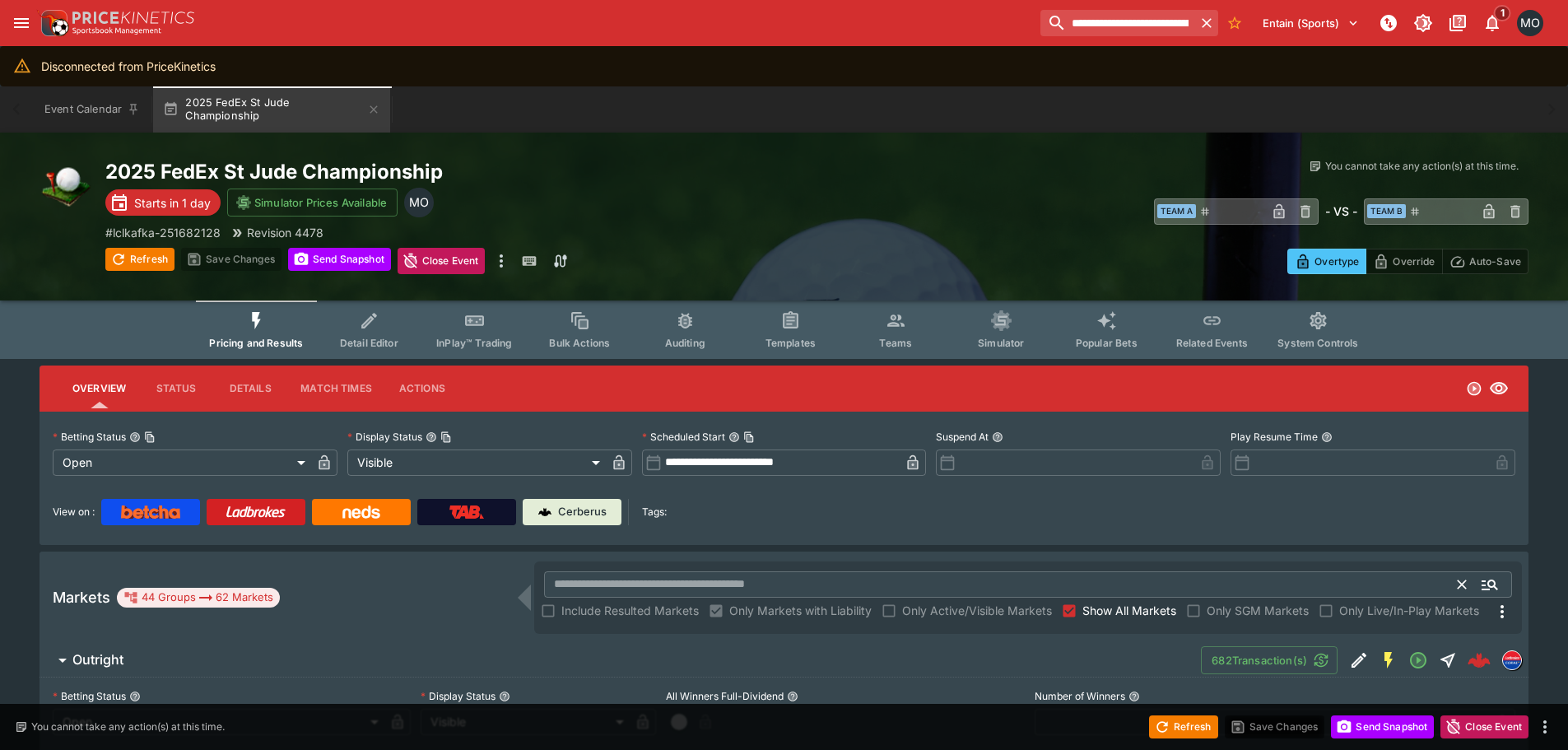 click at bounding box center [1001, 585] 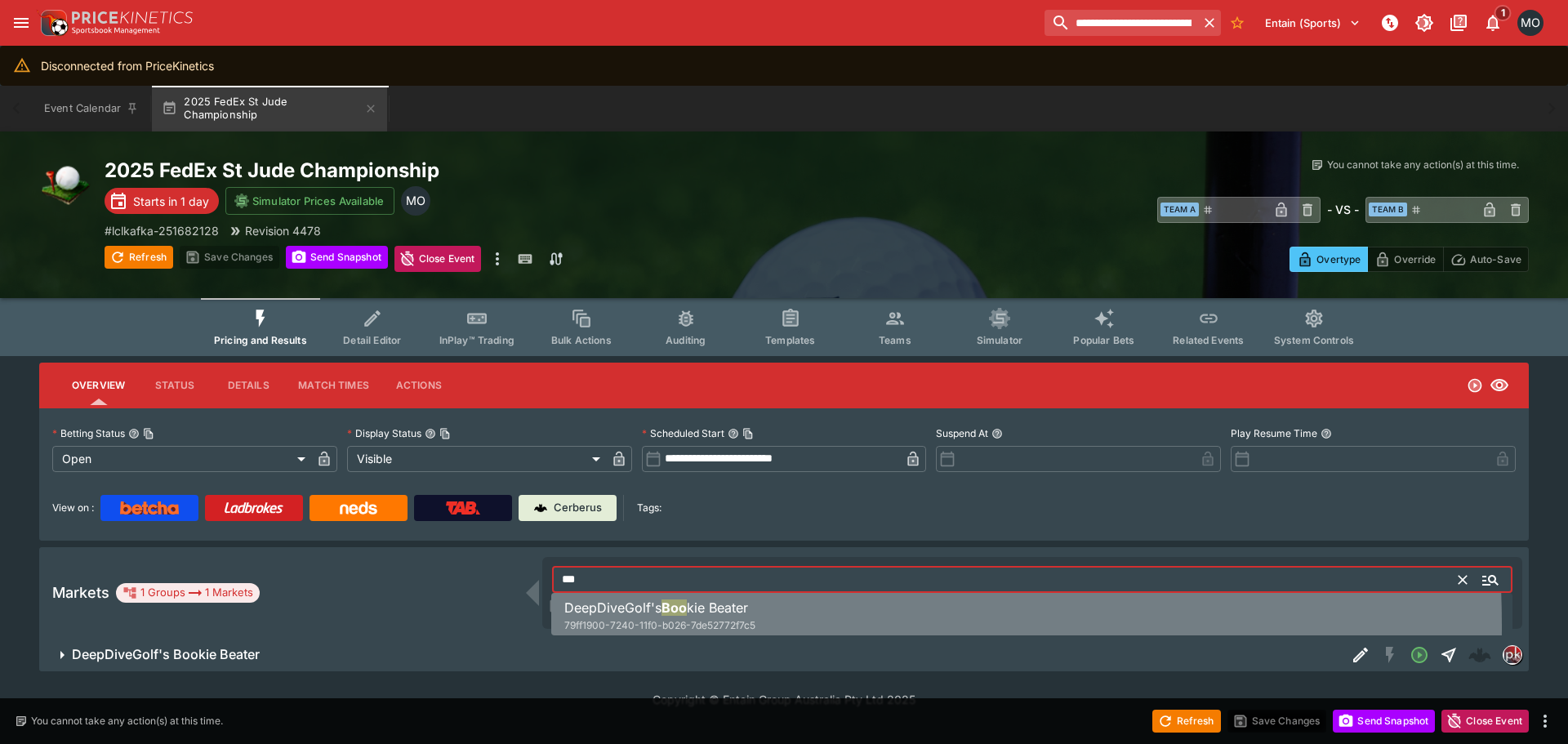 click on "79ff1900-7240-11f0-b026-7de52772f7c5" at bounding box center [660, 625] 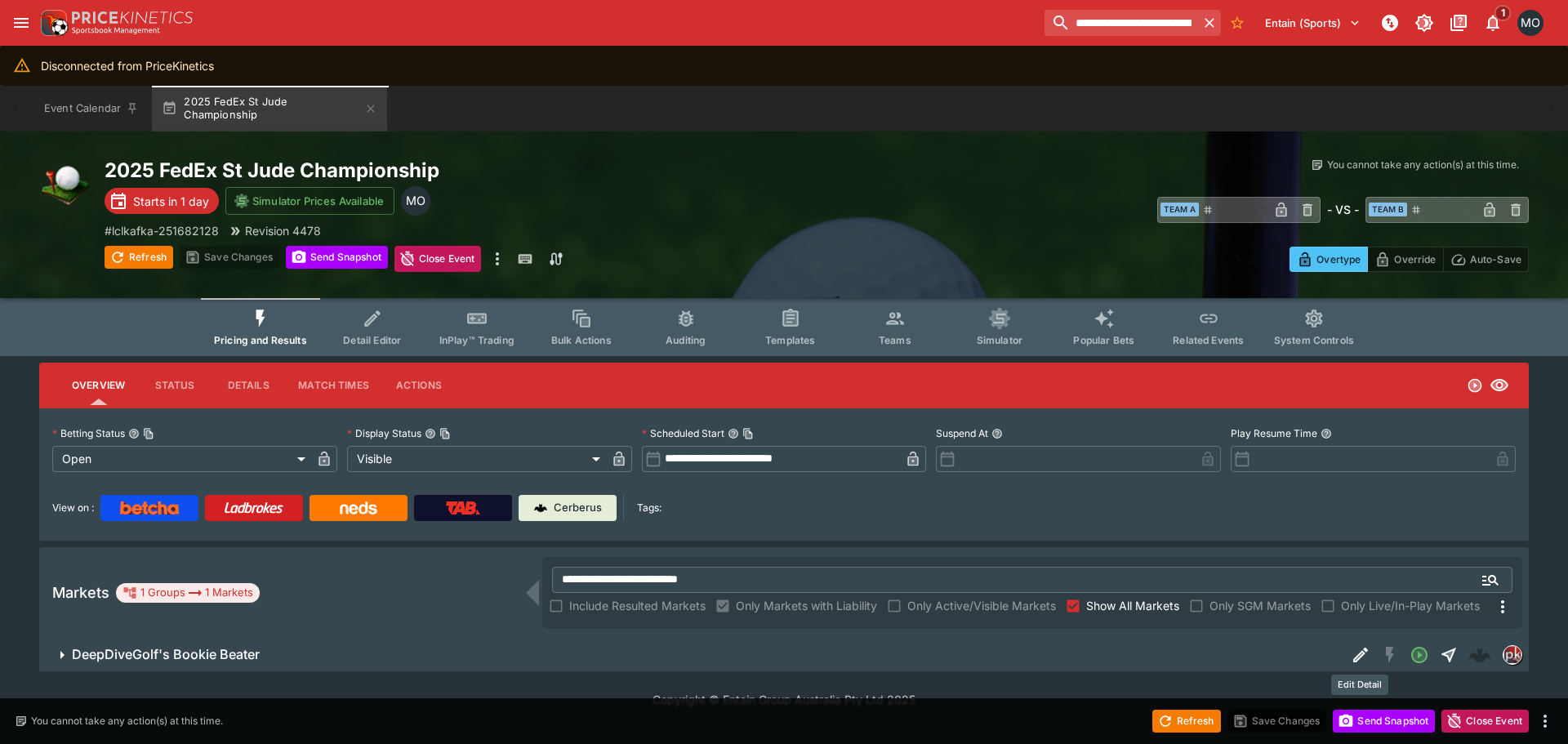 click 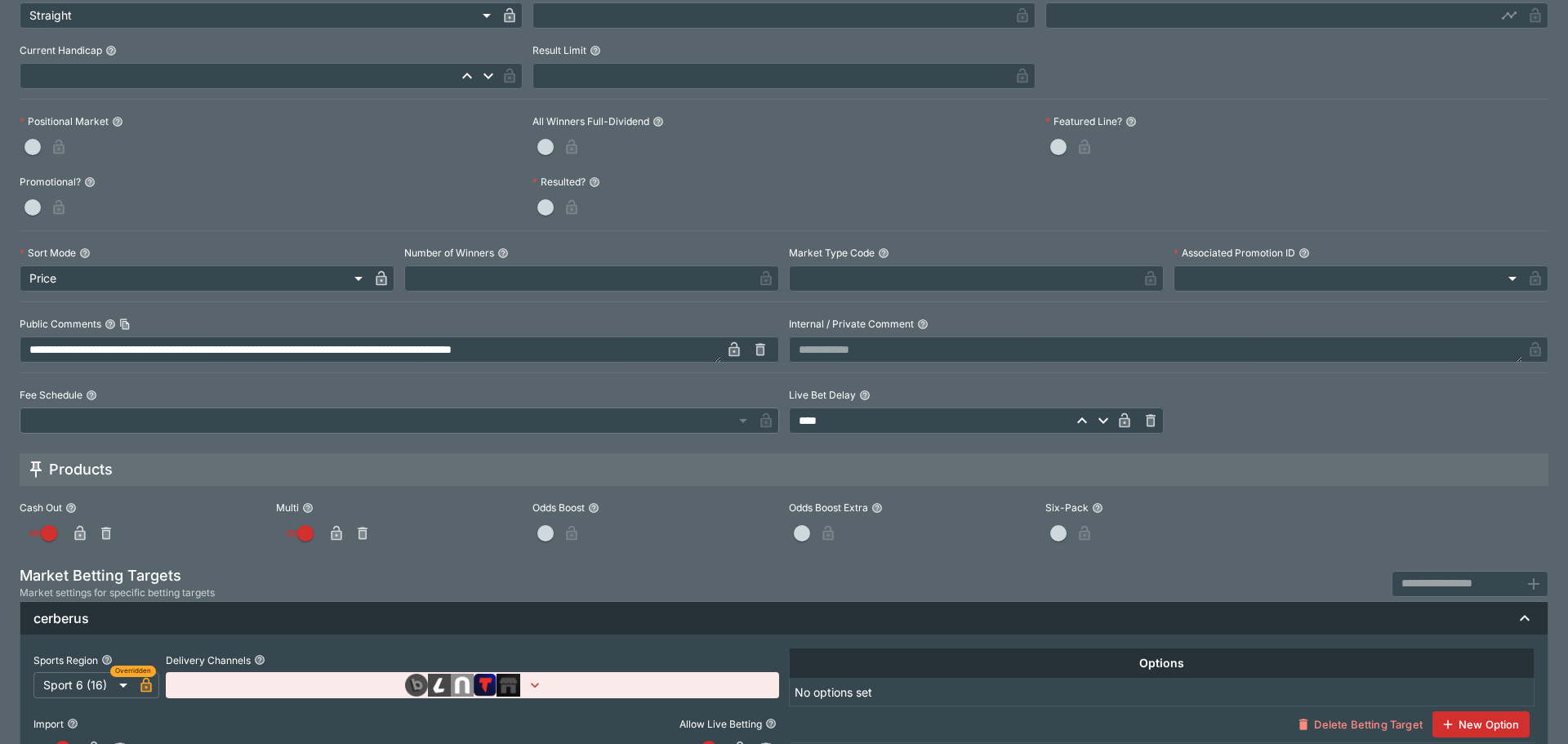 scroll, scrollTop: 616, scrollLeft: 0, axis: vertical 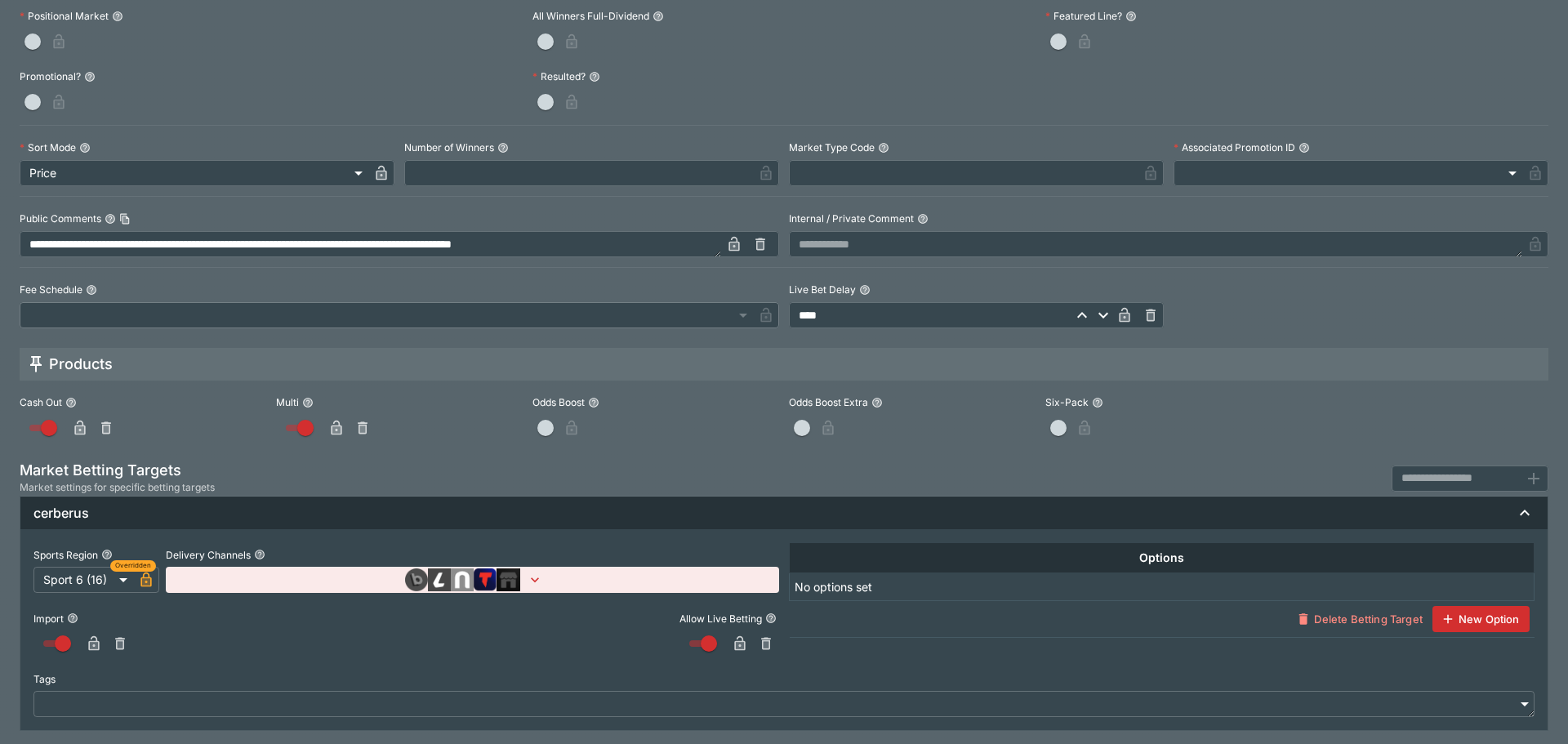 click at bounding box center [963, 173] 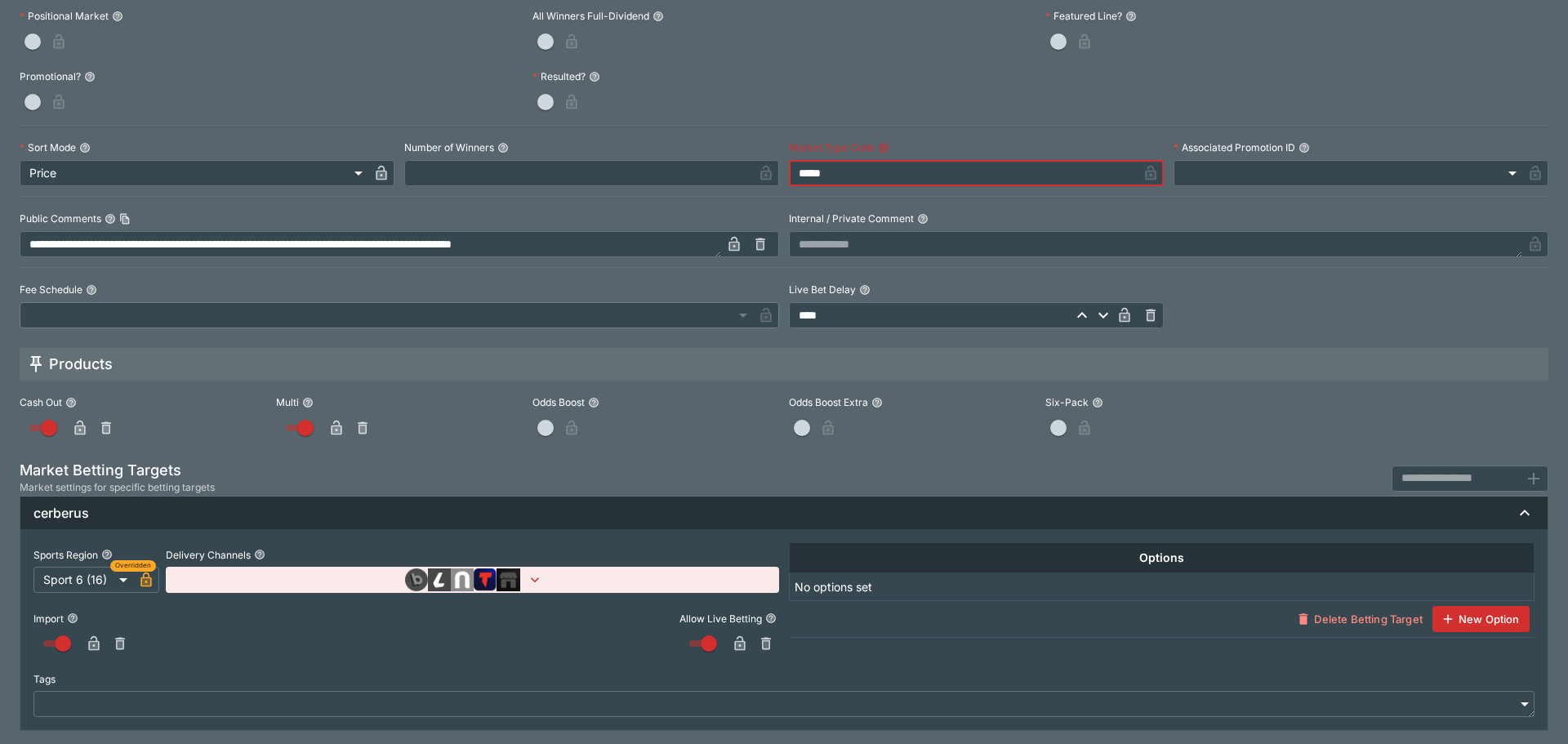 type on "*****" 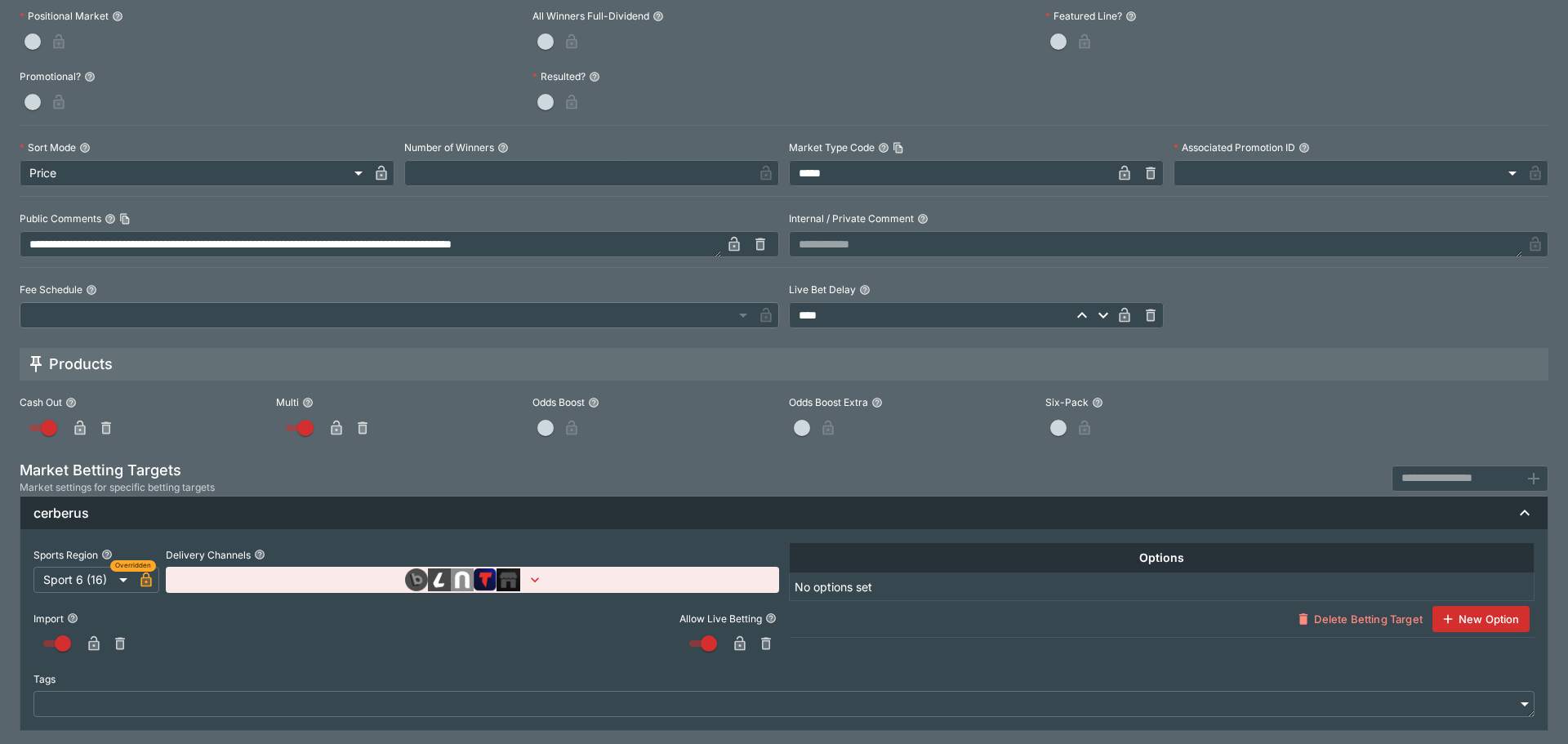click 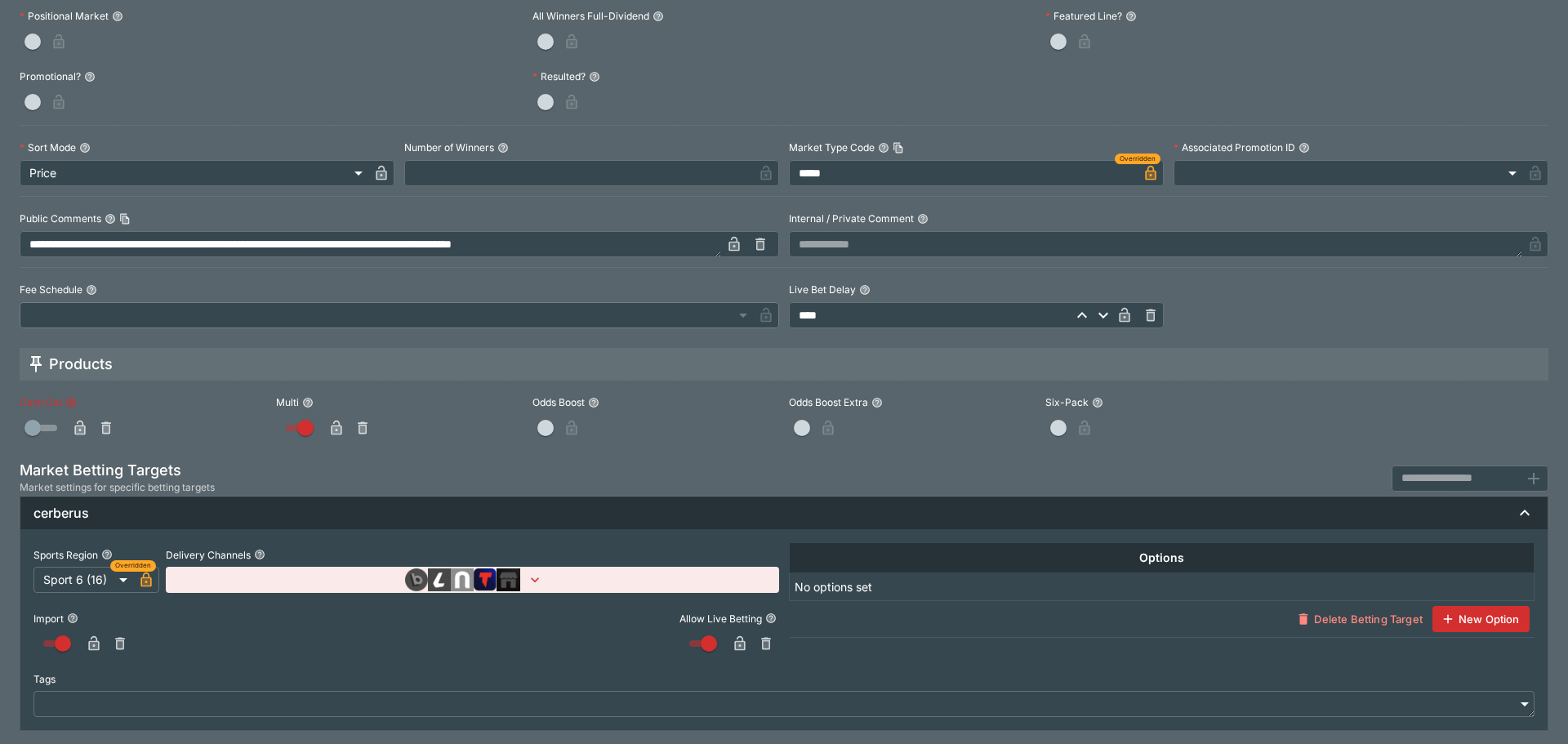 click at bounding box center [80, 428] 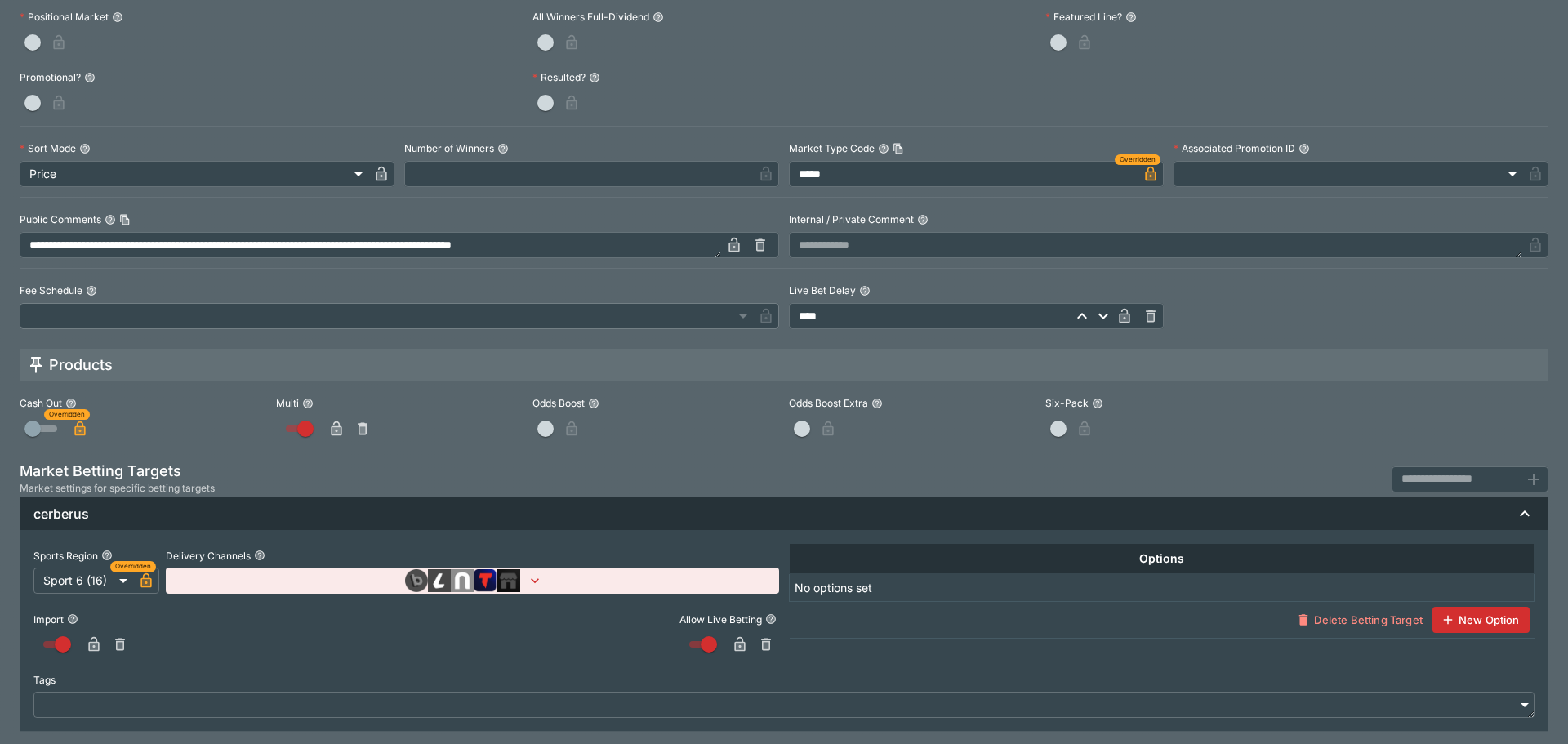 scroll, scrollTop: 616, scrollLeft: 0, axis: vertical 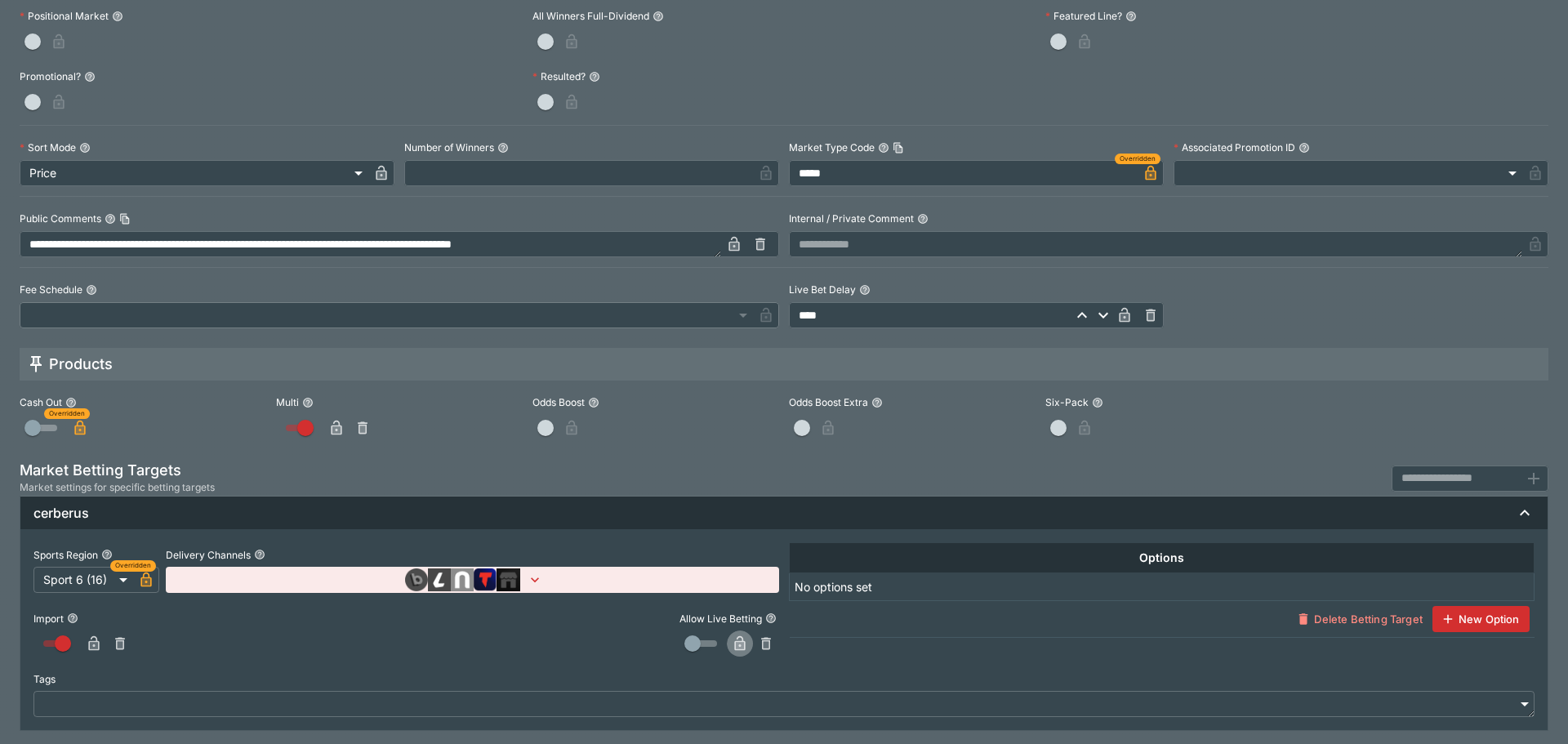 click 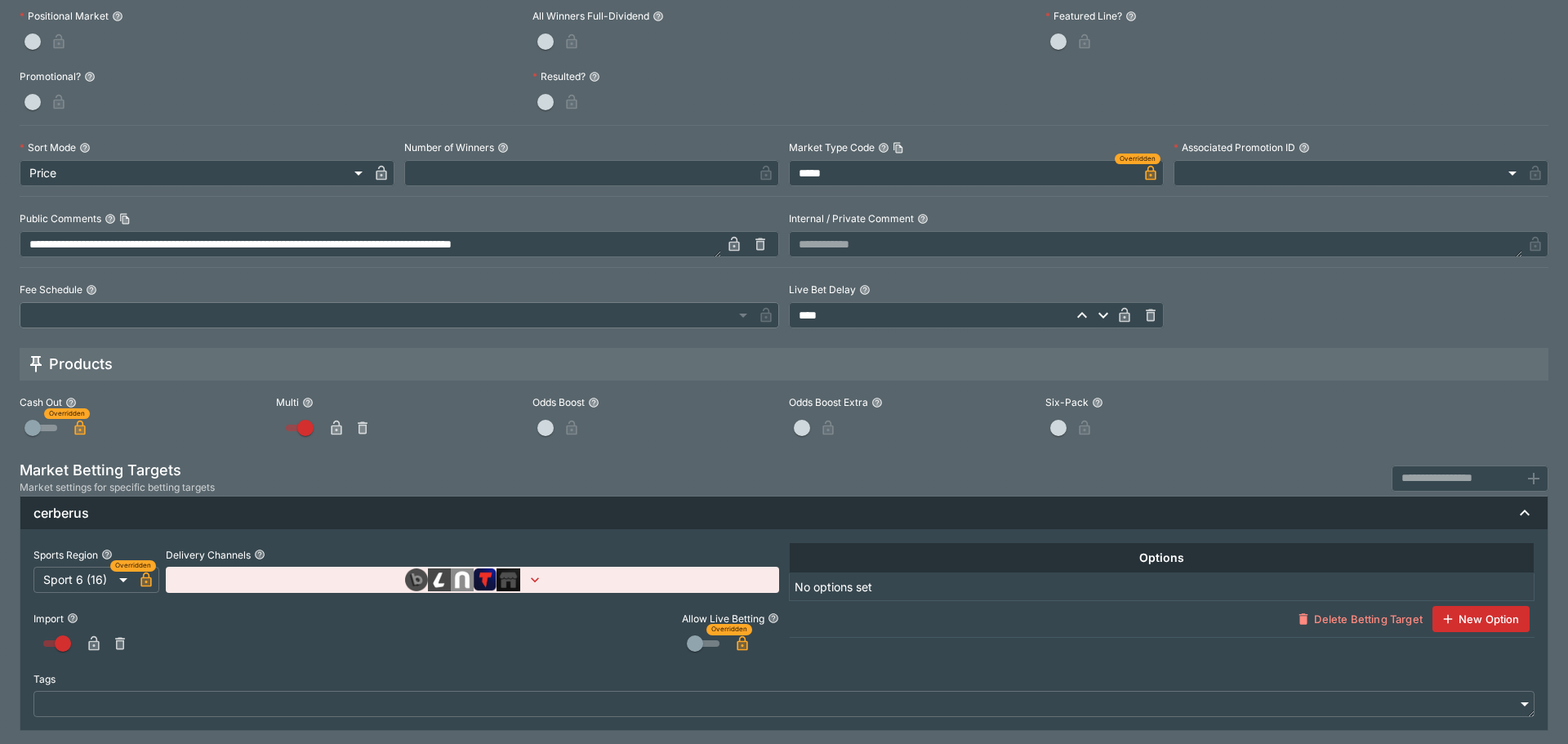 scroll, scrollTop: 0, scrollLeft: 0, axis: both 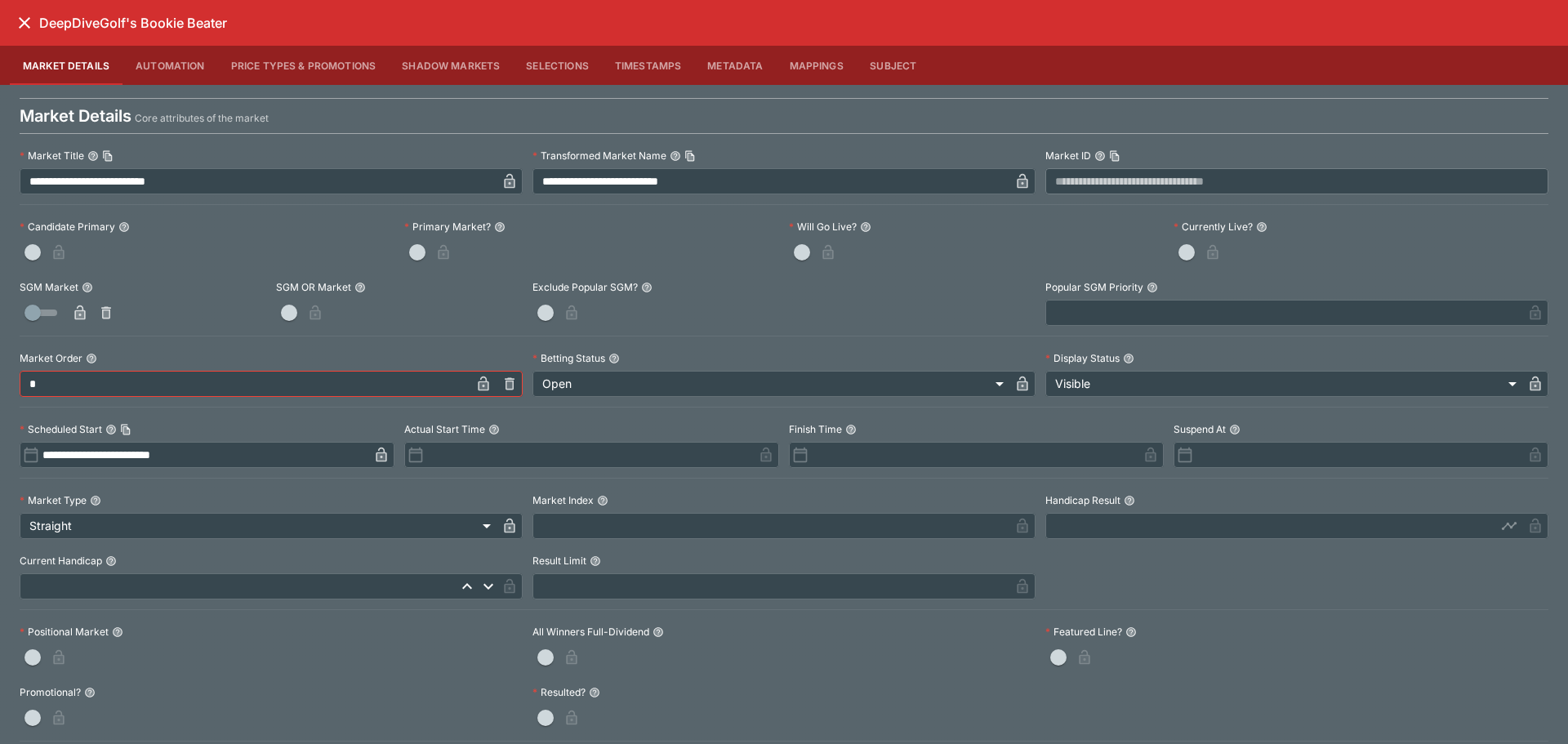 click at bounding box center (591, 252) 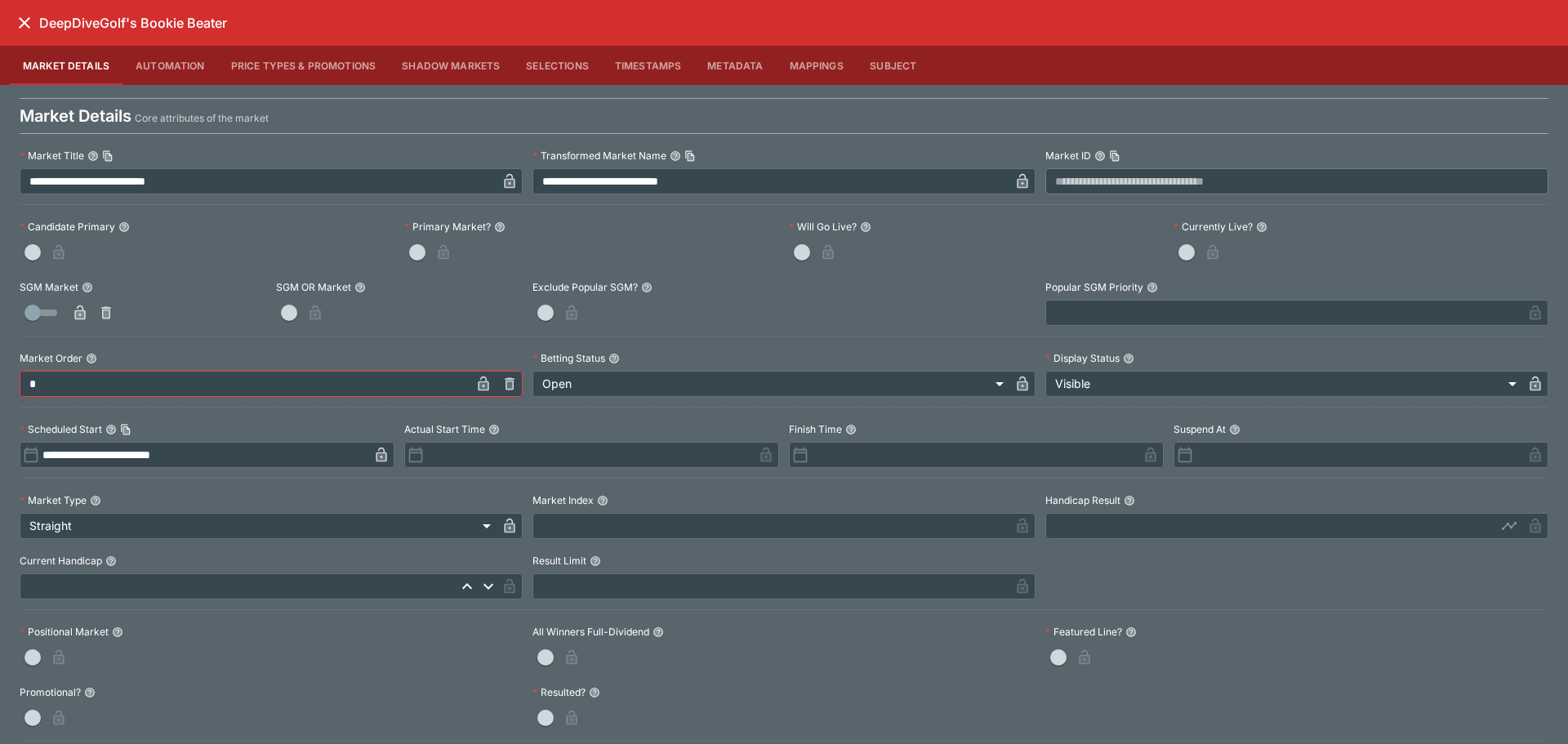 click at bounding box center [802, 252] 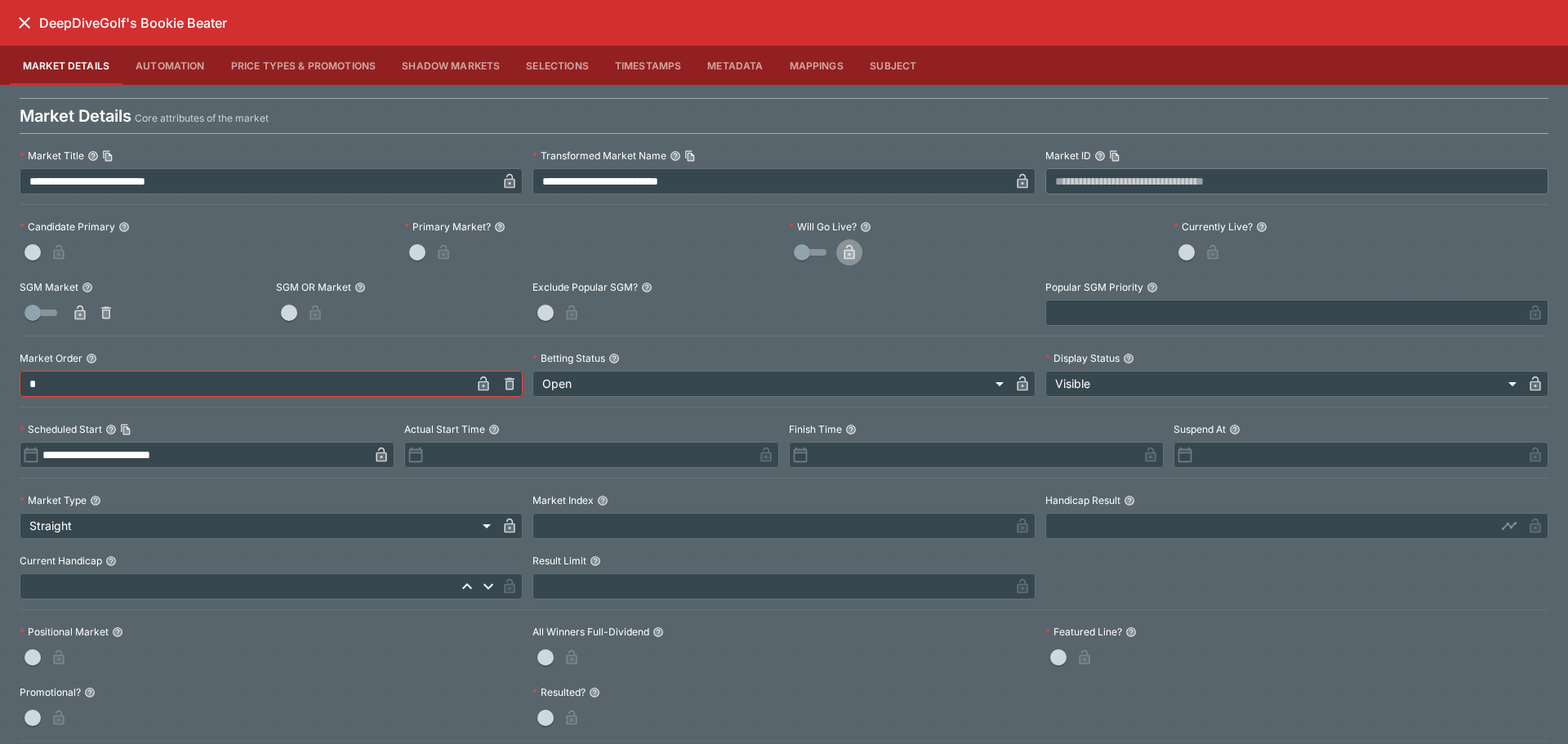 click 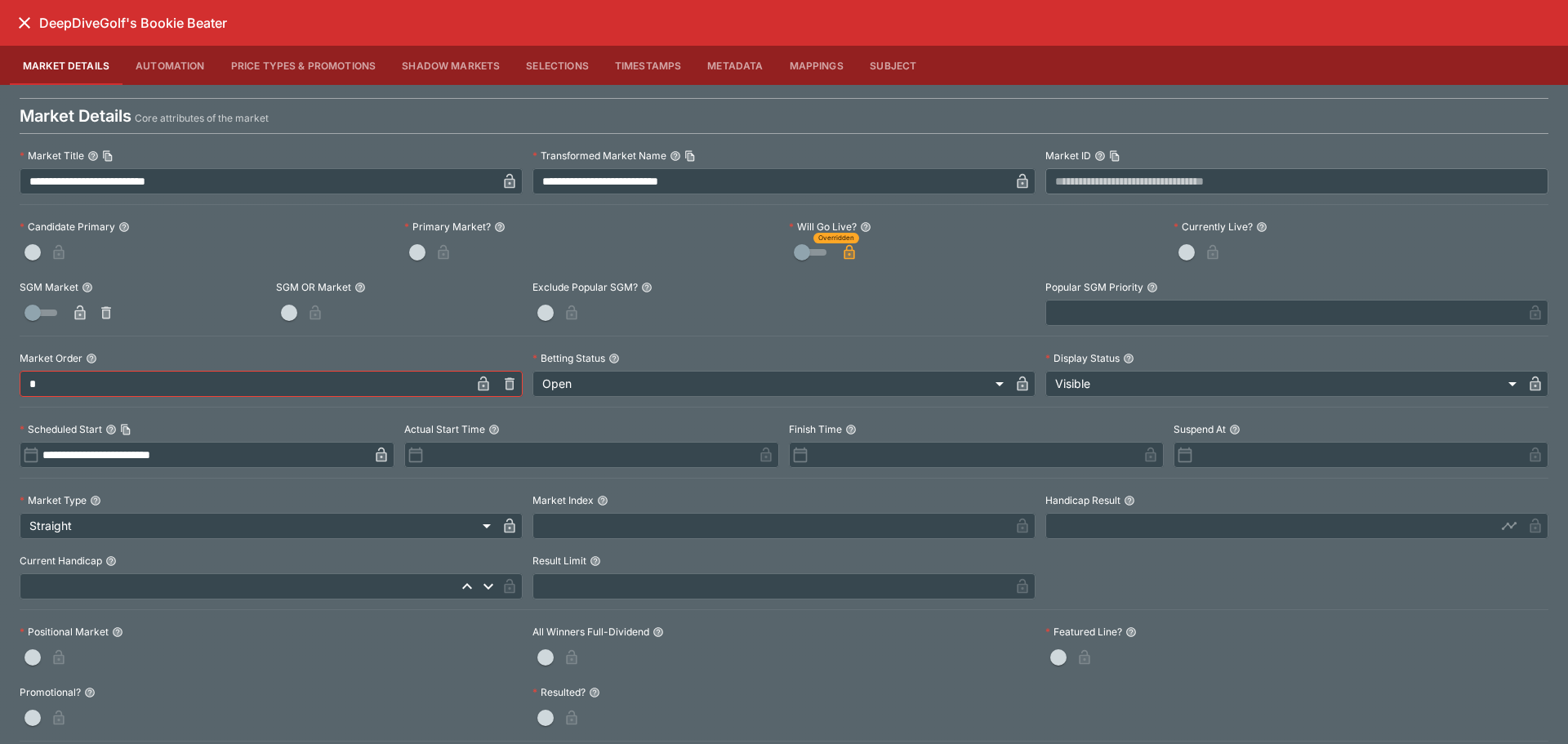 scroll, scrollTop: 616, scrollLeft: 0, axis: vertical 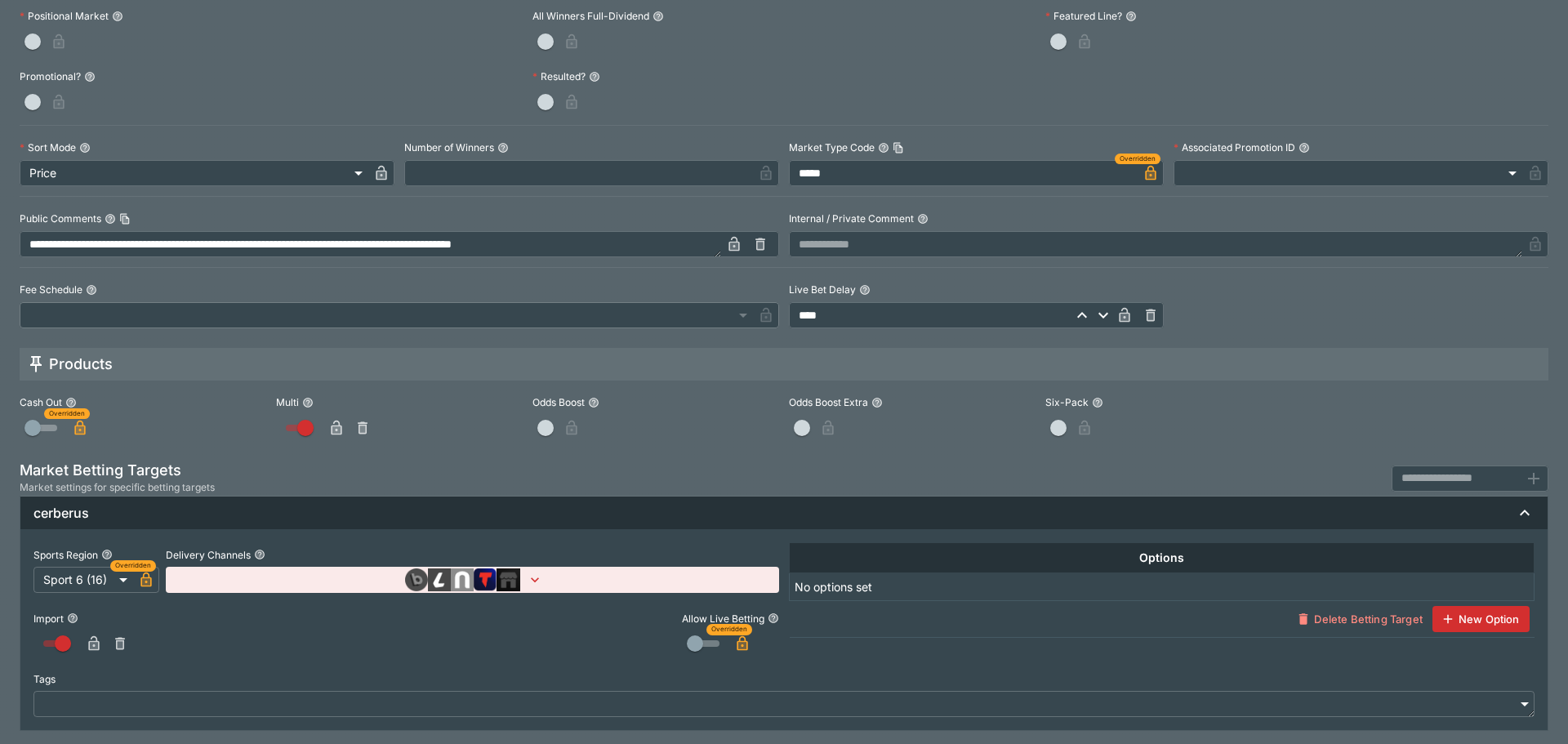 click on "Tags" at bounding box center (784, 679) 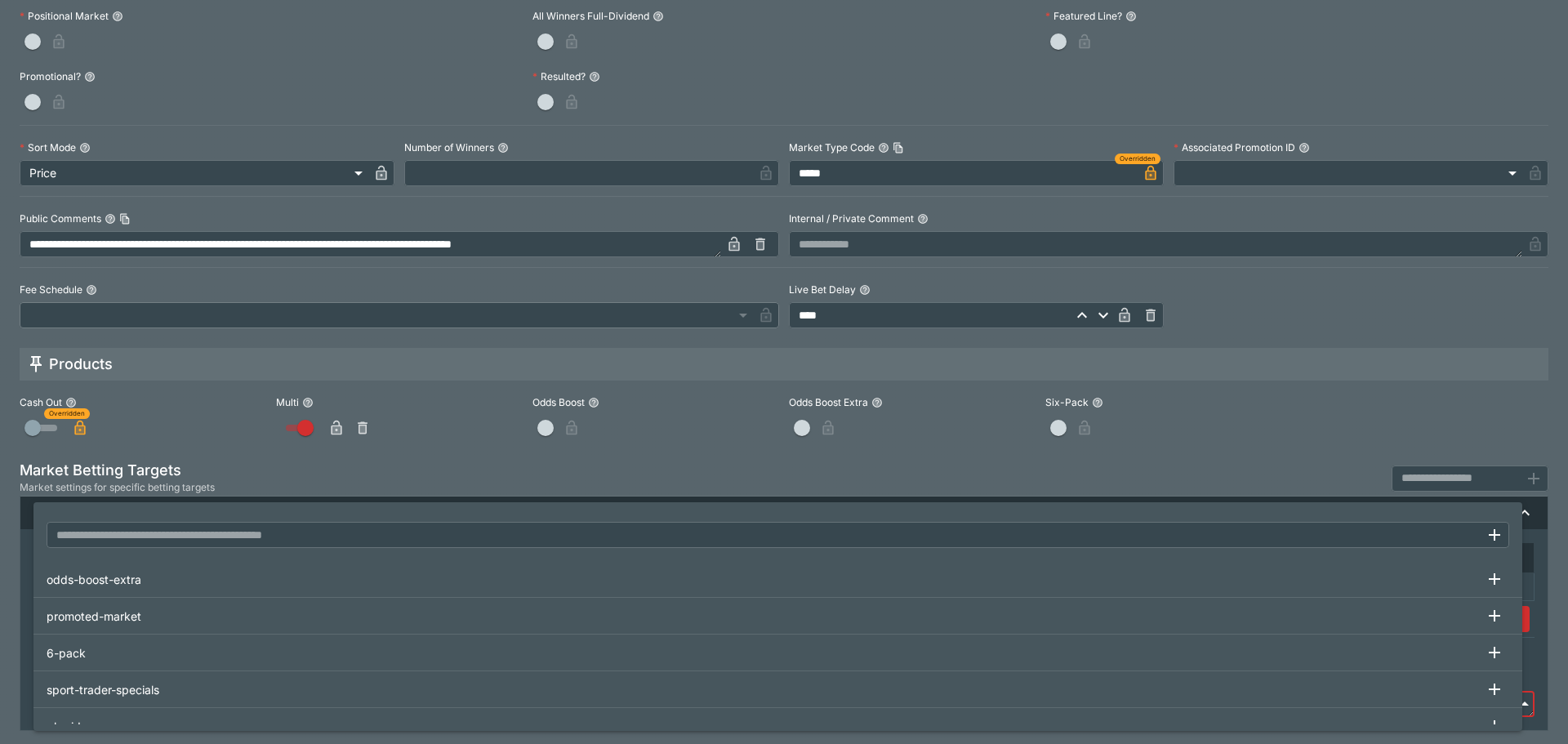 click at bounding box center (763, 535) 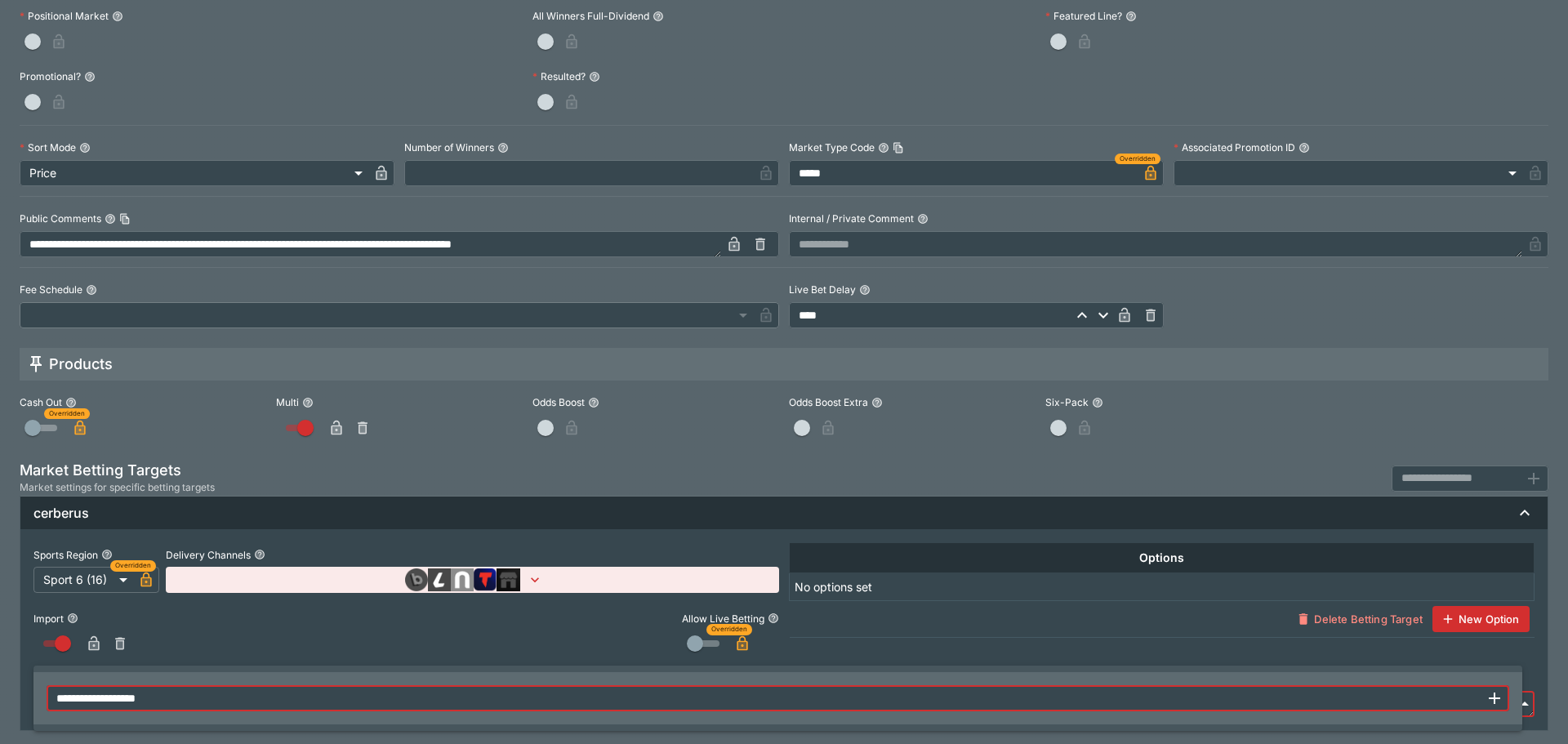 type on "**********" 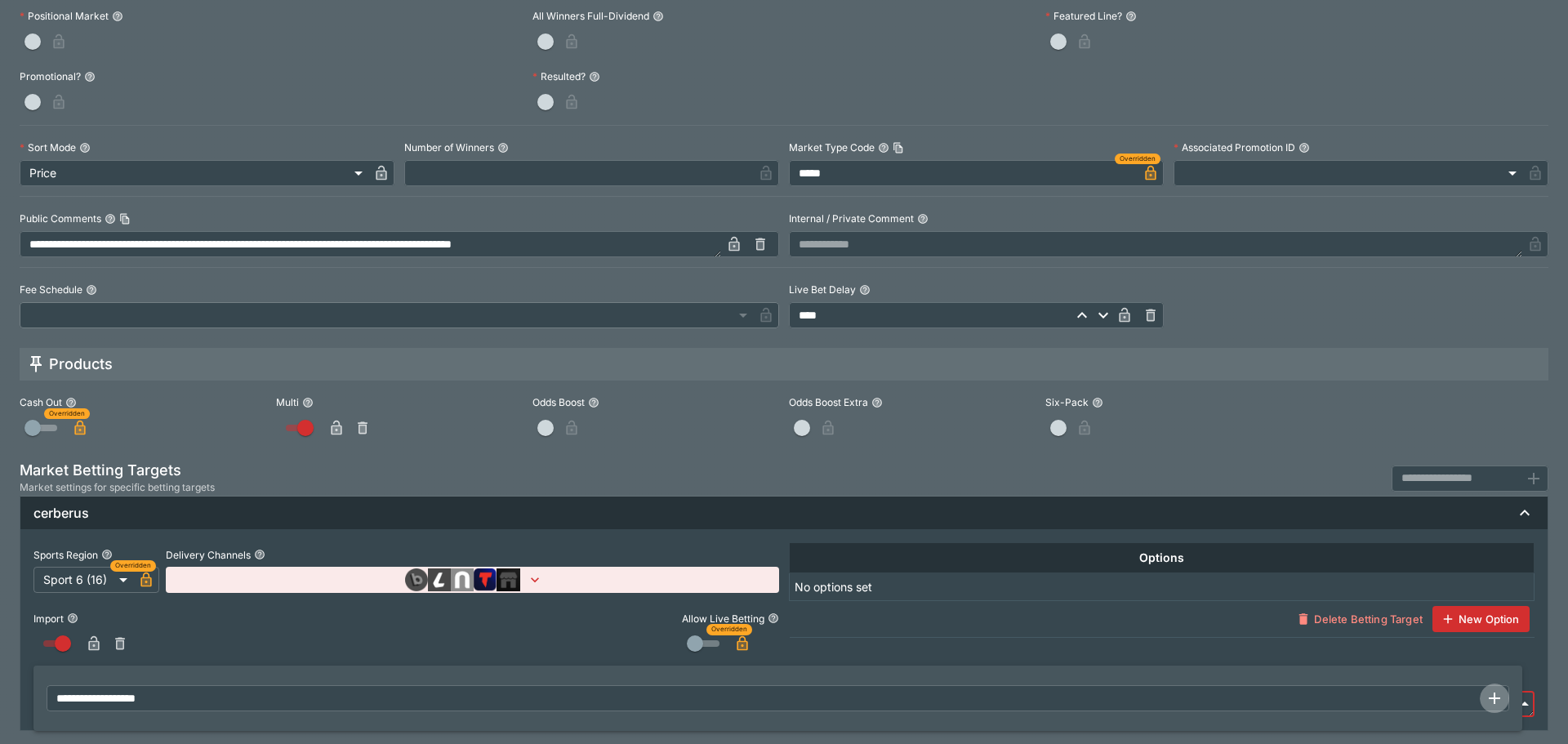 click 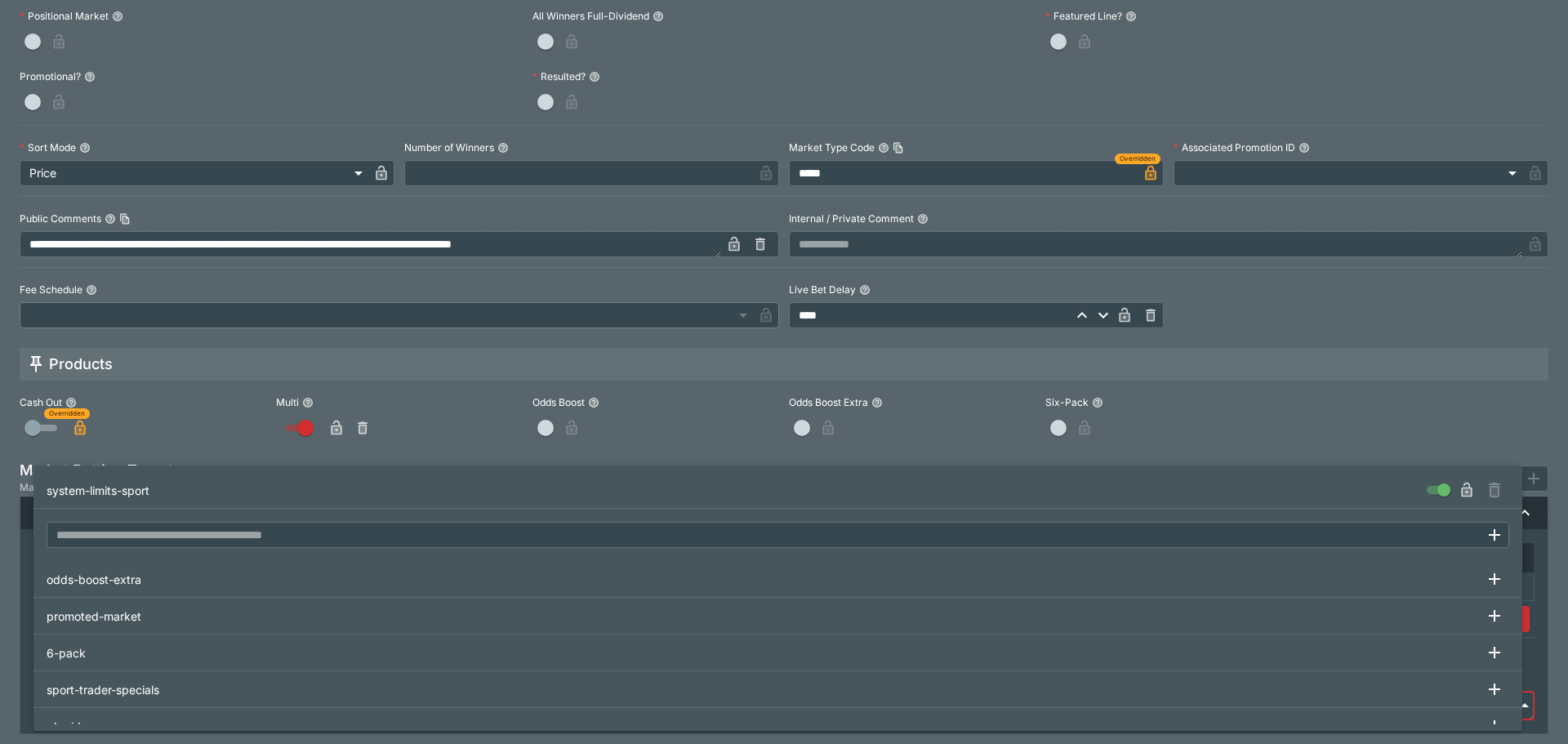click at bounding box center (784, 372) 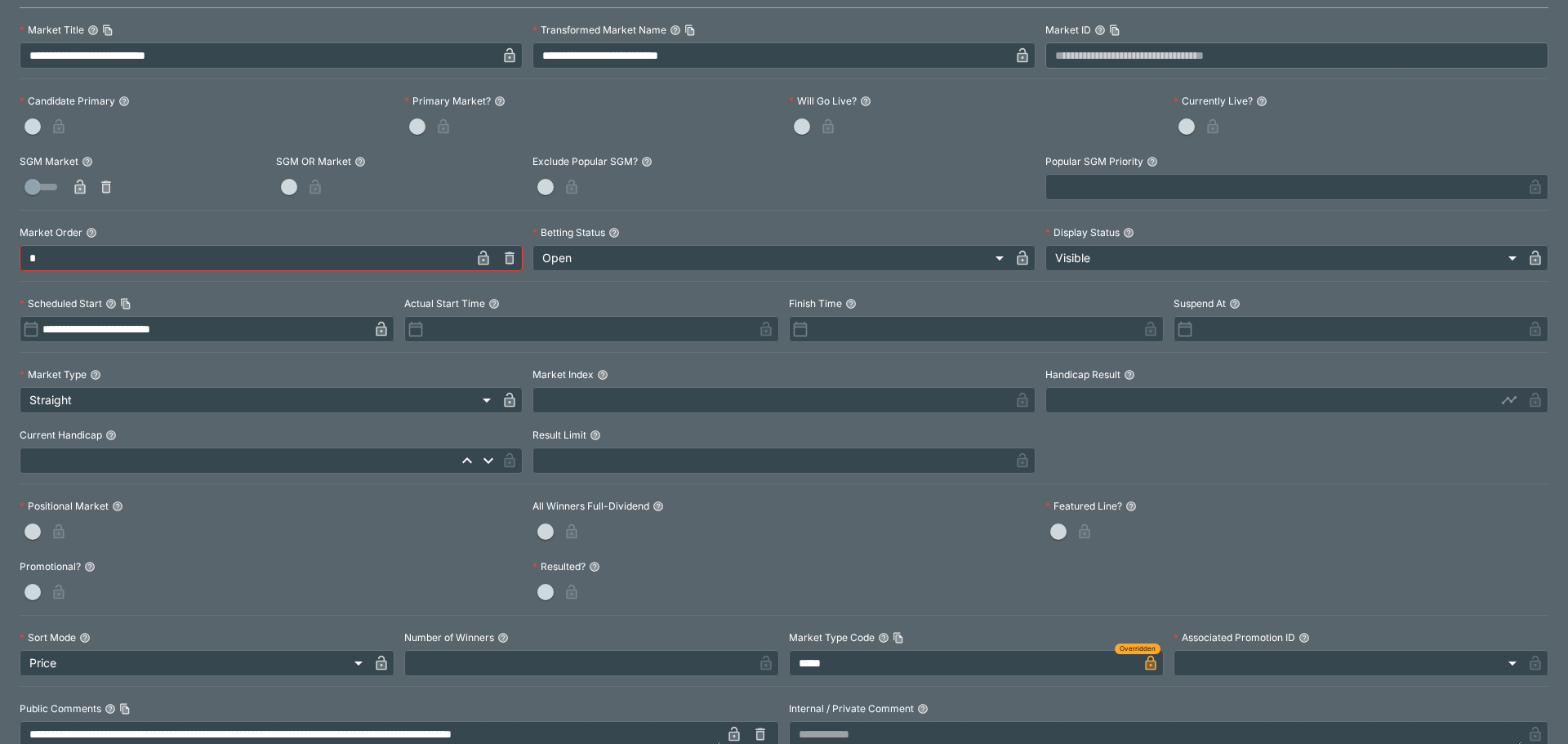 scroll, scrollTop: 0, scrollLeft: 0, axis: both 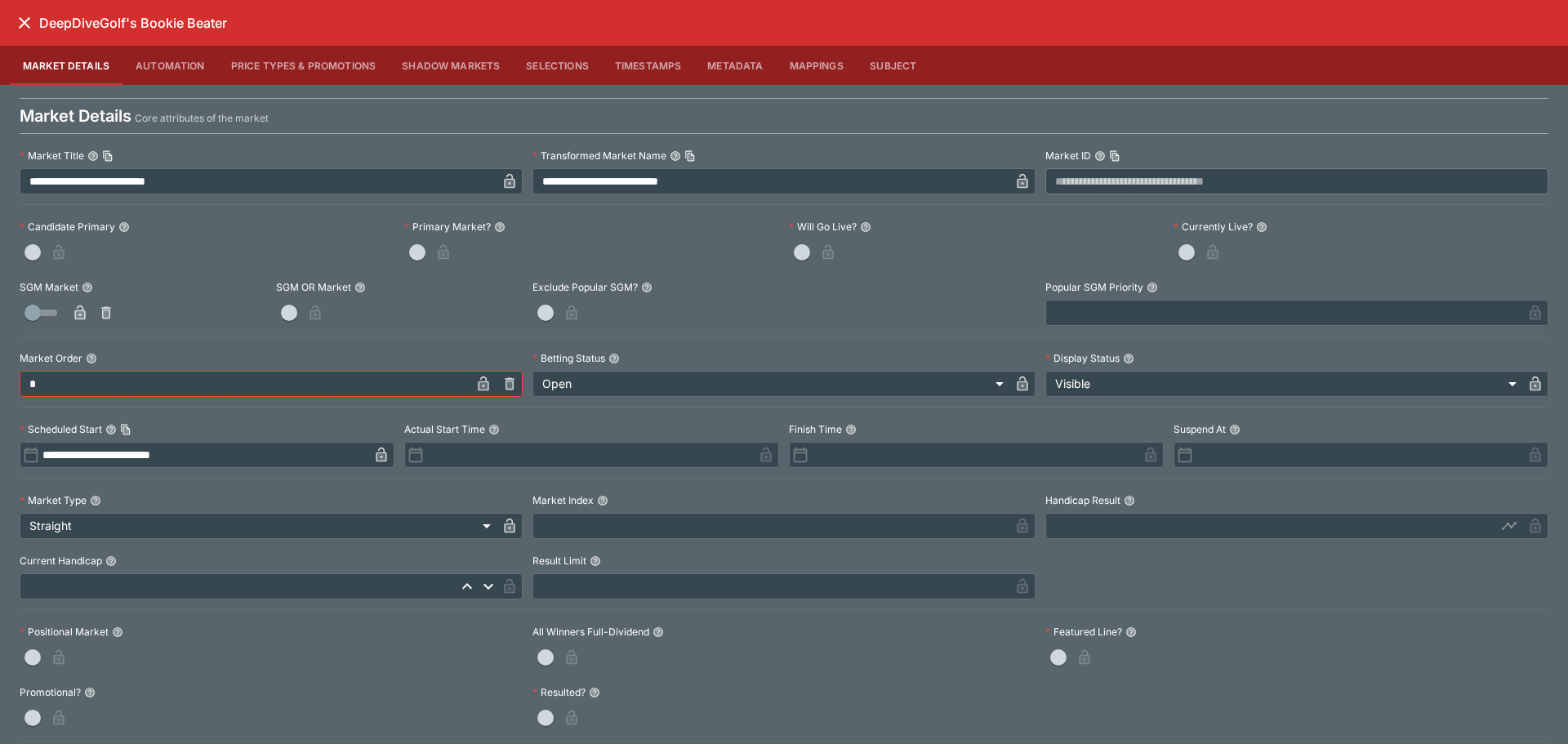 click 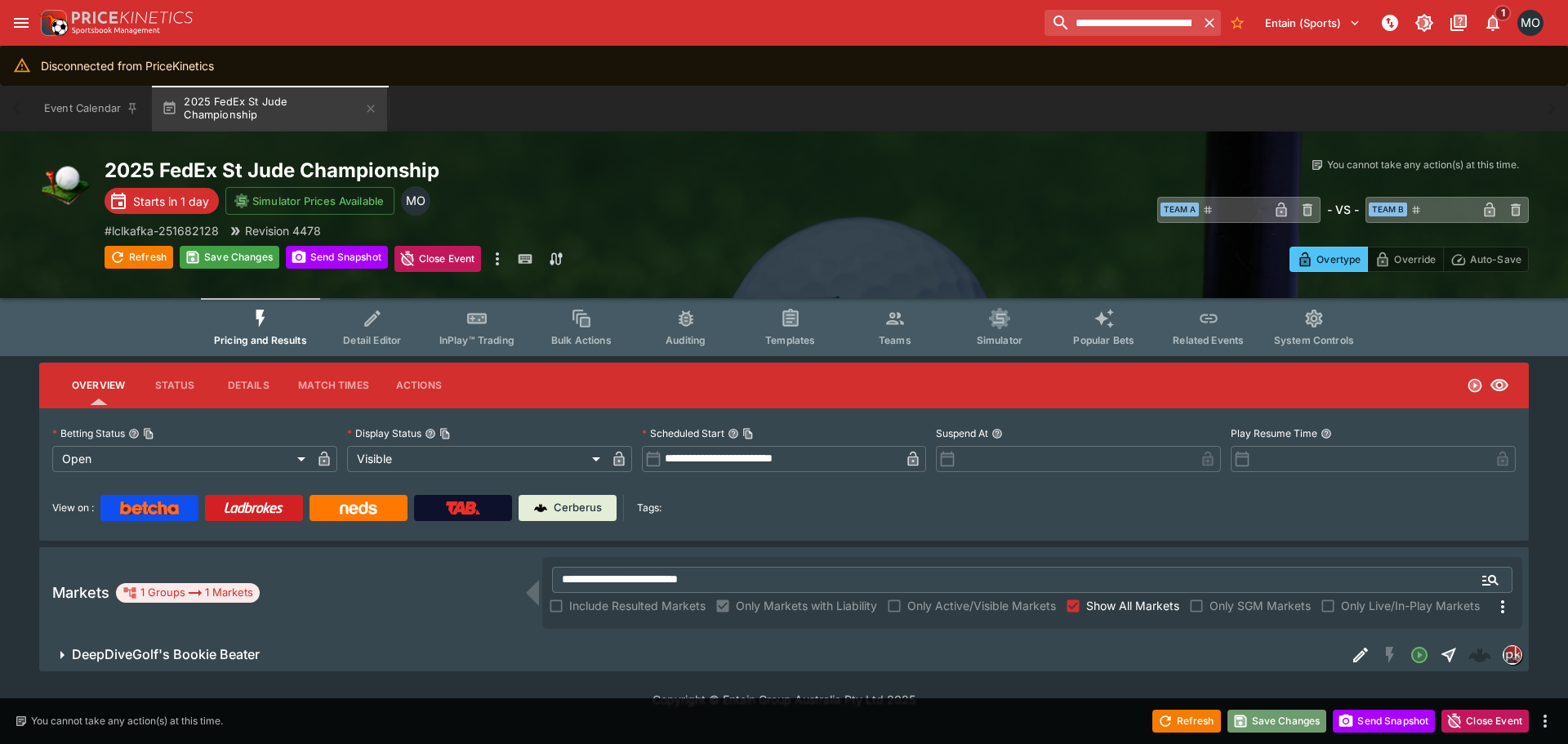click on "Save Changes" at bounding box center (1277, 721) 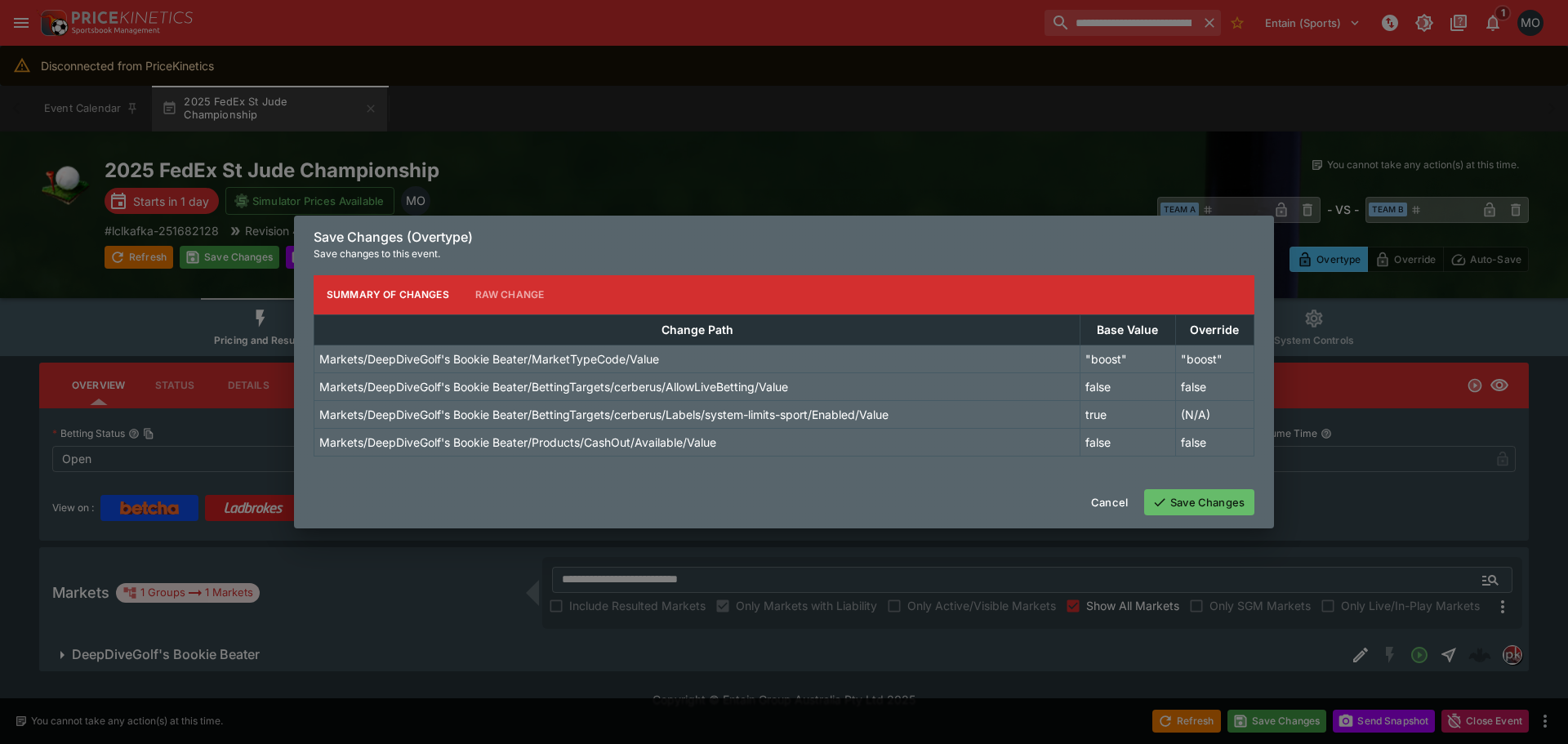 click on "Save Changes" at bounding box center (1199, 502) 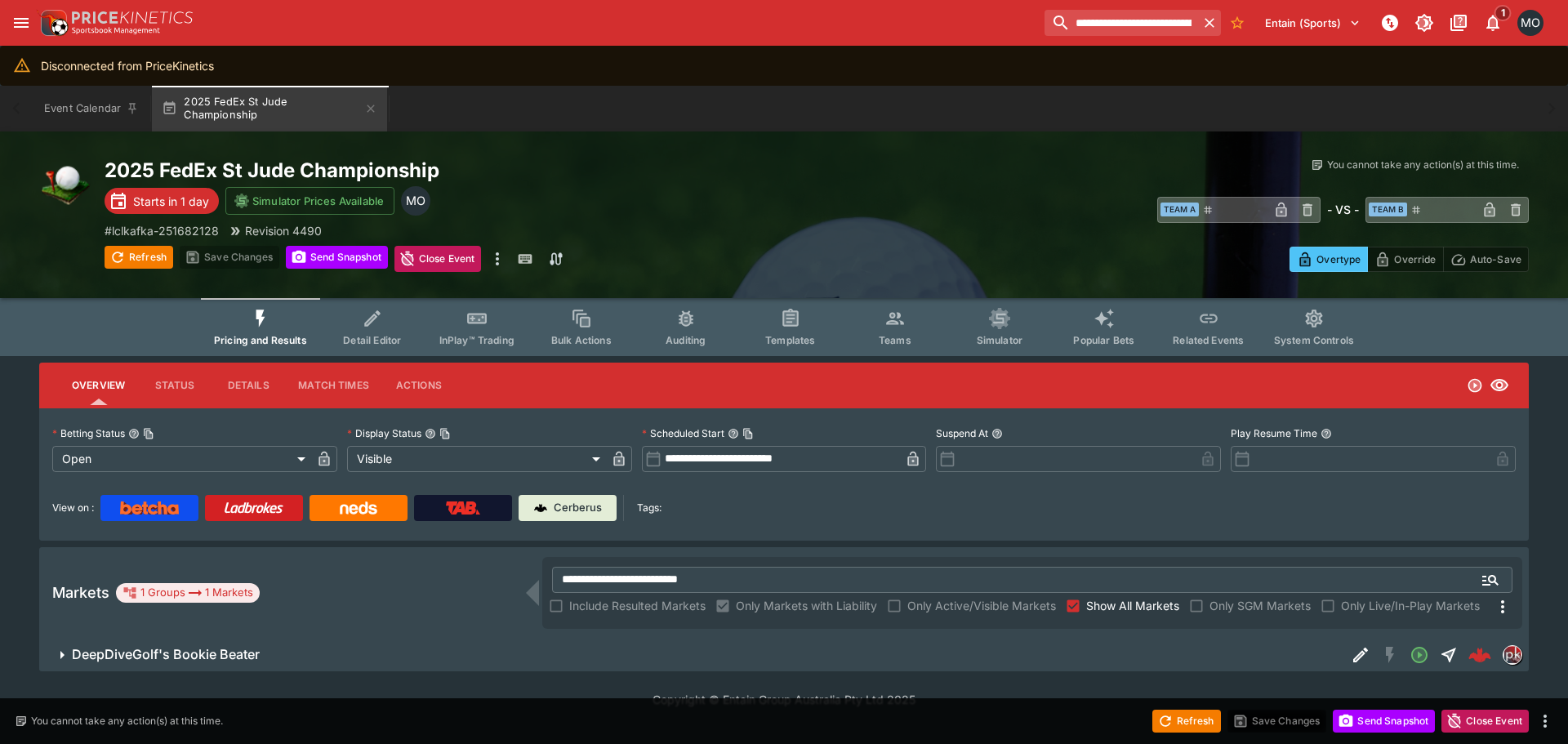 click at bounding box center [463, 508] 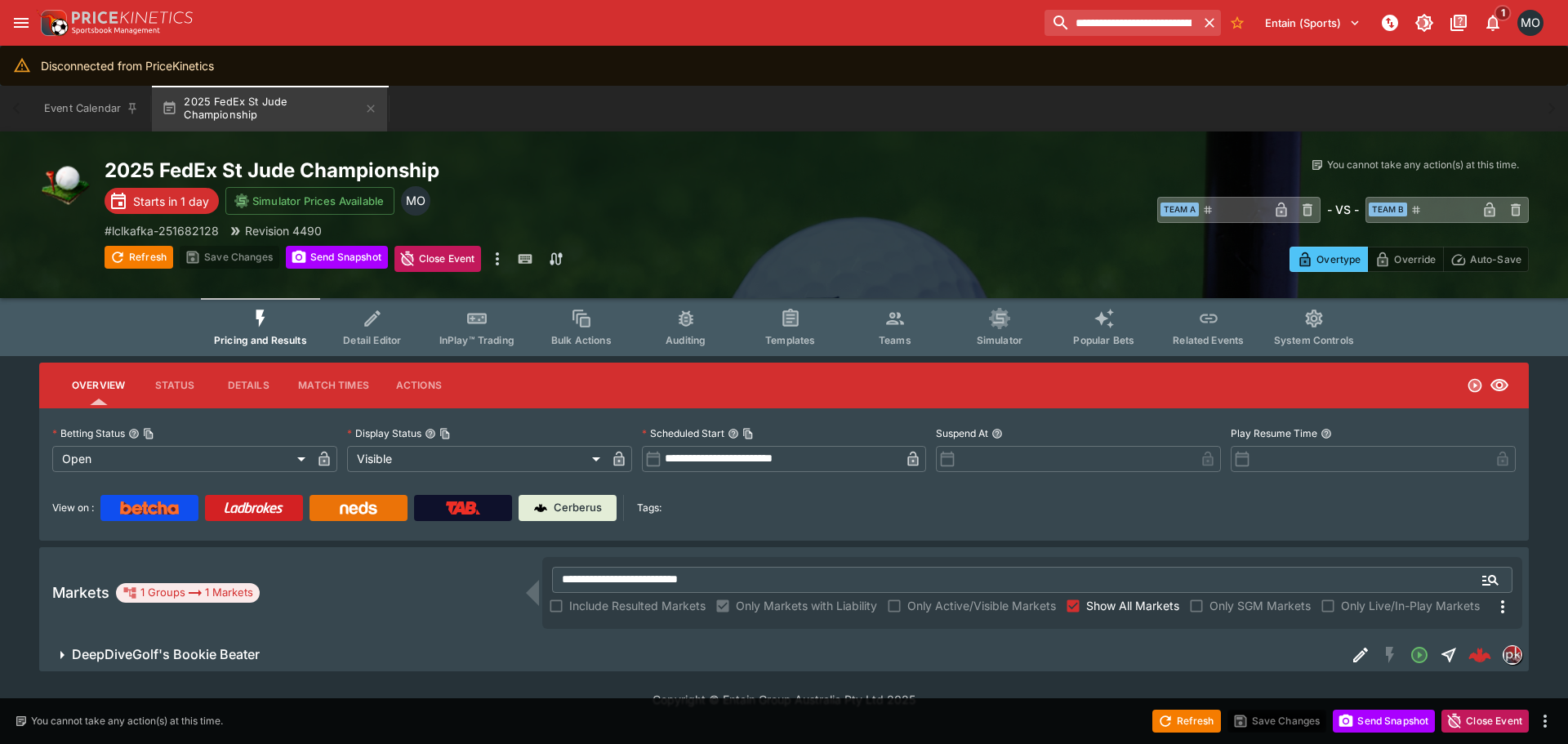 click at bounding box center (359, 508) 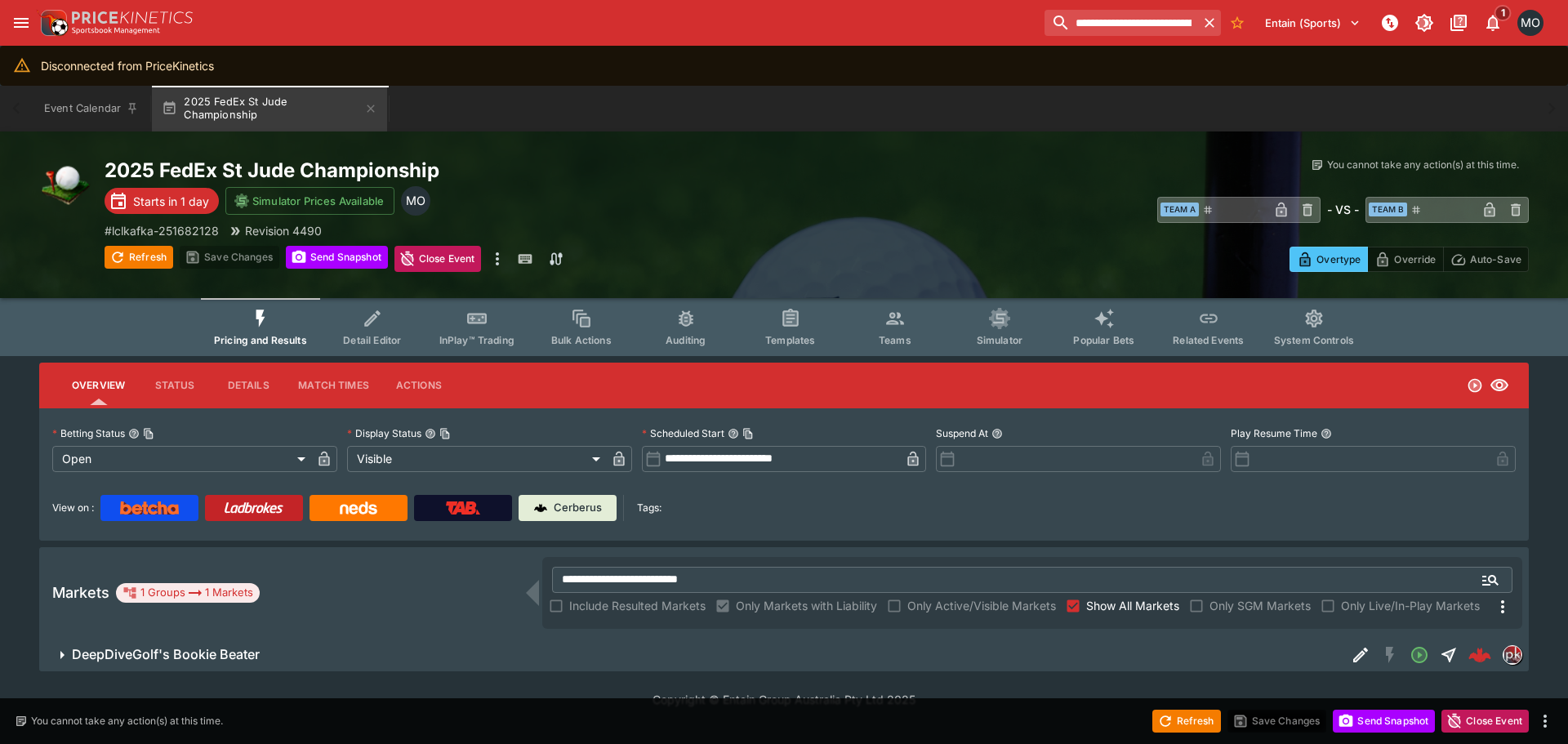 click at bounding box center (253, 508) 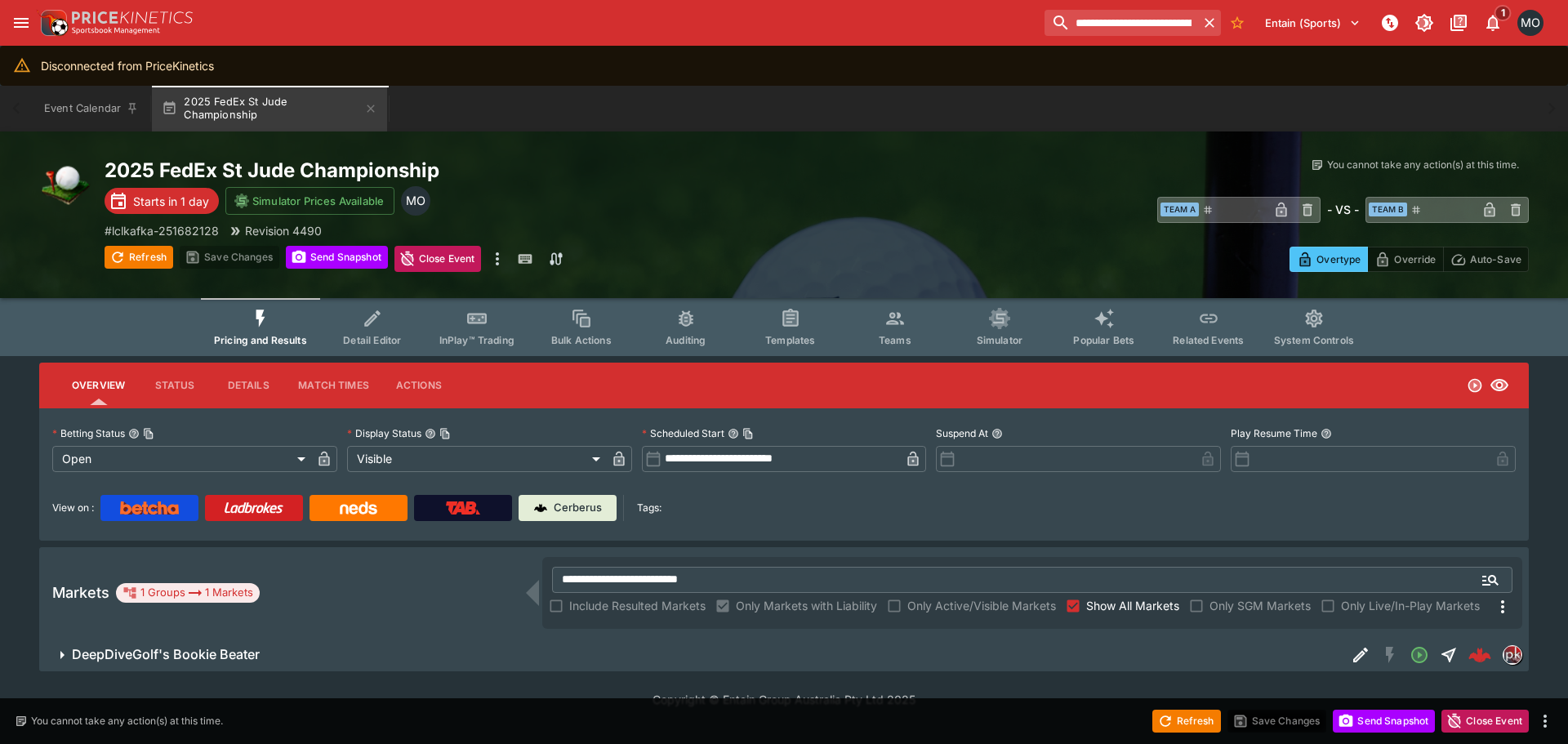 click at bounding box center [149, 508] 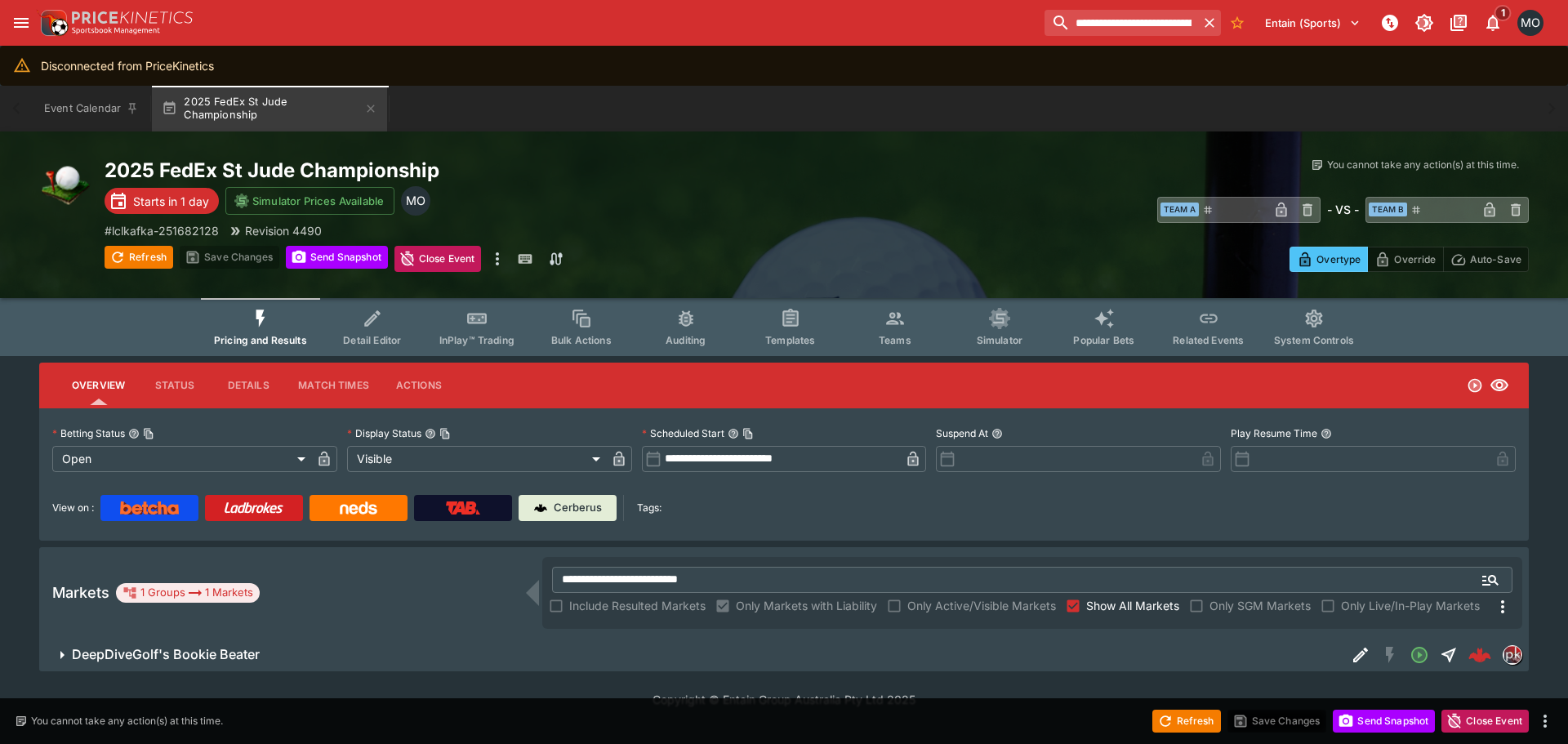 click on "2025 FedEx St Jude Championship Starts in 1 day Simulator Prices Available MO #  lclkafka-251682128 Revision   4490 Refresh Save Changes Send Snapshot Close Event Refresh Save Changes Send Snapshot Close Event" at bounding box center (461, 215) 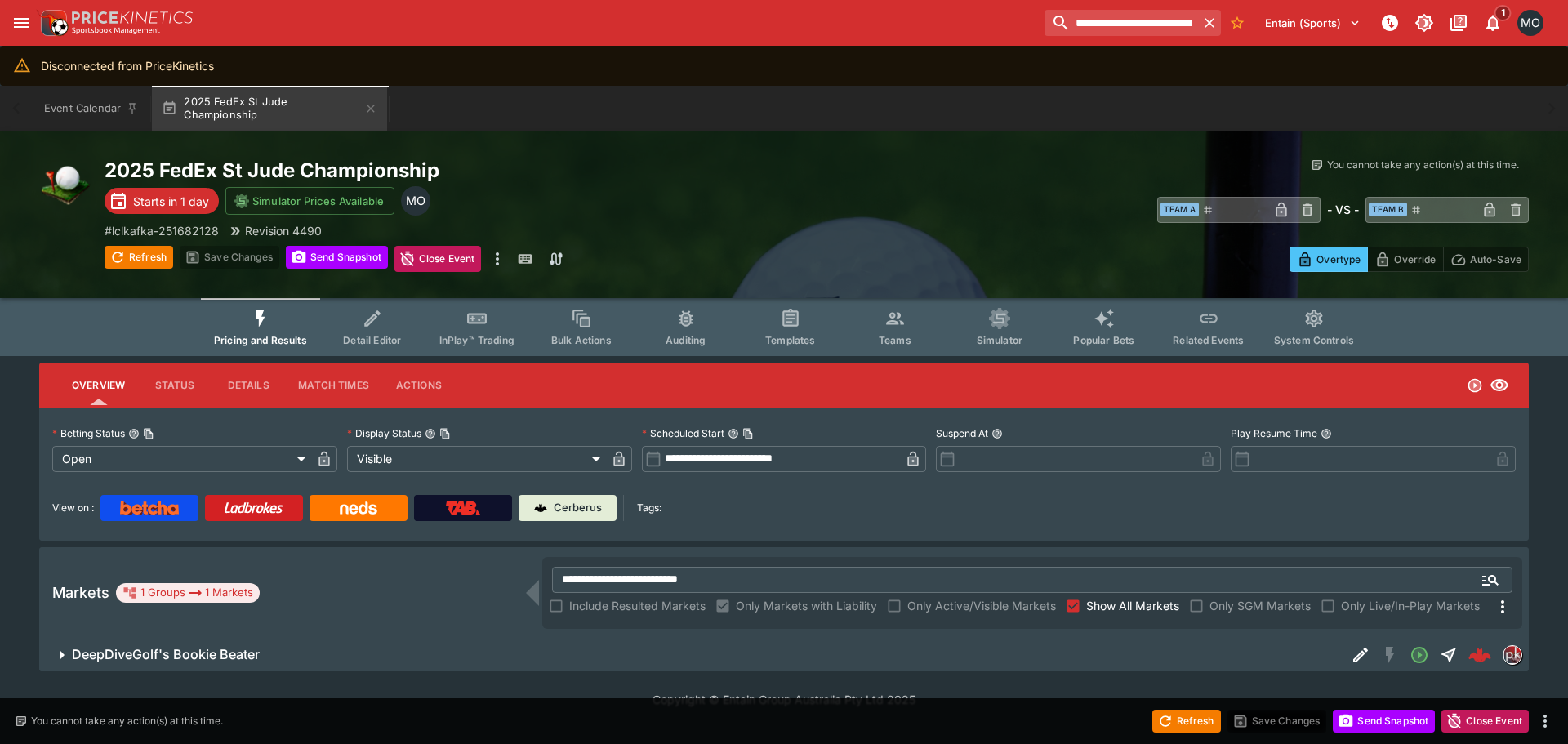 click on "2025 FedEx St Jude Championship Starts in 1 day Simulator Prices Available MO #  lclkafka-251682128 Revision   4490 Refresh Save Changes Send Snapshot Close Event Refresh Save Changes Send Snapshot Close Event" at bounding box center (461, 215) 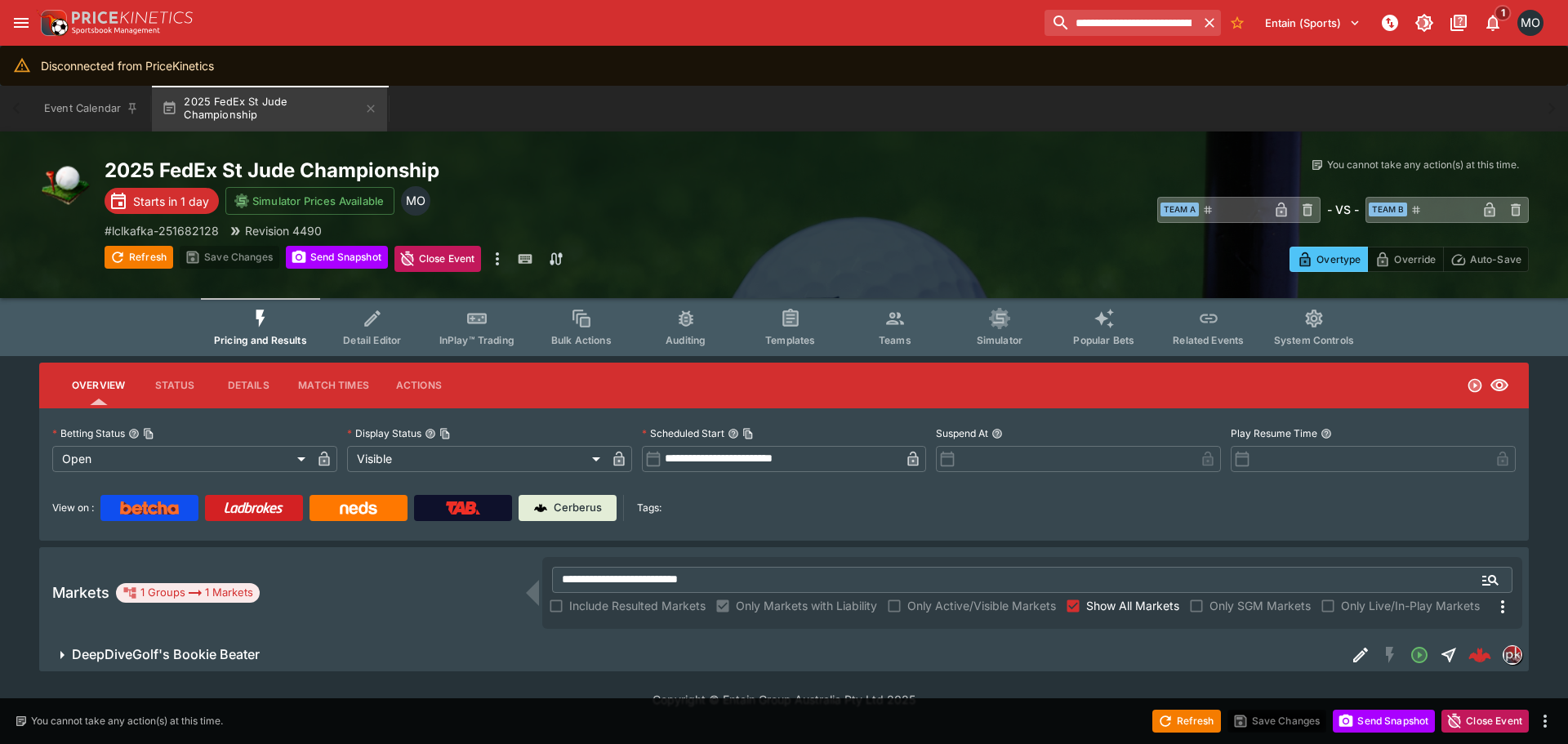 click on "Event Calendar 2025 FedEx St Jude Championship" at bounding box center [784, 109] 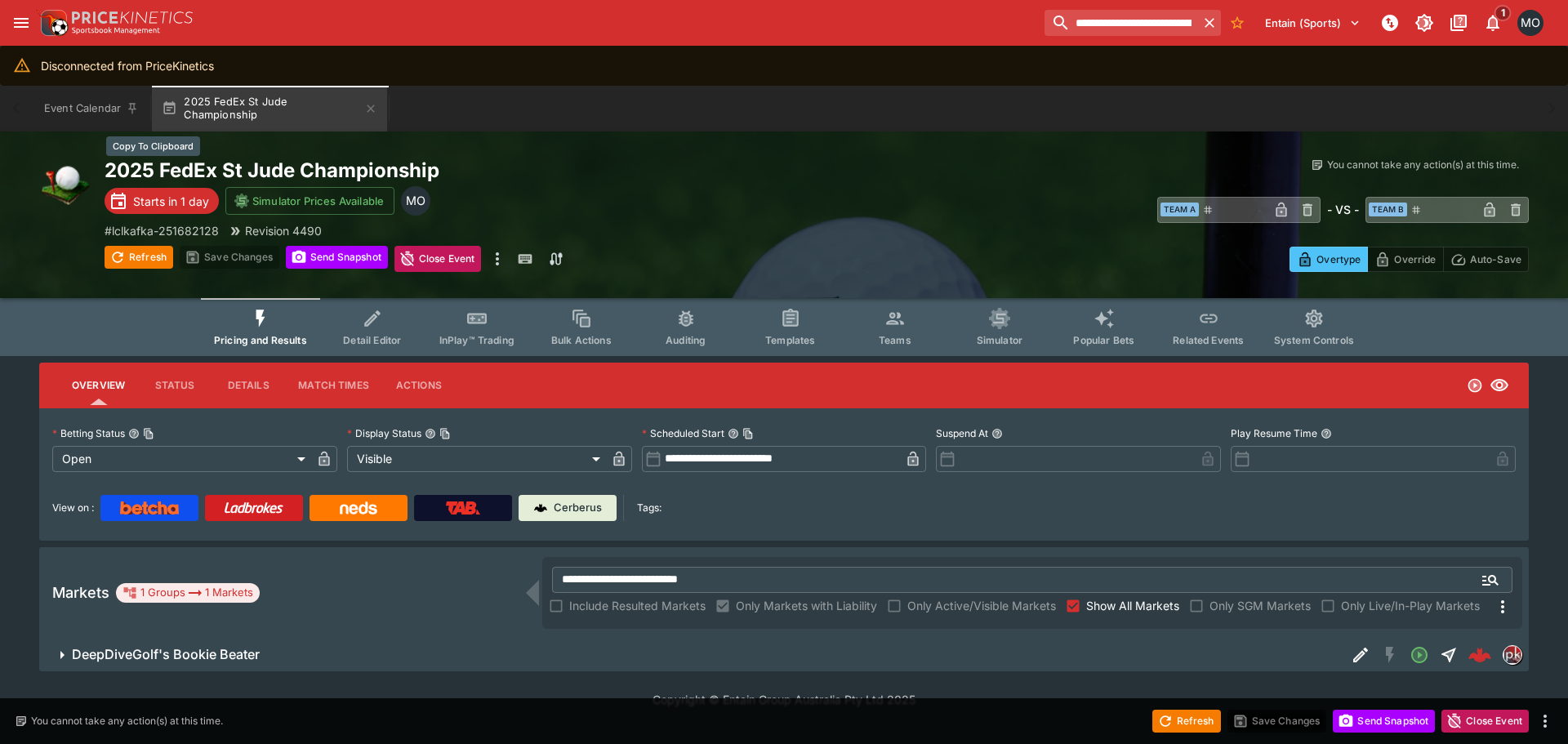 click on "2025 FedEx St Jude Championship" at bounding box center [461, 170] 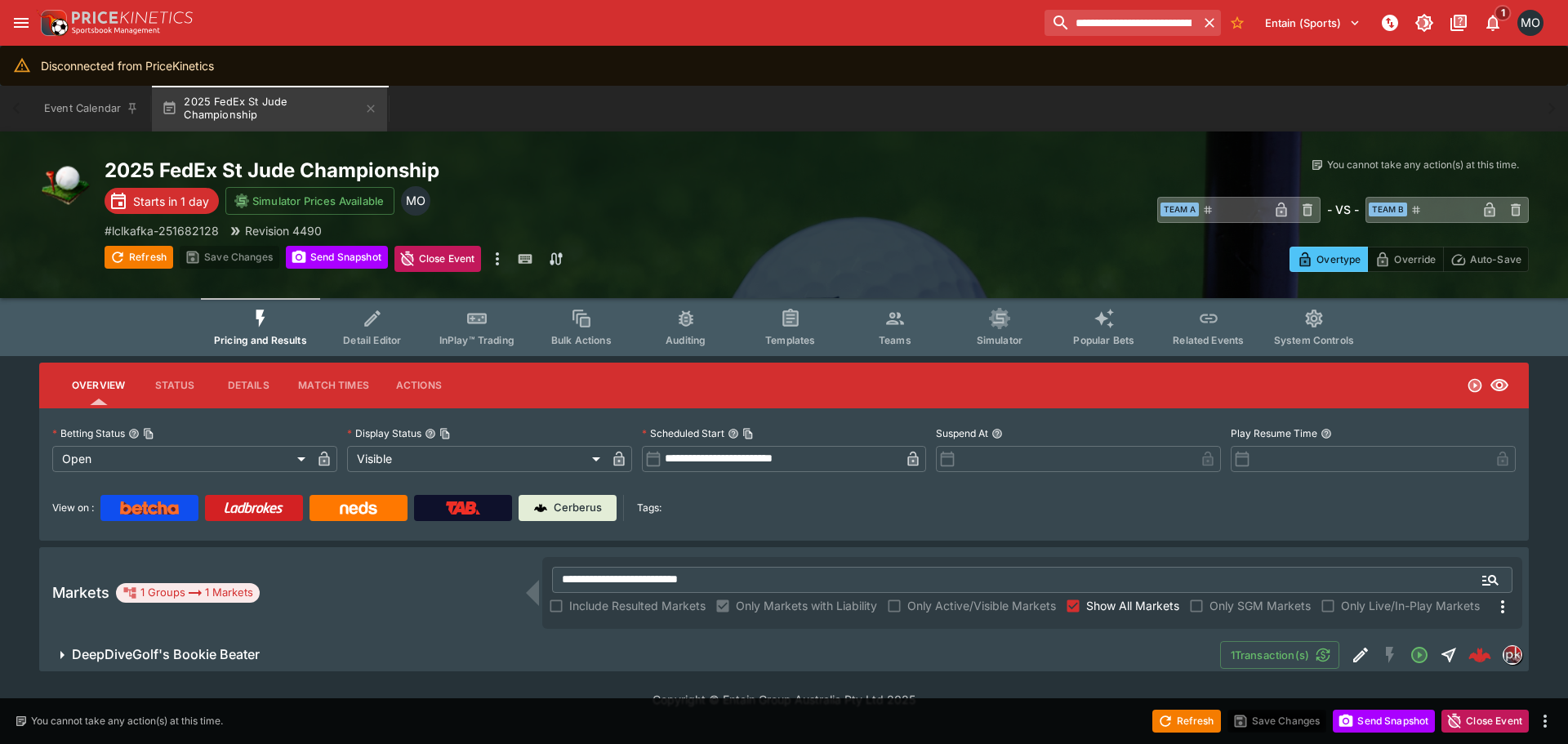 click on "2025 FedEx St Jude Championship Starts in 1 day Simulator Prices Available MO #  lclkafka-251682128 Revision   4490 Refresh Save Changes Send Snapshot Close Event Refresh Save Changes Send Snapshot Close Event You cannot take any action(s) at this time. You cannot take any action(s) at this time. ​ Team A ​ - VS - ​ Team B ​ Overtype Override Auto-Save" at bounding box center (784, 215) 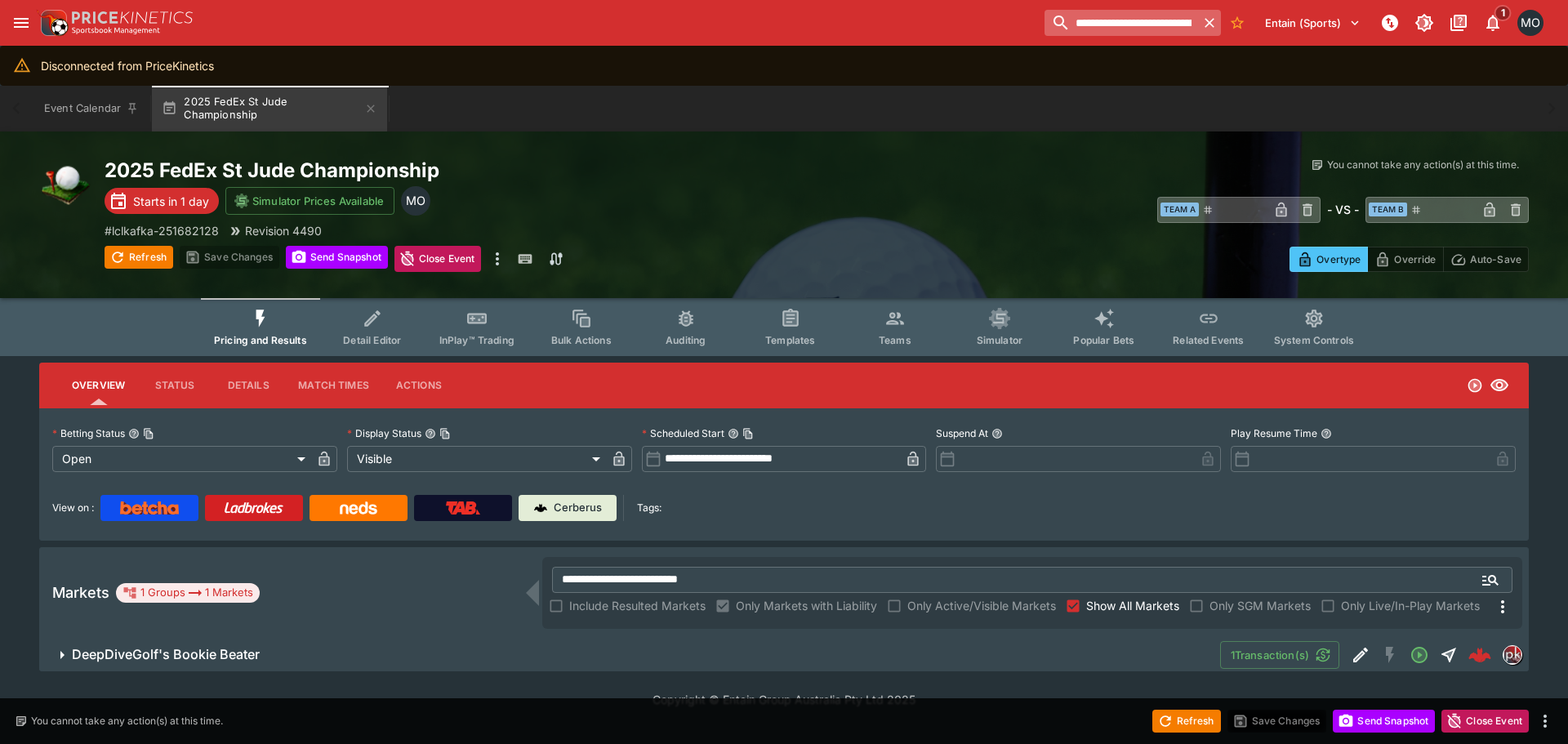 click on "**********" at bounding box center [1120, 23] 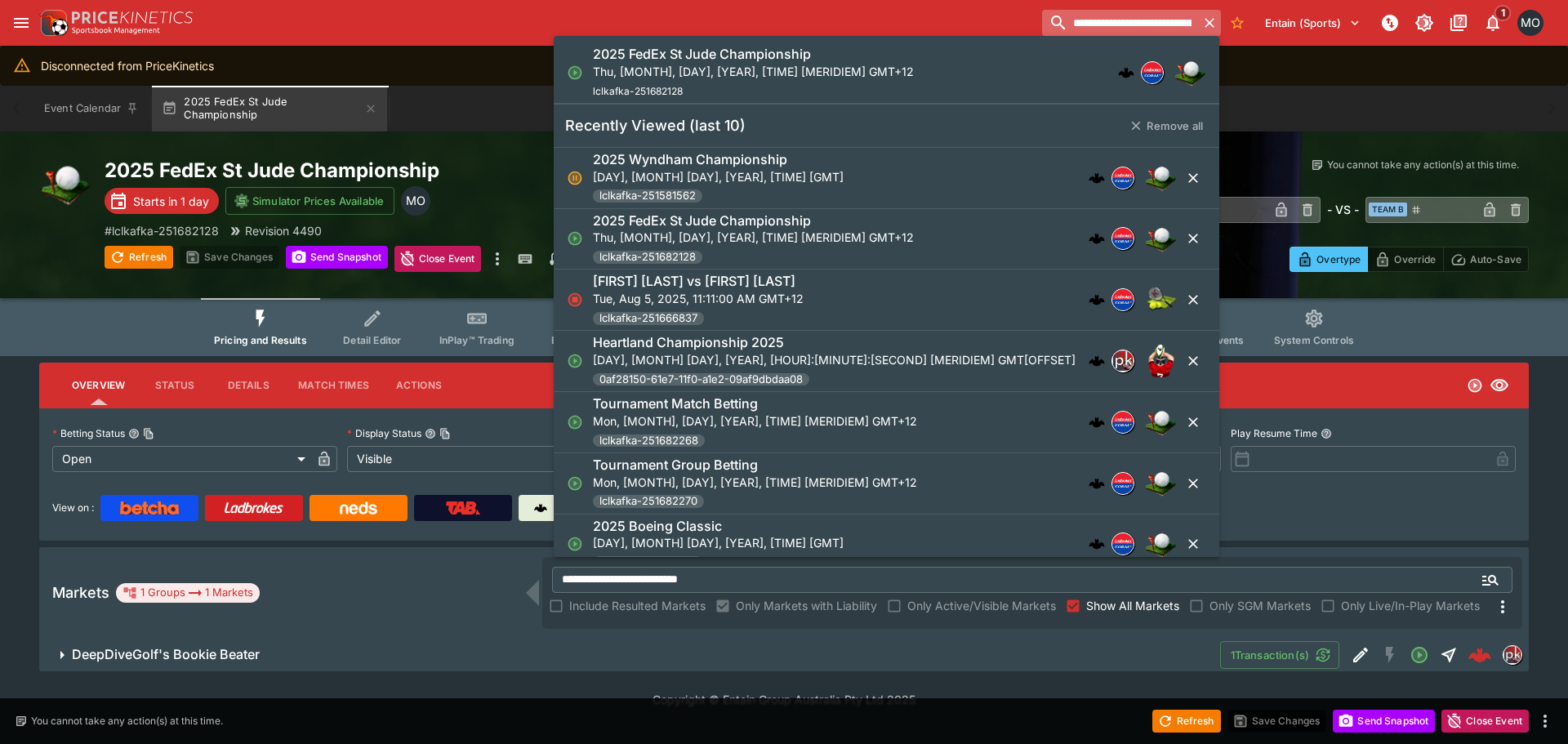 click on "**********" at bounding box center (1120, 23) 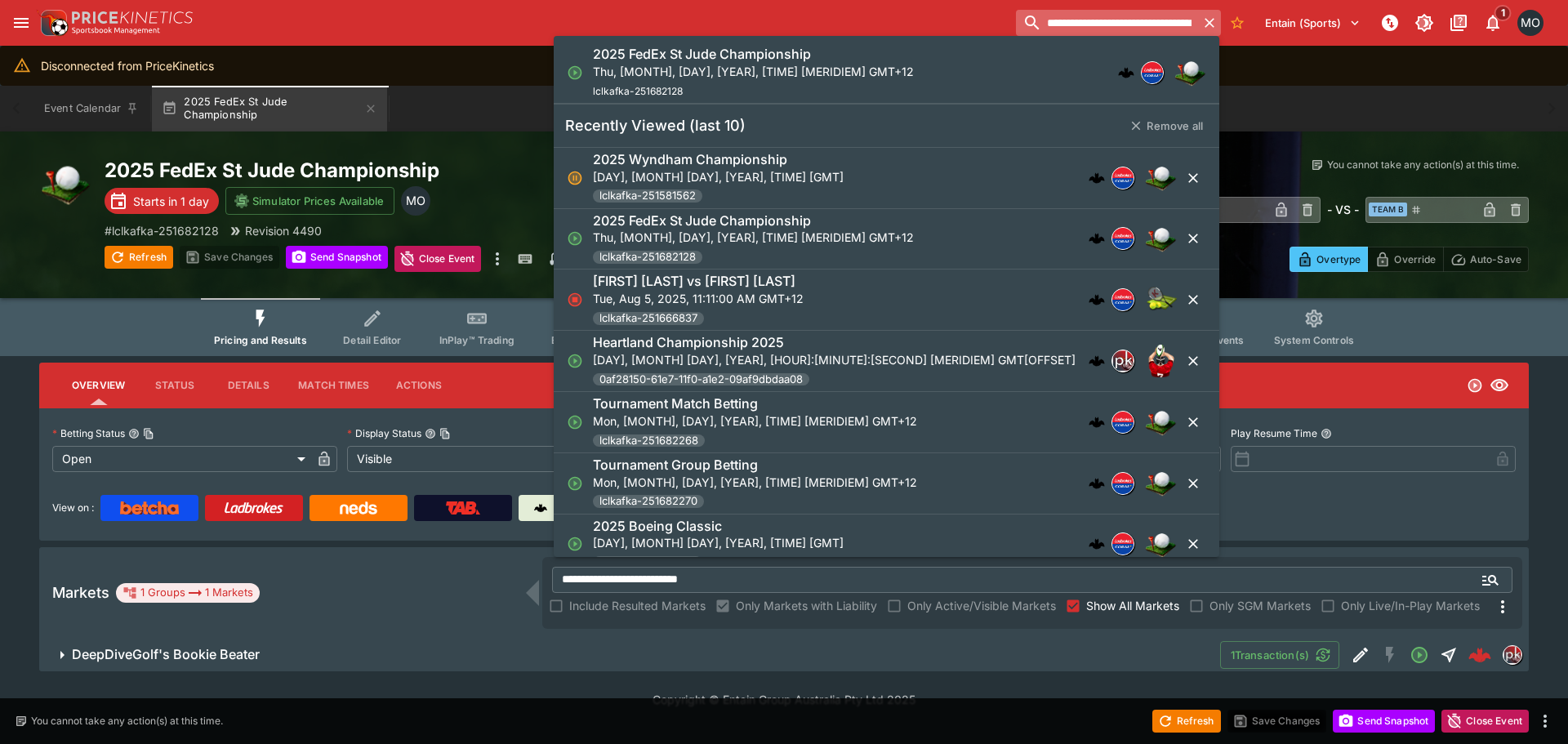 click on "**********" at bounding box center [1107, 23] 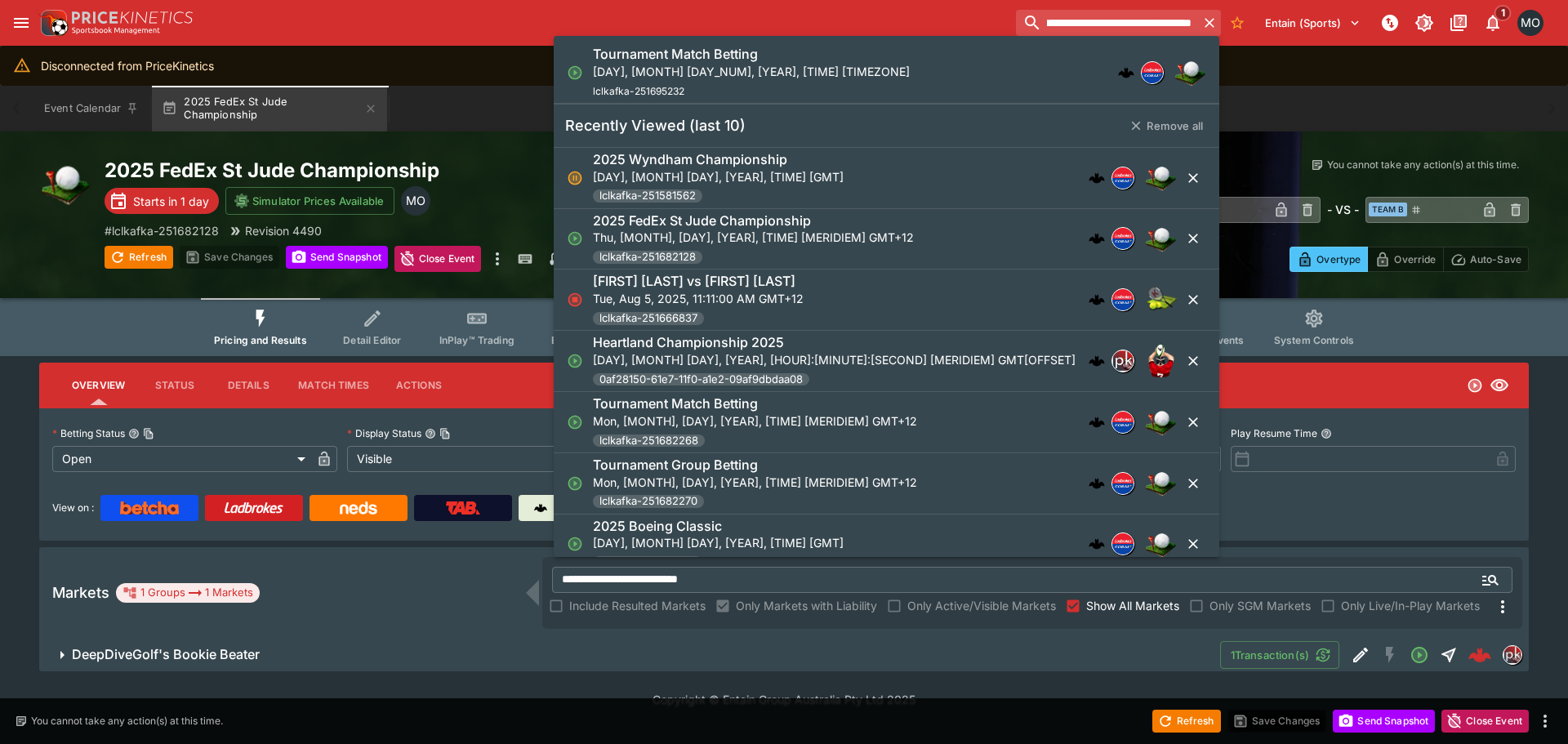 click on "Tournament Match Betting  Mon, Aug 11, 2025, 10:00:00 AM GMT+12 lclkafka-251695232" at bounding box center [878, 73] 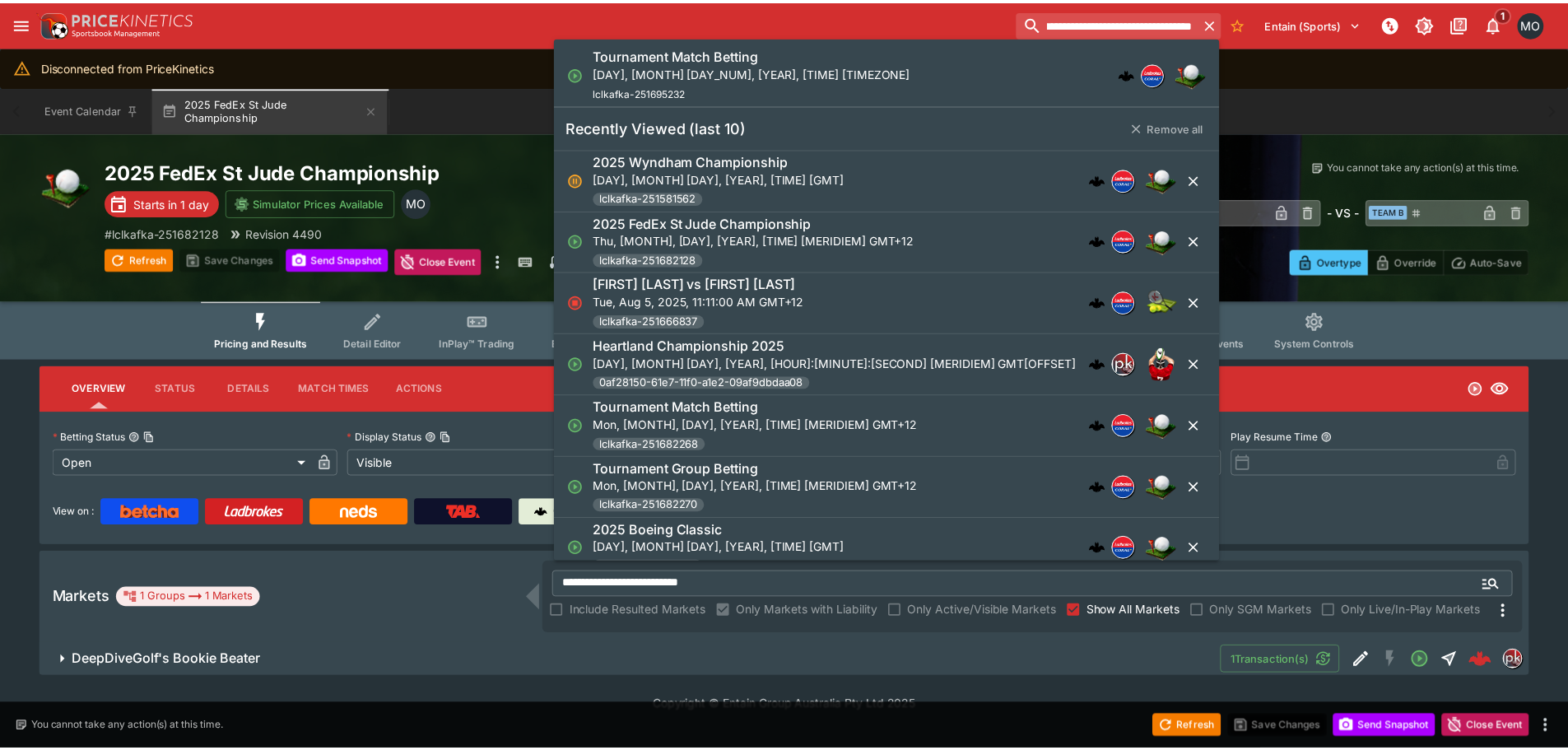 scroll, scrollTop: 0, scrollLeft: 0, axis: both 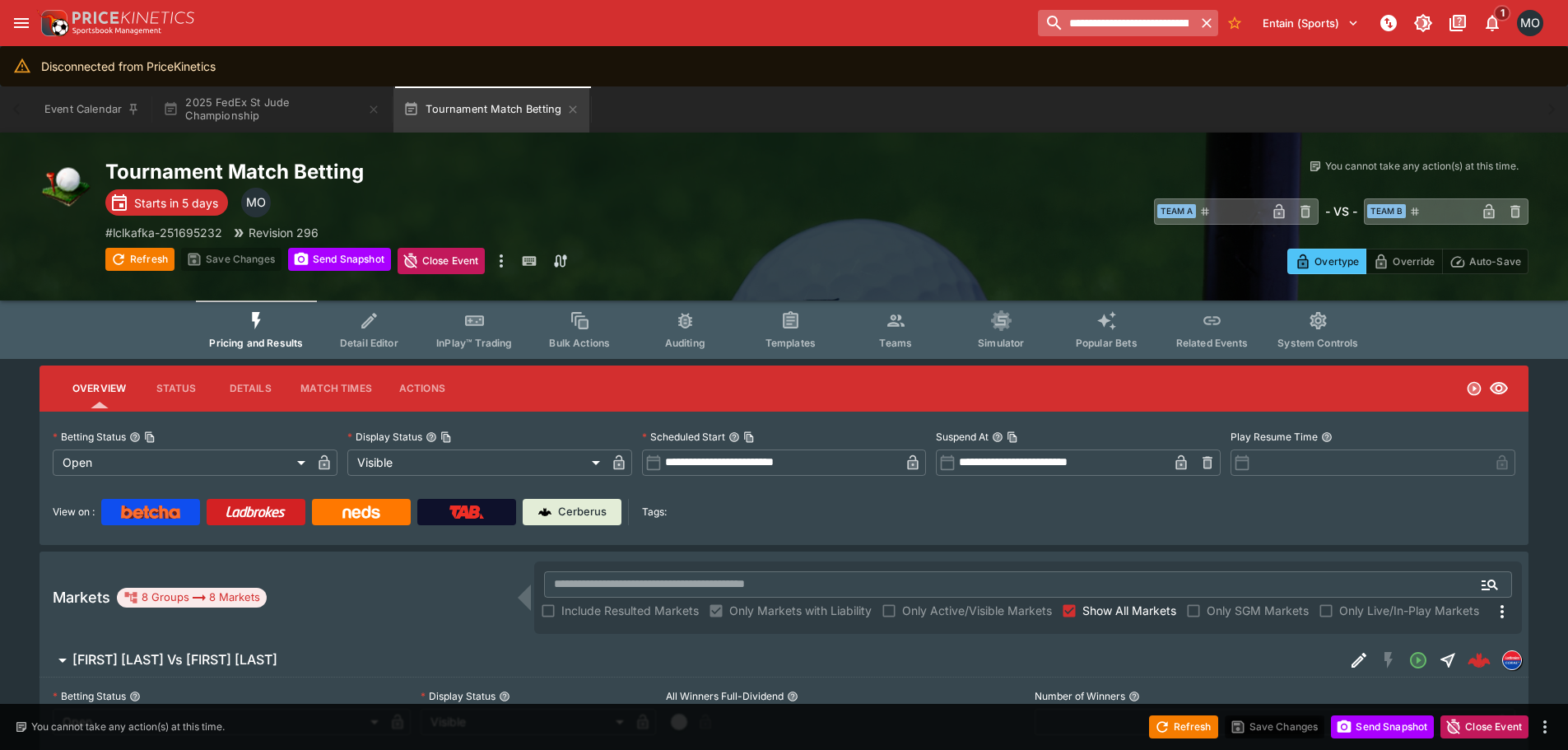 click on "**********" at bounding box center (1116, 23) 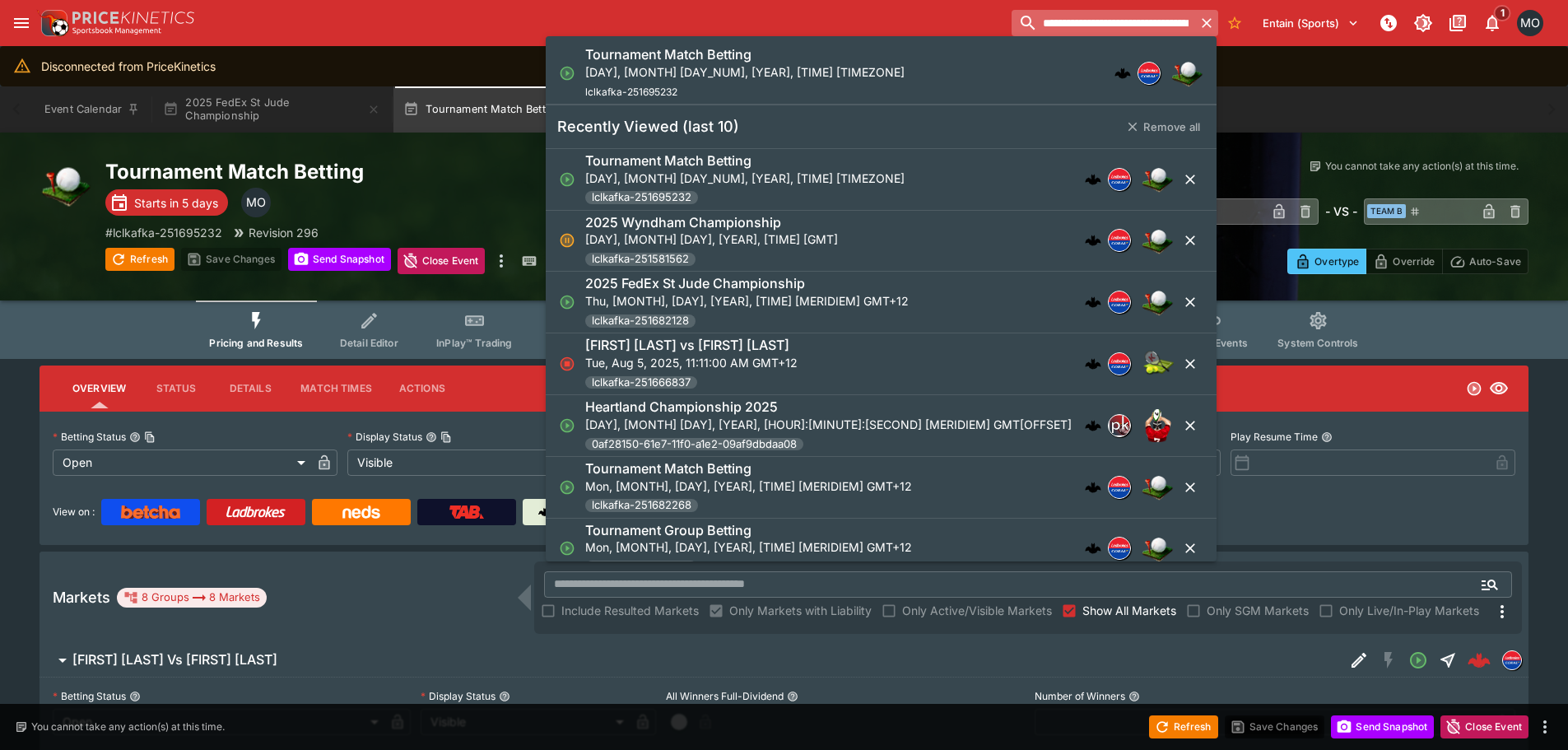 click on "**********" at bounding box center [1103, 23] 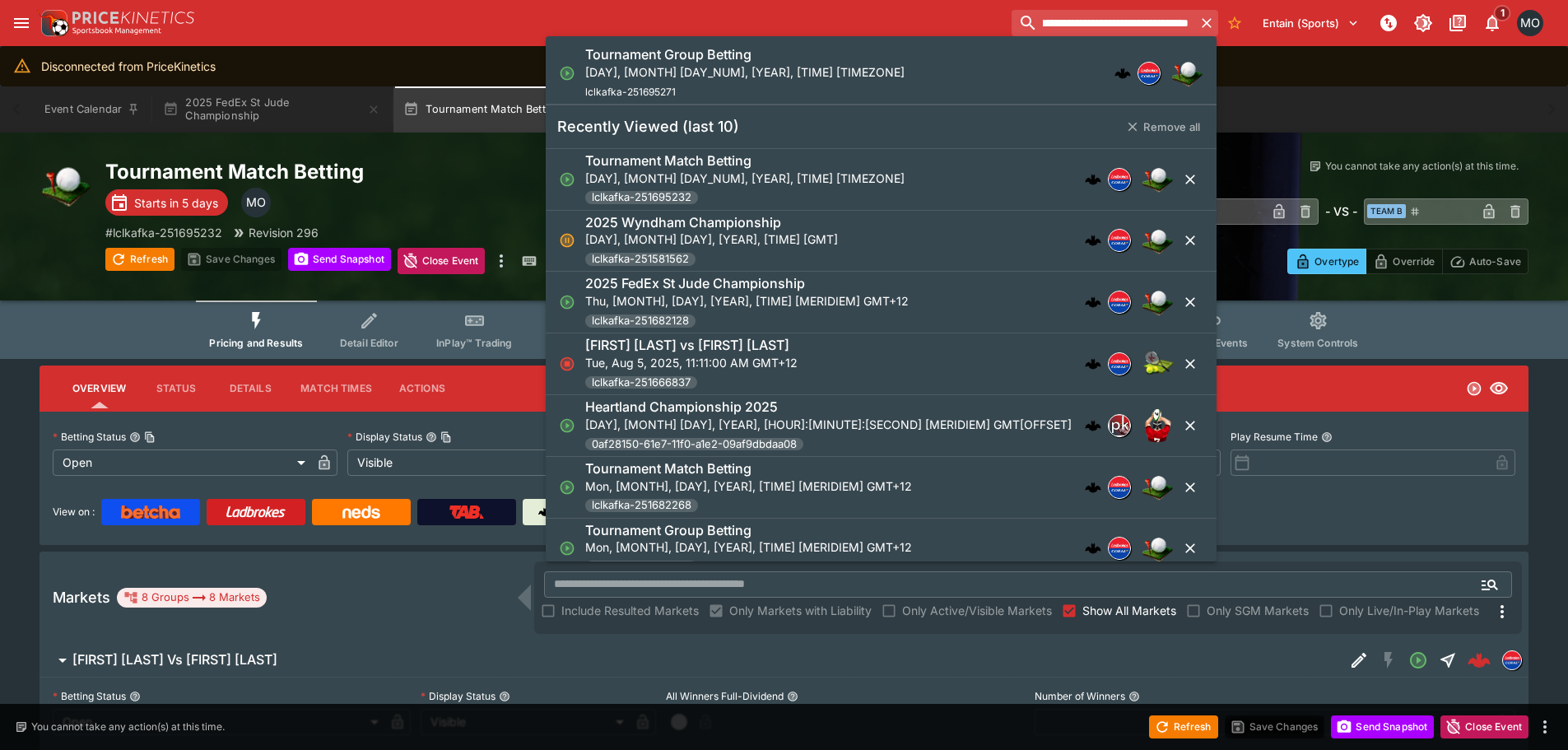 type on "**********" 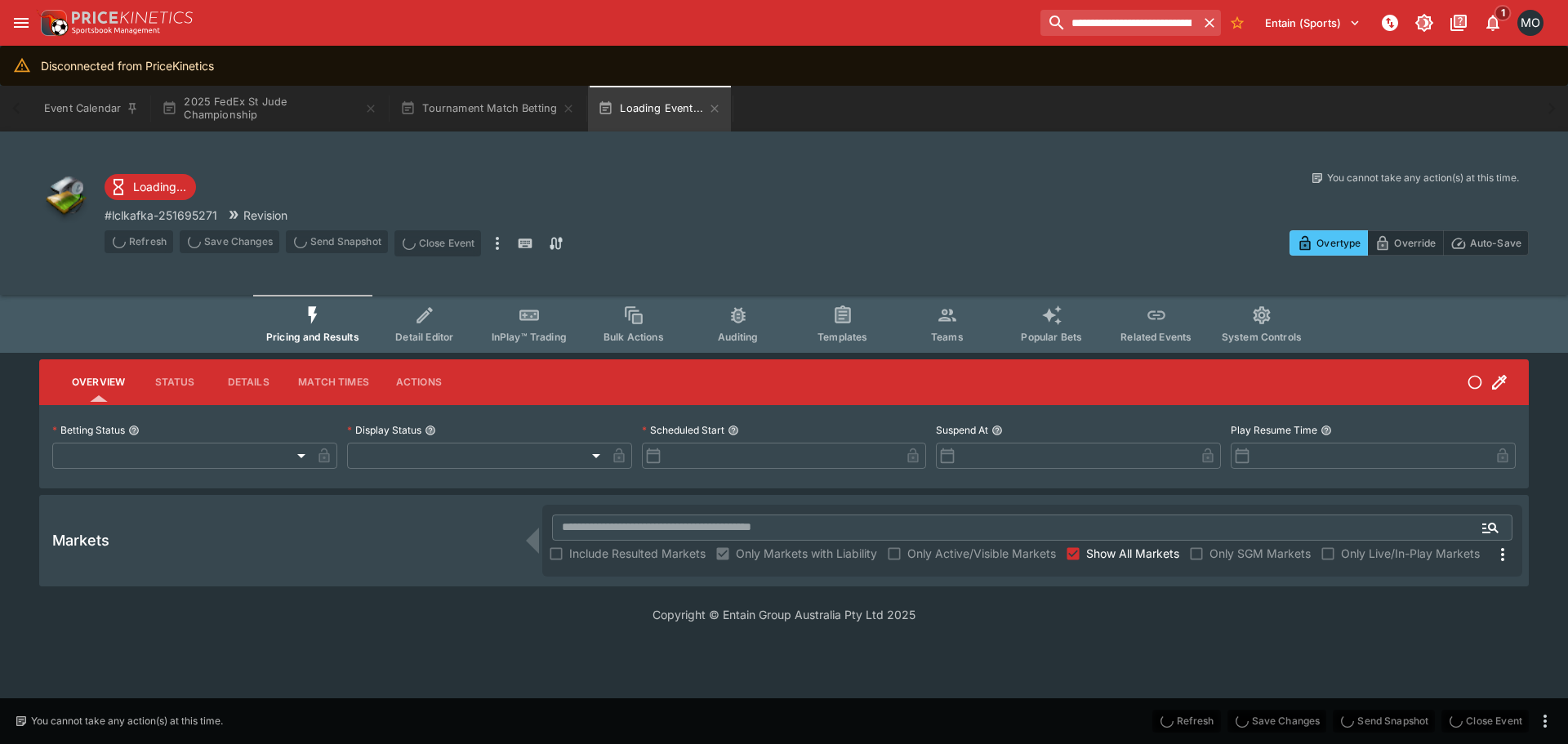type on "**********" 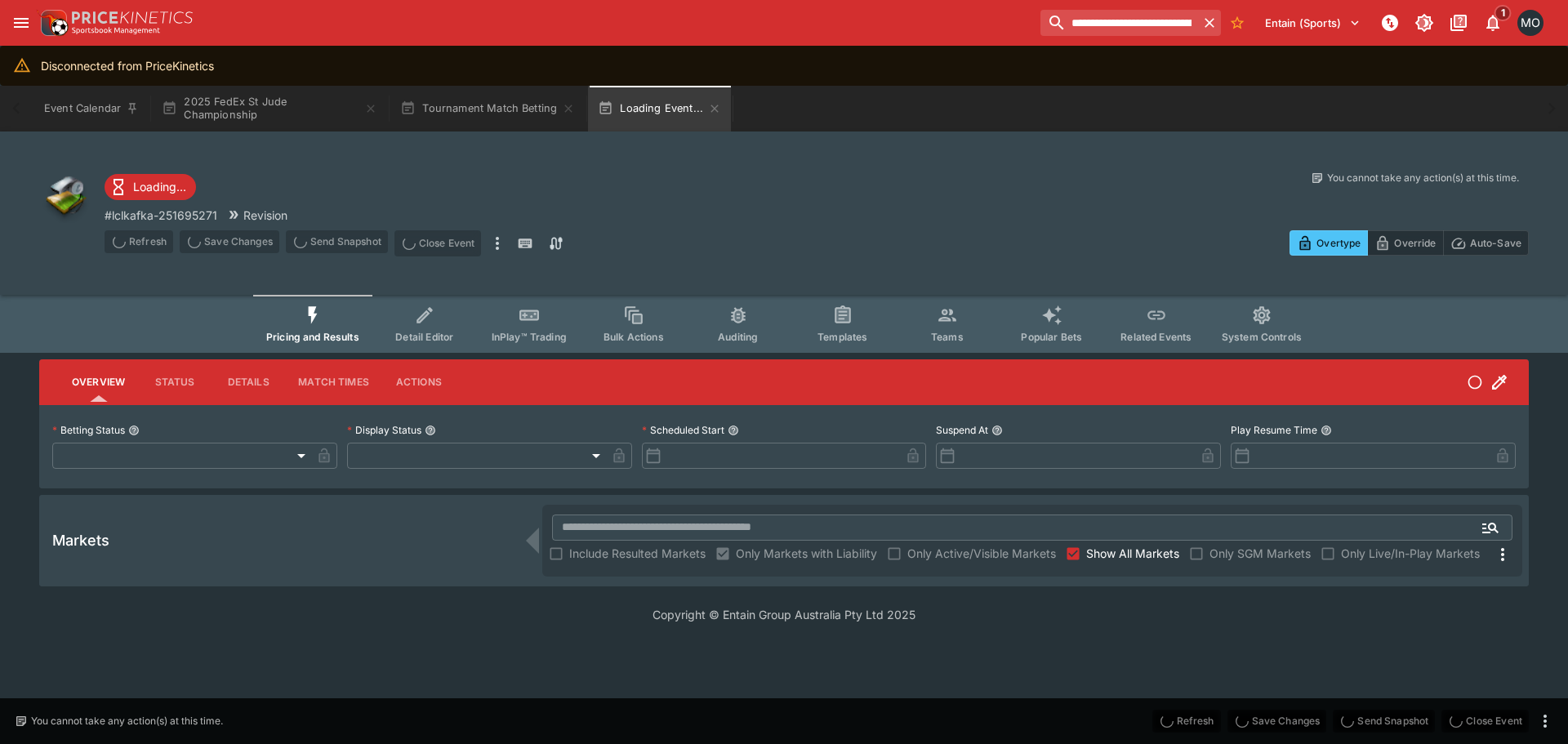 type on "*******" 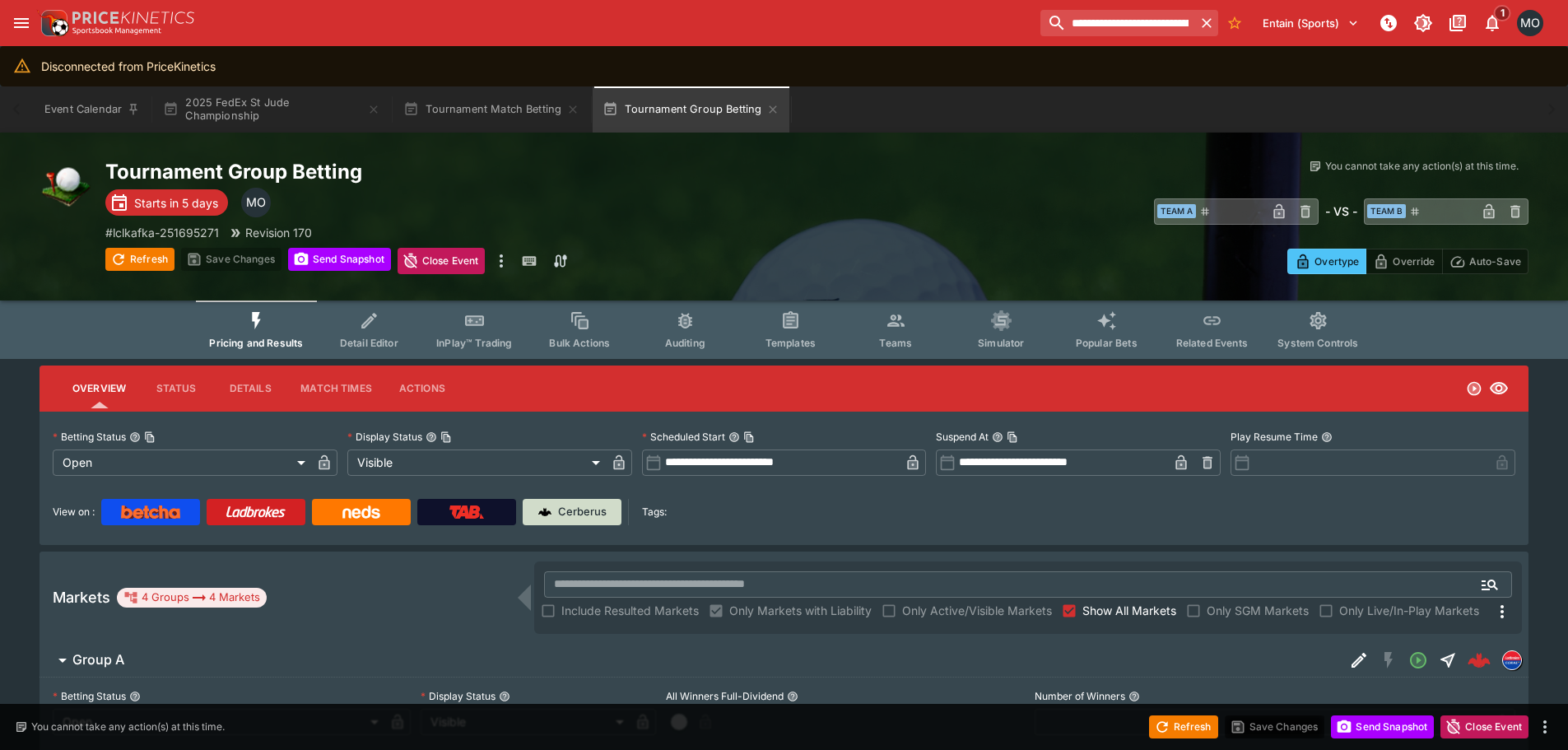 click on "Cerberus" at bounding box center [582, 512] 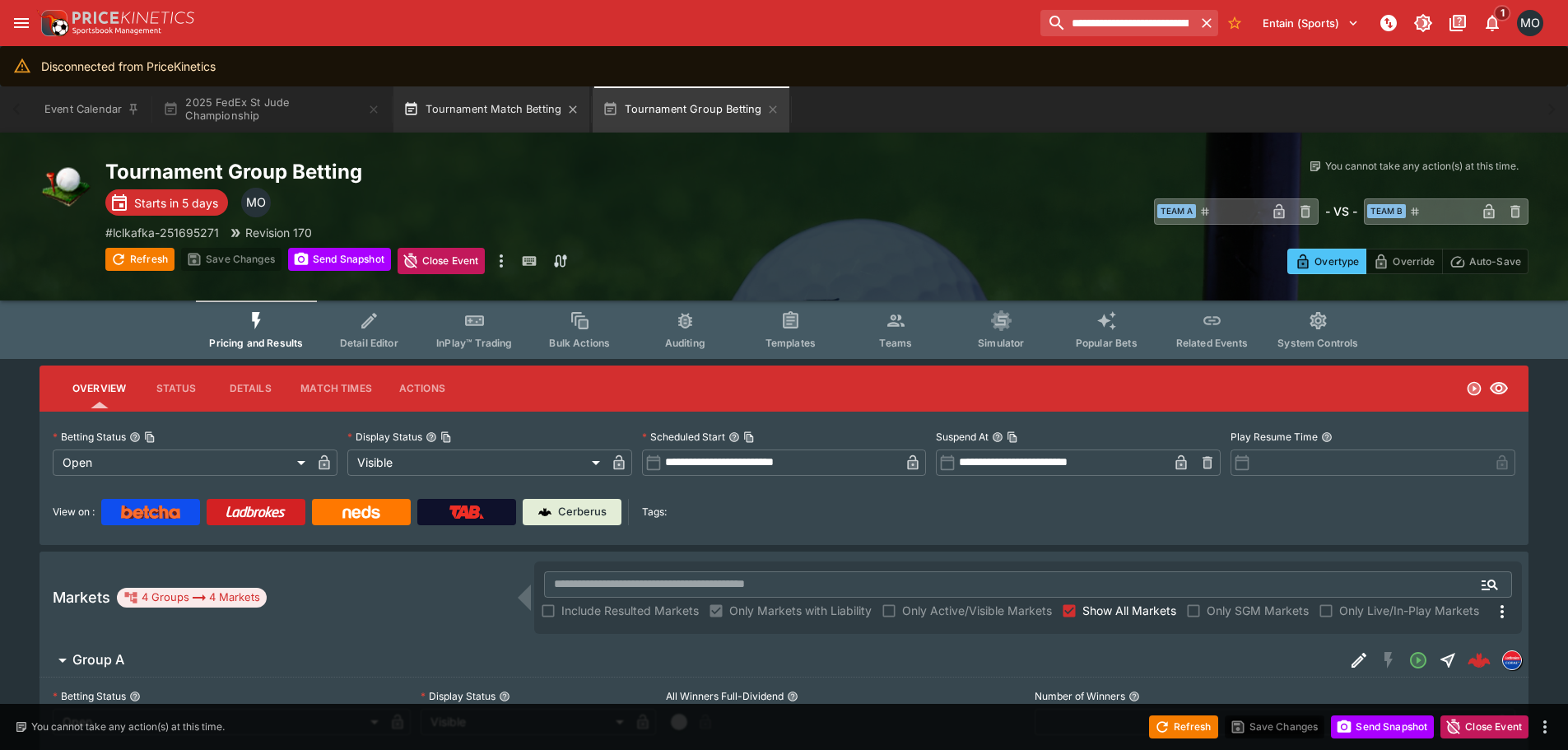 click on "Tournament Match Betting" at bounding box center (491, 109) 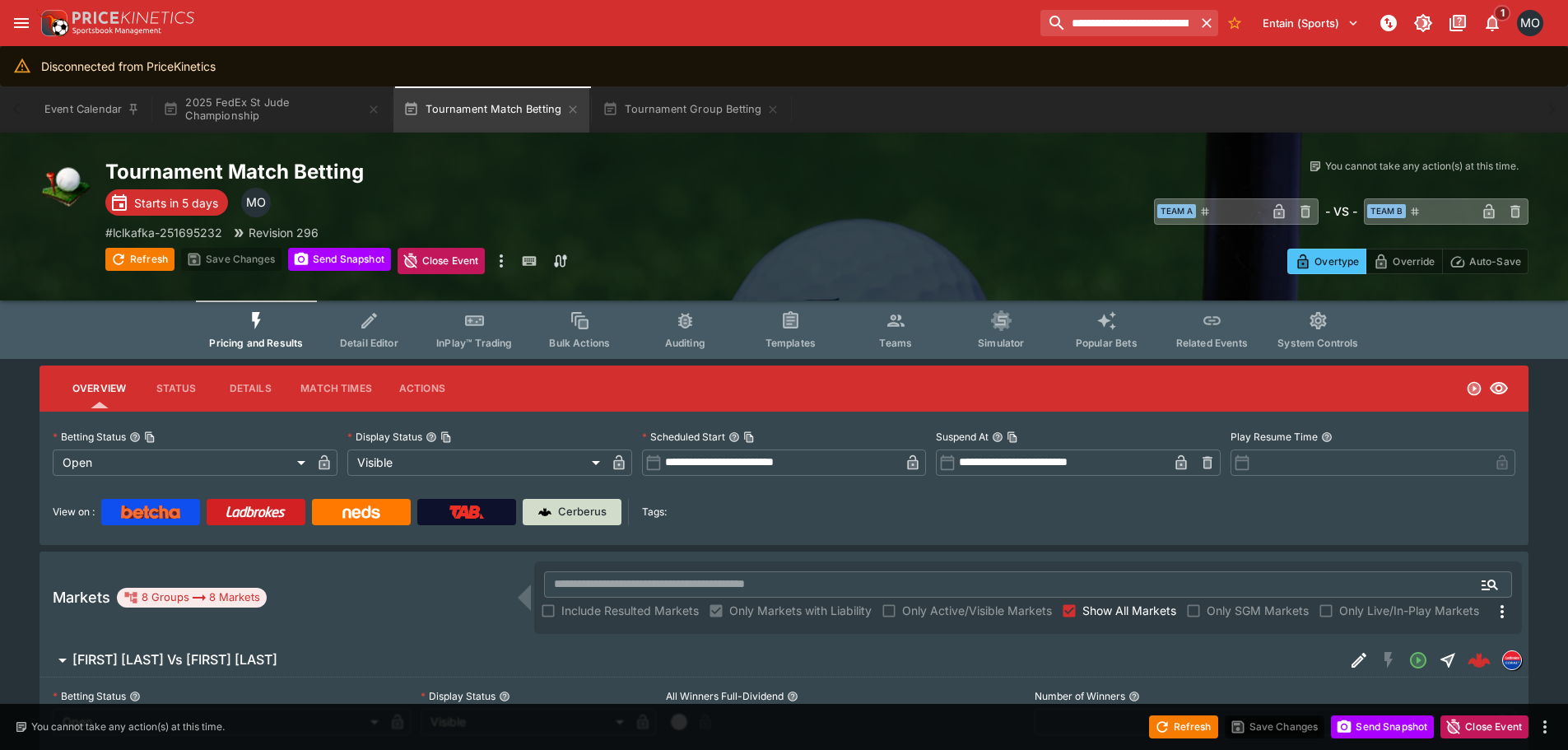 type 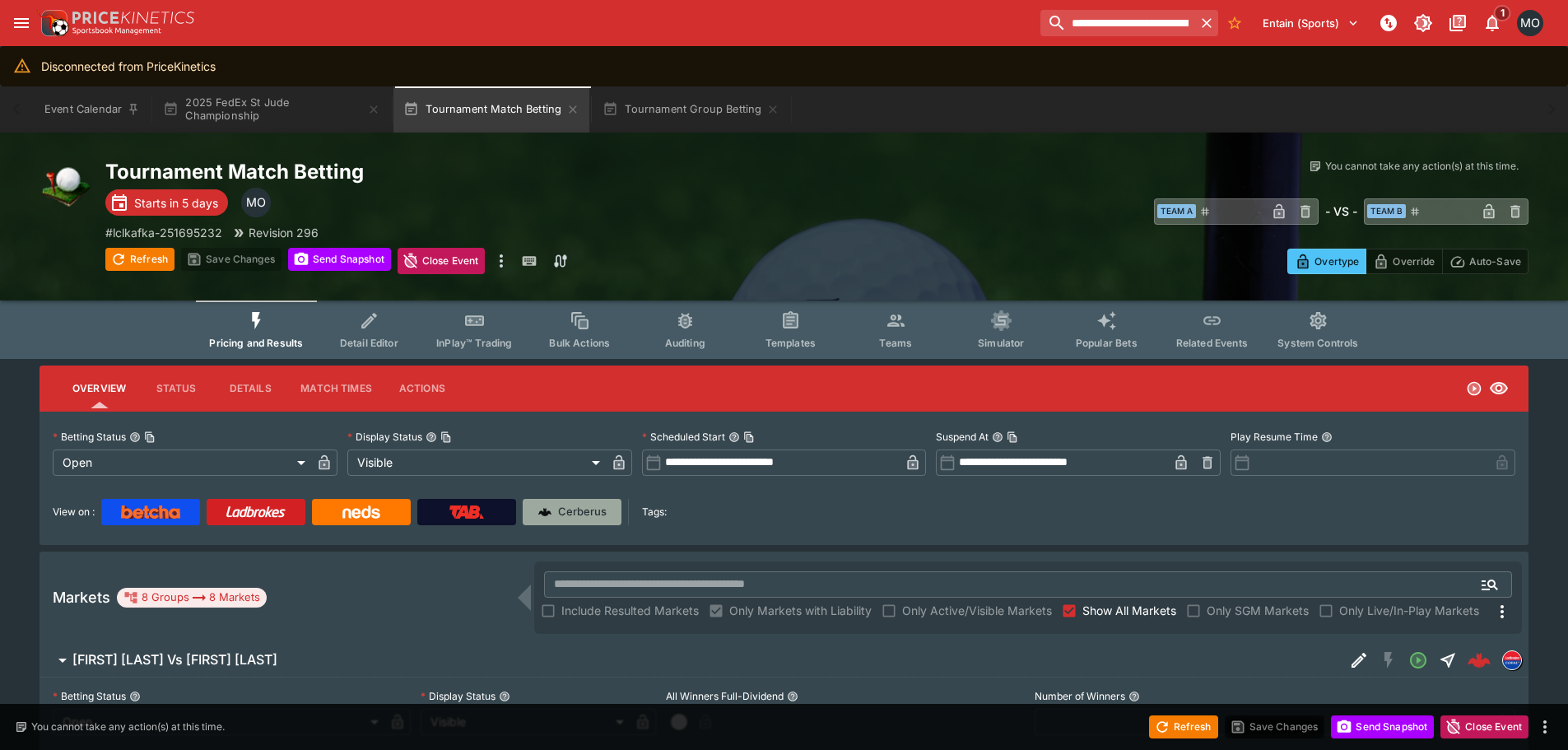 click on "Cerberus" at bounding box center (582, 512) 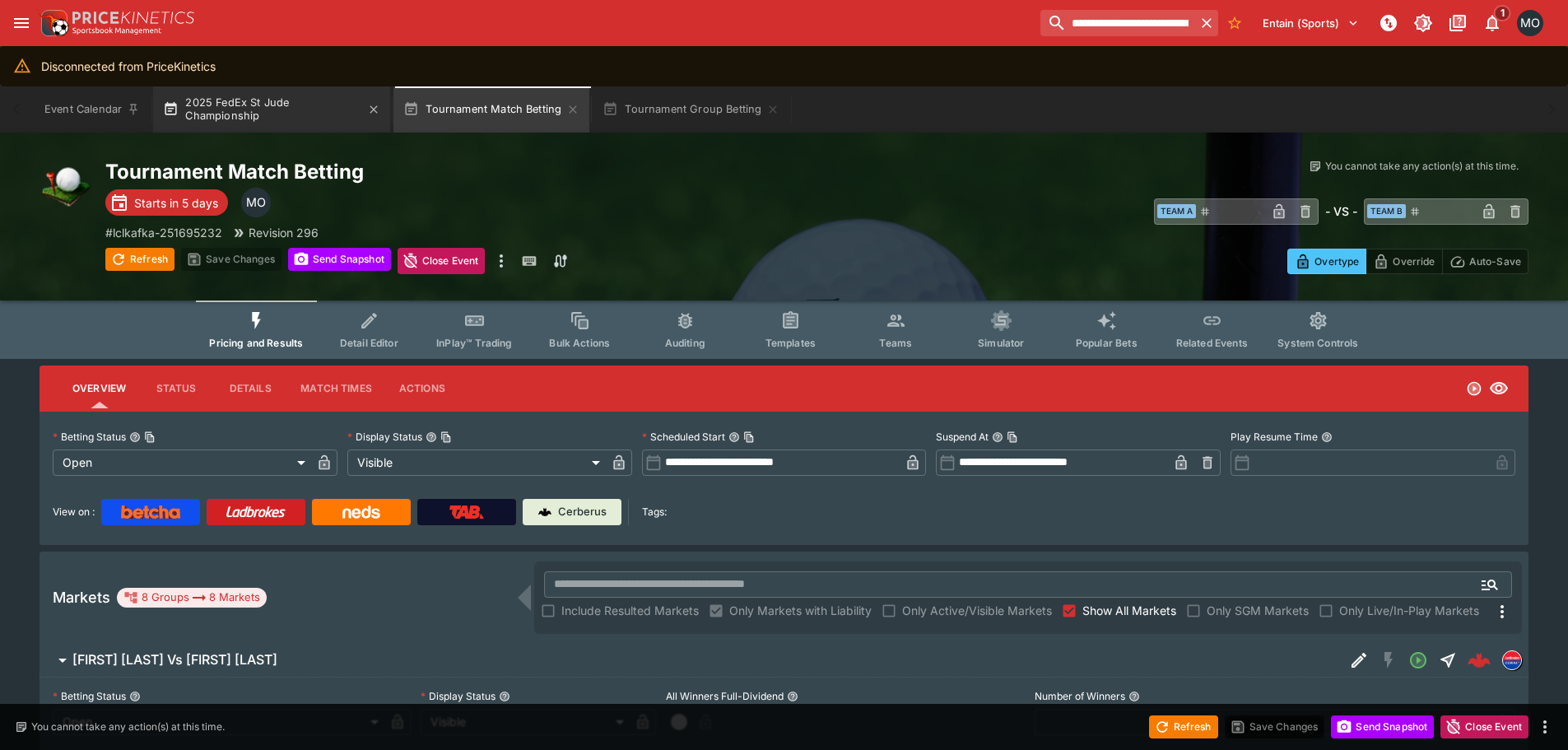 click on "2025 FedEx St Jude Championship" at bounding box center (272, 109) 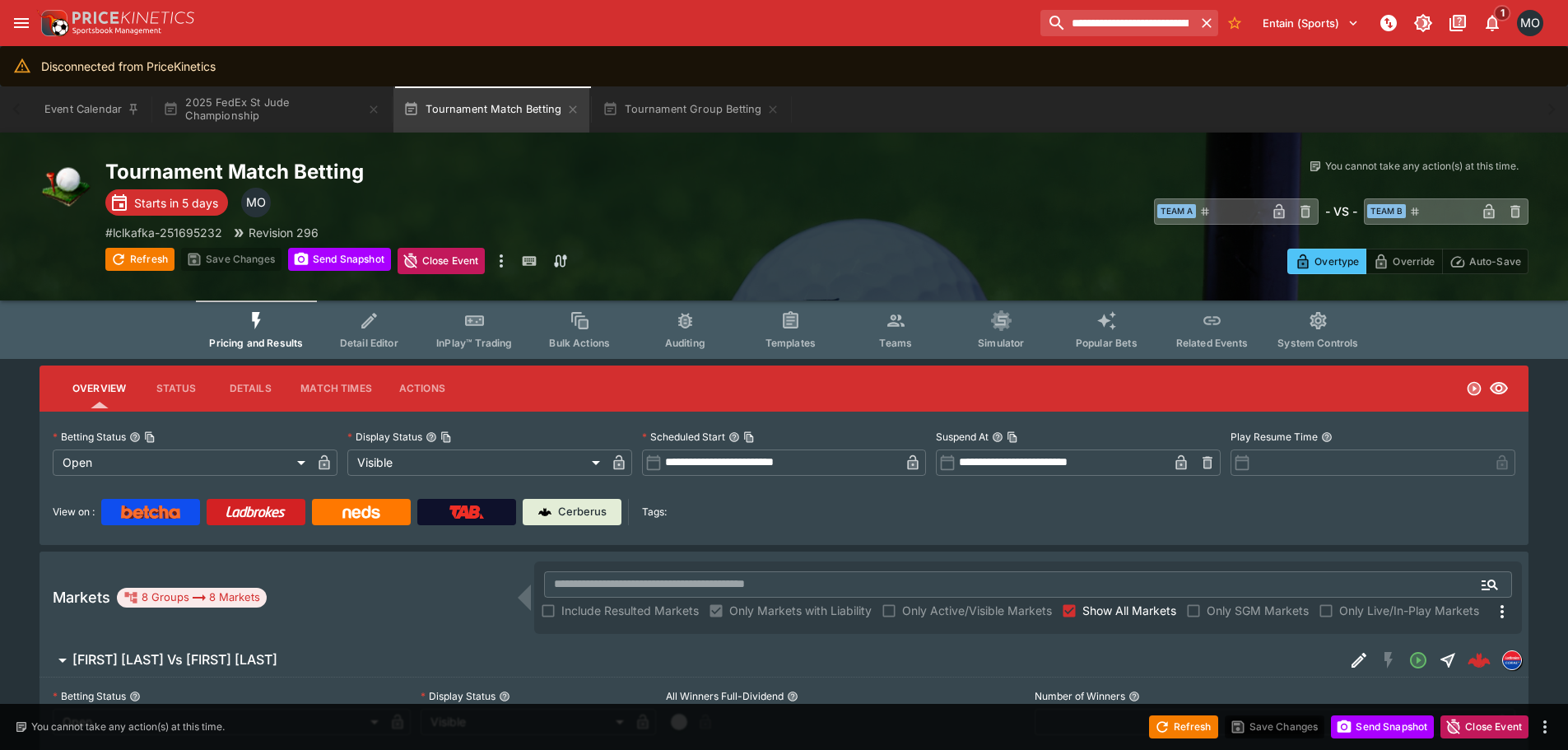 type 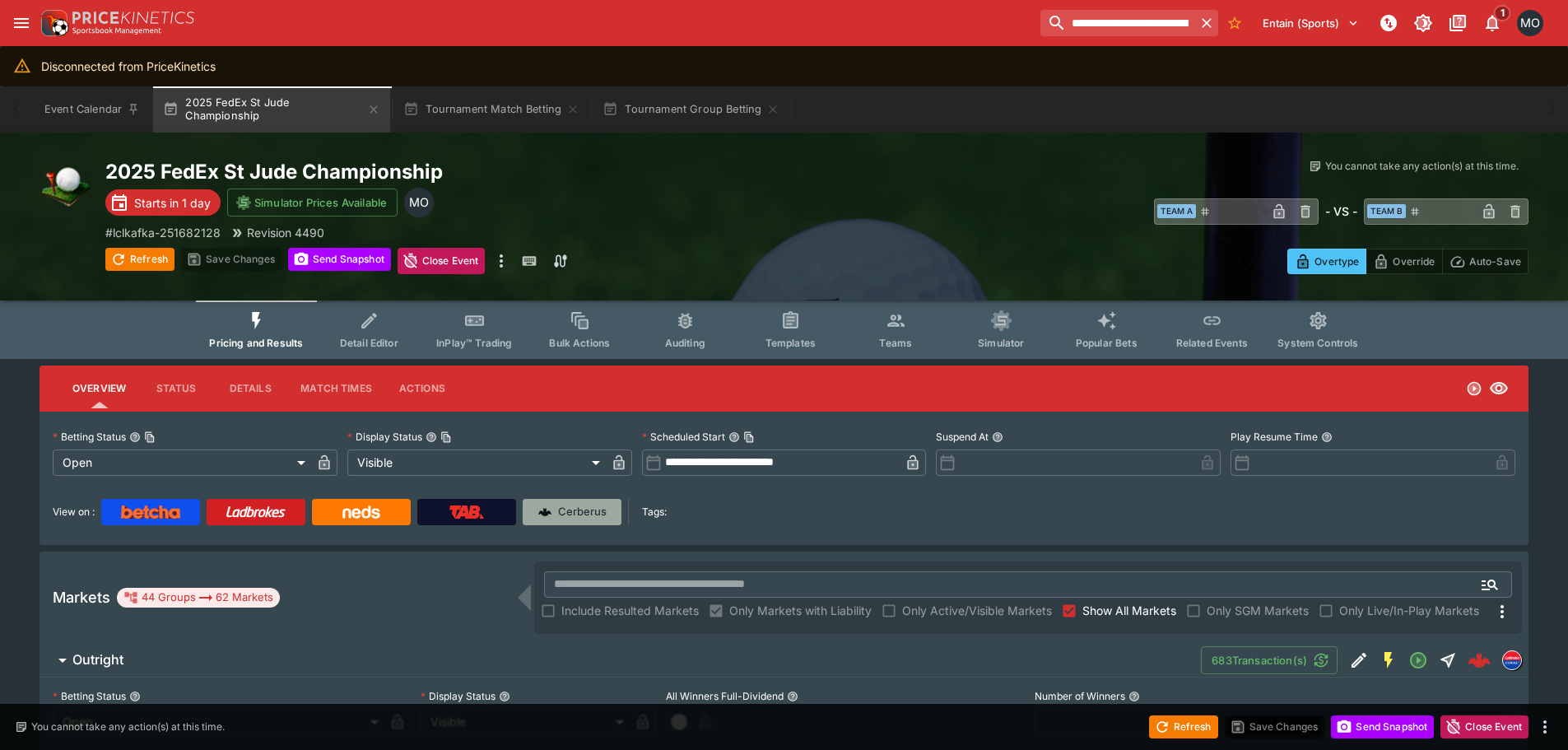 click on "Cerberus" at bounding box center [582, 512] 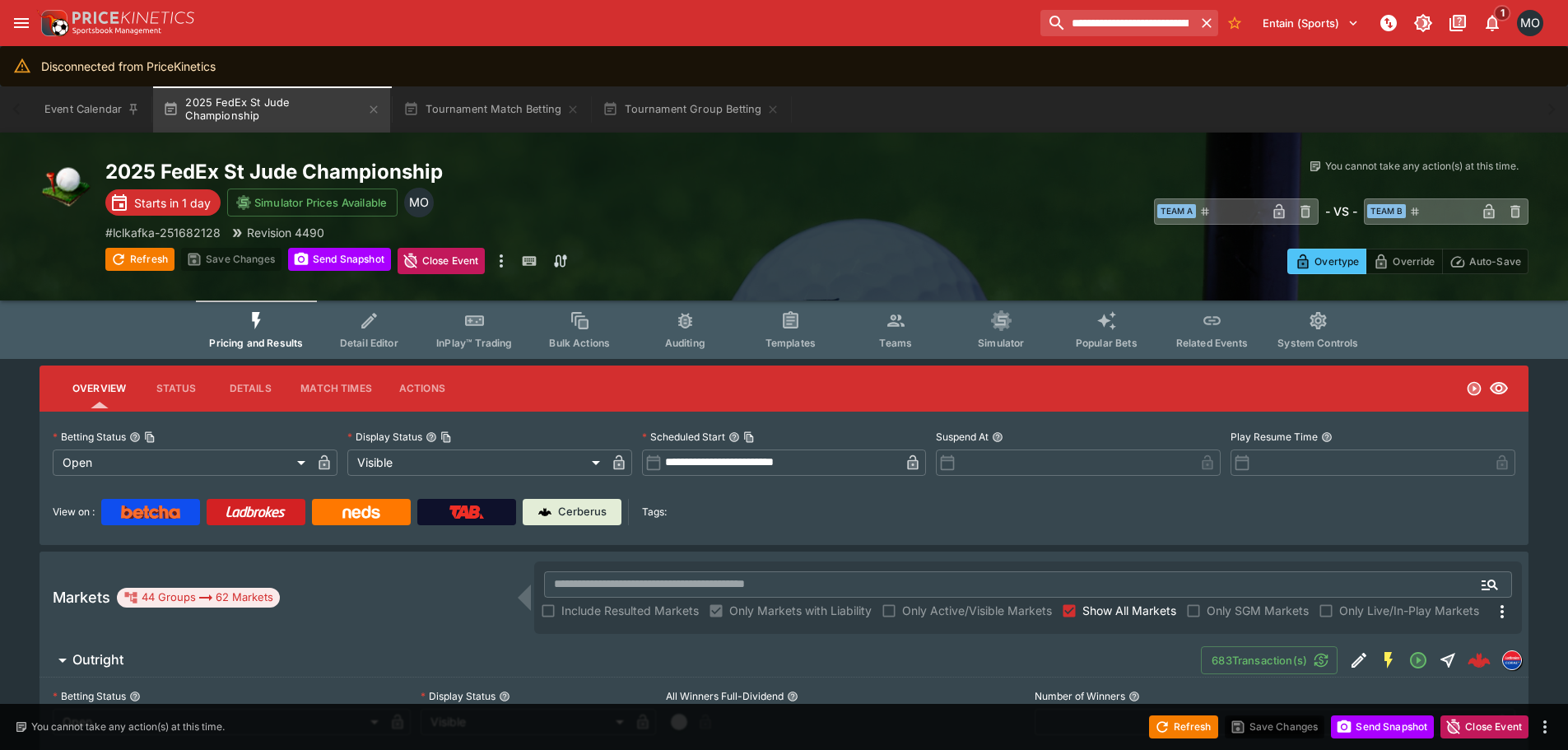 click on "Event Calendar 2025 FedEx St Jude Championship Tournament Match Betting Tournament Group Betting" at bounding box center [784, 109] 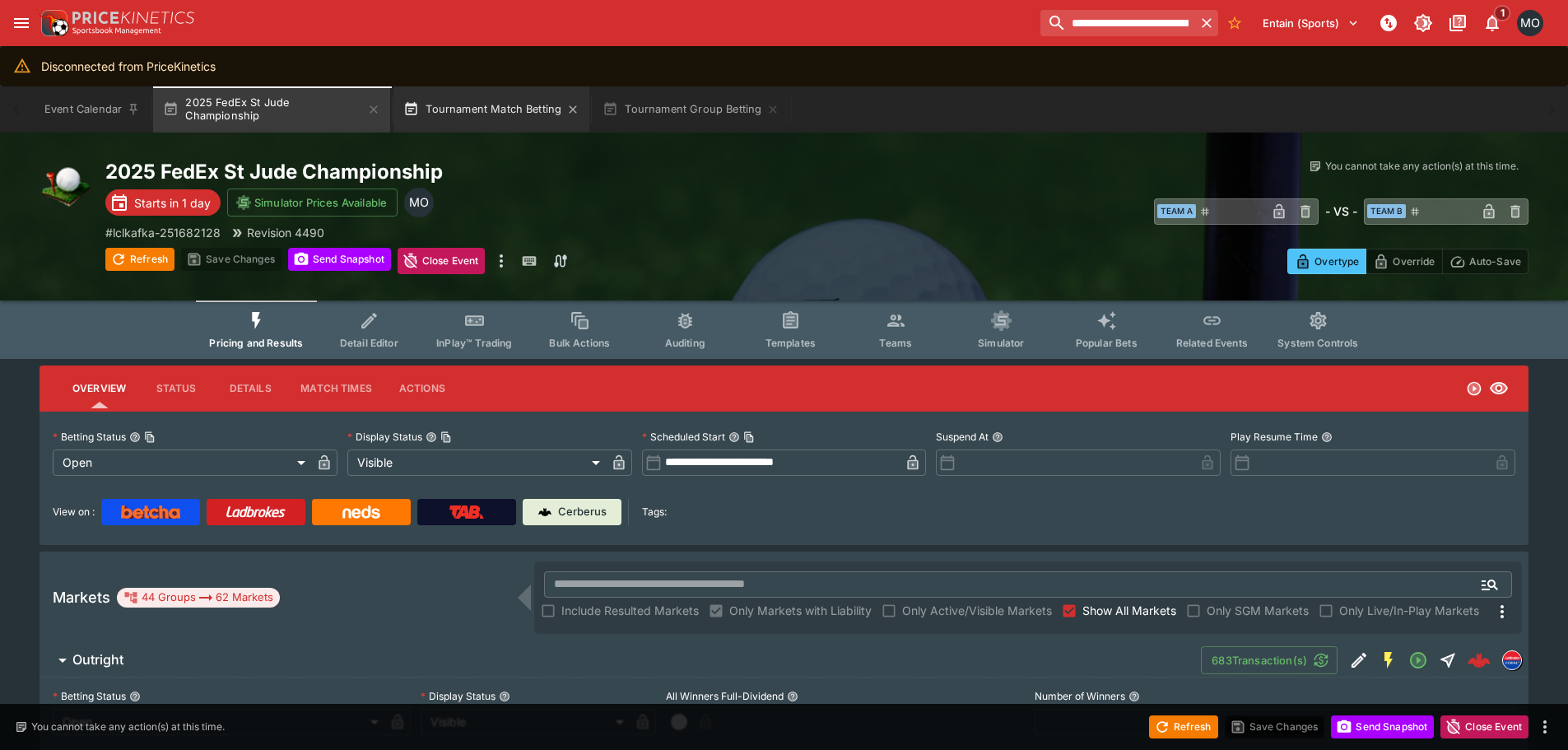 click on "Tournament Match Betting" at bounding box center [491, 109] 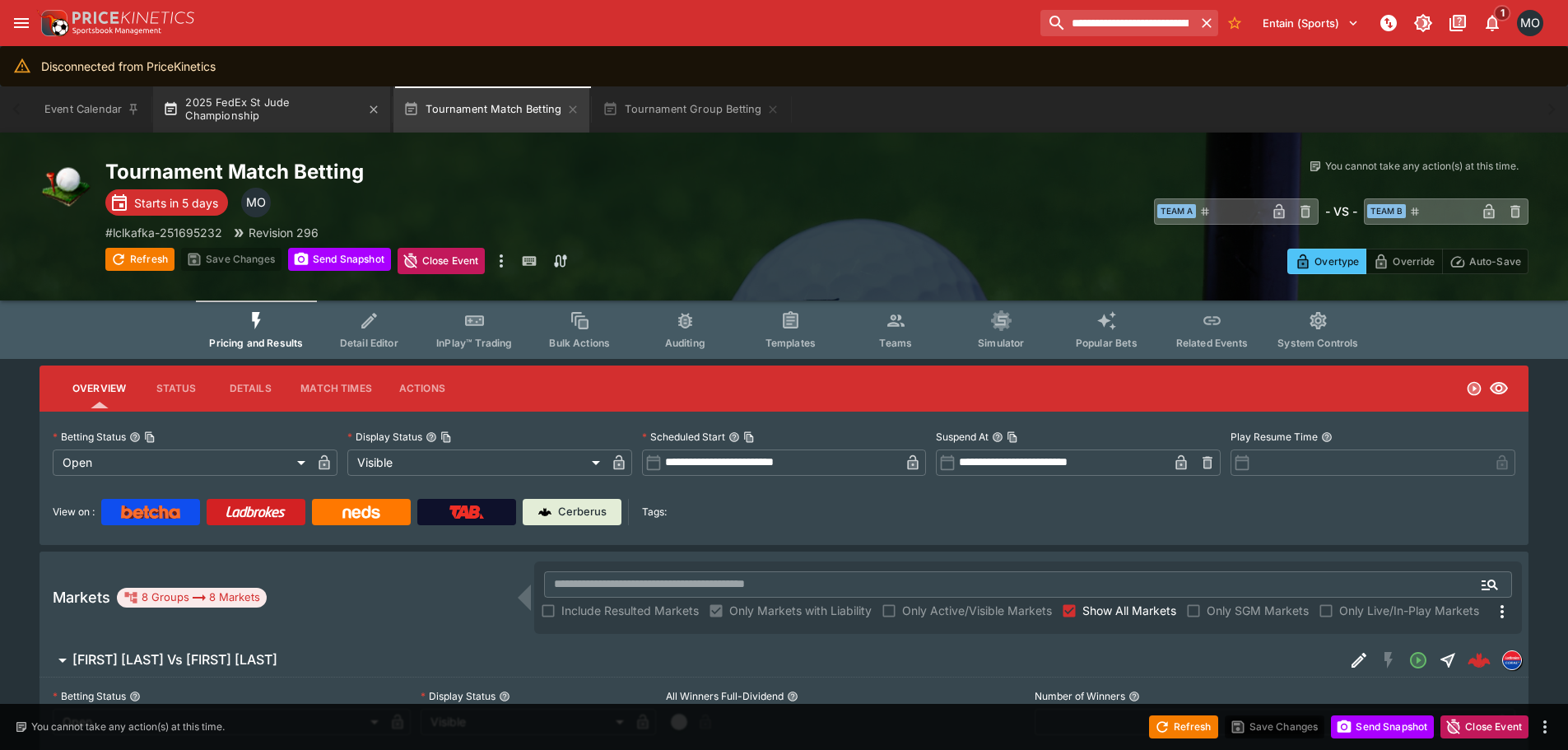 click on "2025 FedEx St Jude Championship" at bounding box center [272, 109] 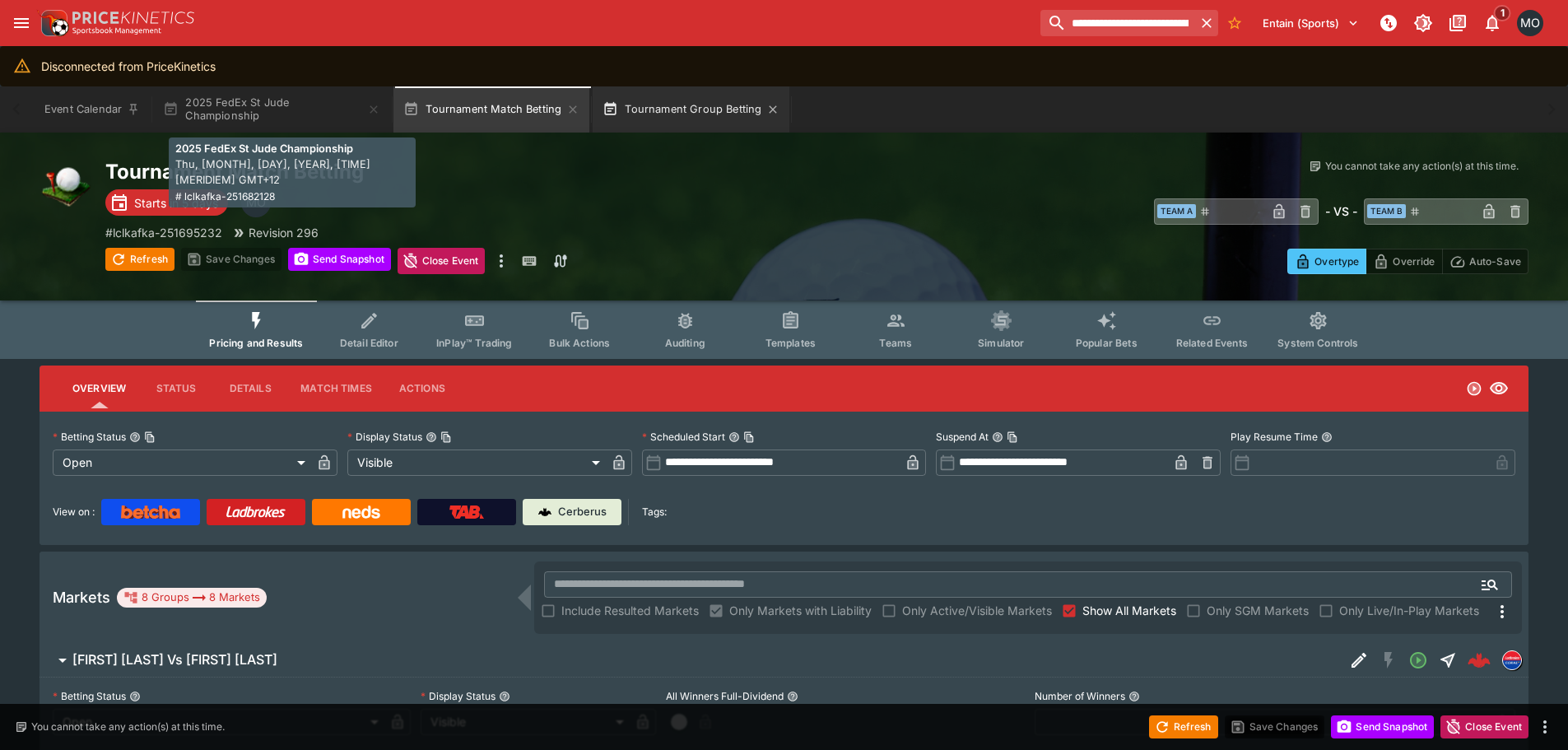 click on "Tournament Group Betting" at bounding box center (691, 109) 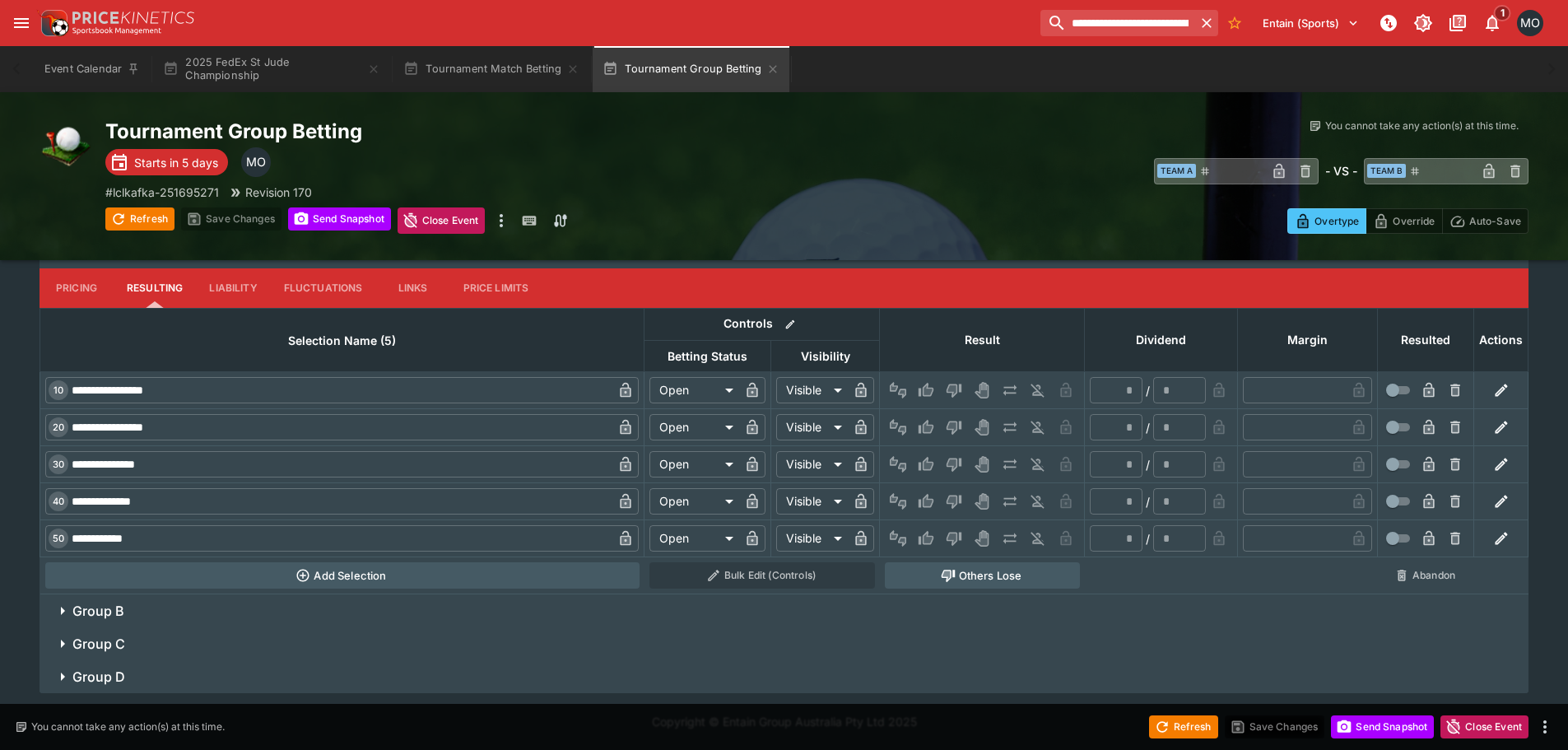 scroll, scrollTop: 0, scrollLeft: 0, axis: both 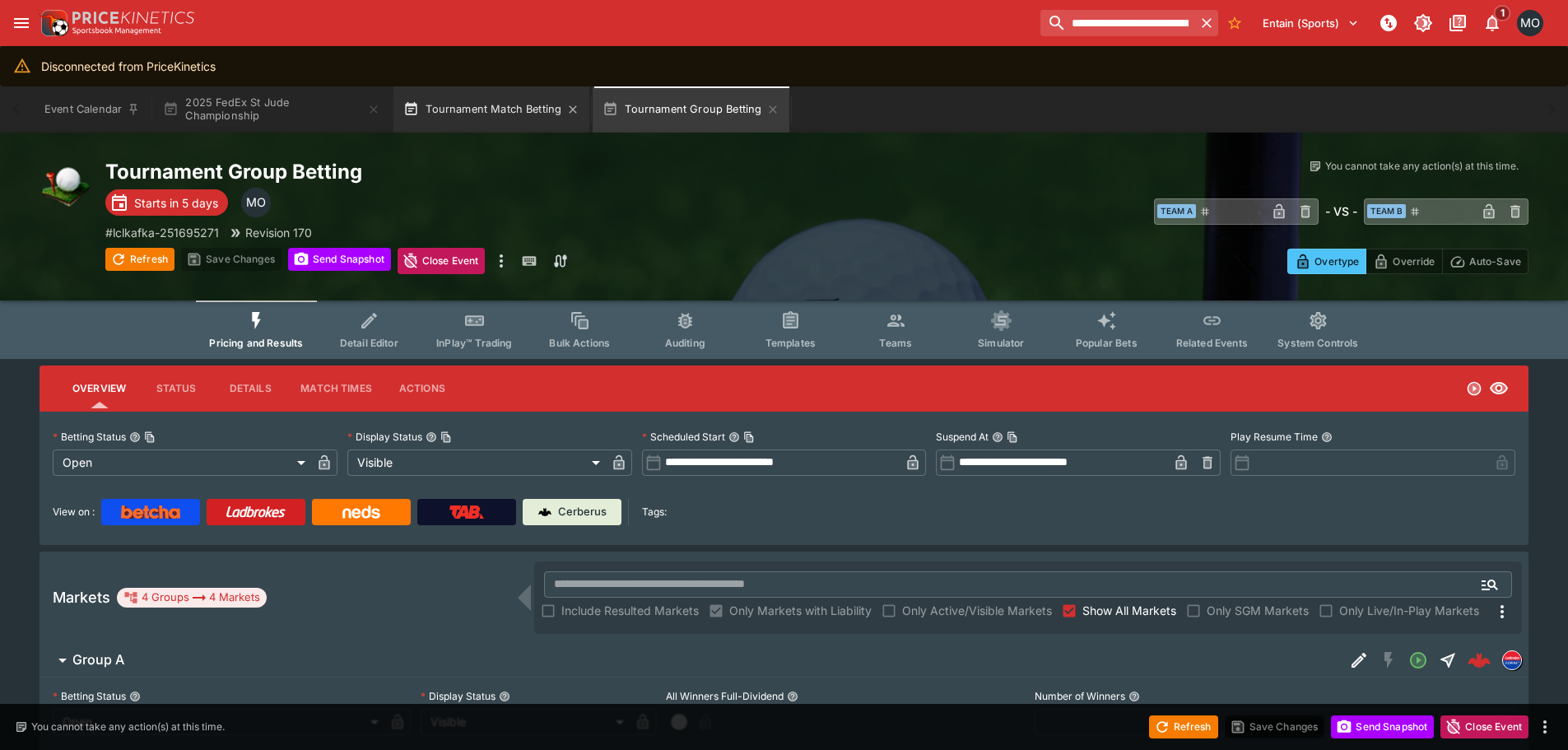 click on "Tournament Match Betting" at bounding box center (491, 109) 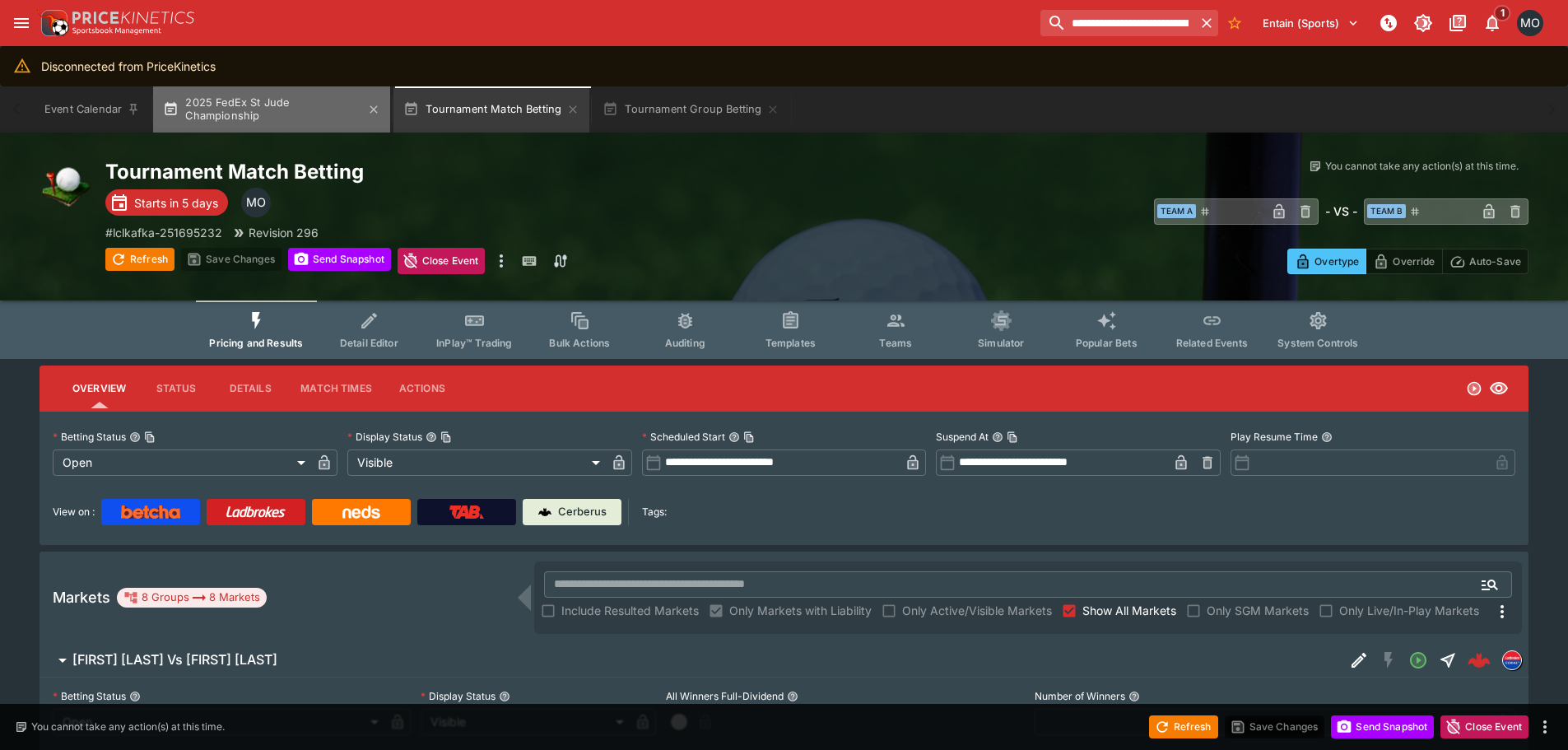 click on "2025 FedEx St Jude Championship" at bounding box center [272, 109] 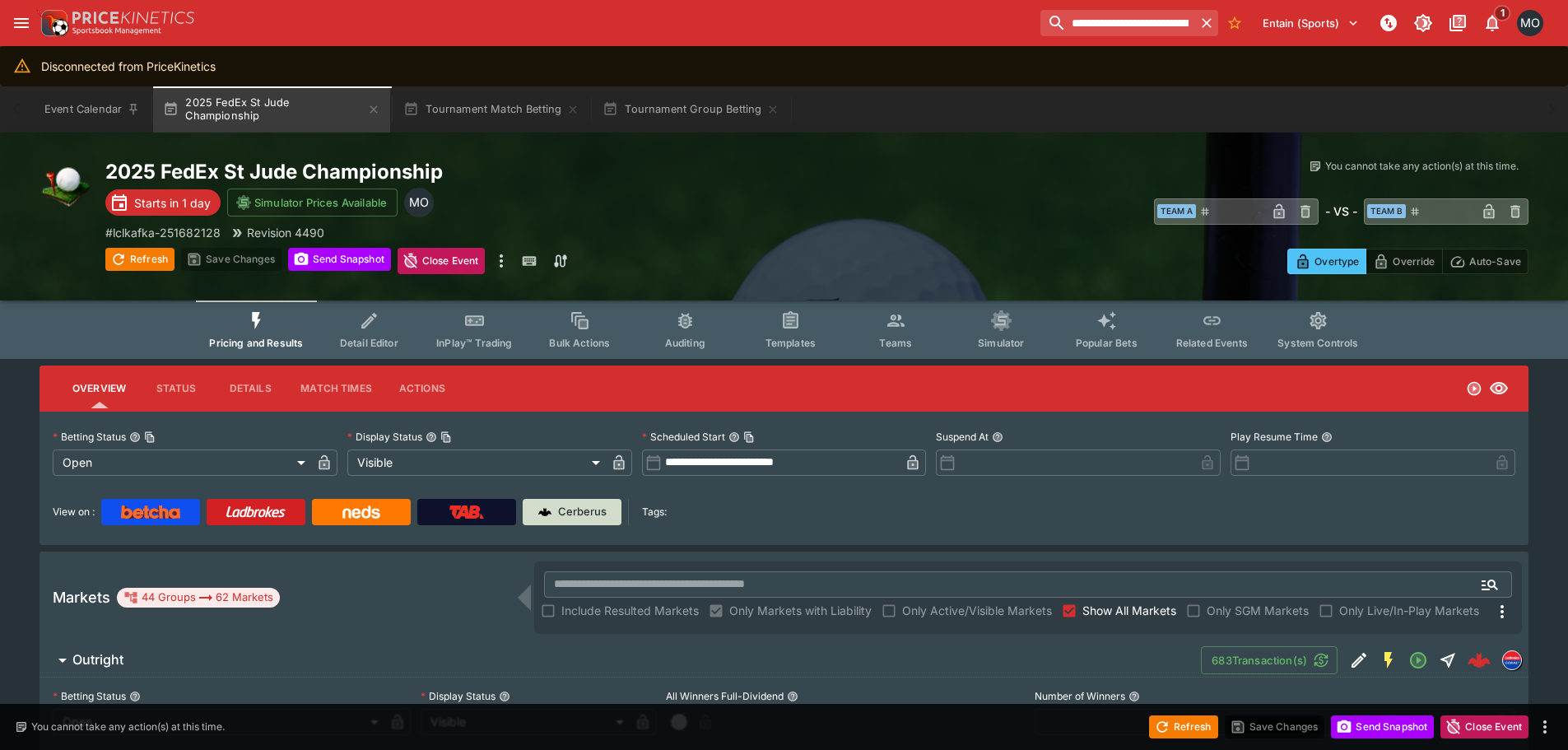 click on "Cerberus" at bounding box center [582, 512] 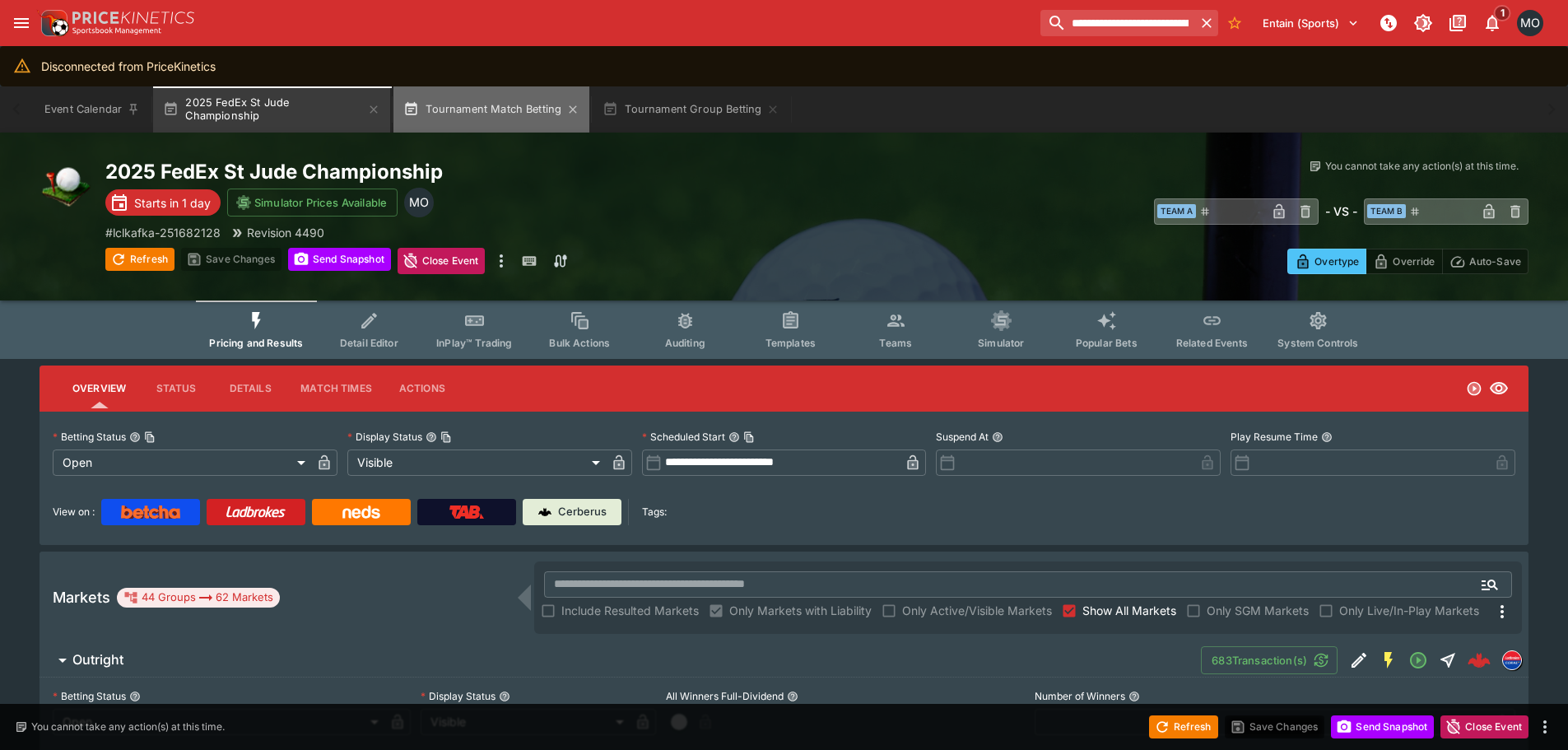click on "Tournament Match Betting" at bounding box center (491, 109) 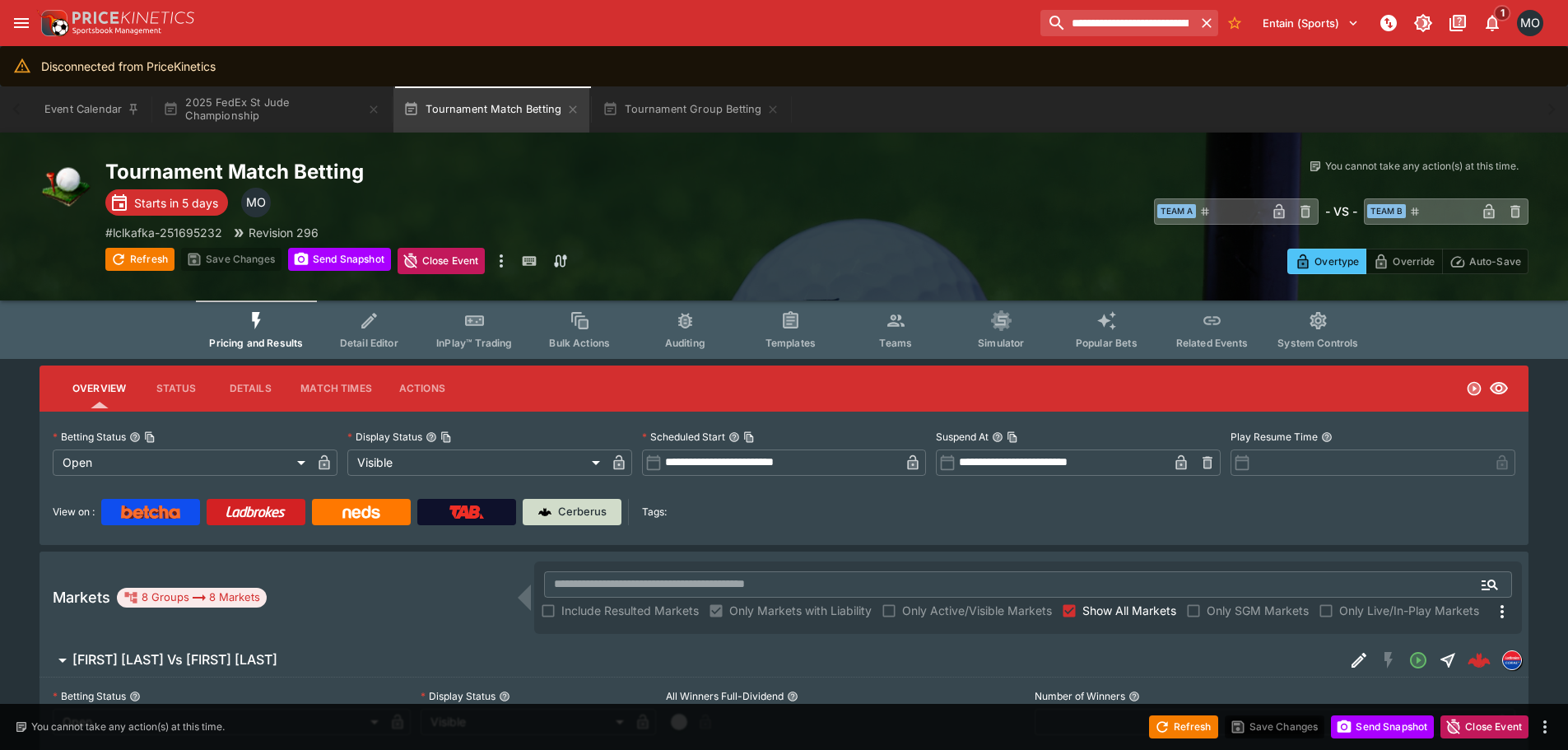 click on "Cerberus" at bounding box center (582, 512) 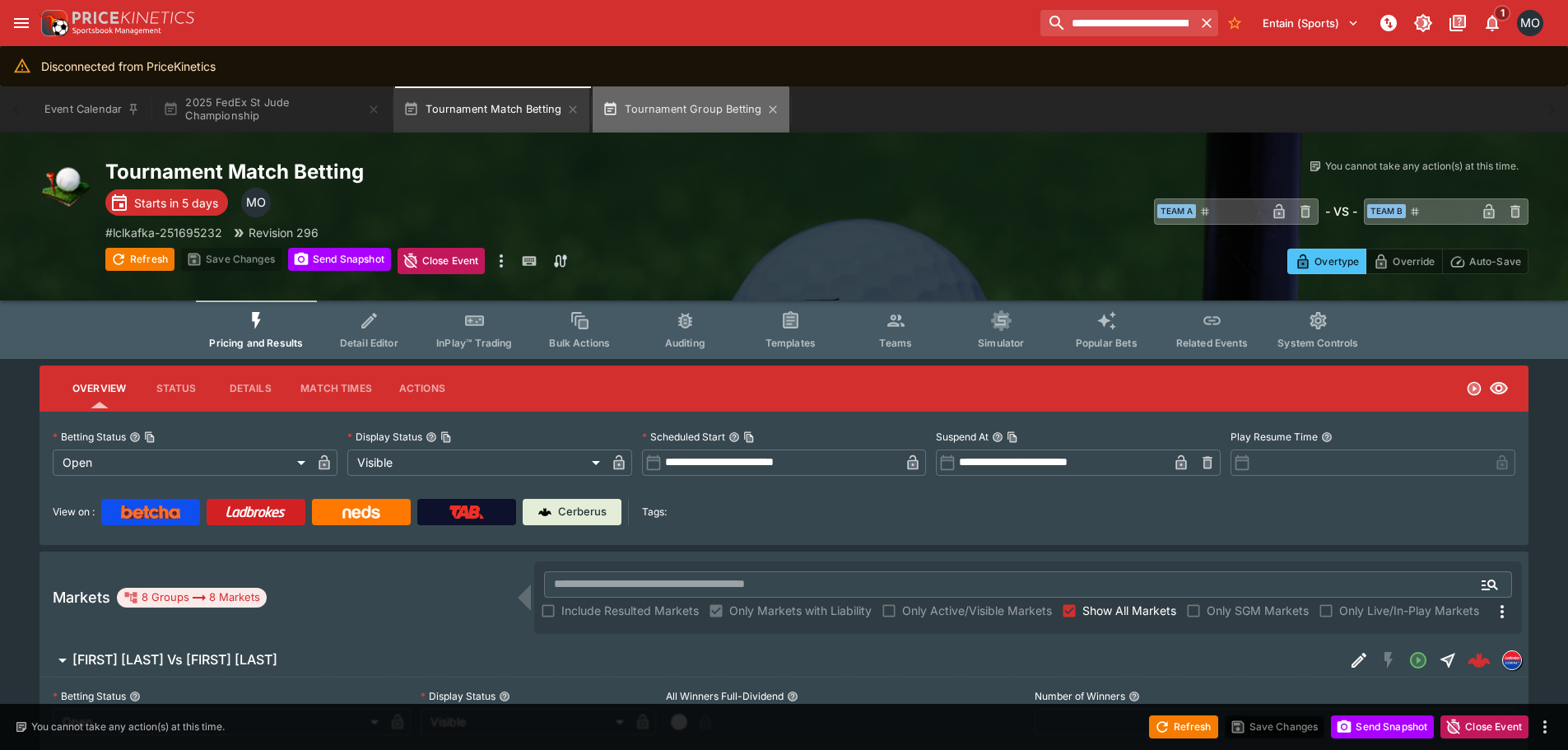 click on "Tournament Group Betting" at bounding box center (691, 109) 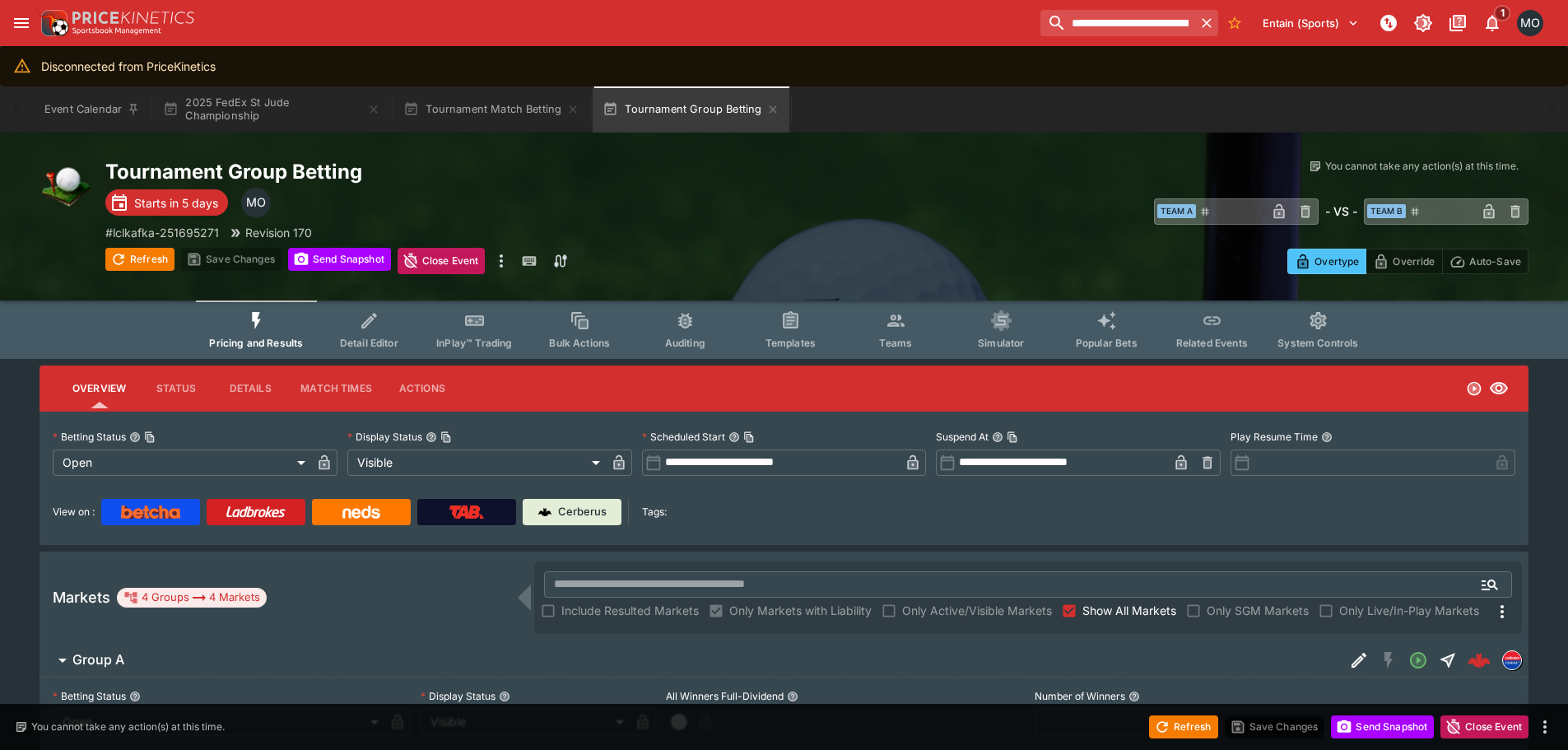 type 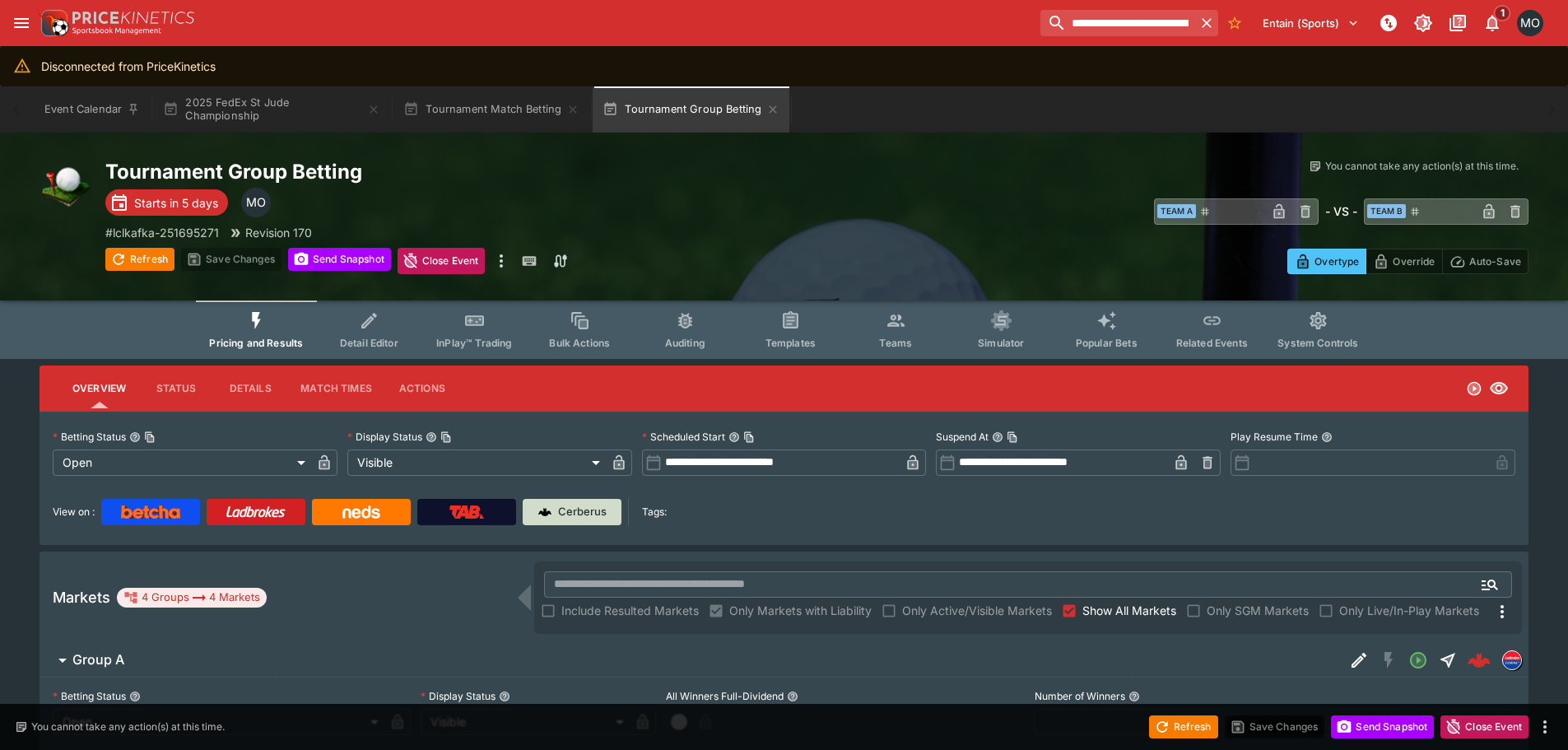 click on "Cerberus" at bounding box center [582, 512] 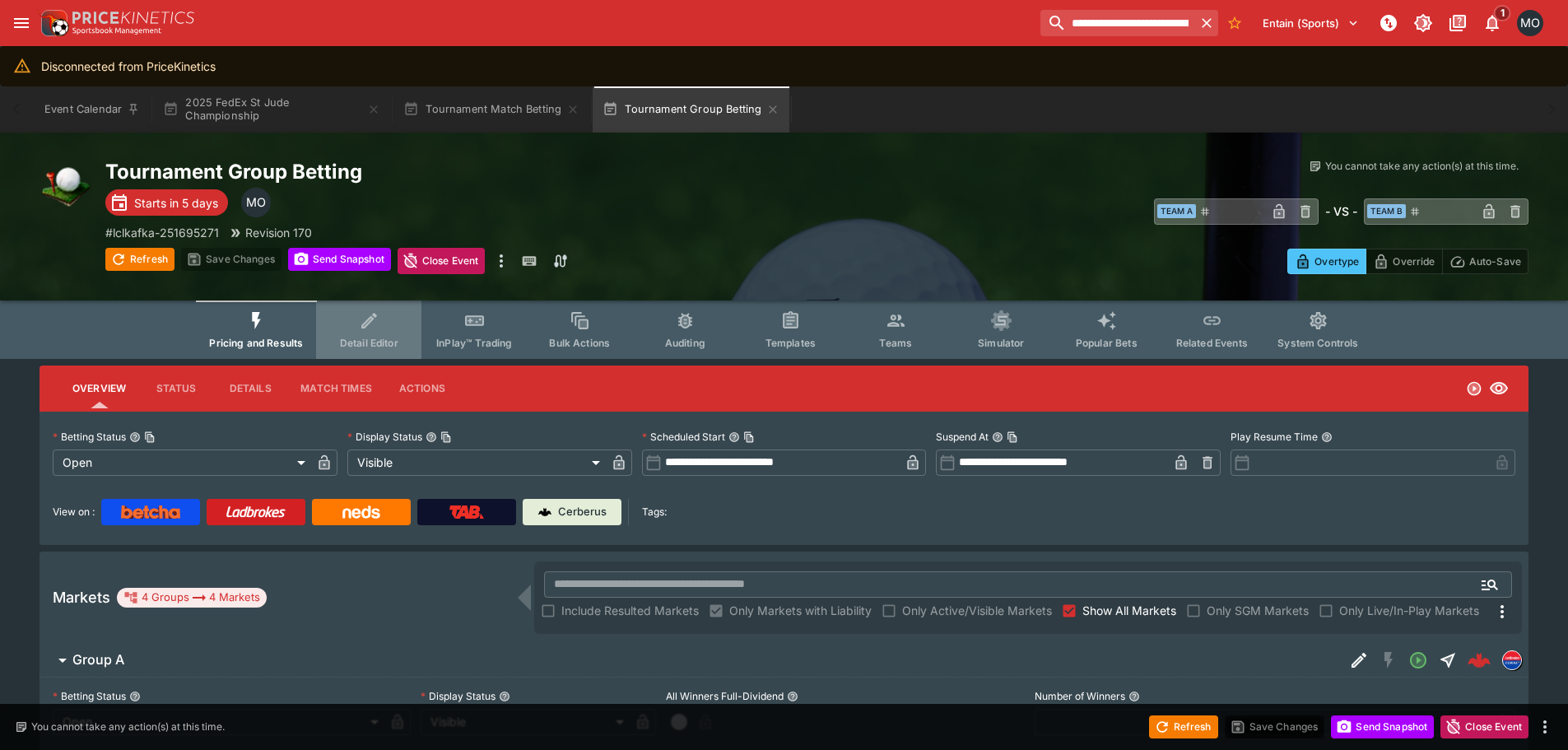 click on "Detail Editor" at bounding box center (369, 342) 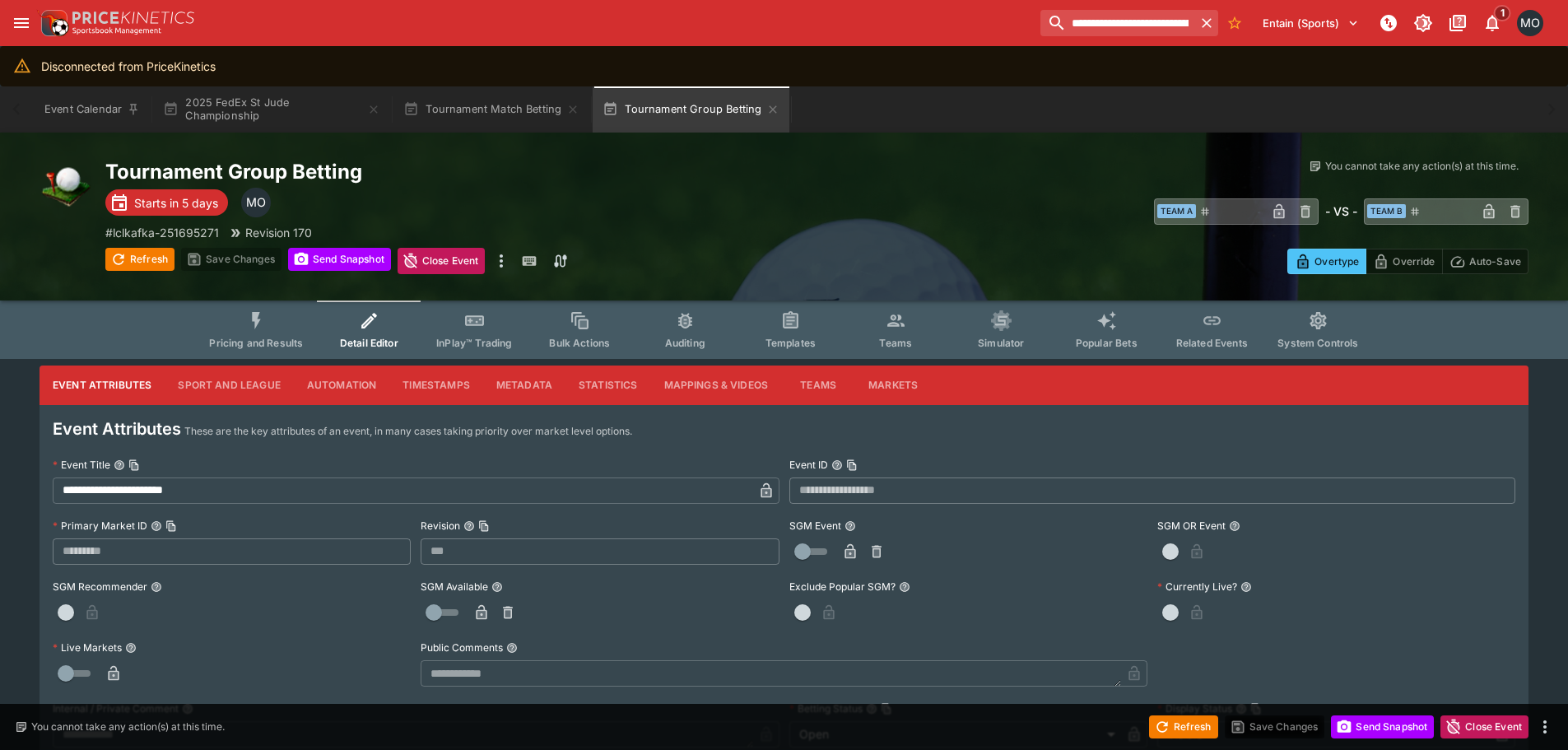 click on "Metadata" at bounding box center (524, 385) 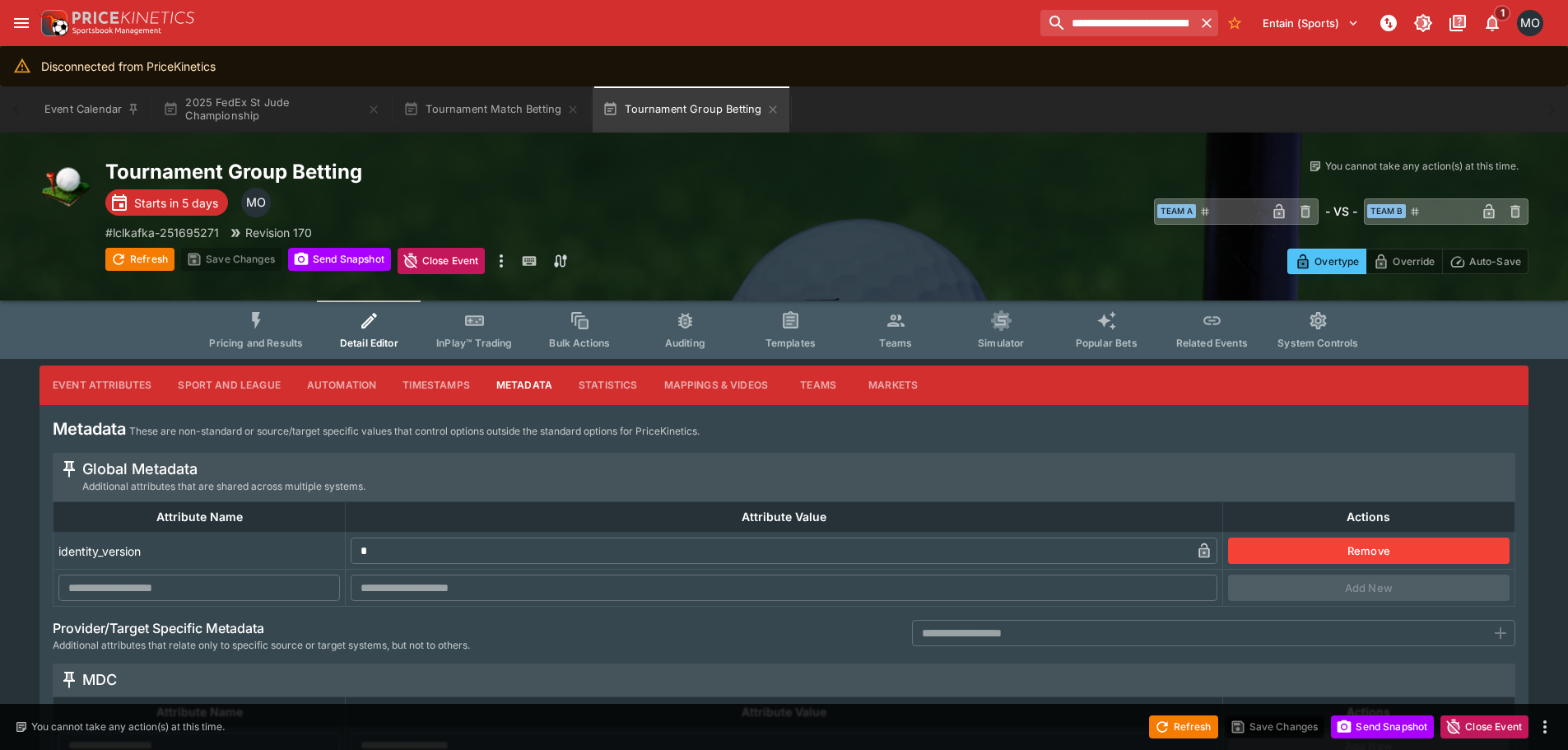 click at bounding box center (1198, 633) 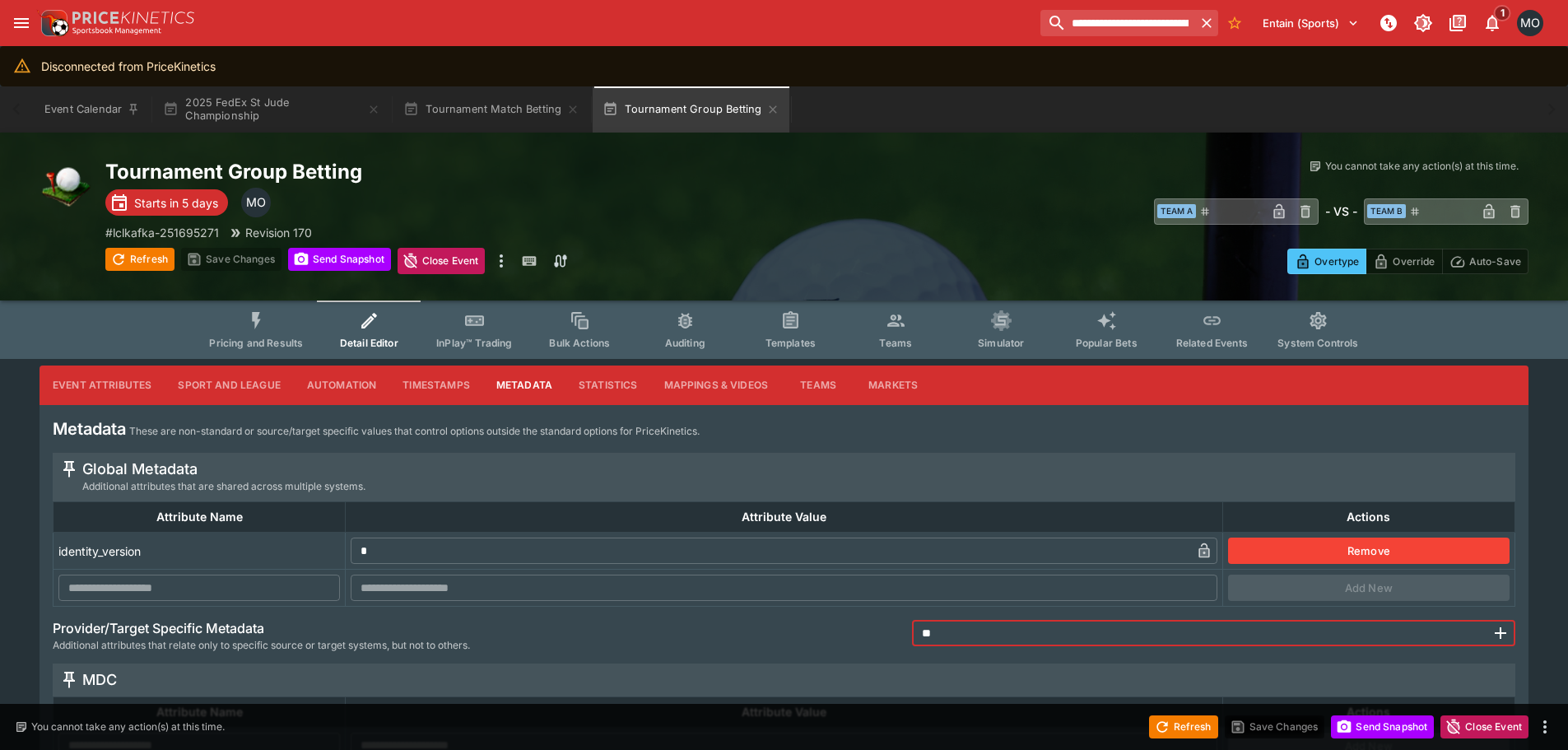 type on "*" 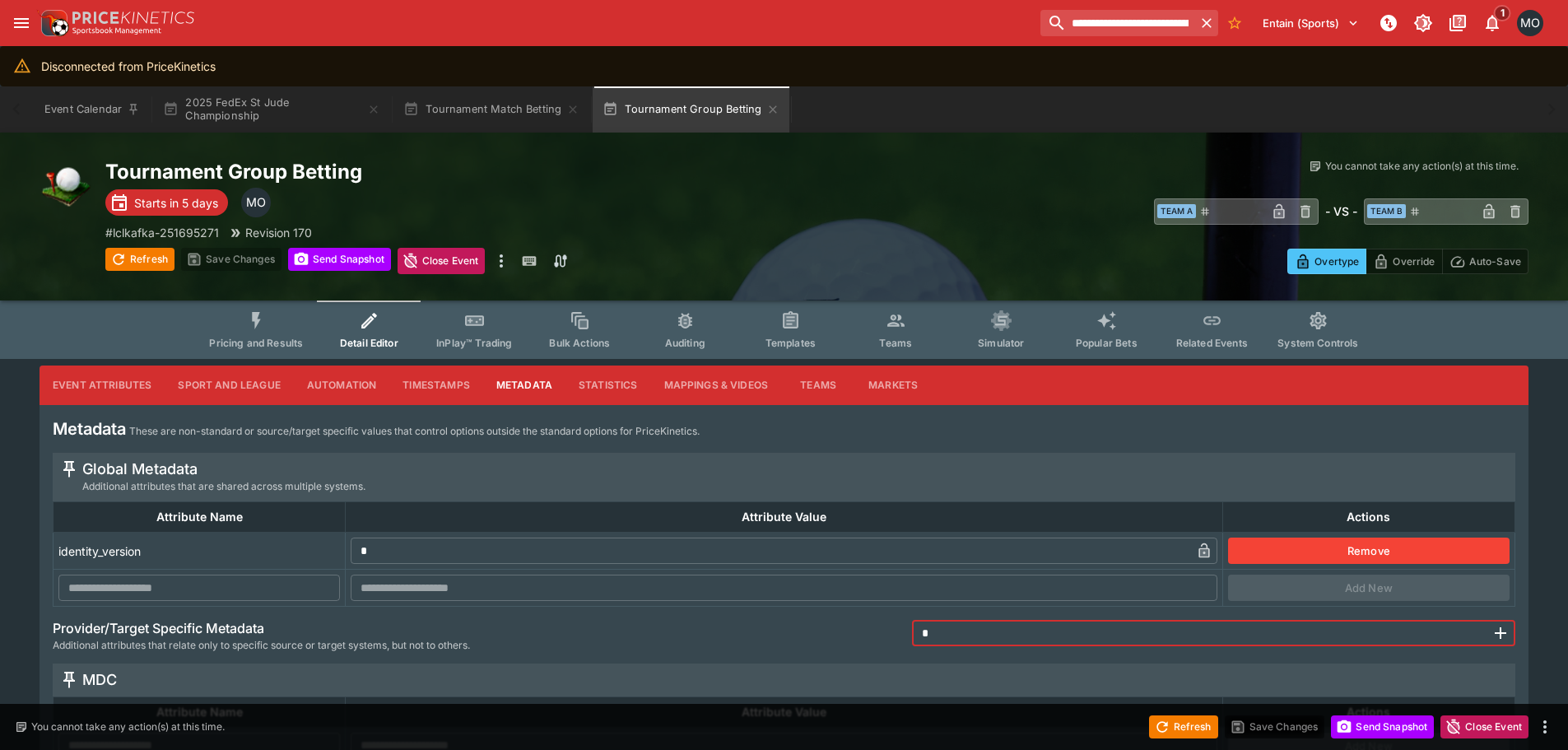 type 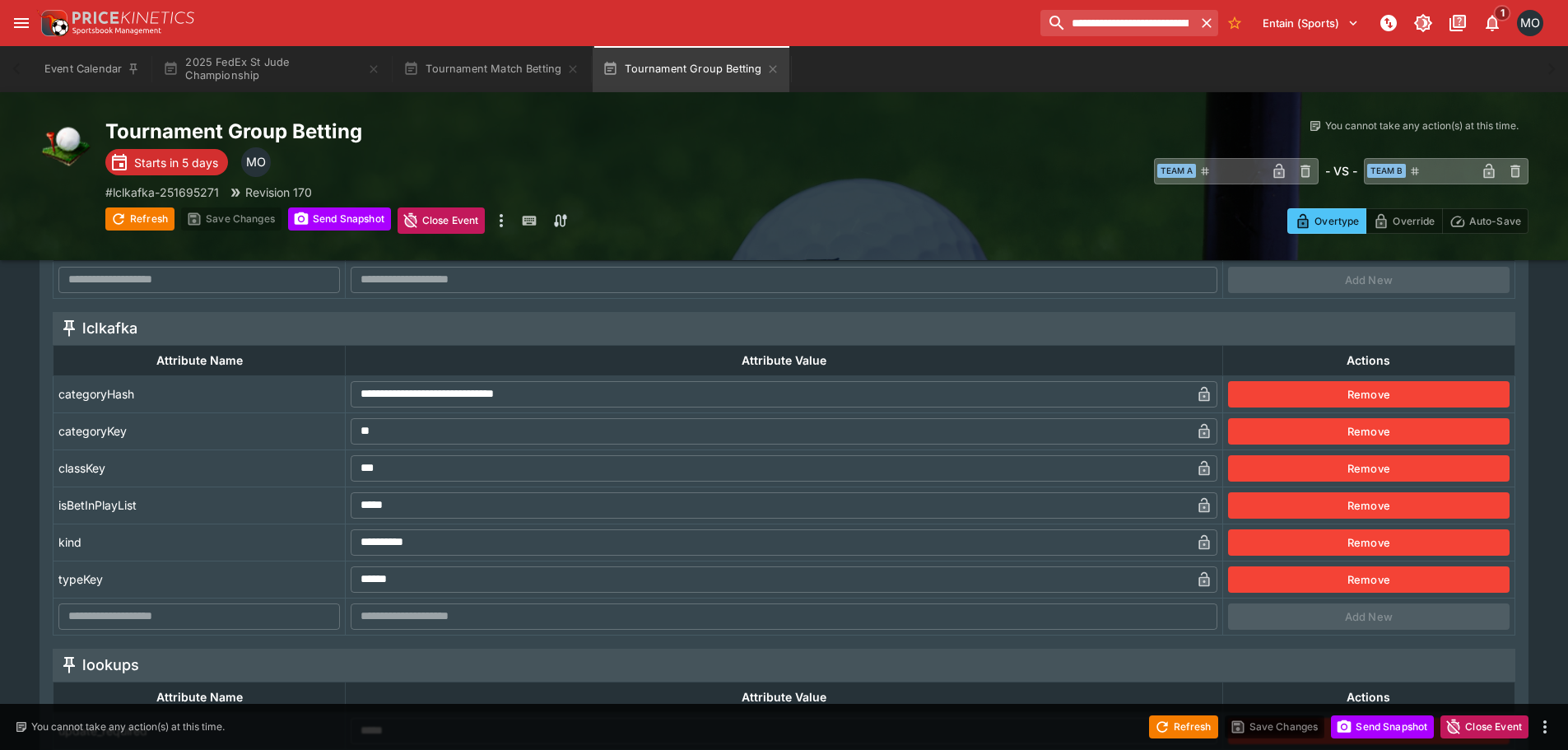 scroll, scrollTop: 329, scrollLeft: 0, axis: vertical 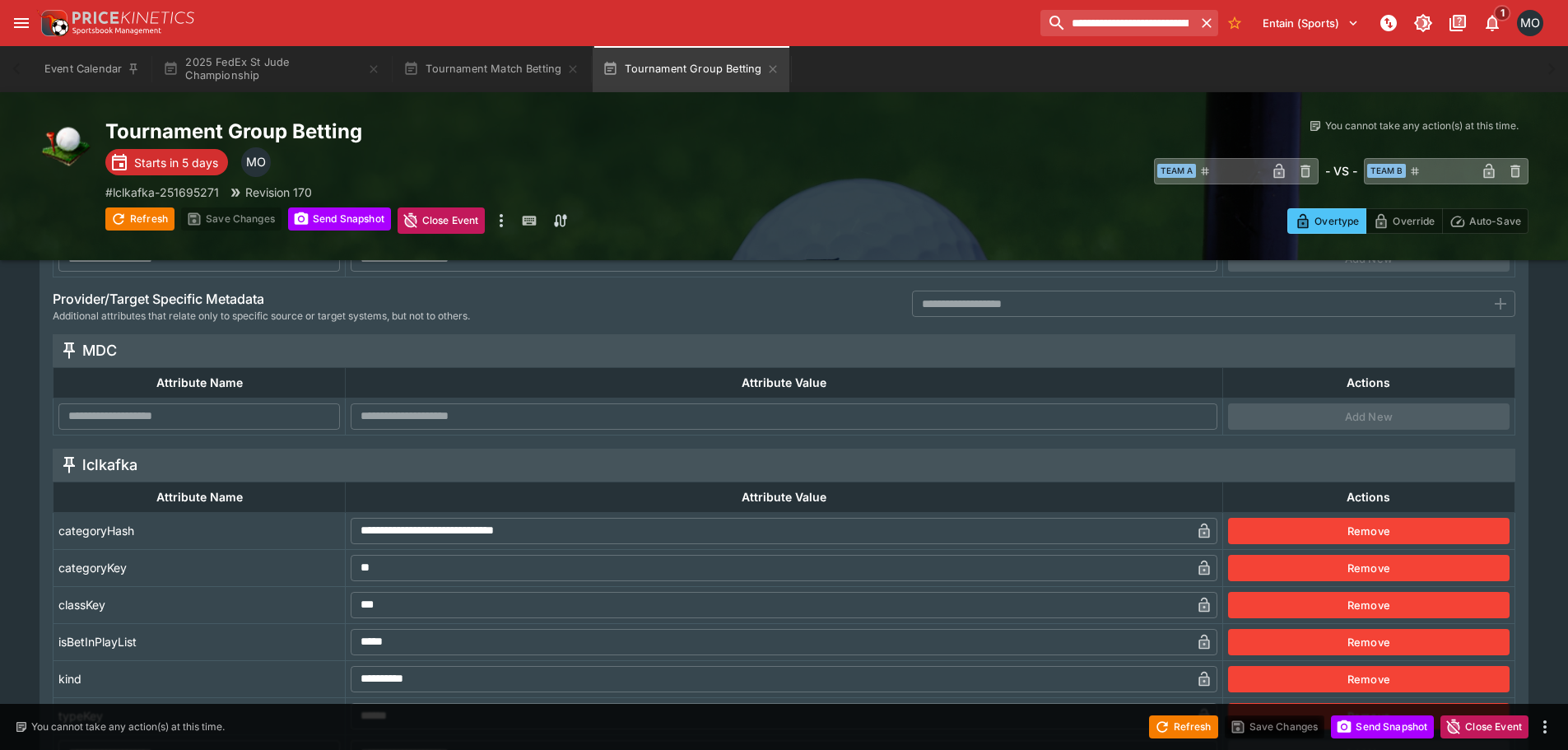 click on "Attribute Name" at bounding box center [199, 382] 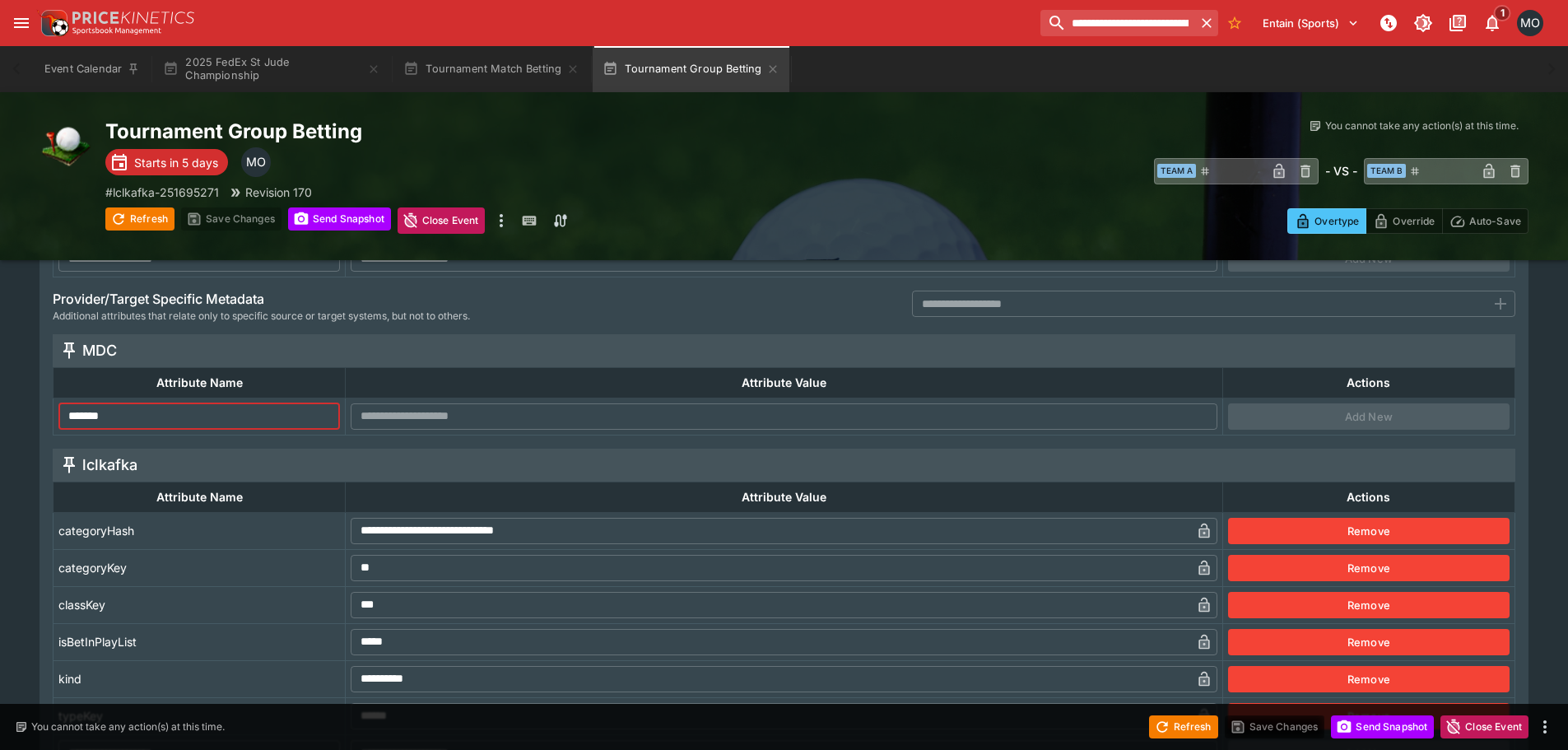 type on "*******" 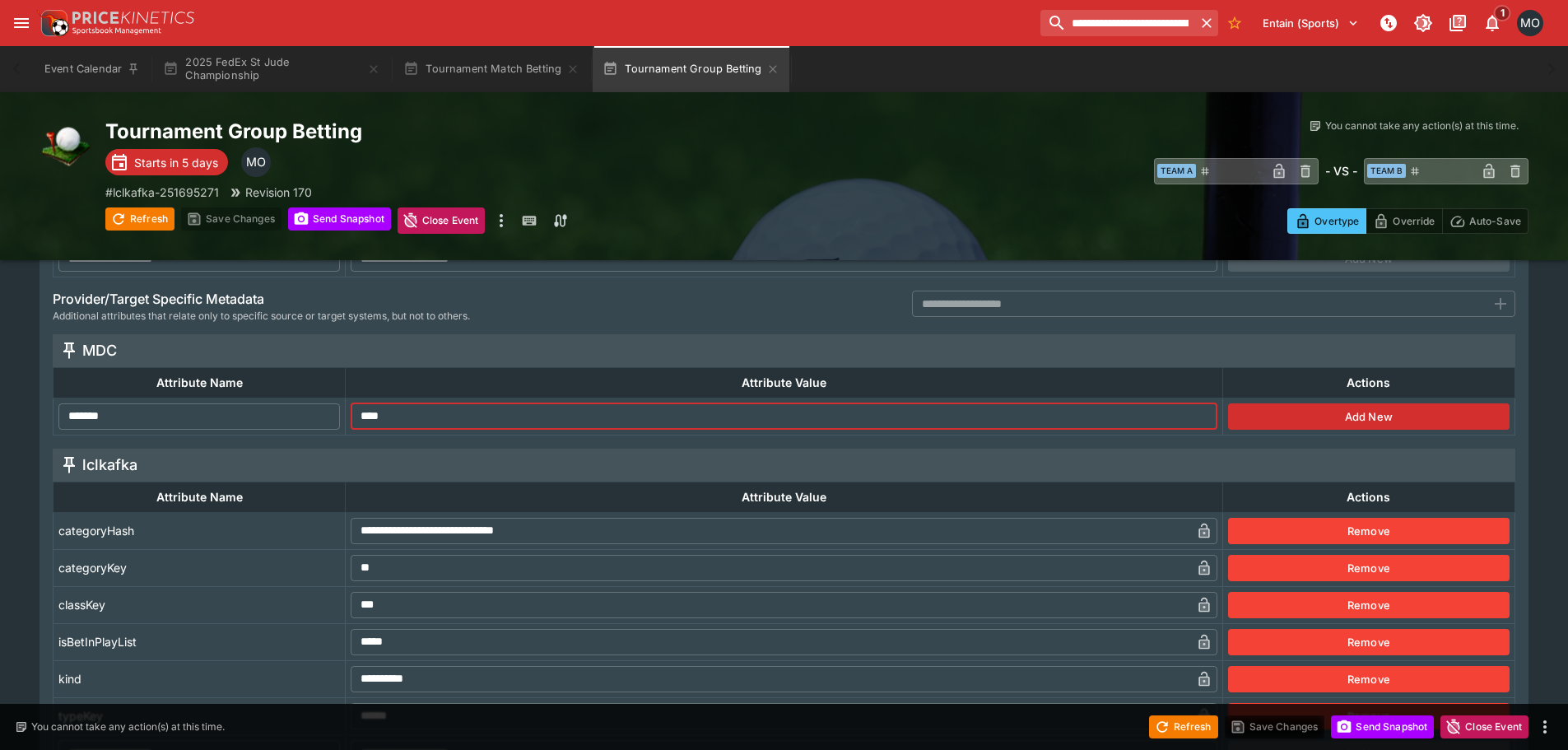 type on "****" 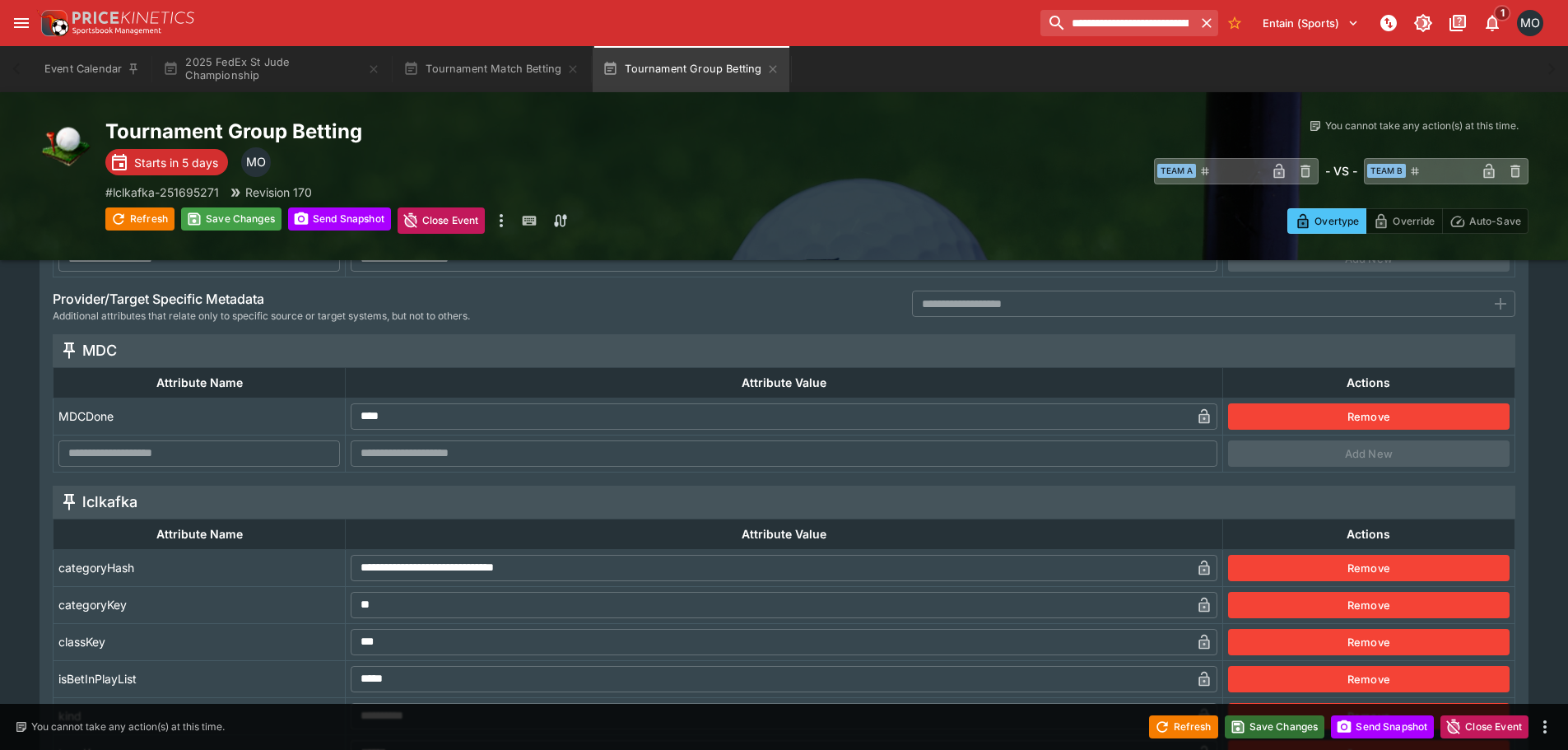 click on "Save Changes" at bounding box center (1275, 727) 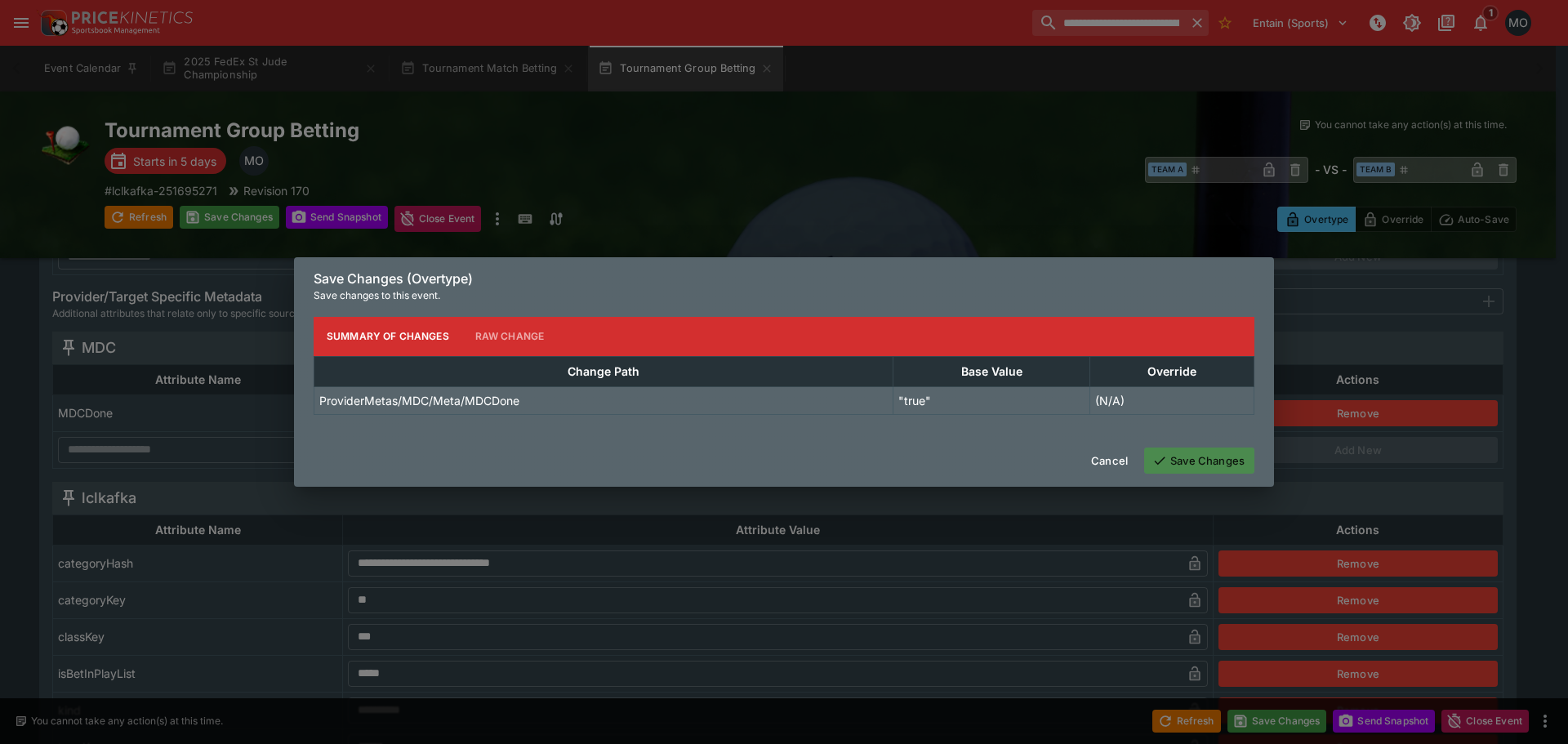 click on "Save Changes" at bounding box center [1199, 461] 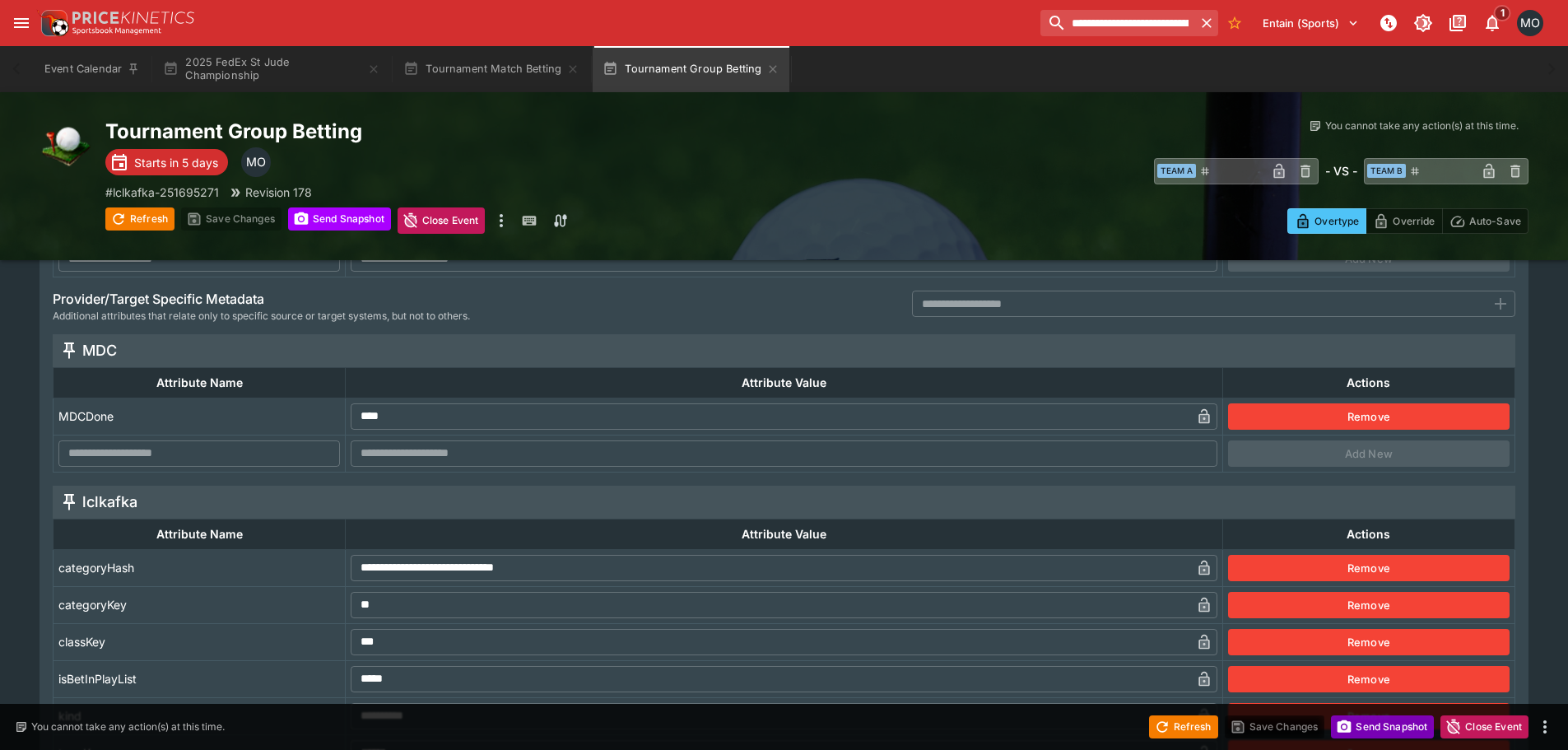 click on "Send Snapshot" at bounding box center [1382, 727] 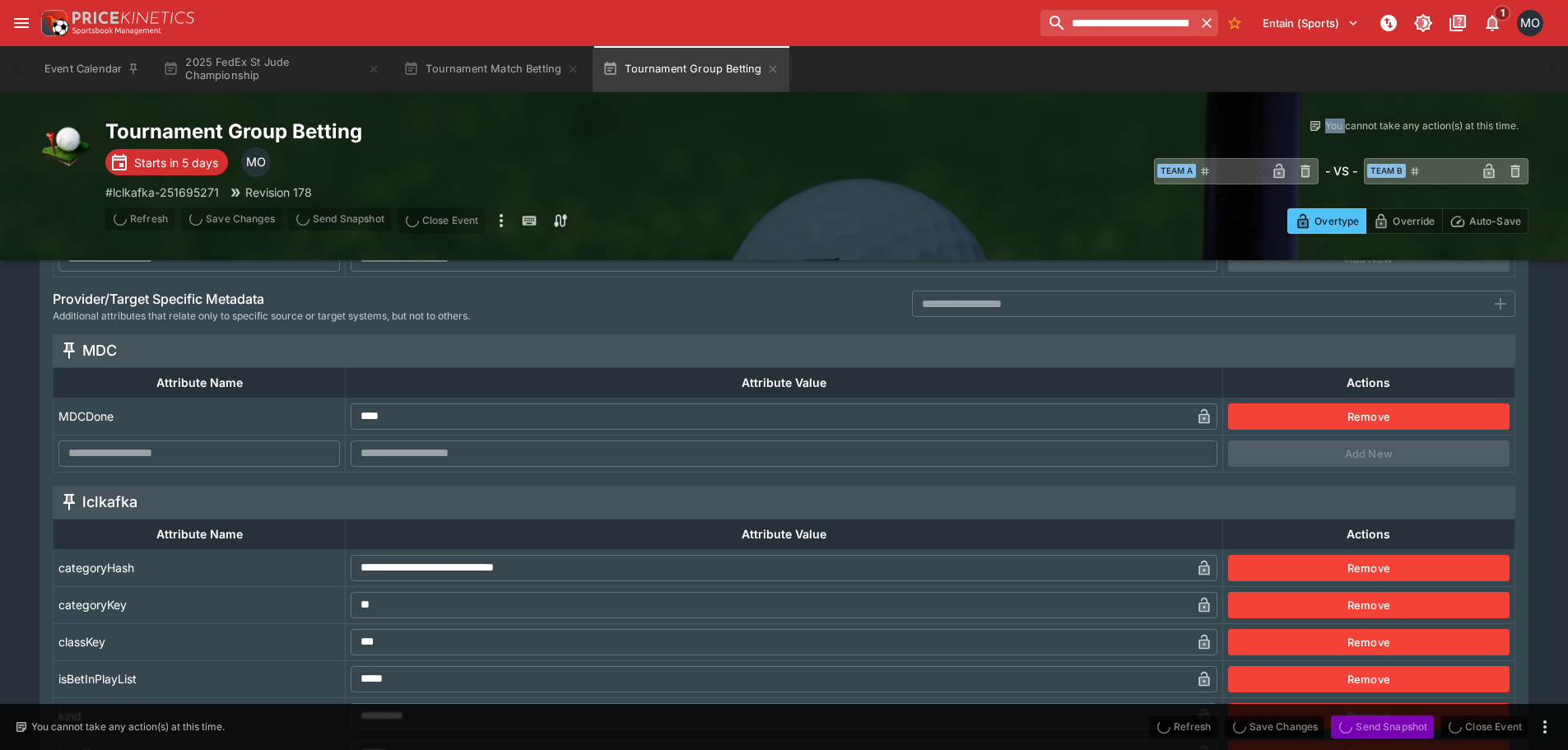 click on "Send Snapshot" at bounding box center (1382, 727) 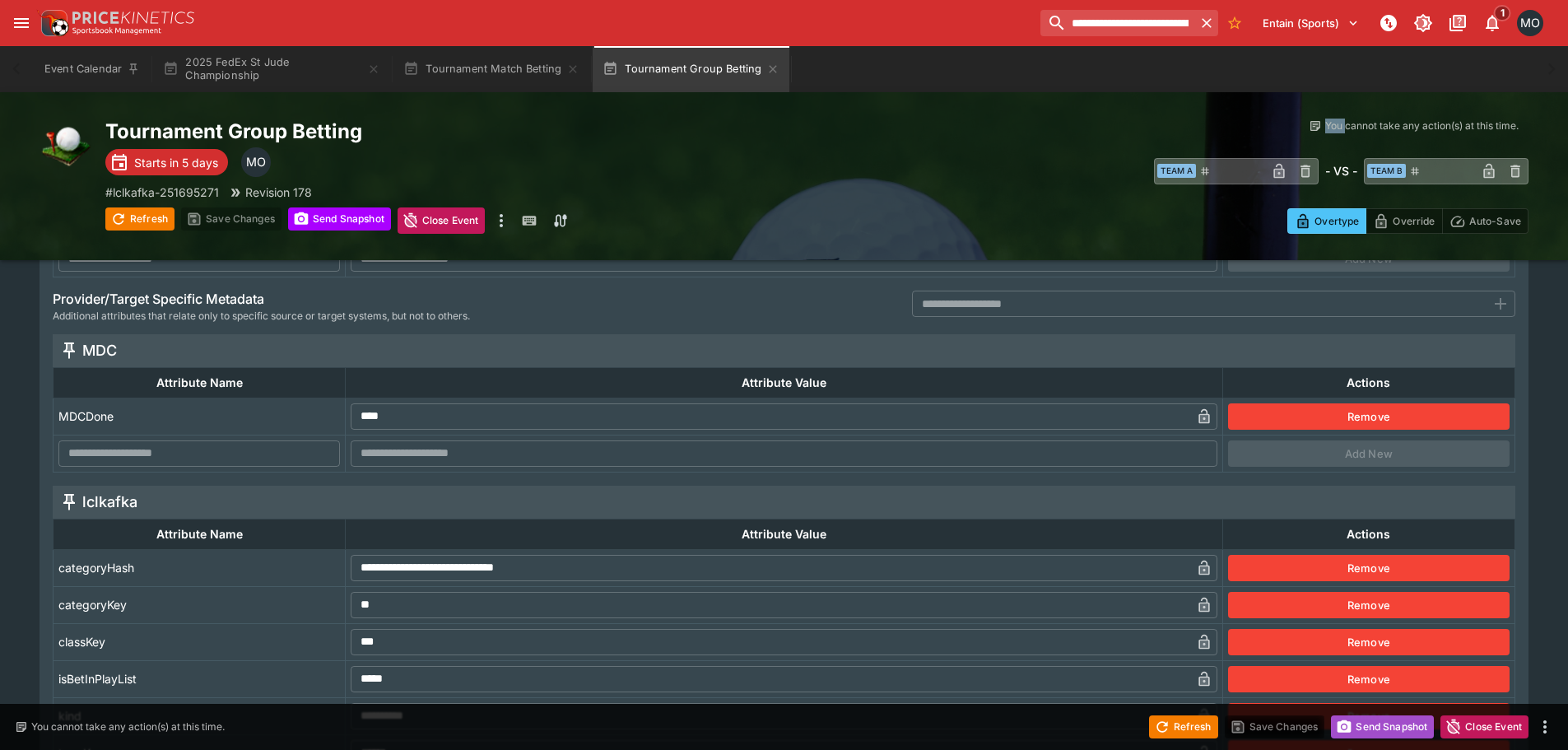 click on "Send Snapshot" at bounding box center [1382, 727] 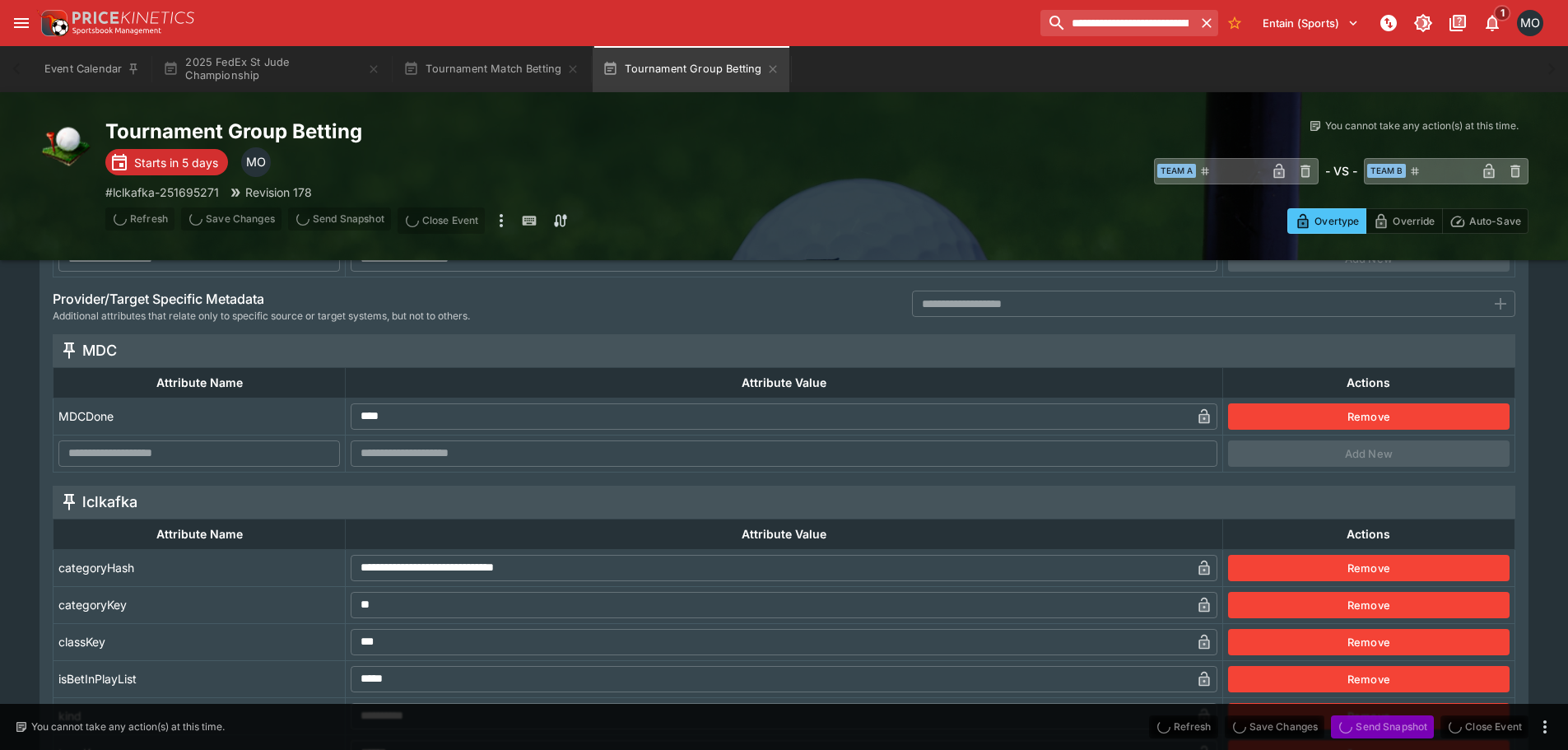 click on "Send Snapshot" at bounding box center [1382, 727] 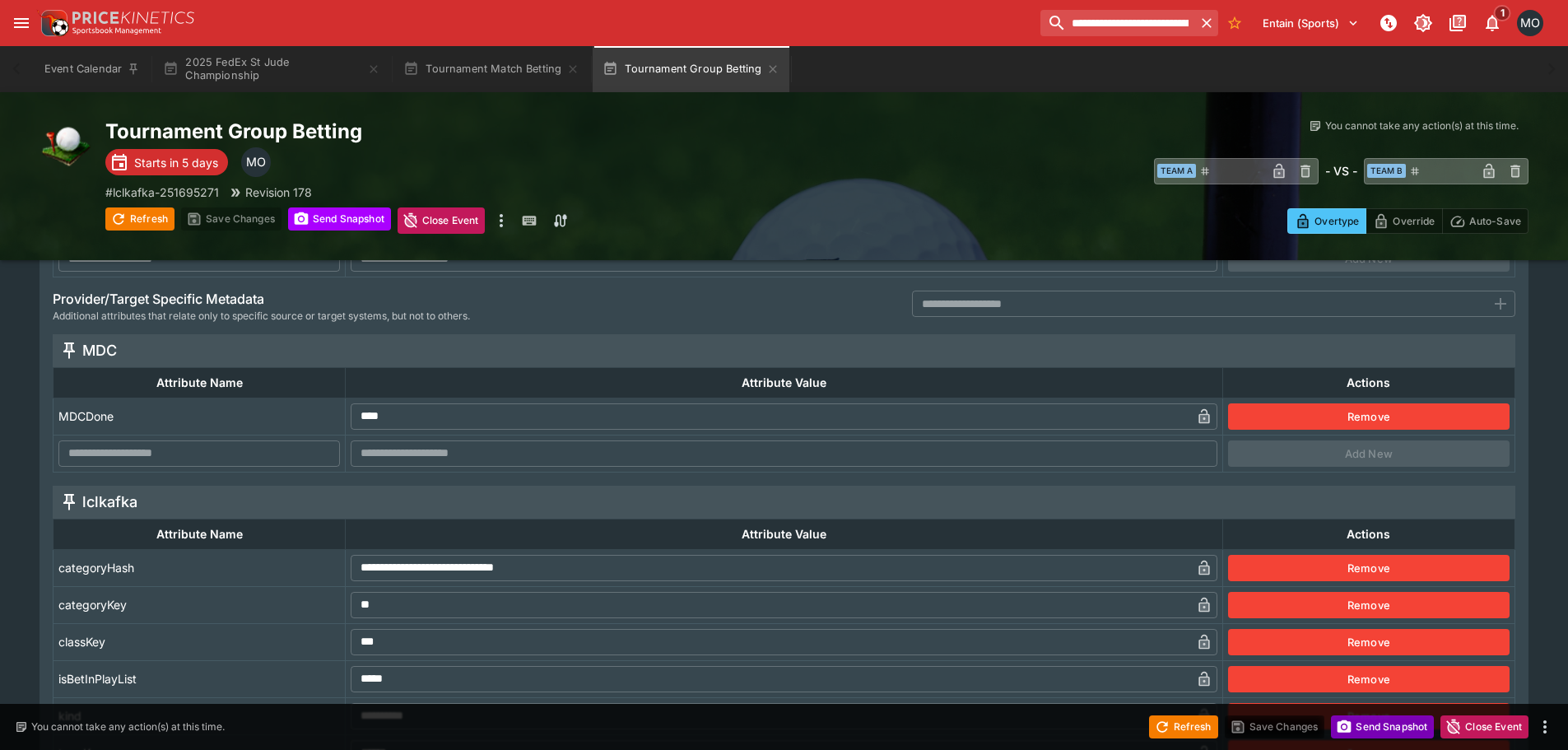 click on "Send Snapshot" at bounding box center [1382, 727] 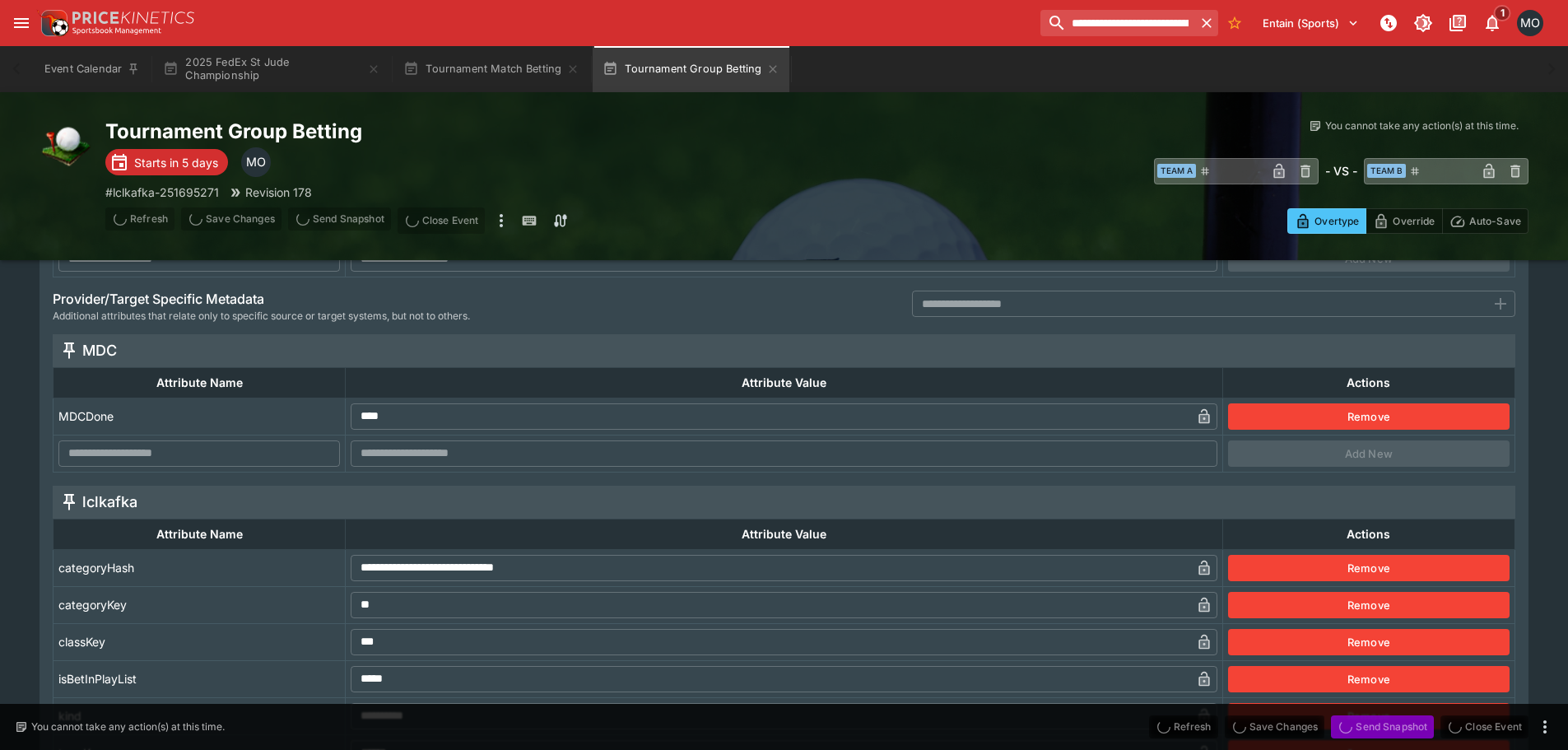 click on "Send Snapshot" at bounding box center (1382, 727) 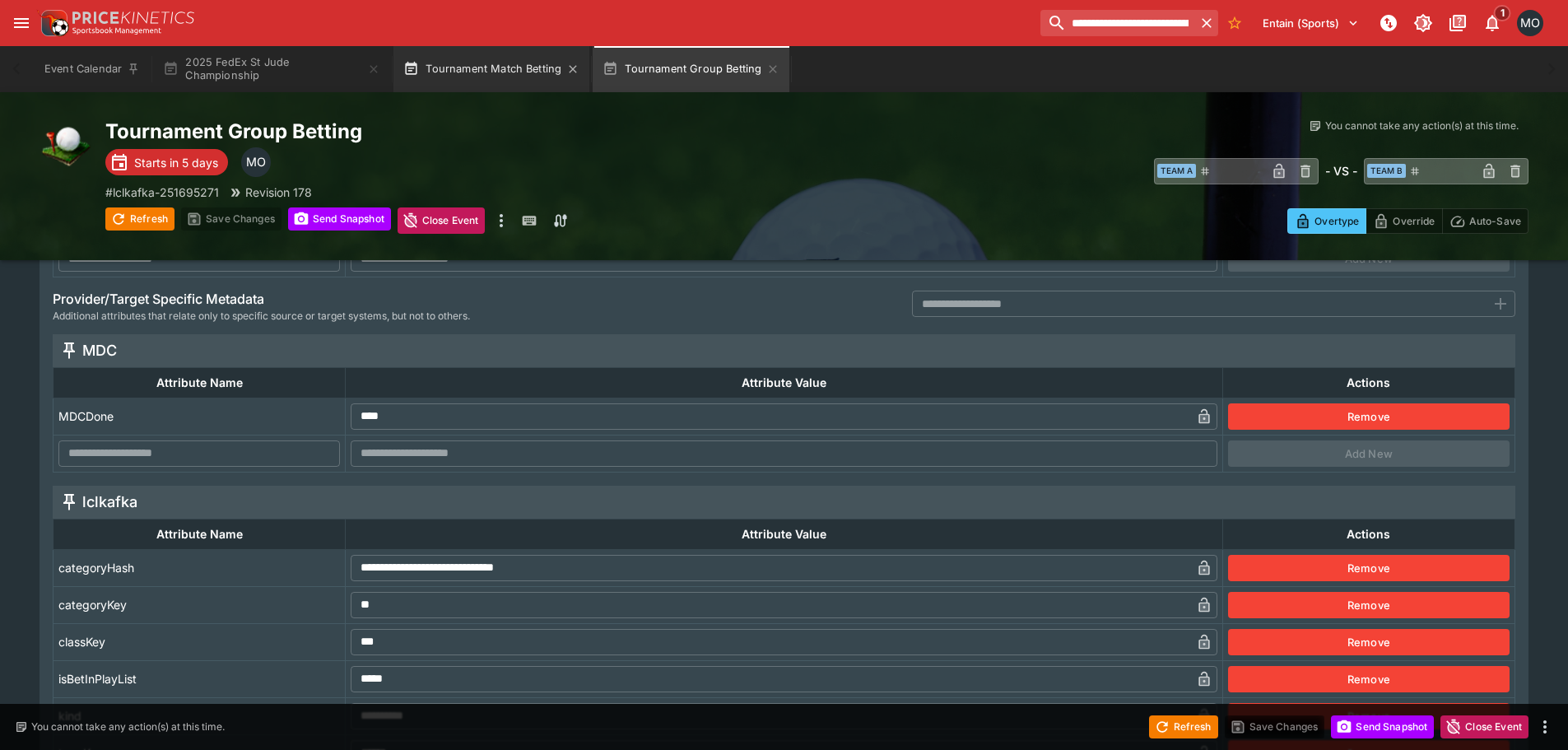 click on "Tournament Match Betting" at bounding box center [491, 69] 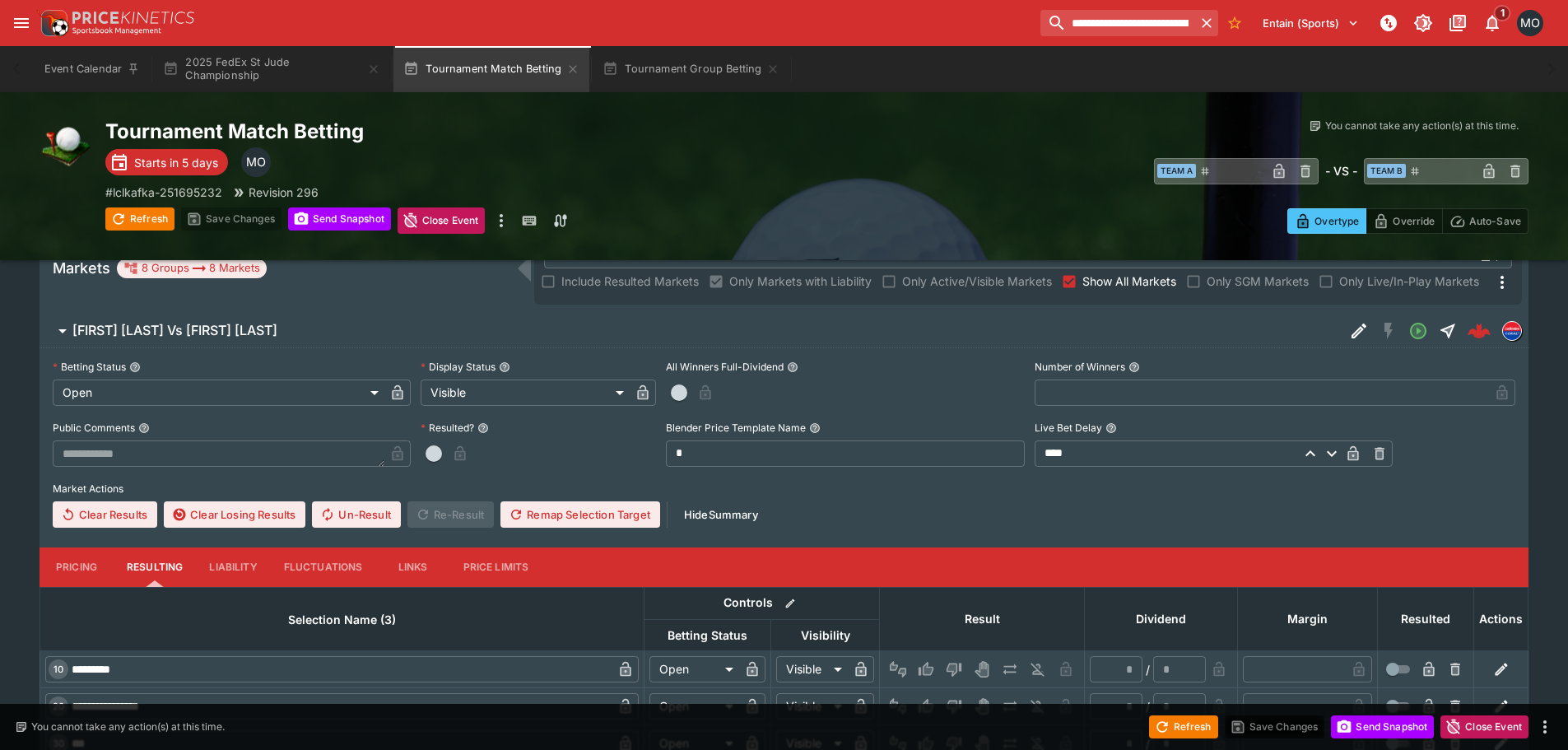 scroll, scrollTop: 0, scrollLeft: 0, axis: both 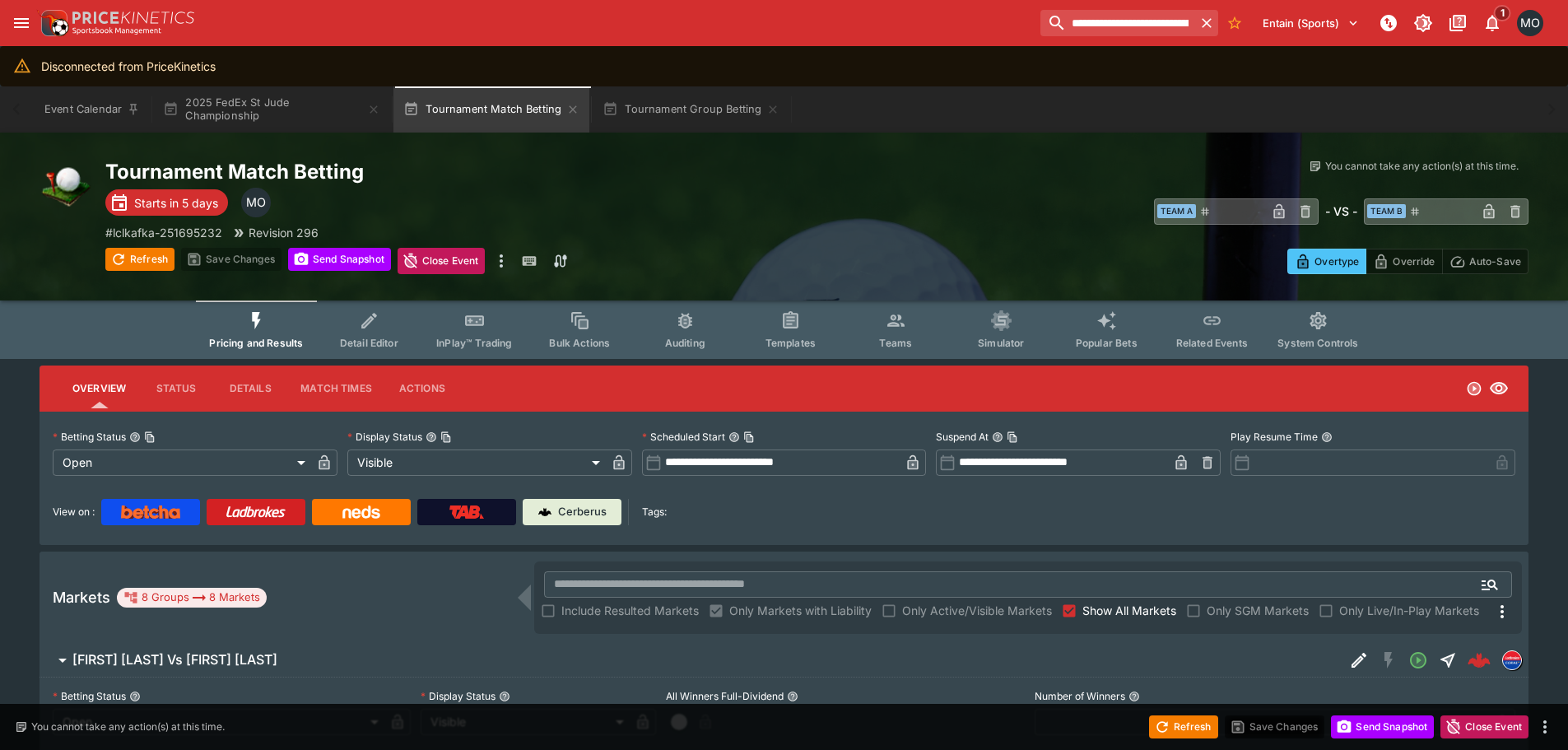 click on "Detail Editor" at bounding box center (369, 329) 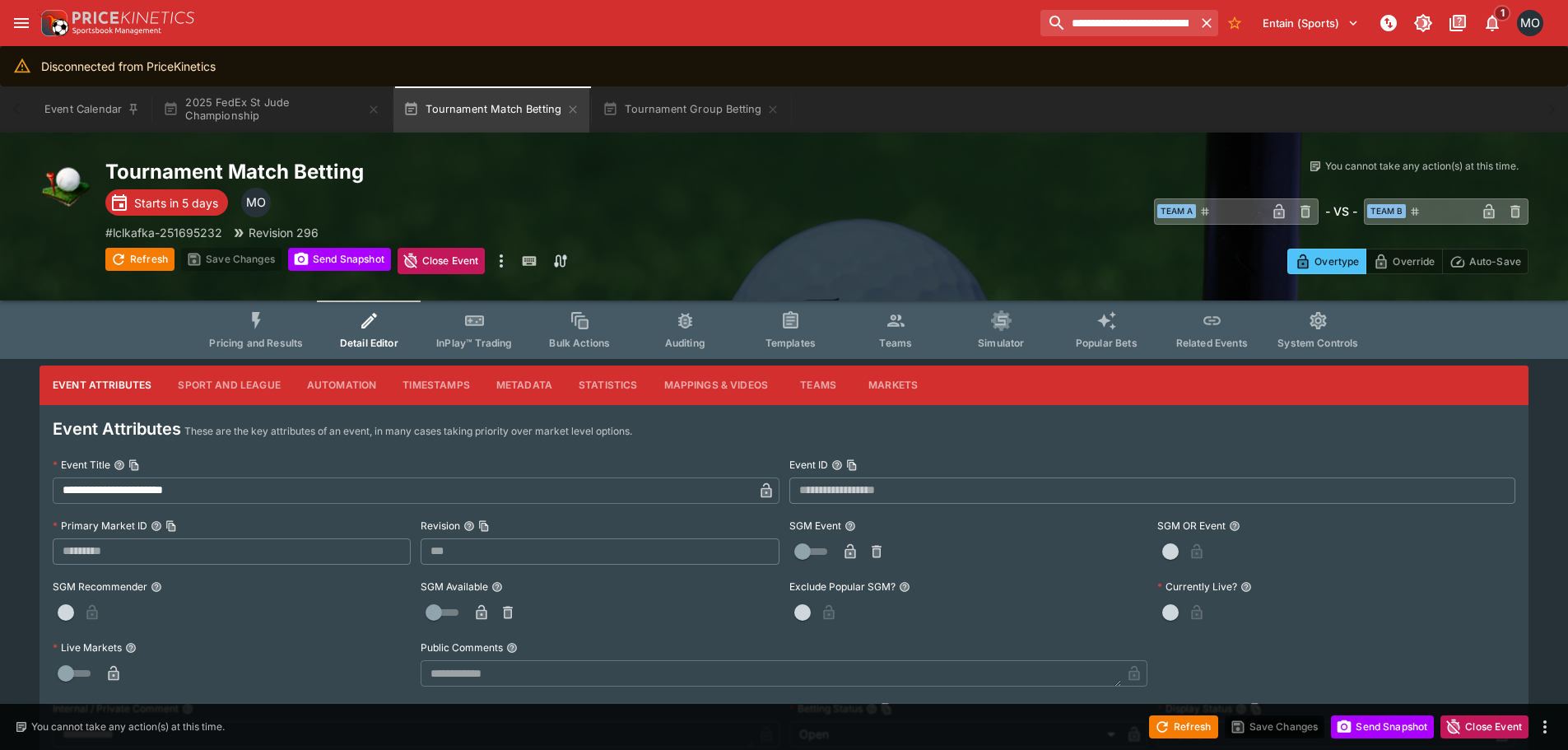 click on "Metadata" at bounding box center [524, 385] 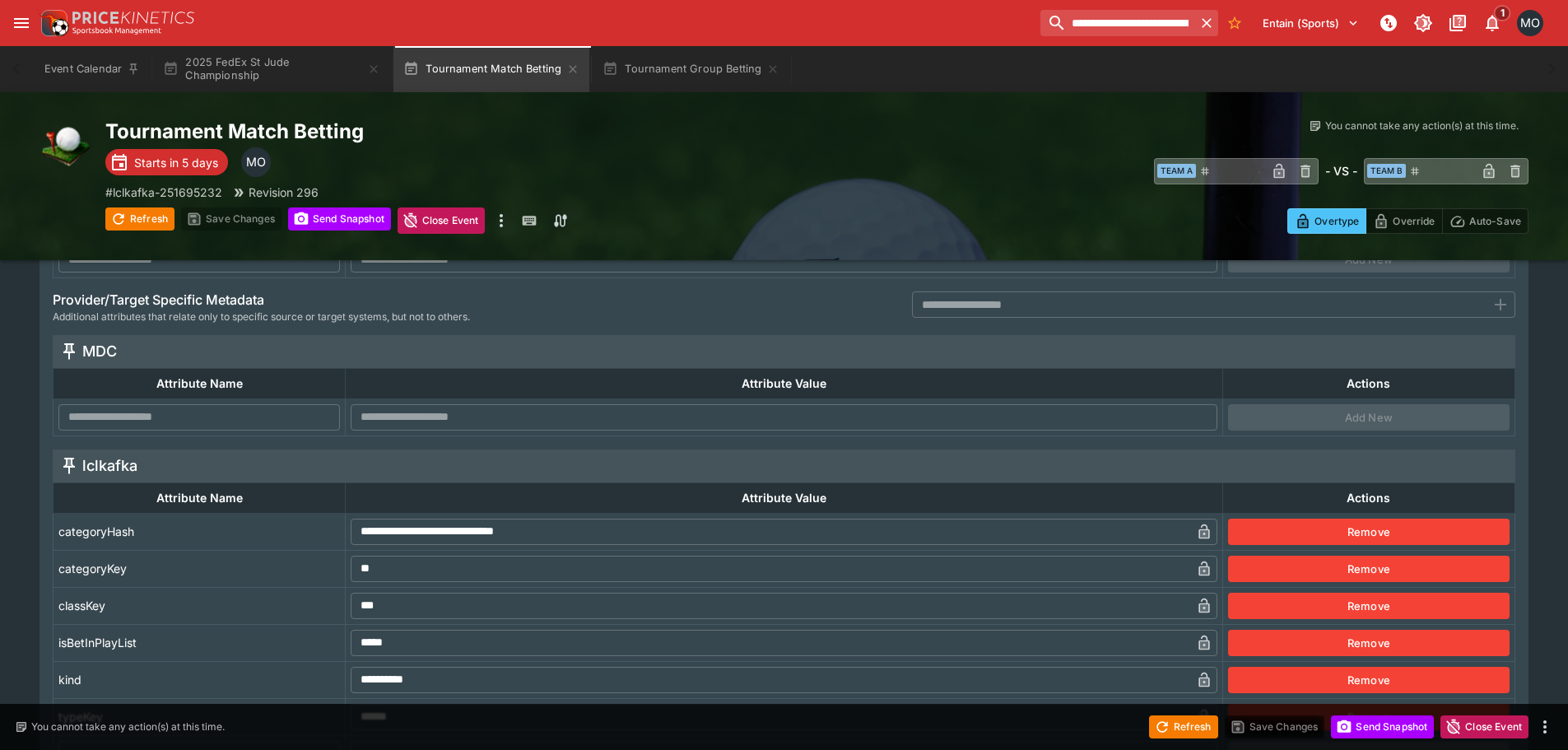 scroll, scrollTop: 329, scrollLeft: 0, axis: vertical 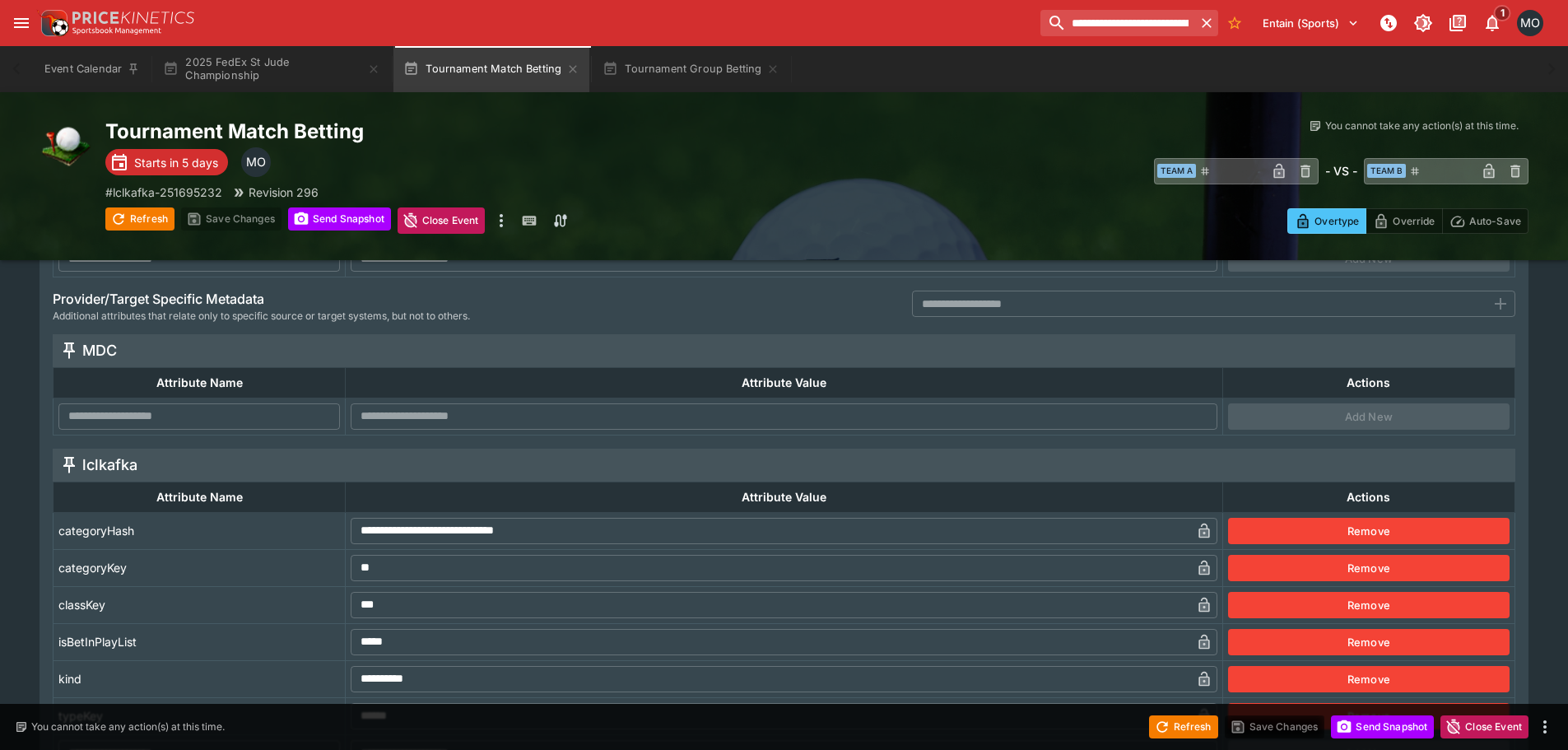 click at bounding box center (199, 417) 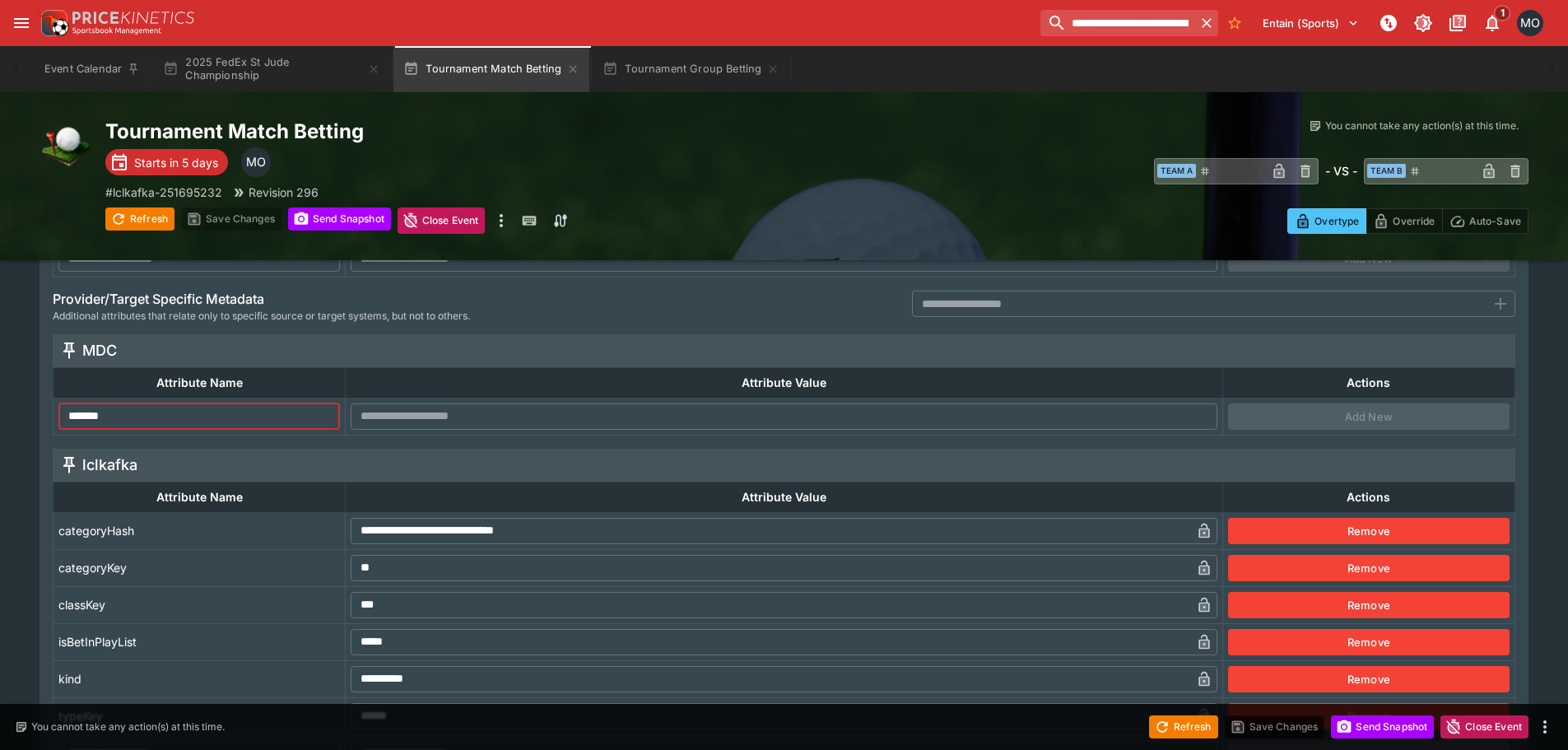 type on "*******" 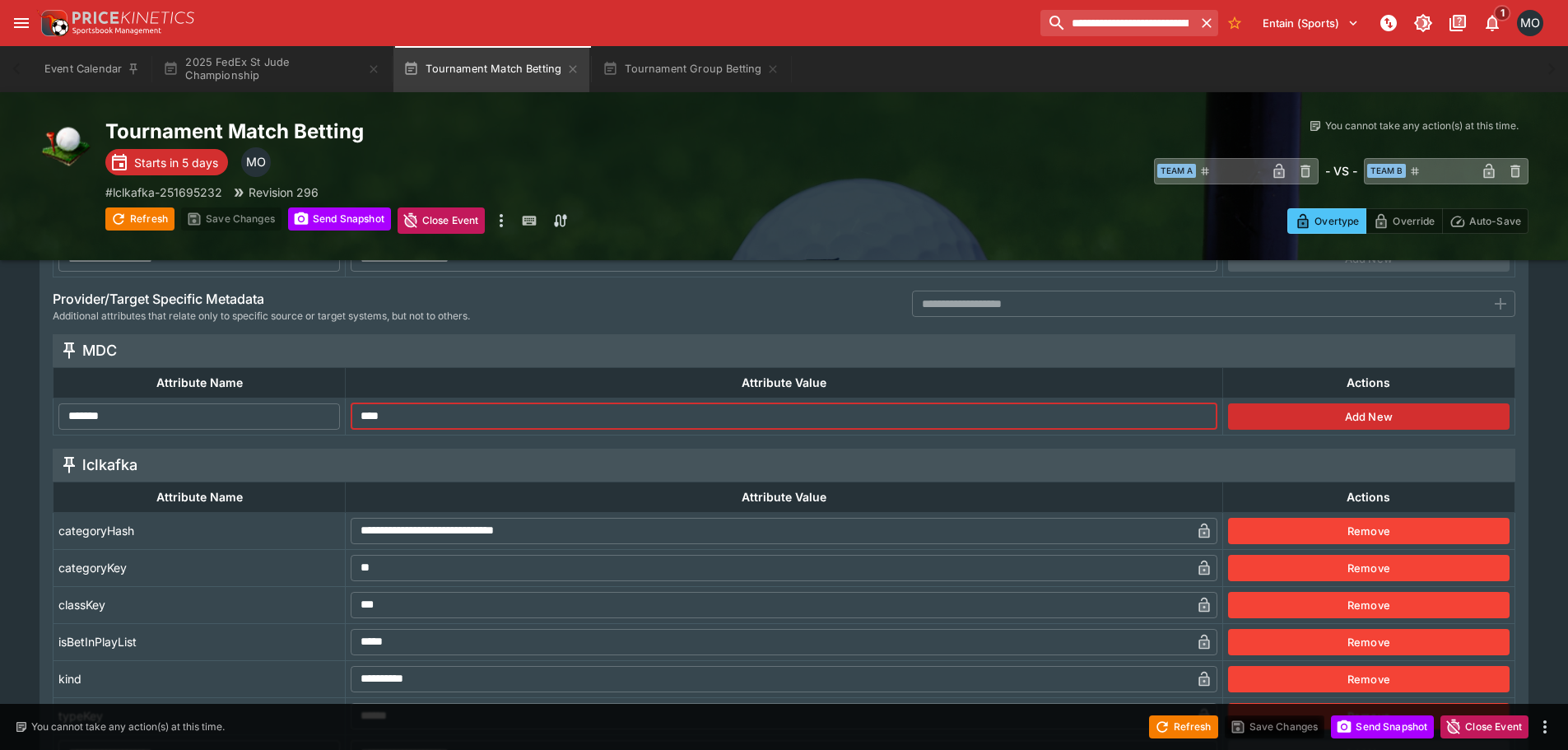type on "****" 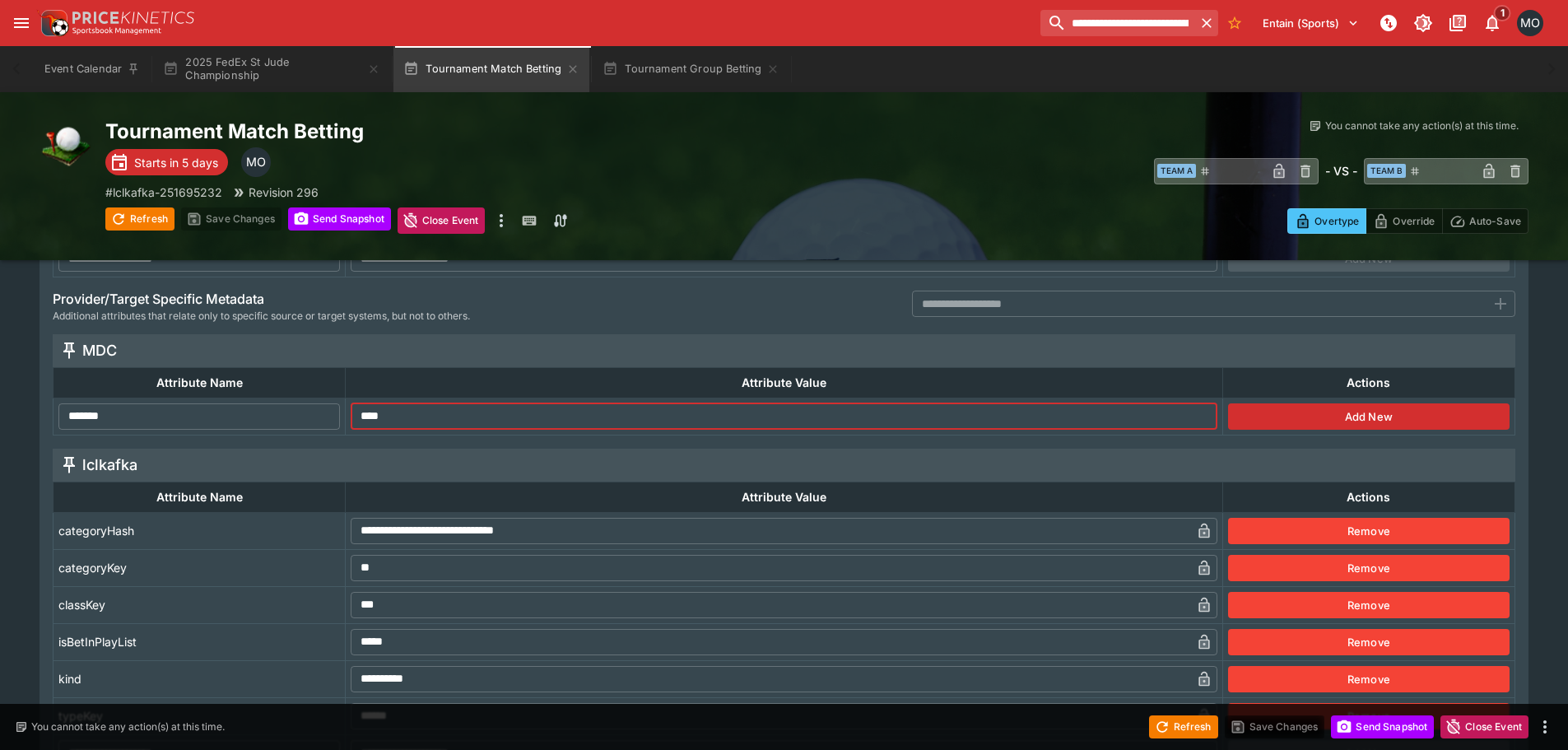 click on "Add New" at bounding box center (1369, 417) 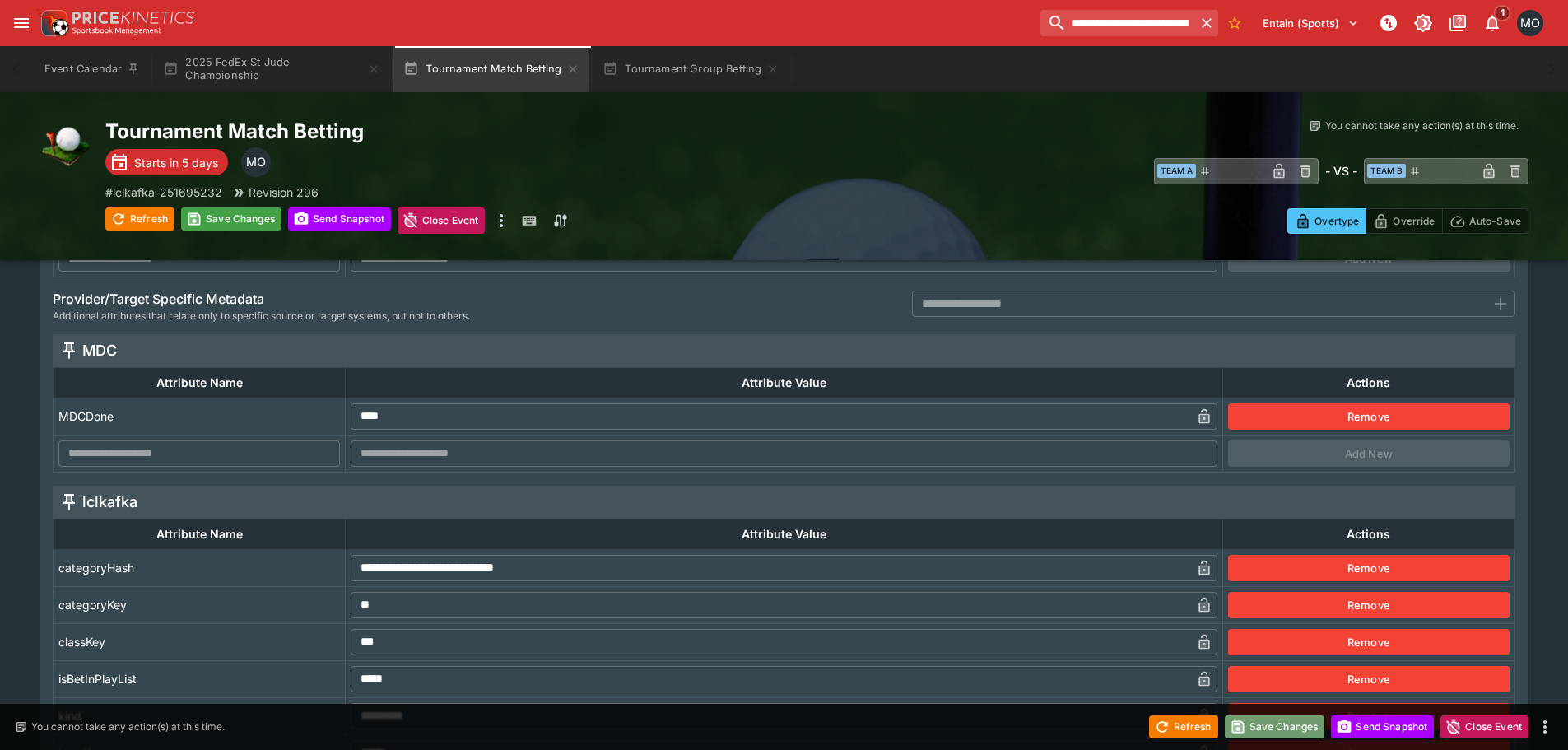 click on "Save Changes" at bounding box center (1275, 727) 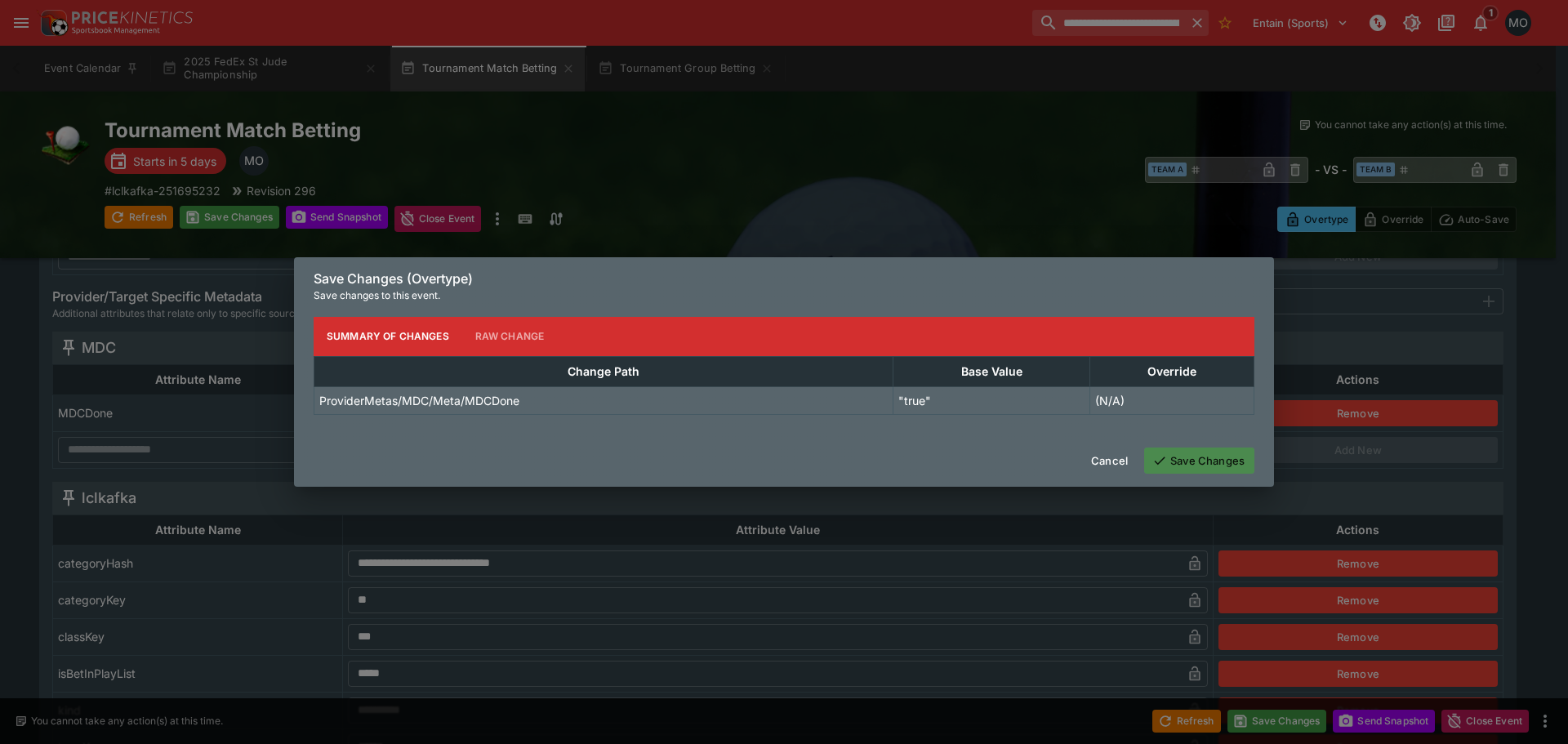 click on "Save Changes" at bounding box center [1199, 461] 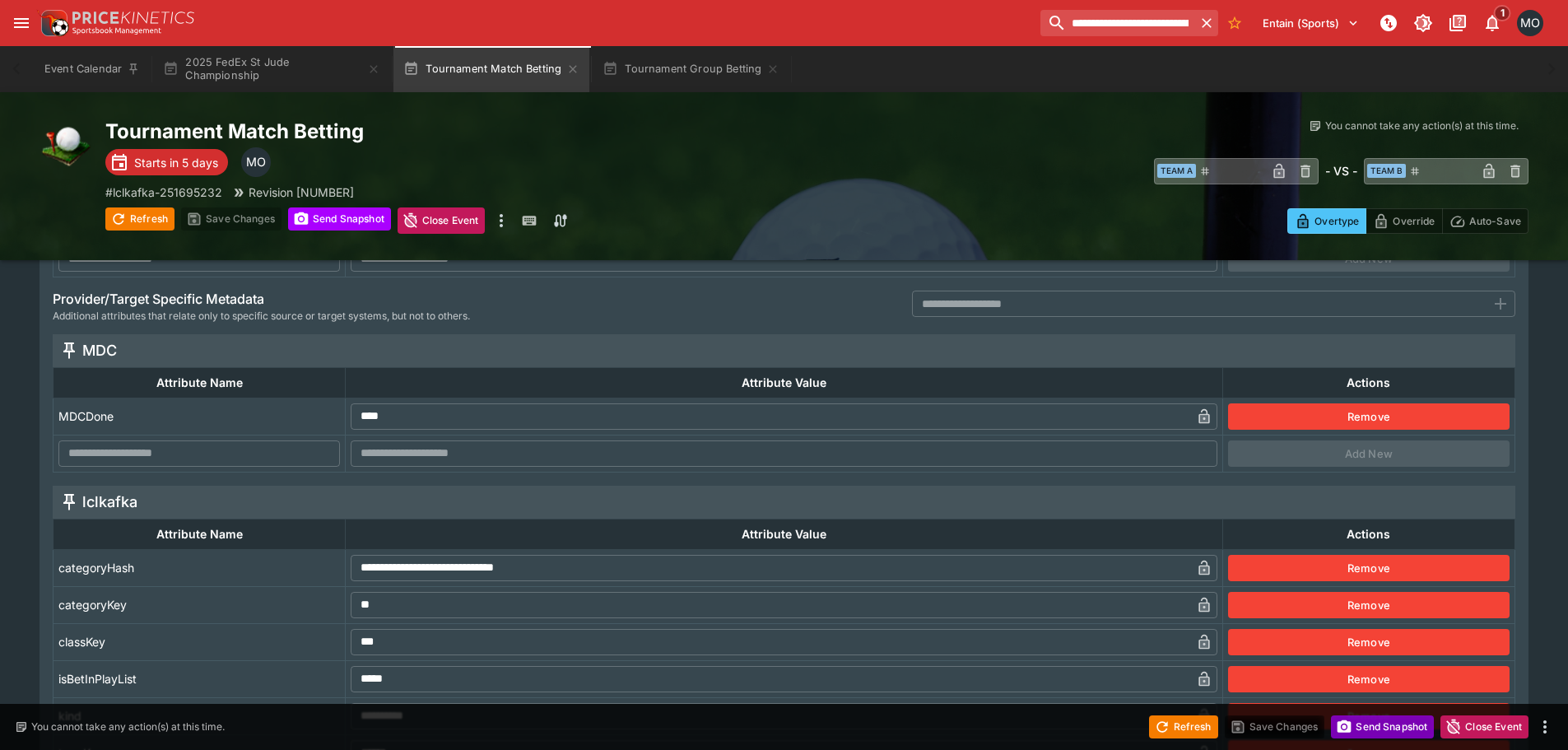 click on "Send Snapshot" at bounding box center (1382, 727) 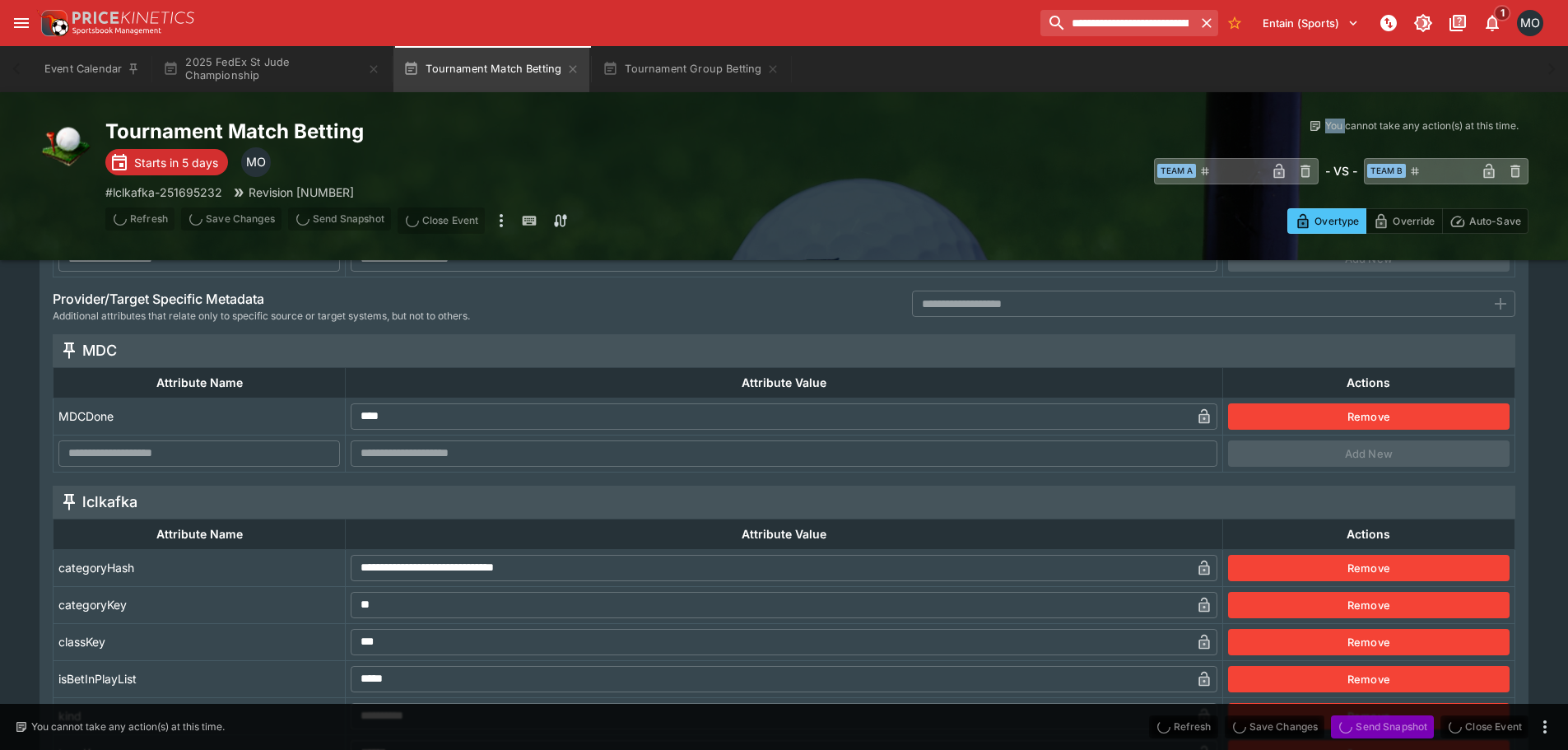click on "Send Snapshot" at bounding box center (1382, 727) 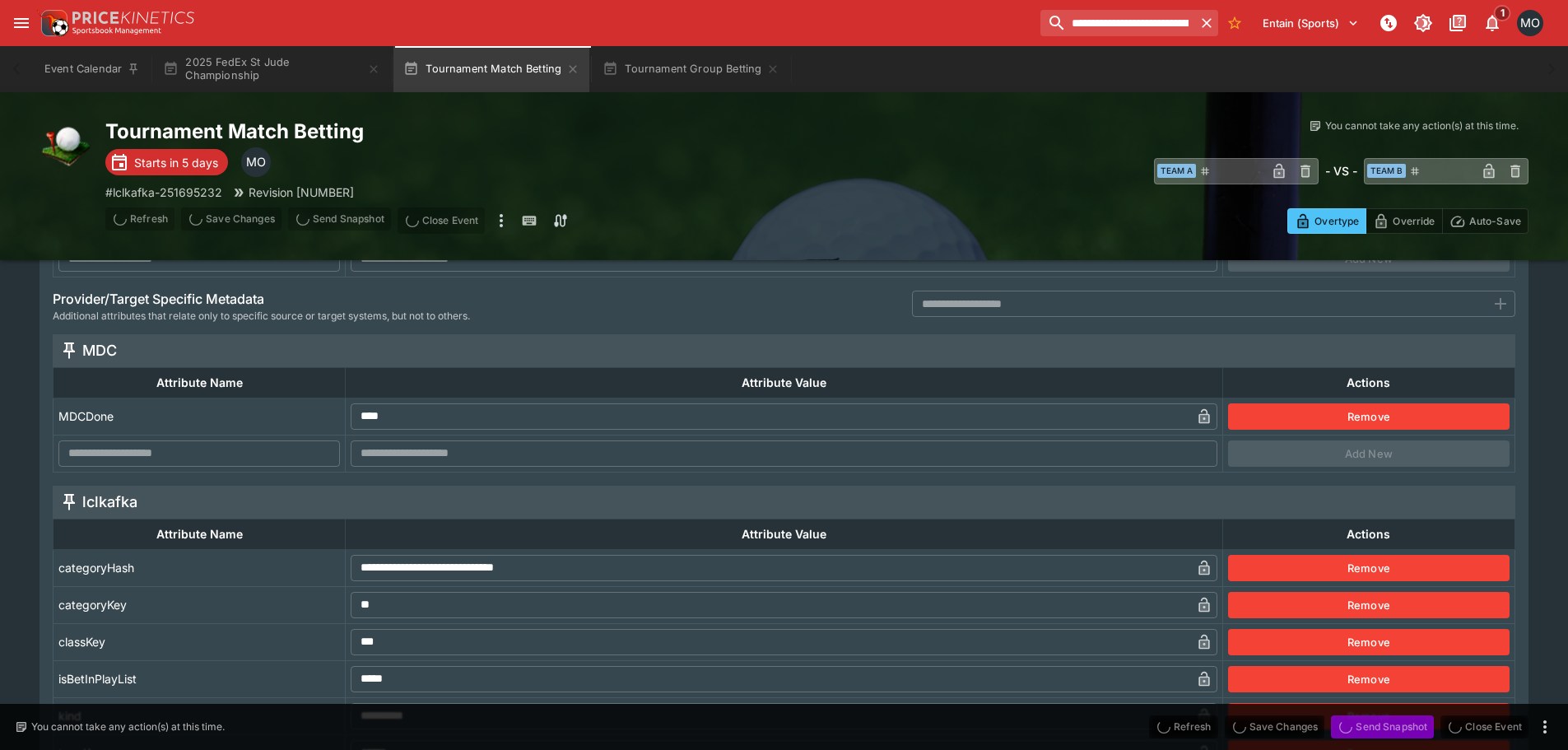 click on "Send Snapshot" at bounding box center (1382, 727) 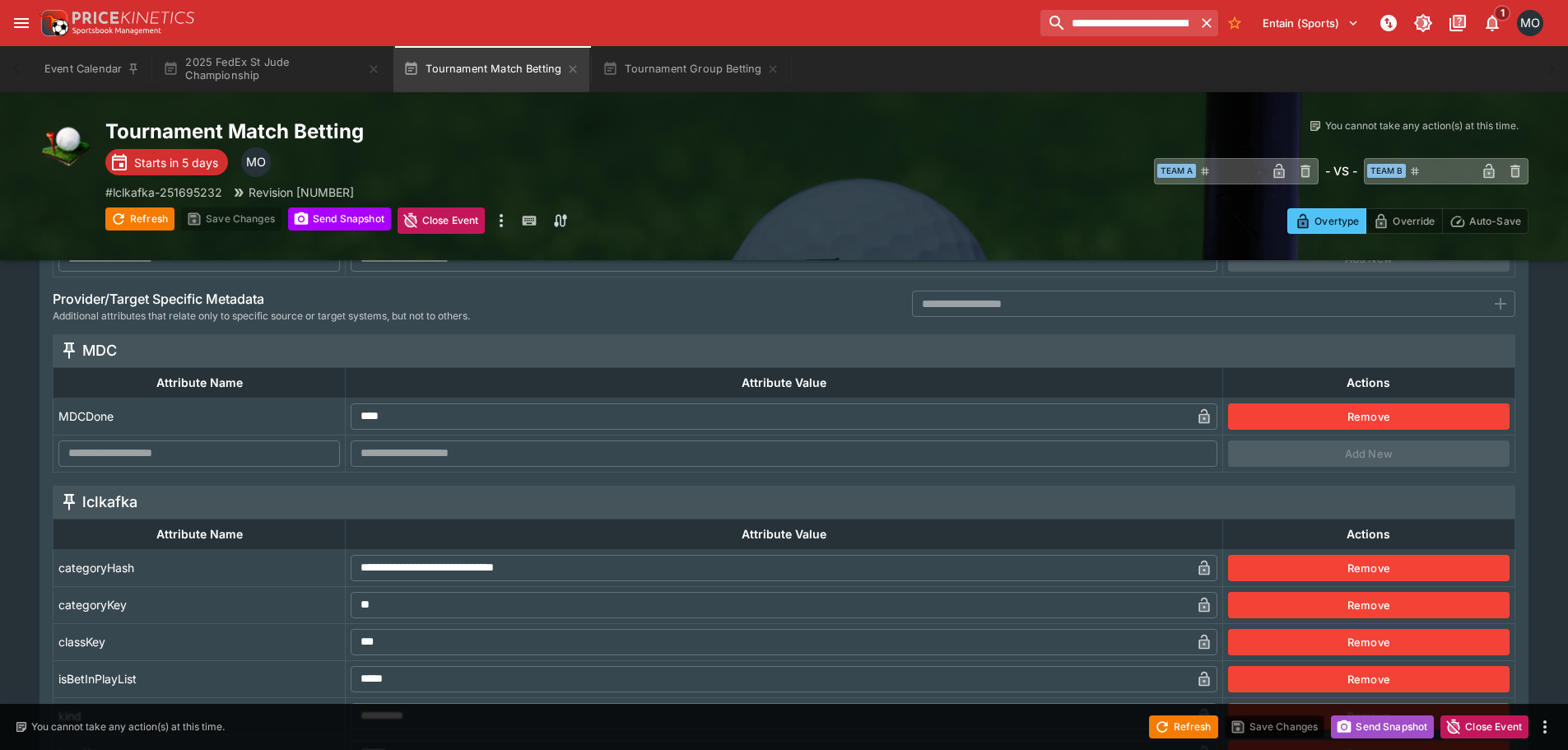 click on "Send Snapshot" at bounding box center (1382, 727) 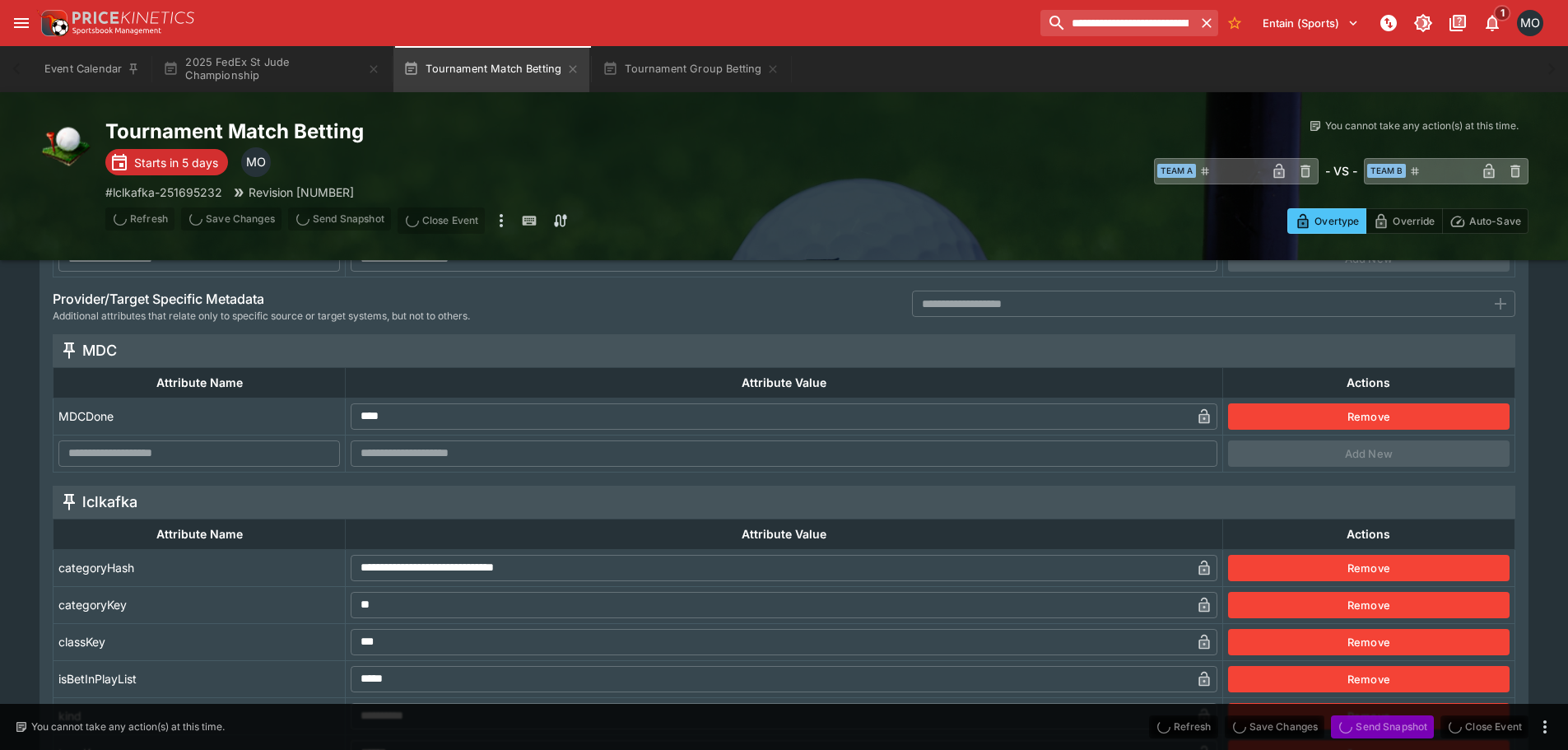 click on "Send Snapshot" at bounding box center (1382, 727) 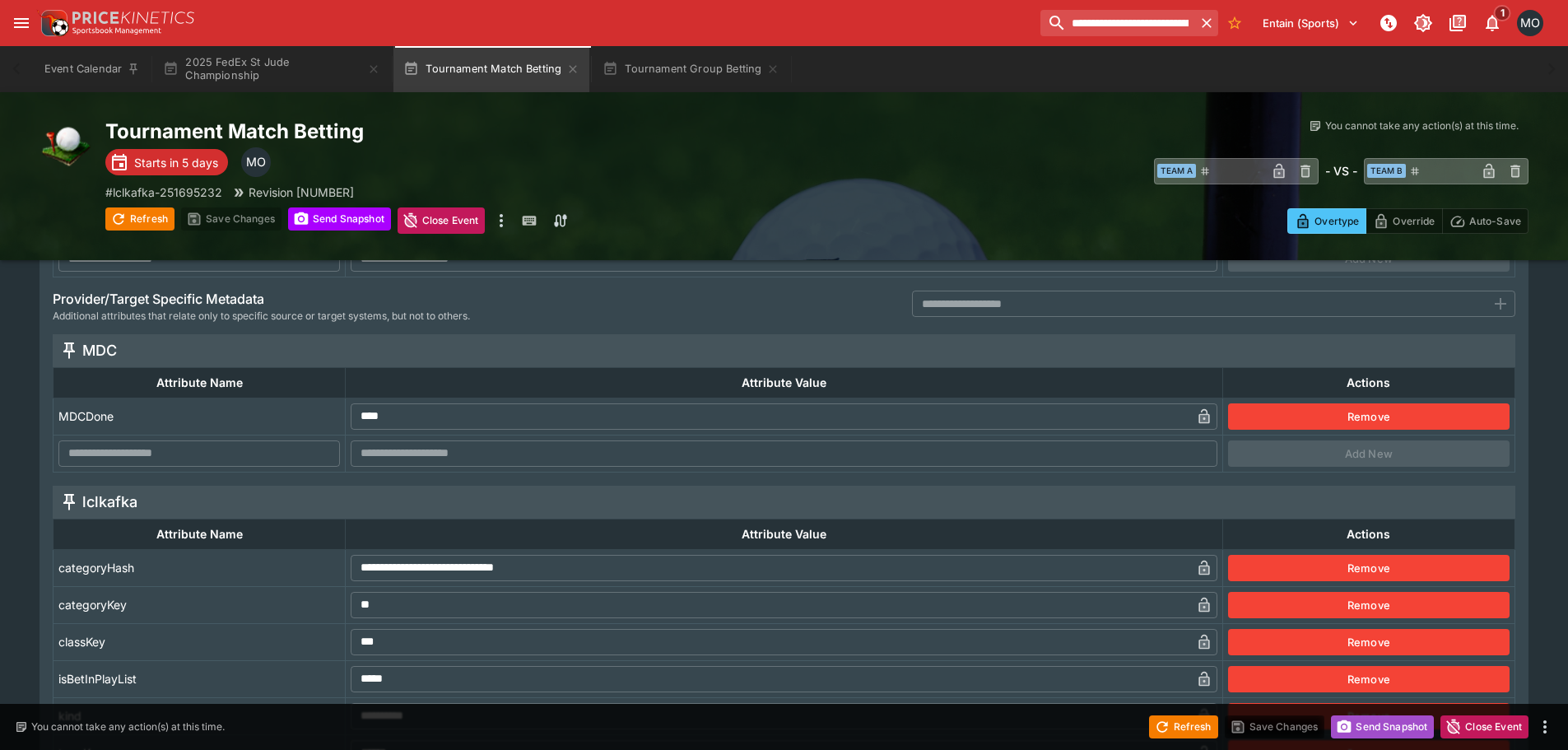click on "Send Snapshot" at bounding box center [1382, 727] 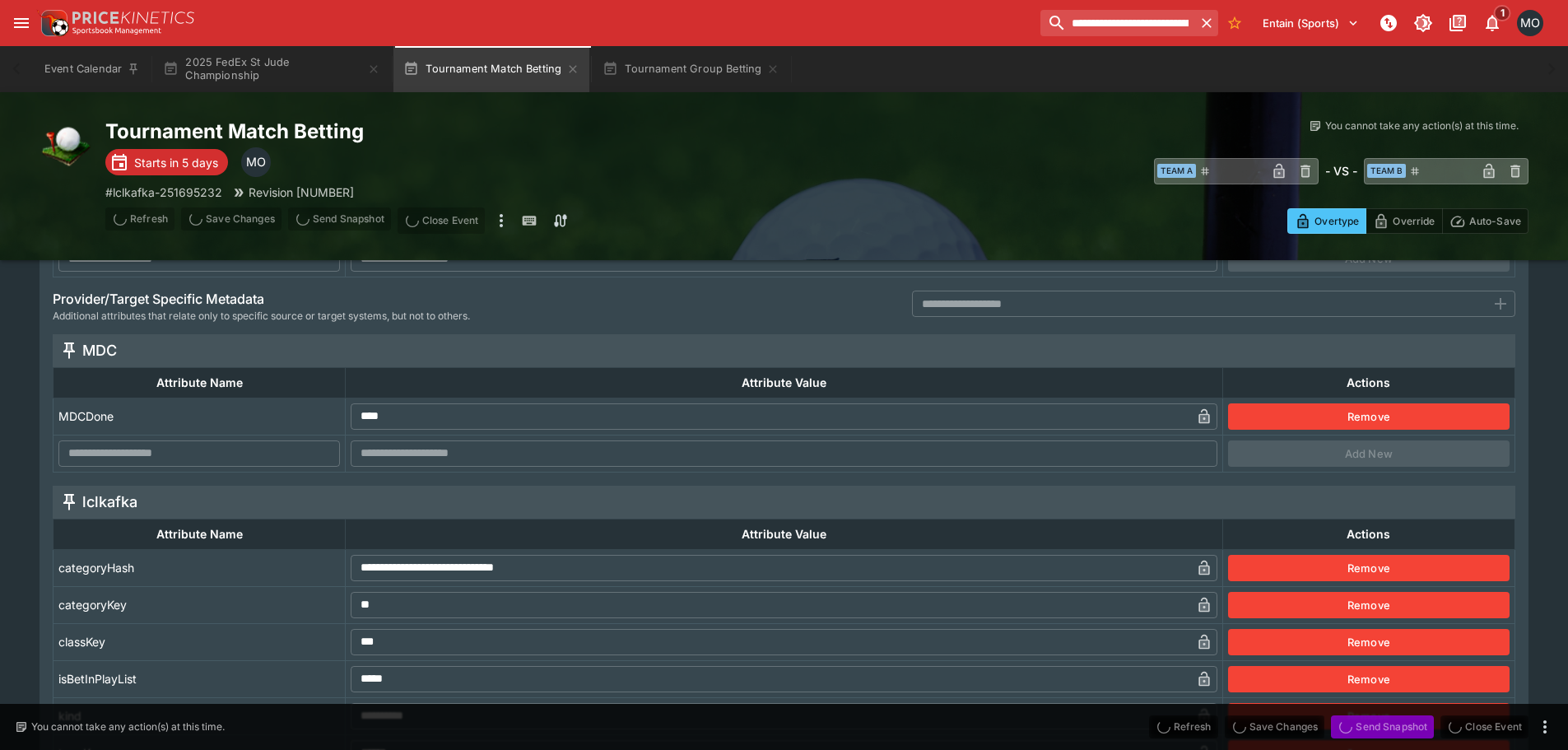 click on "Send Snapshot" at bounding box center [1382, 727] 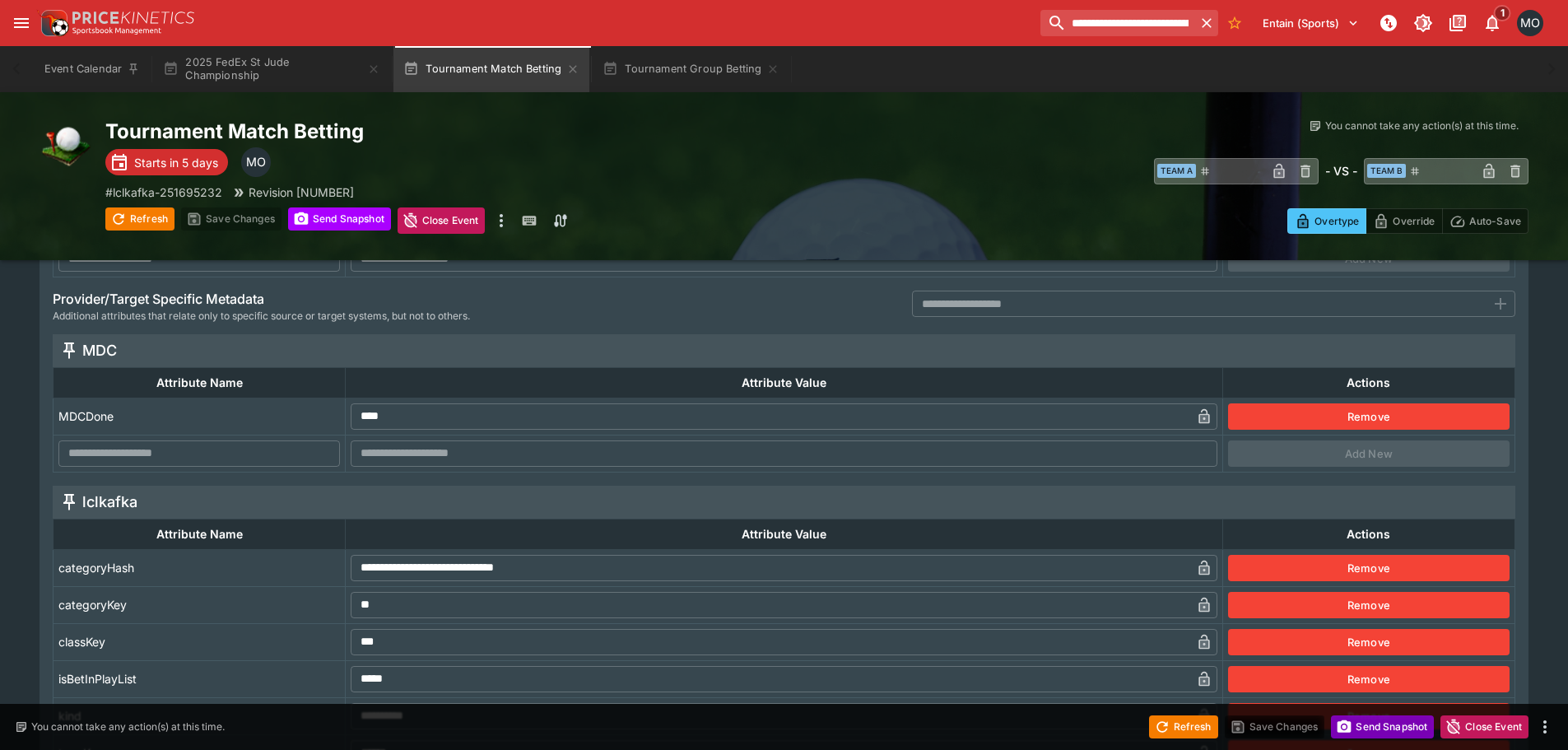 click on "Send Snapshot" at bounding box center [1382, 727] 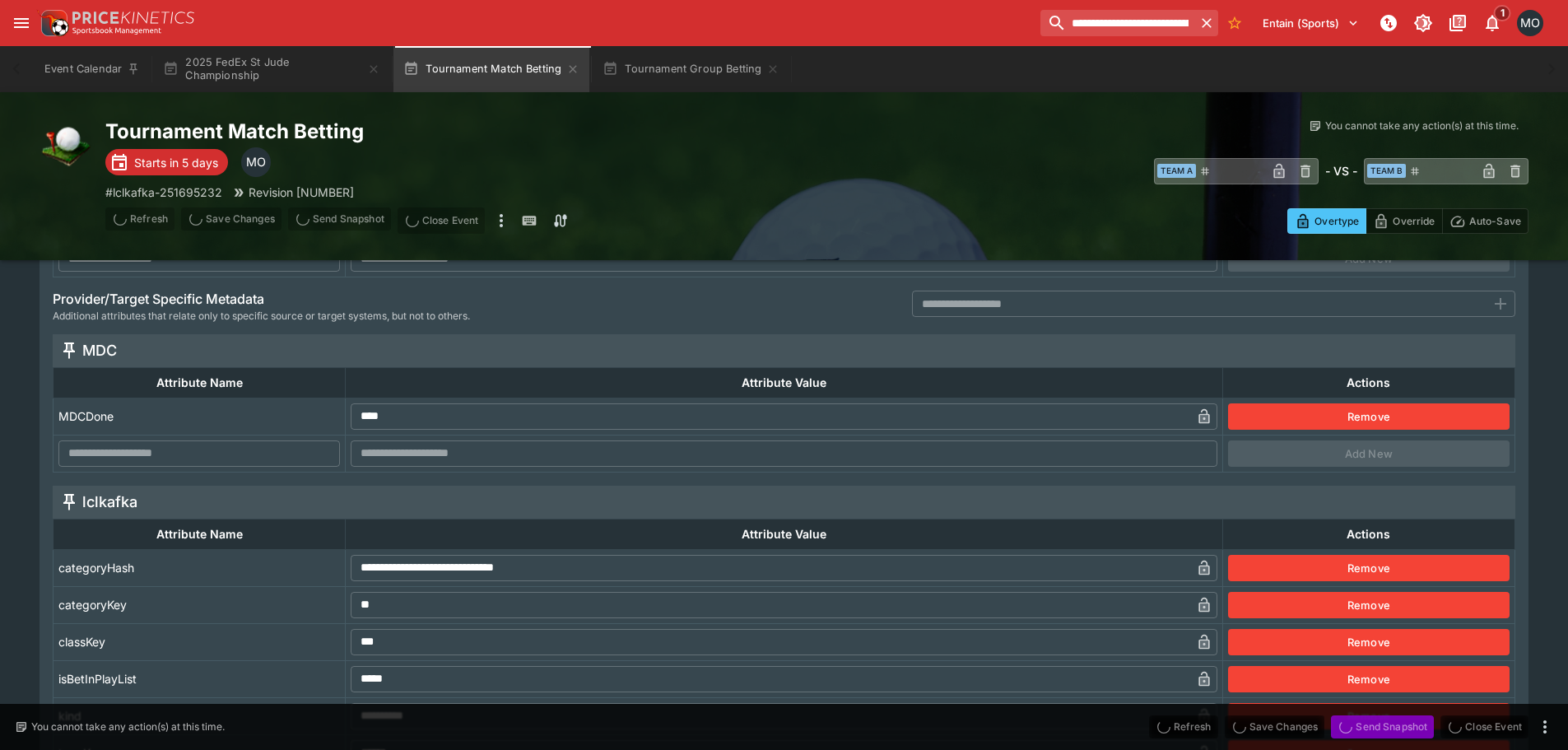 click on "Send Snapshot" at bounding box center (1382, 727) 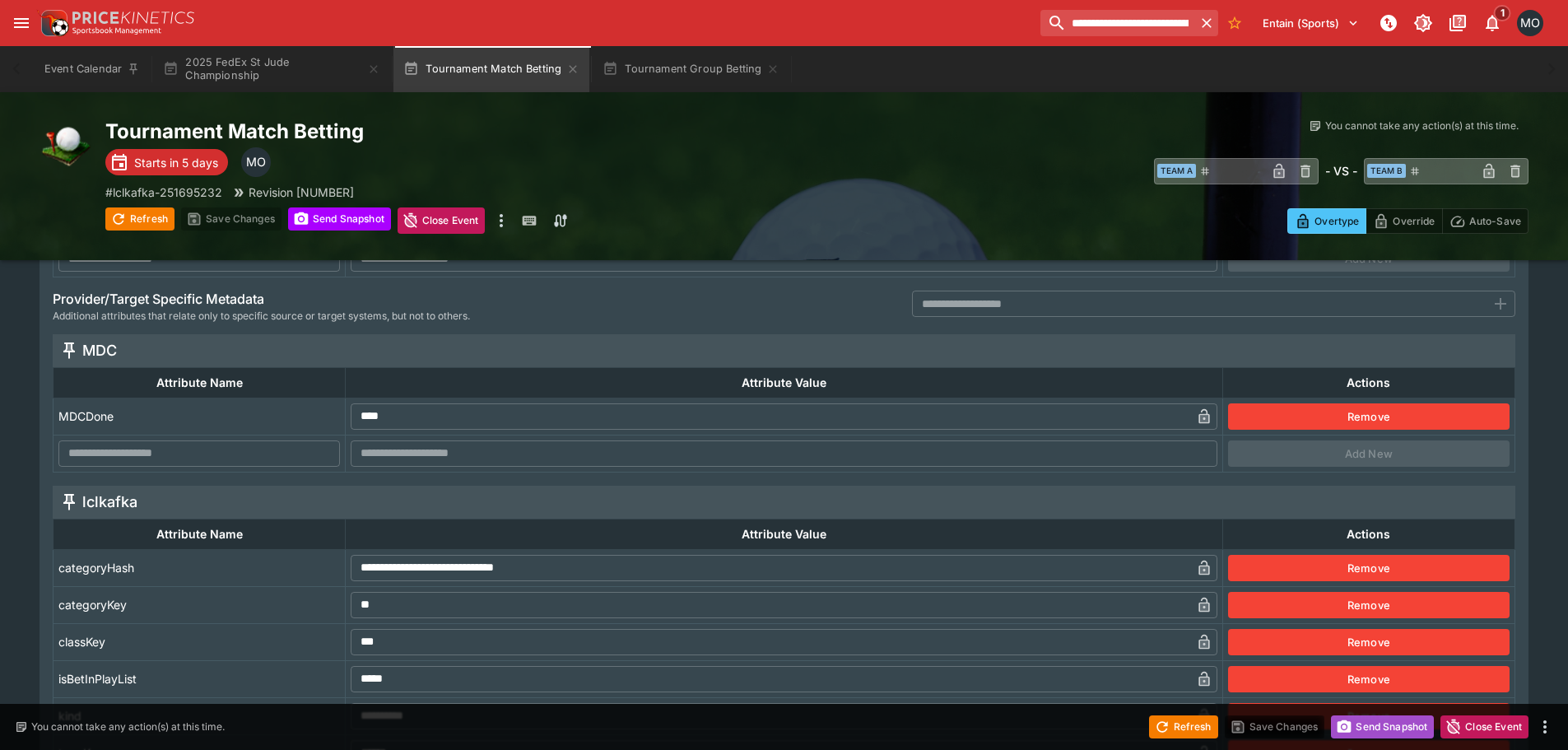 click on "Send Snapshot" at bounding box center (1382, 727) 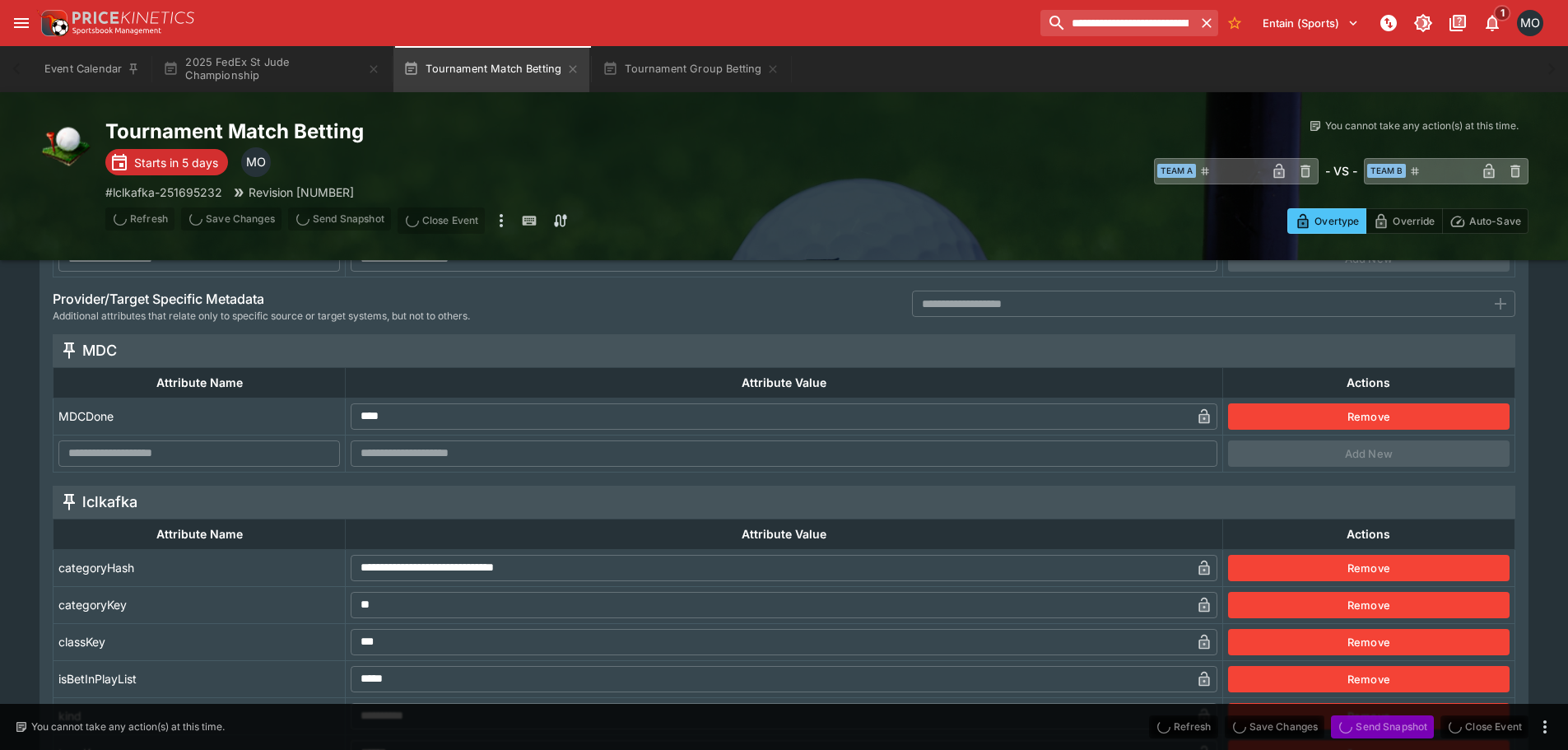 click on "Send Snapshot" at bounding box center [1382, 727] 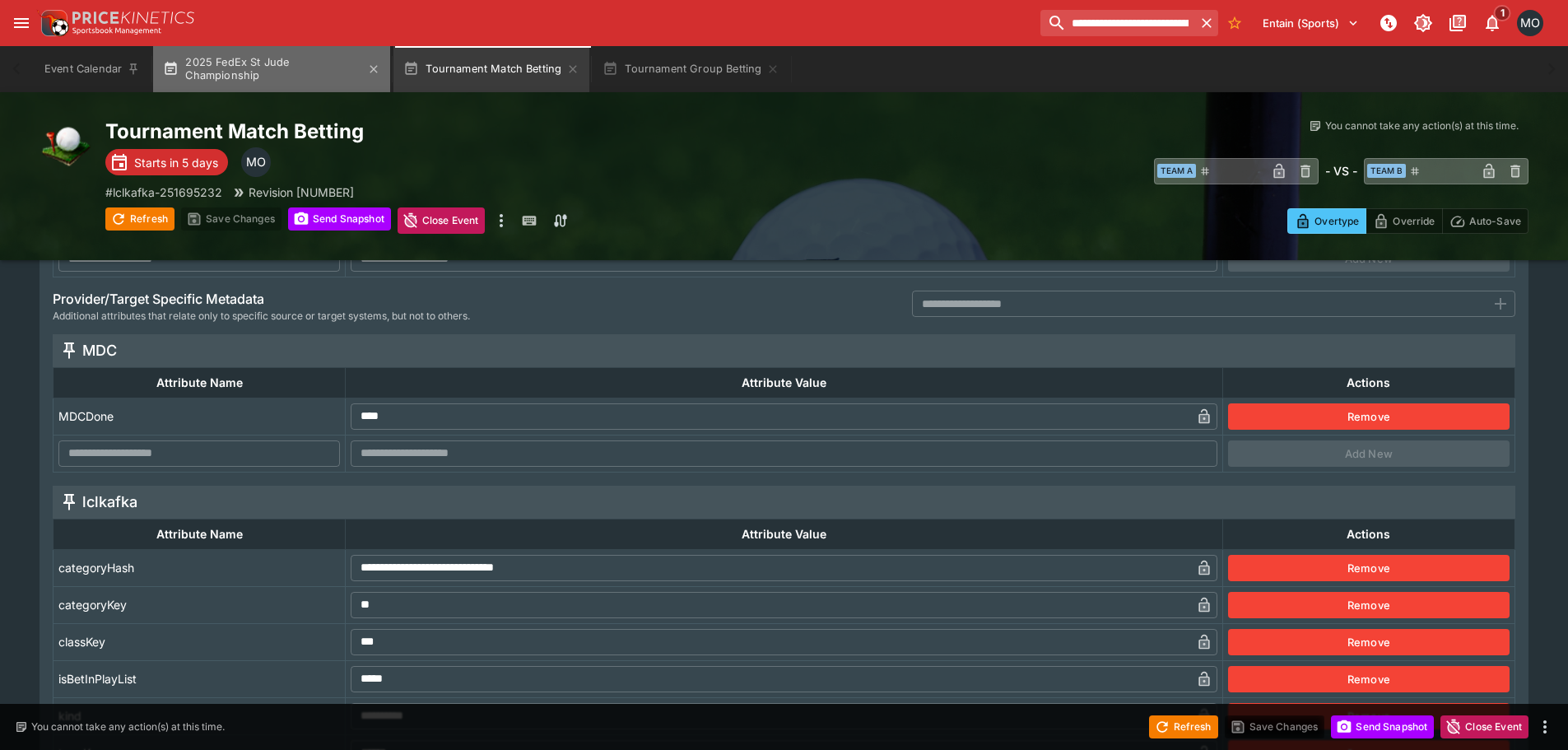 click on "2025 FedEx St Jude Championship" at bounding box center (272, 69) 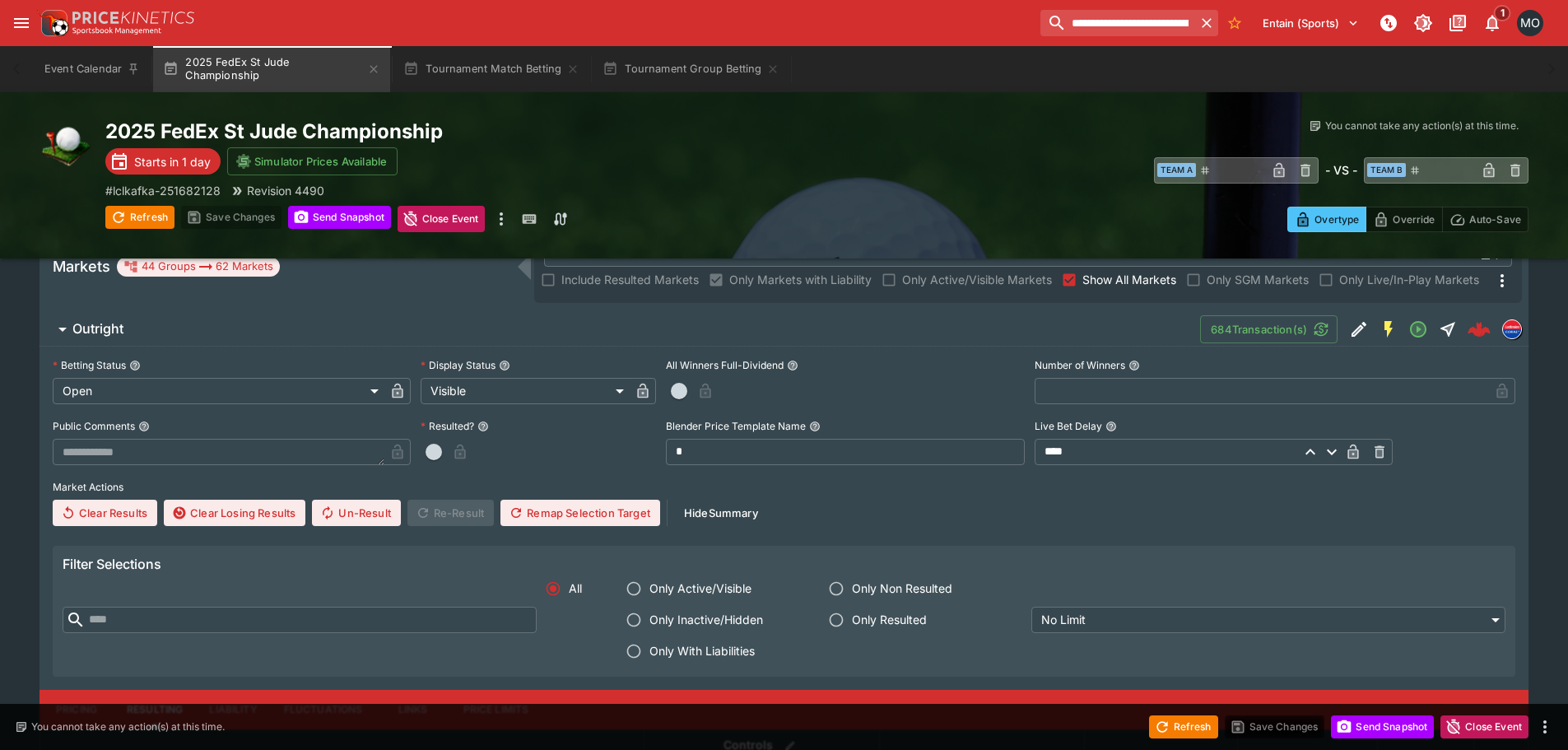 scroll, scrollTop: 0, scrollLeft: 0, axis: both 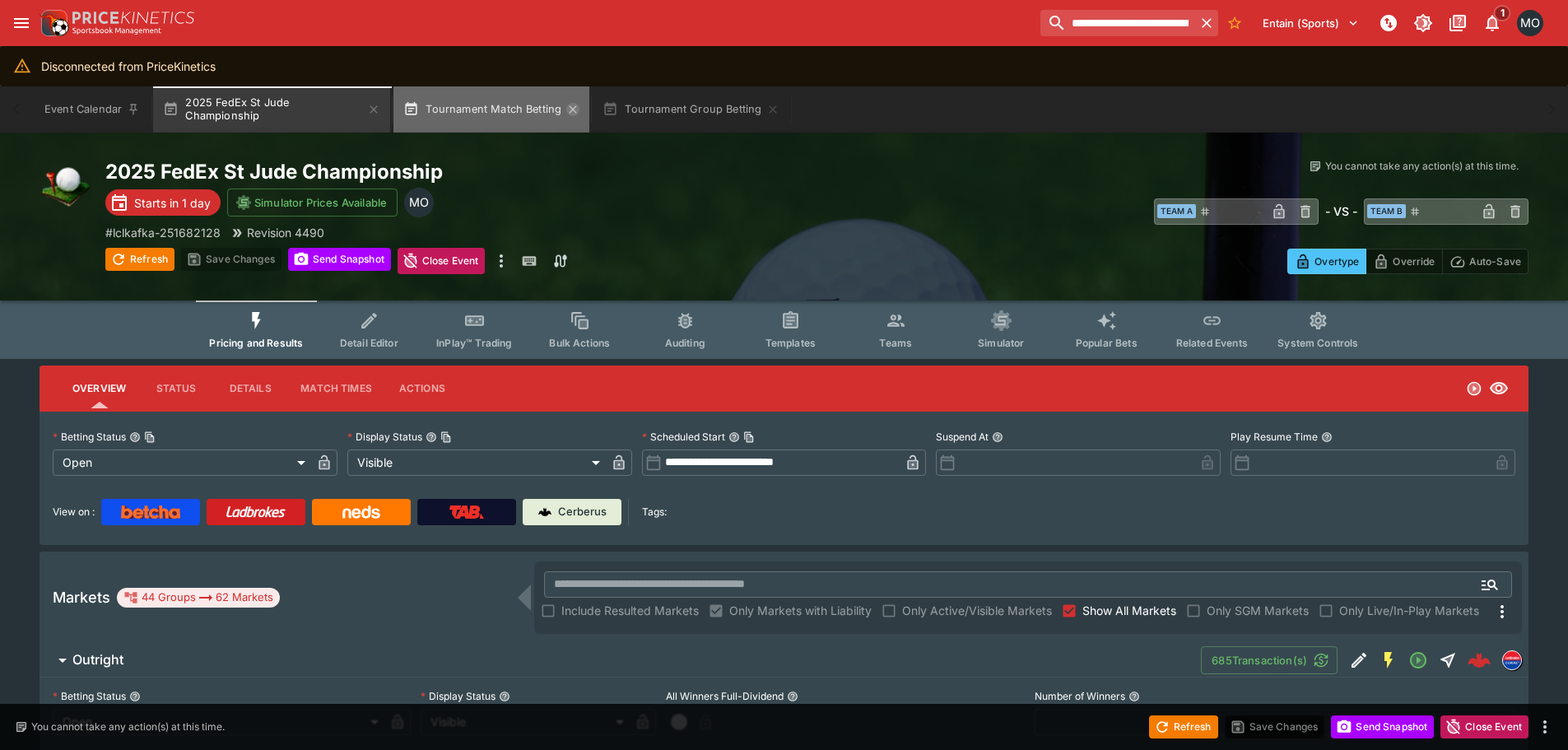 click 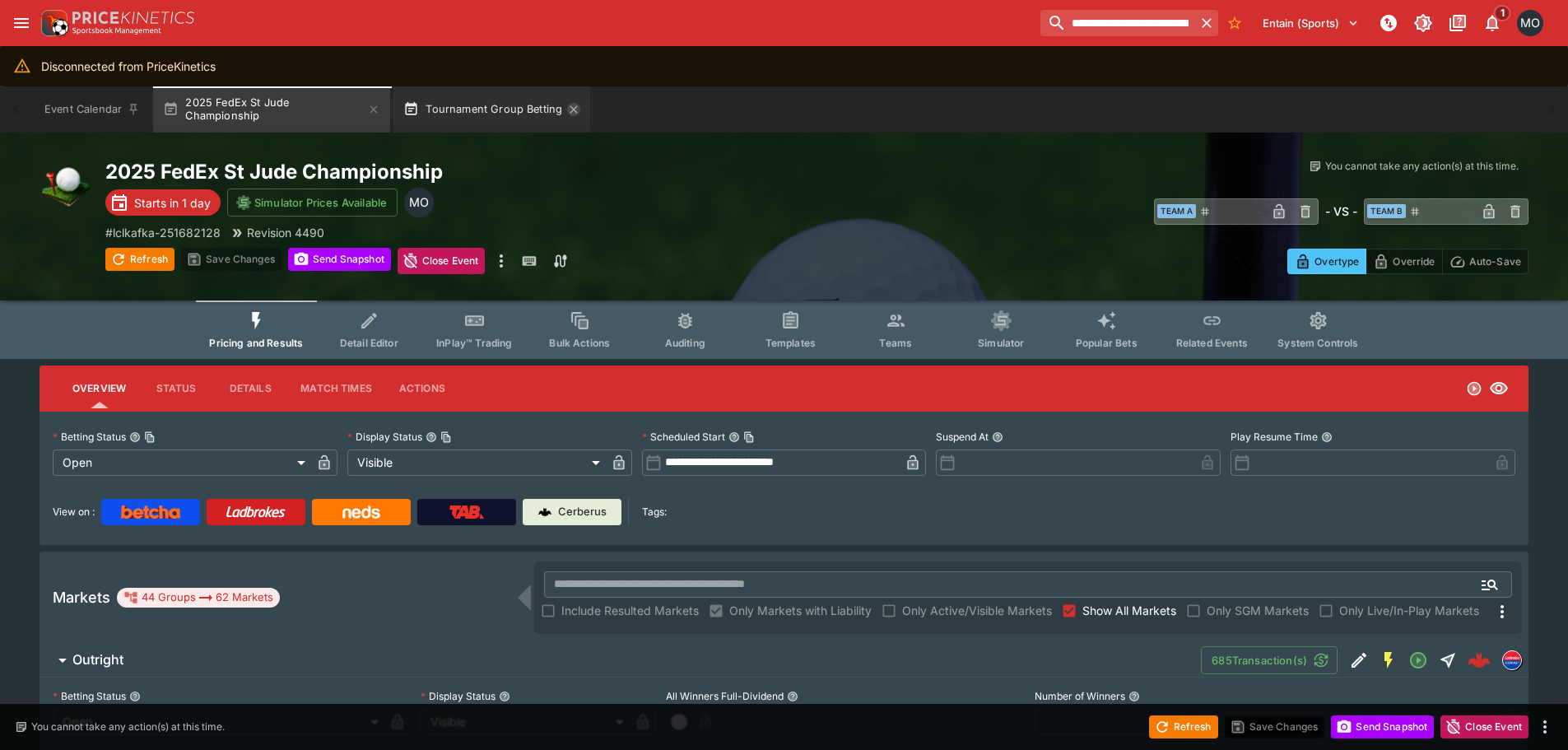 click 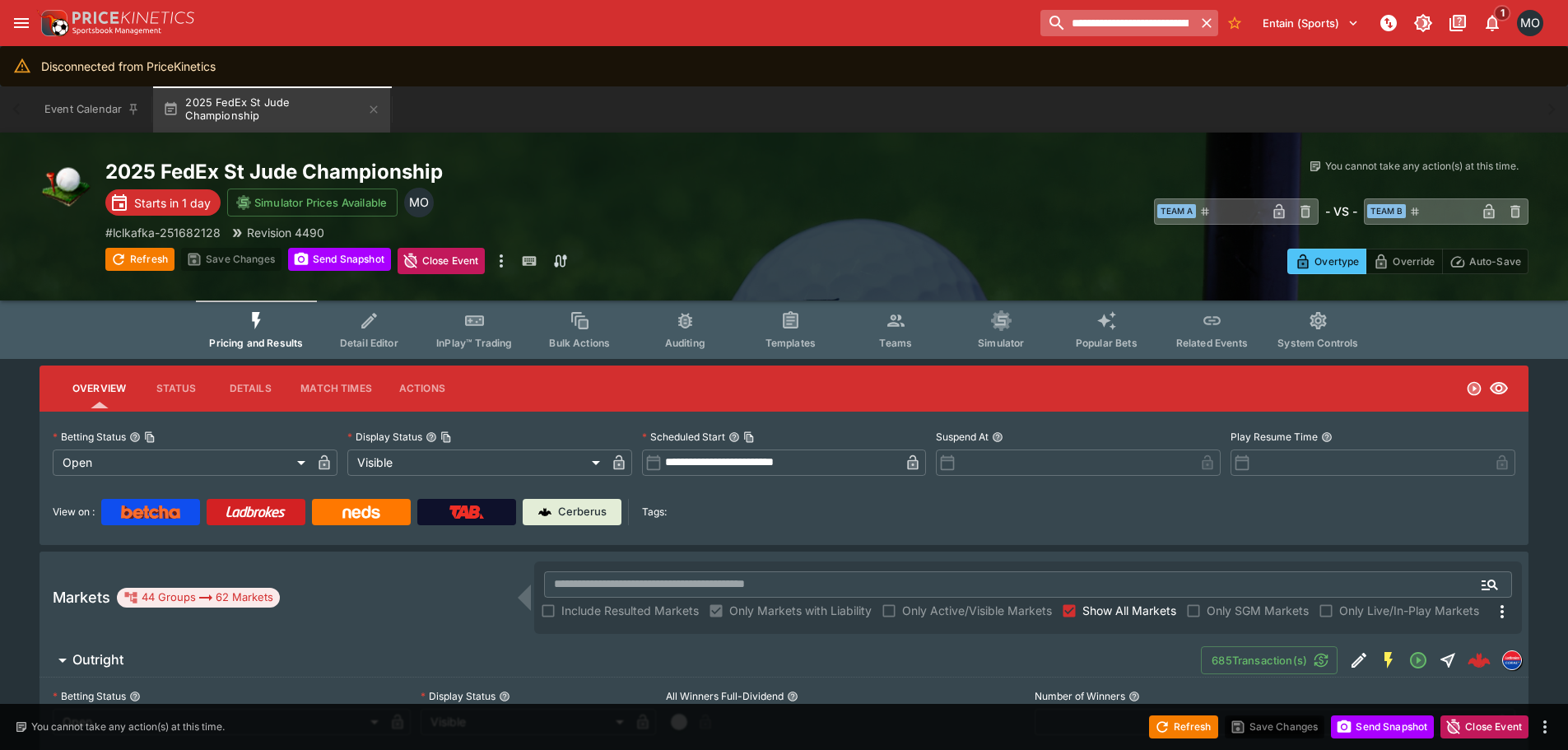 click on "**********" at bounding box center (1117, 23) 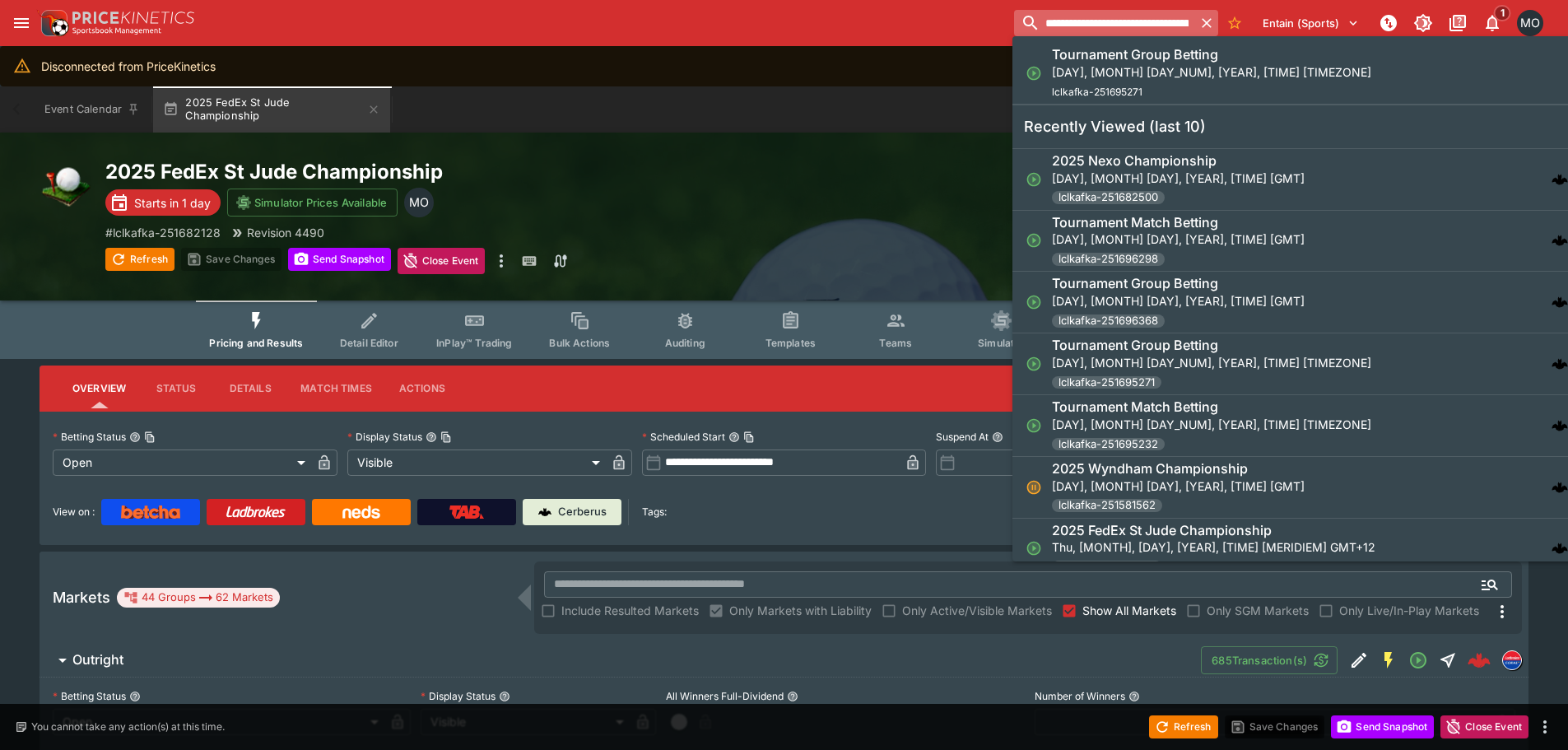 click on "**********" at bounding box center [1105, 23] 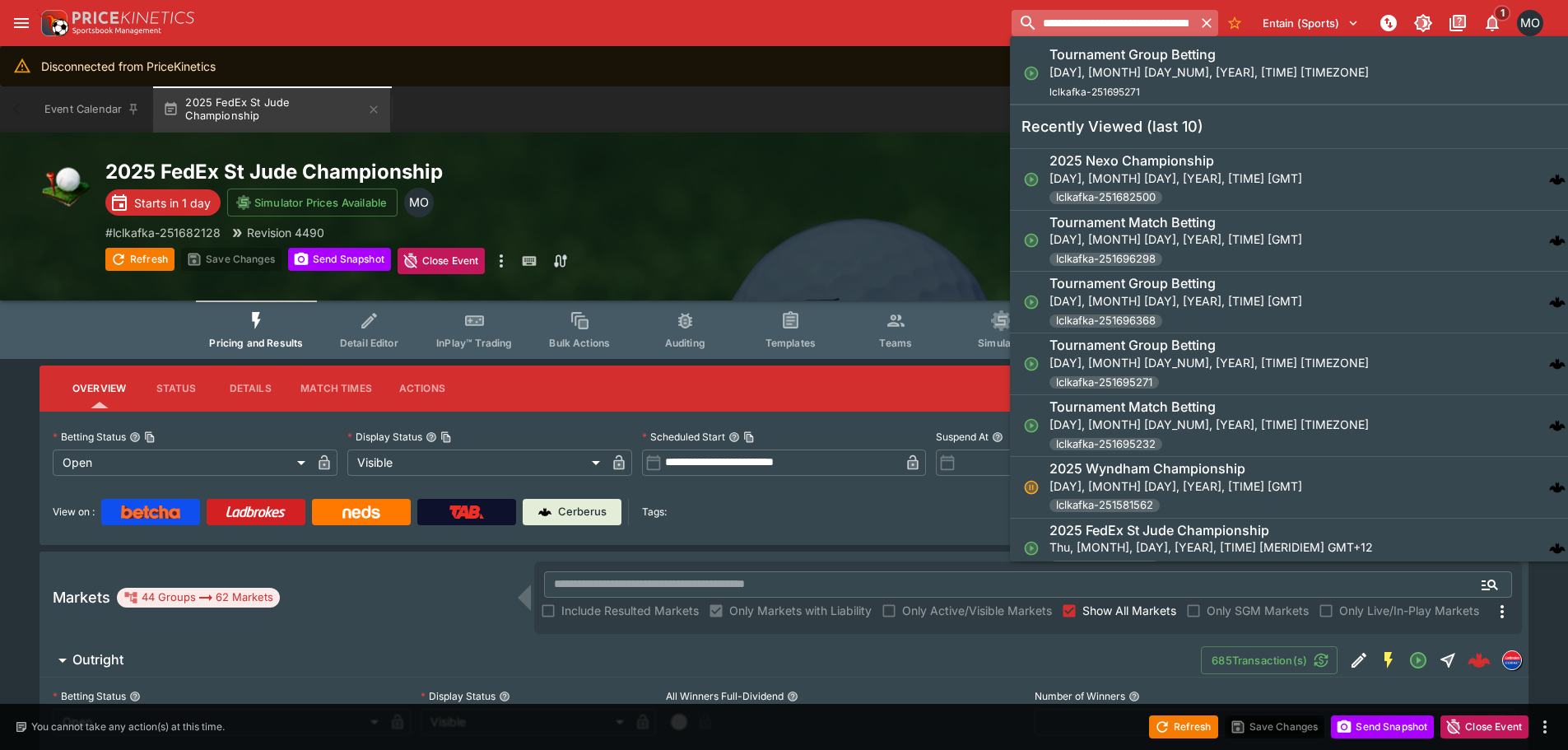 click on "**********" at bounding box center [1103, 23] 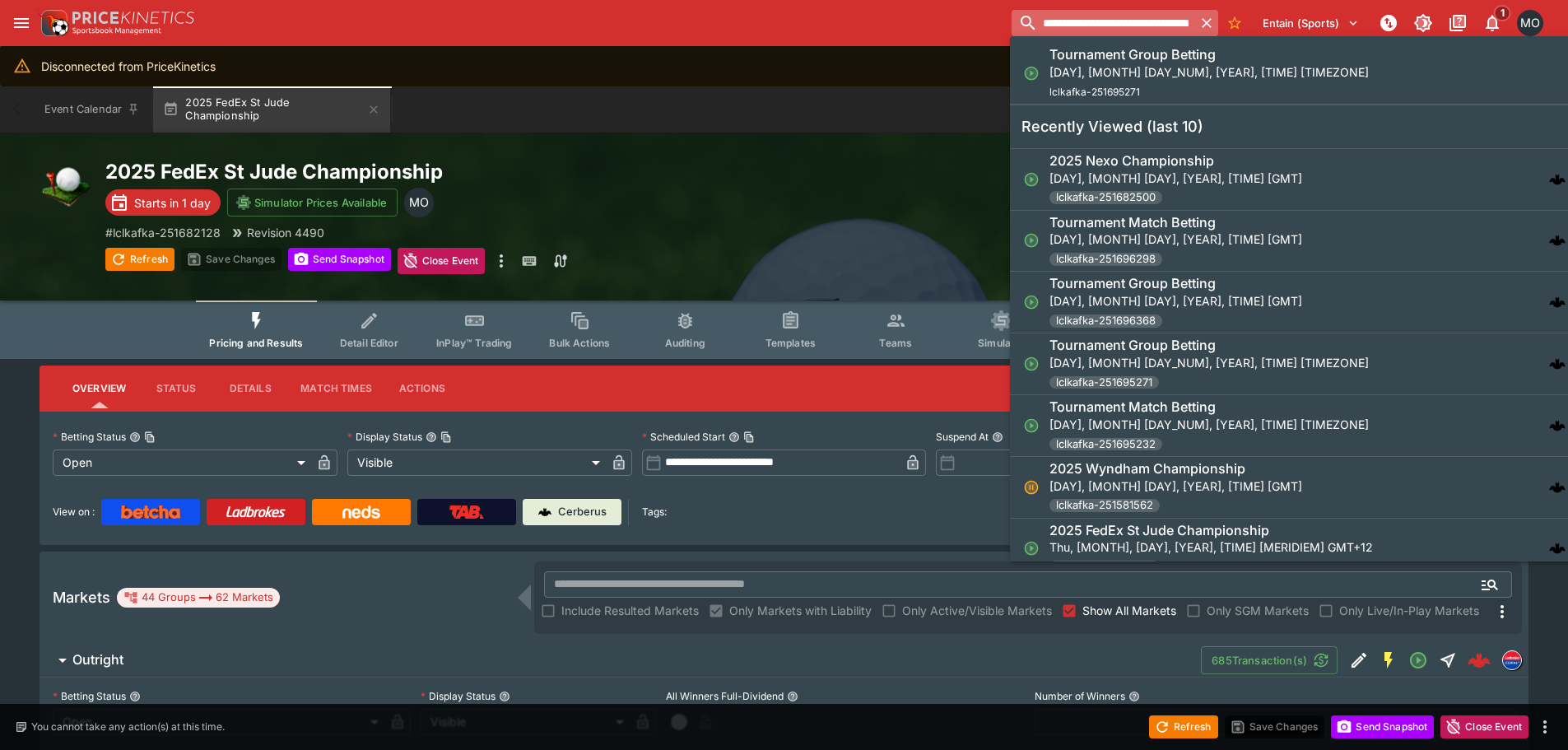 scroll, scrollTop: 0, scrollLeft: 87, axis: horizontal 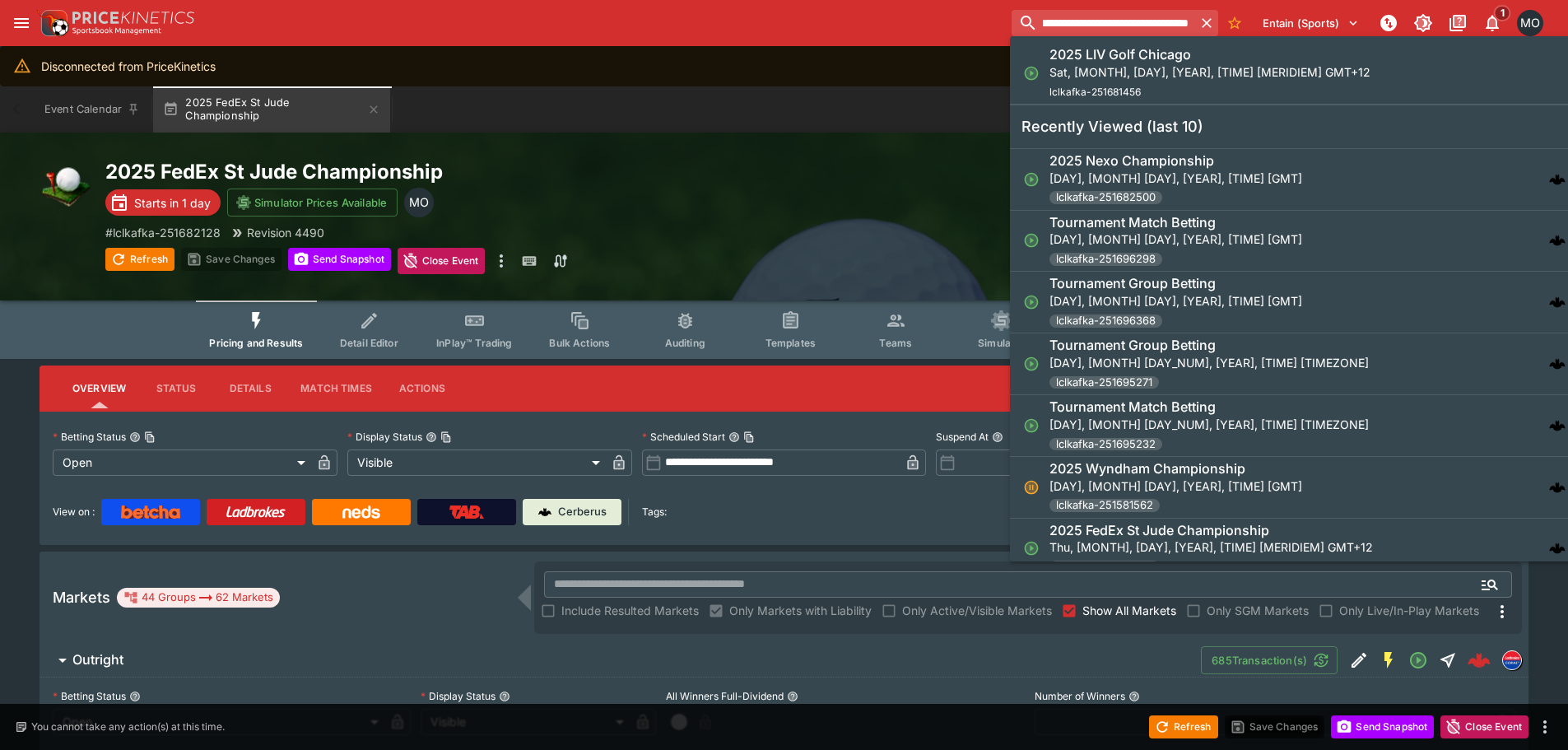 type on "**********" 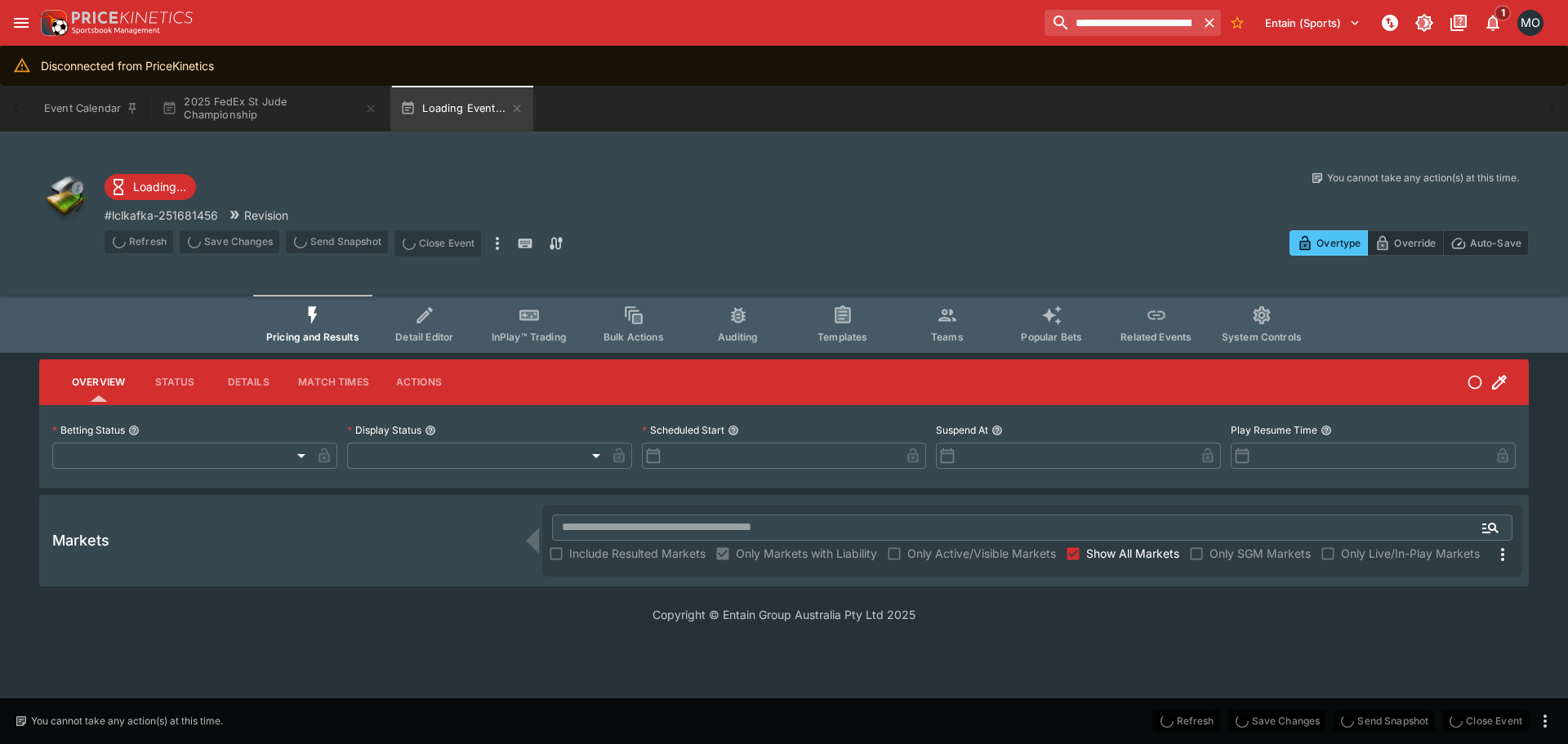 type on "**********" 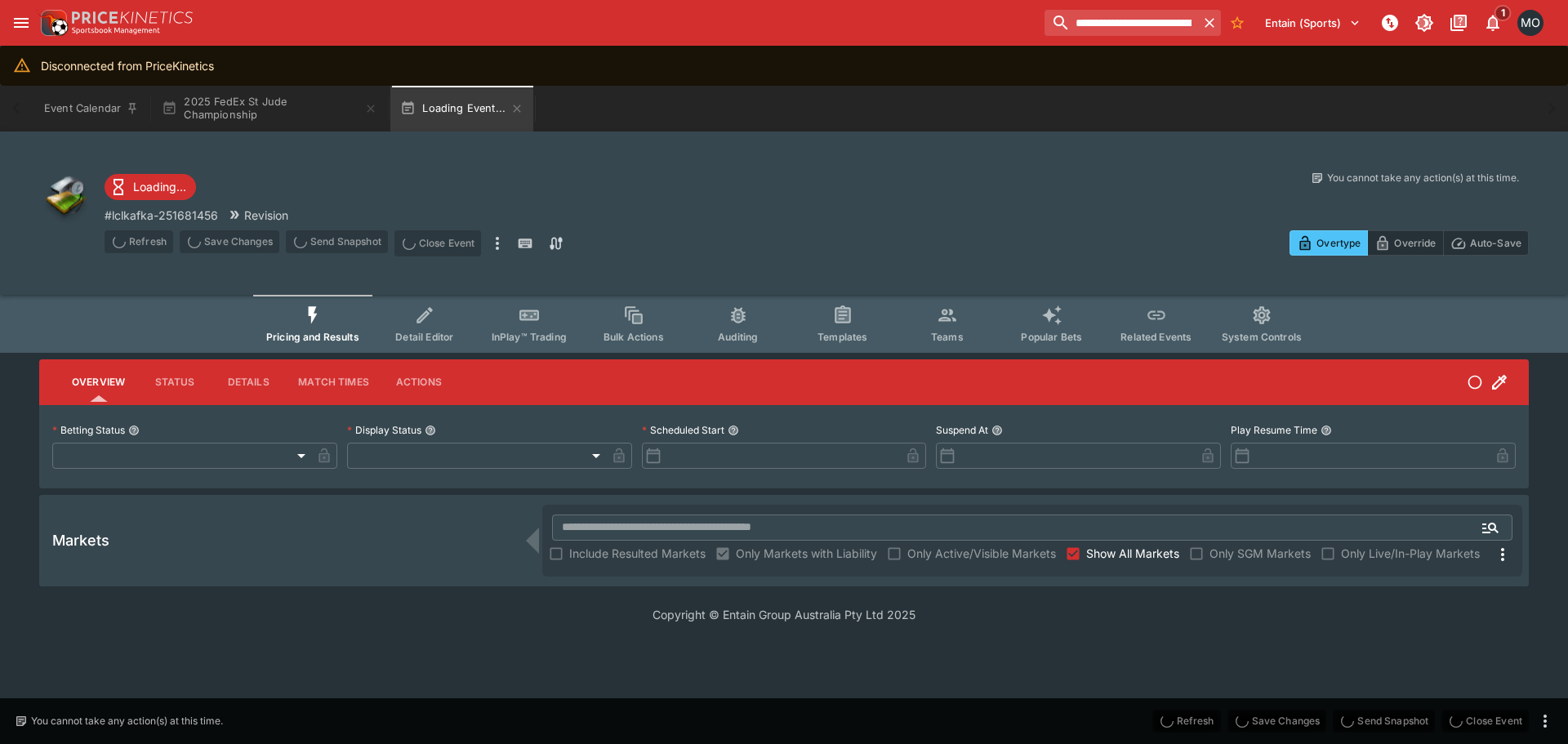 type on "*******" 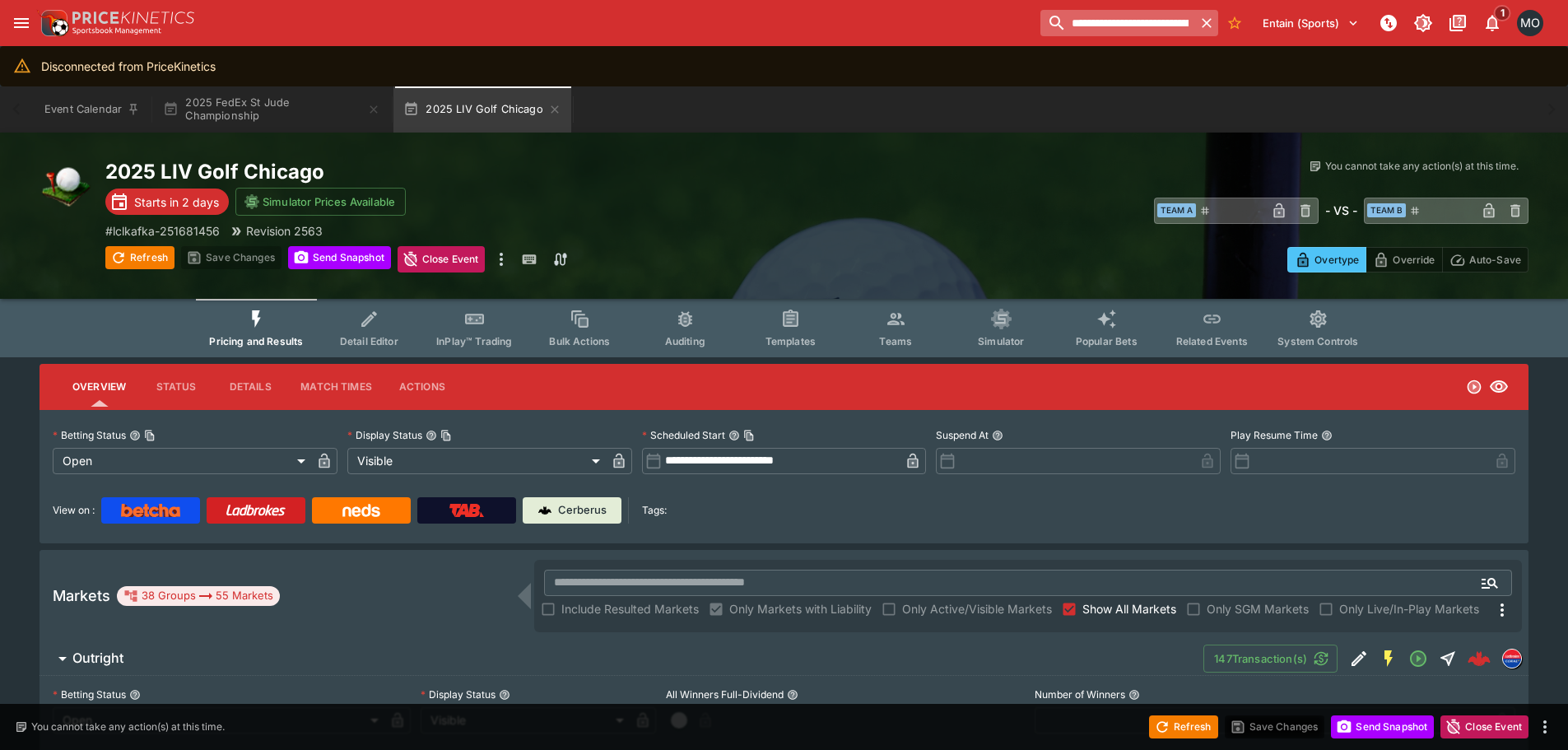 click on "**********" at bounding box center (1117, 23) 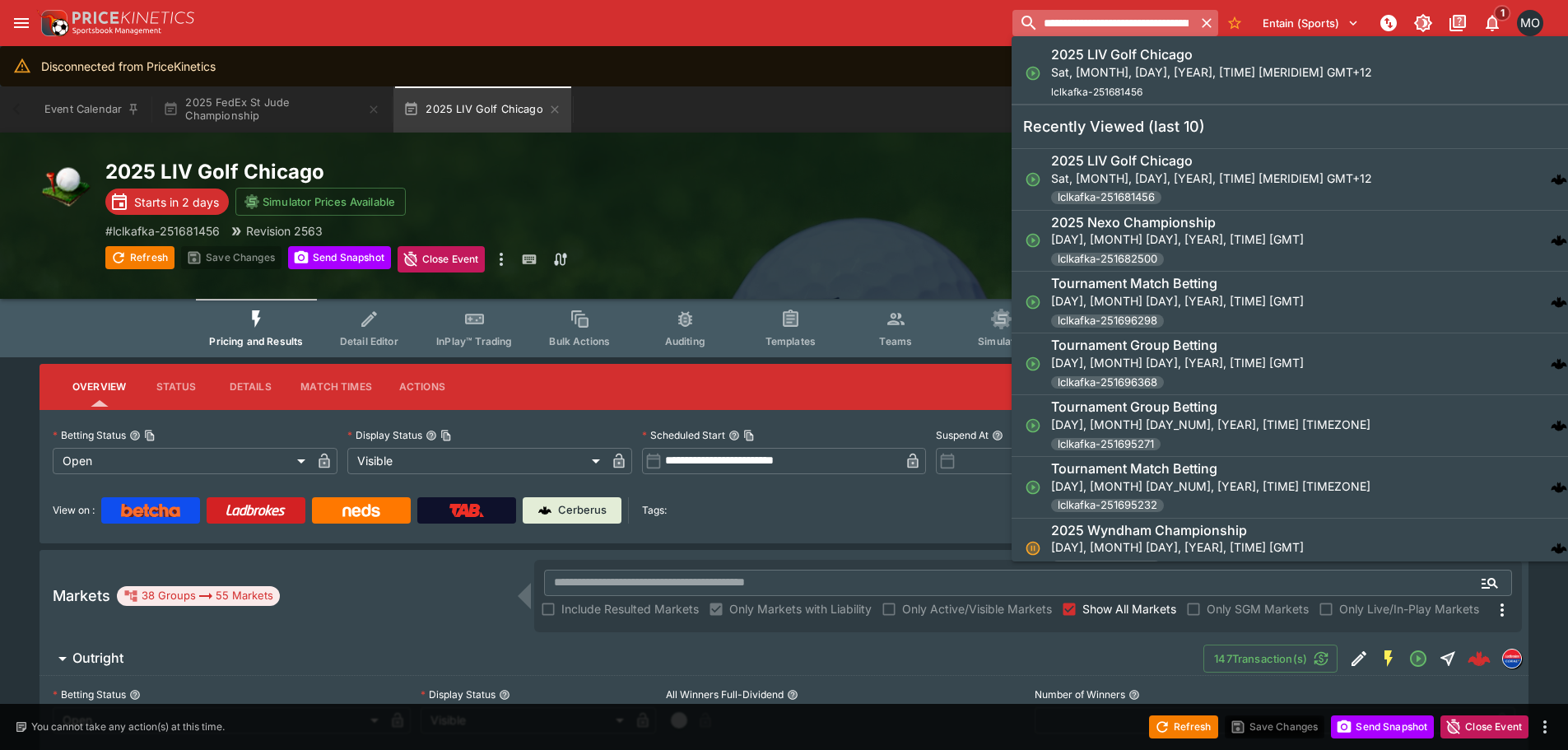 click on "**********" at bounding box center [1104, 23] 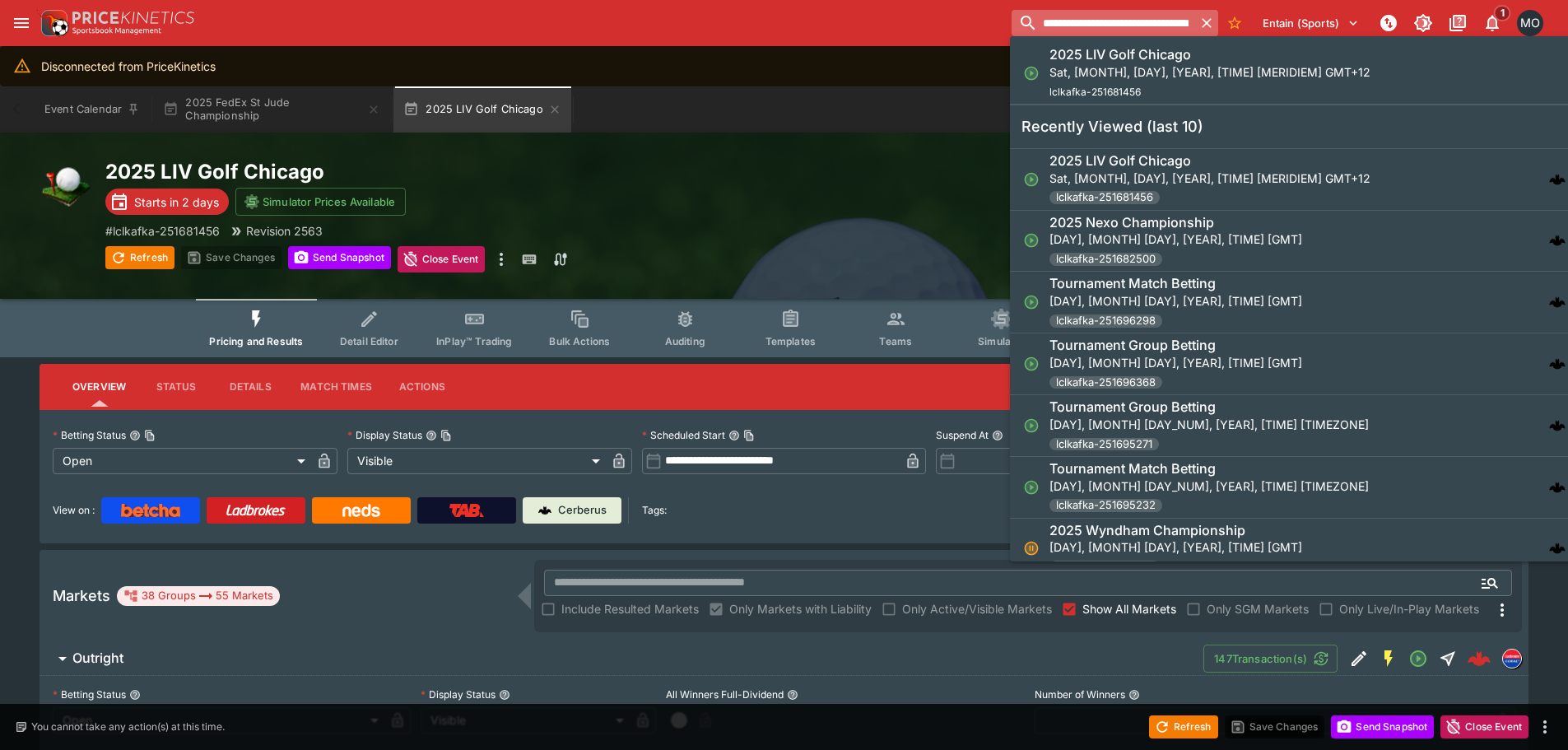 paste 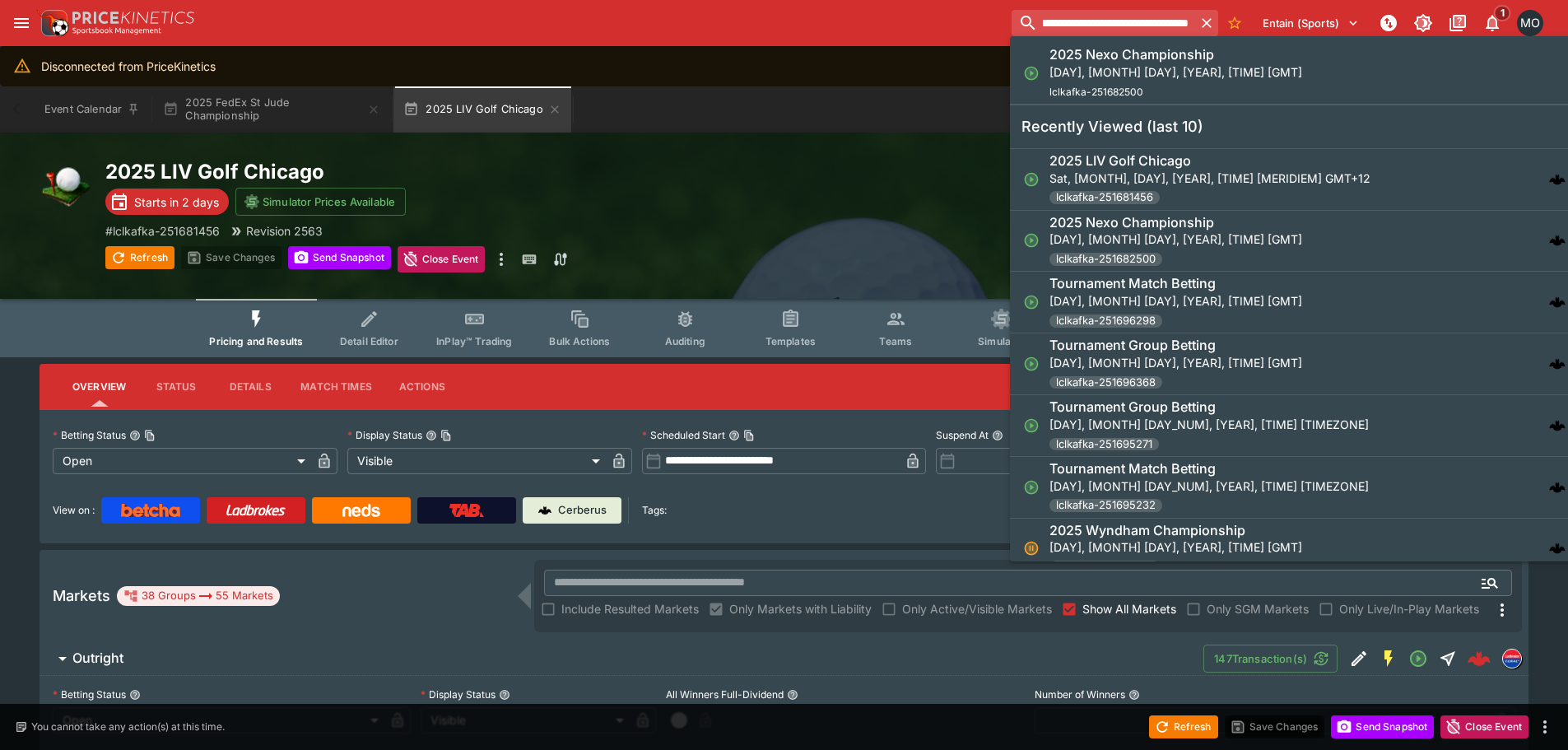 type on "**********" 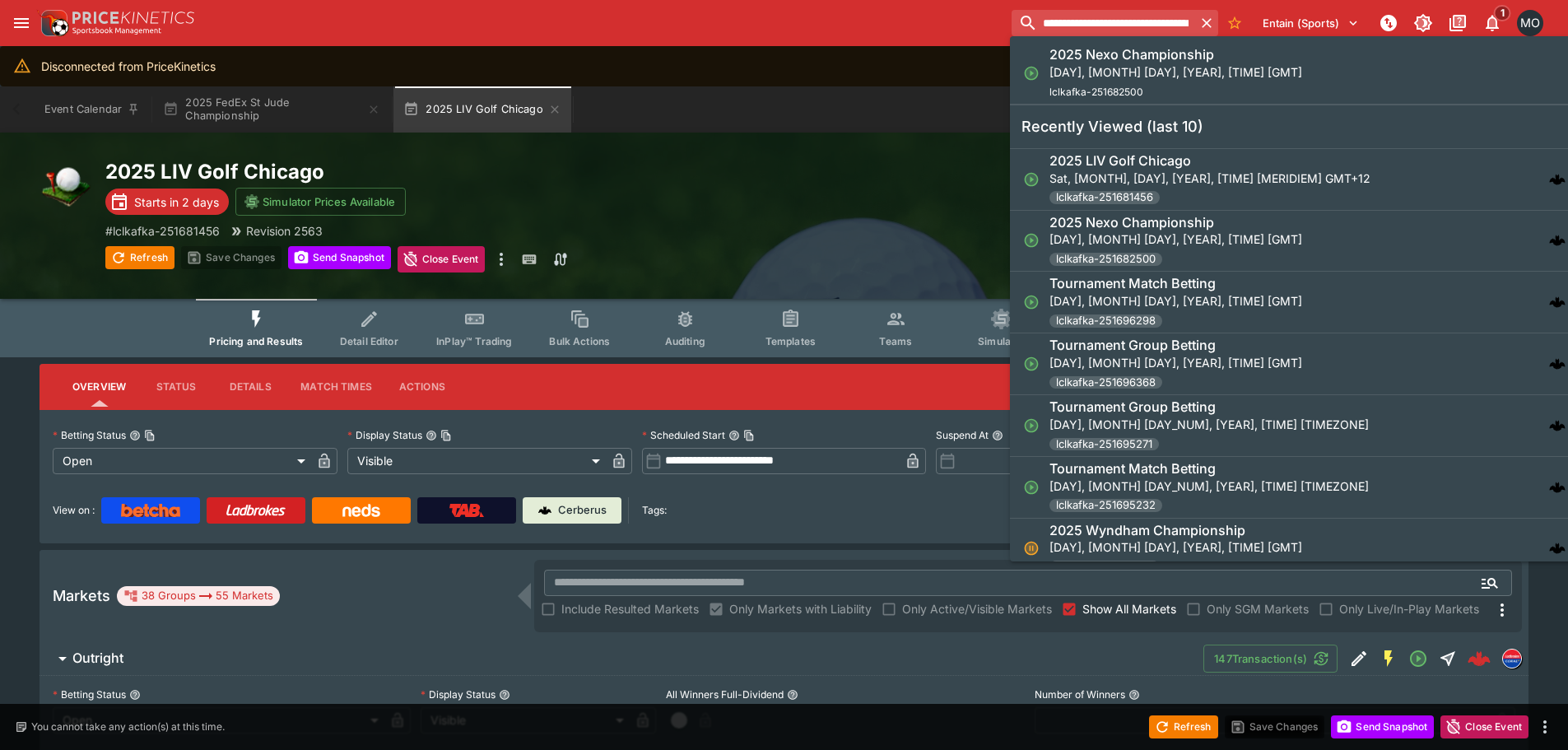 click on "2025 Nexo Championship" at bounding box center (1132, 54) 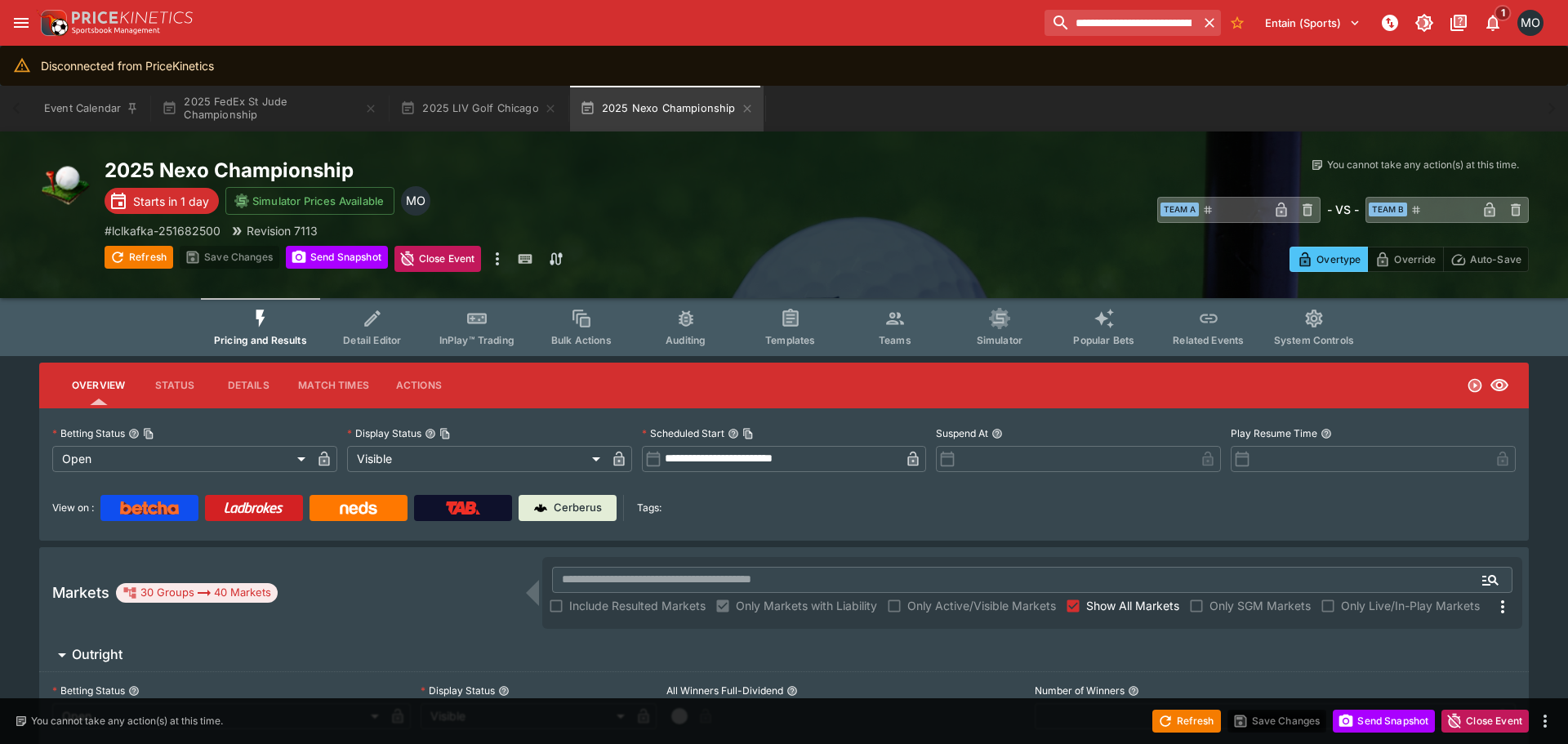 type on "**********" 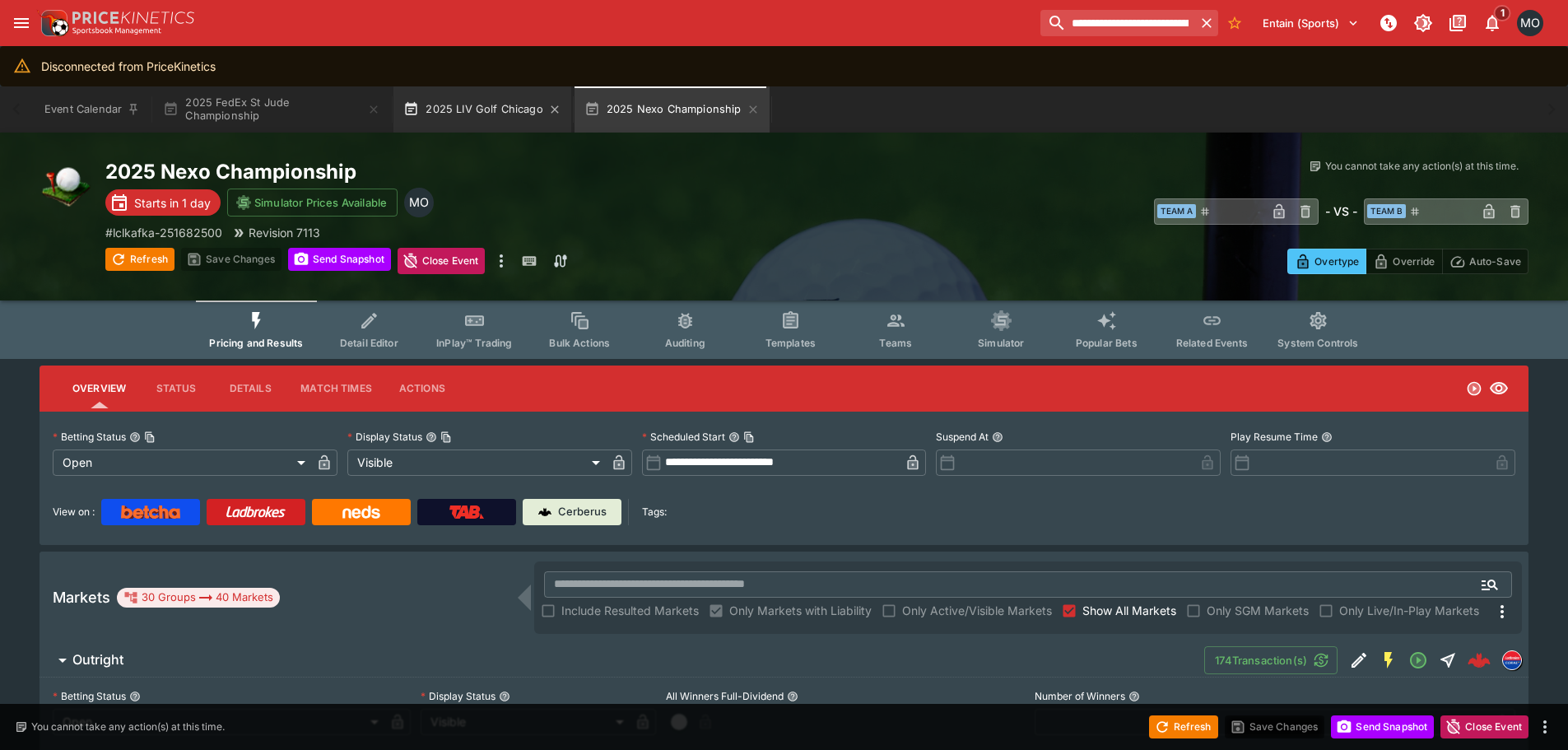 click on "2025 LIV Golf Chicago" at bounding box center (482, 109) 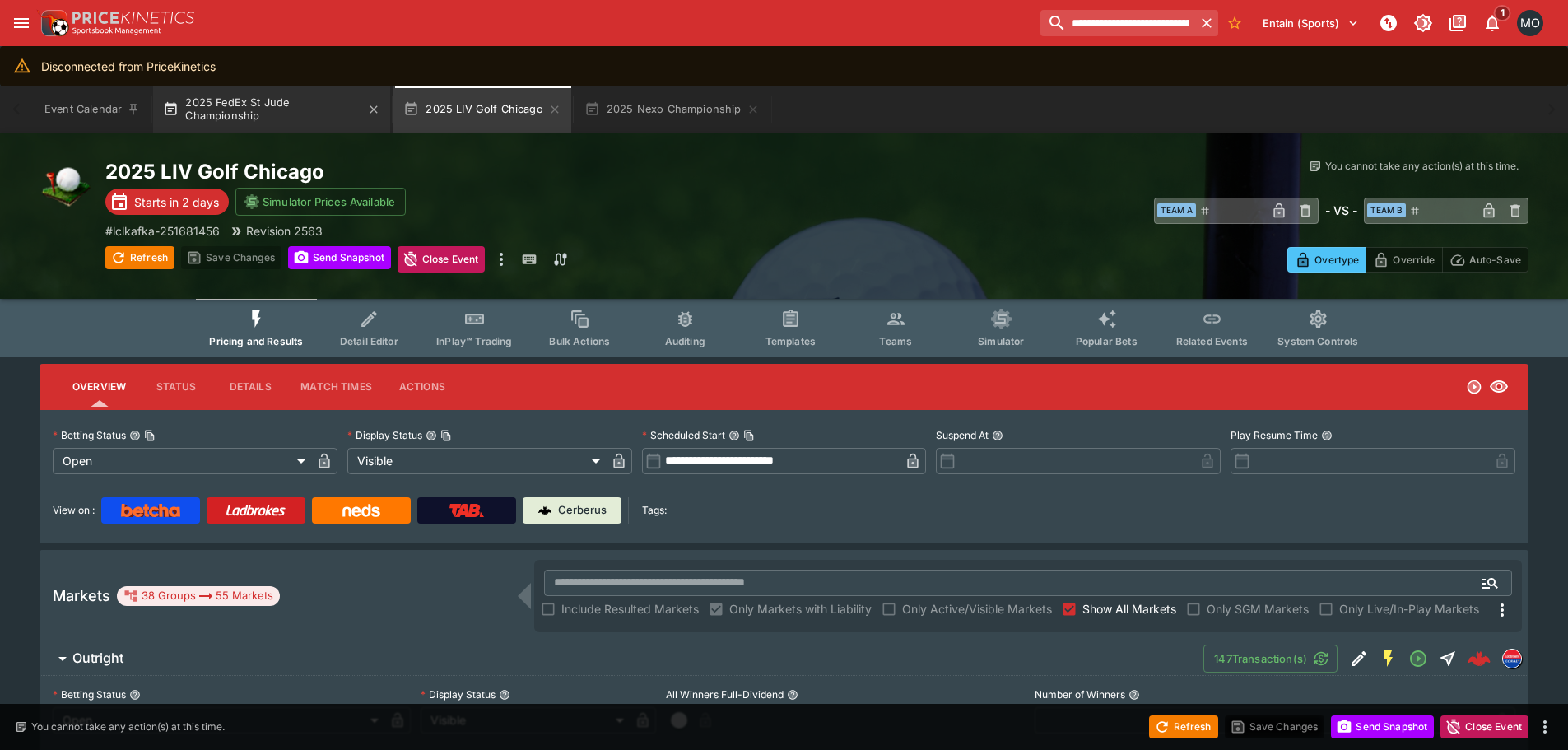 click on "2025 FedEx St Jude Championship" at bounding box center [272, 109] 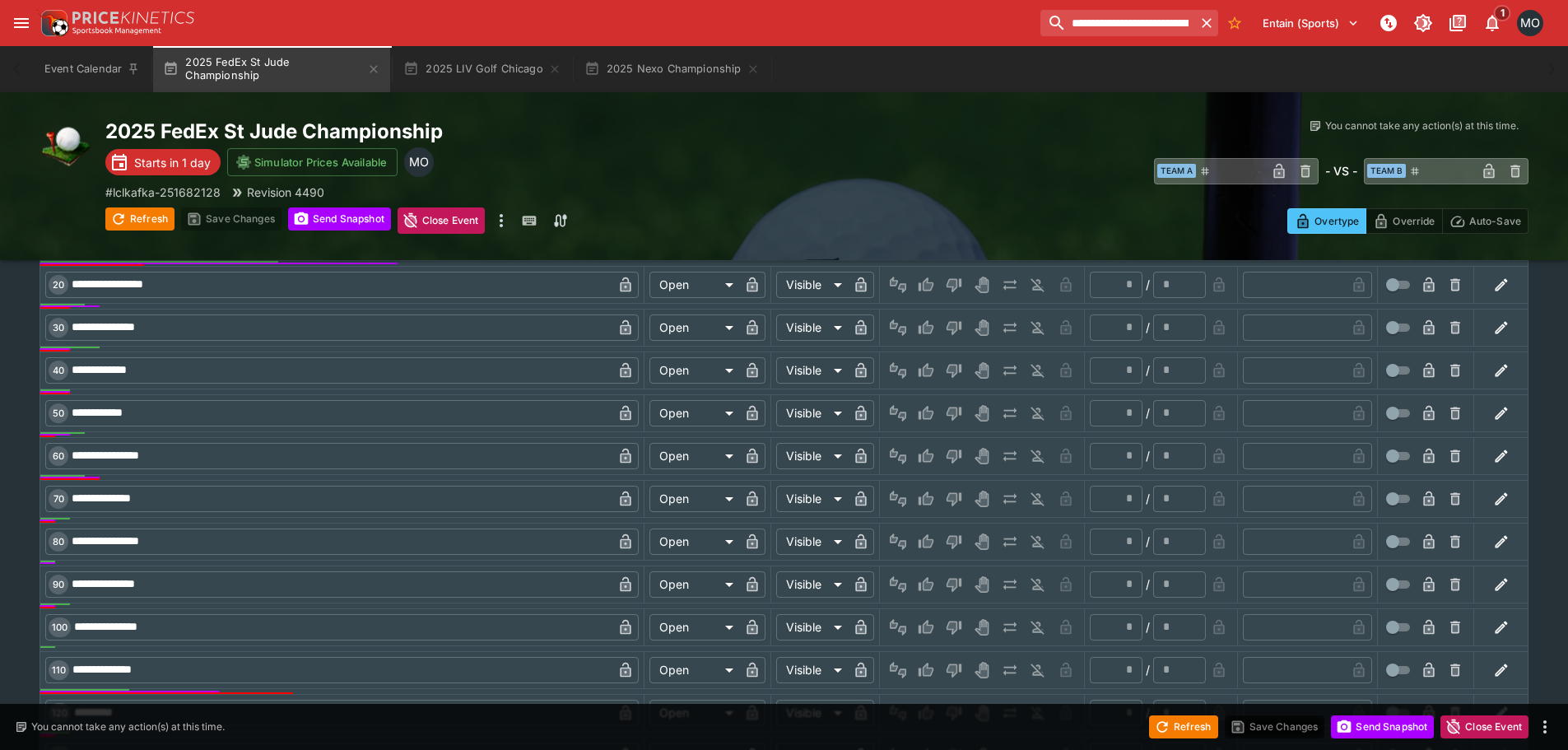 scroll, scrollTop: 0, scrollLeft: 0, axis: both 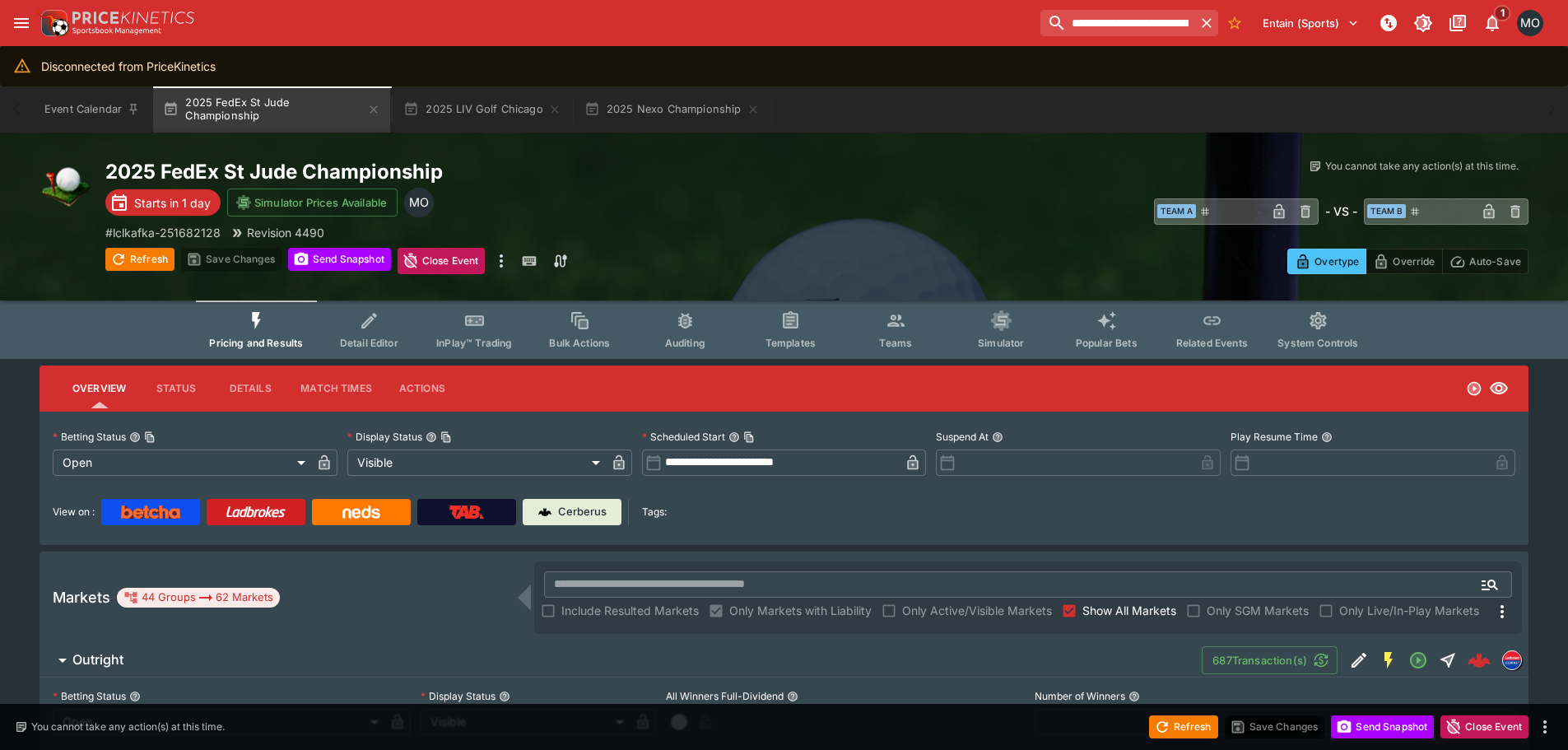 click 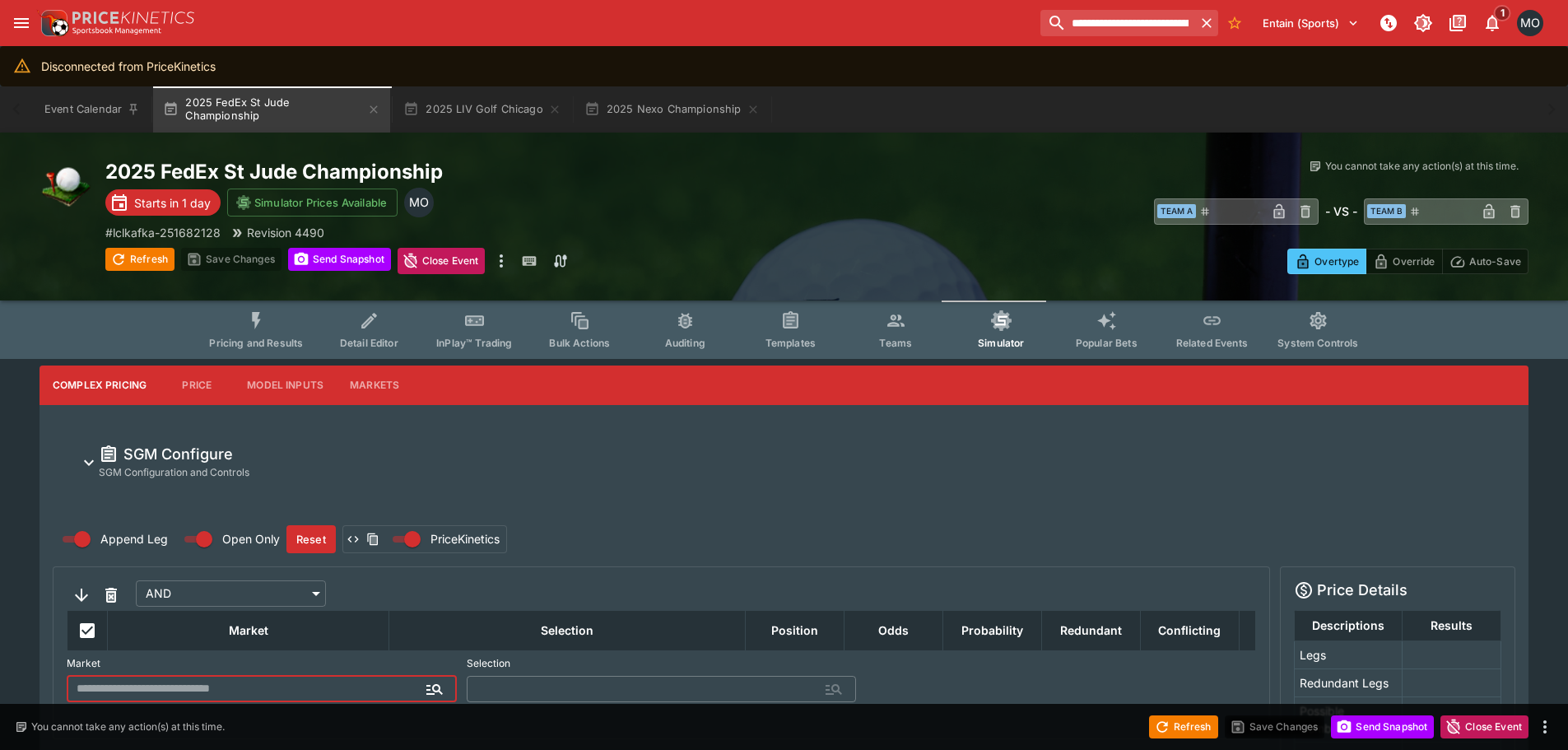 type on "**********" 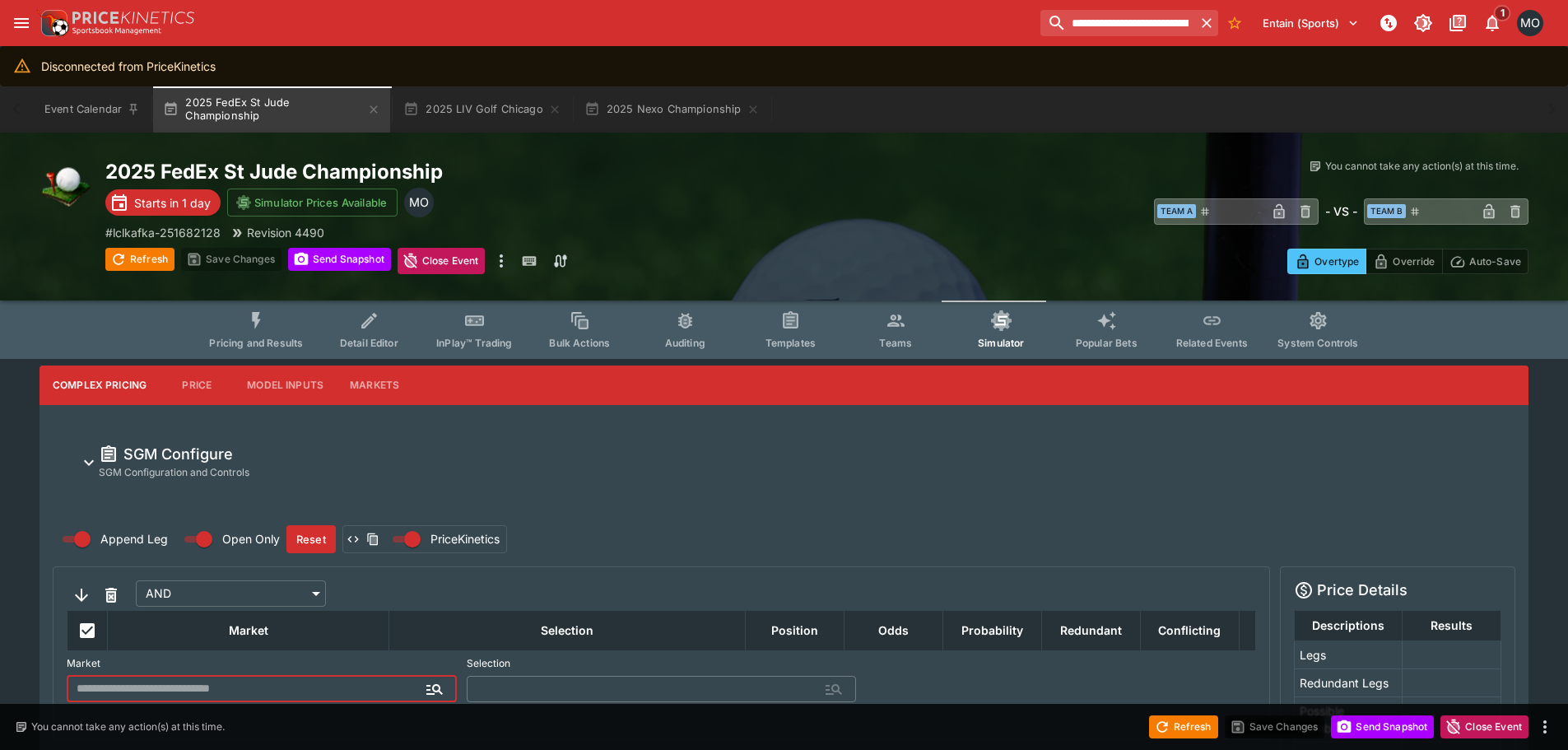 click on "Model Inputs" at bounding box center [285, 385] 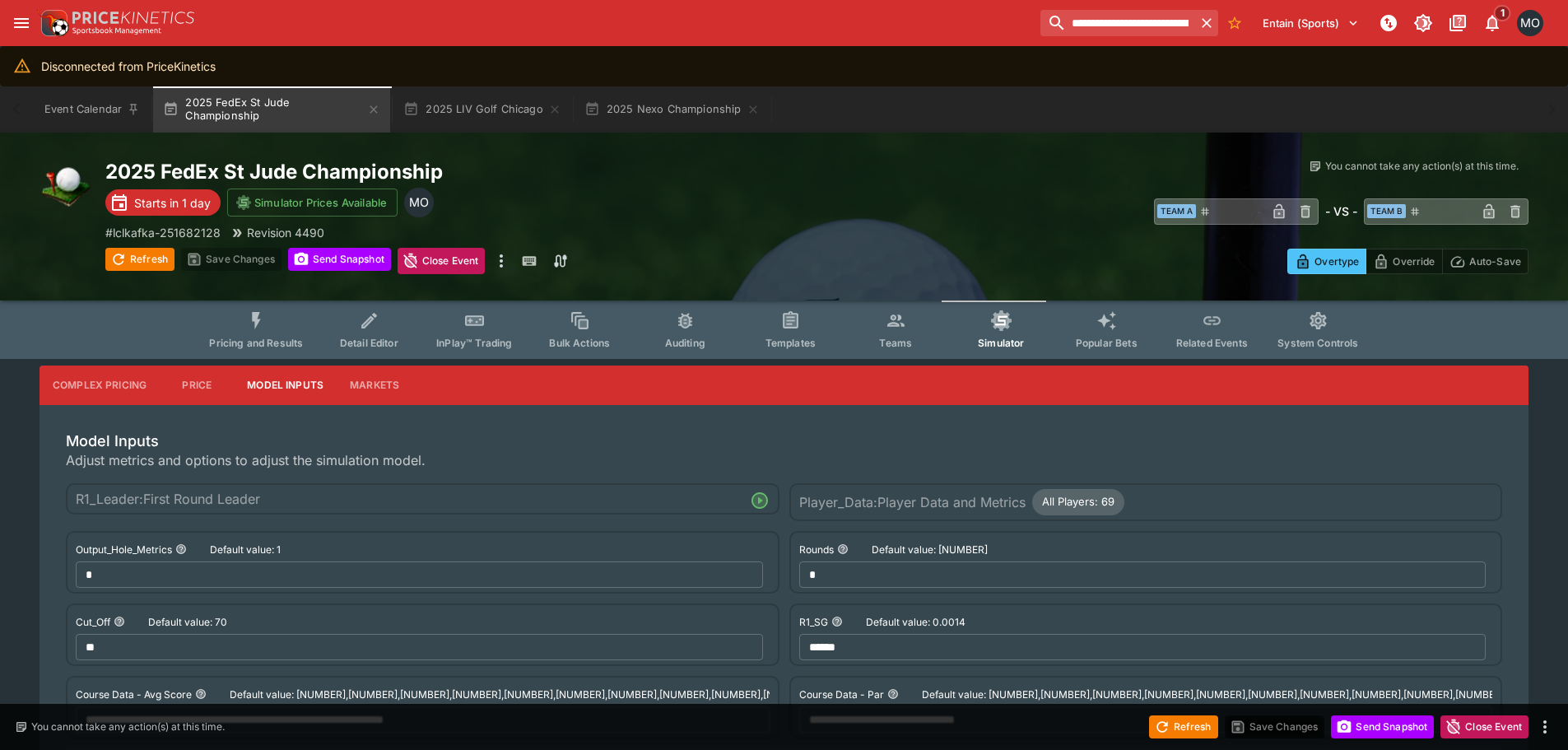 click on "2025 FedEx St Jude Championship Starts in 1 day Simulator Prices Available MO #  lclkafka-251682128 Revision   4490 Refresh Save Changes Send Snapshot Close Event Refresh Save Changes Send Snapshot Close Event You cannot take any action(s) at this time. You cannot take any action(s) at this time. ​ Team A ​ - VS - ​ Team B ​ Overtype Override Auto-Save" at bounding box center [784, 217] 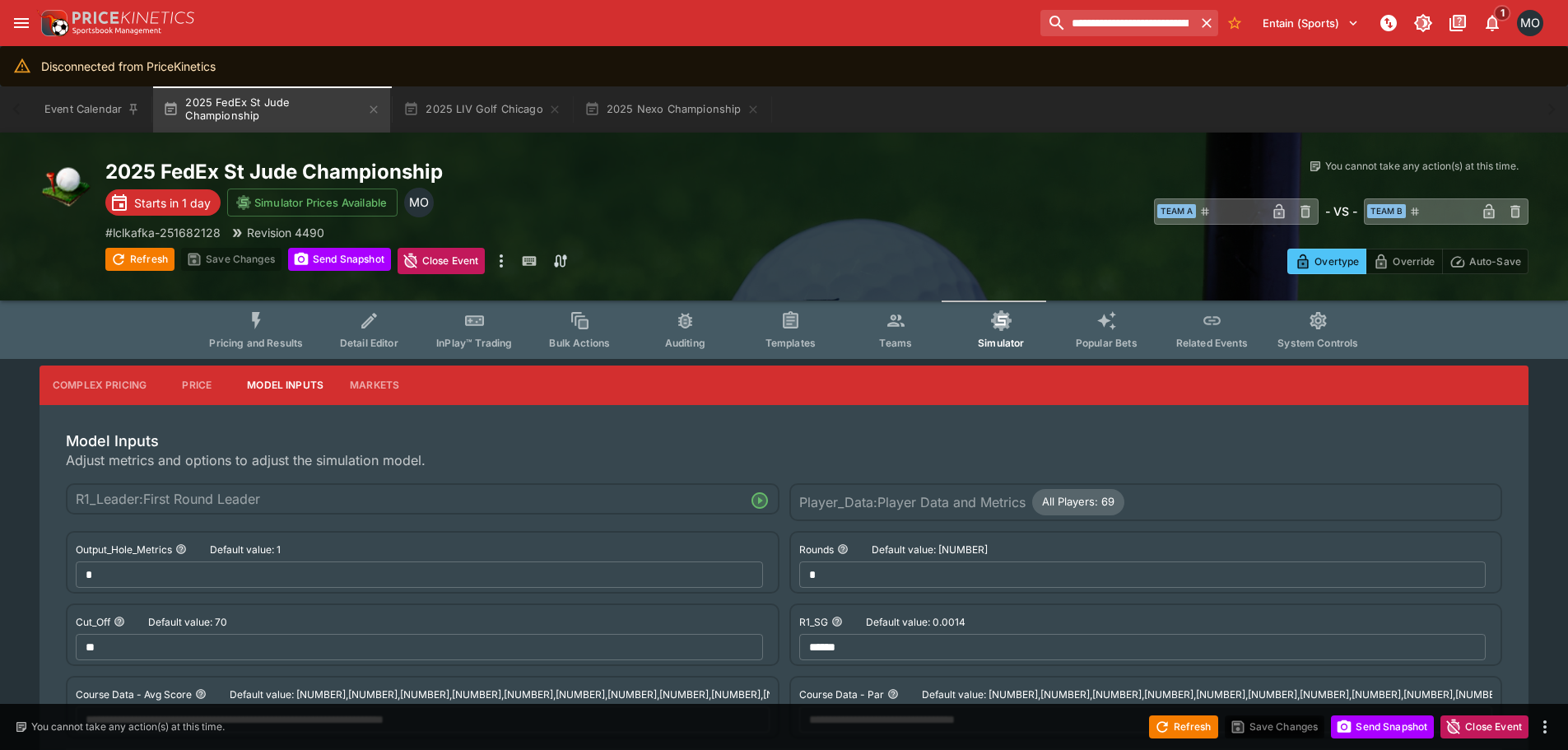 click on "Pricing and Results Detail Editor InPlay™ Trading Bulk Actions Auditing Templates Teams Simulator Popular Bets Related Events System Controls" at bounding box center (784, 329) 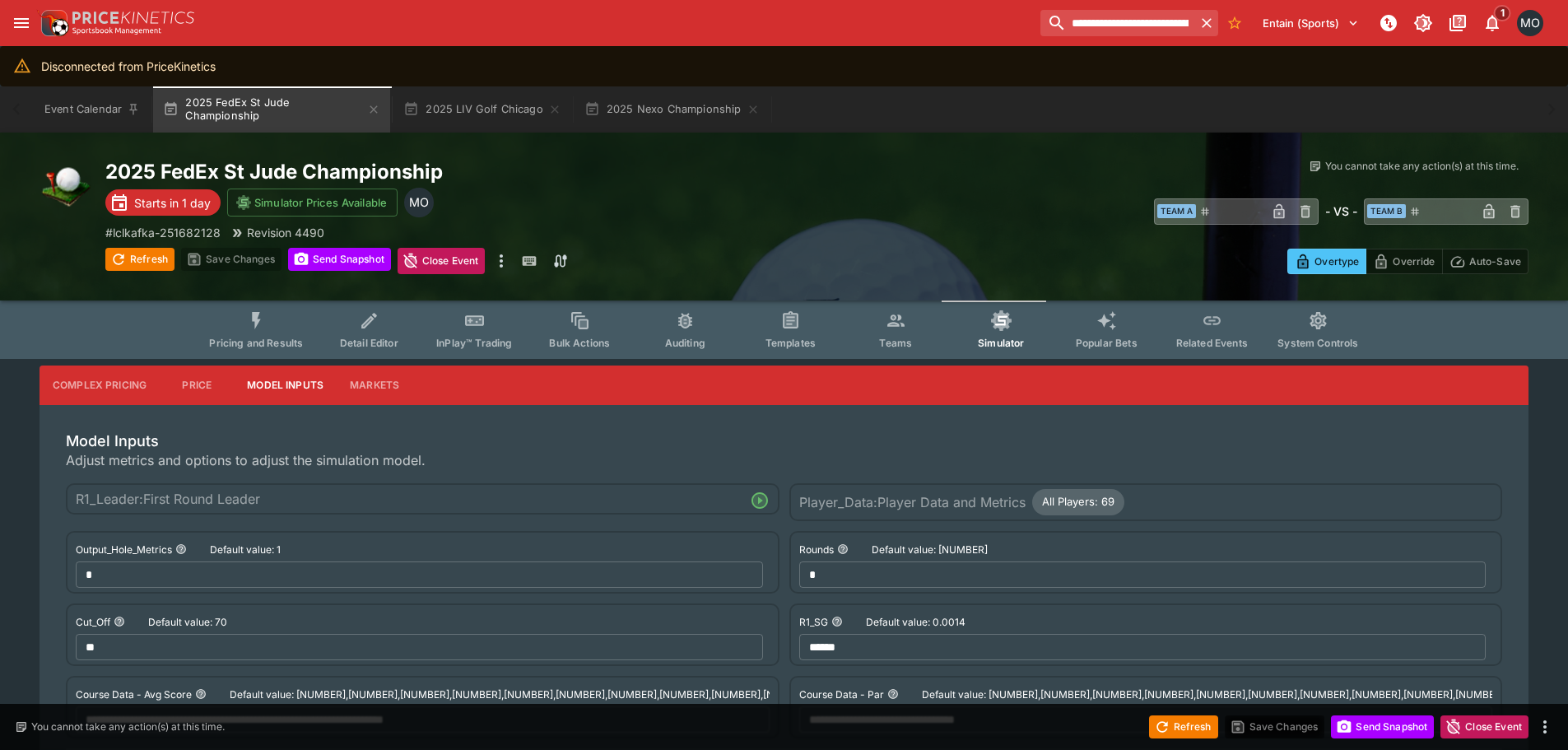 click on "Adjust metrics and options to adjust the simulation model." at bounding box center [784, 460] 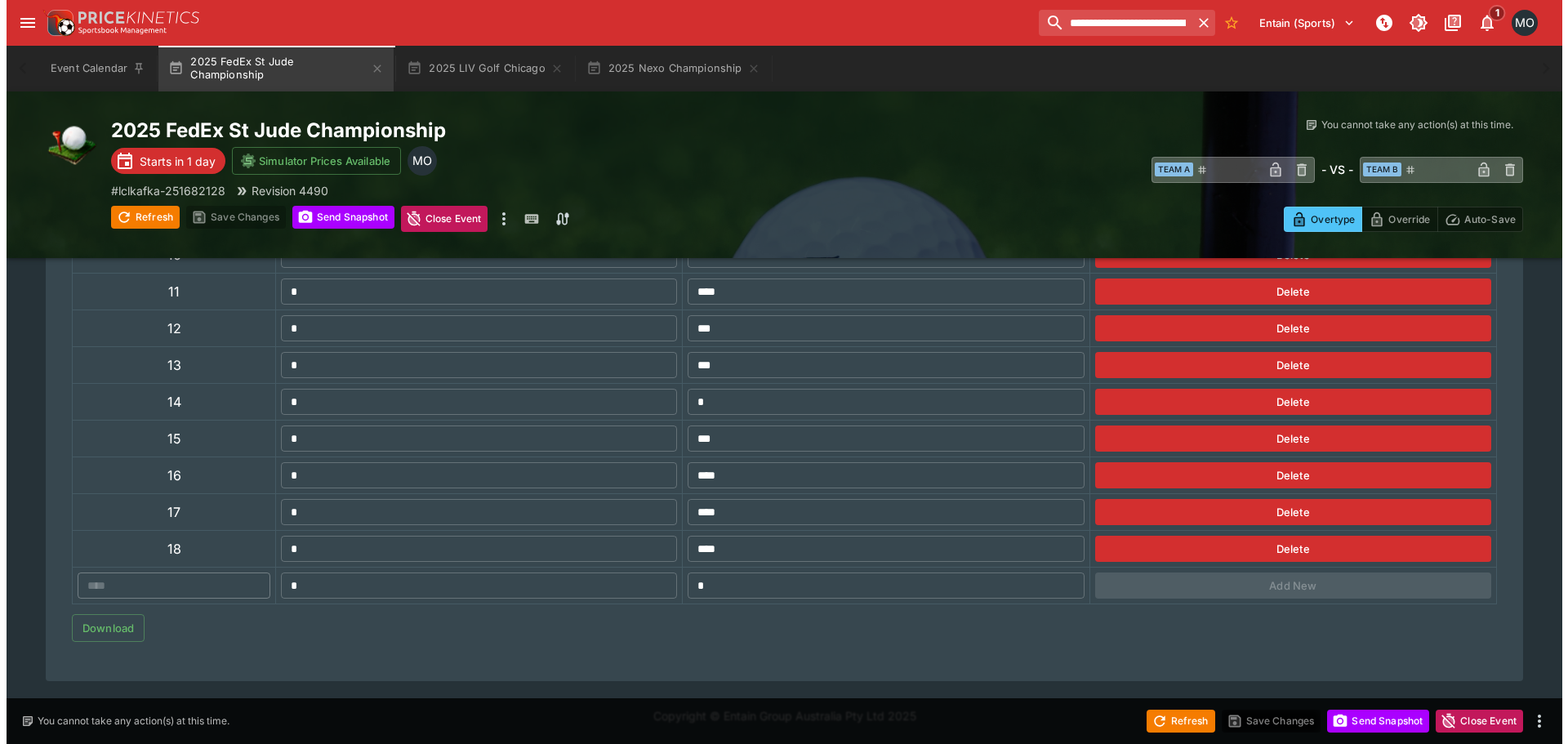 scroll, scrollTop: 0, scrollLeft: 0, axis: both 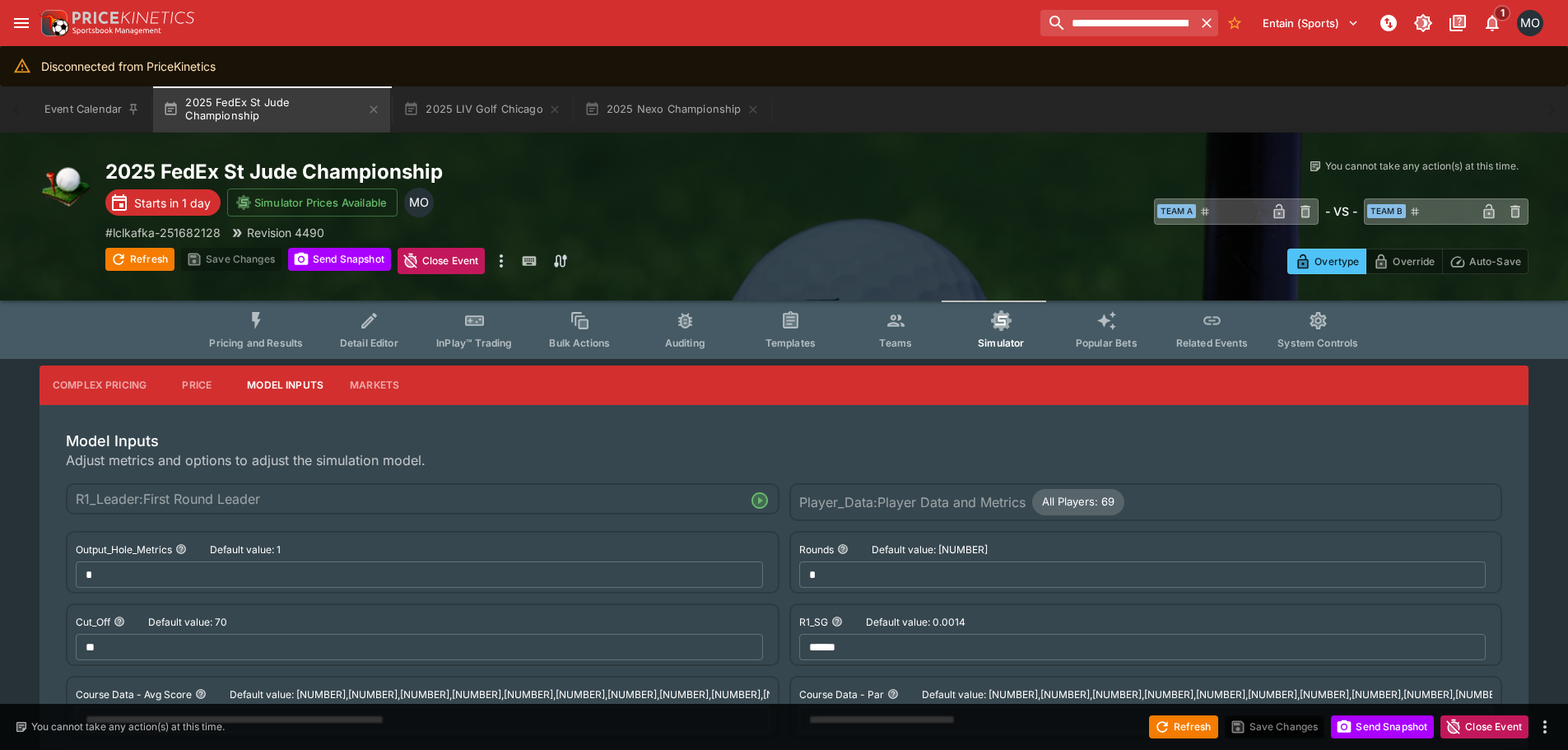 click on "System Controls" at bounding box center [1318, 342] 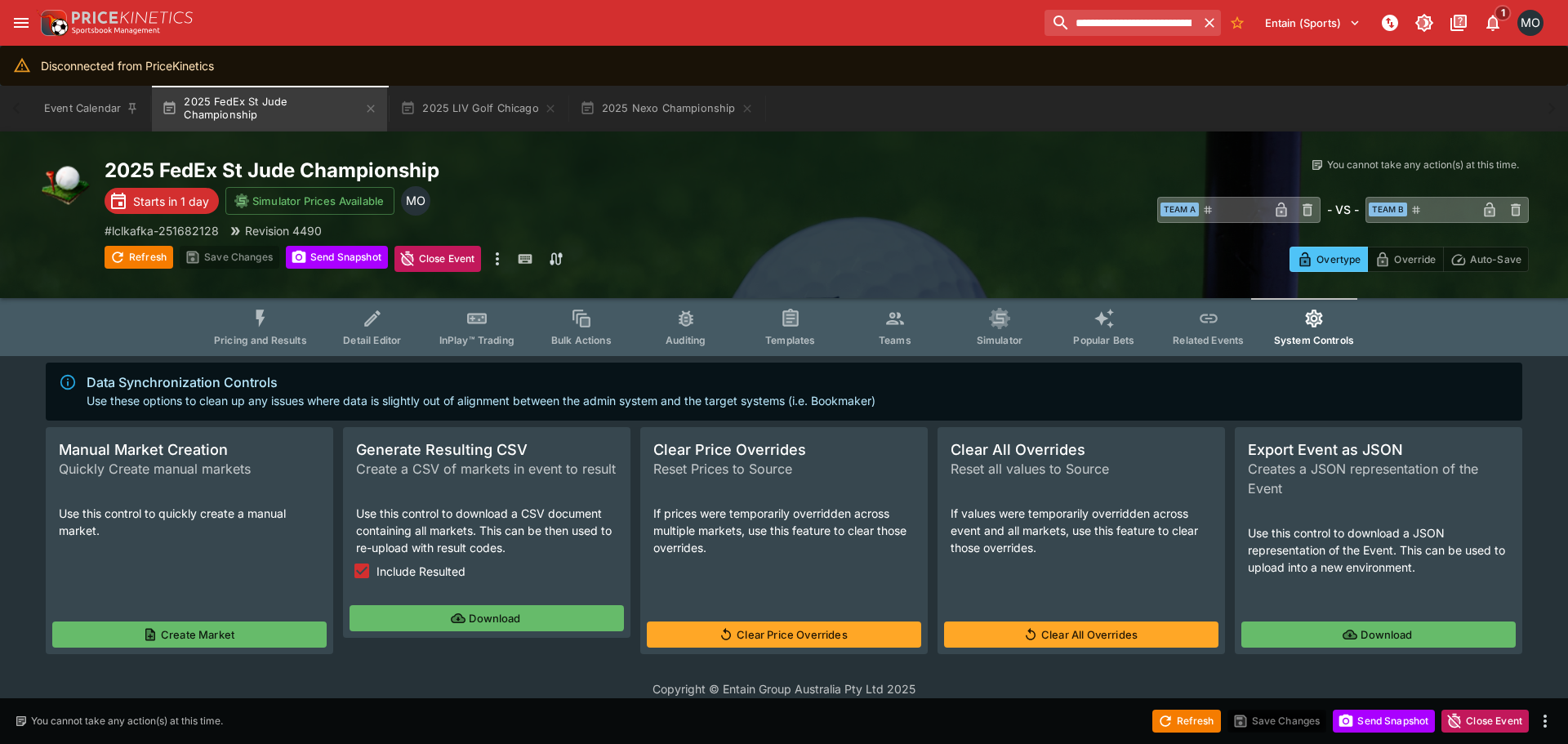 click on "Download" at bounding box center [487, 618] 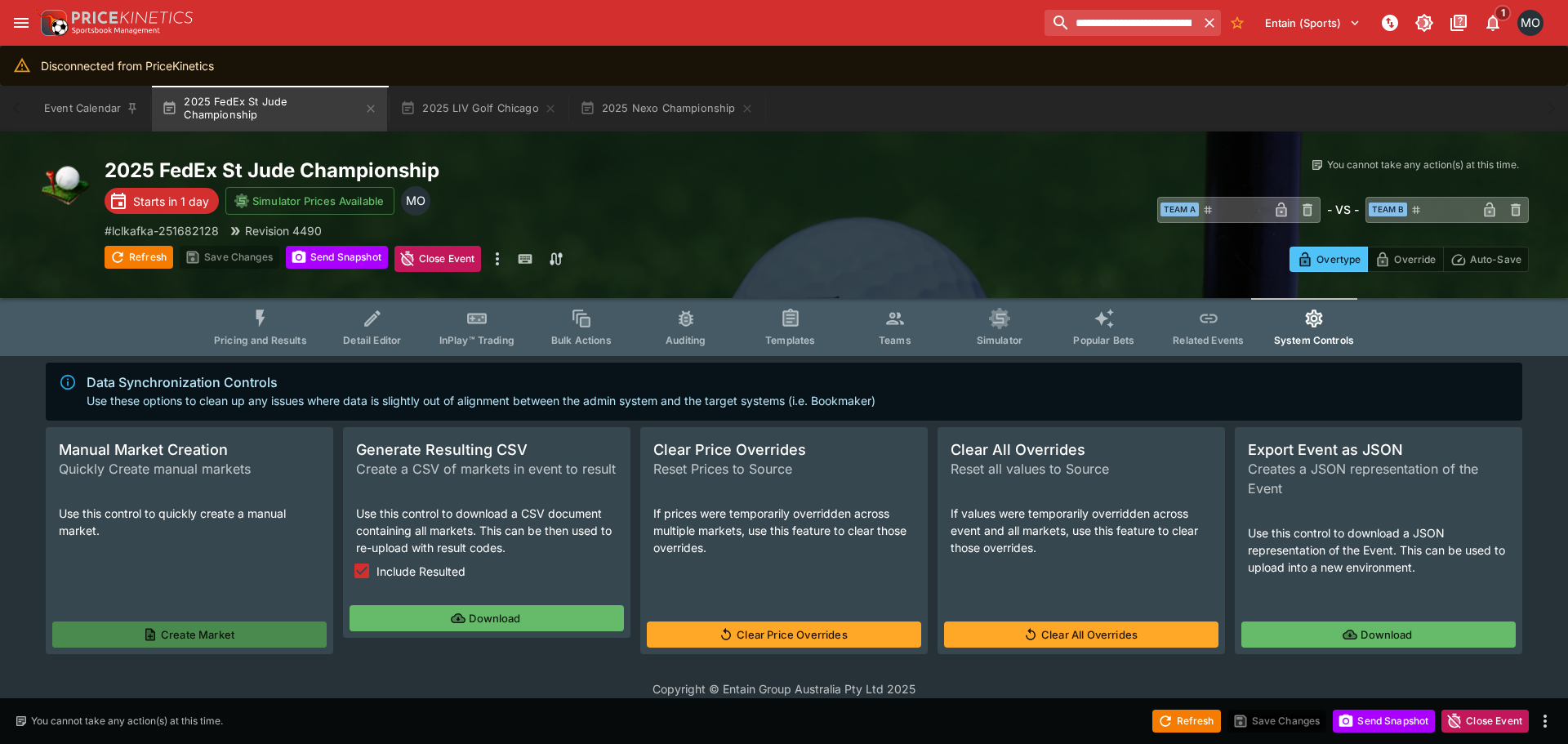 click on "Create Market" at bounding box center (189, 635) 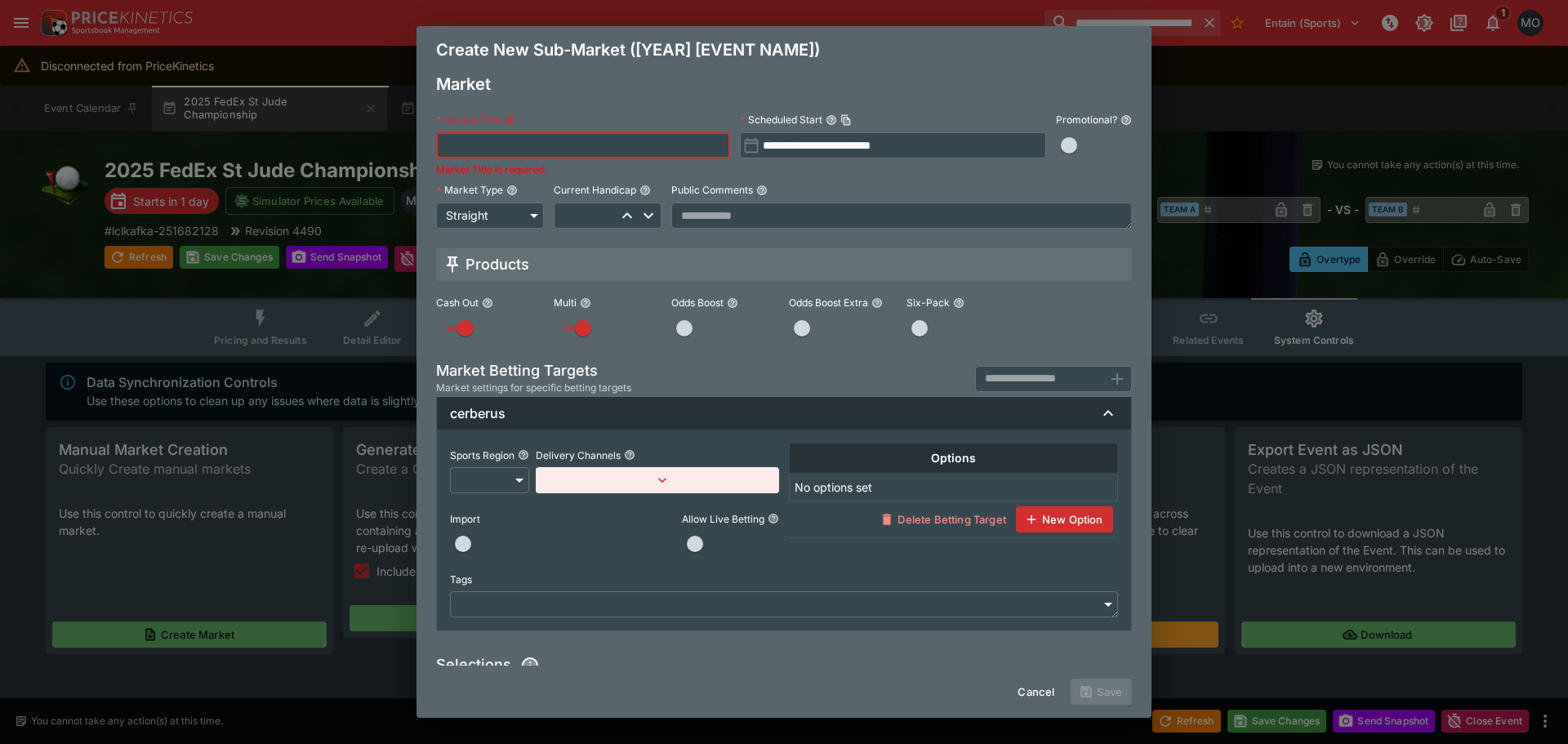 click at bounding box center (583, 145) 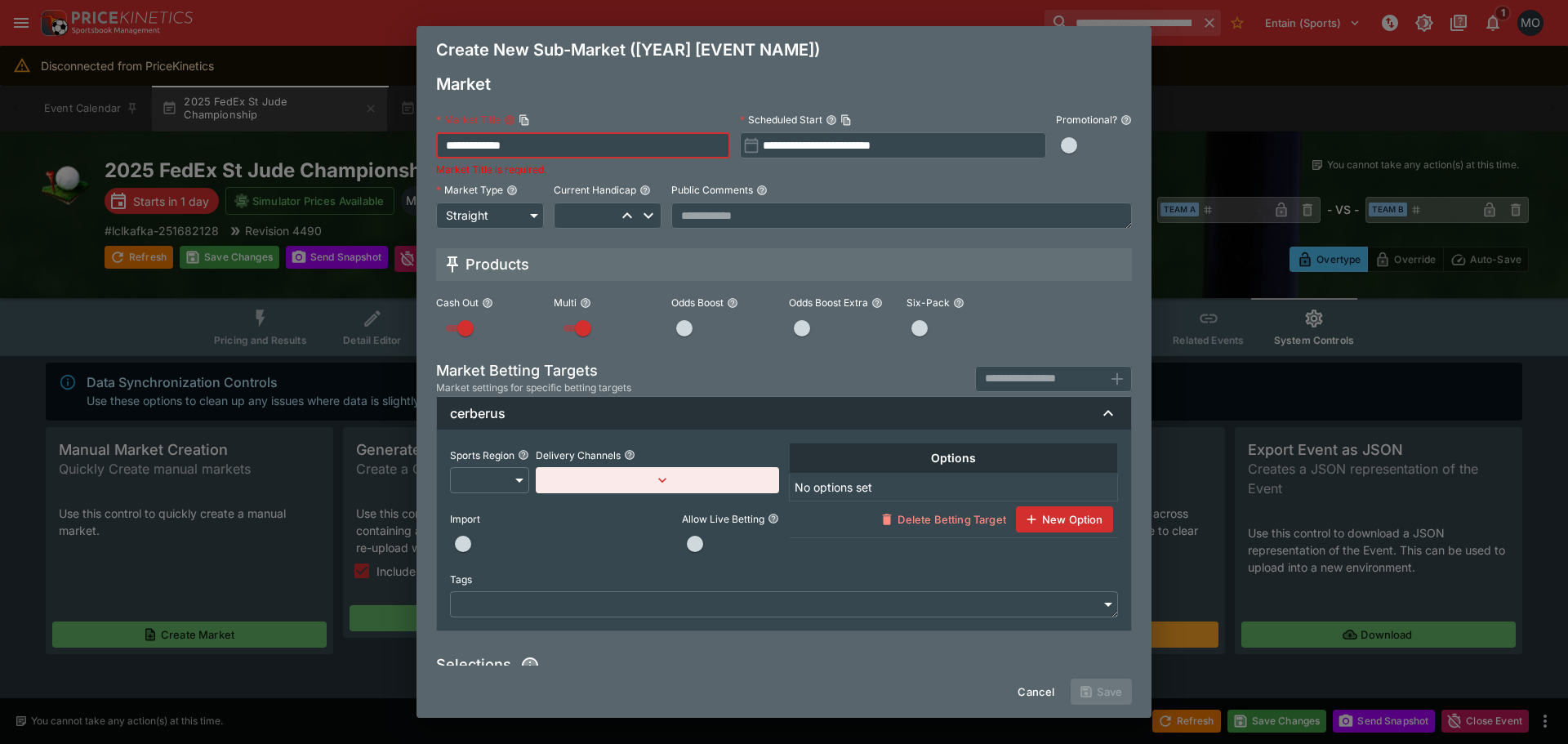 type on "**********" 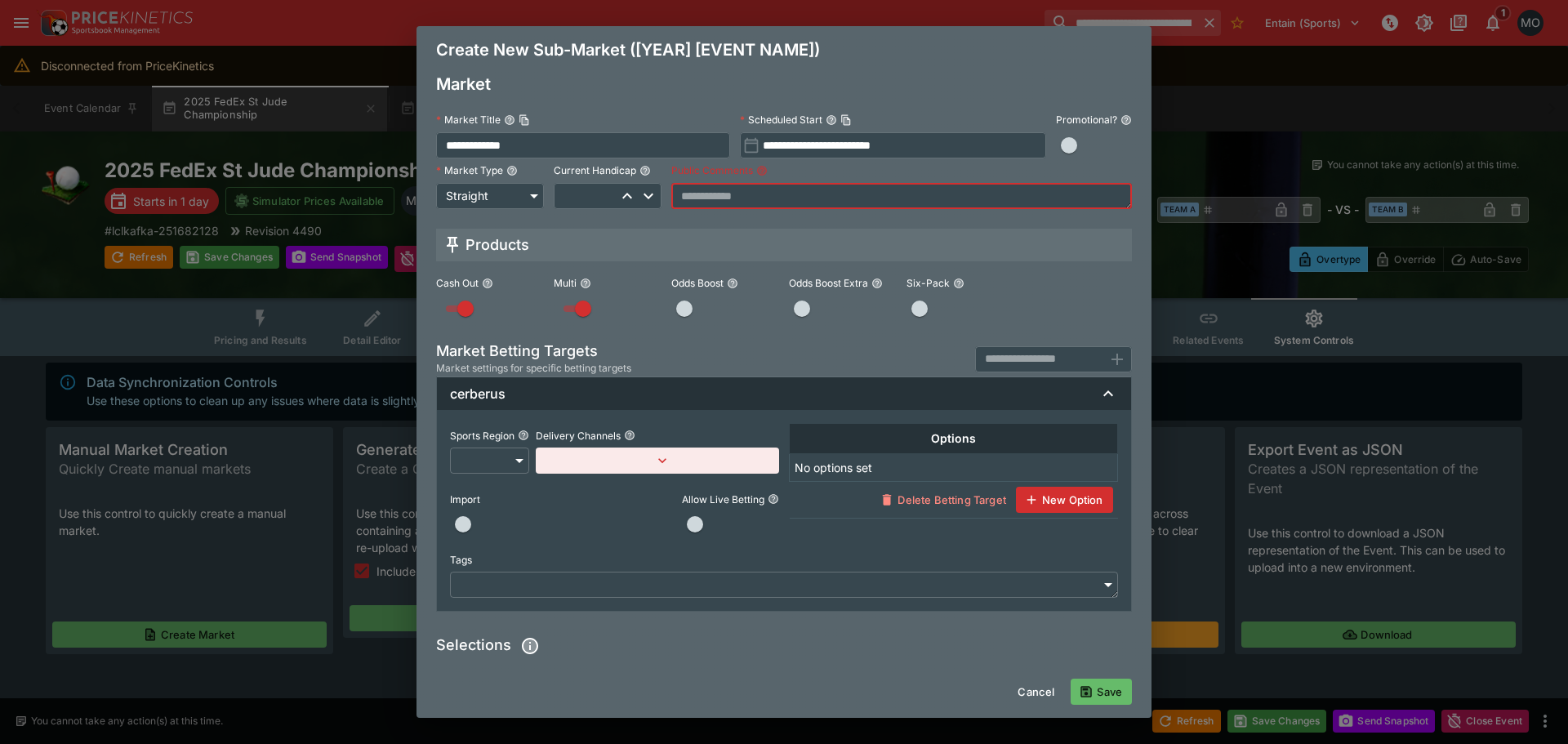 click on "**********" at bounding box center [784, 369] 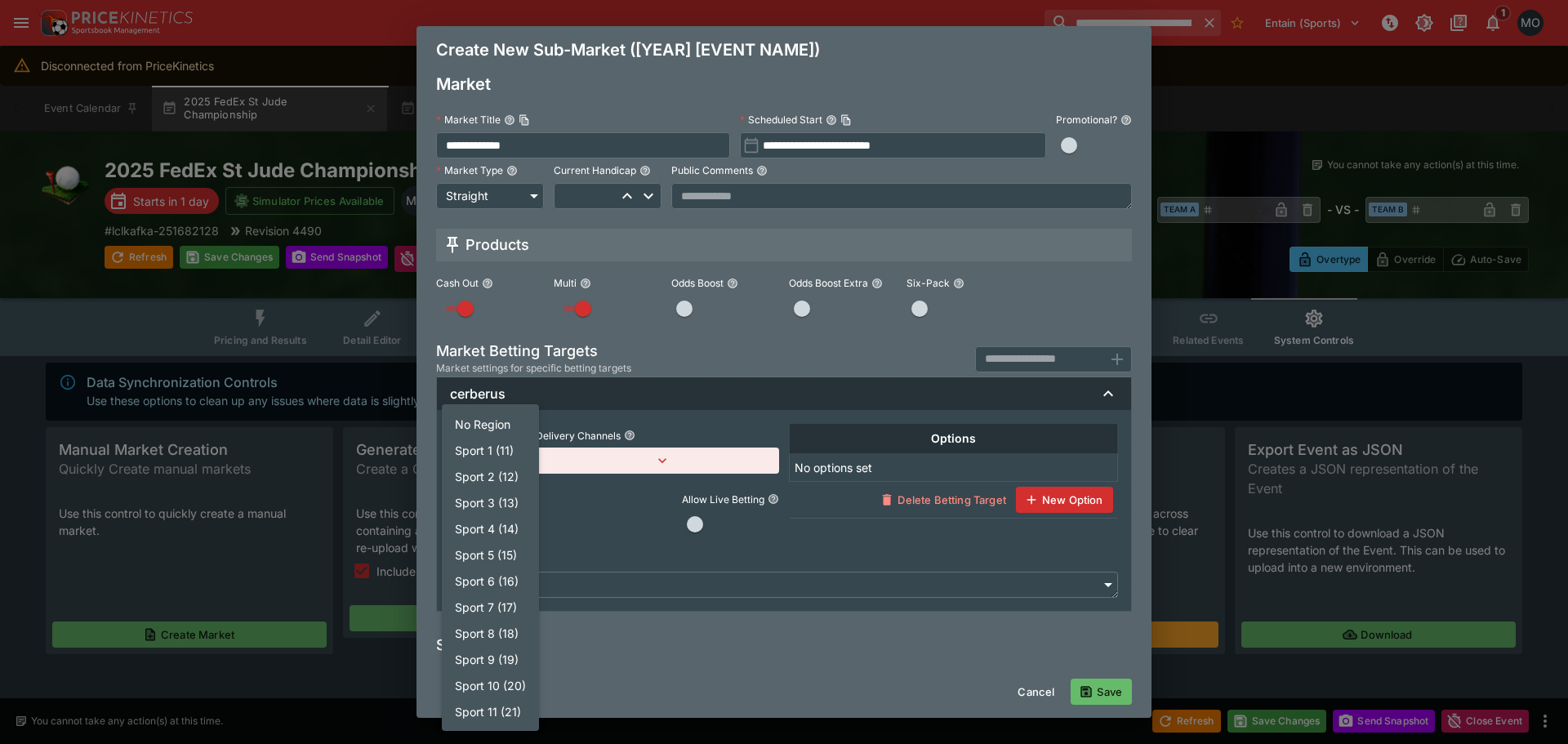 click on "**********" at bounding box center (784, 359) 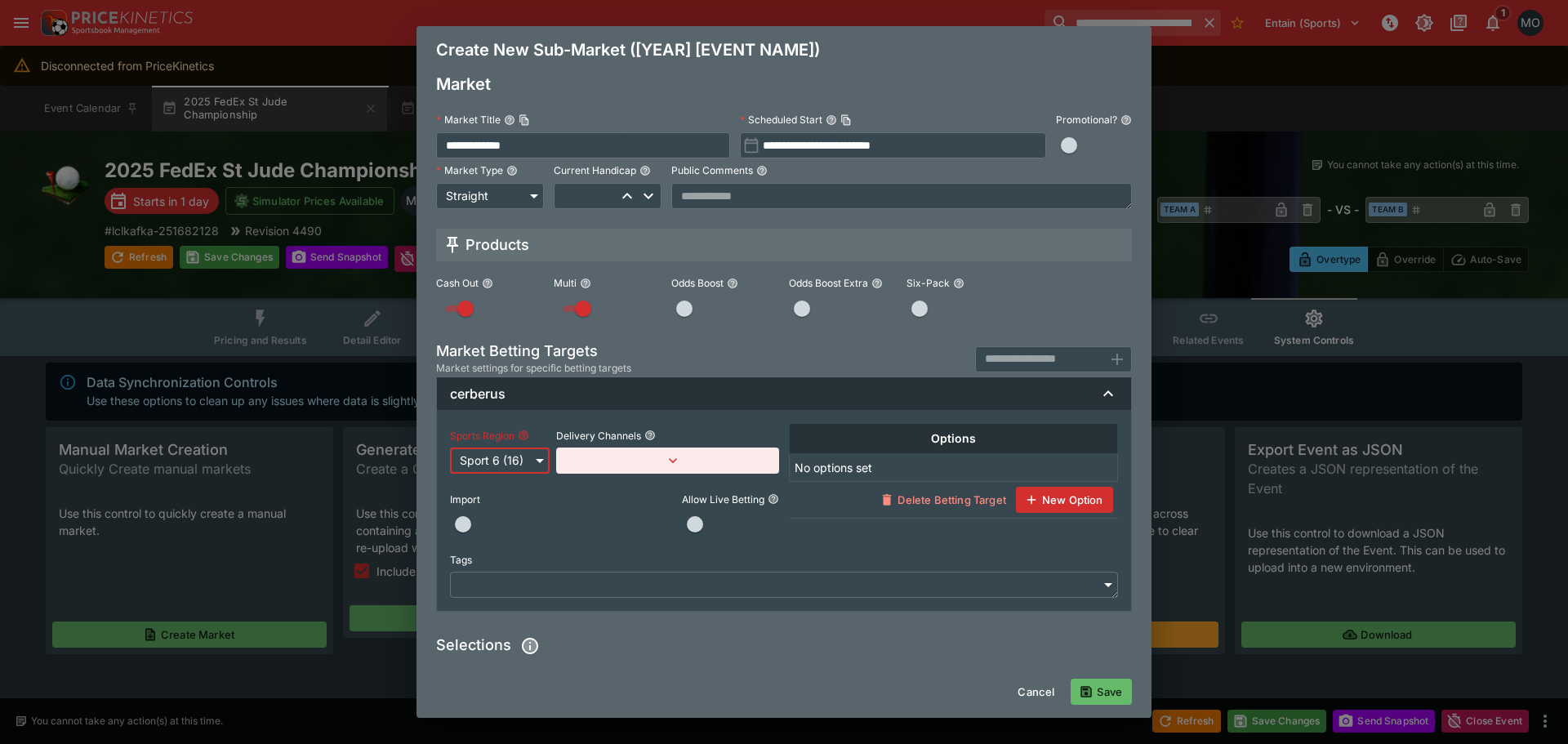 click at bounding box center [667, 461] 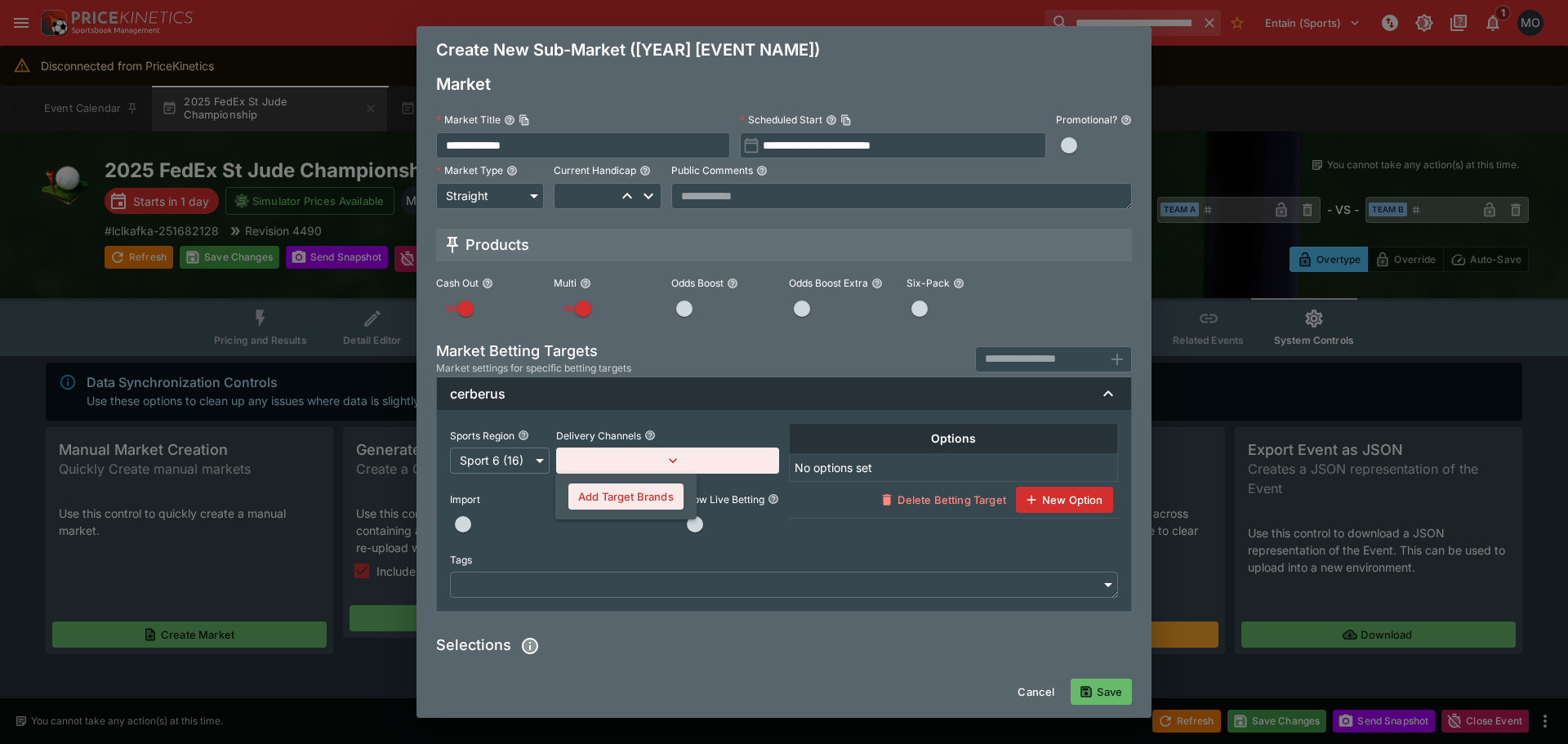 click on "Add Target Brands" at bounding box center [626, 497] 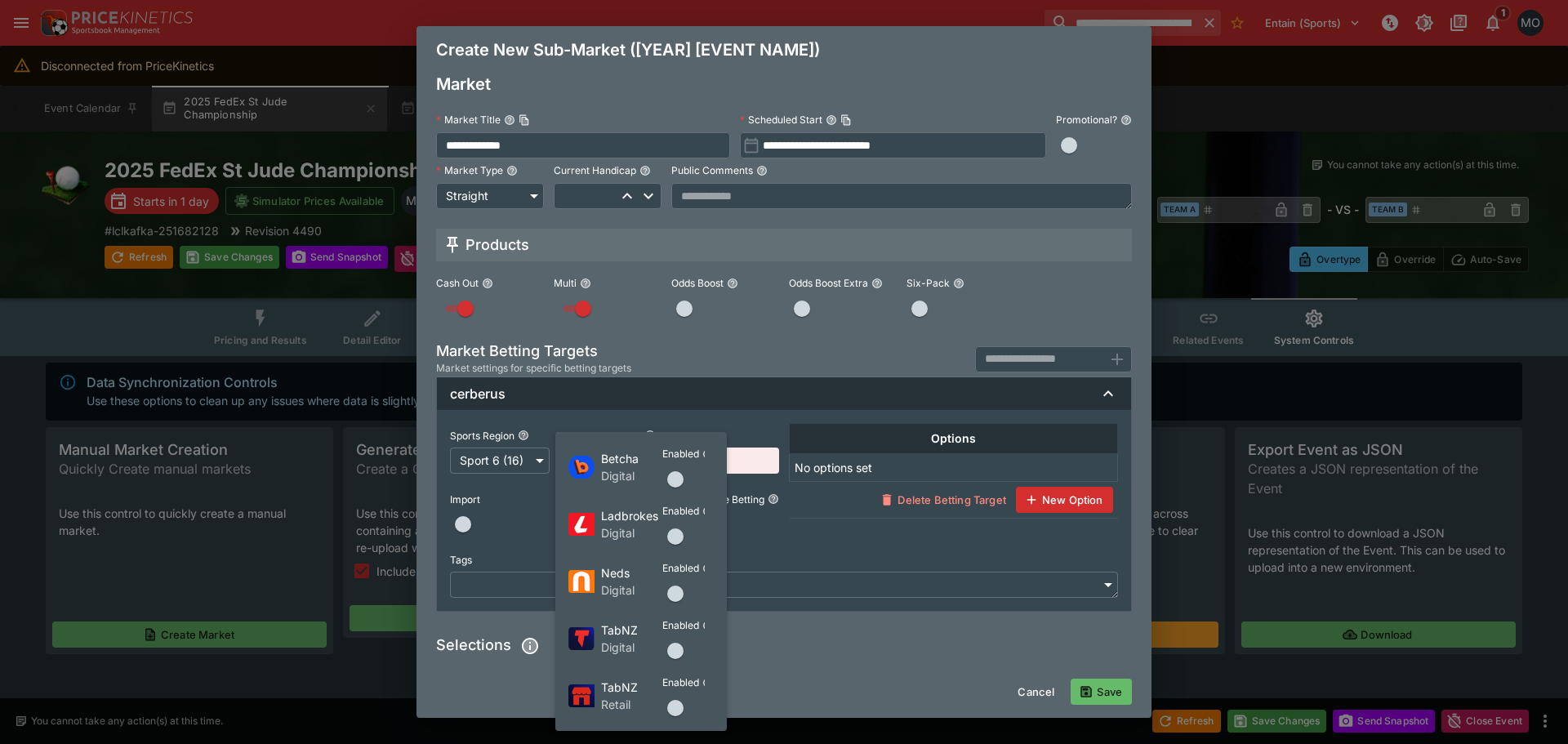 click at bounding box center (675, 479) 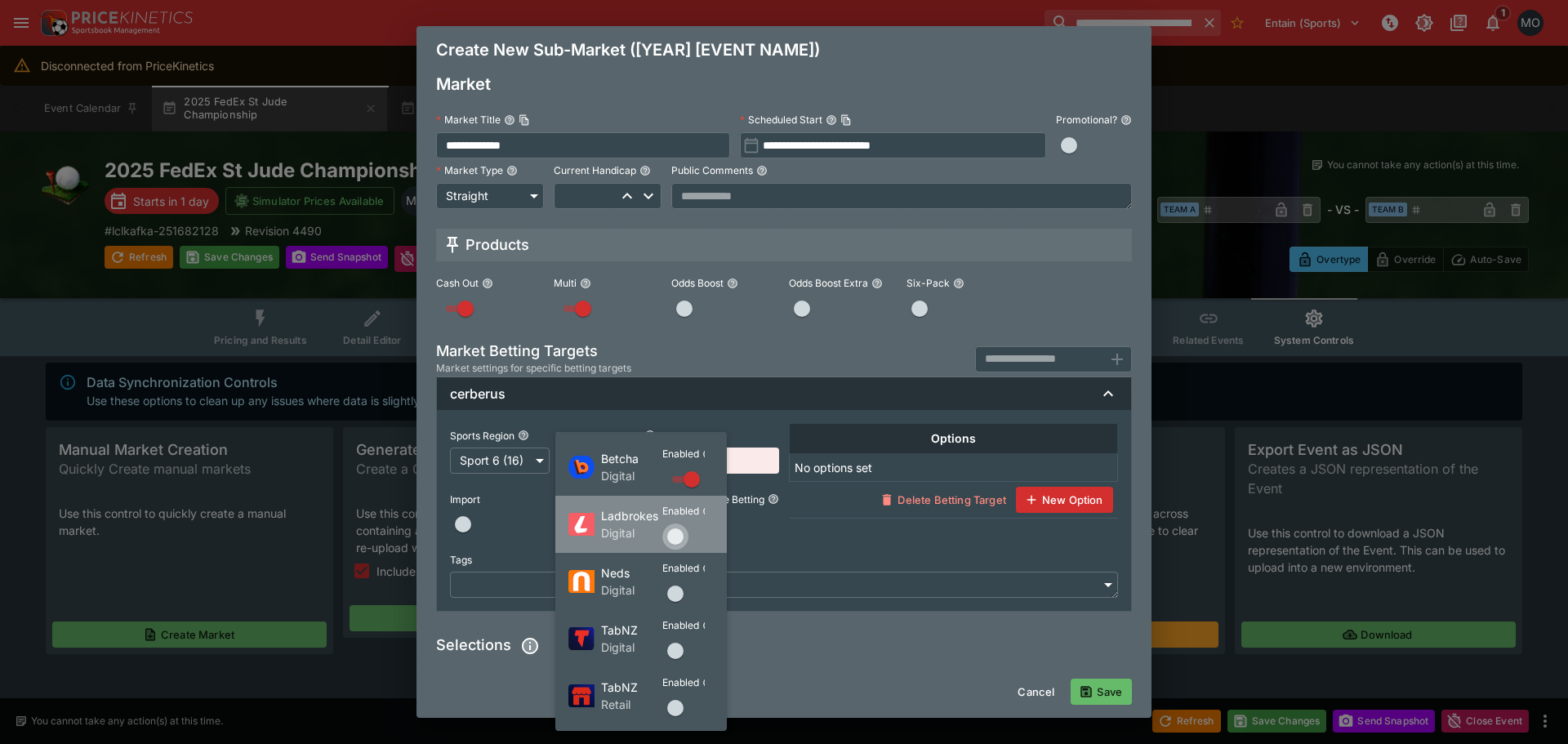 click at bounding box center (675, 537) 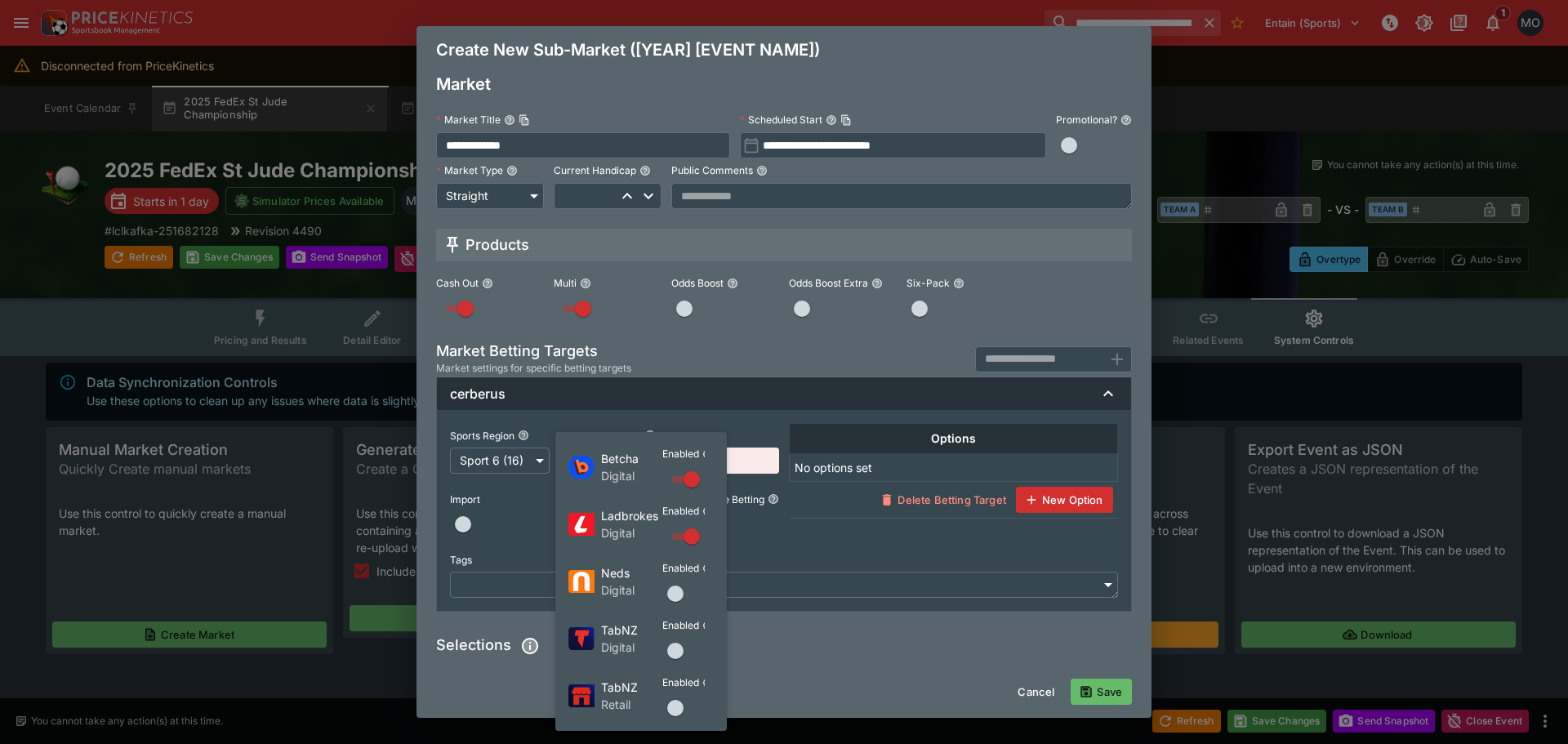 click at bounding box center [675, 594] 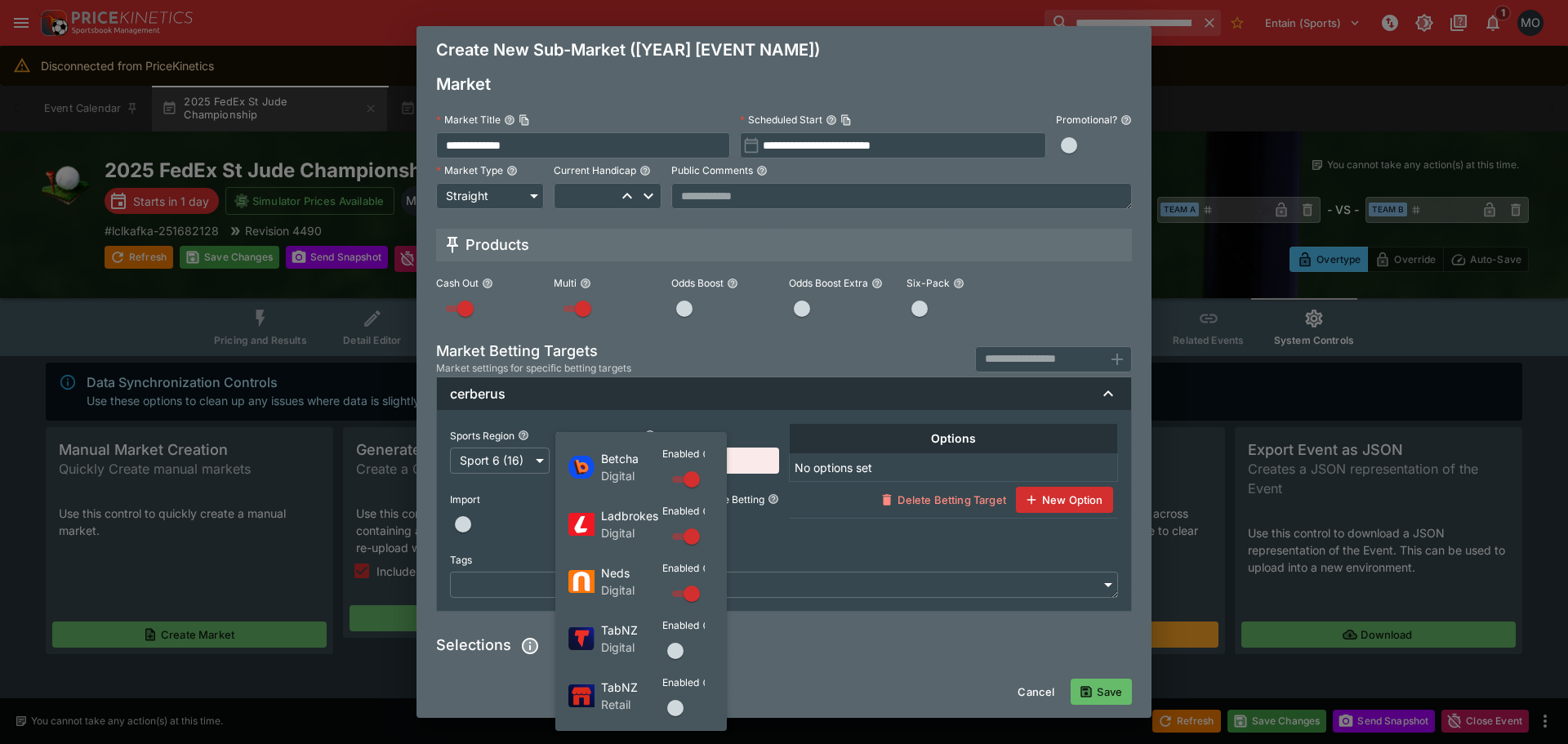 click at bounding box center (675, 651) 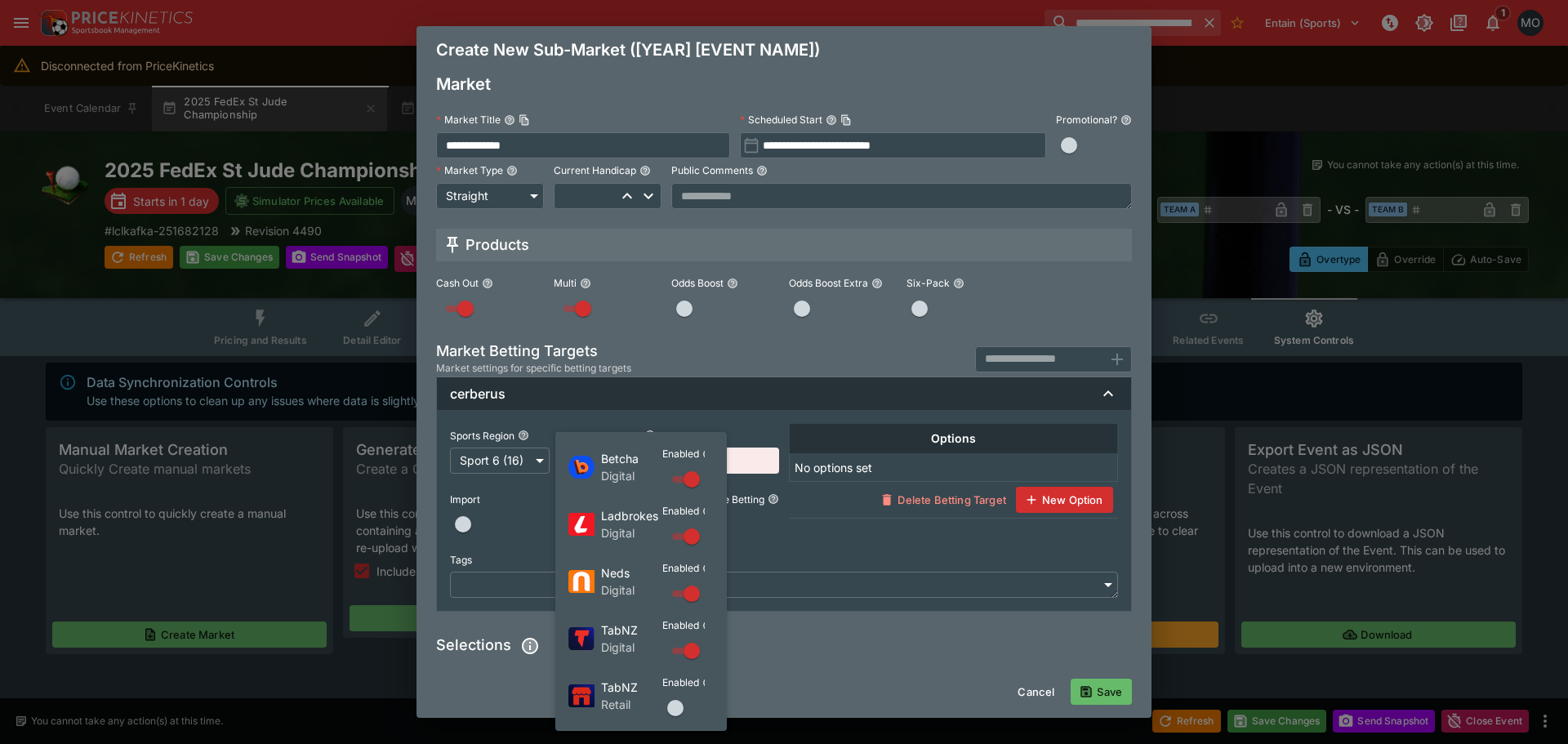 click at bounding box center [675, 708] 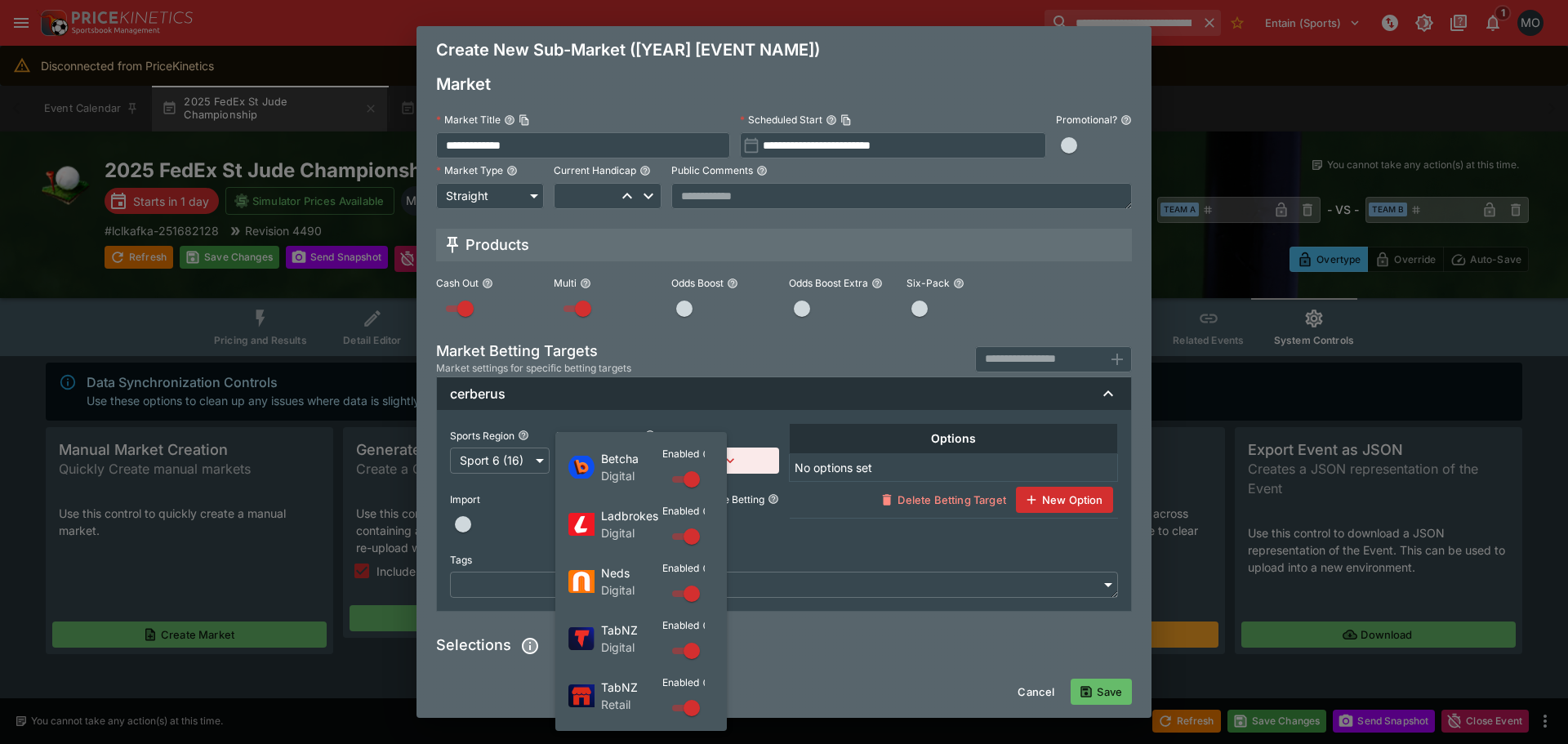 click at bounding box center (784, 372) 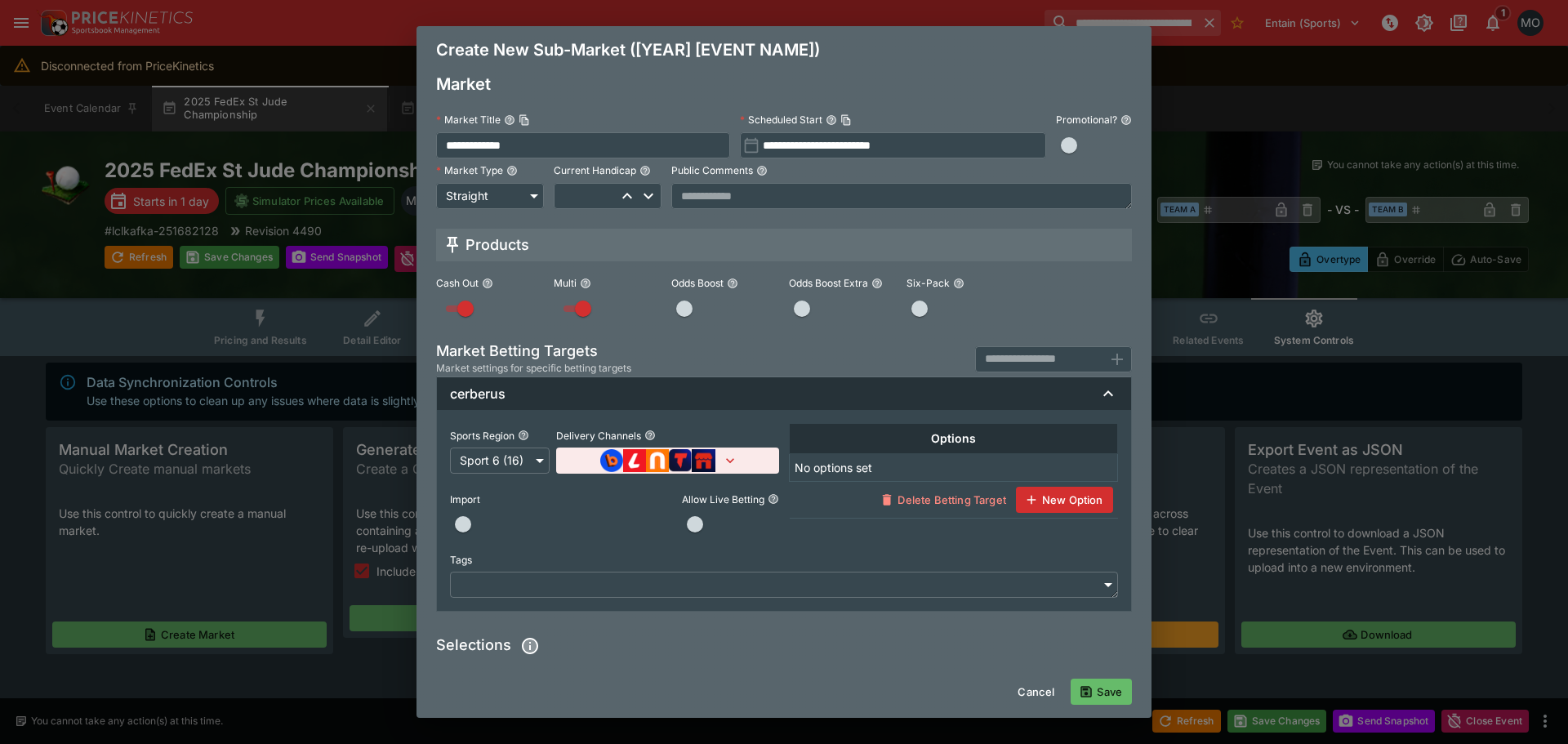 click on "Import Allow Live Betting" at bounding box center (614, 506) 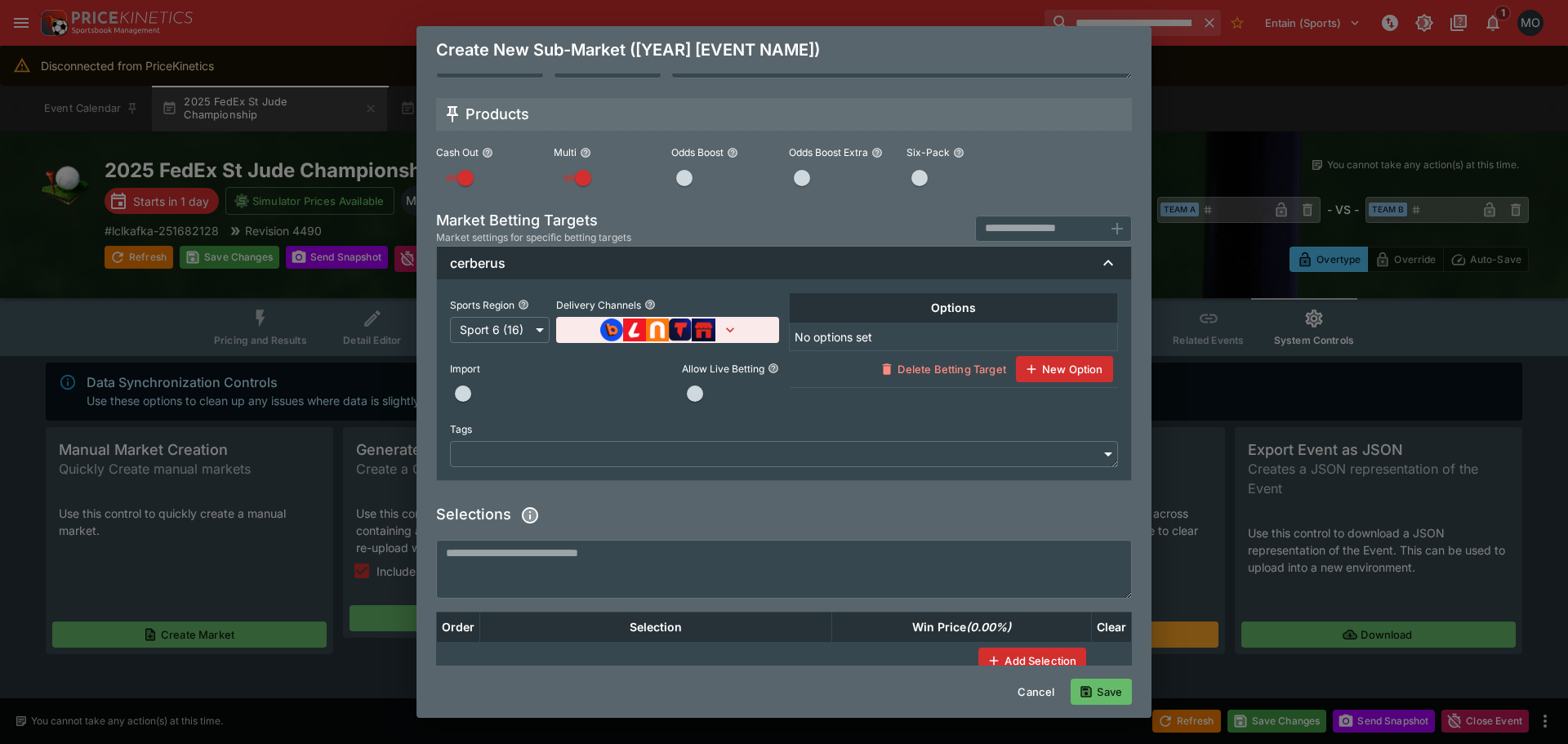 scroll, scrollTop: 164, scrollLeft: 0, axis: vertical 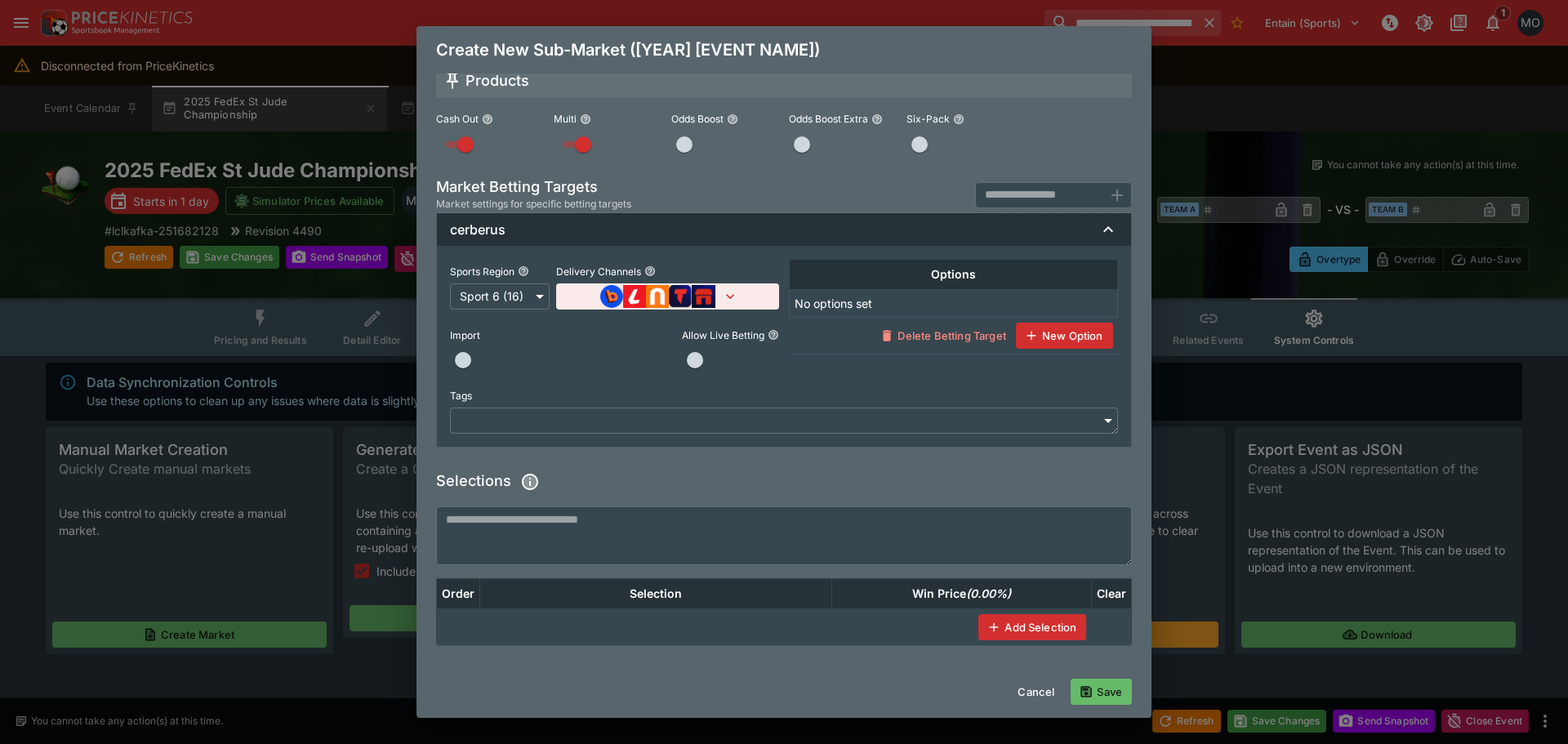 click at bounding box center [784, 536] 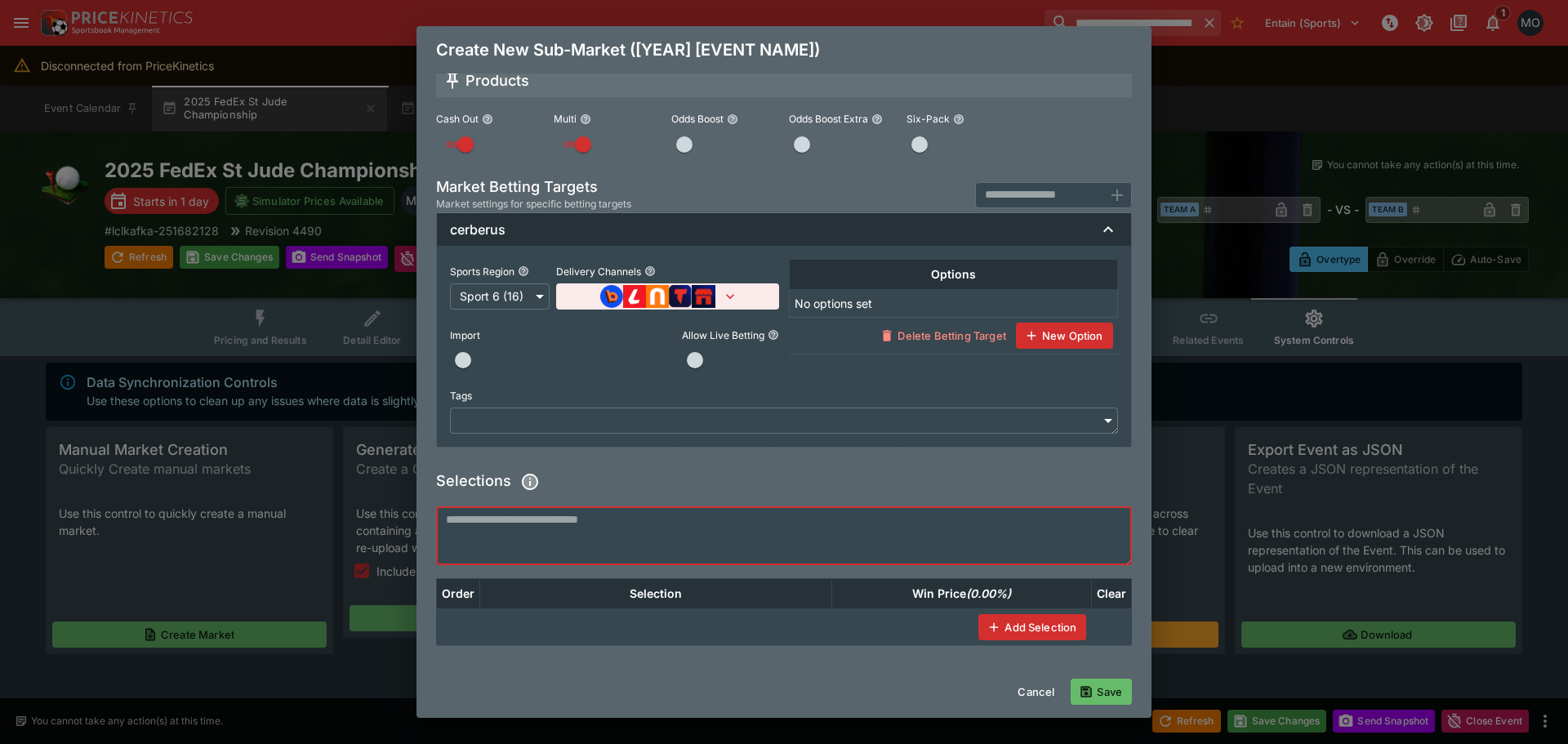 paste 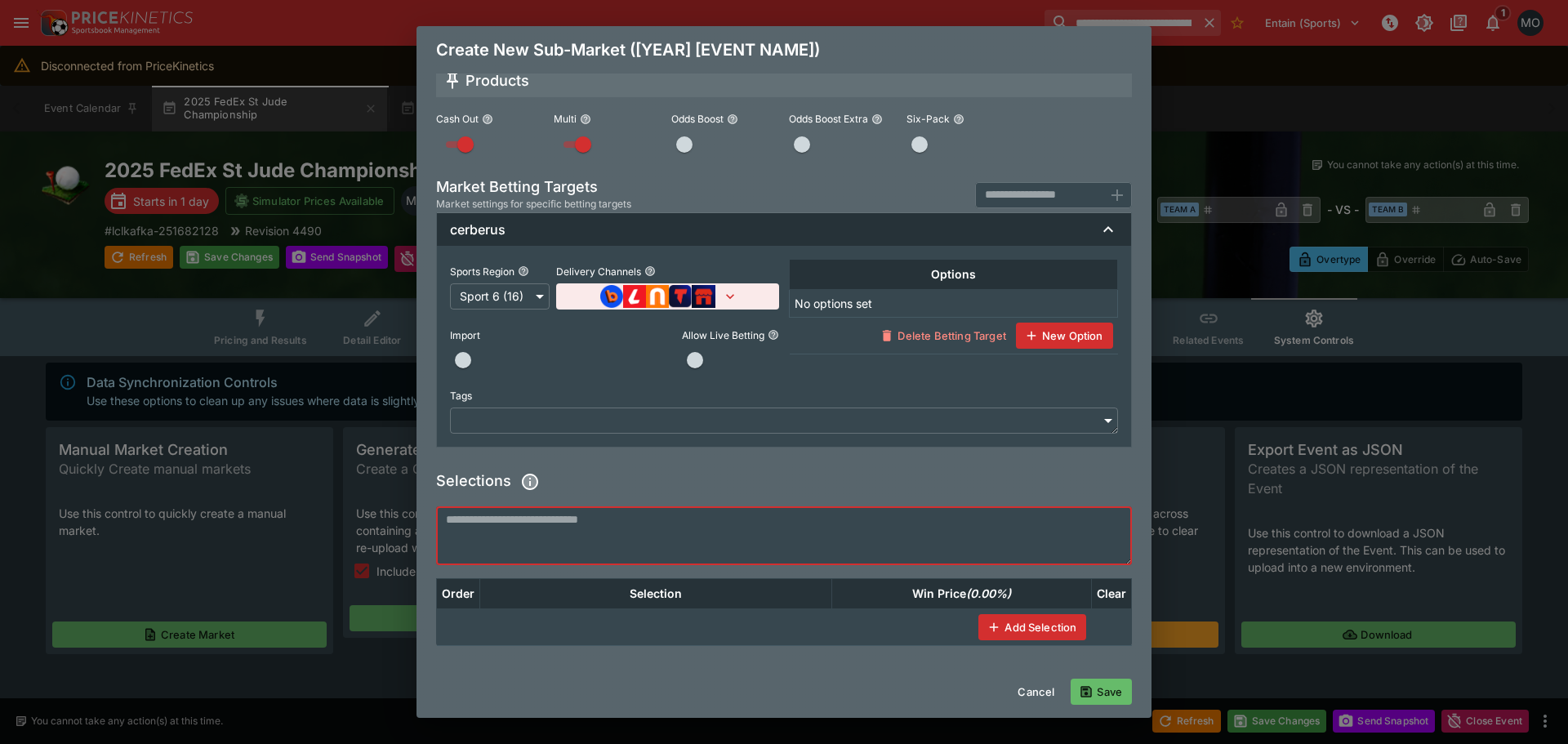 type 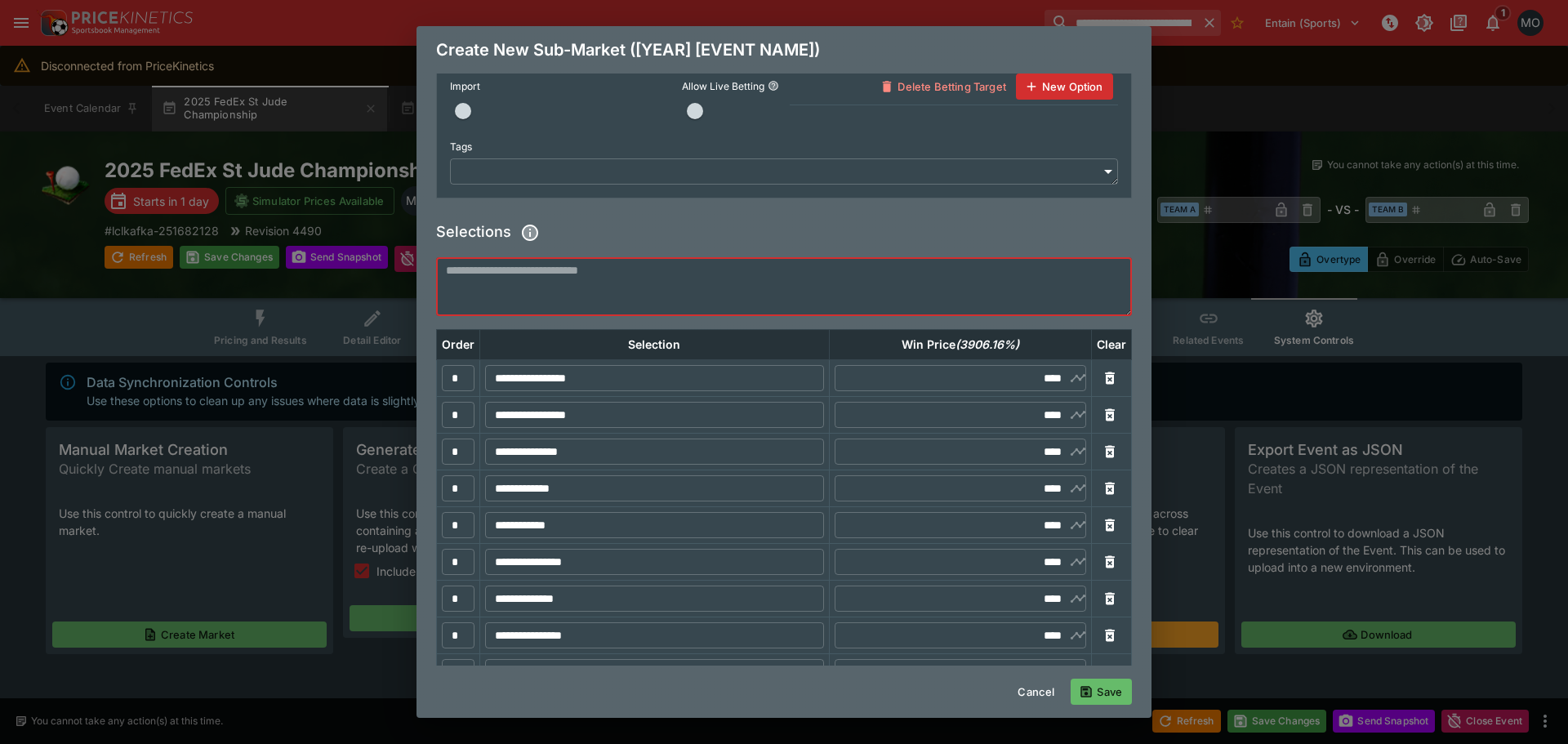 scroll, scrollTop: 0, scrollLeft: 0, axis: both 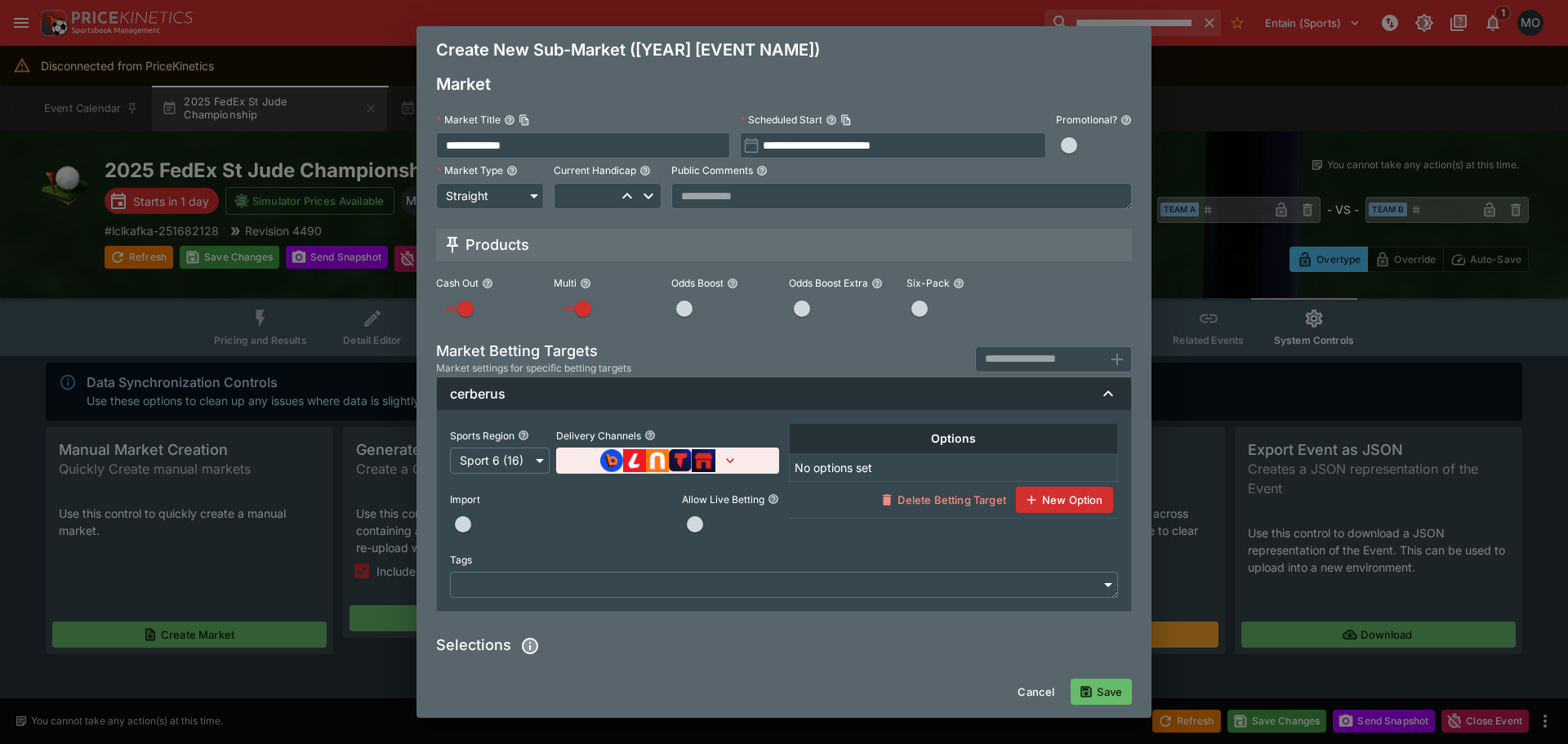 click on "Save" at bounding box center [1101, 692] 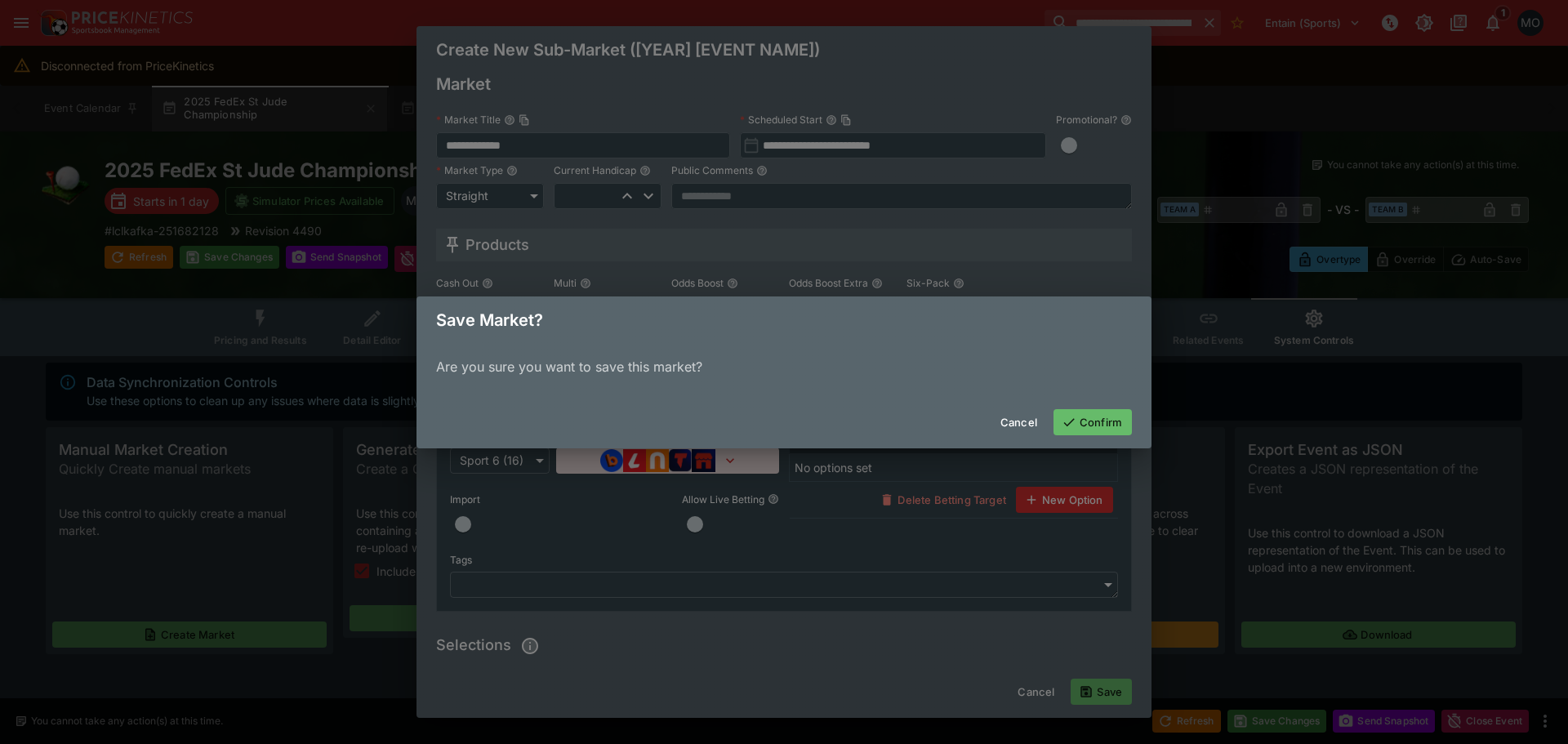 click on "Confirm" at bounding box center (1093, 422) 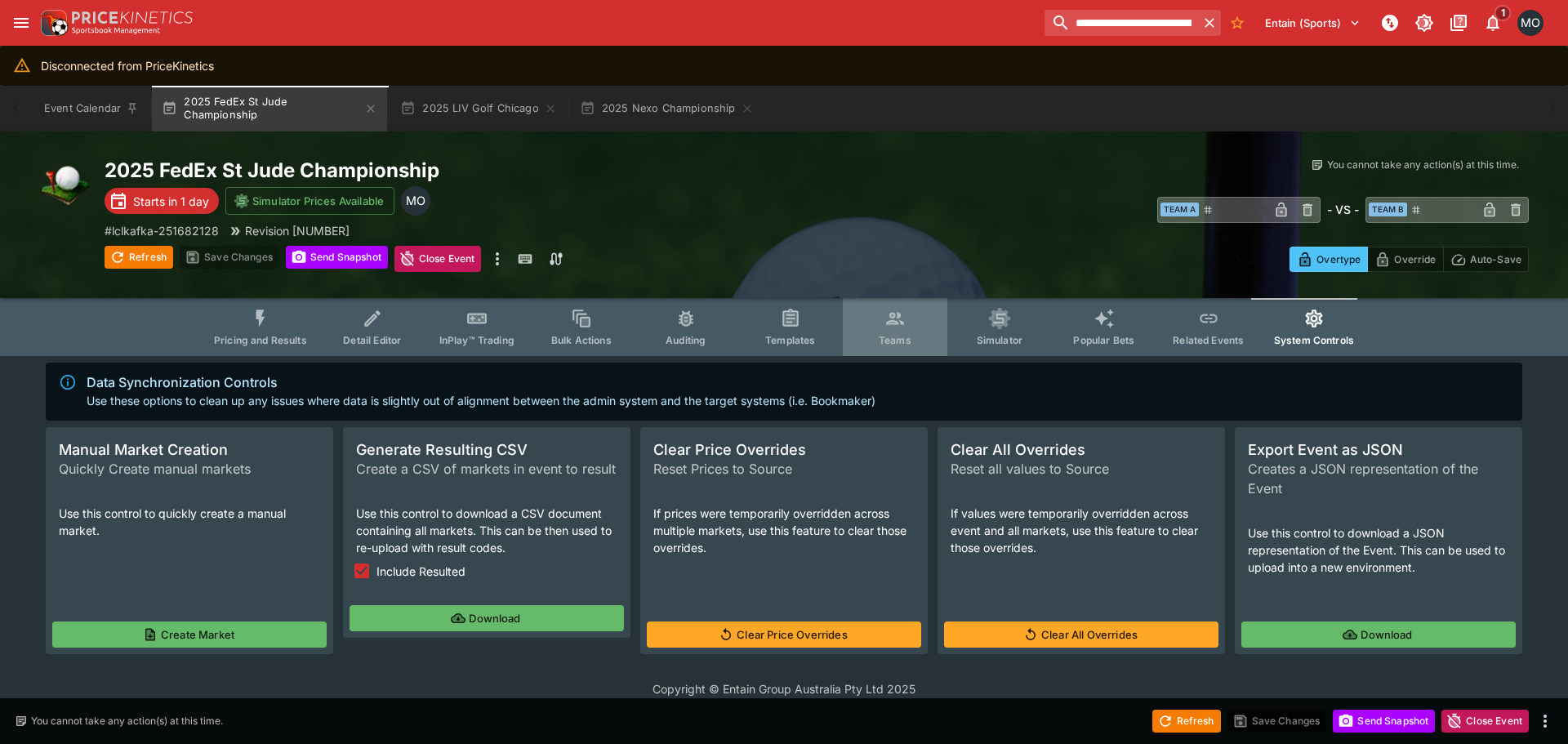 click on "Teams" at bounding box center (895, 327) 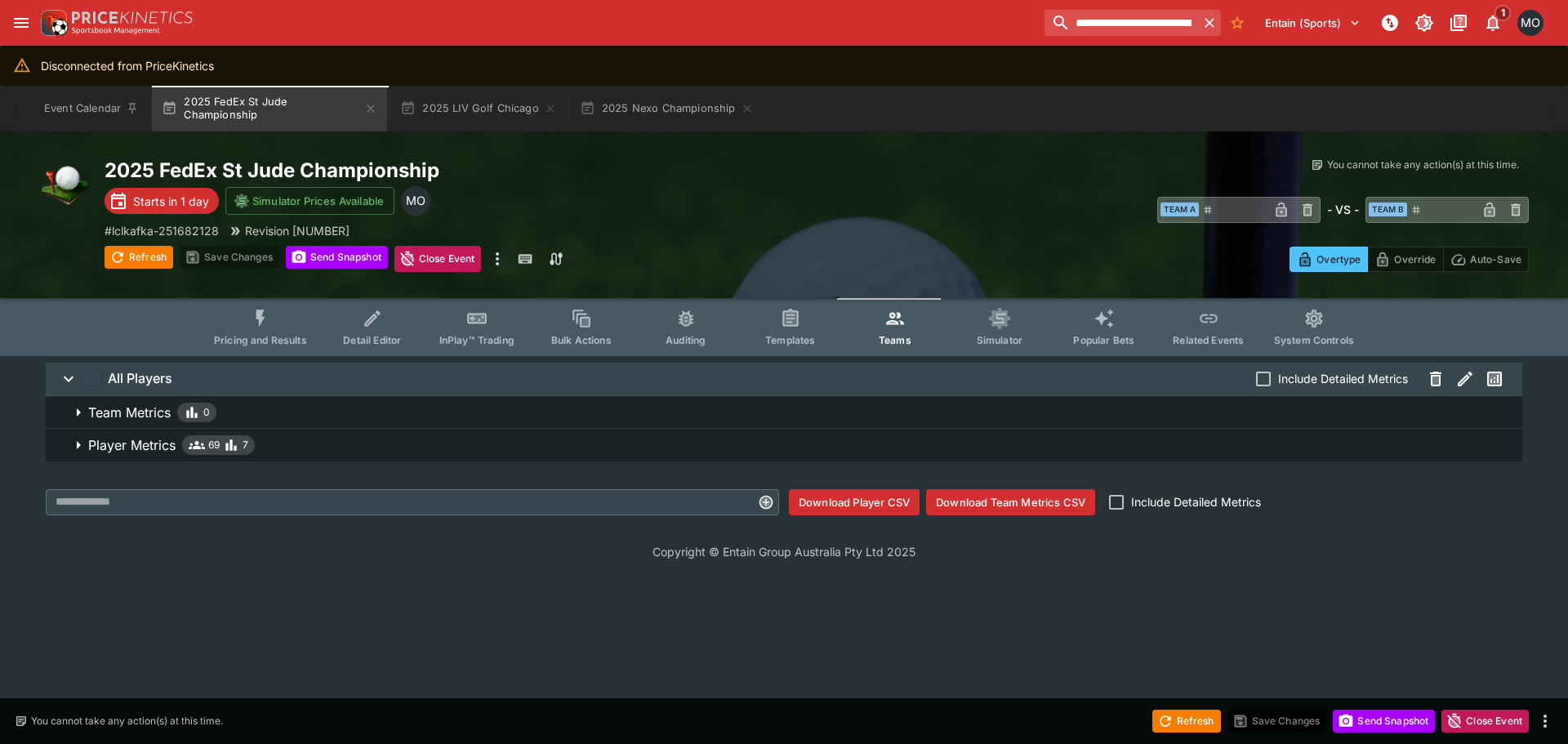 click on "System Controls" at bounding box center [1314, 327] 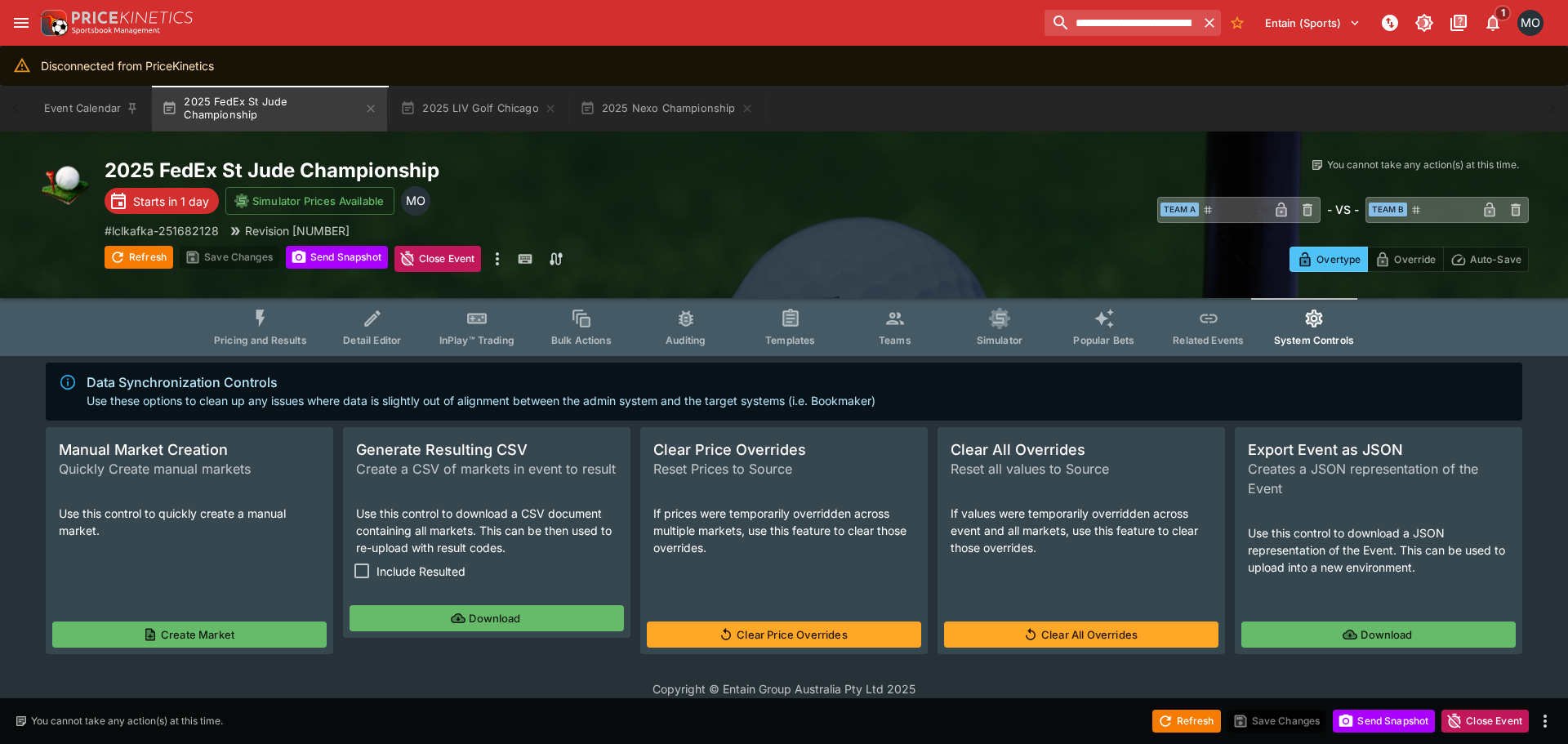 click on "Create Market" at bounding box center (189, 635) 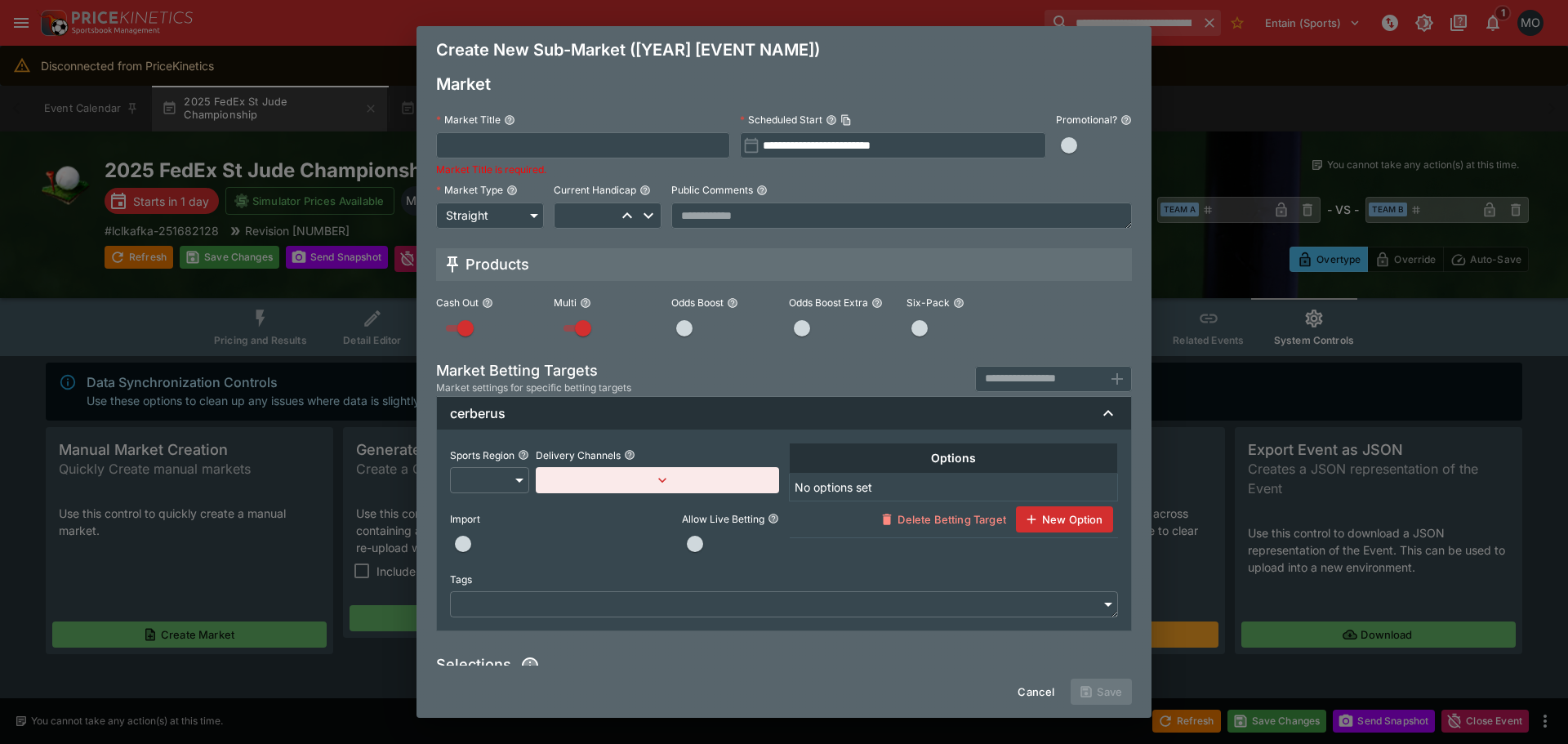 click at bounding box center (583, 145) 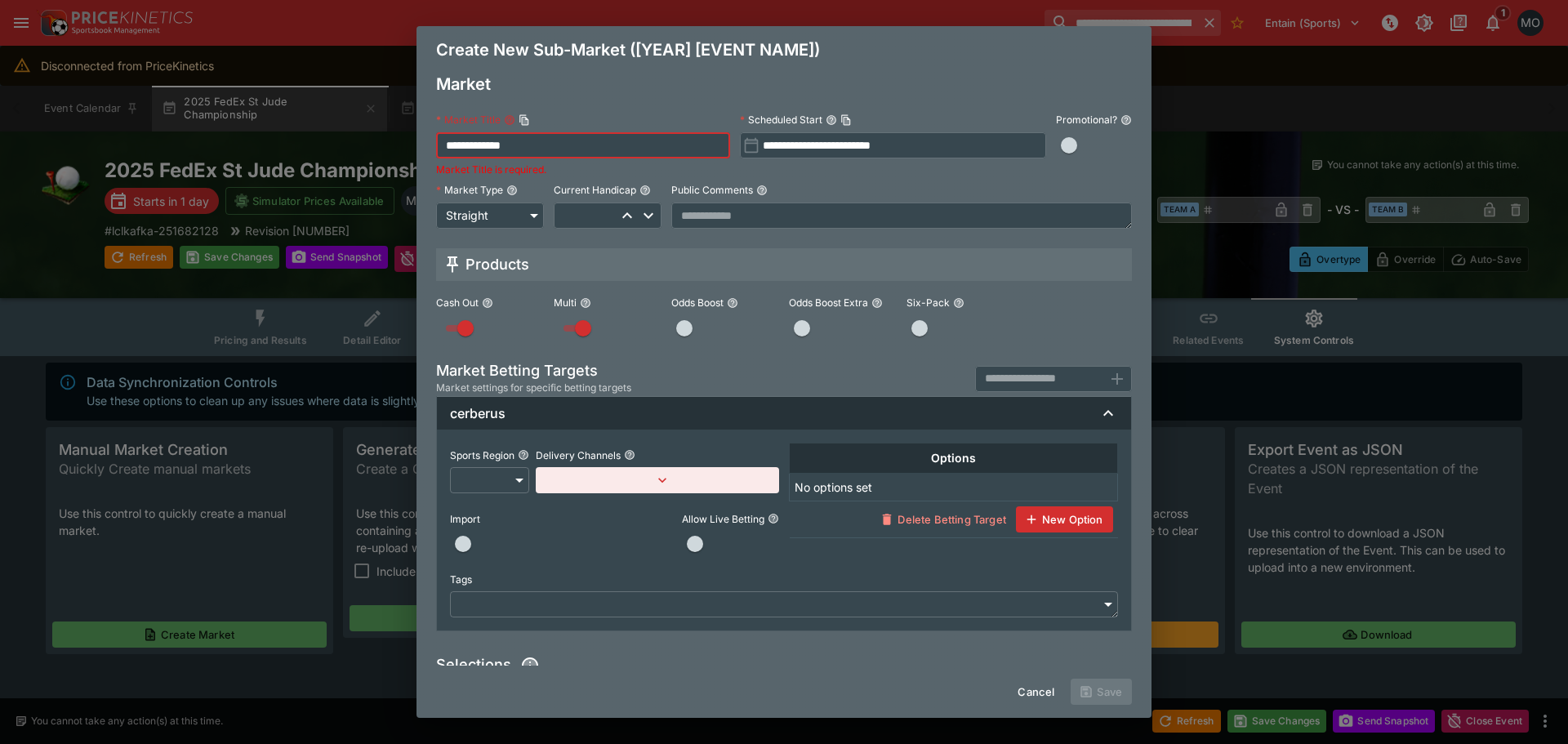 type on "**********" 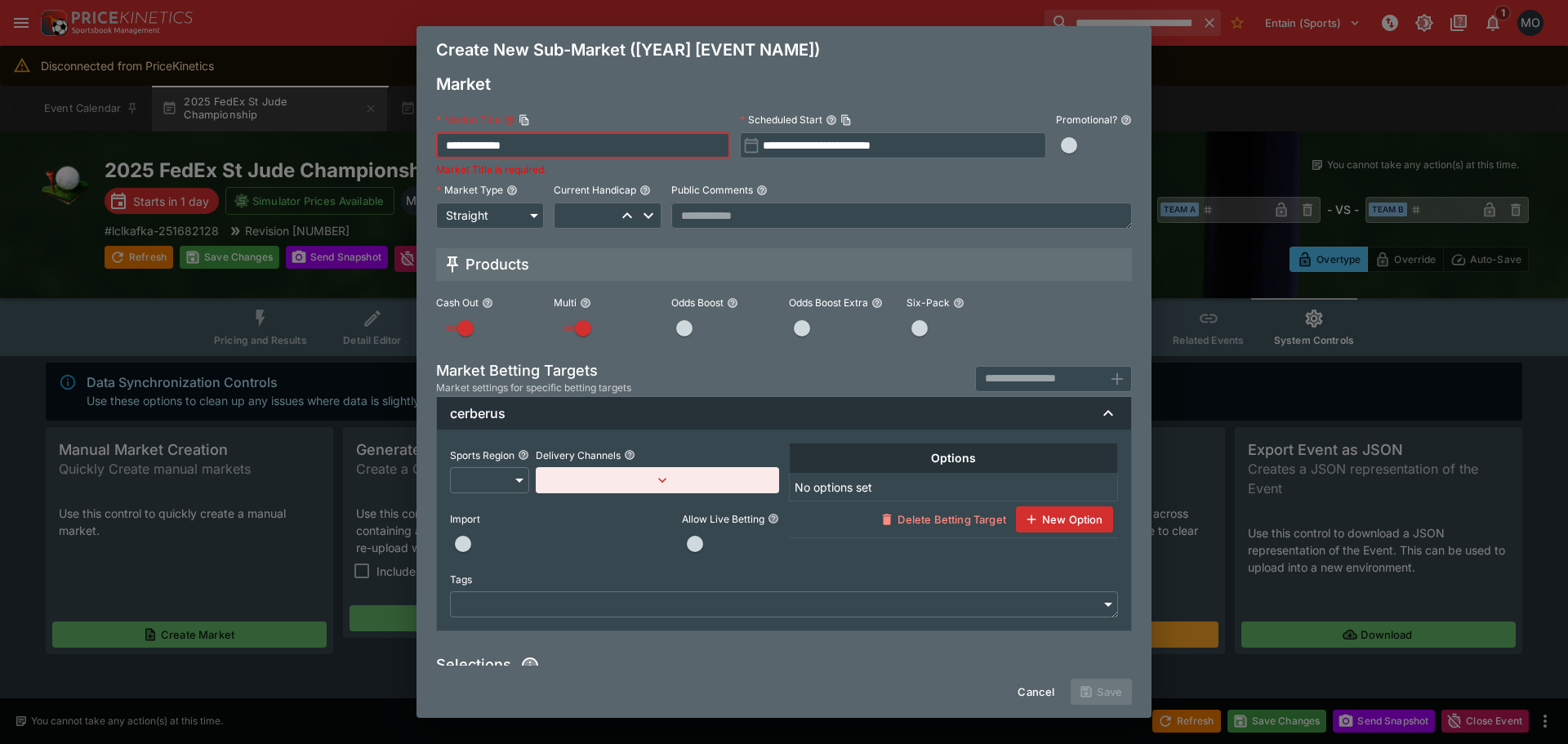 click on "**********" at bounding box center (784, 359) 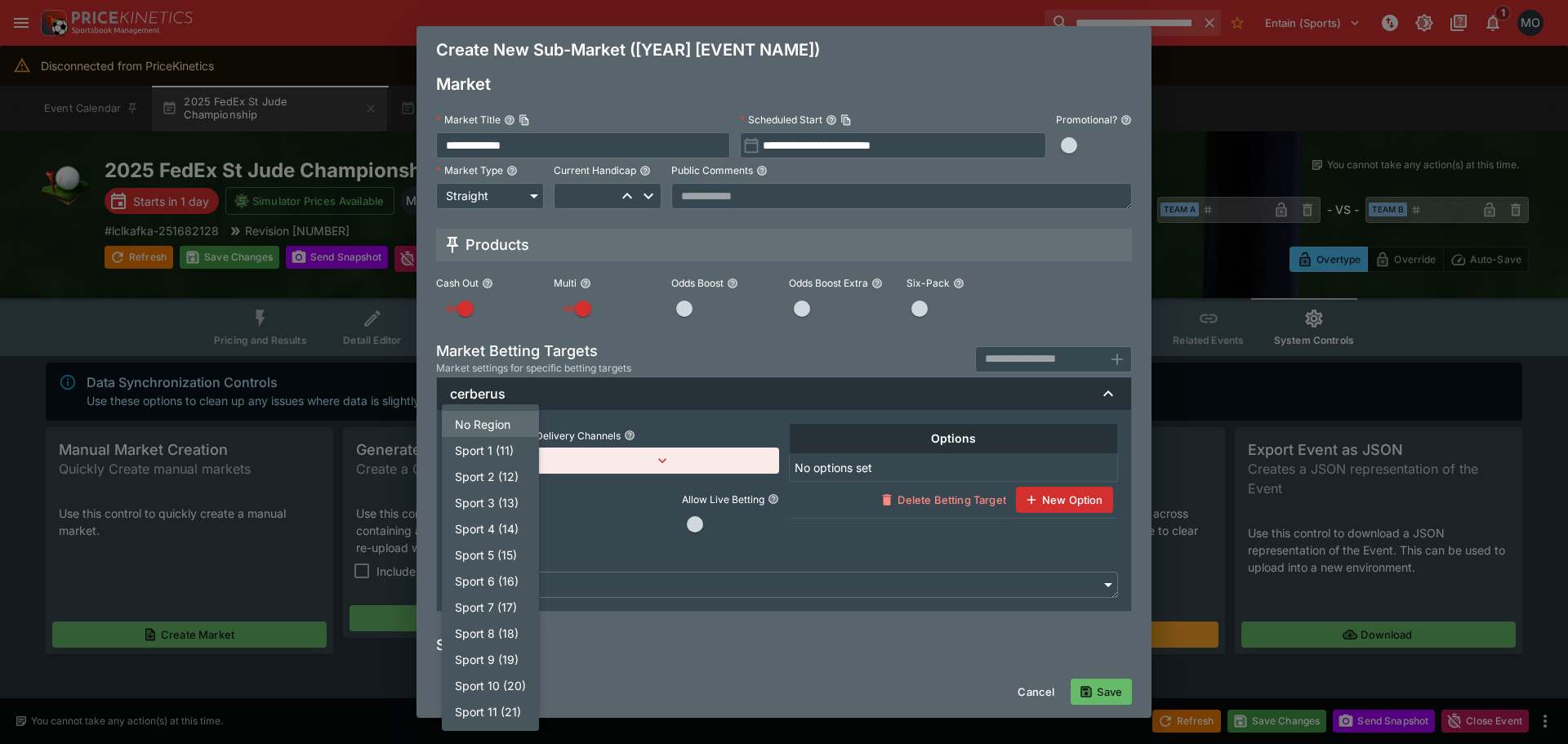click on "Sport 6 (16)" at bounding box center (490, 581) 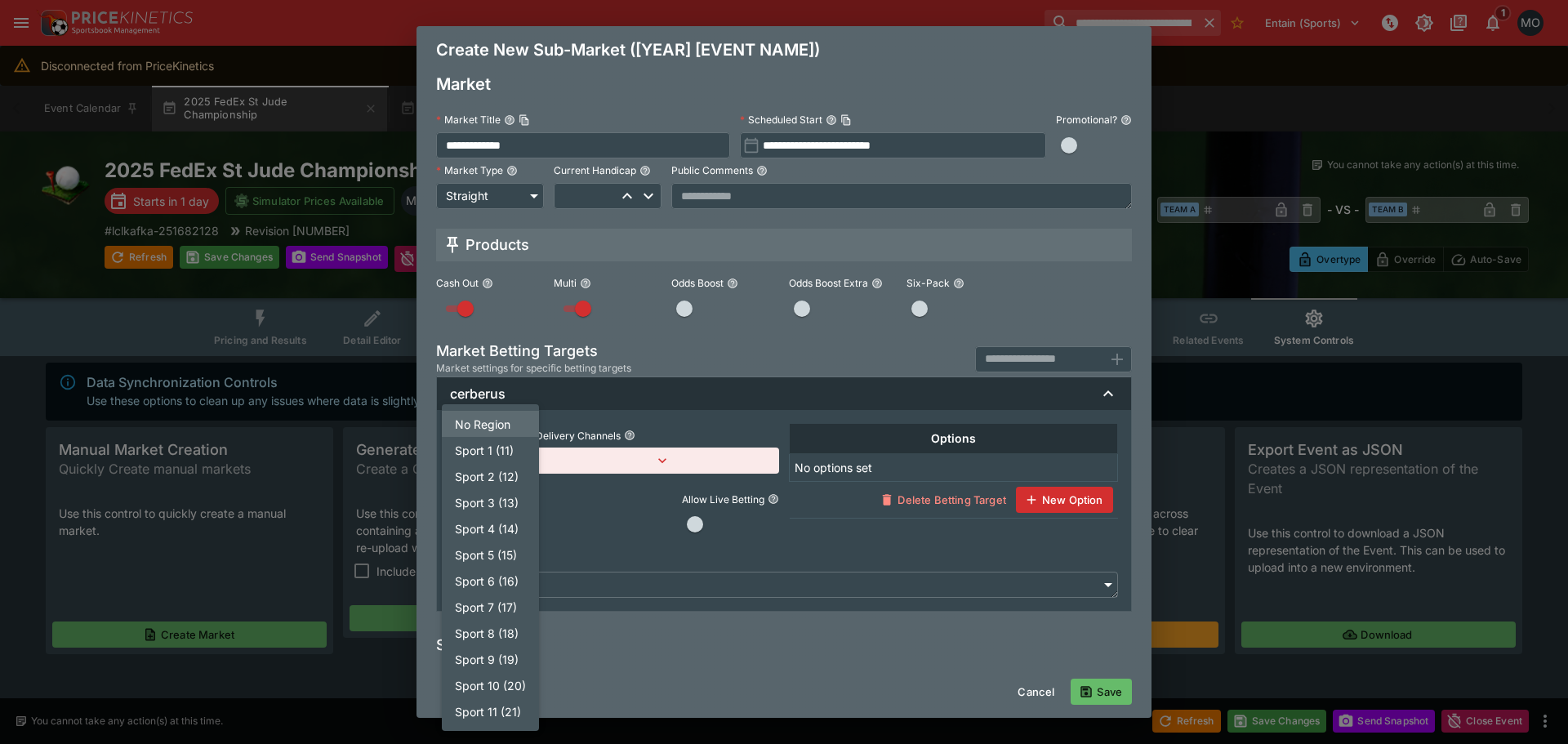 type on "**" 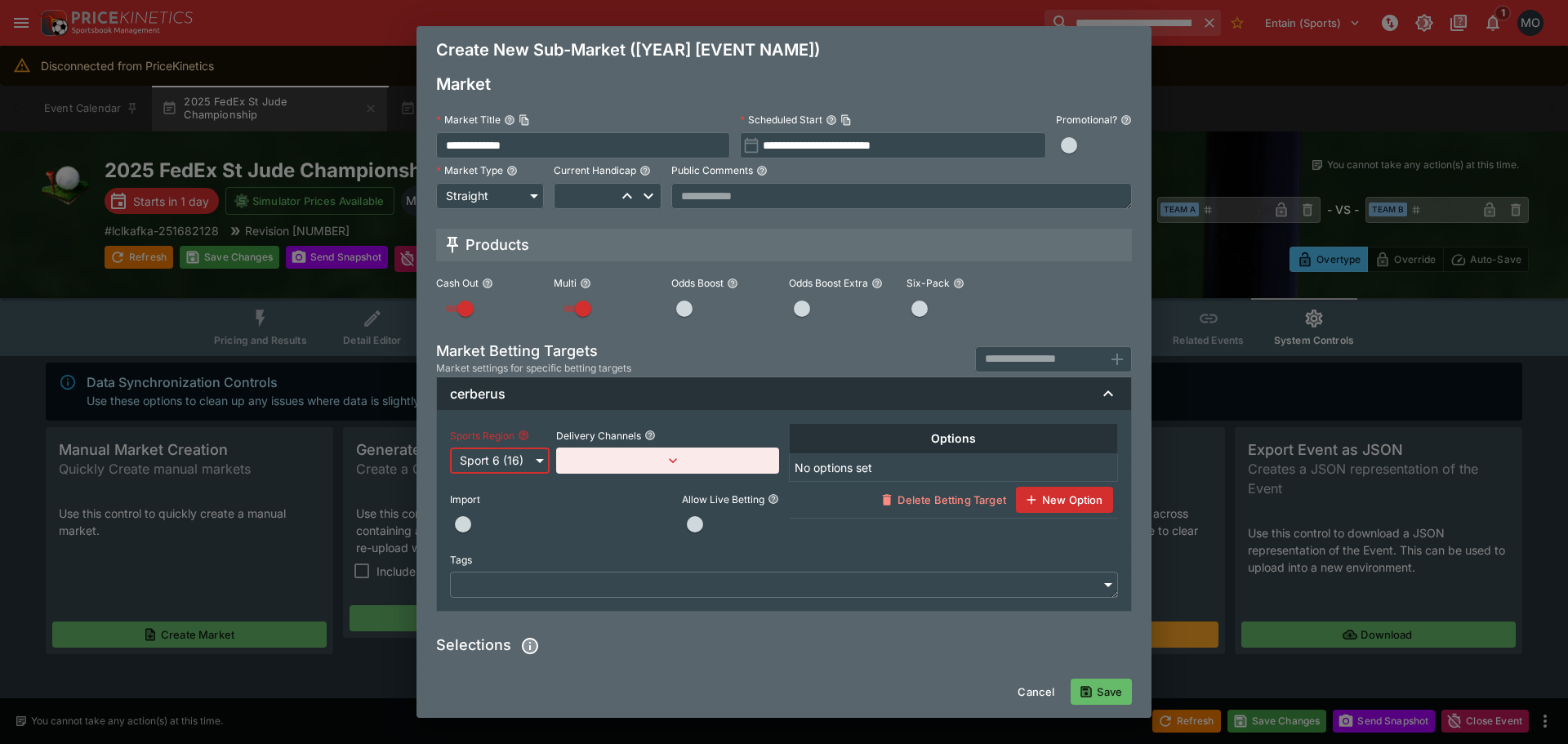 click at bounding box center (667, 461) 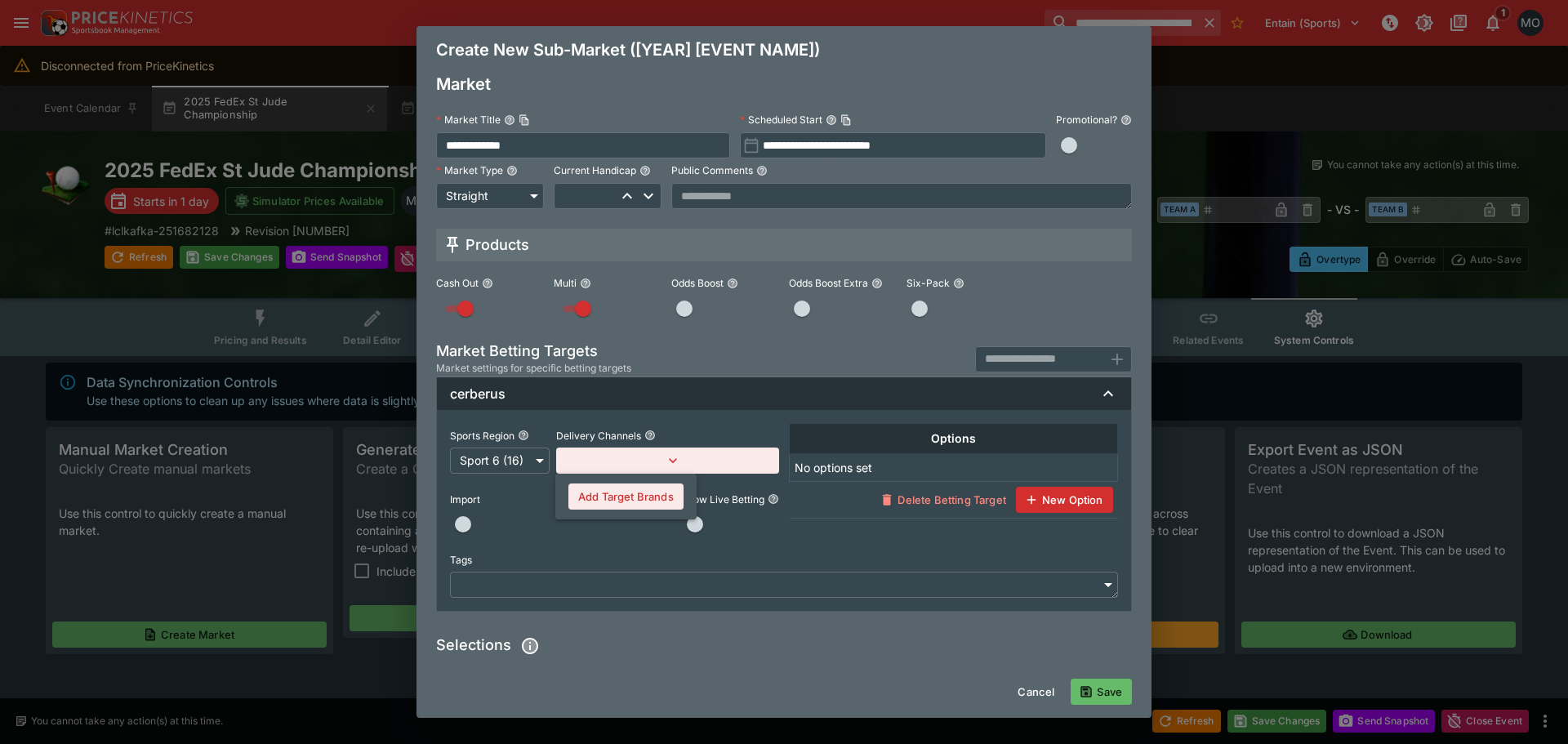 click on "Add Target Brands" at bounding box center (626, 497) 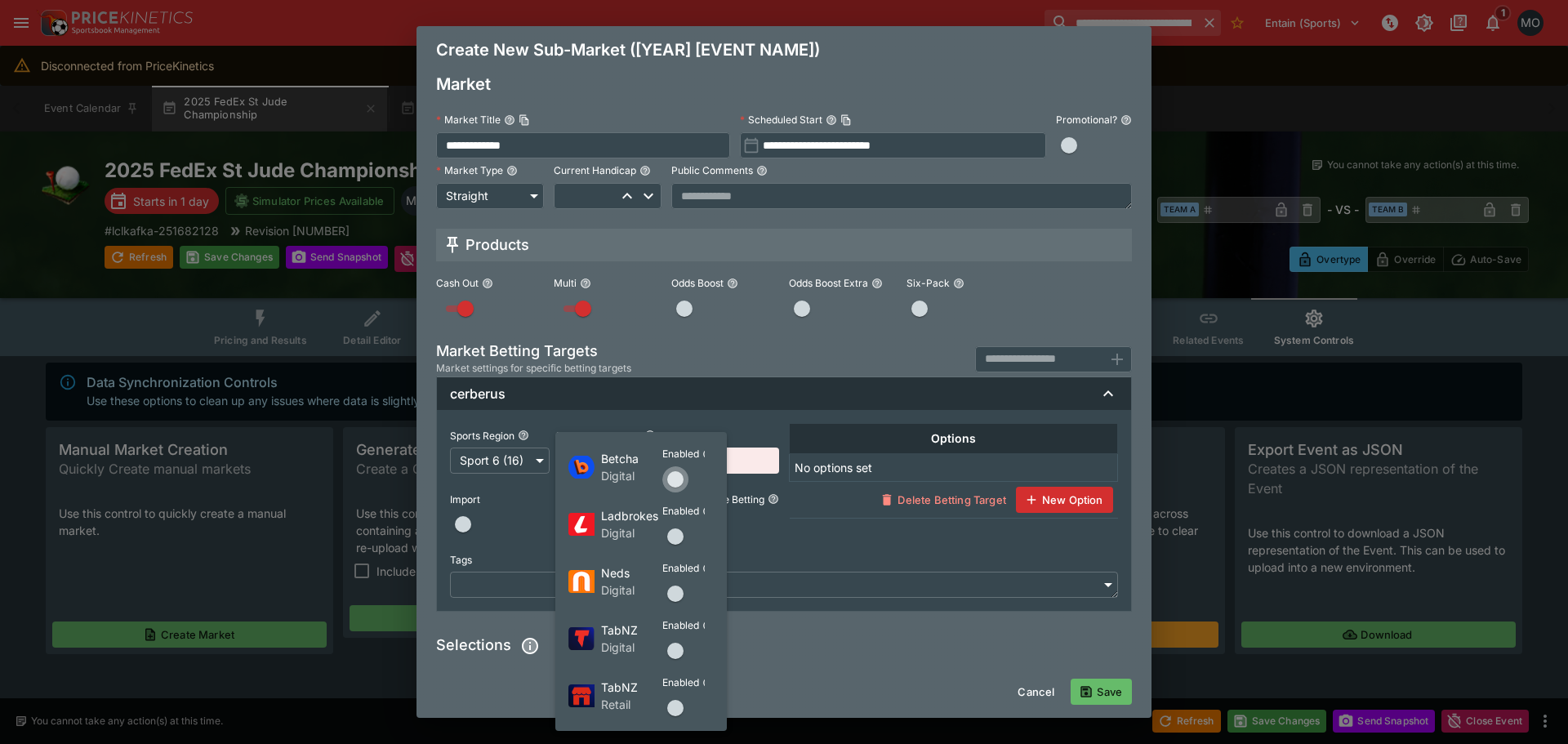 click at bounding box center (675, 479) 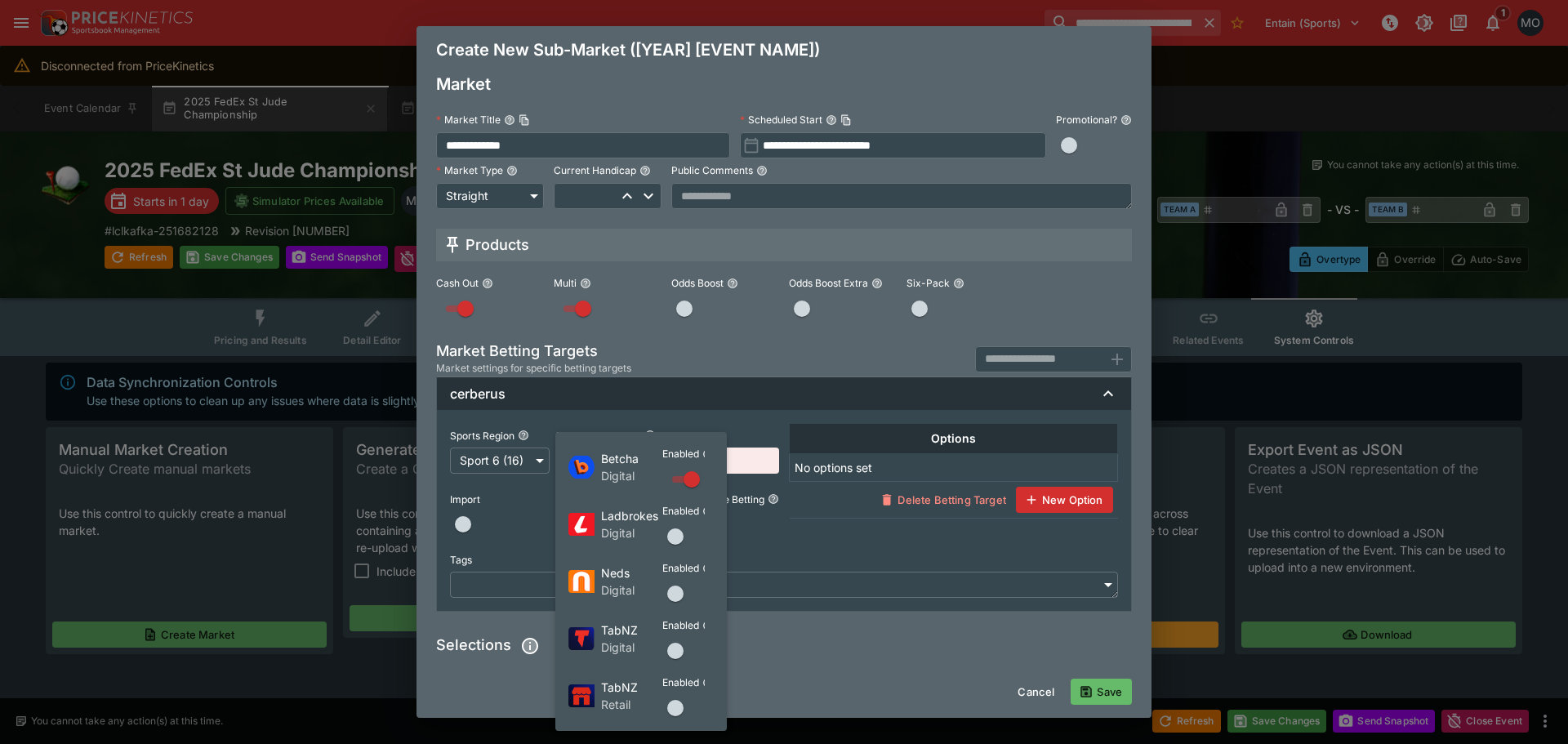 click at bounding box center (675, 537) 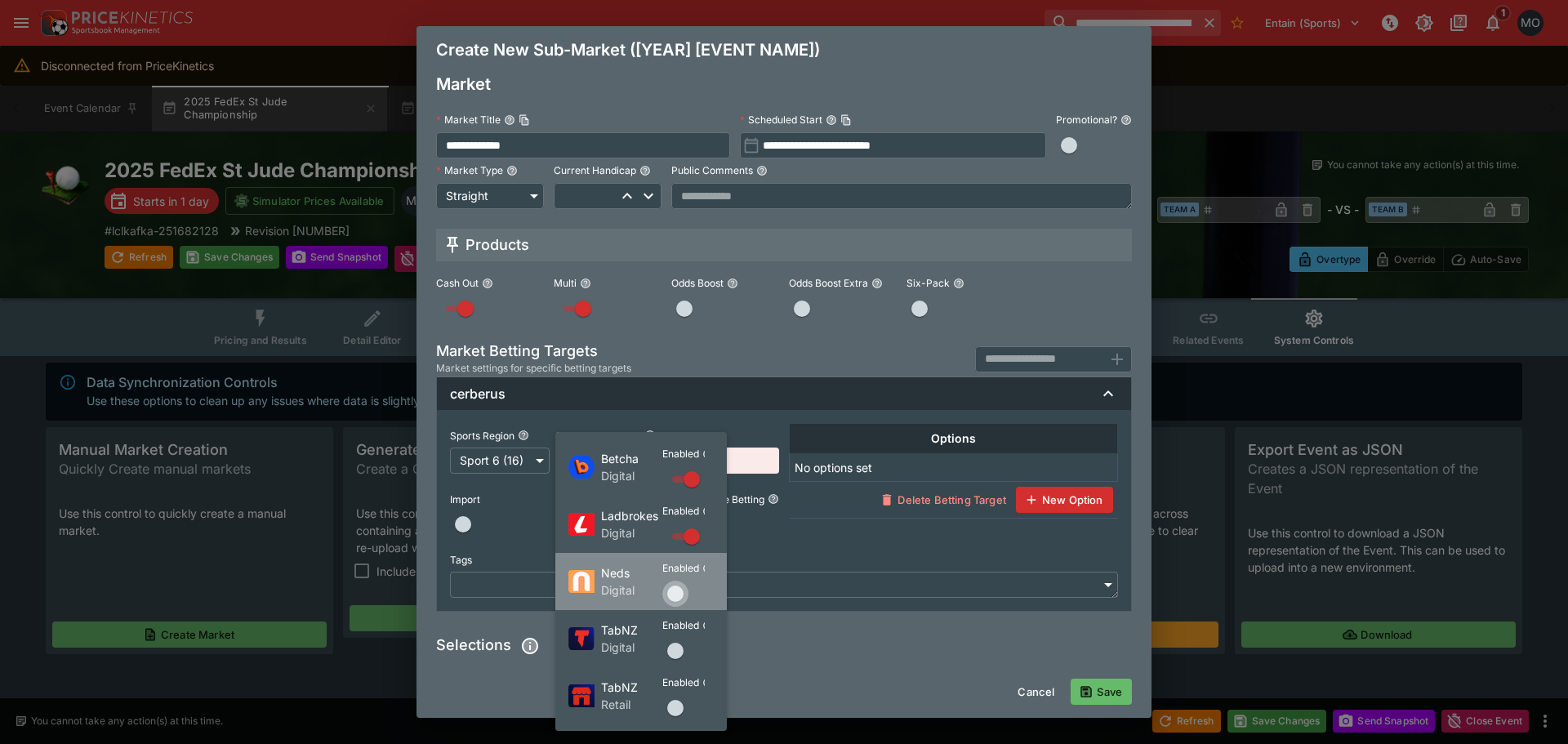 click at bounding box center (675, 594) 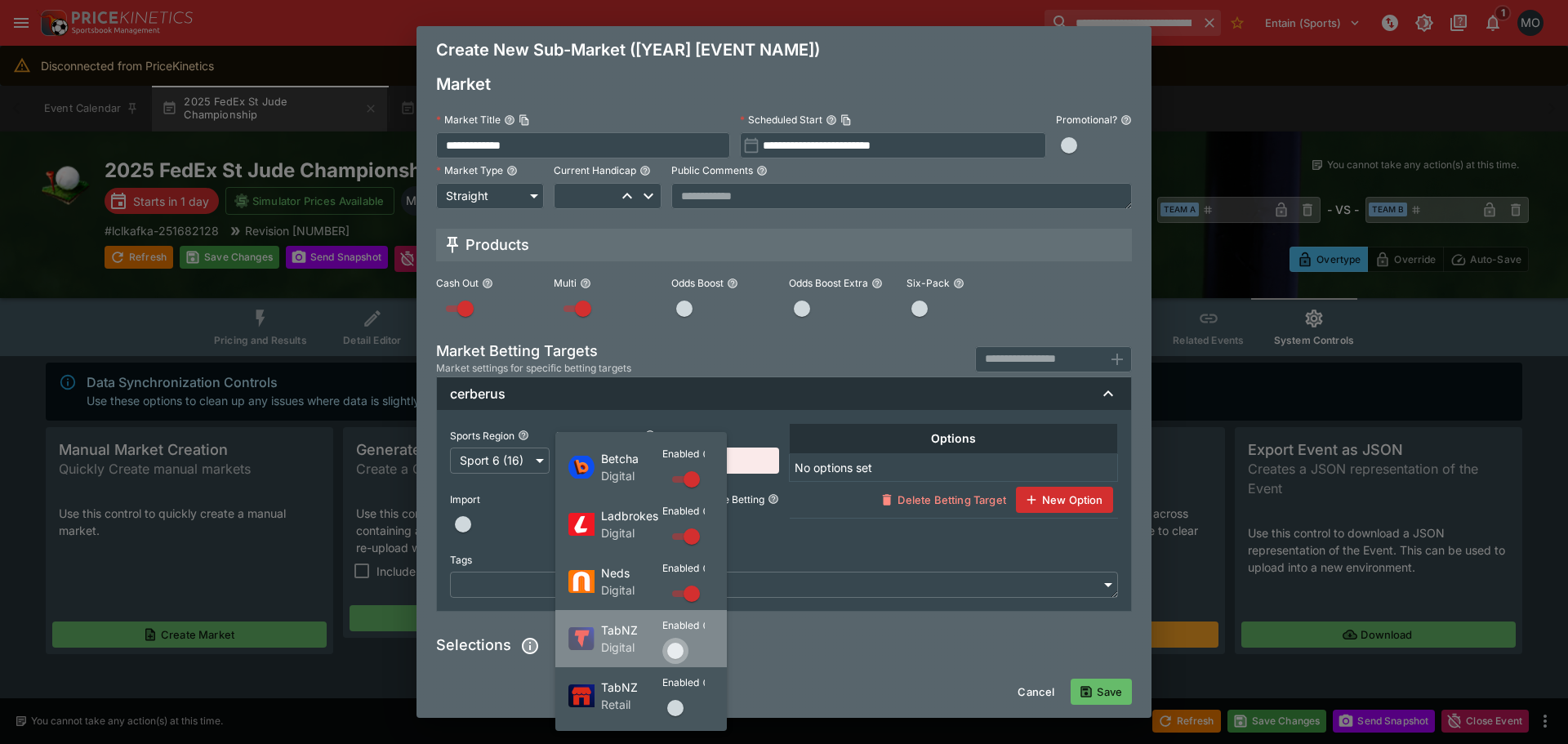 drag, startPoint x: 679, startPoint y: 639, endPoint x: 679, endPoint y: 680, distance: 41 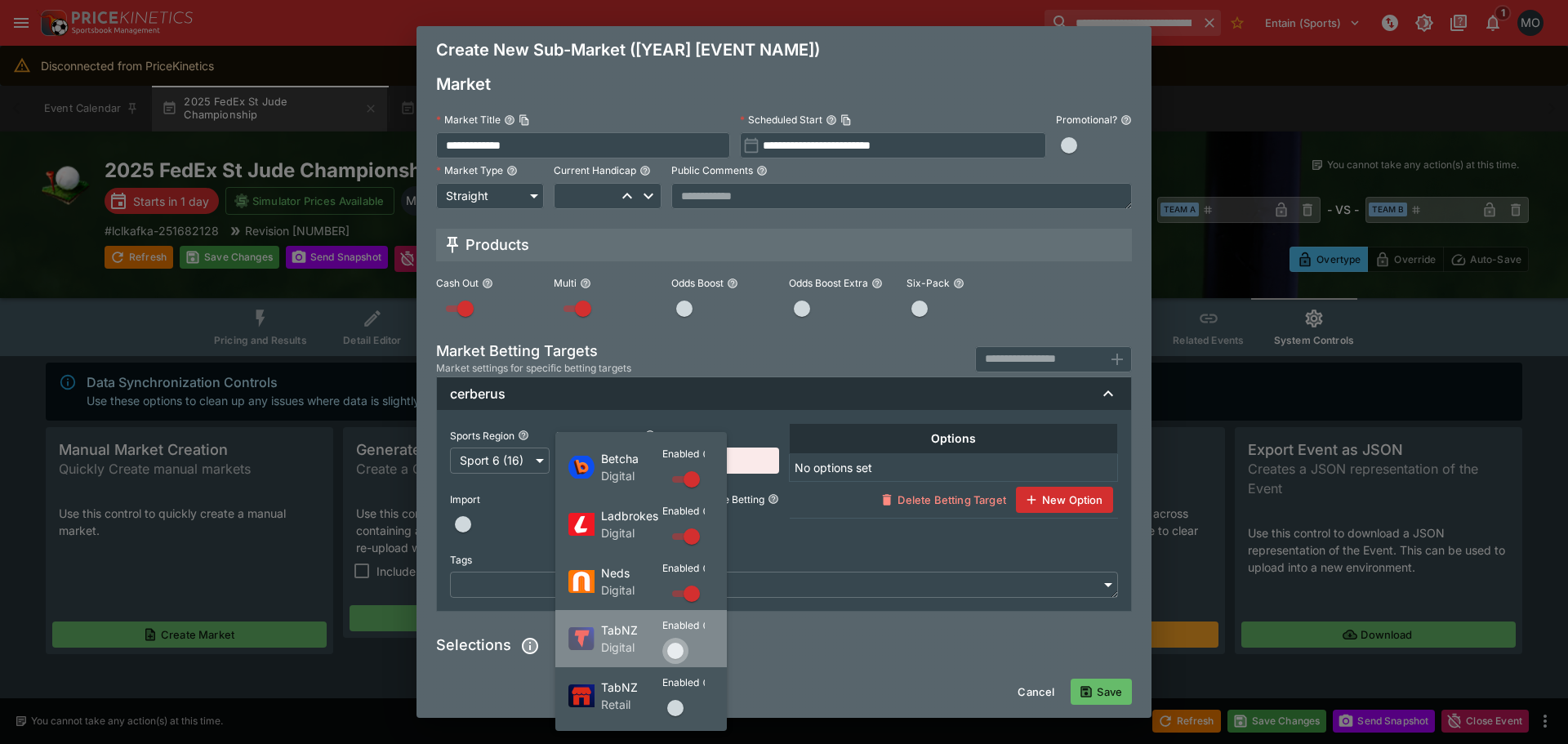 click at bounding box center (675, 651) 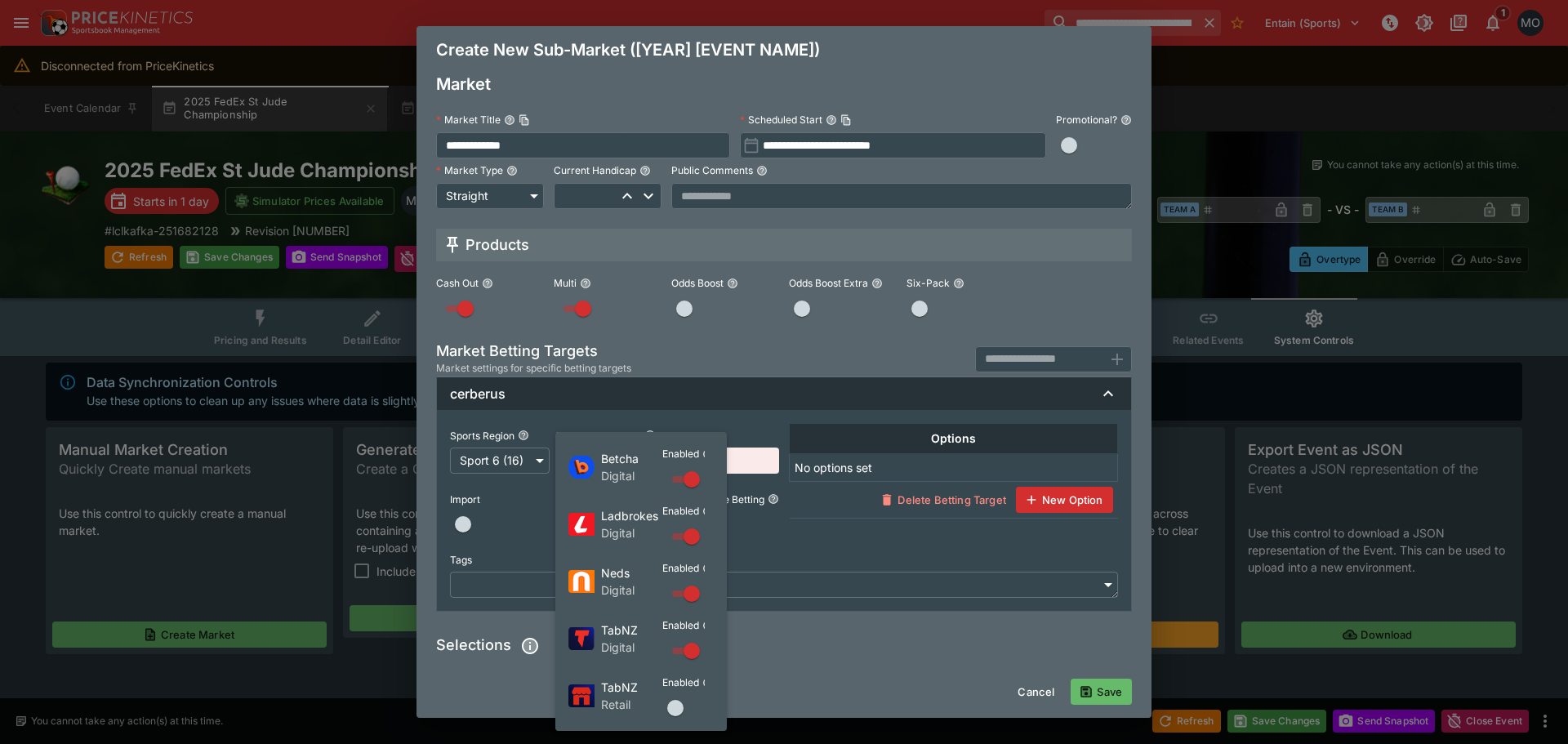 click at bounding box center [675, 708] 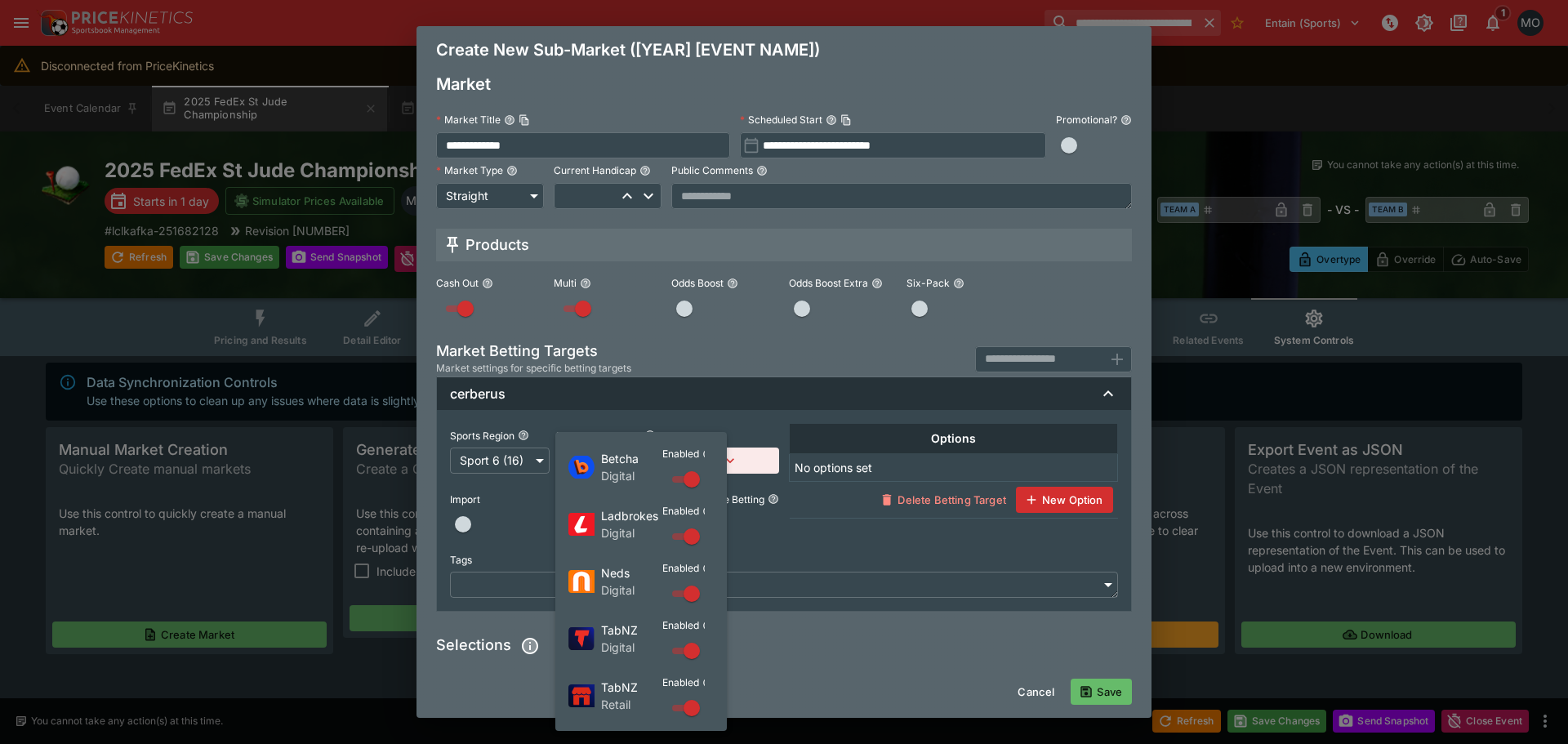 click at bounding box center [784, 372] 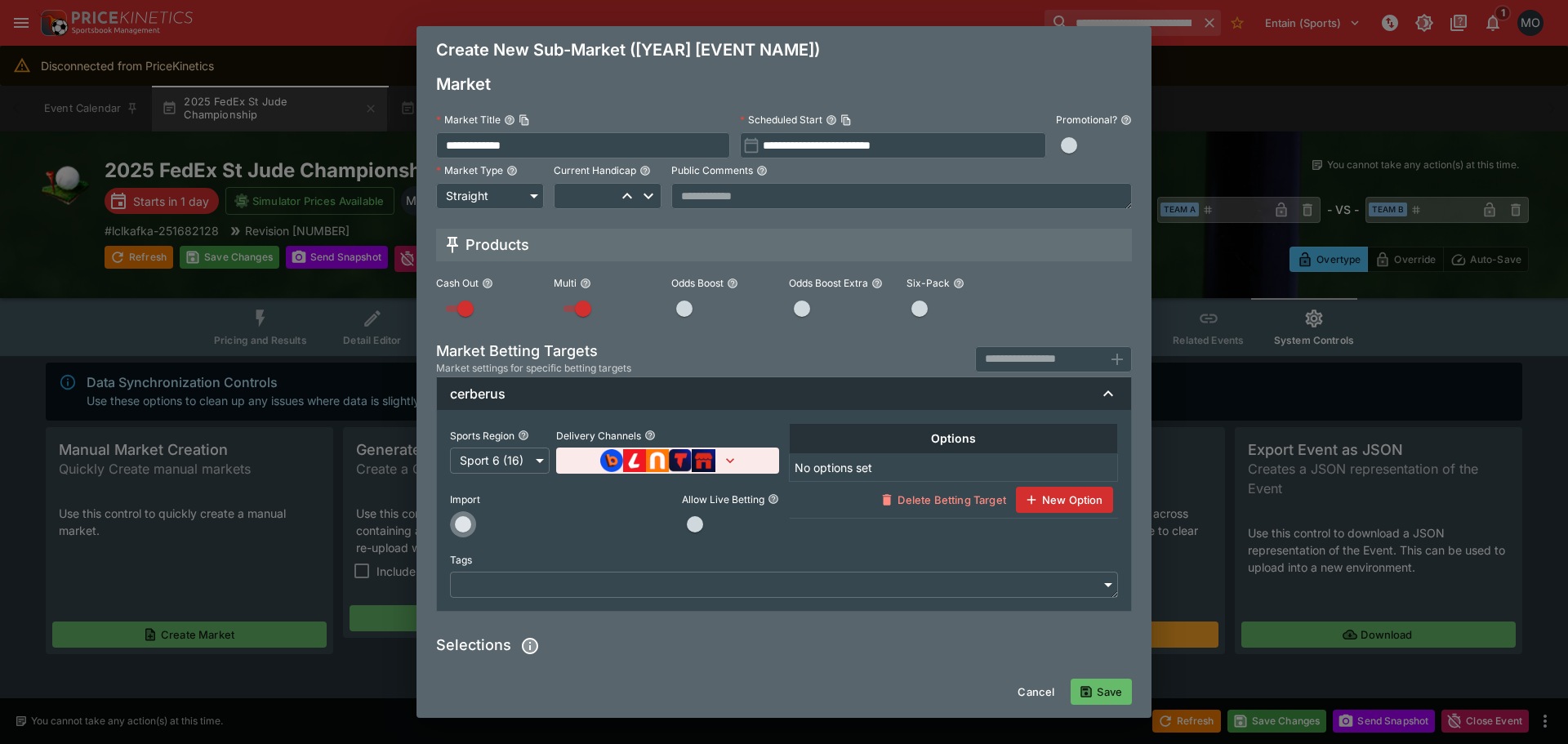 click at bounding box center [463, 524] 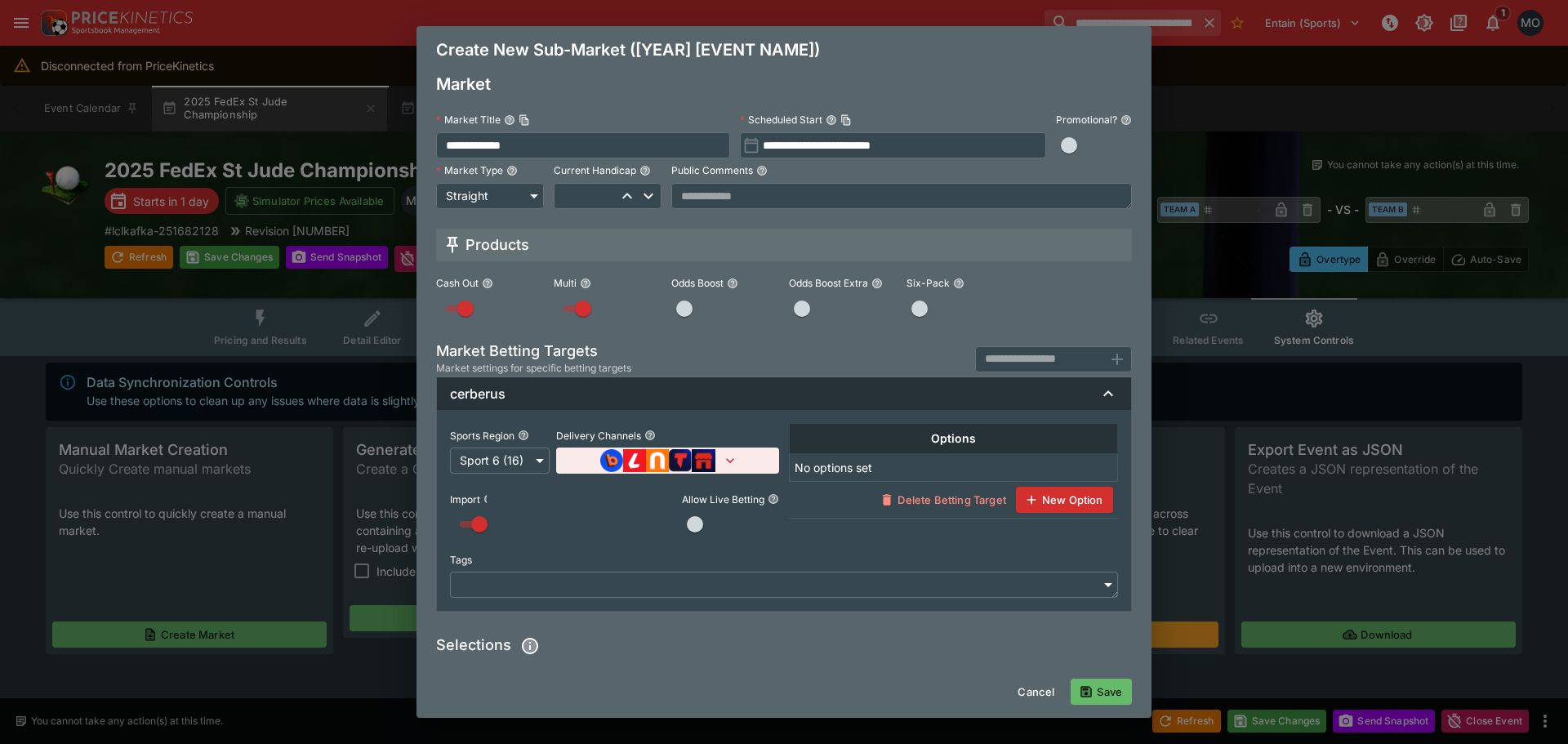 click at bounding box center [695, 524] 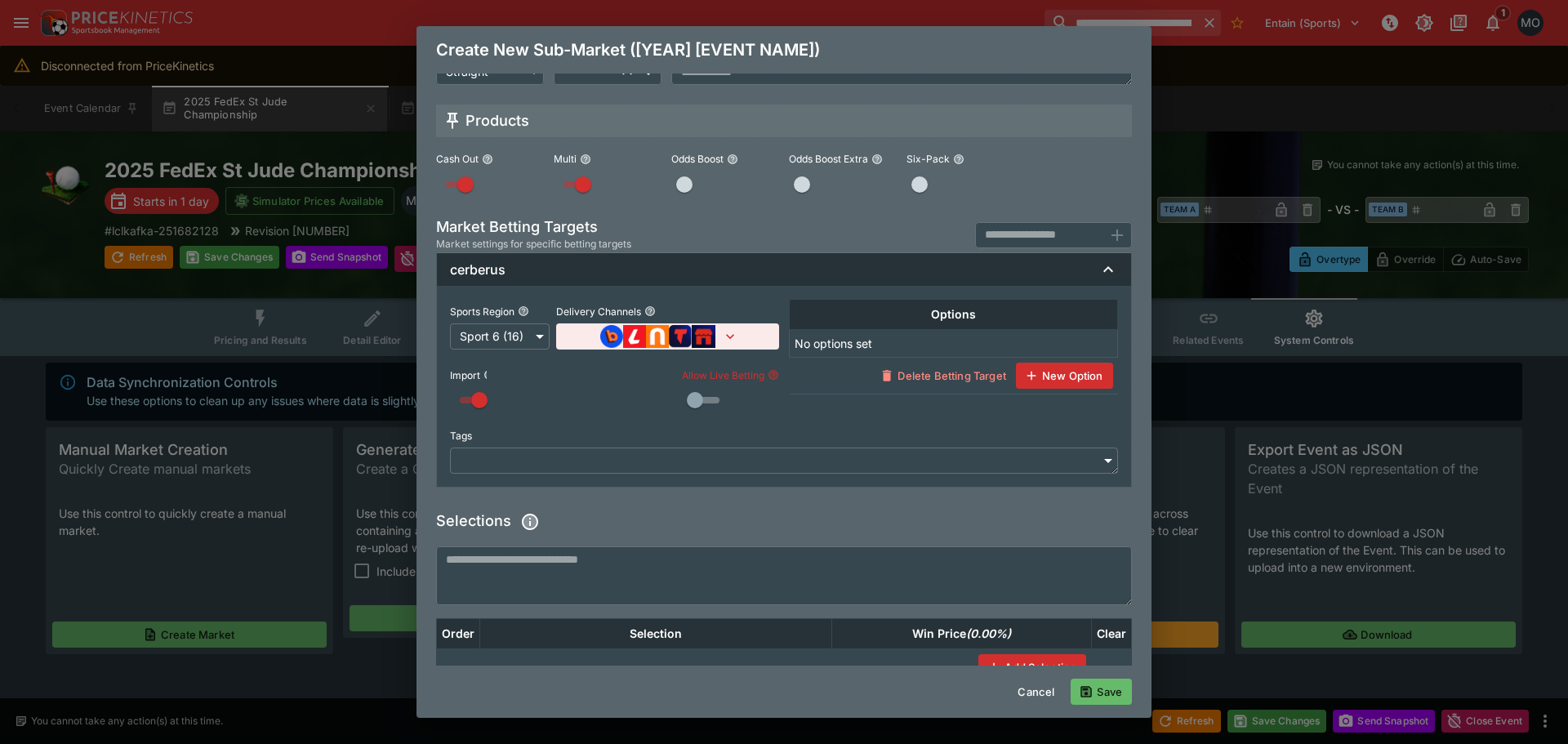 scroll, scrollTop: 164, scrollLeft: 0, axis: vertical 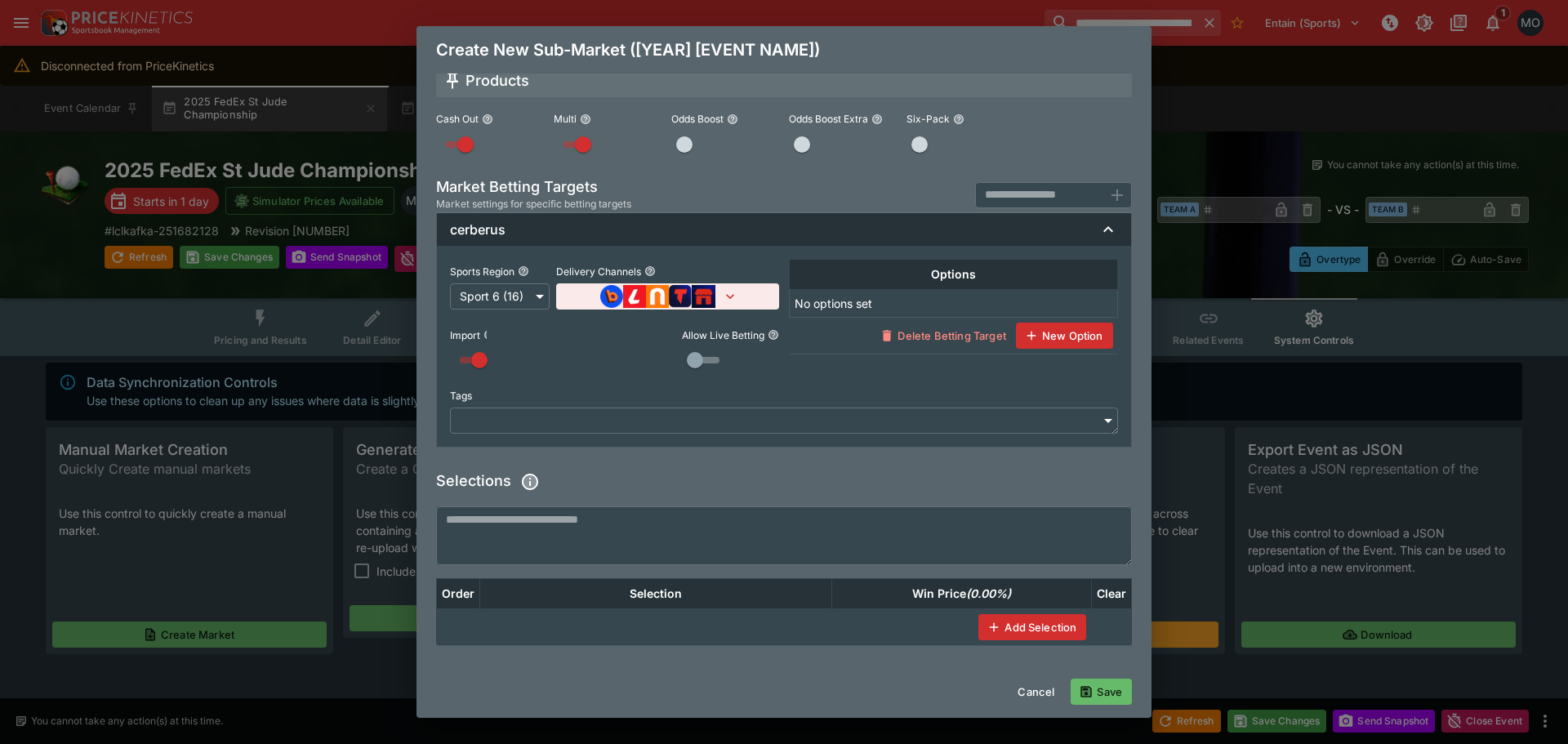 click on "**********" at bounding box center (784, 369) 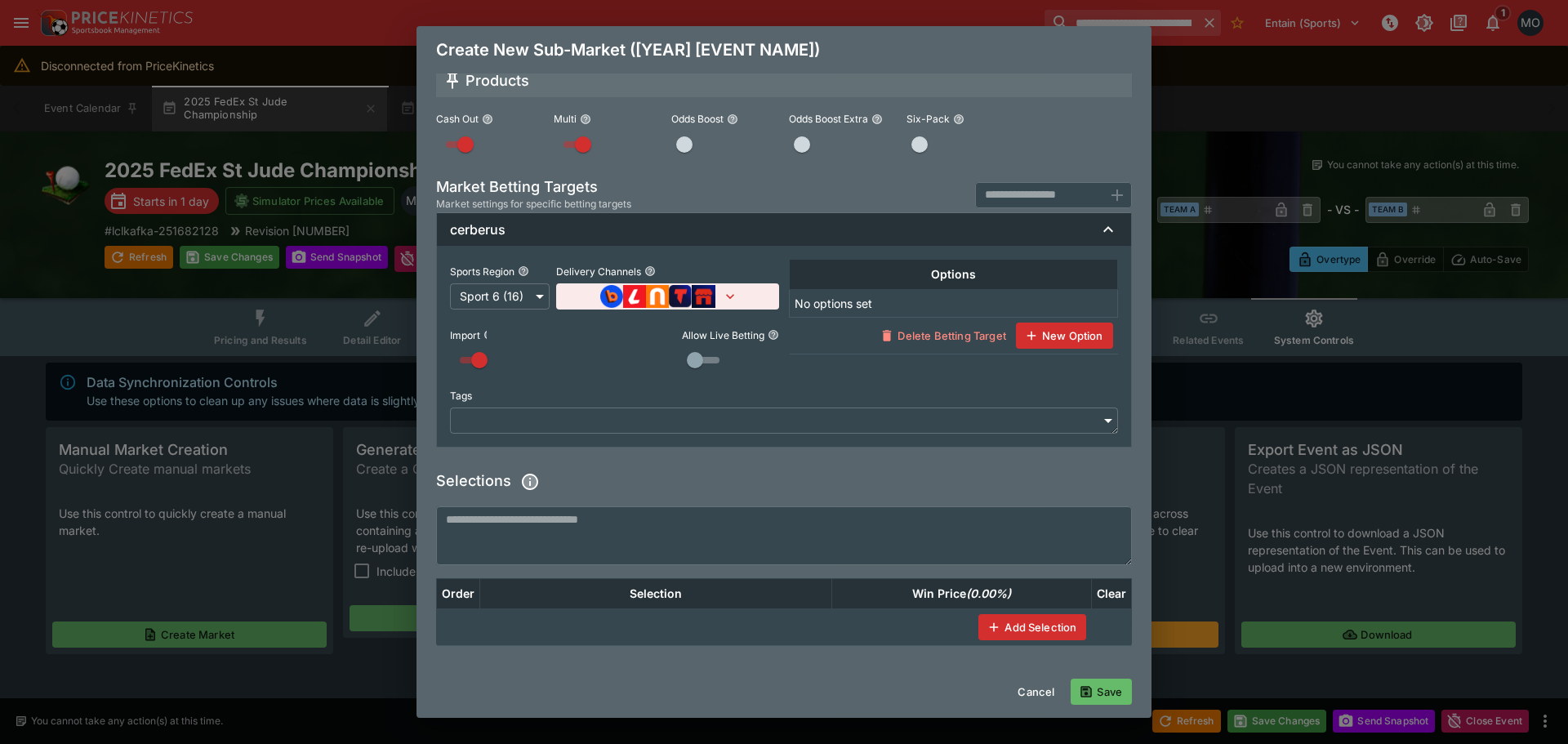 click at bounding box center [784, 536] 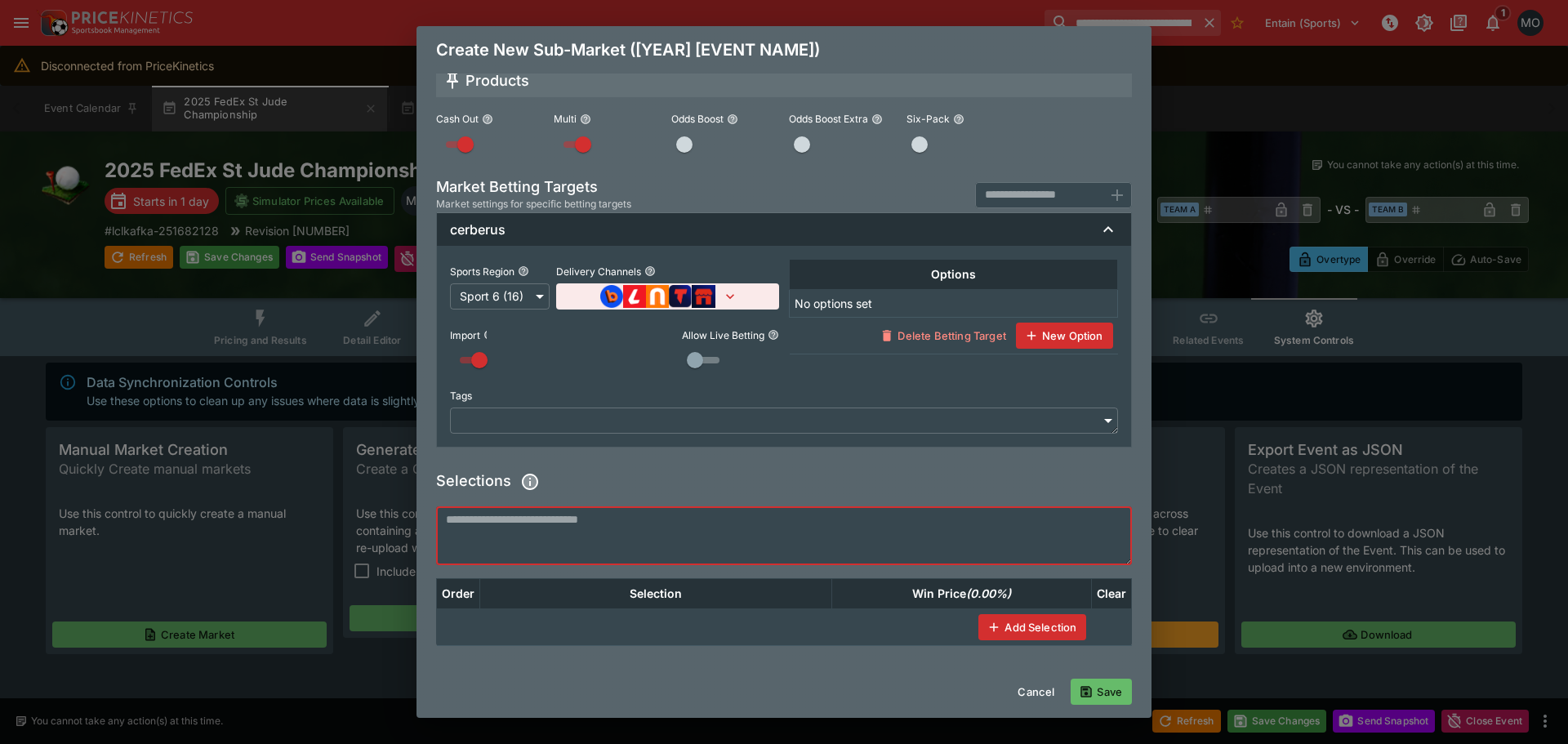 paste 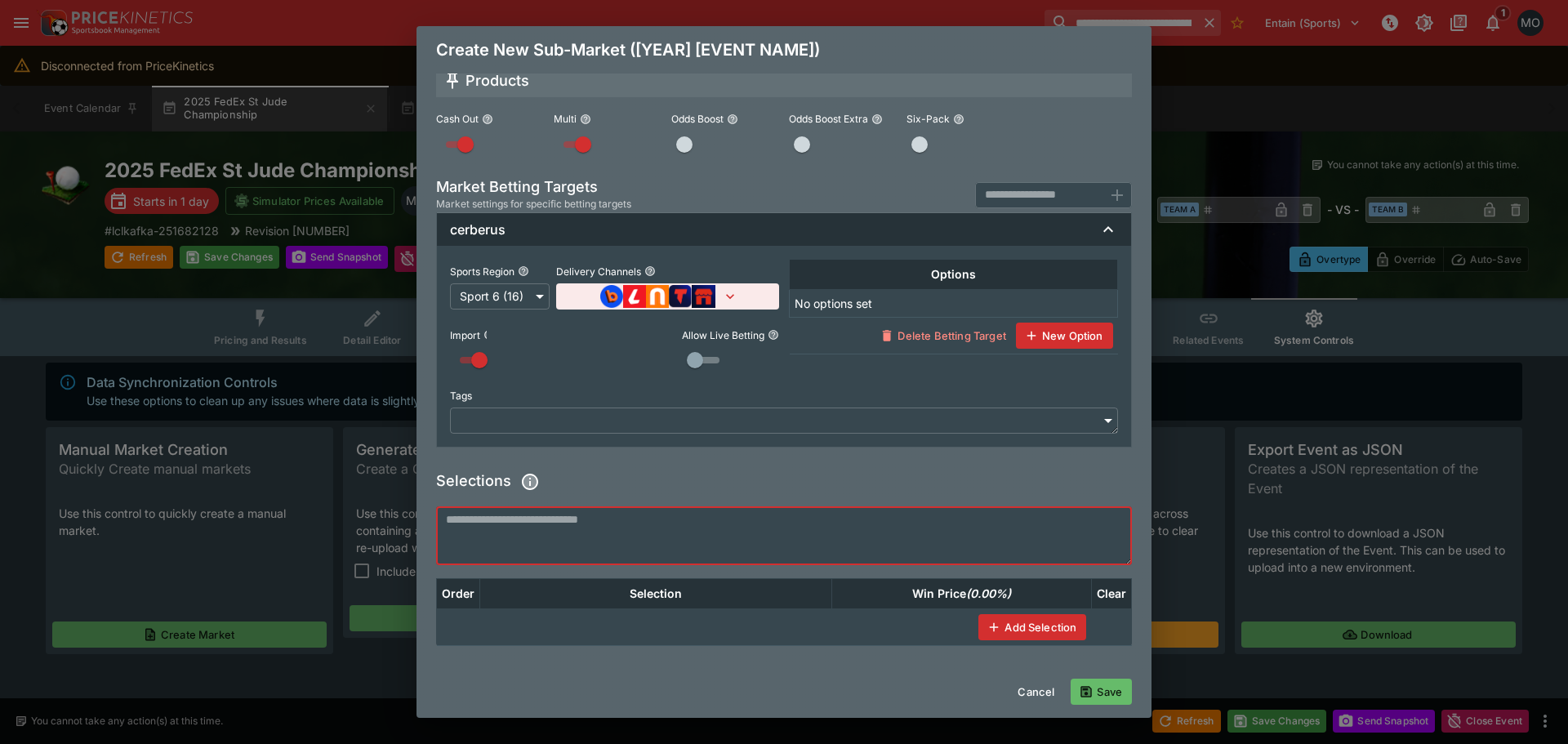type 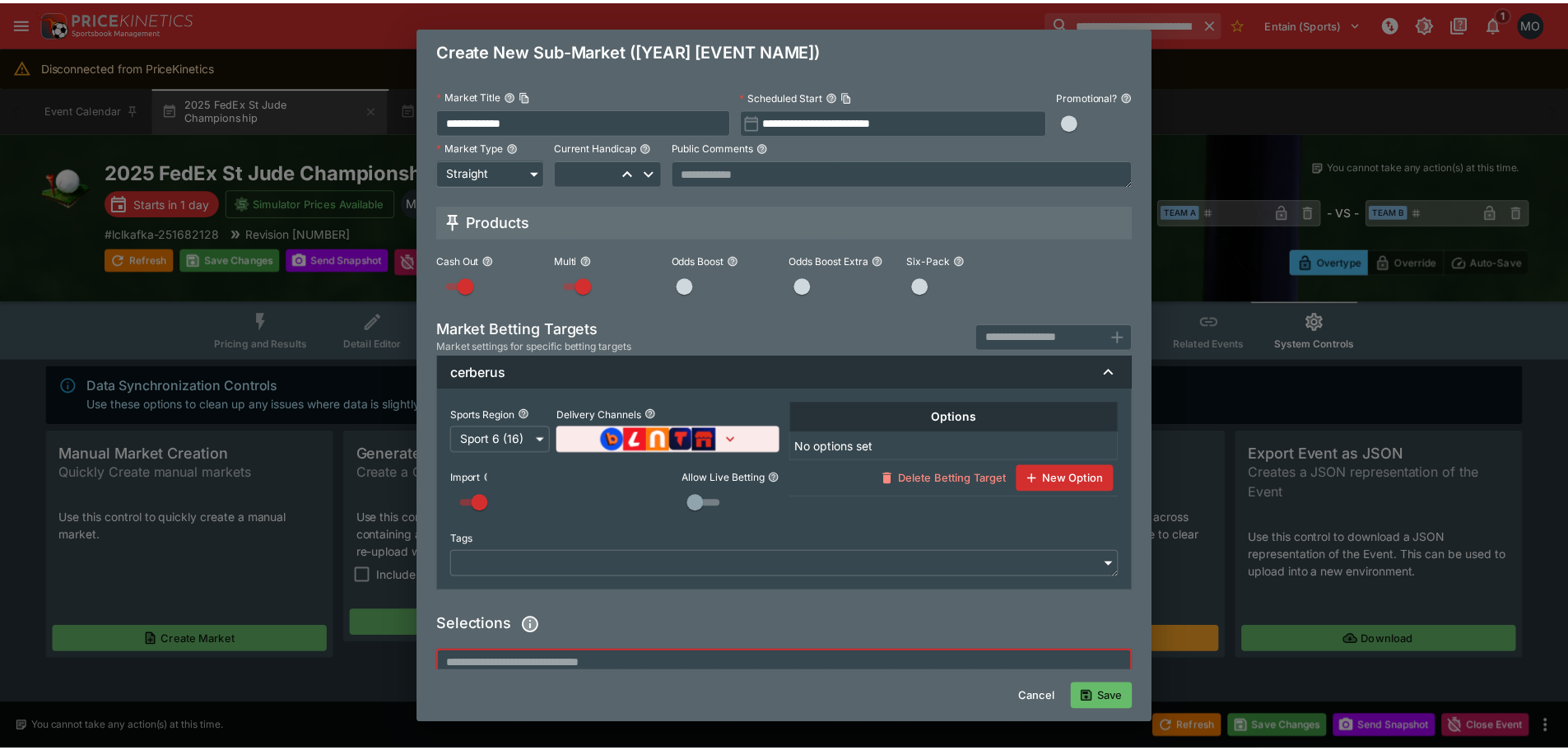 scroll, scrollTop: 0, scrollLeft: 0, axis: both 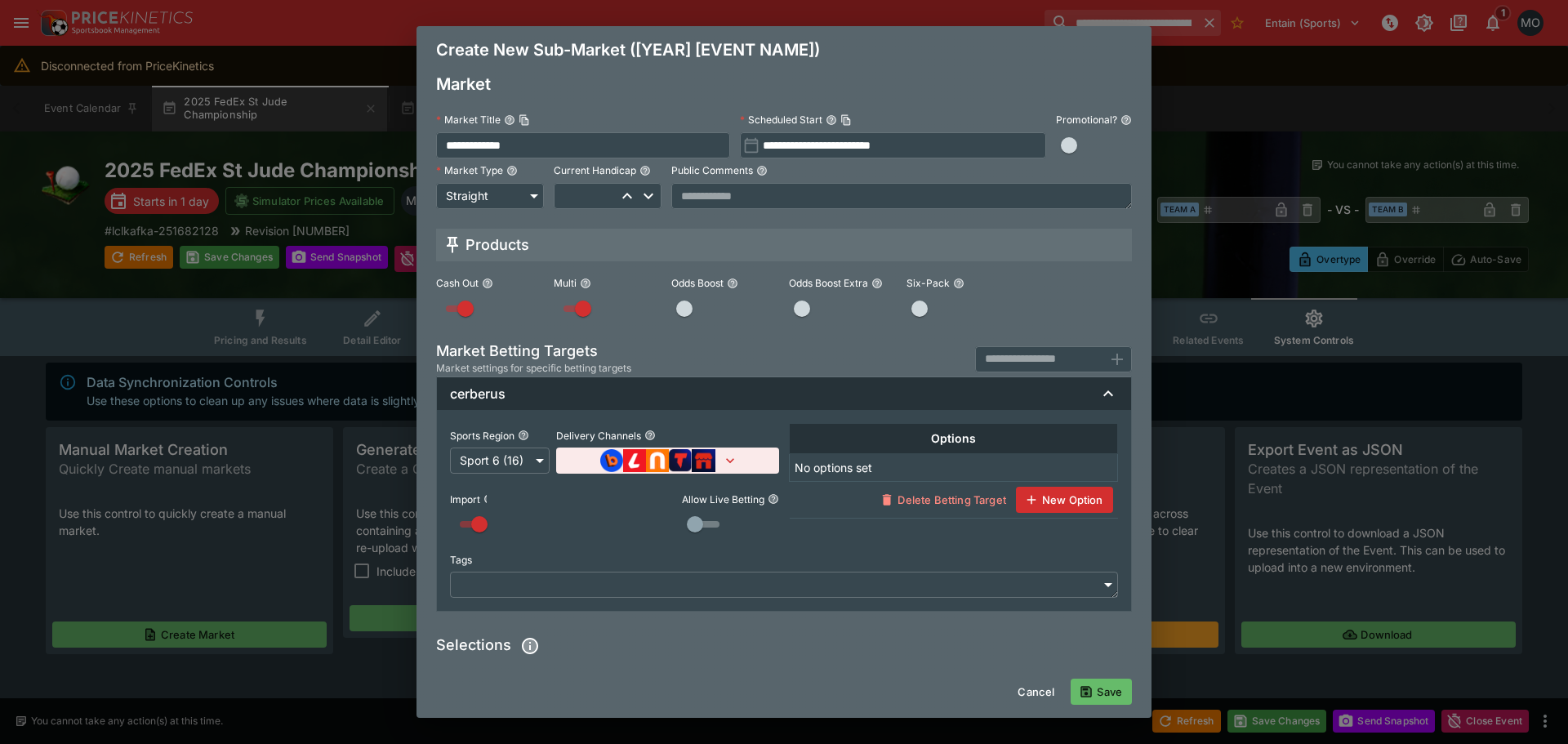 click 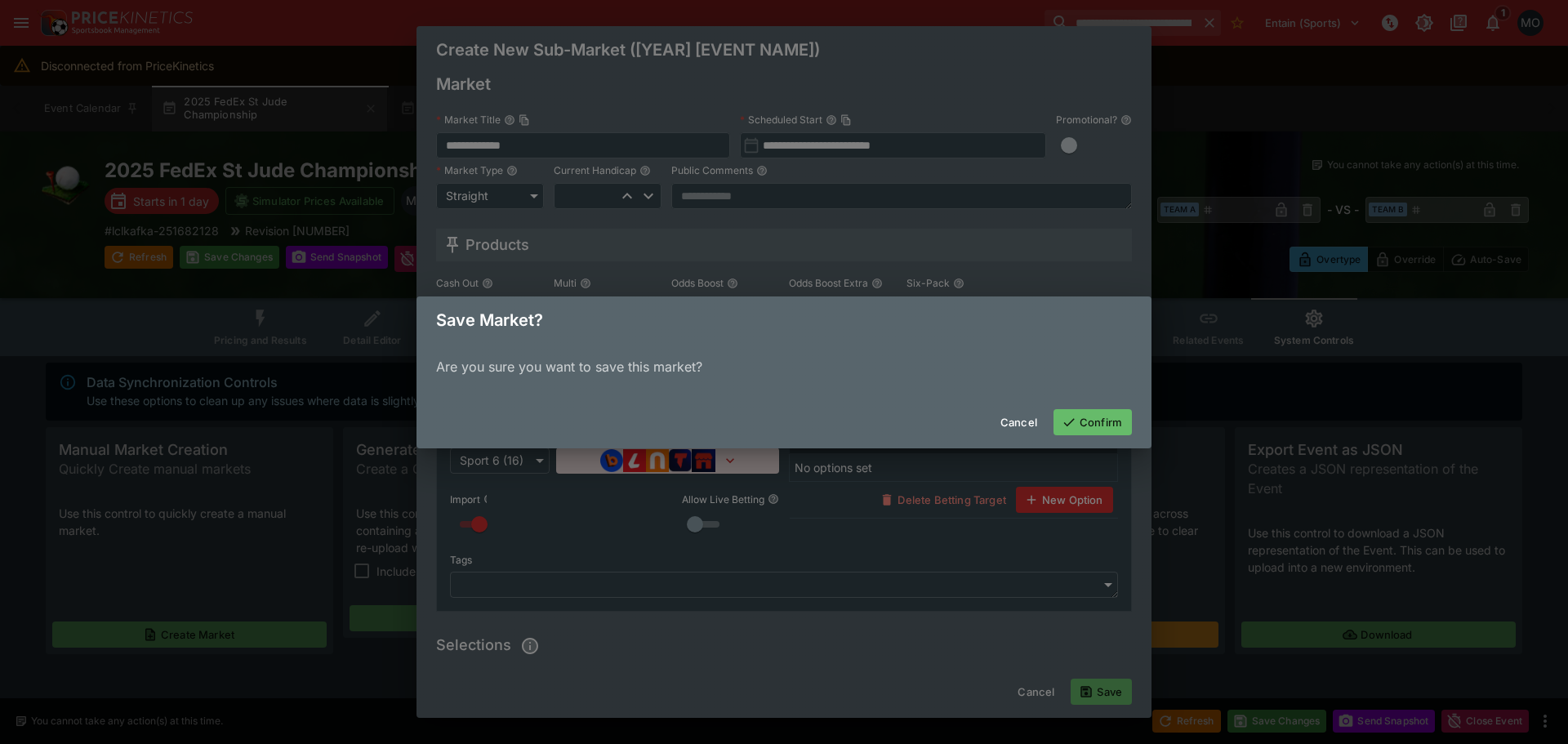 click on "Confirm" at bounding box center [1093, 422] 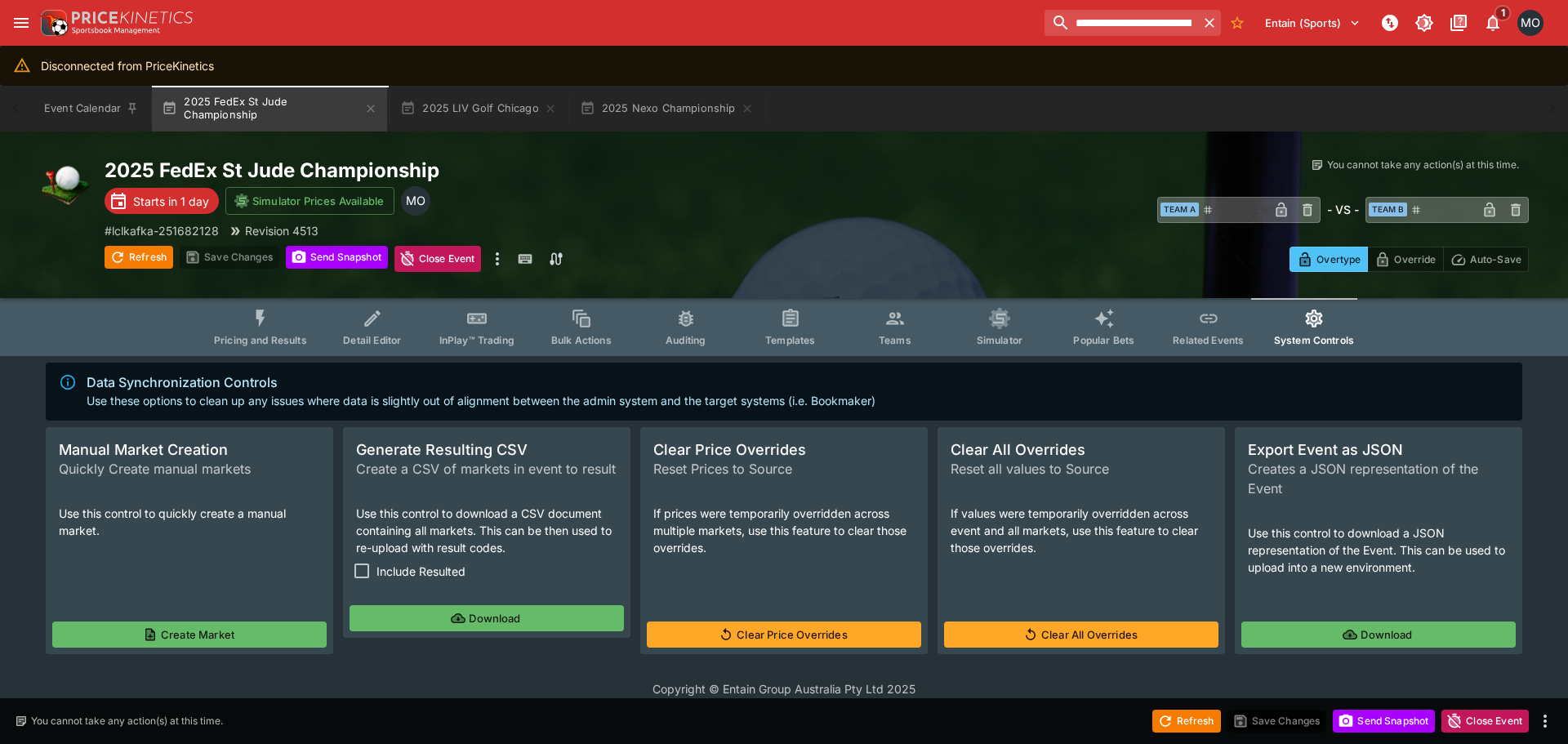 click on "​ Team A ​ - VS - ​ Team B ​" at bounding box center [1173, 209] 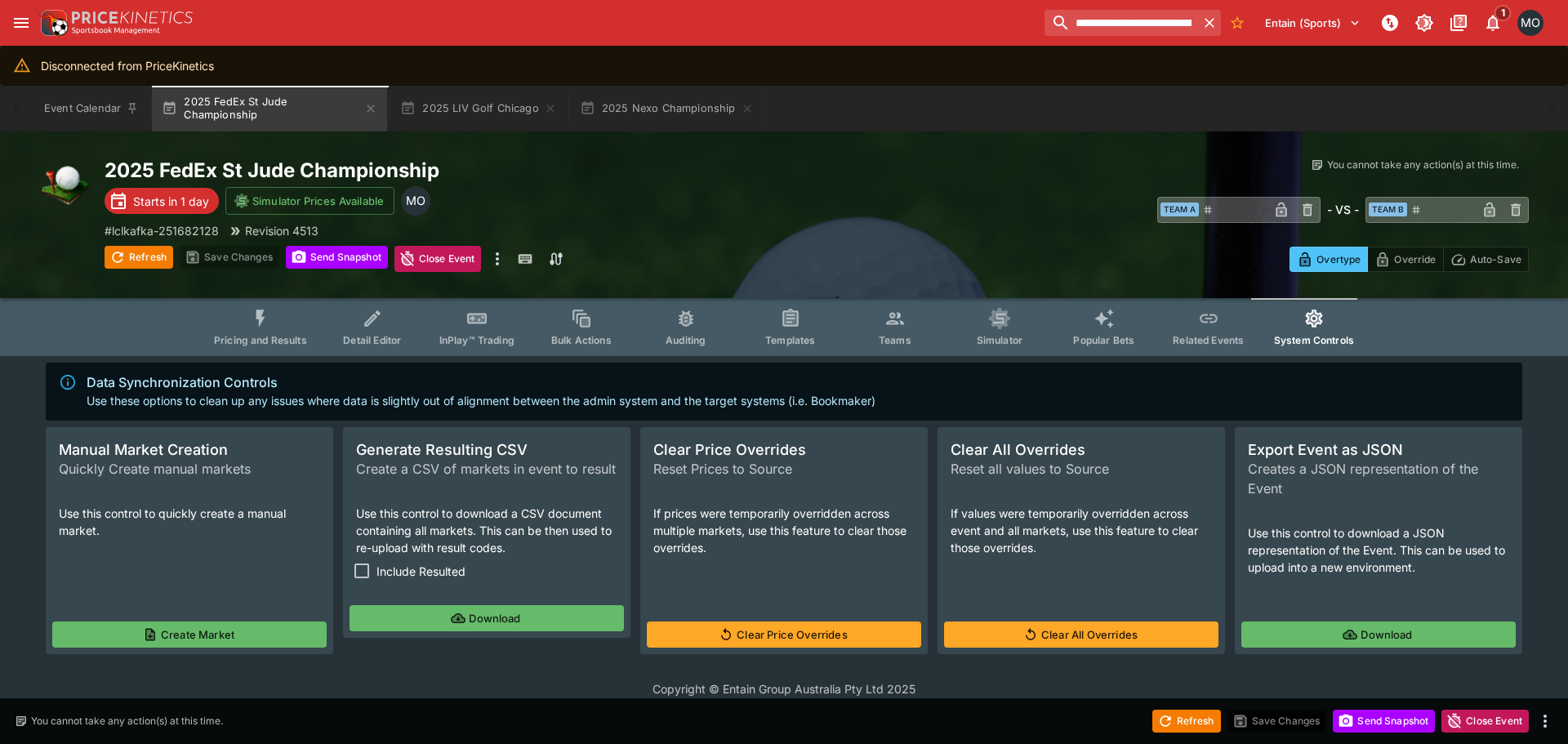 click 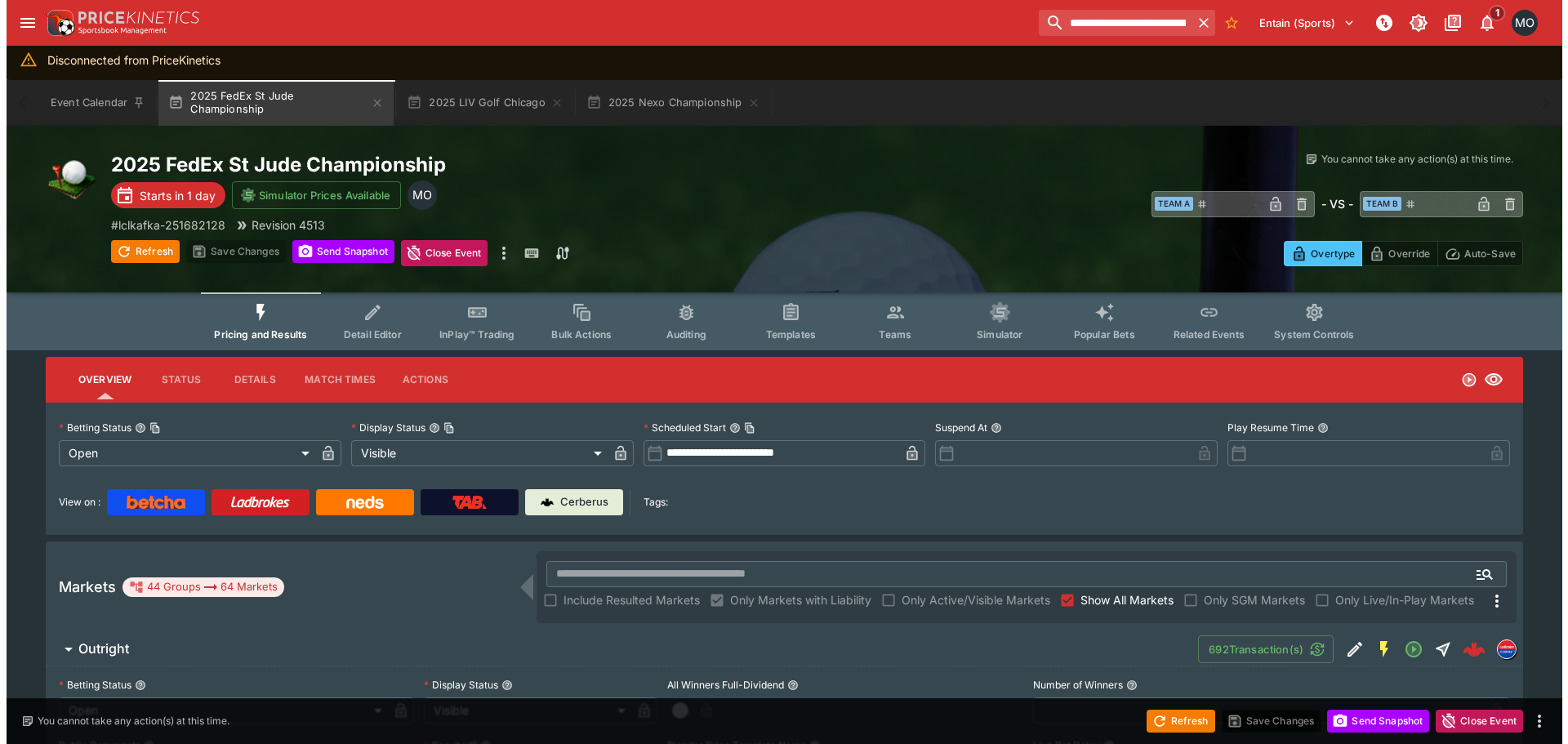 scroll, scrollTop: 0, scrollLeft: 0, axis: both 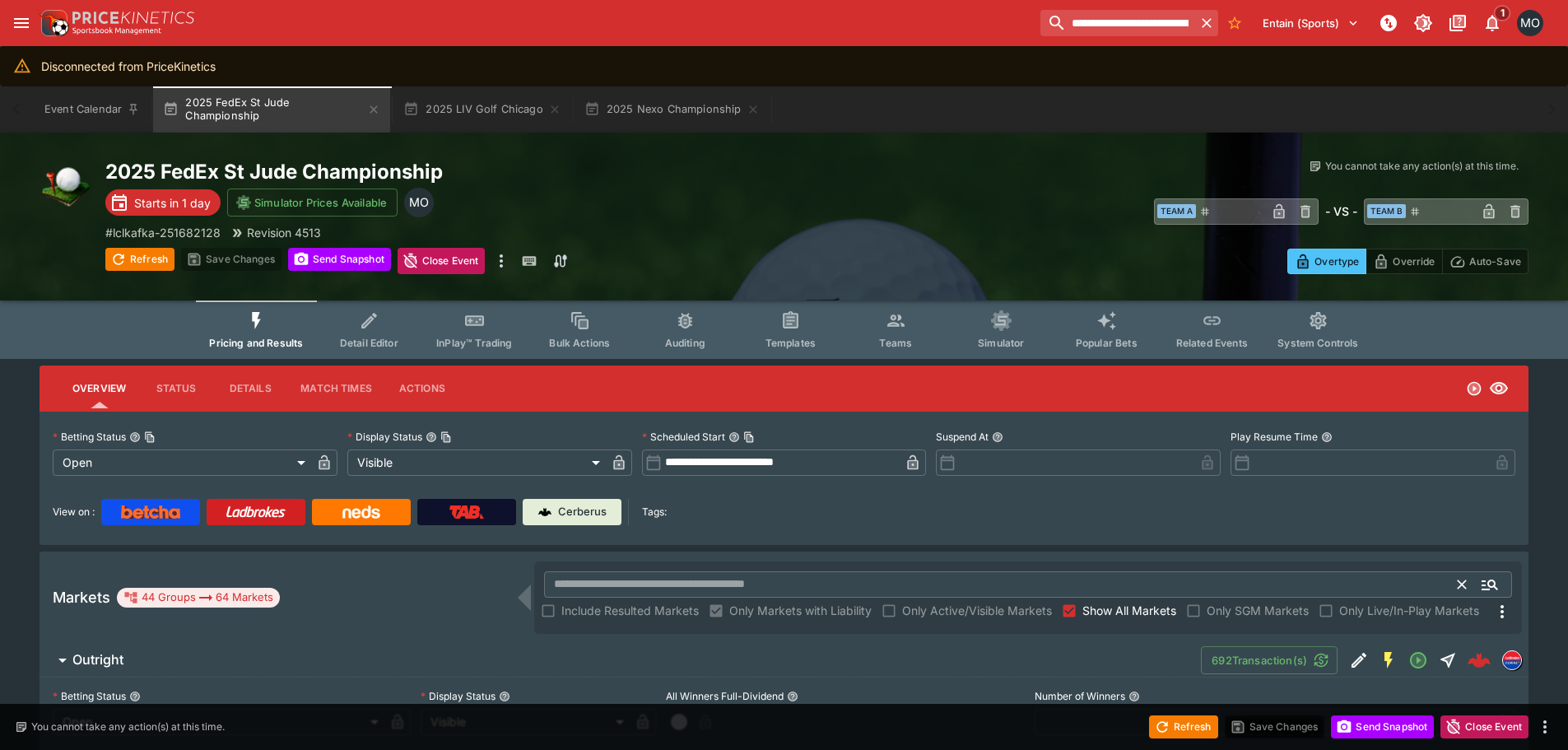 click at bounding box center (1001, 585) 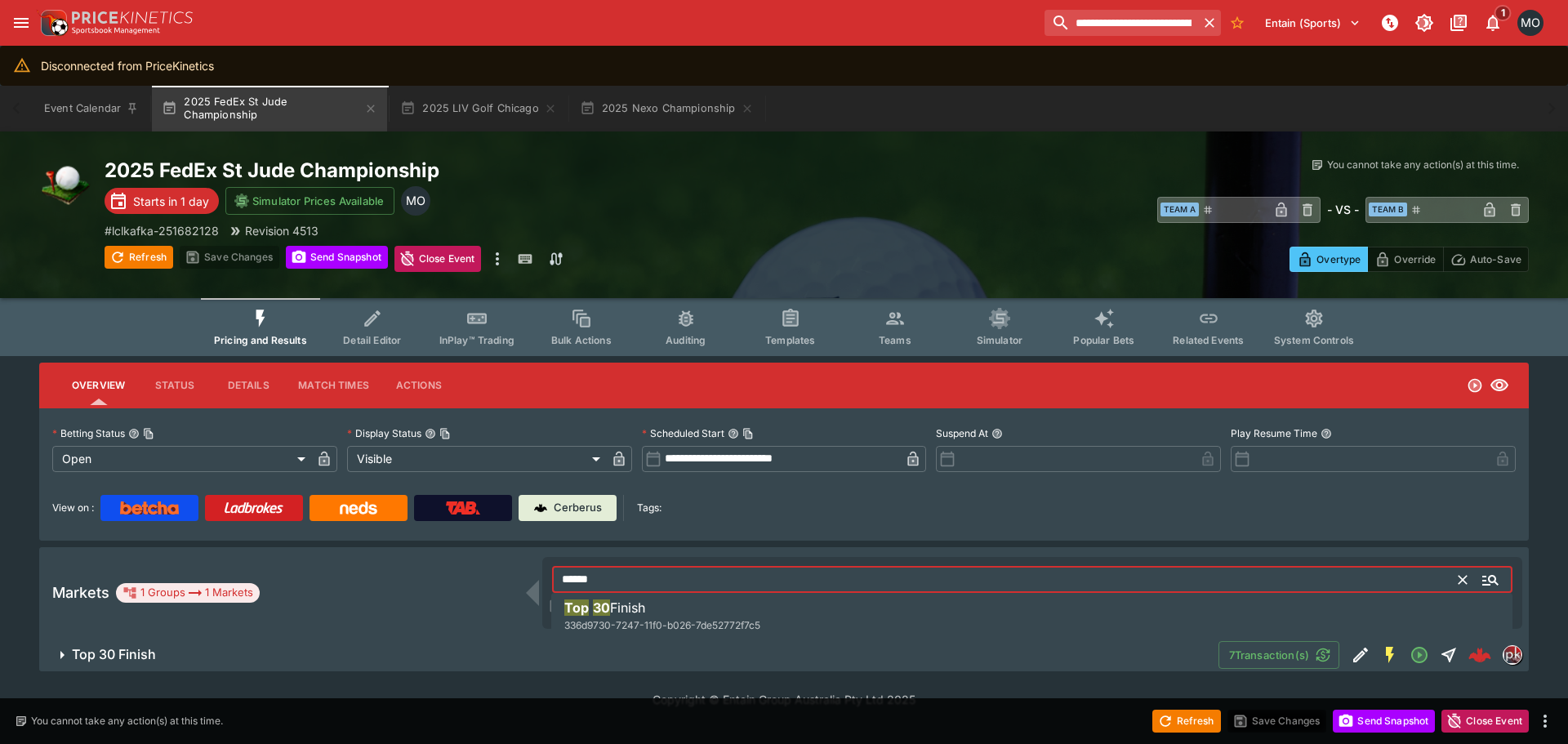 type on "******" 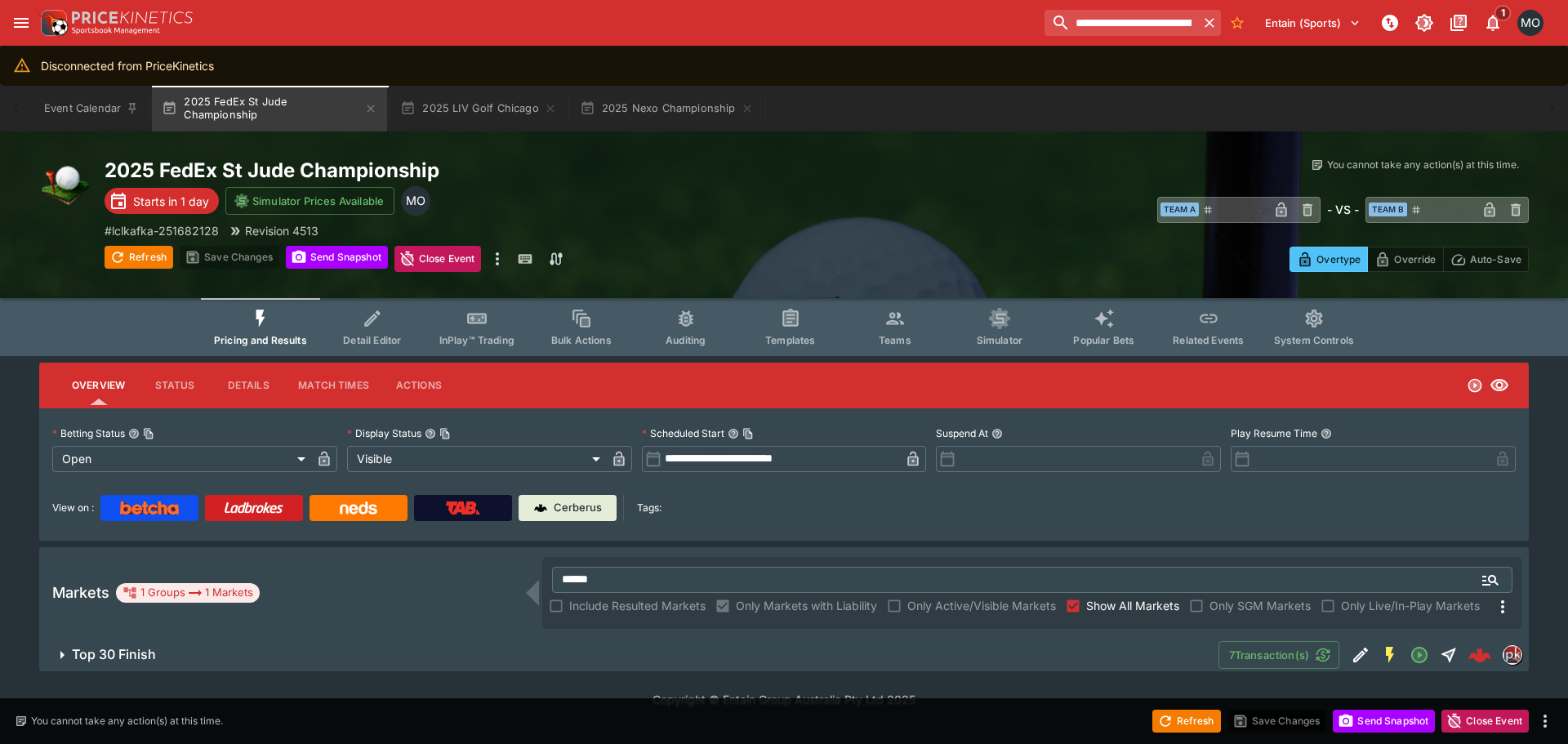 drag, startPoint x: 415, startPoint y: 600, endPoint x: 511, endPoint y: 623, distance: 98.71677 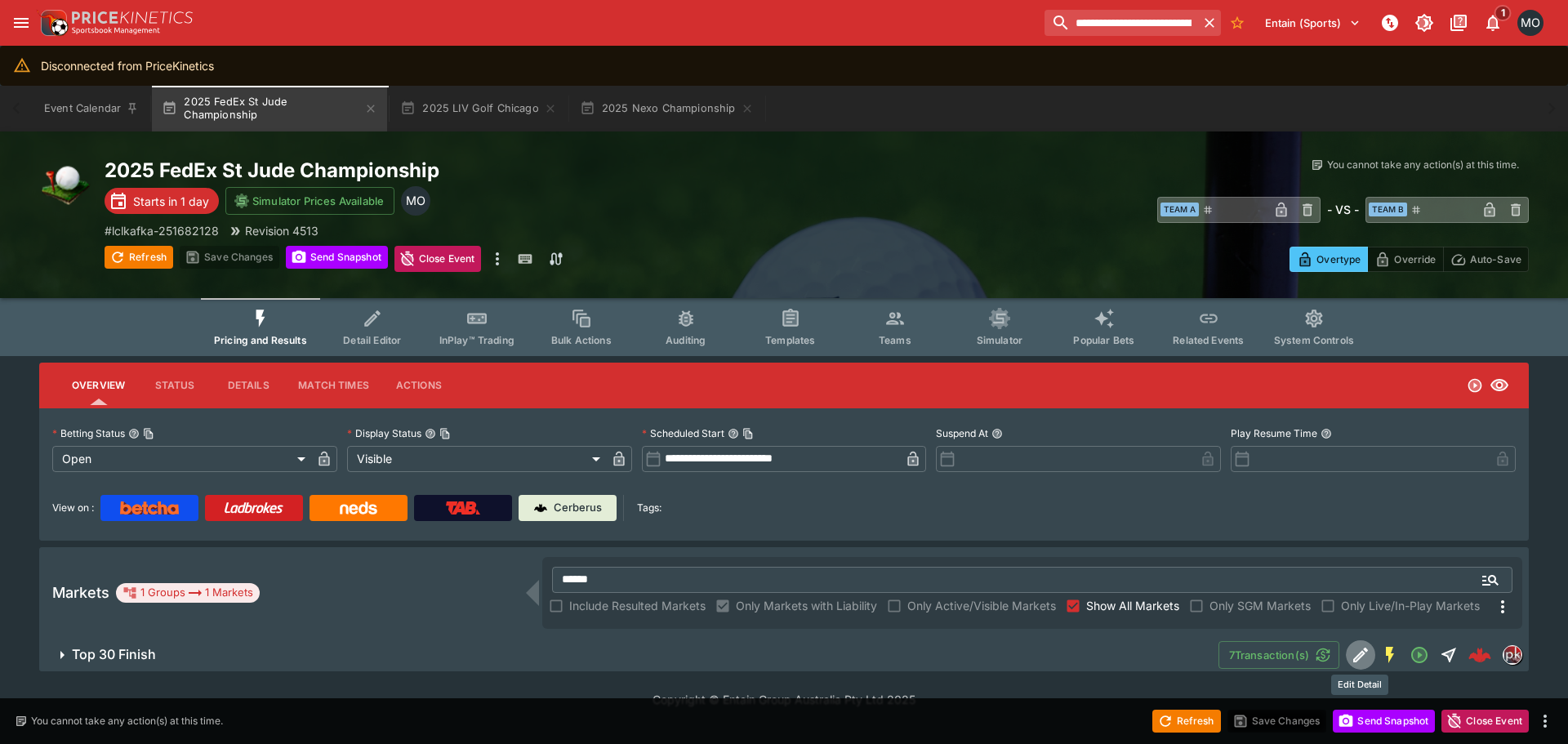 click 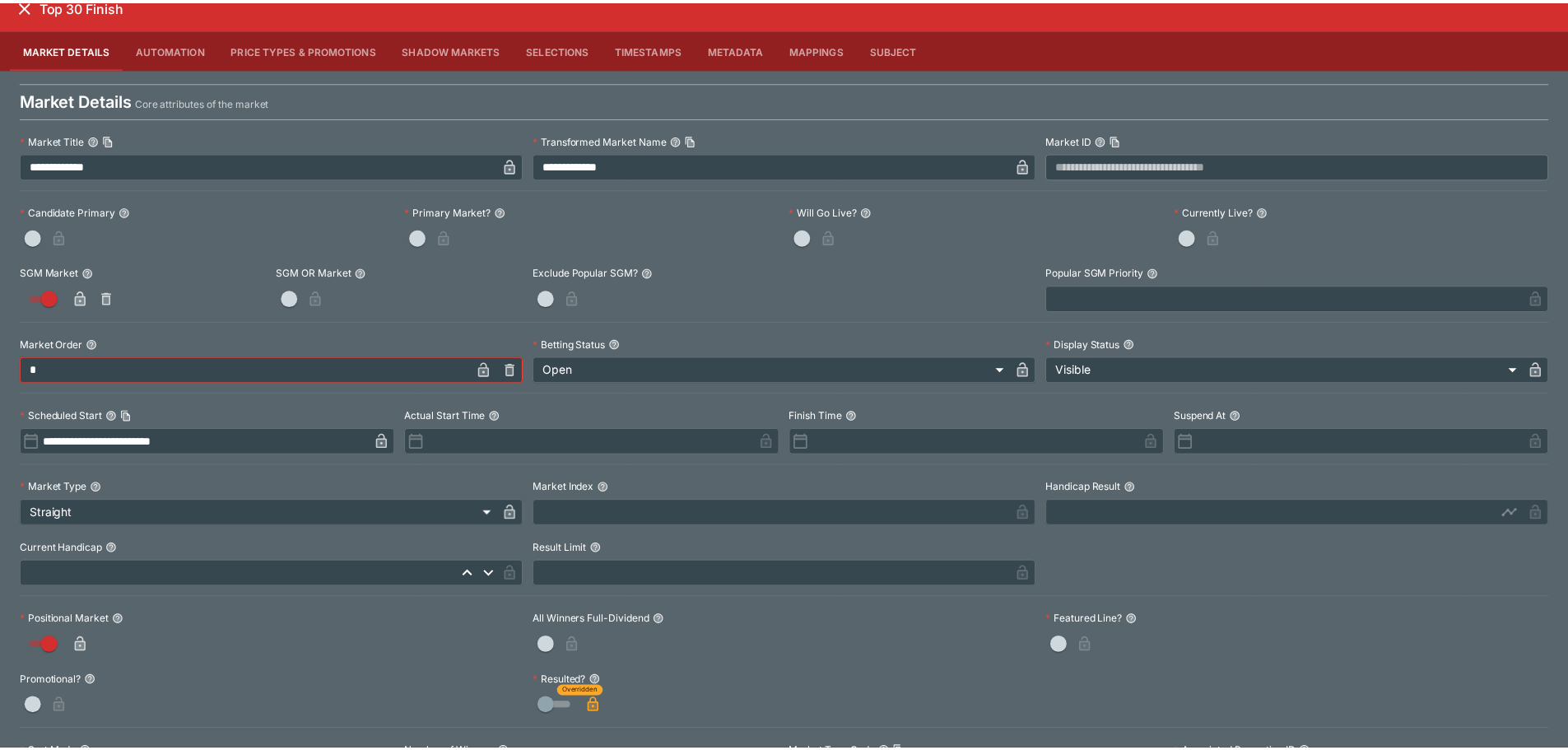 scroll, scrollTop: 0, scrollLeft: 0, axis: both 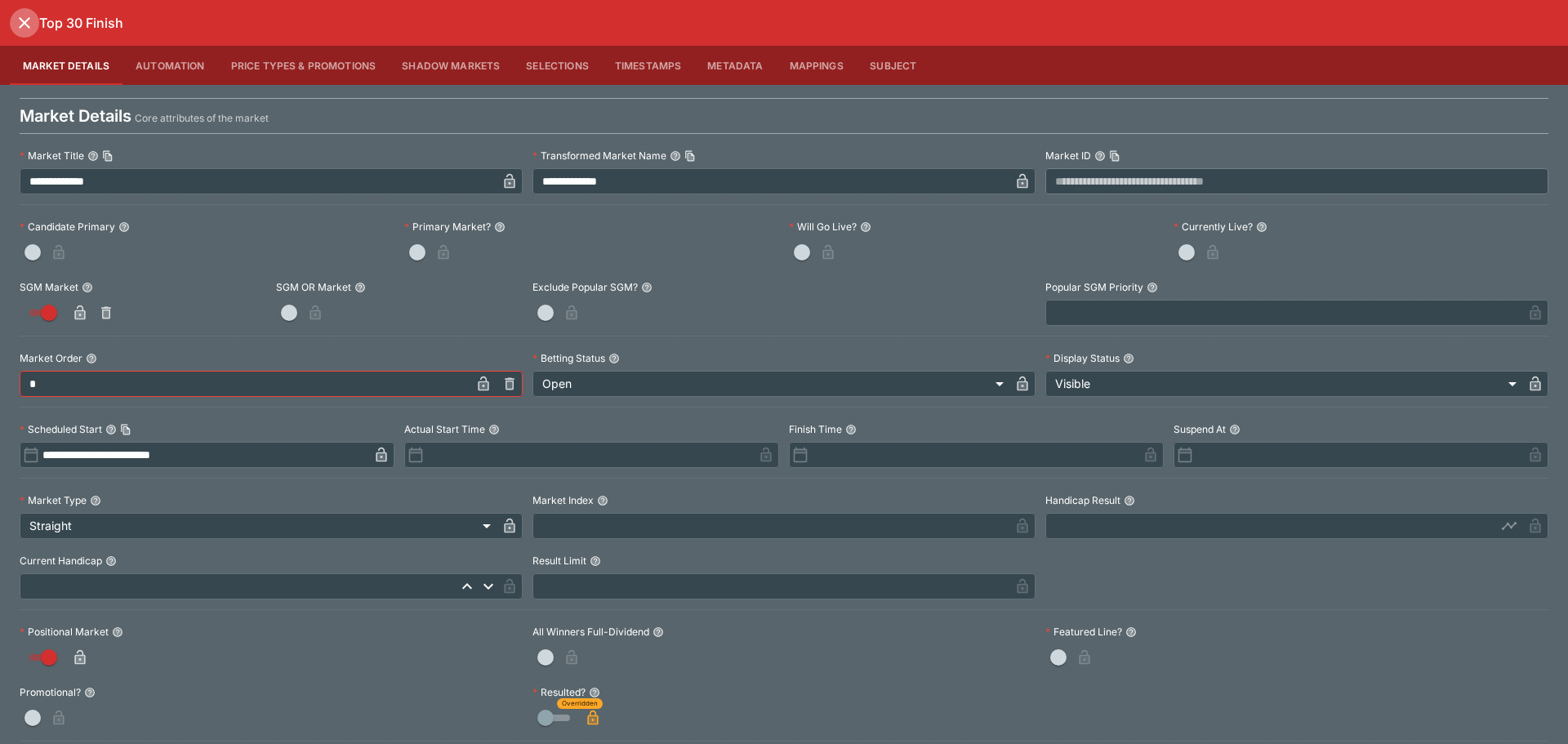 click 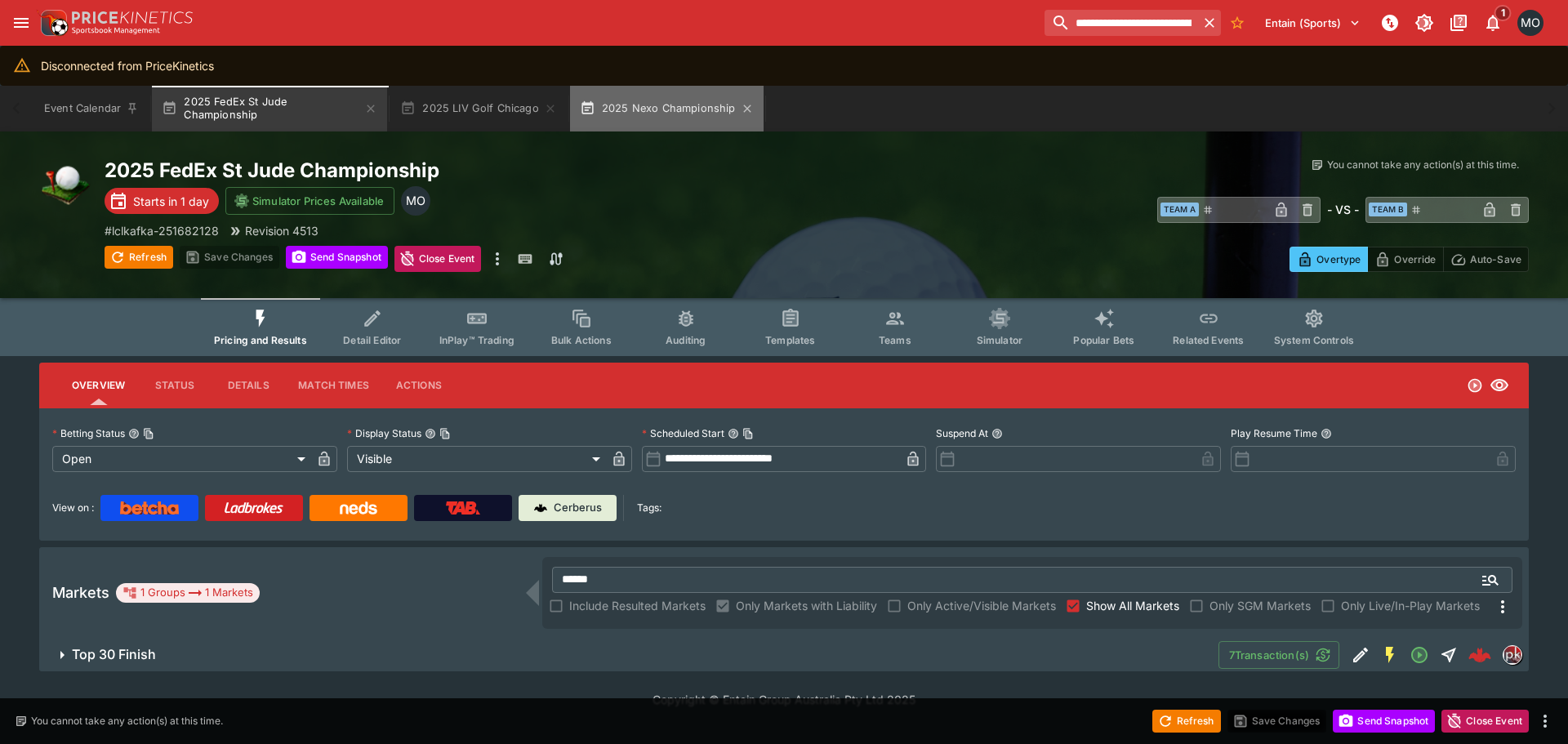 click on "2025 Nexo Championship" at bounding box center (666, 109) 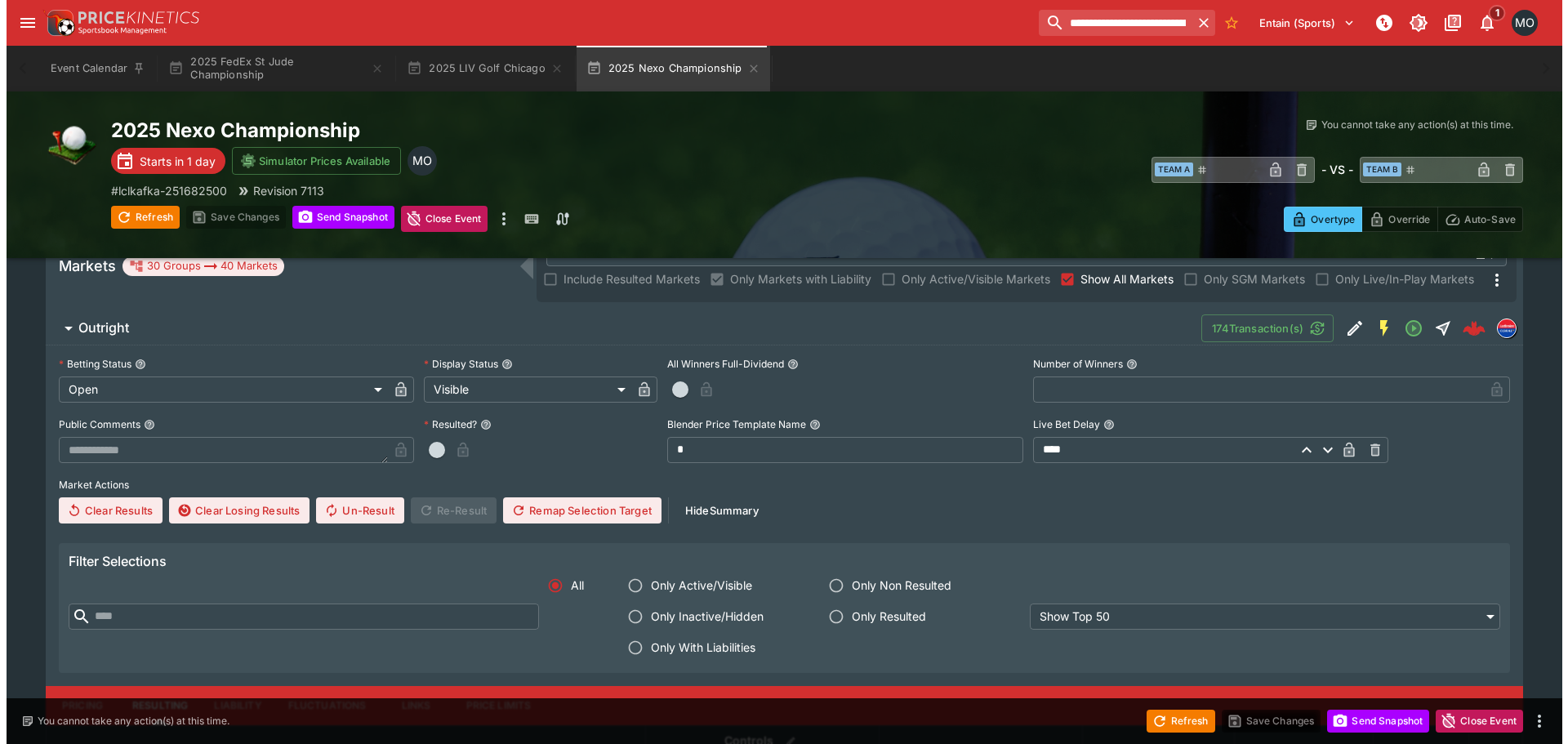 scroll, scrollTop: 0, scrollLeft: 0, axis: both 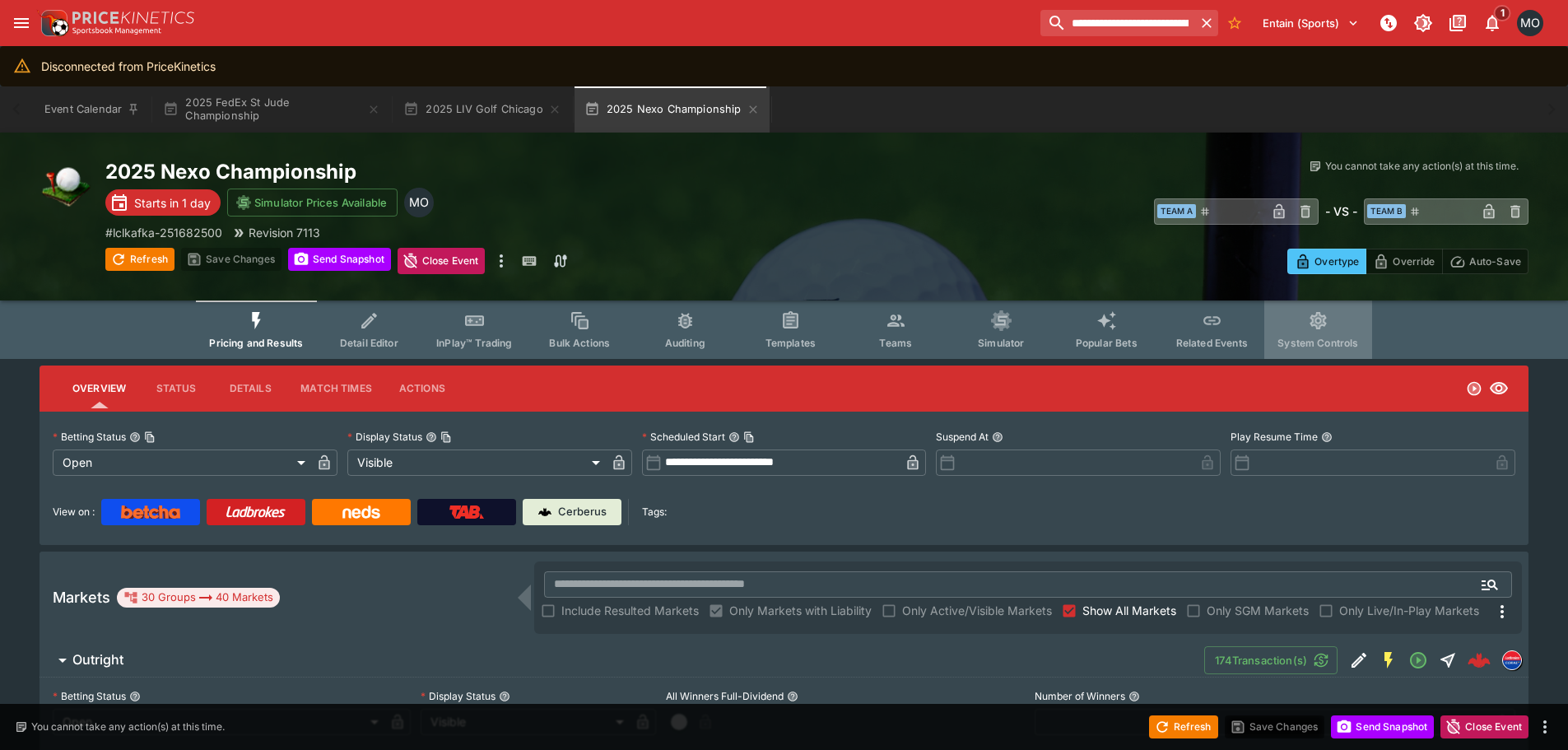 click 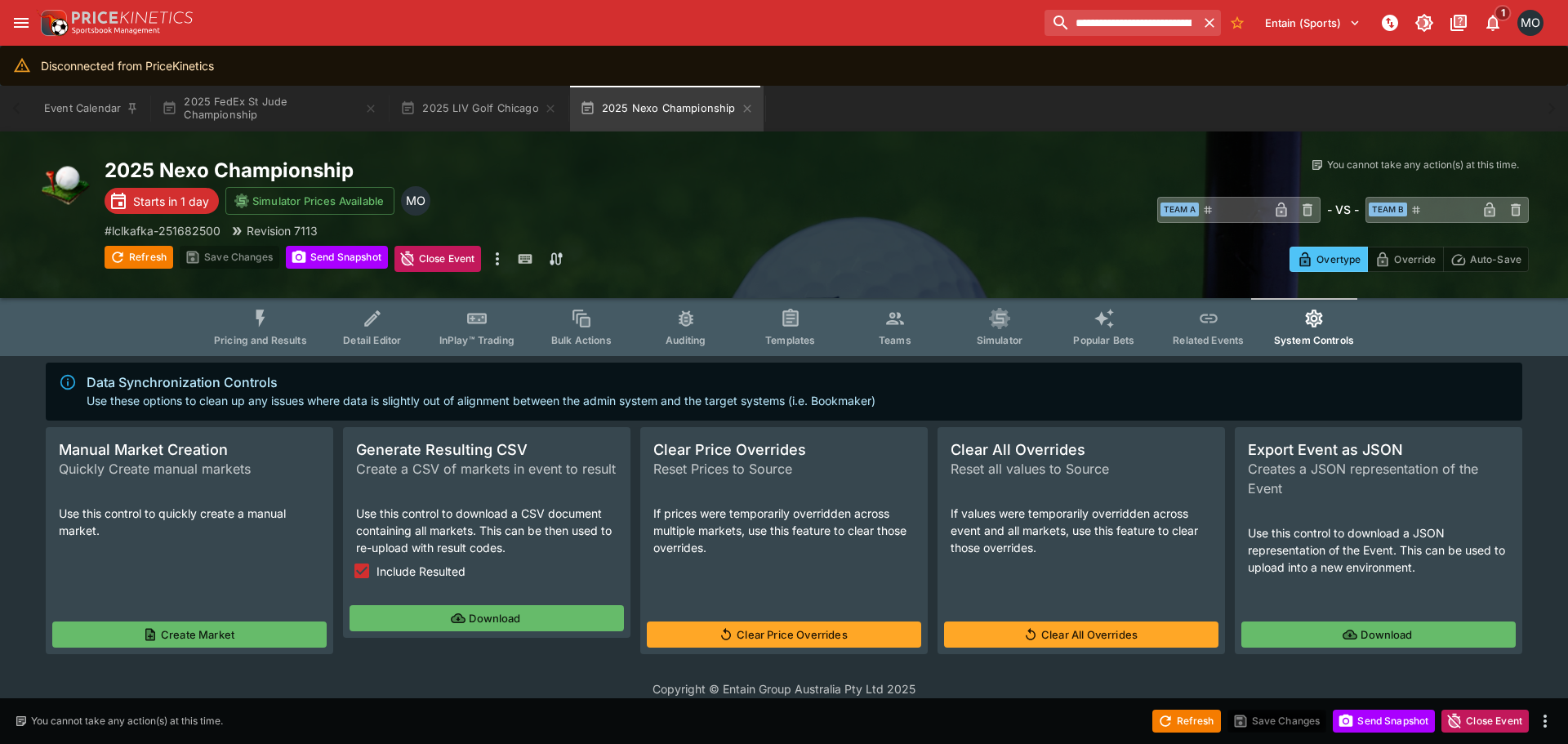 click on "Download" at bounding box center (487, 618) 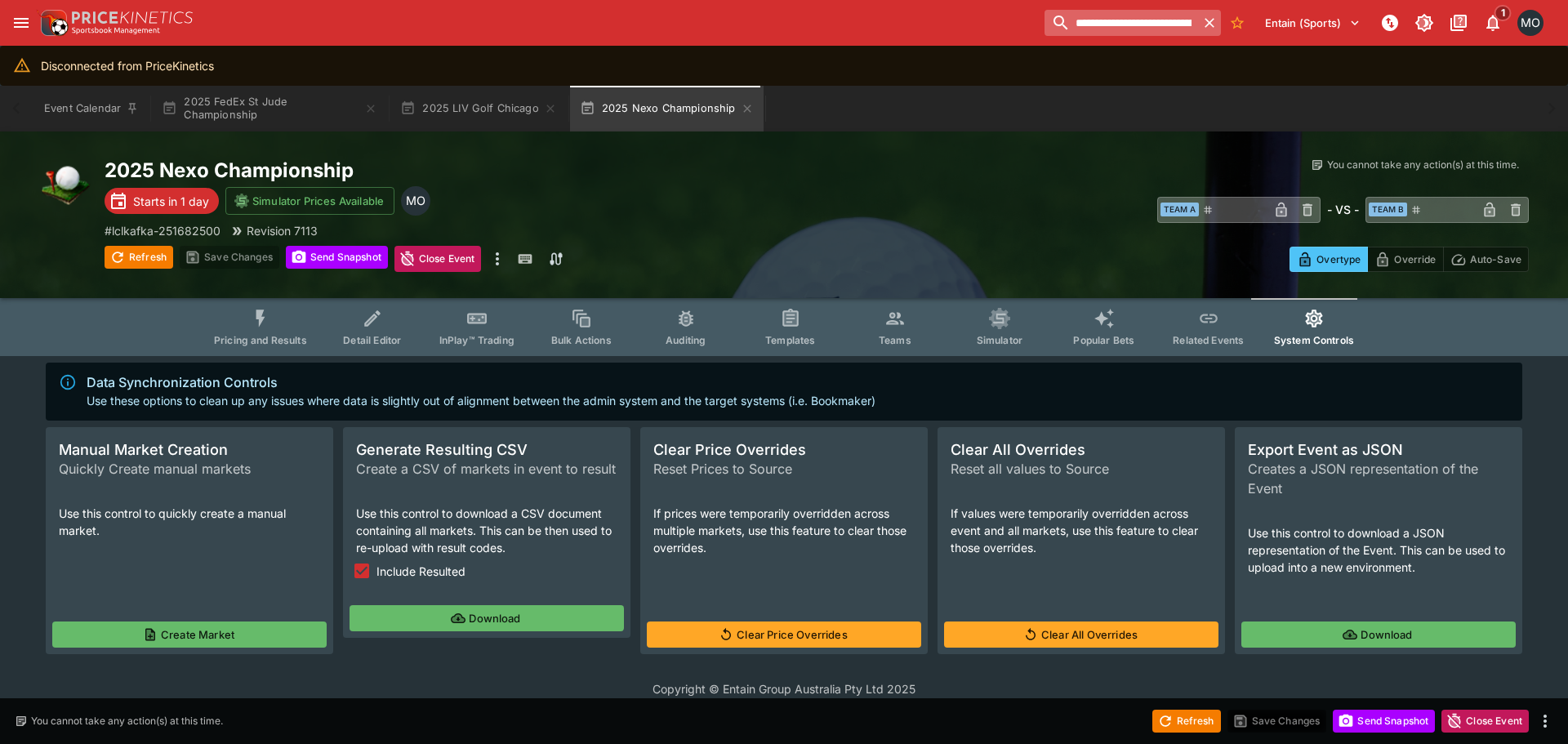 click on "**********" at bounding box center [1120, 23] 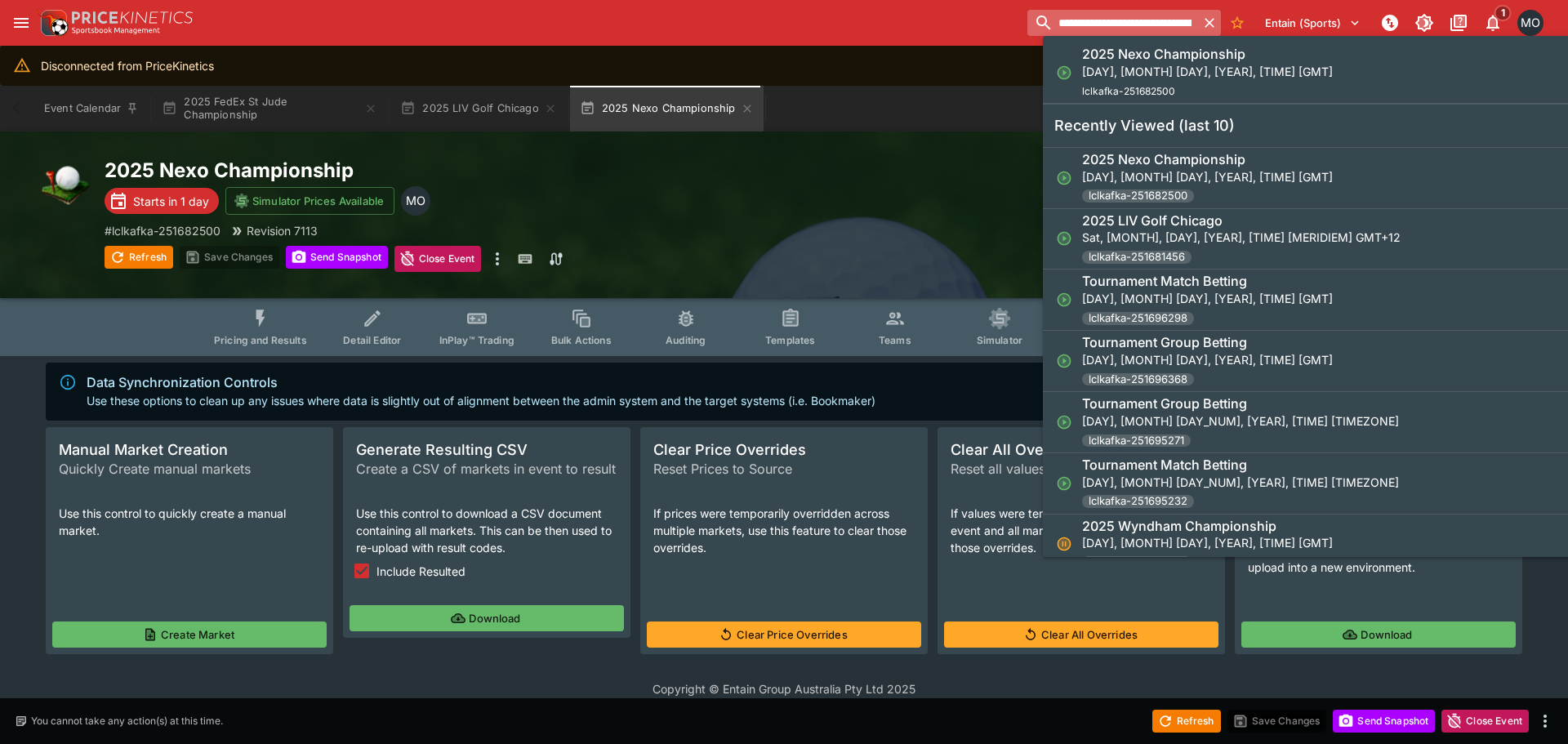 click on "**********" at bounding box center (1112, 23) 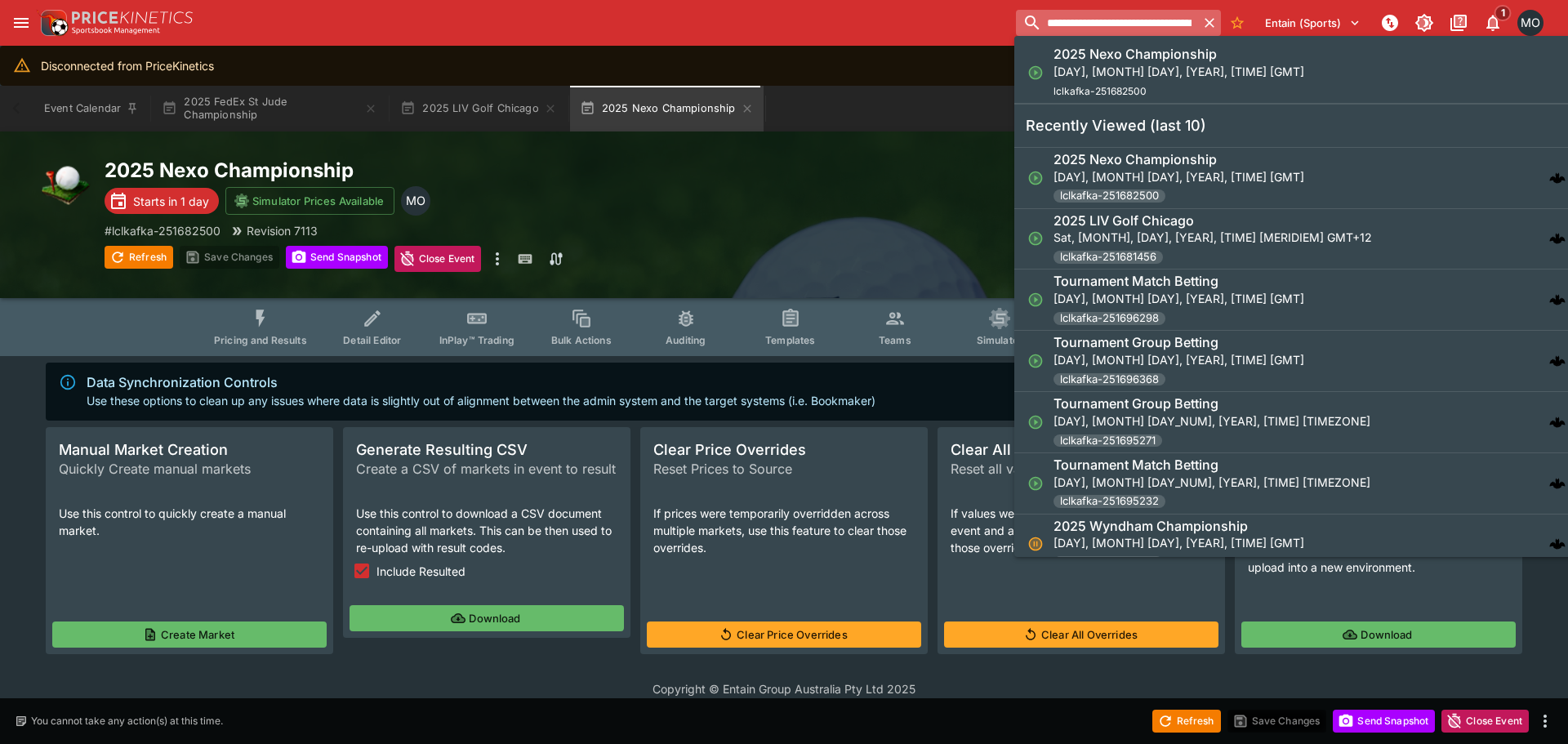 click on "**********" at bounding box center [1107, 23] 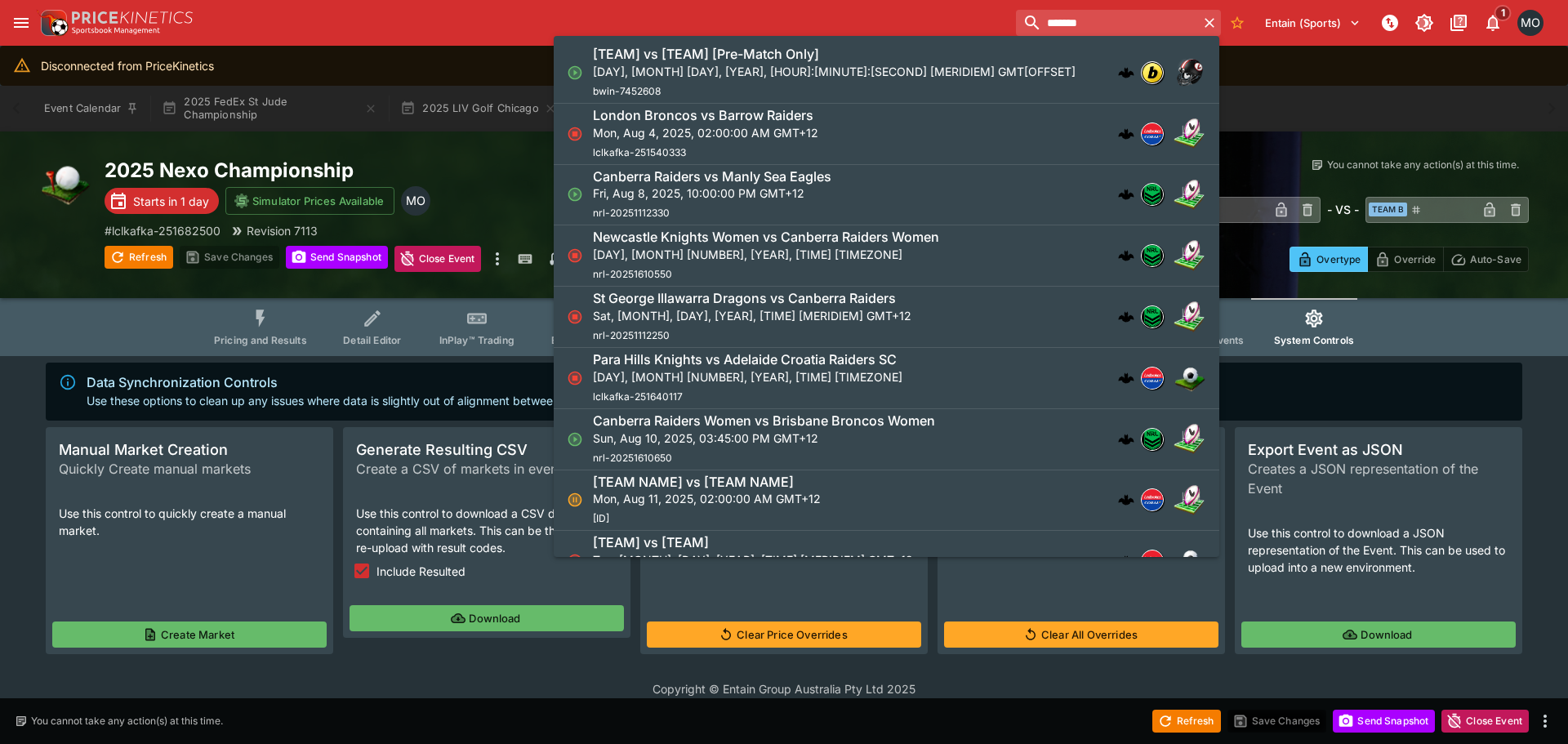 type on "*******" 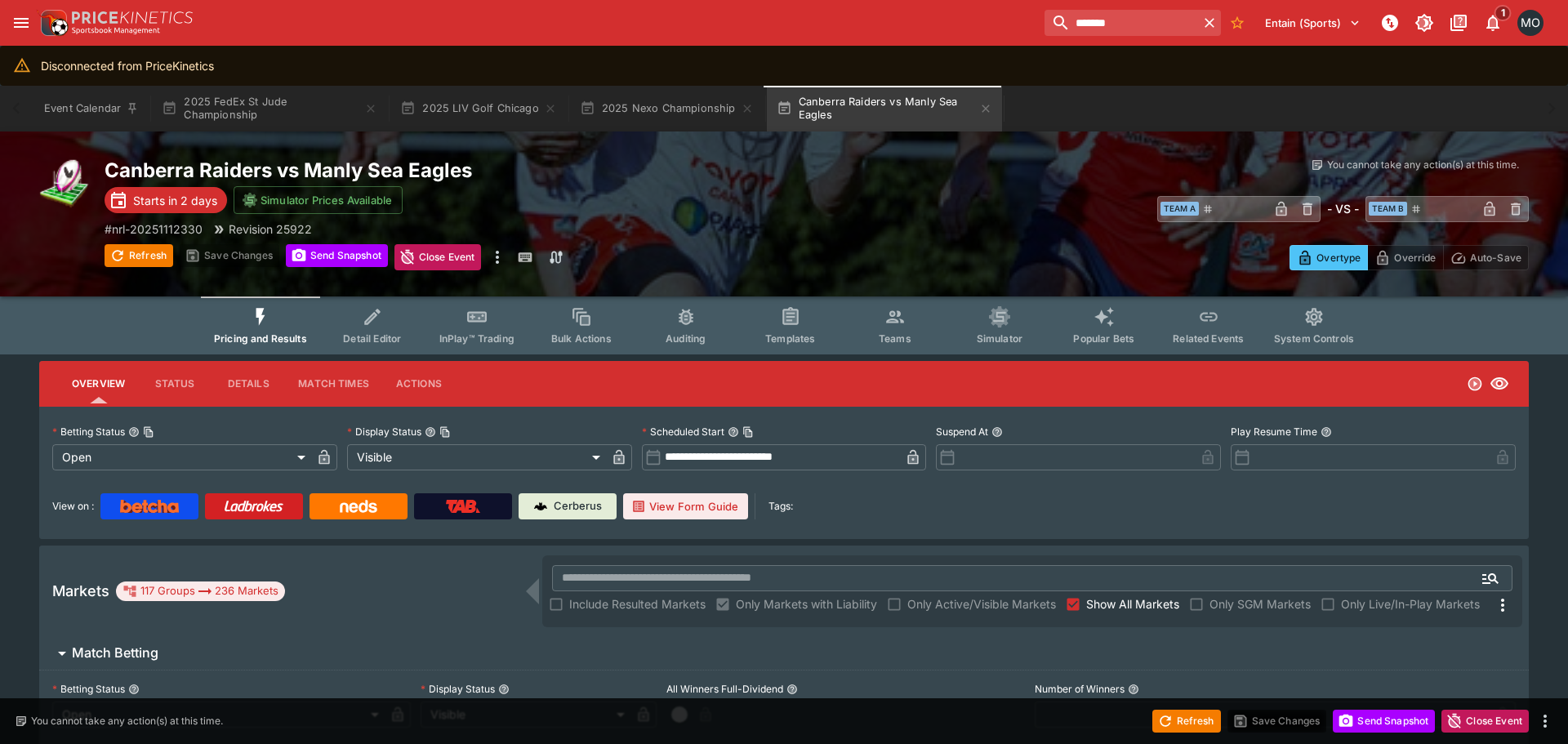 type on "**********" 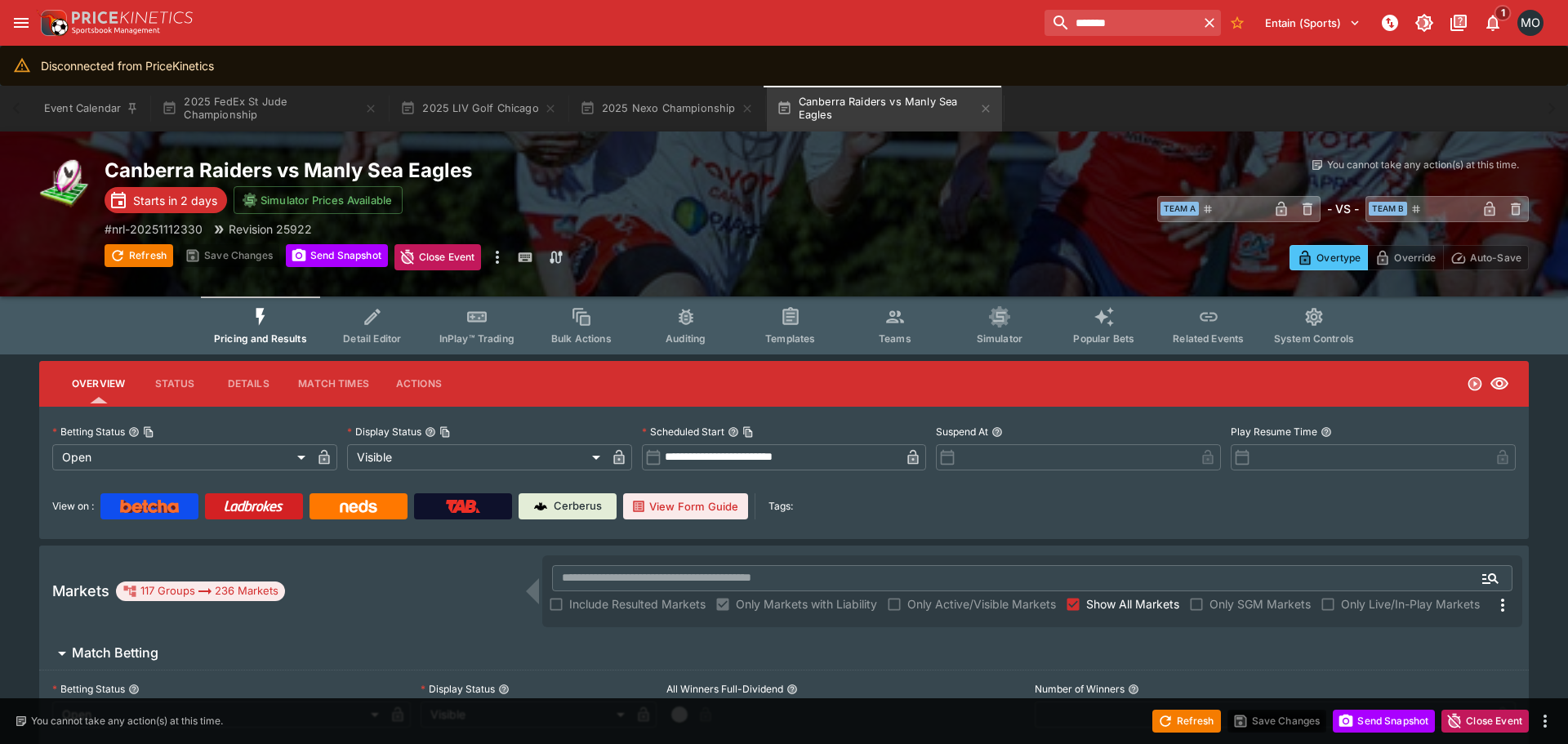 type on "*******" 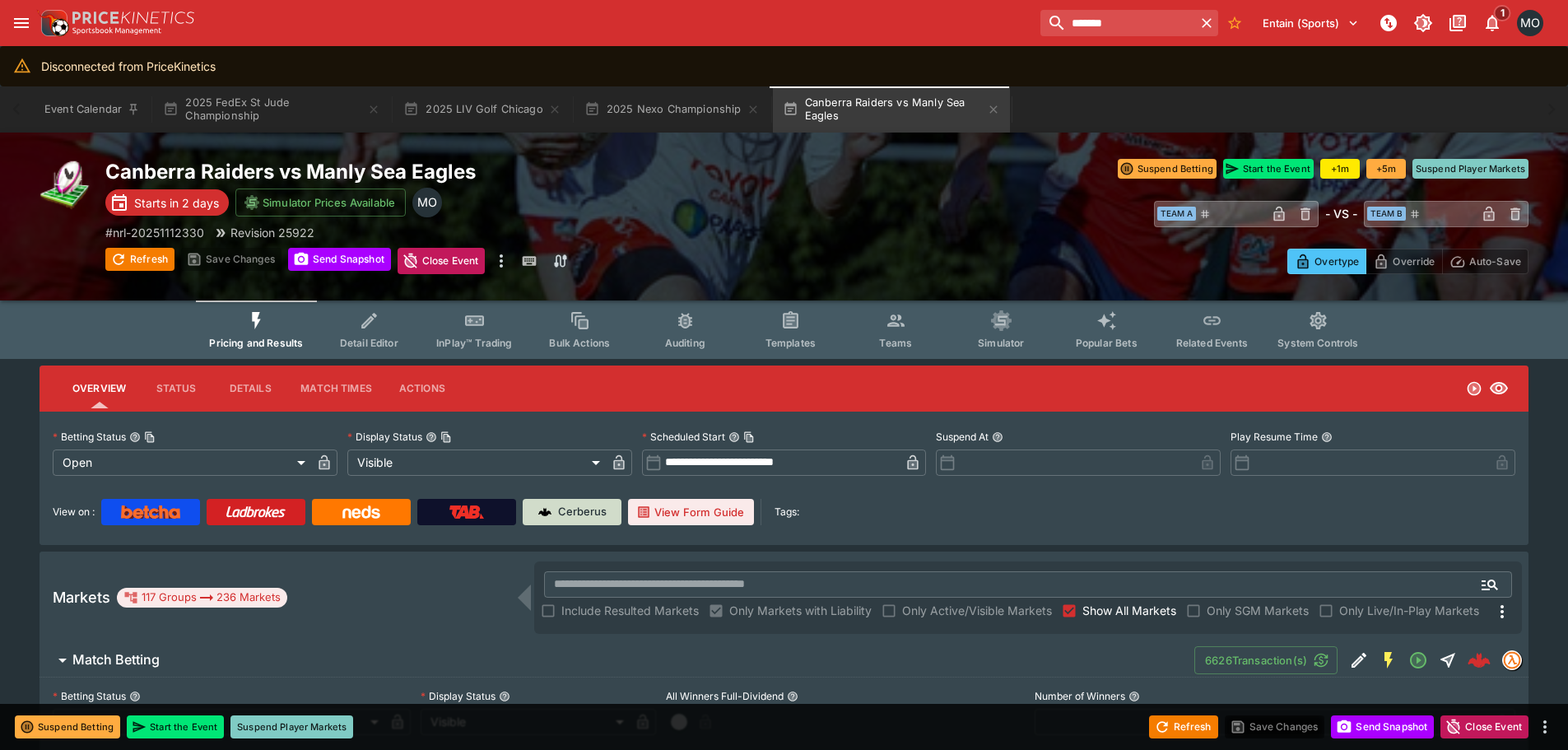 click on "Cerberus" at bounding box center (582, 512) 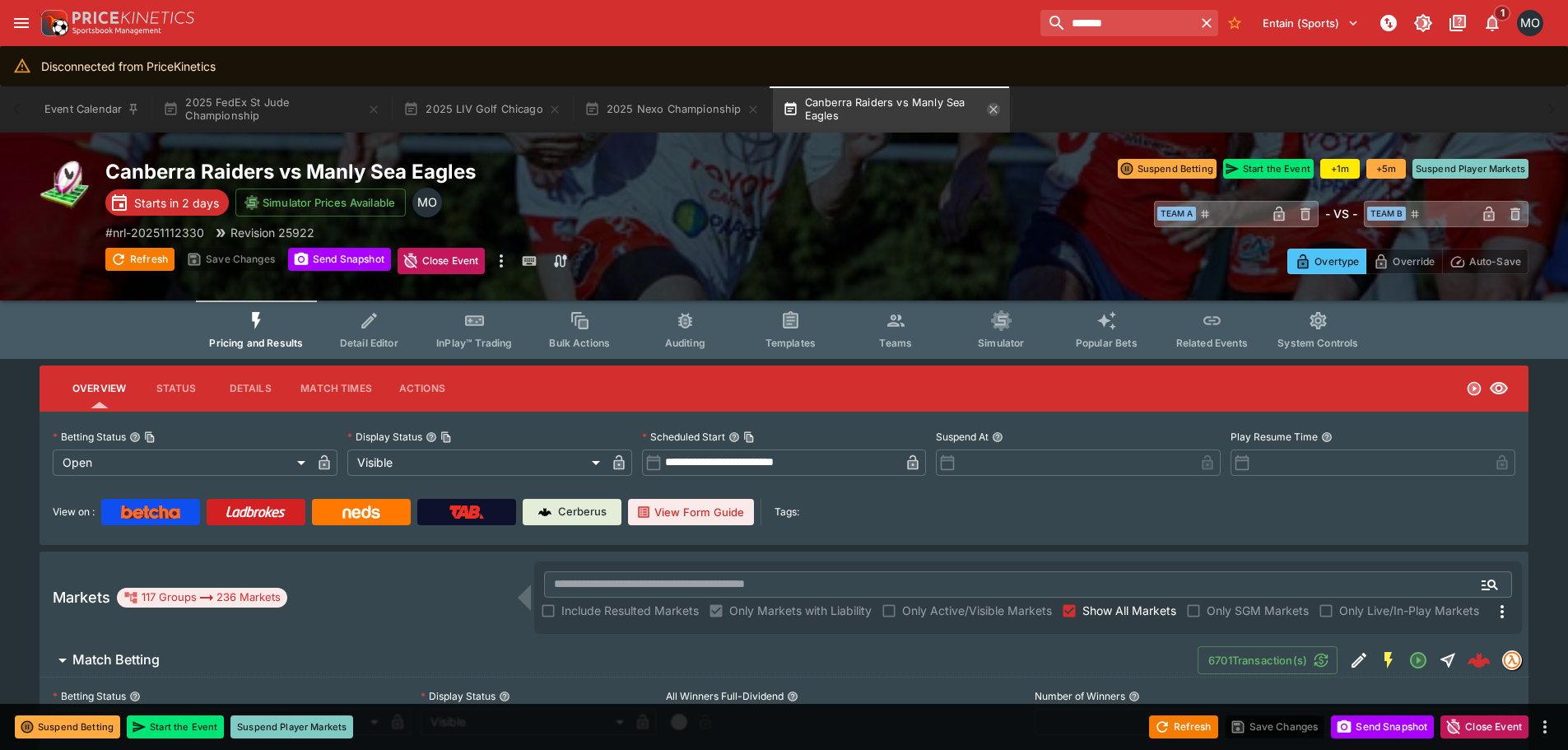 click 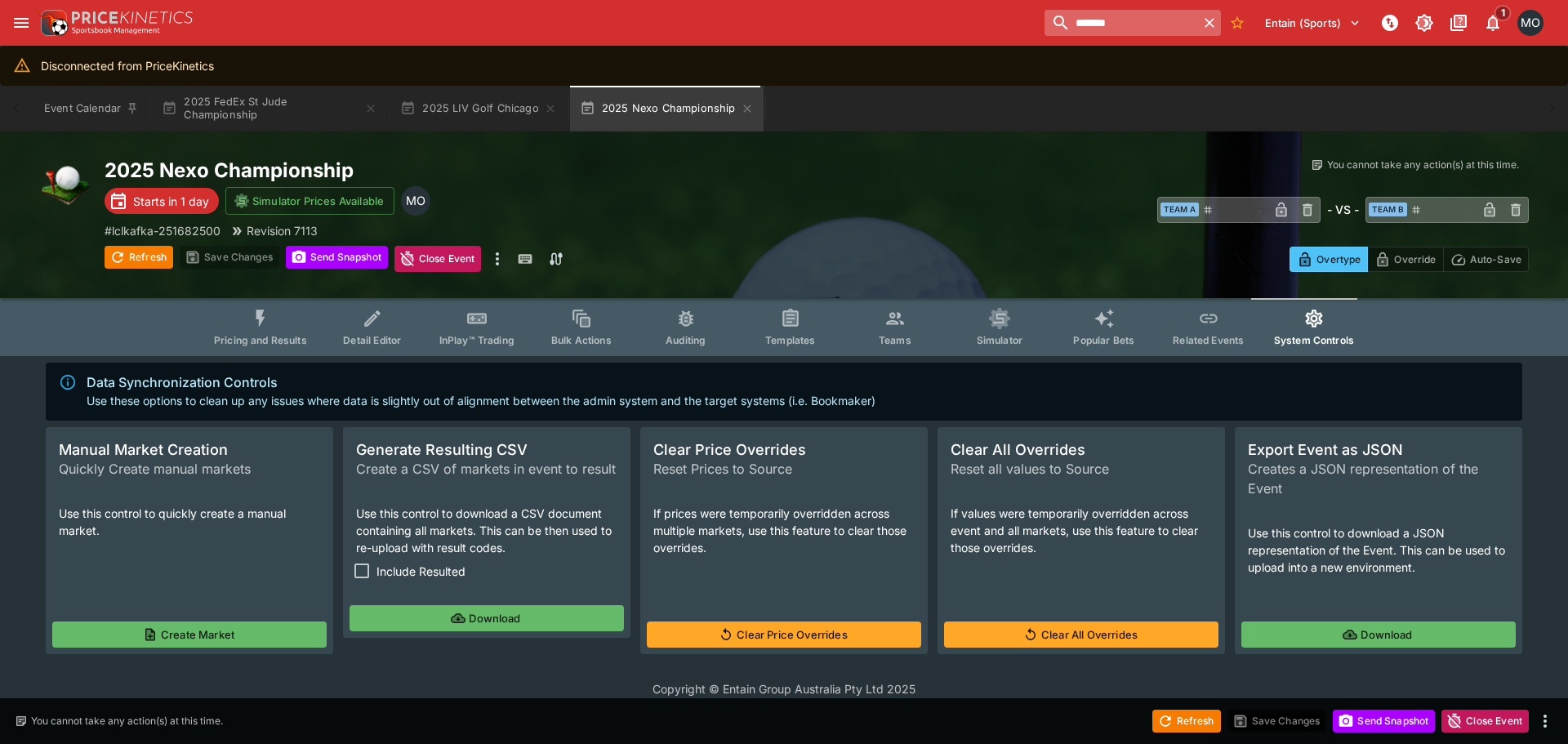 click on "*******" at bounding box center [1120, 23] 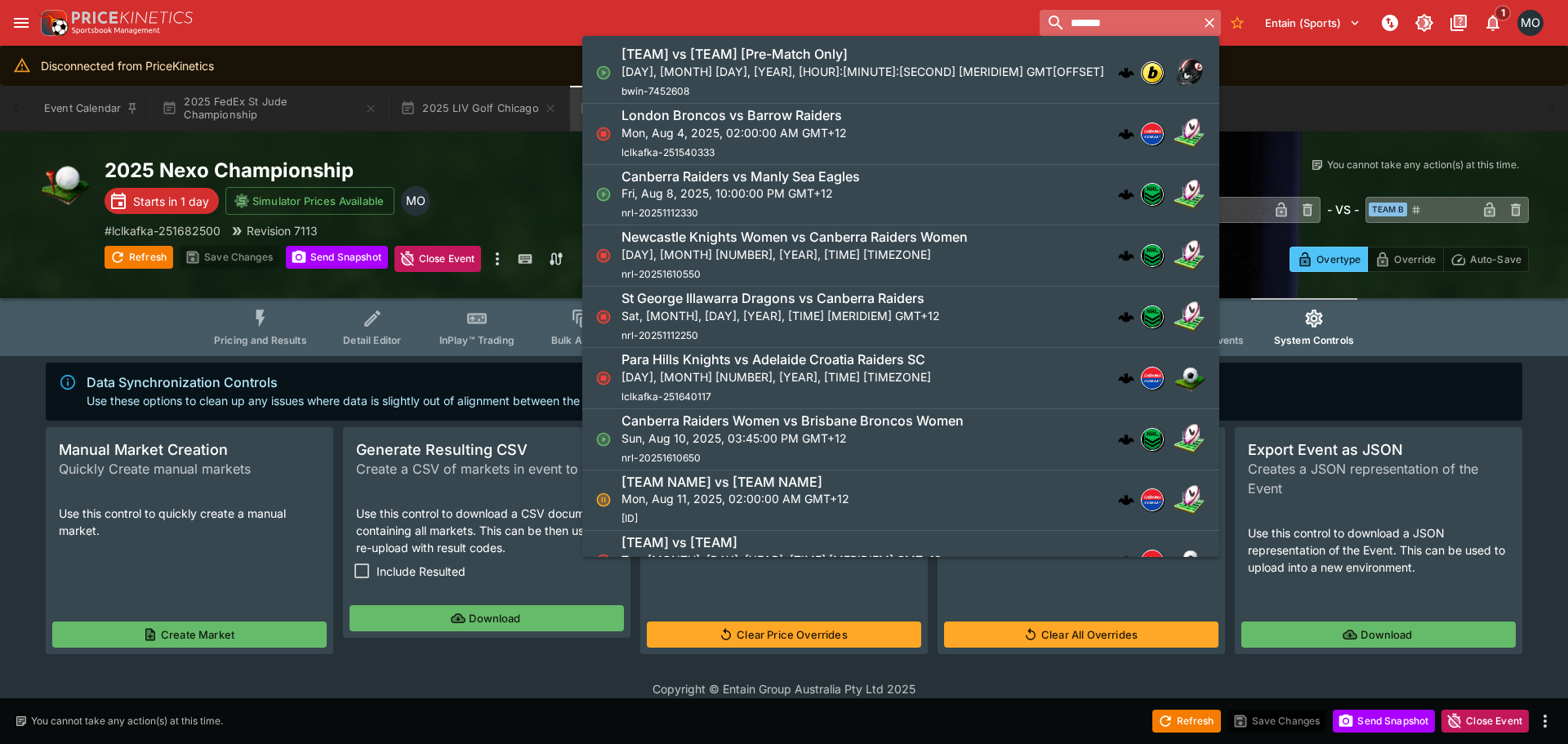 click on "*******" at bounding box center (1119, 23) 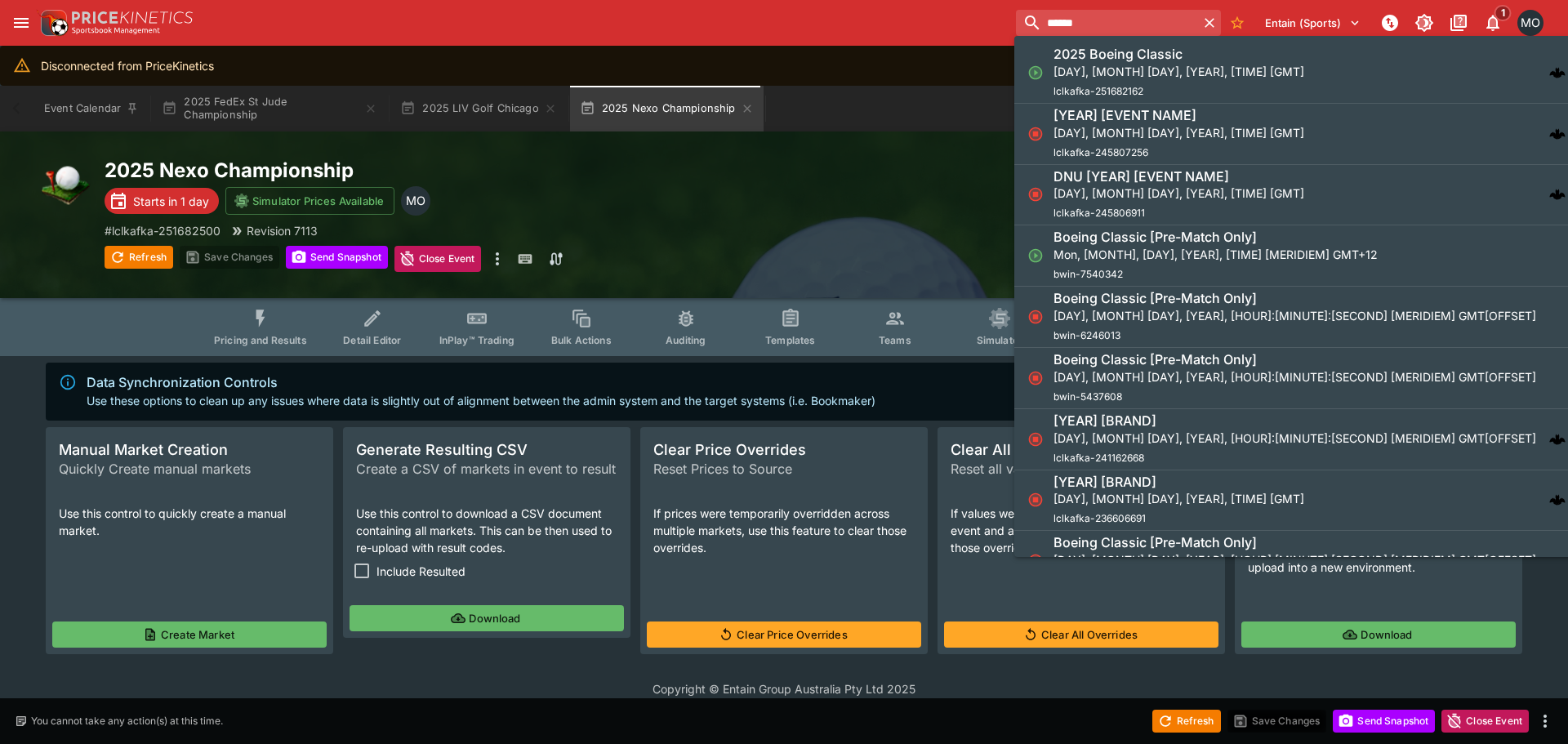type on "******" 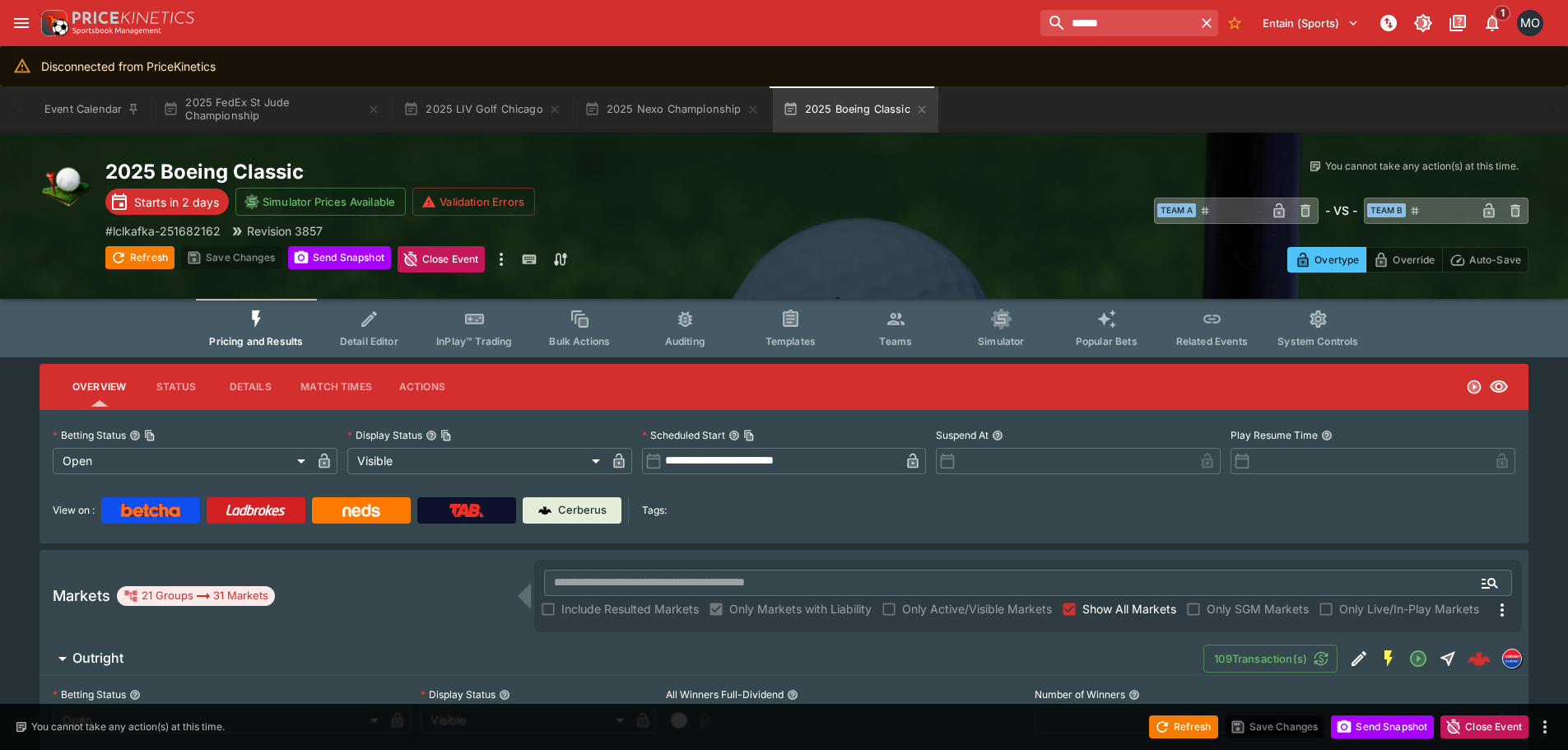 drag, startPoint x: 570, startPoint y: 151, endPoint x: 562, endPoint y: 161, distance: 12.806248 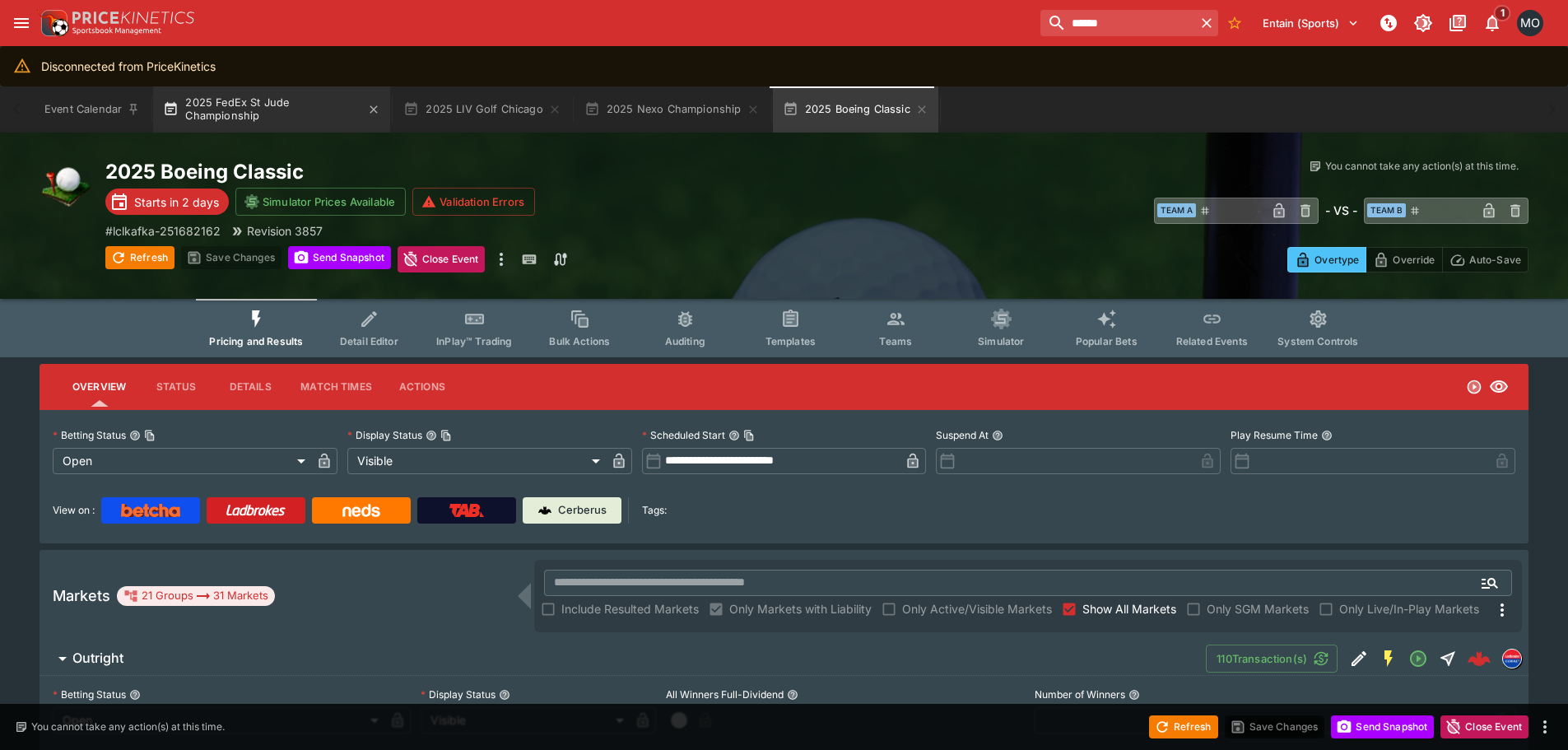 click on "2025 FedEx St Jude Championship" at bounding box center (272, 109) 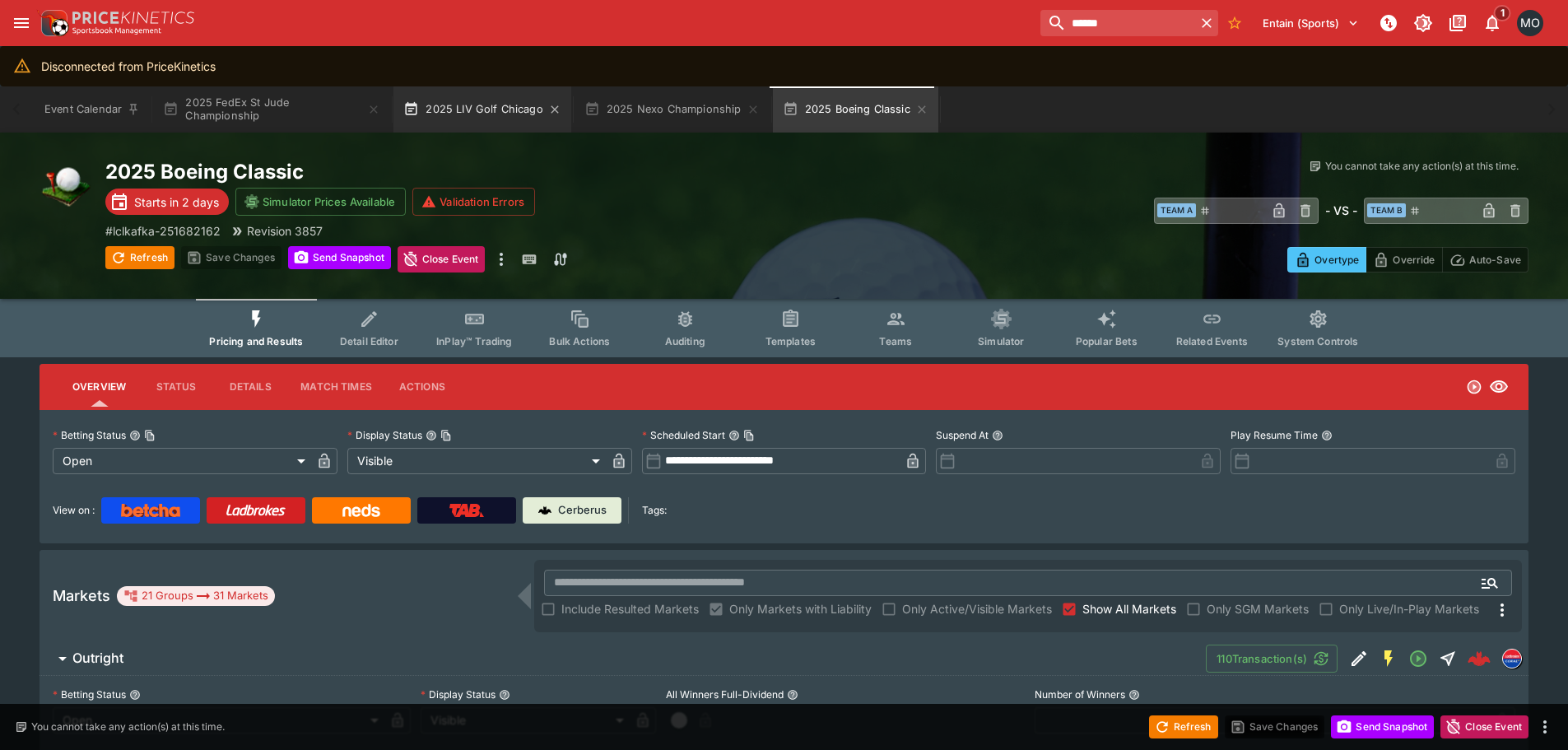 click on "2025 LIV Golf Chicago" at bounding box center [482, 109] 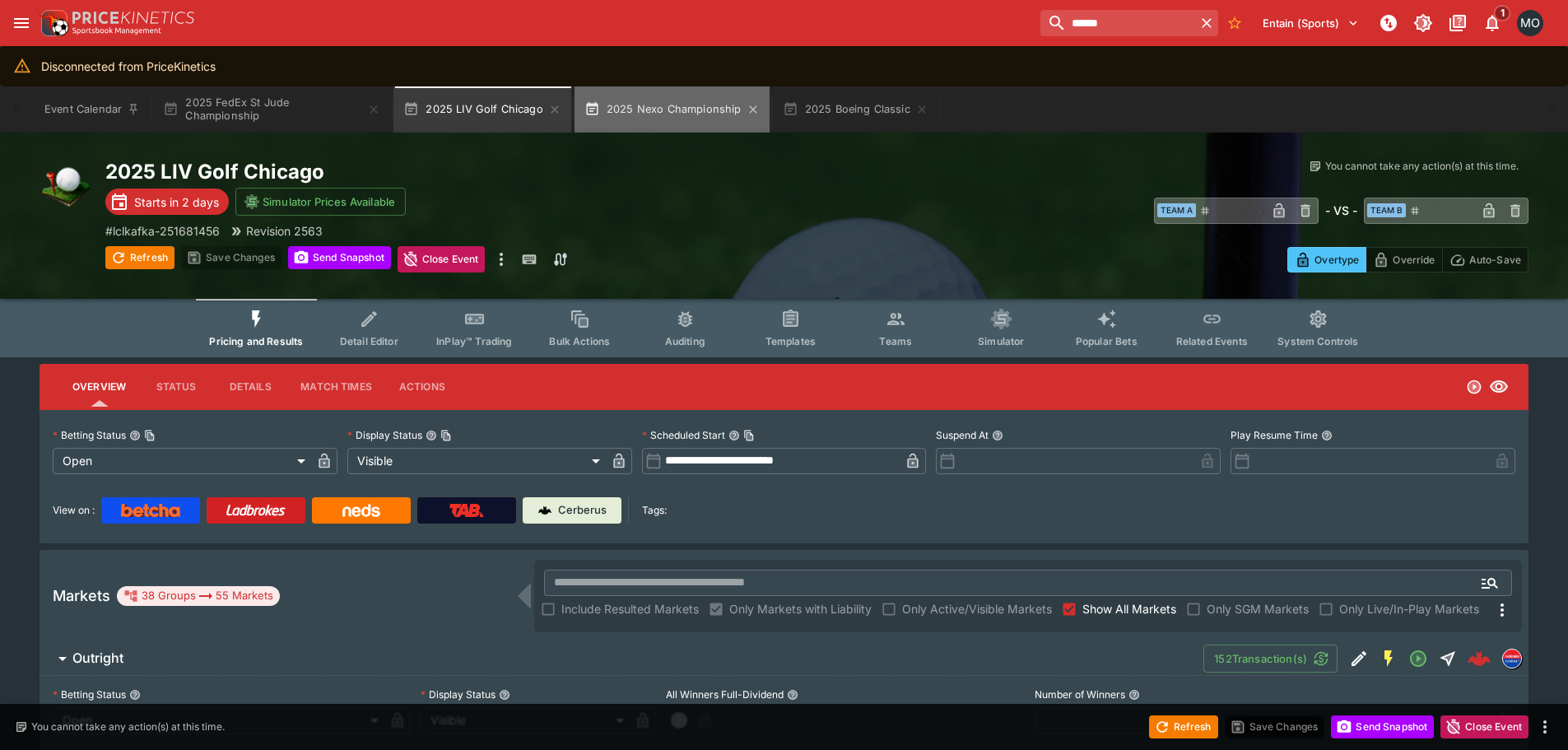 click on "2025 Nexo Championship" at bounding box center [672, 109] 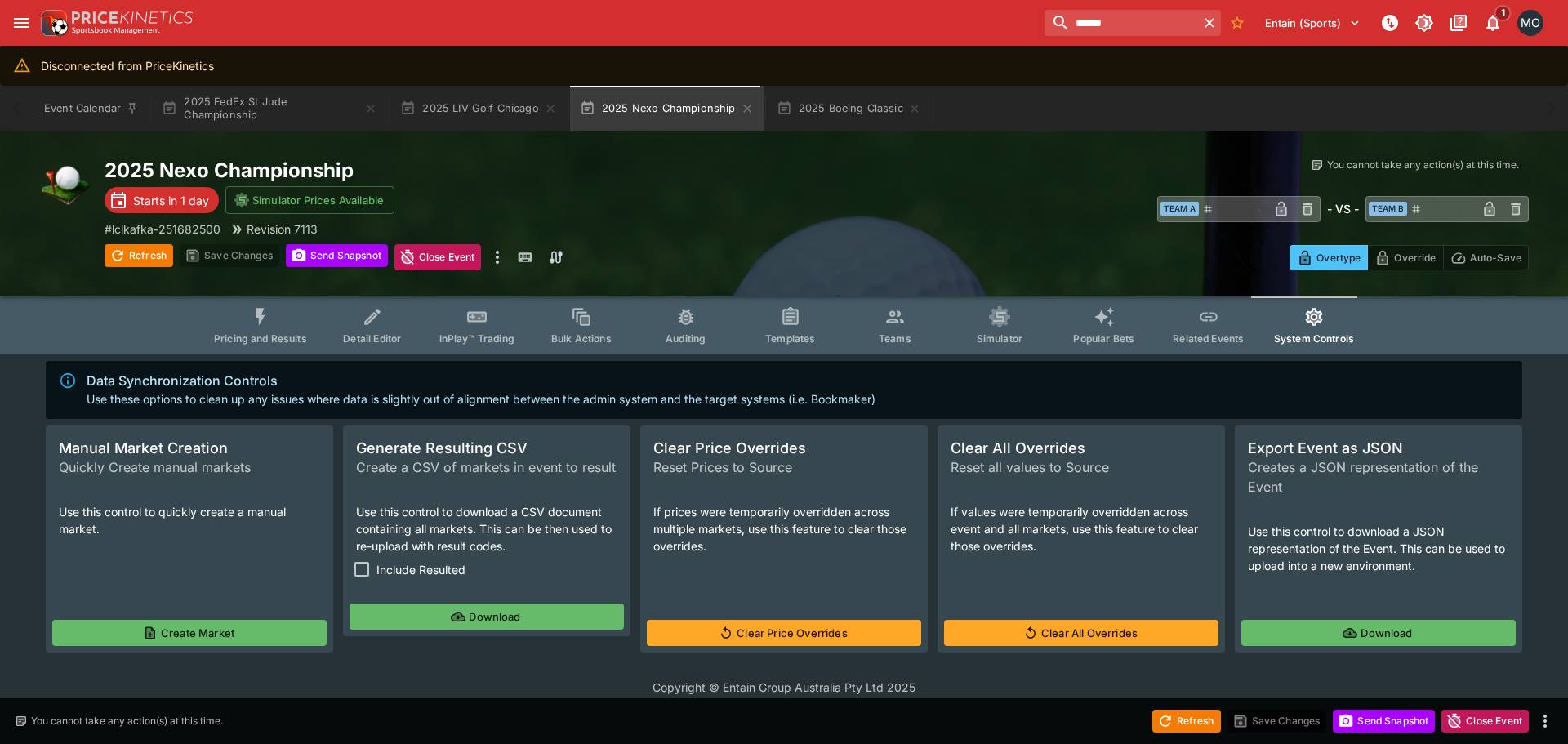 click on "Download" at bounding box center [487, 617] 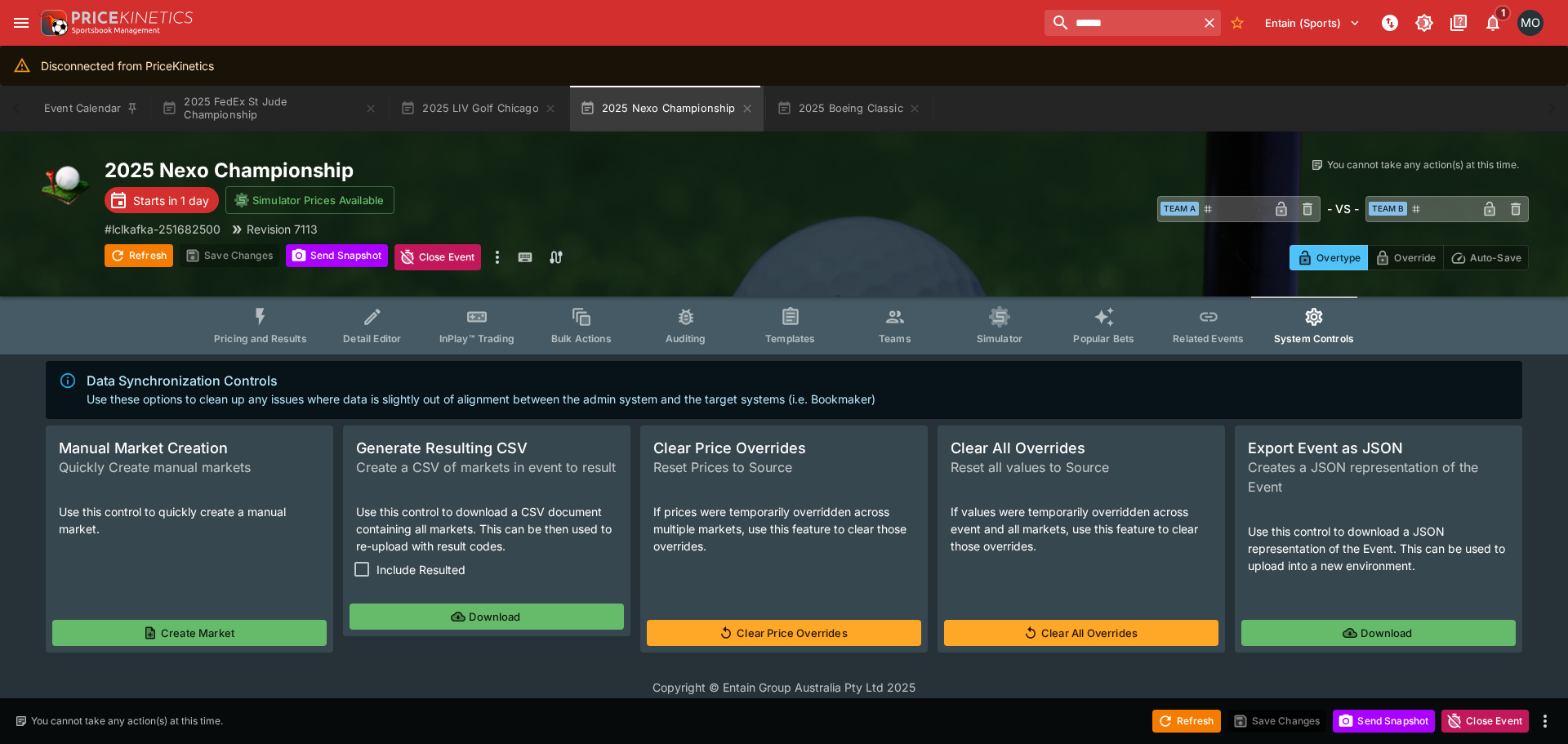 click on "Create Market" at bounding box center [189, 633] 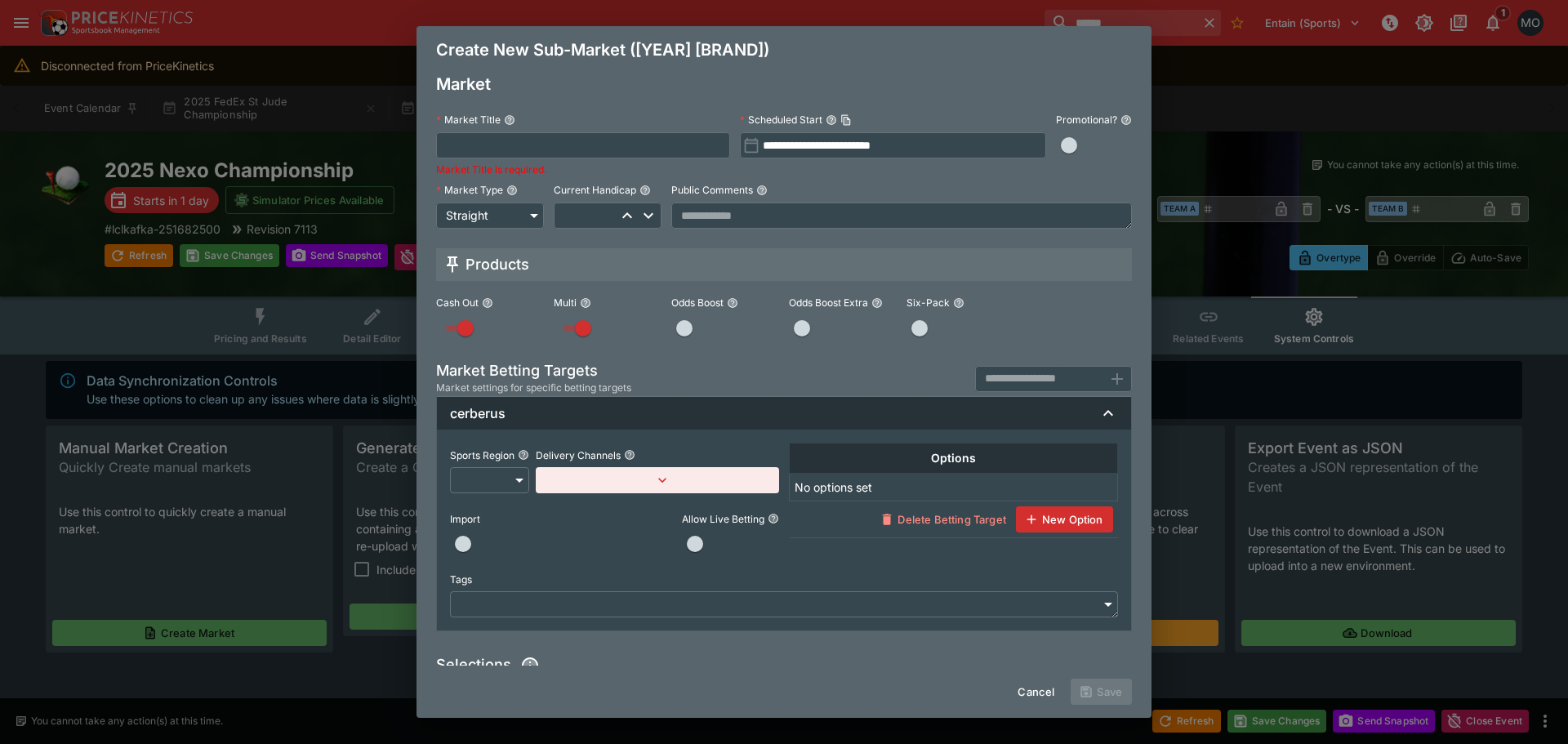 click at bounding box center [583, 145] 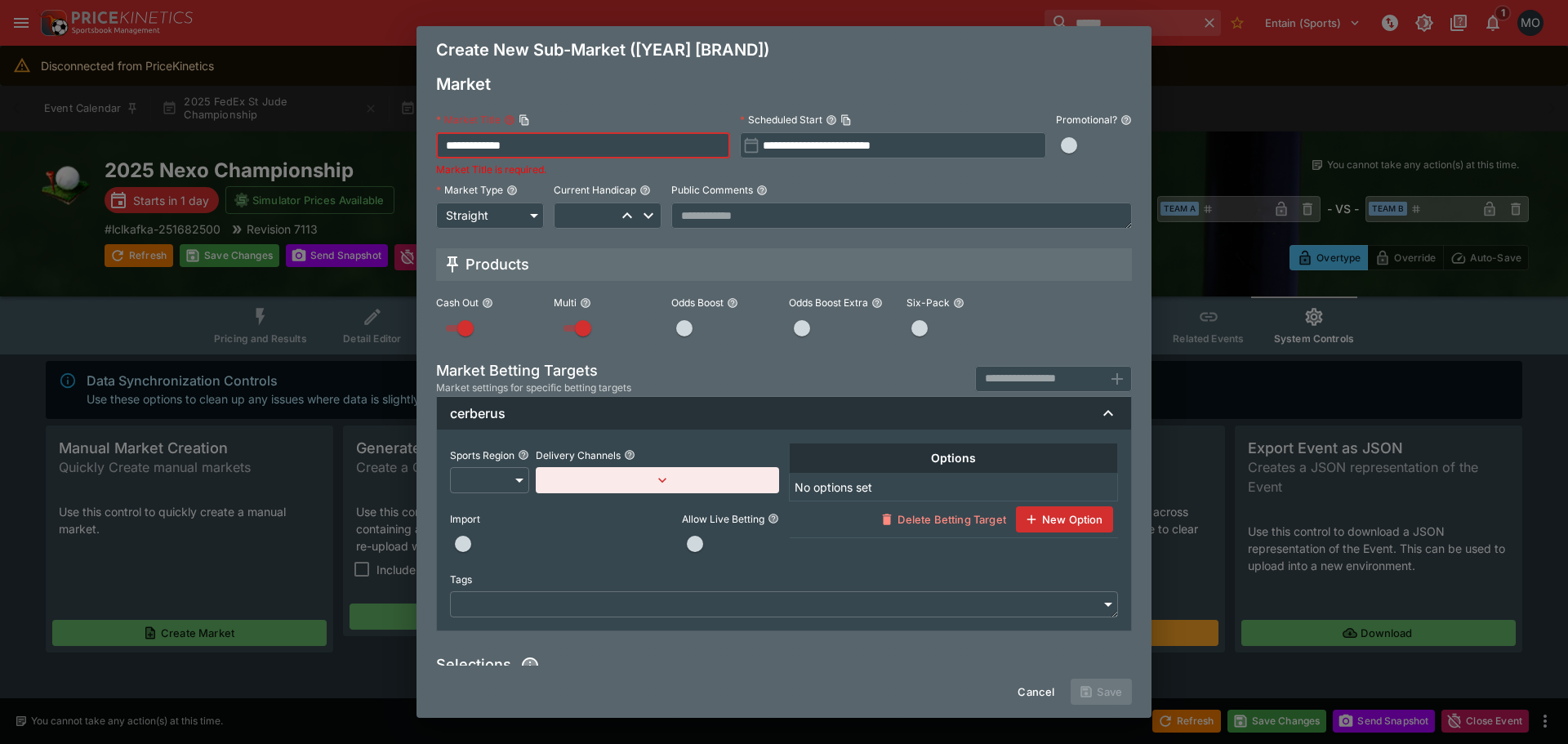 type on "**********" 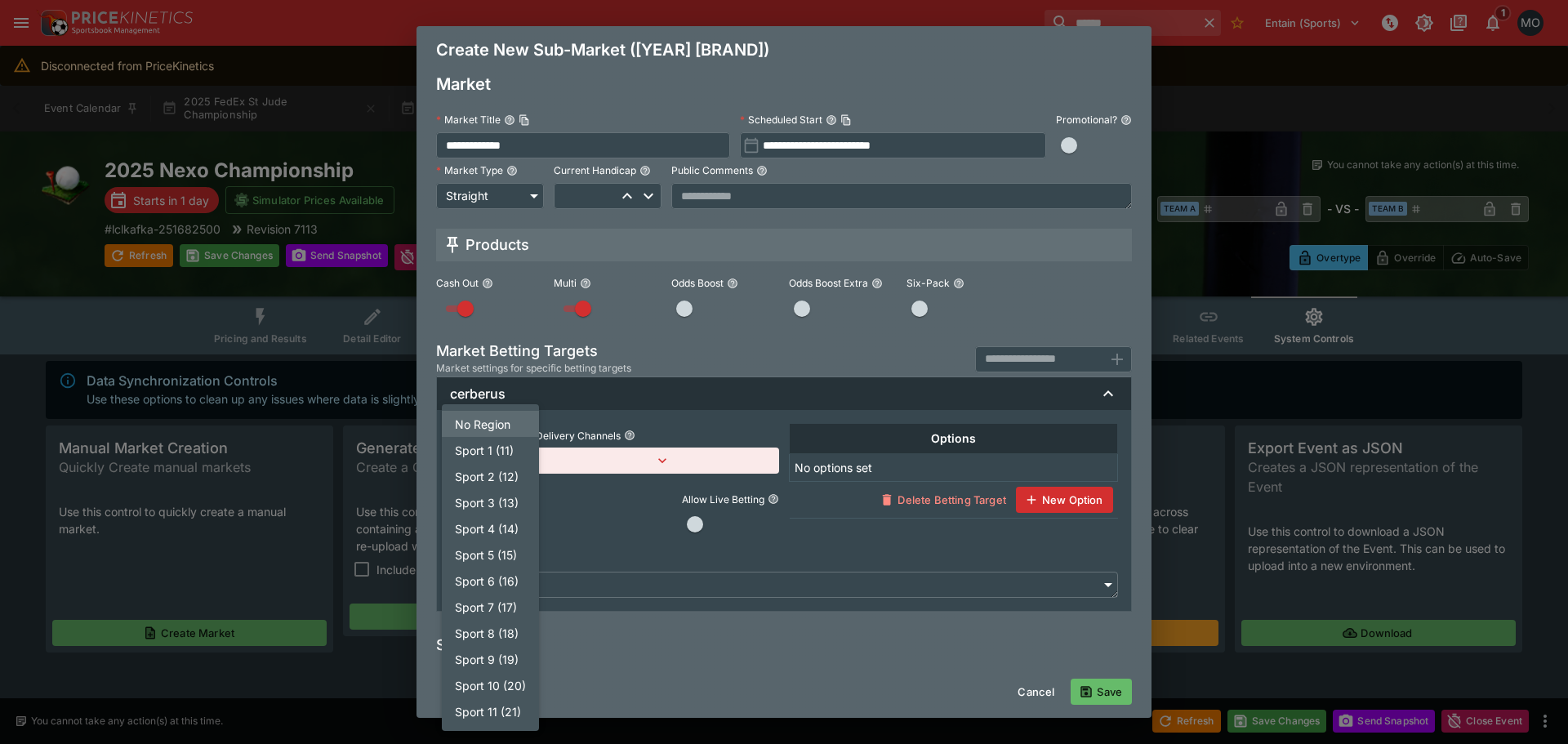 click on "****** Entain (Sports) 1 MO Disconnected from PriceKinetics Event Calendar 2025 FedEx St Jude Championship 2025 LIV Golf Chicago 2025 Nexo Championship 2025 Boeing Classic Welcome back, Matthew Oliver 2025 Nexo Championship Starts in 1 day Simulator Prices Available #  lclkafka-251682500 Revision   7113 Refresh Save Changes Send Snapshot Close Event Refresh Save Changes Send Snapshot Close Event You cannot take any action(s) at this time. You cannot take any action(s) at this time. ​ Team A ​ - VS - ​ Team B ​ Overtype Override Auto-Save Pricing and Results Detail Editor InPlay™ Trading Bulk Actions Auditing Templates Teams Simulator Popular Bets Related Events System Controls Data Synchronization Controls Use these options to clean up any issues where data is slightly out of alignment between the admin system and the target systems (i.e. Bookmaker) Manual Market Creation Quickly Create manual markets Use this control to quickly create a manual market. Create Market Generate Resulting CSV" at bounding box center [784, 358] 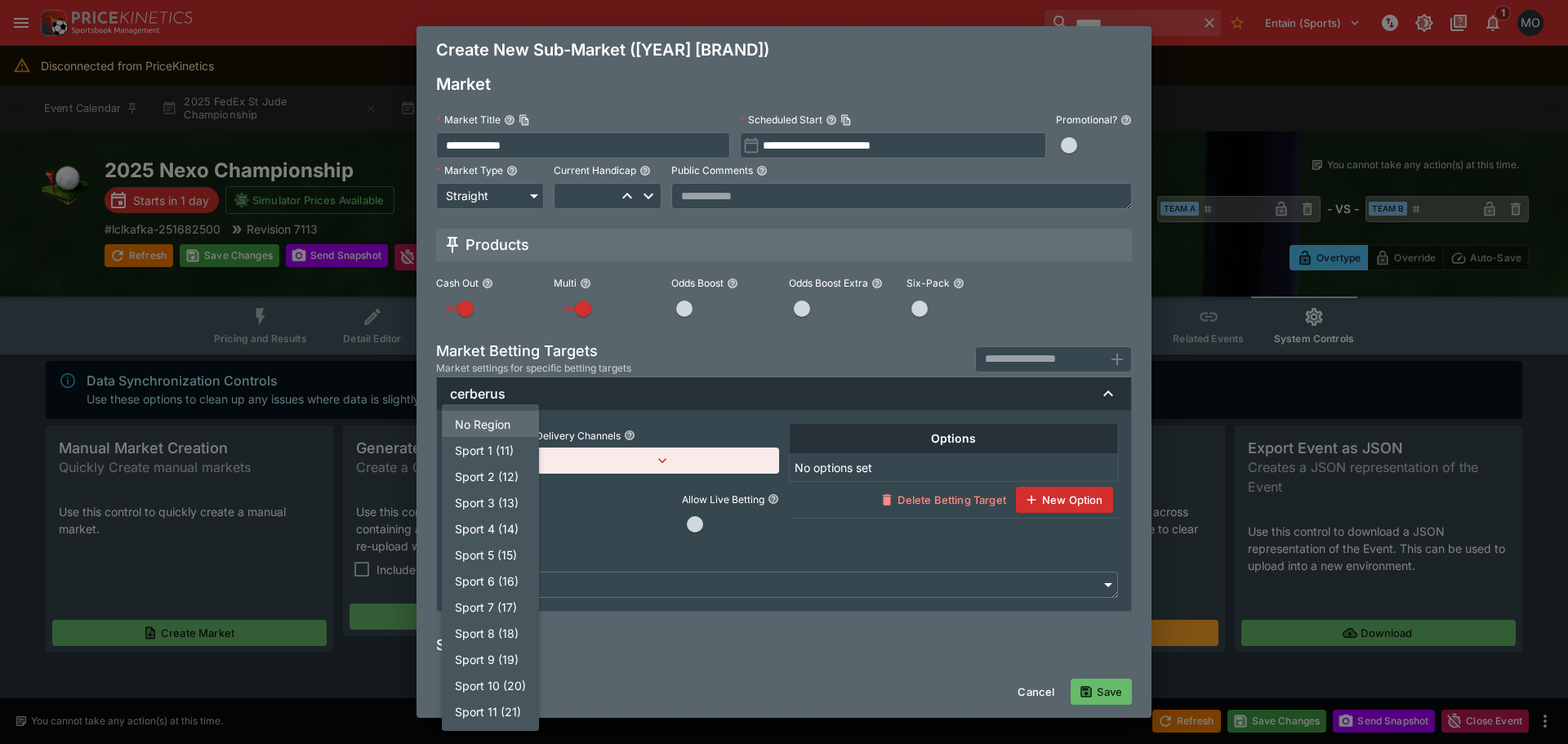click on "Sport 6 (16)" at bounding box center [490, 581] 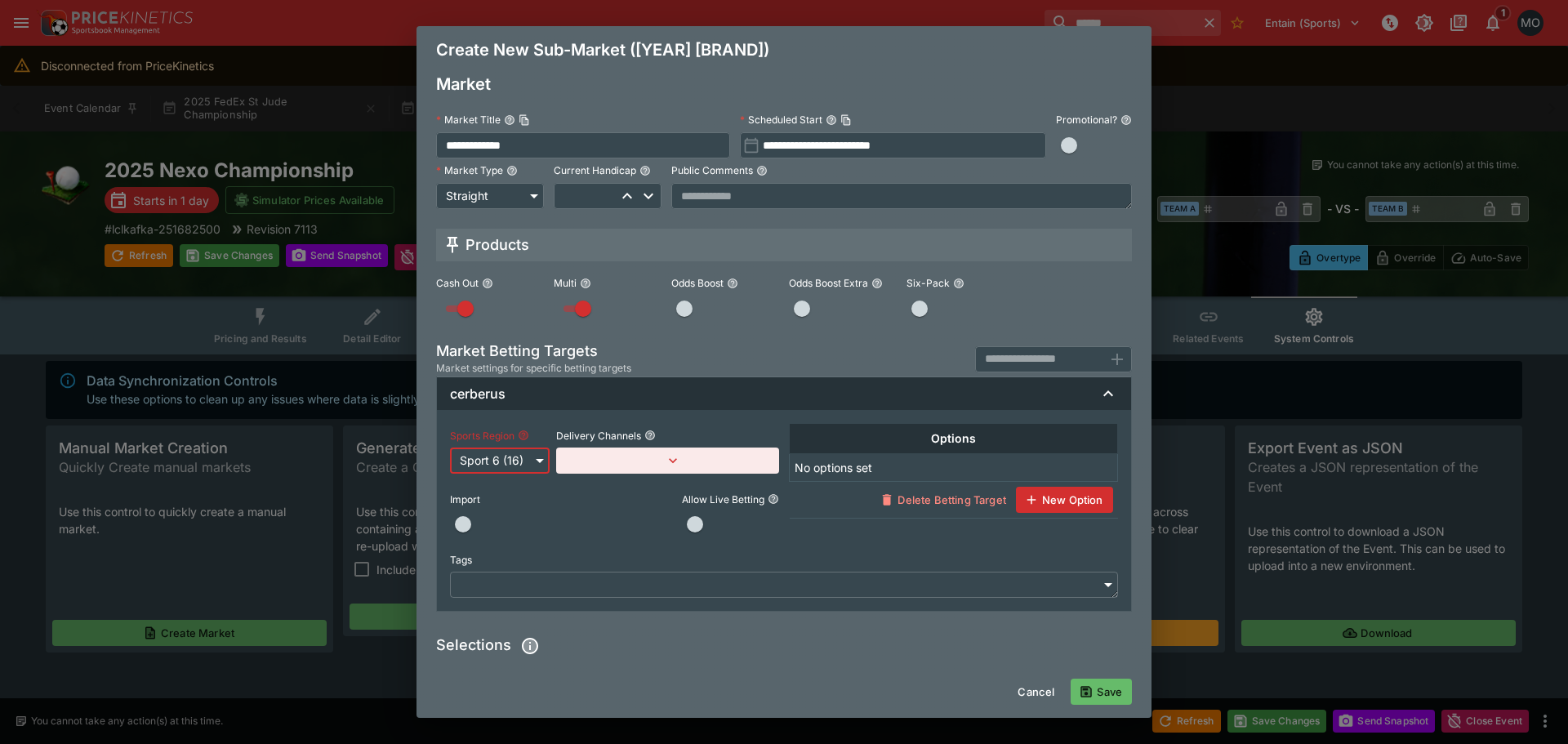 click at bounding box center (667, 461) 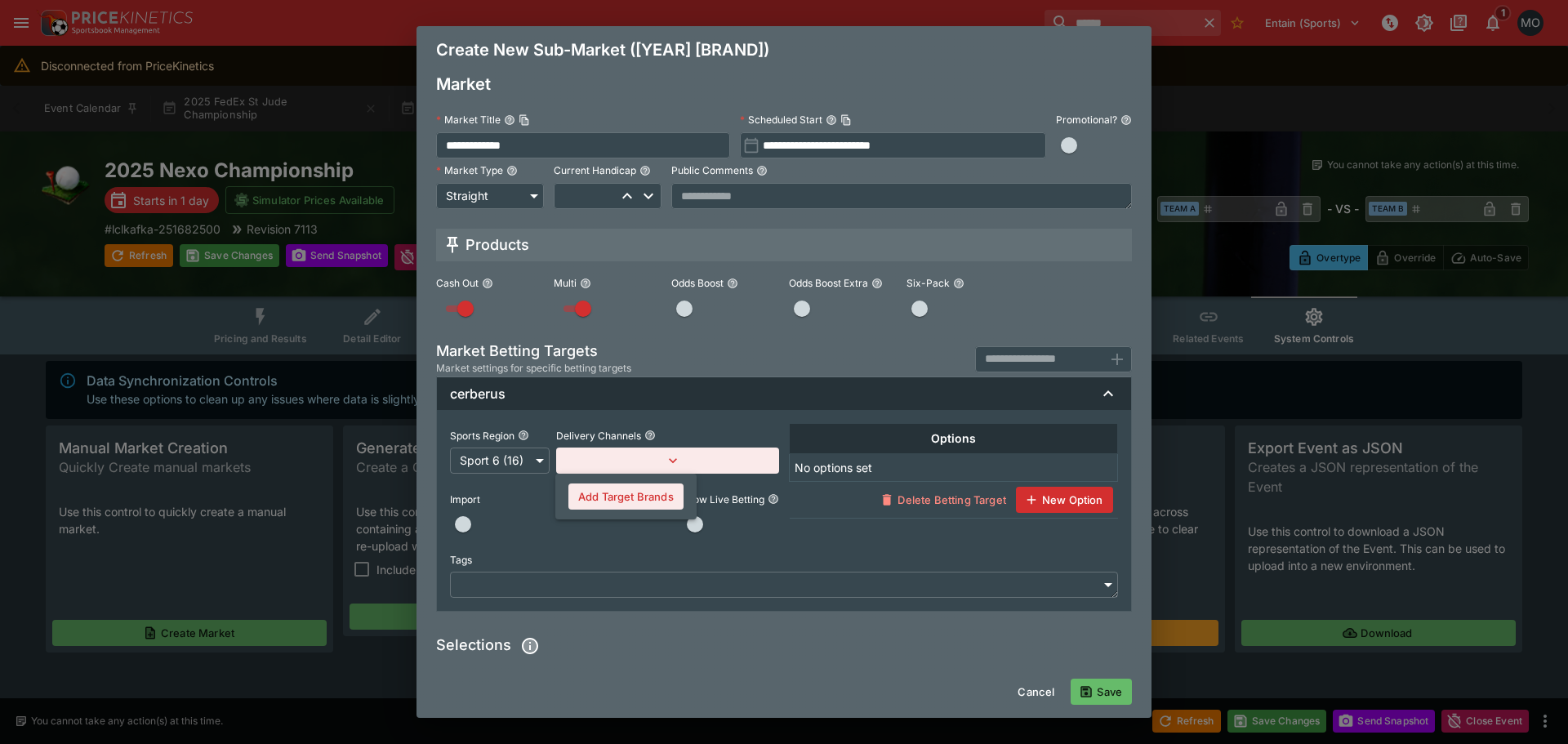 click on "Add Target Brands" at bounding box center [626, 497] 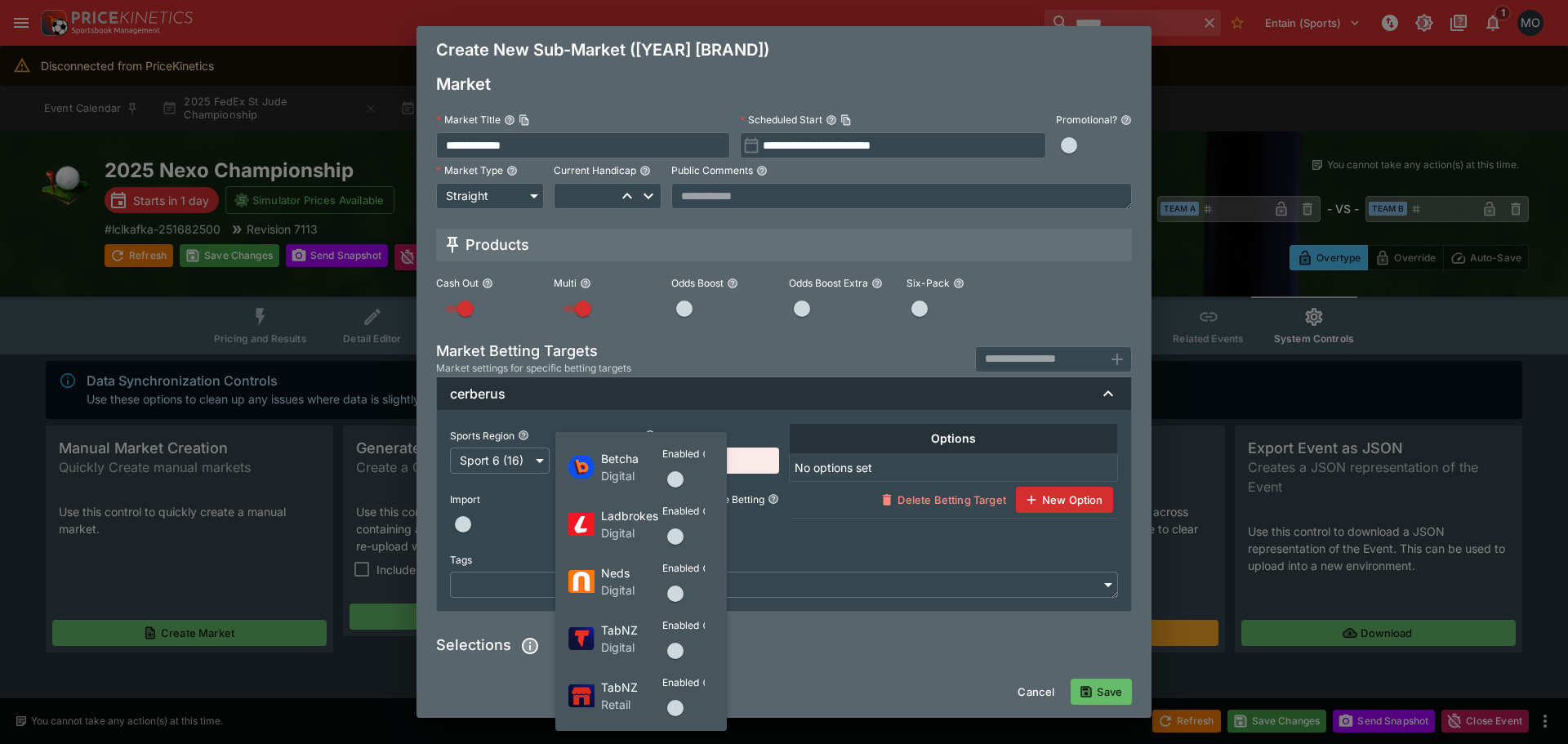 click at bounding box center (675, 479) 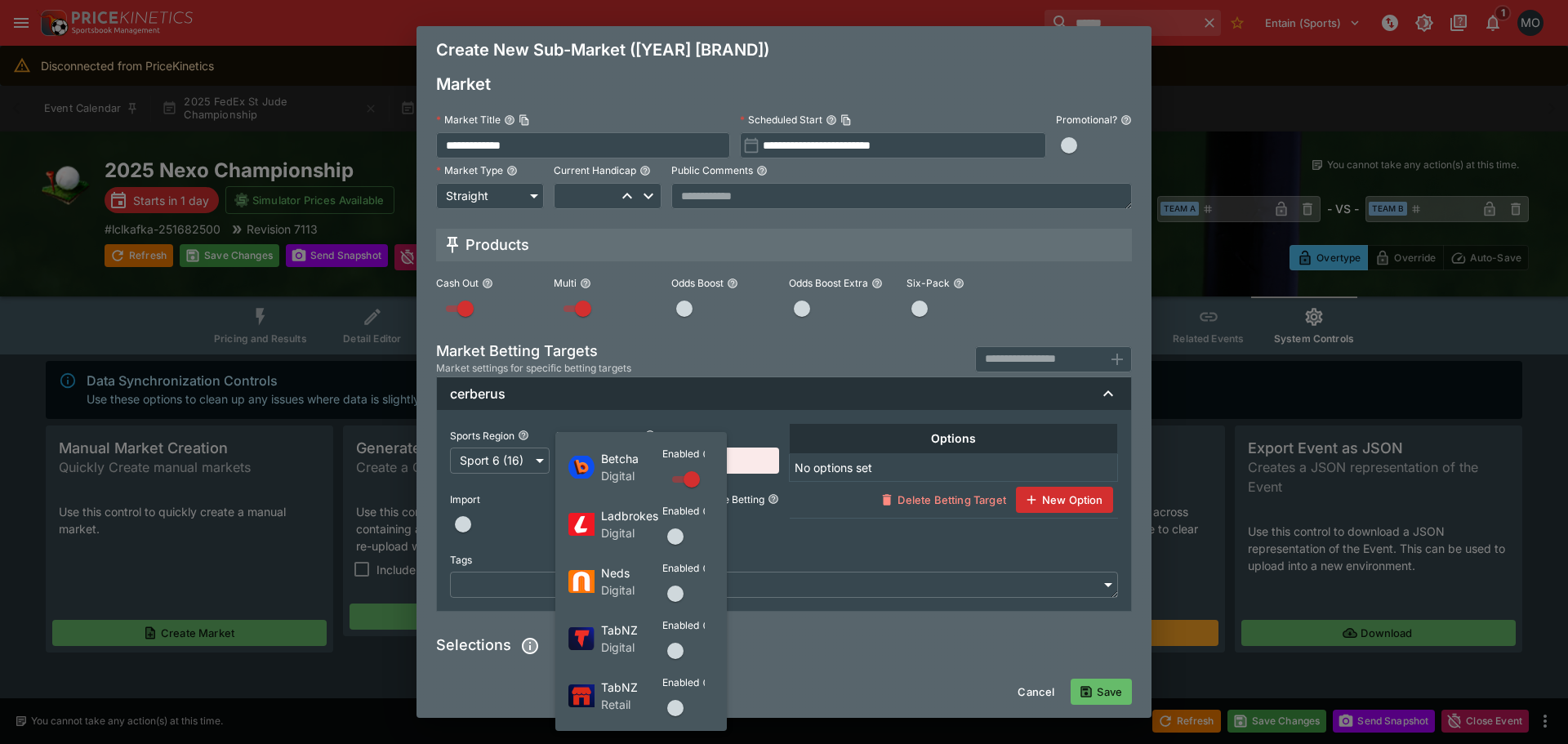 click at bounding box center [675, 537] 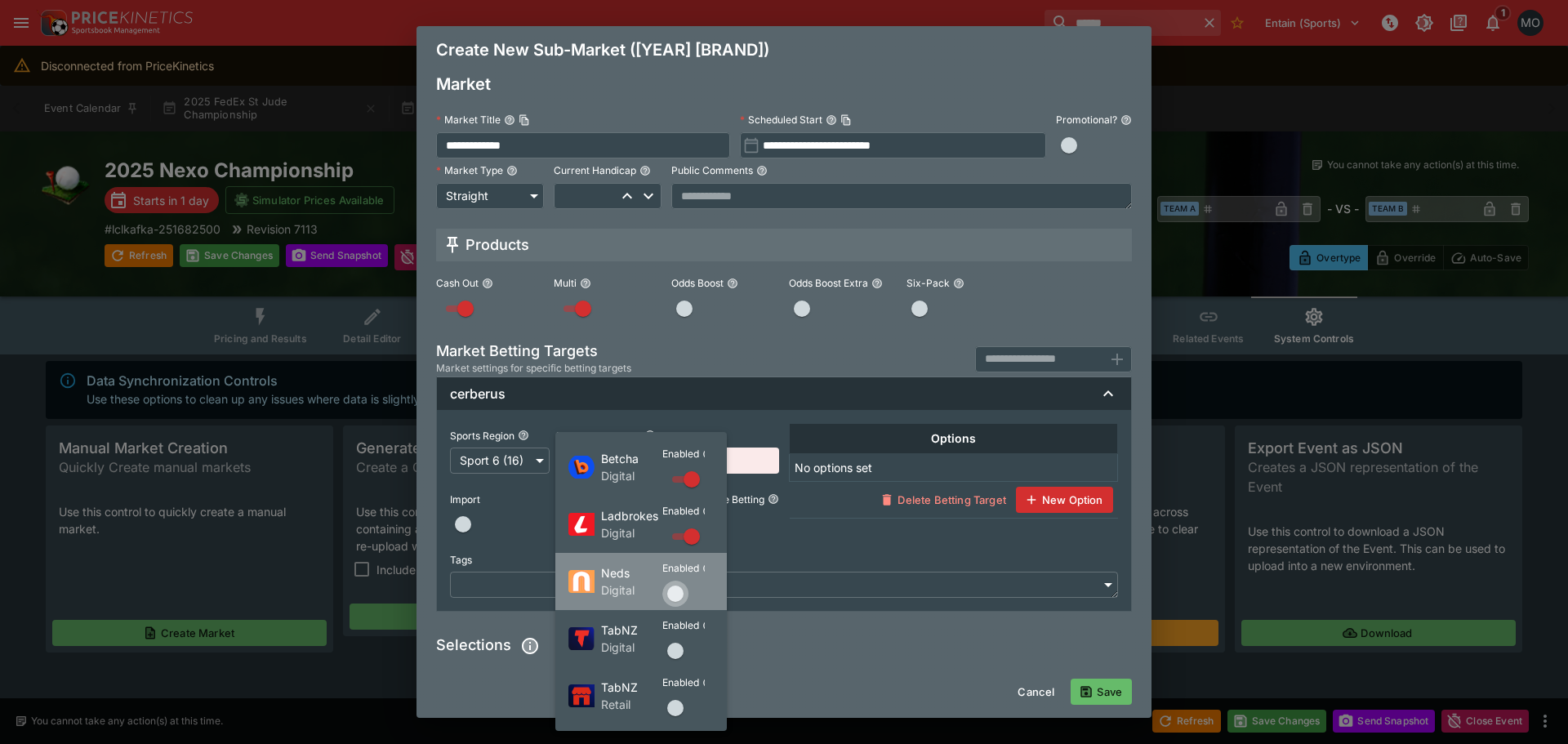 click at bounding box center (675, 594) 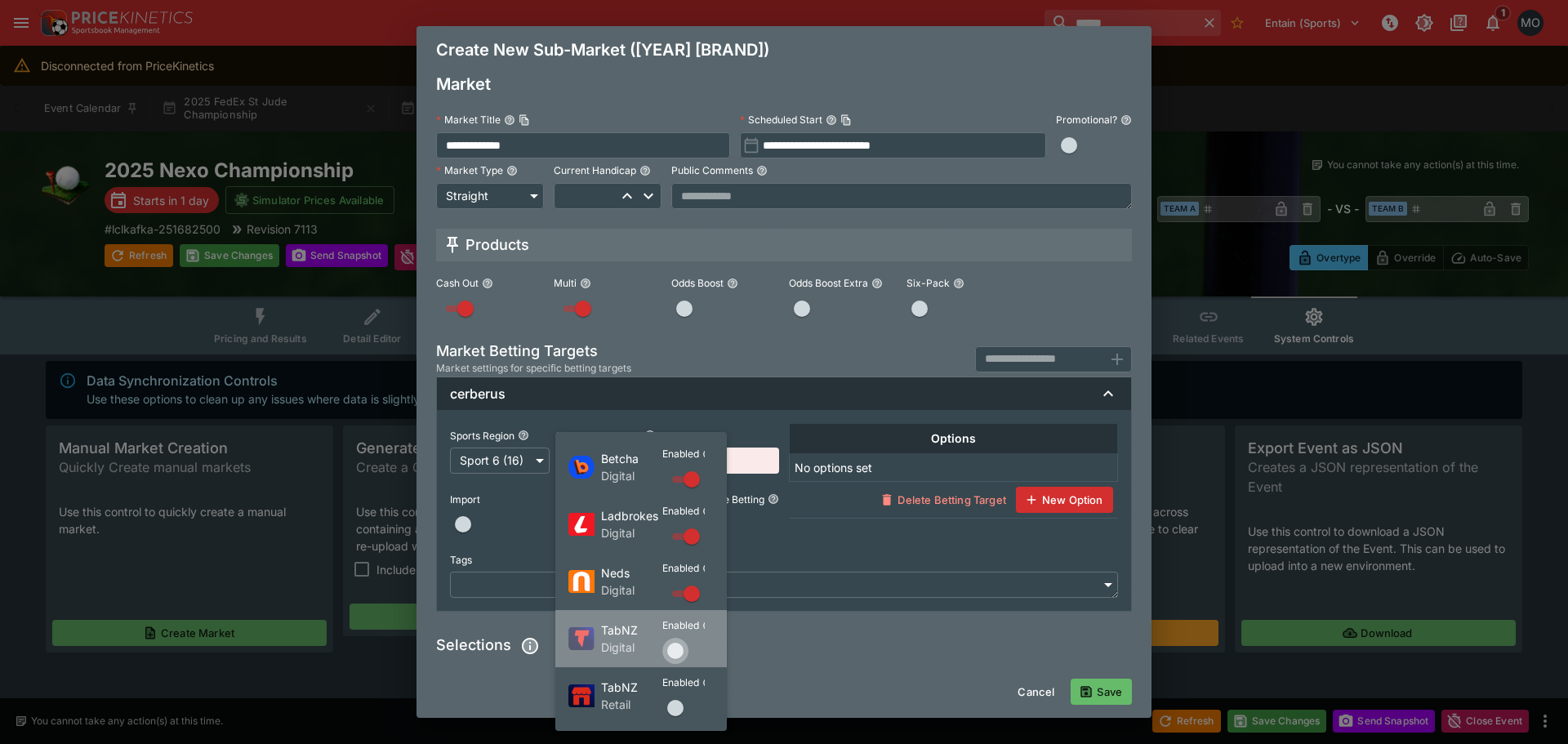 click at bounding box center (675, 651) 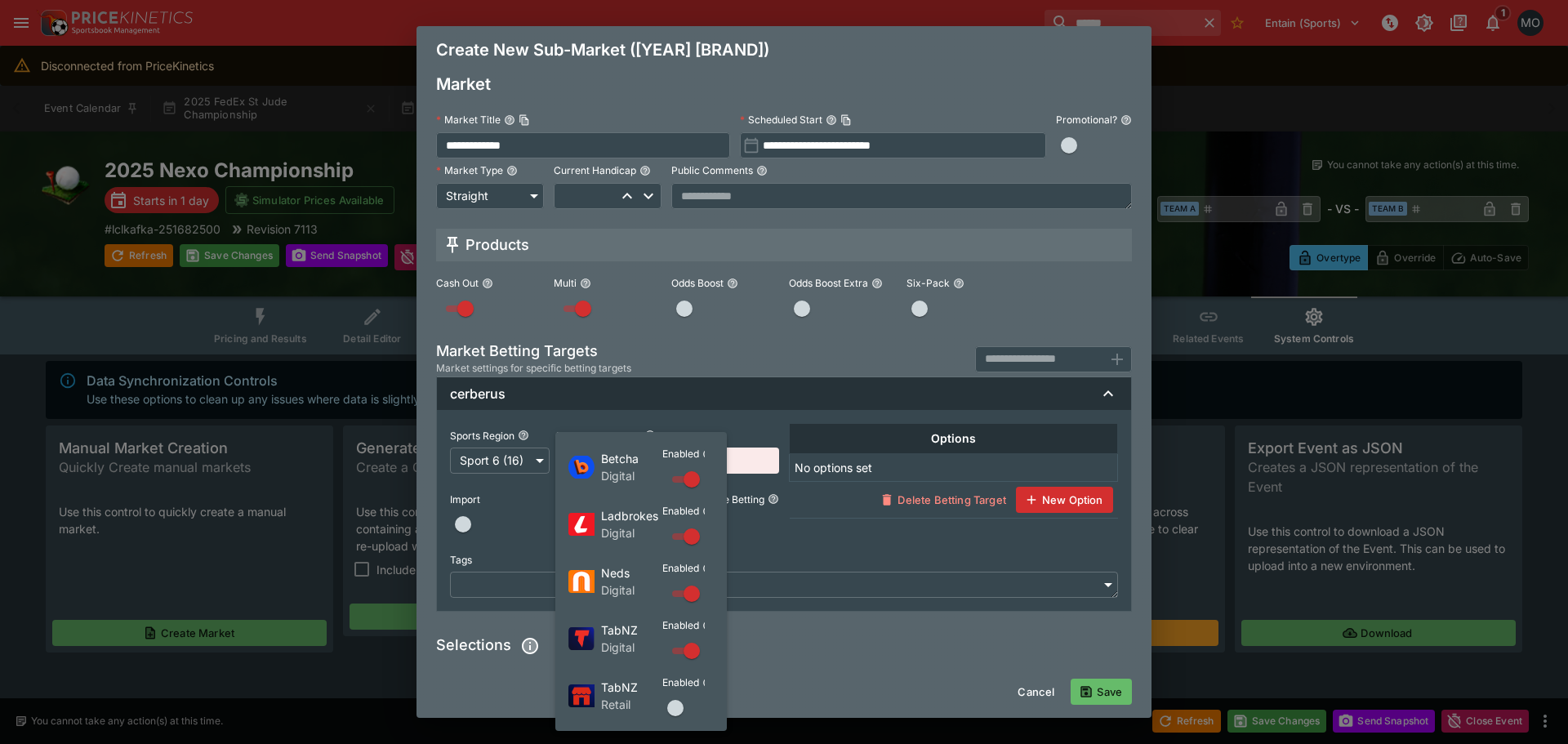 click at bounding box center (675, 708) 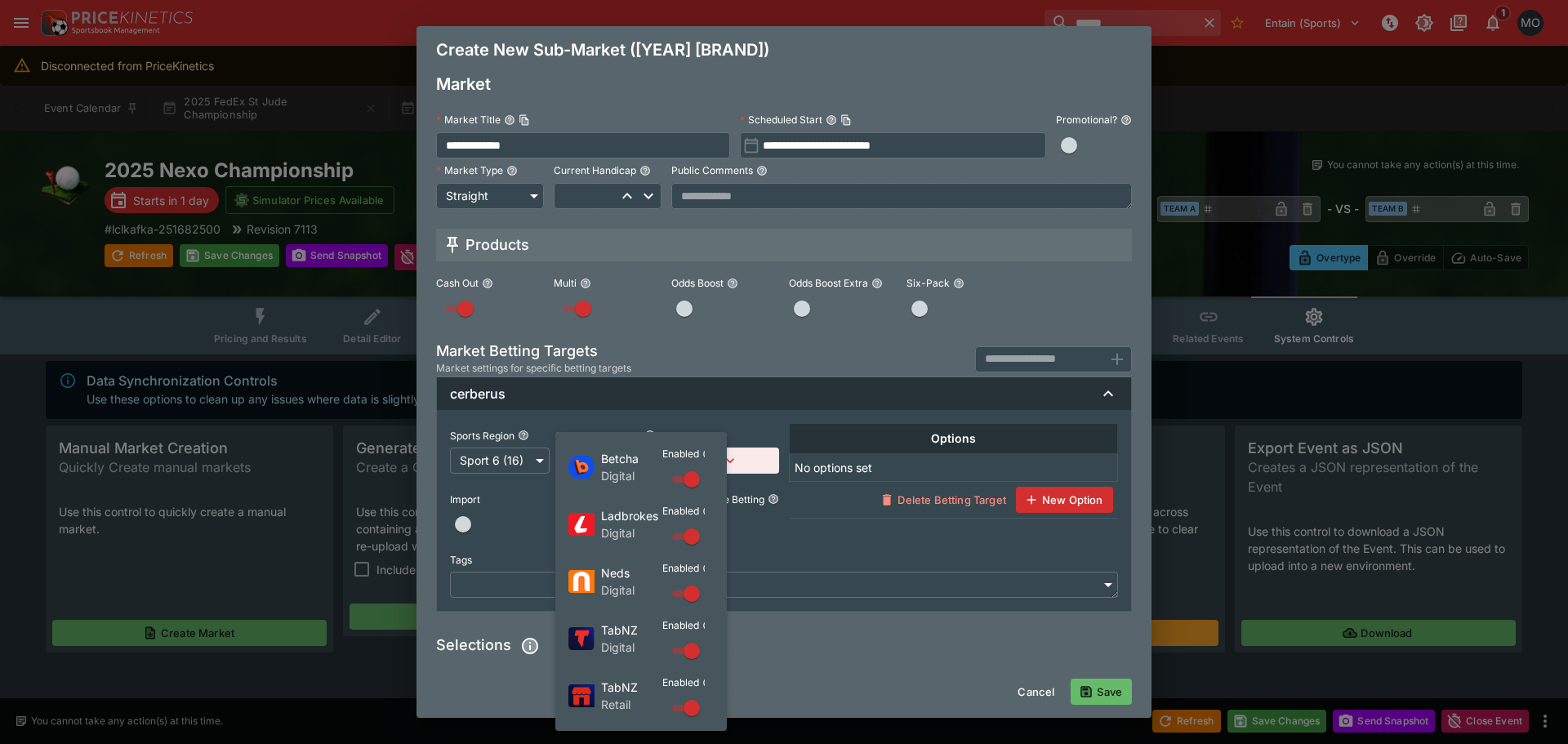 click at bounding box center (784, 372) 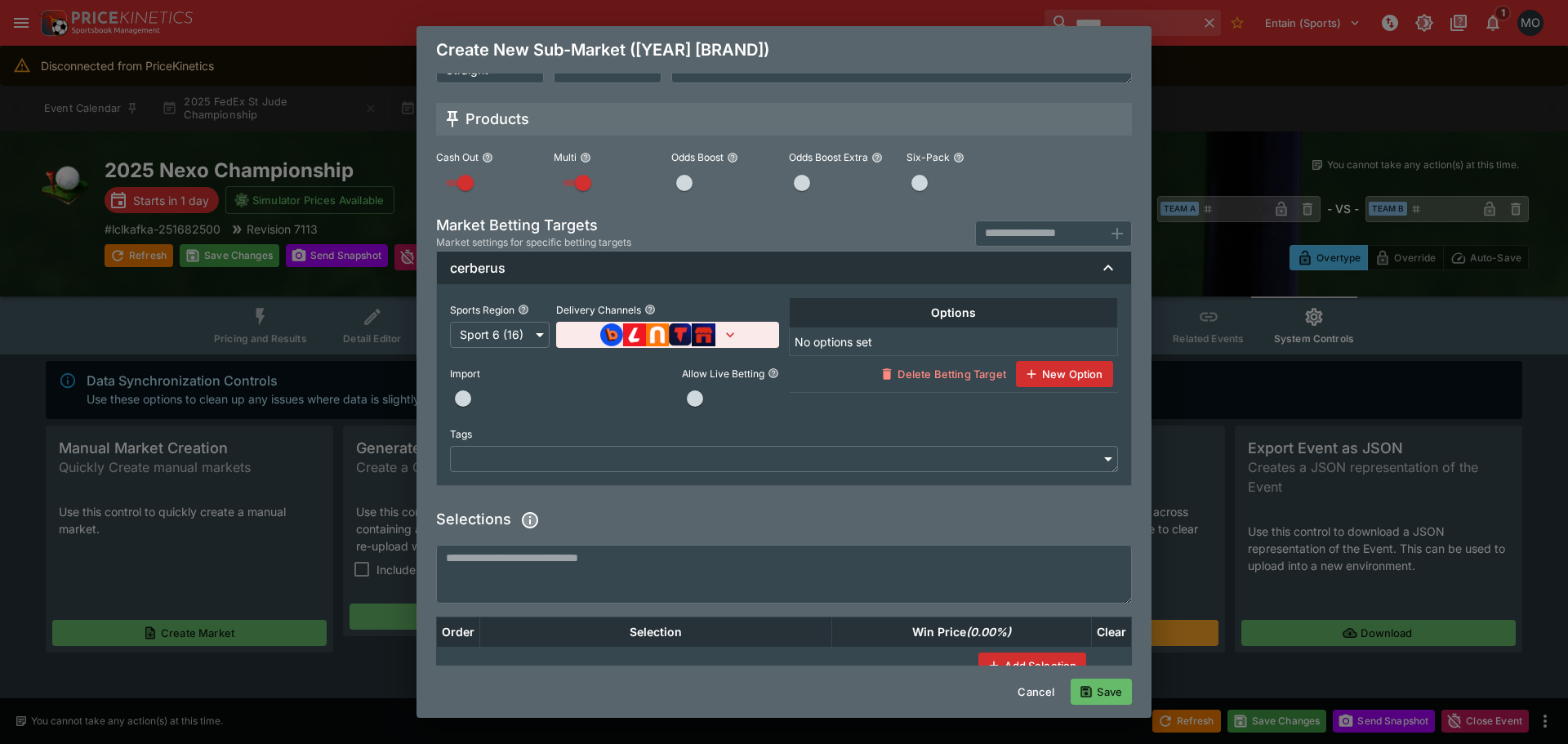 scroll, scrollTop: 164, scrollLeft: 0, axis: vertical 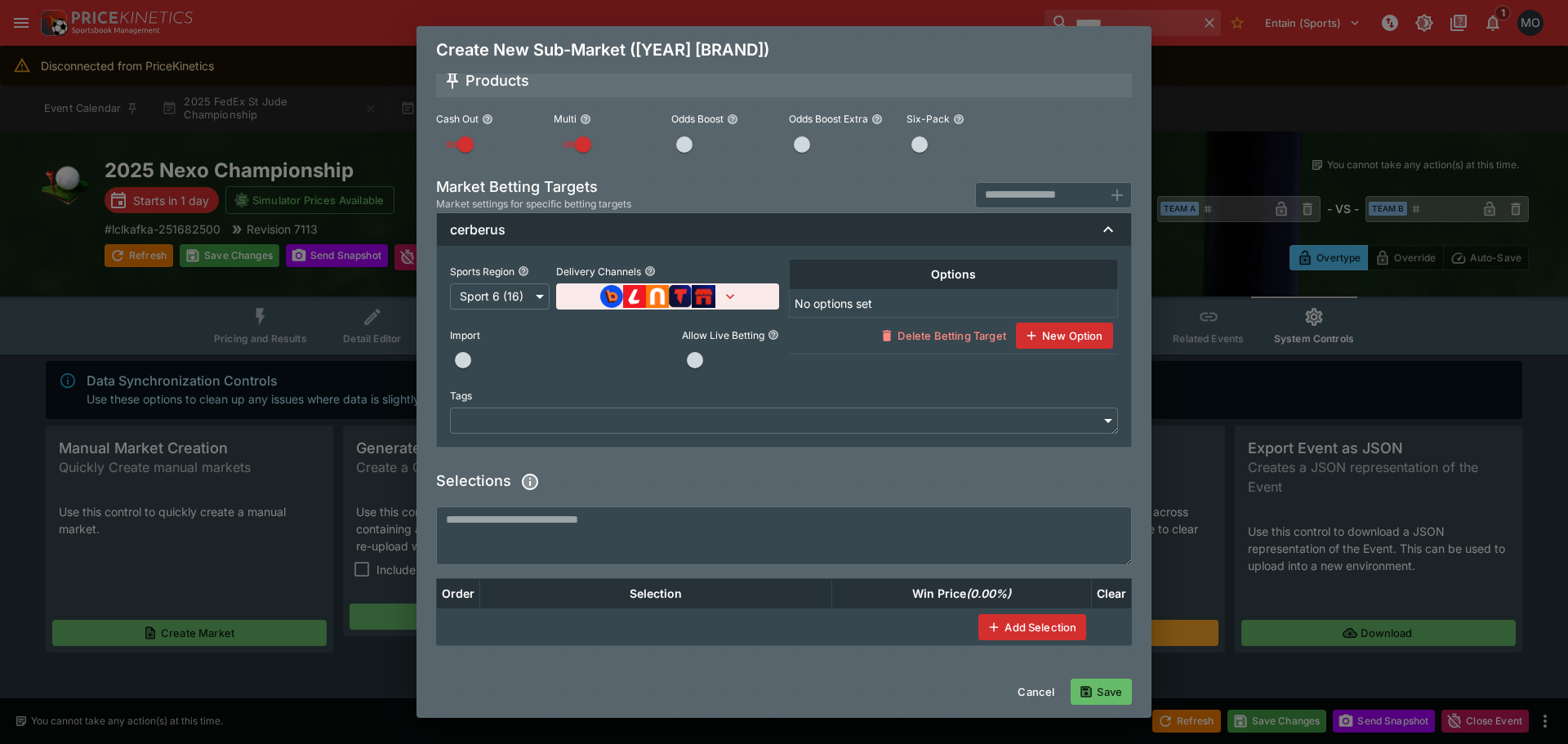 click at bounding box center [784, 536] 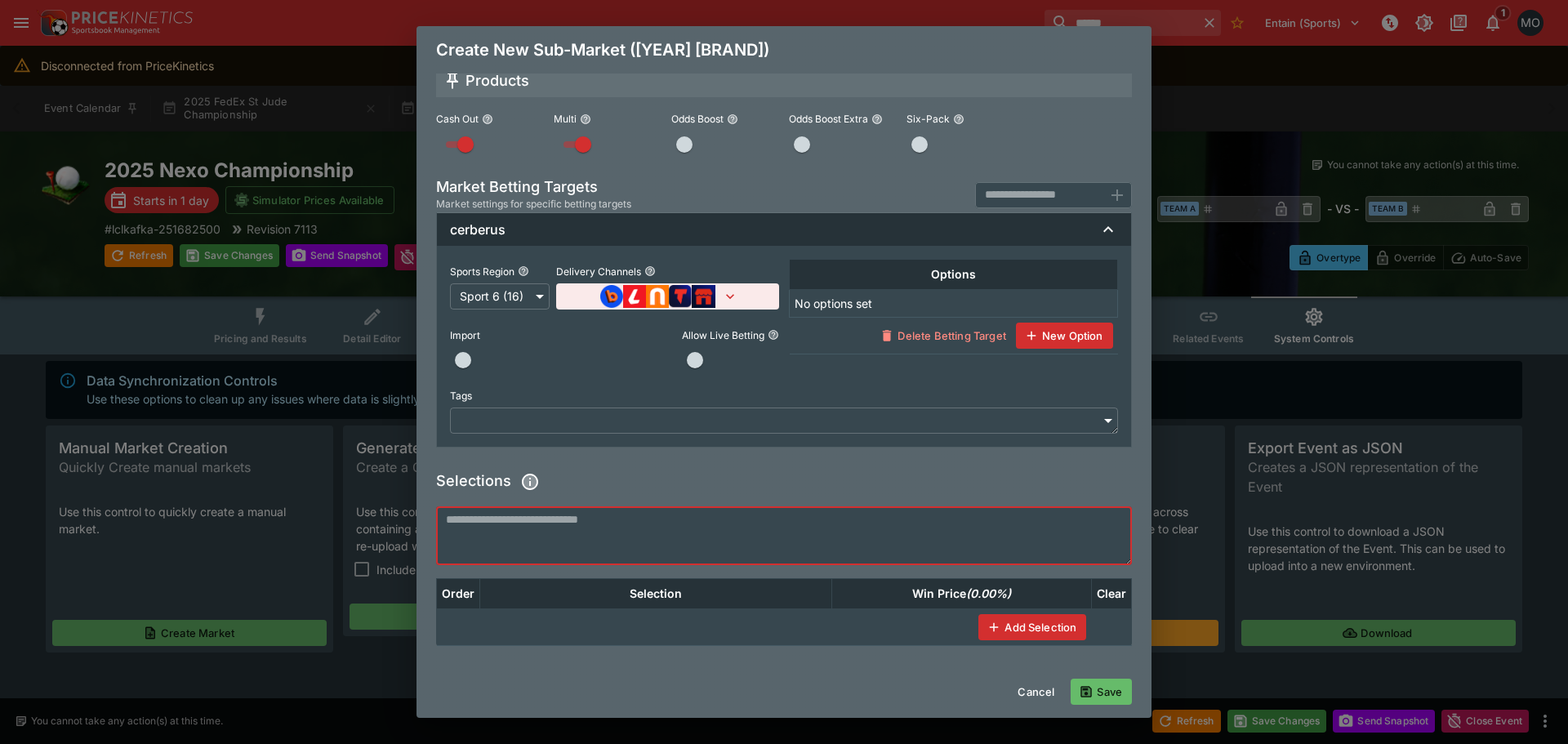 paste 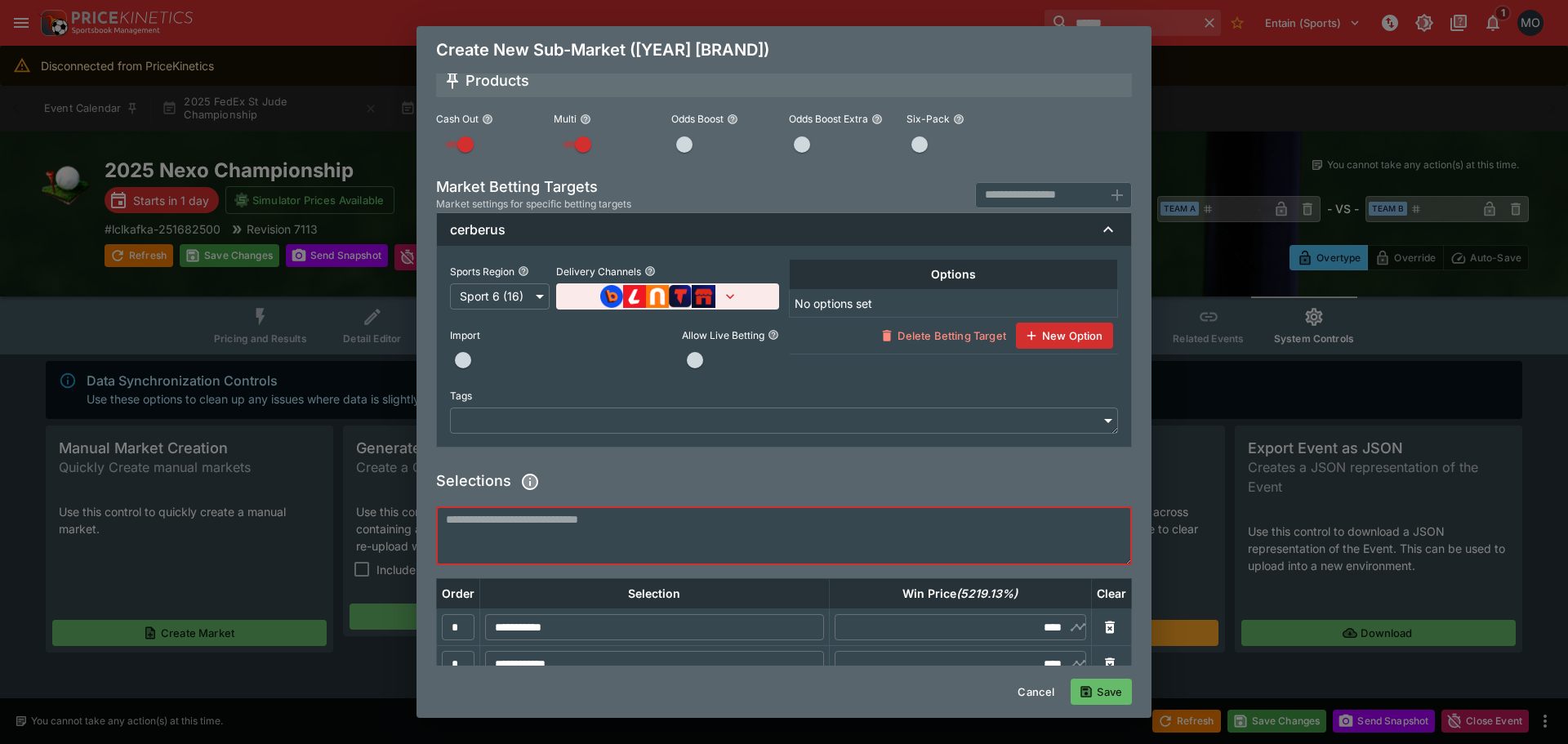 type 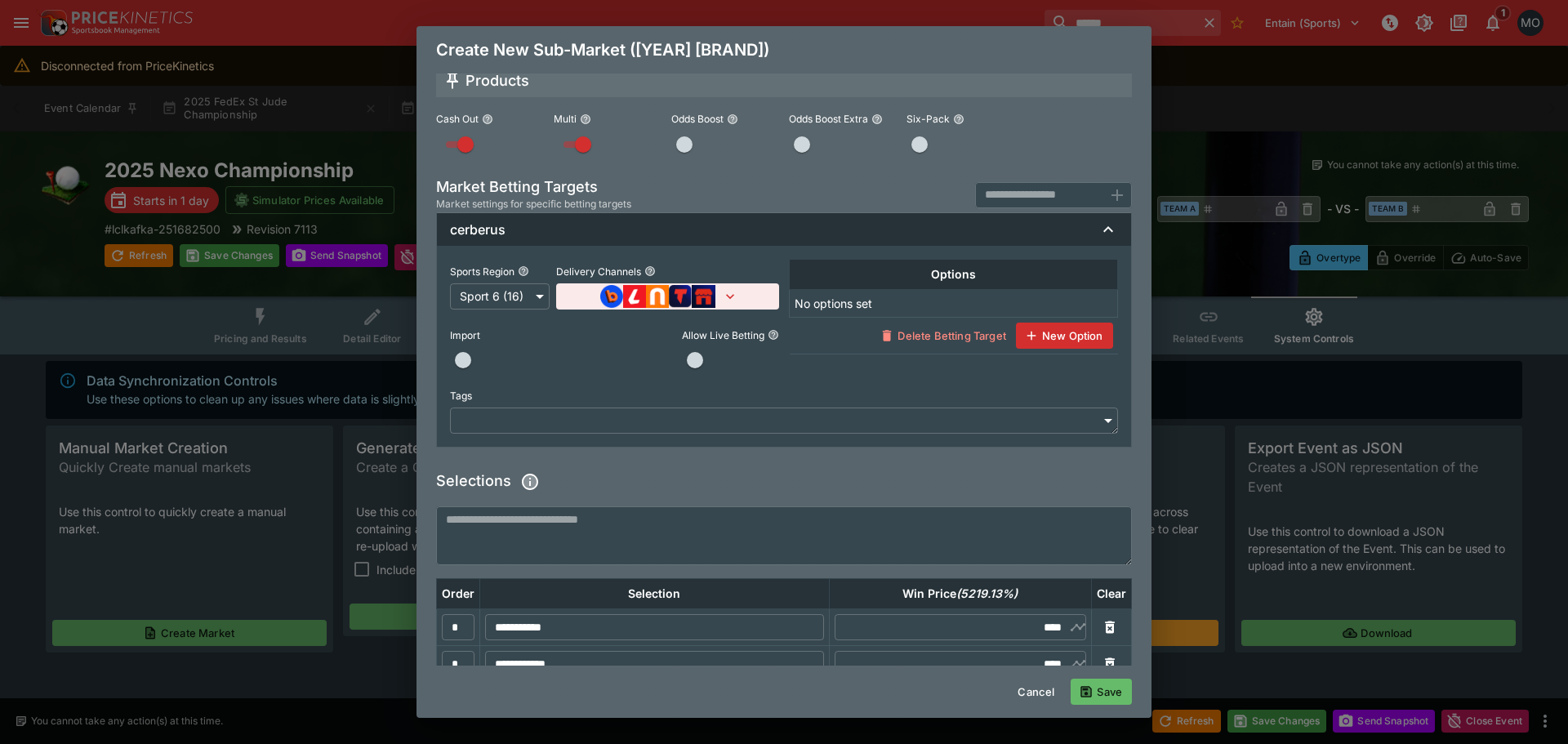 click on "Selections" at bounding box center (784, 482) 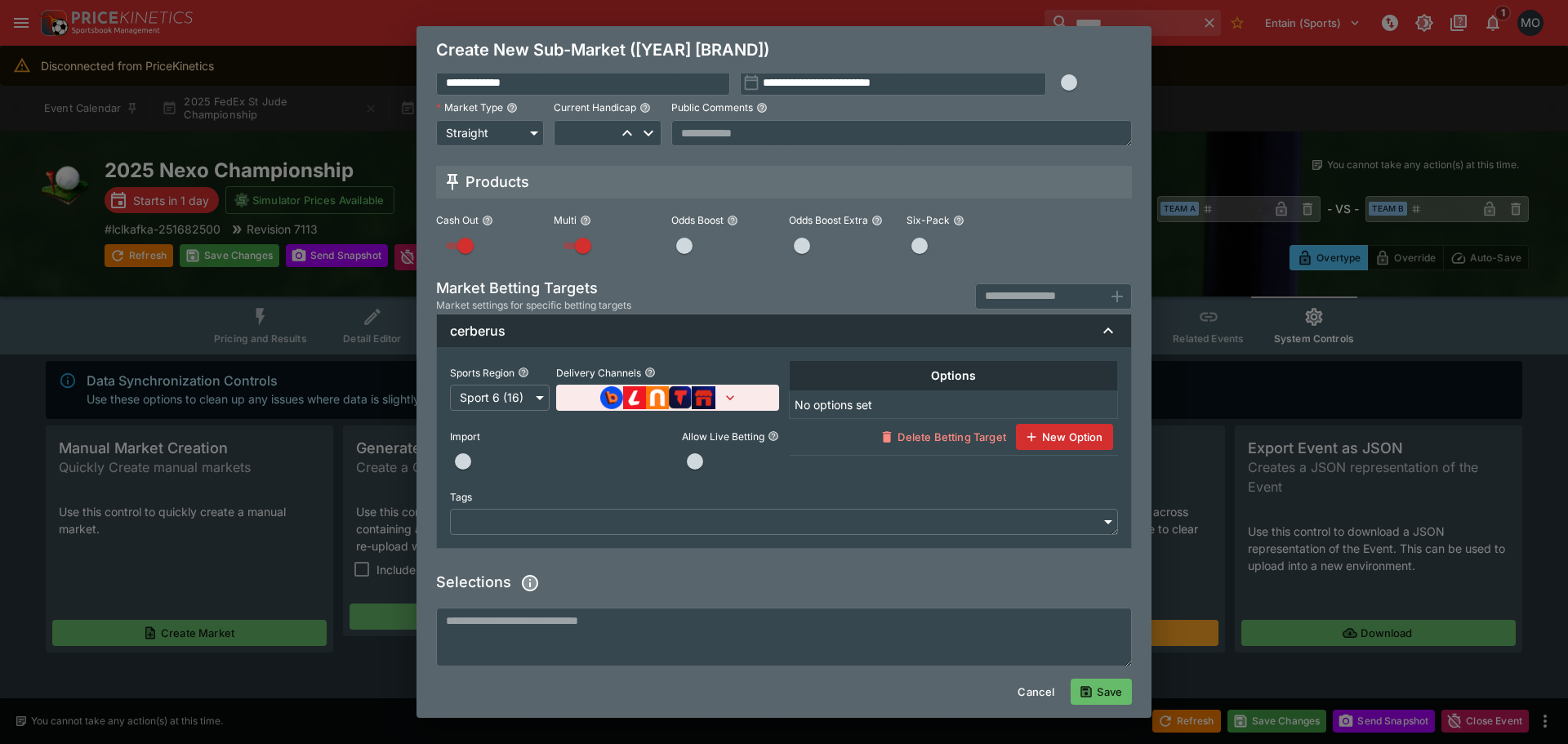 scroll, scrollTop: 0, scrollLeft: 0, axis: both 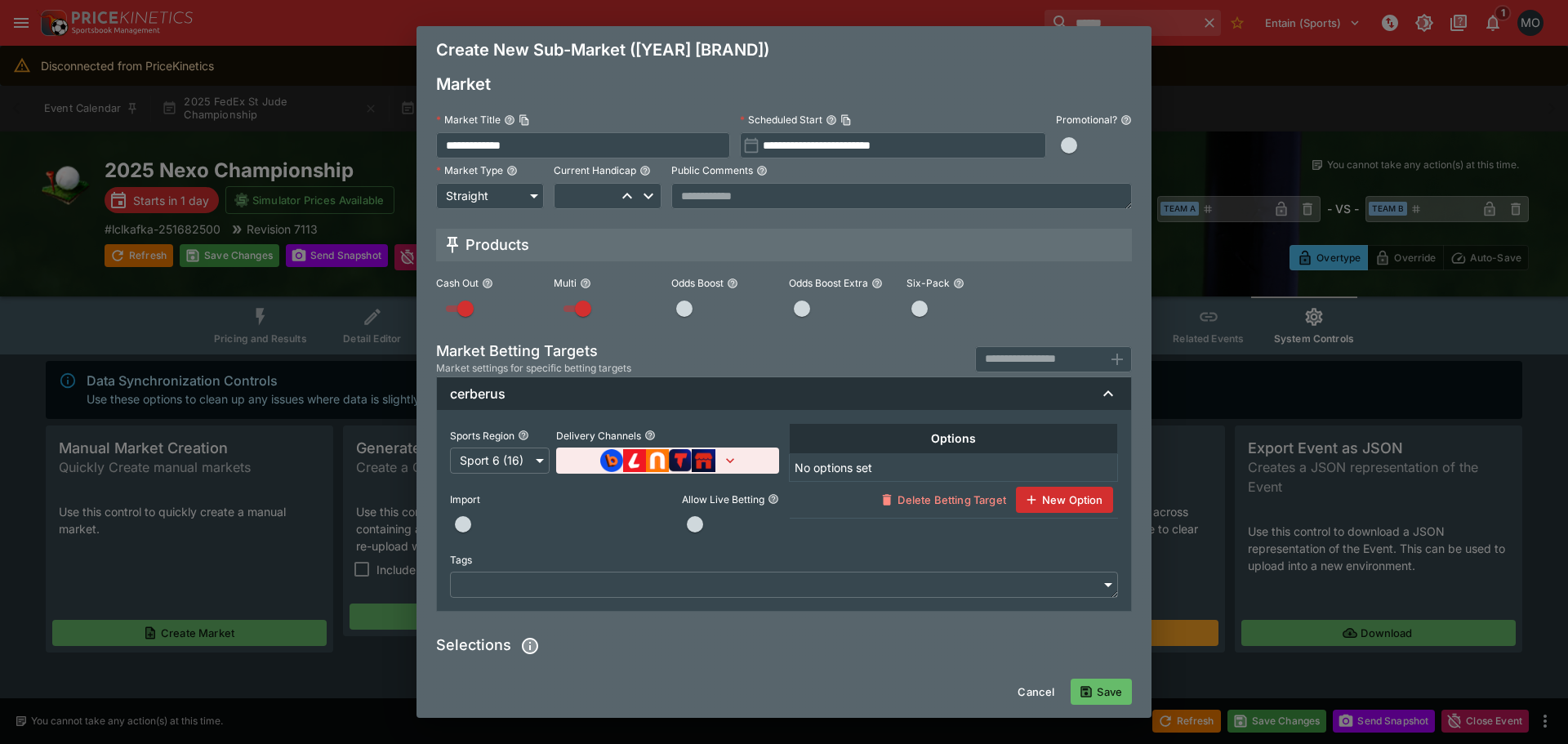click on "**********" at bounding box center (784, 369) 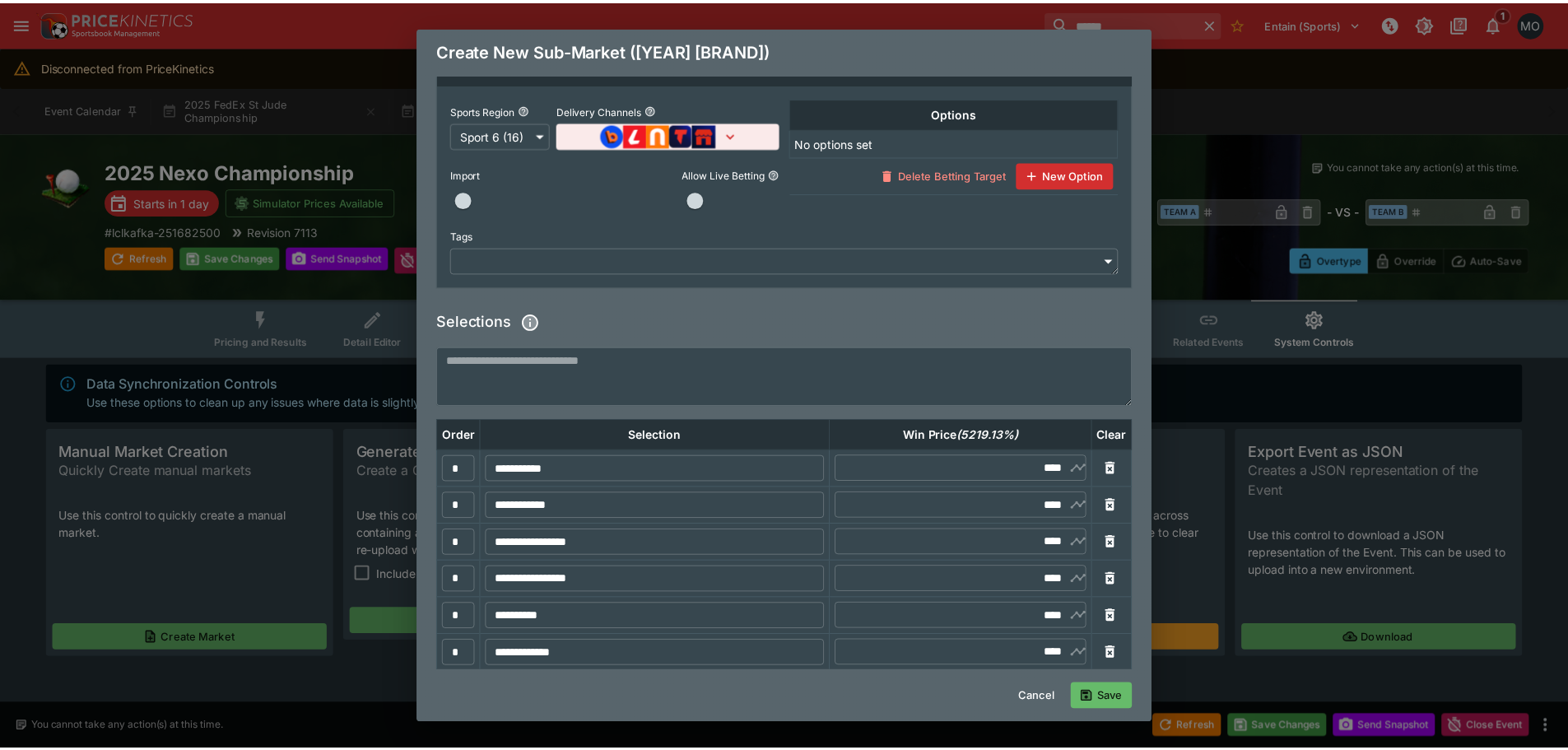 scroll, scrollTop: 0, scrollLeft: 0, axis: both 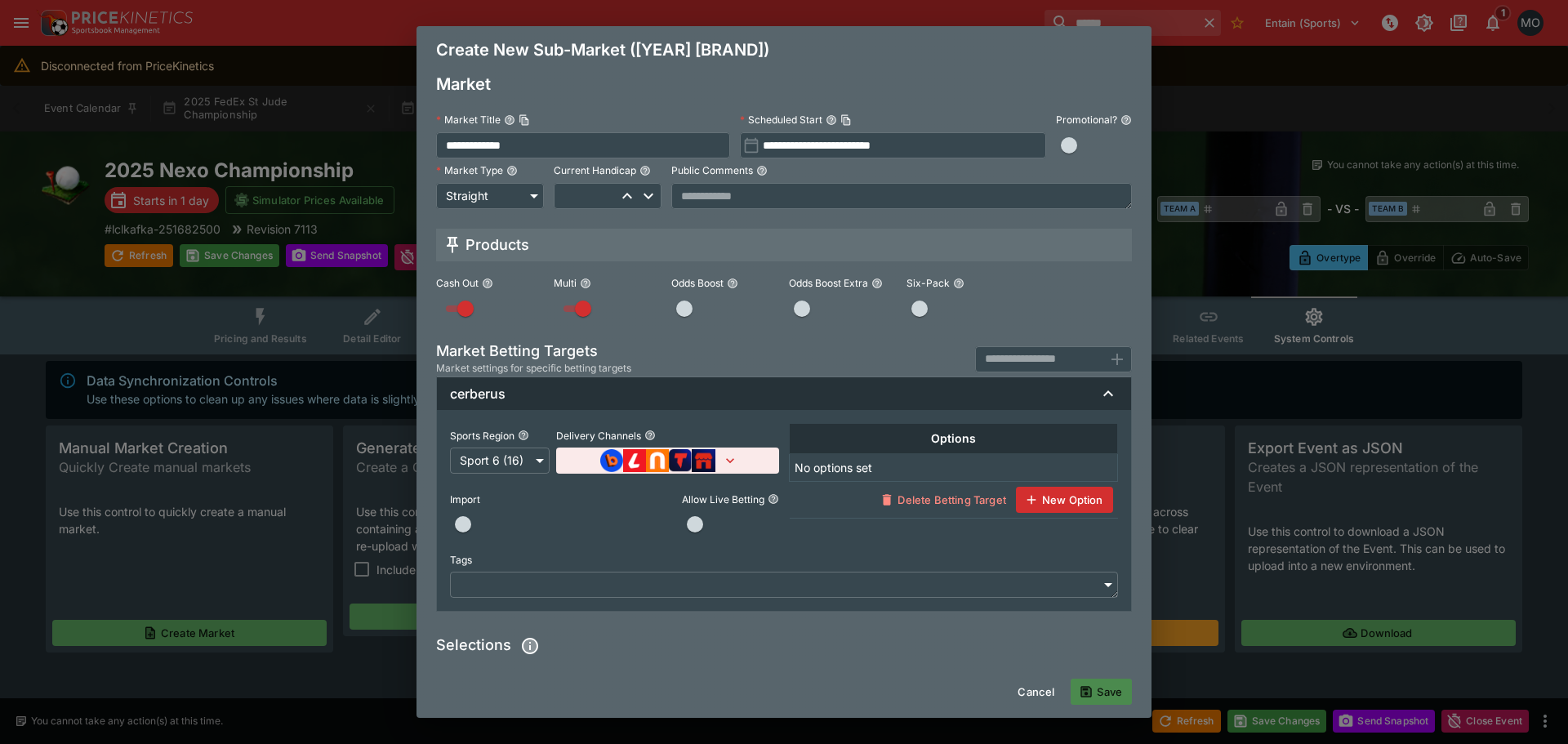 click on "Save" at bounding box center (1101, 692) 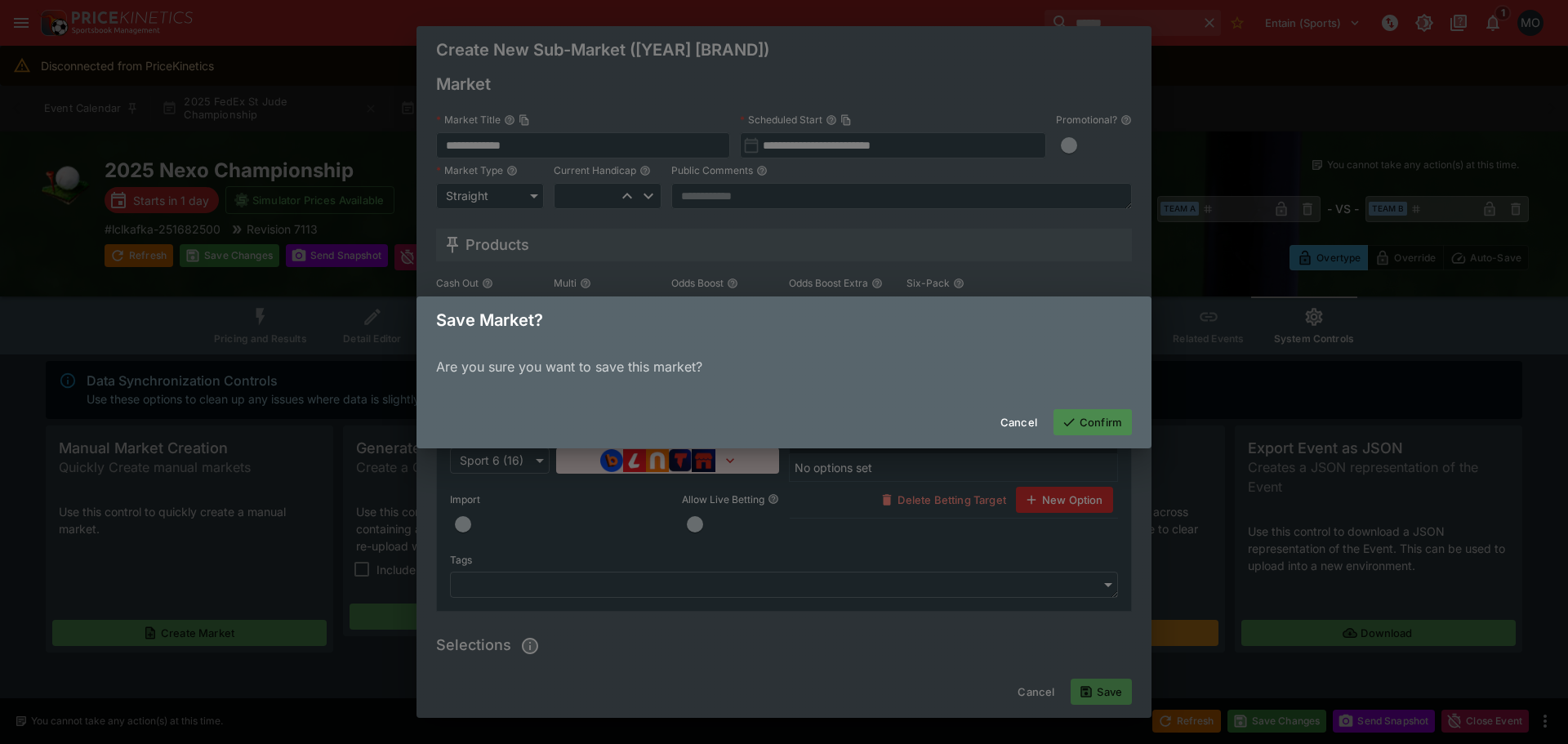 click on "Confirm" at bounding box center [1093, 422] 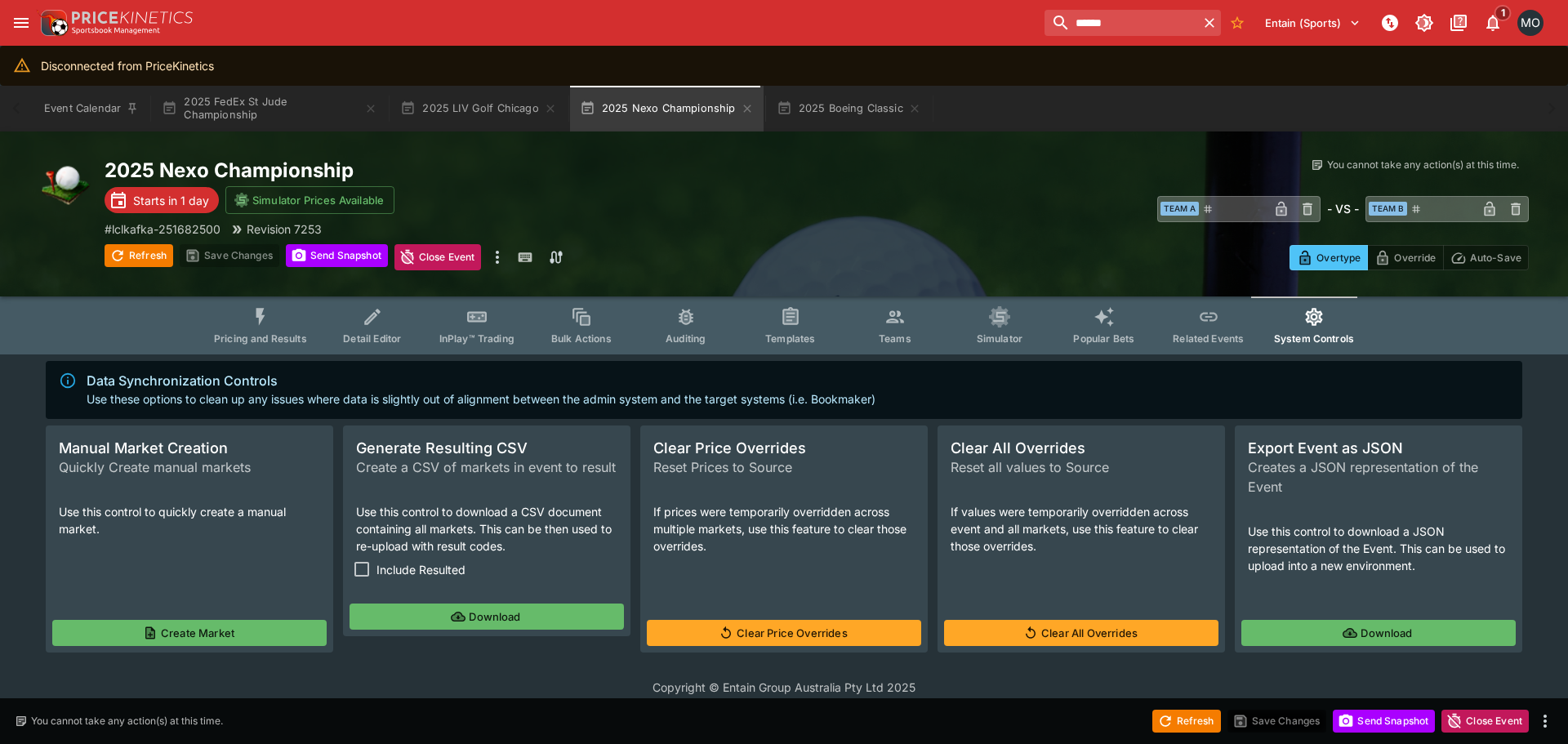 click on "Pricing and Results" at bounding box center [261, 338] 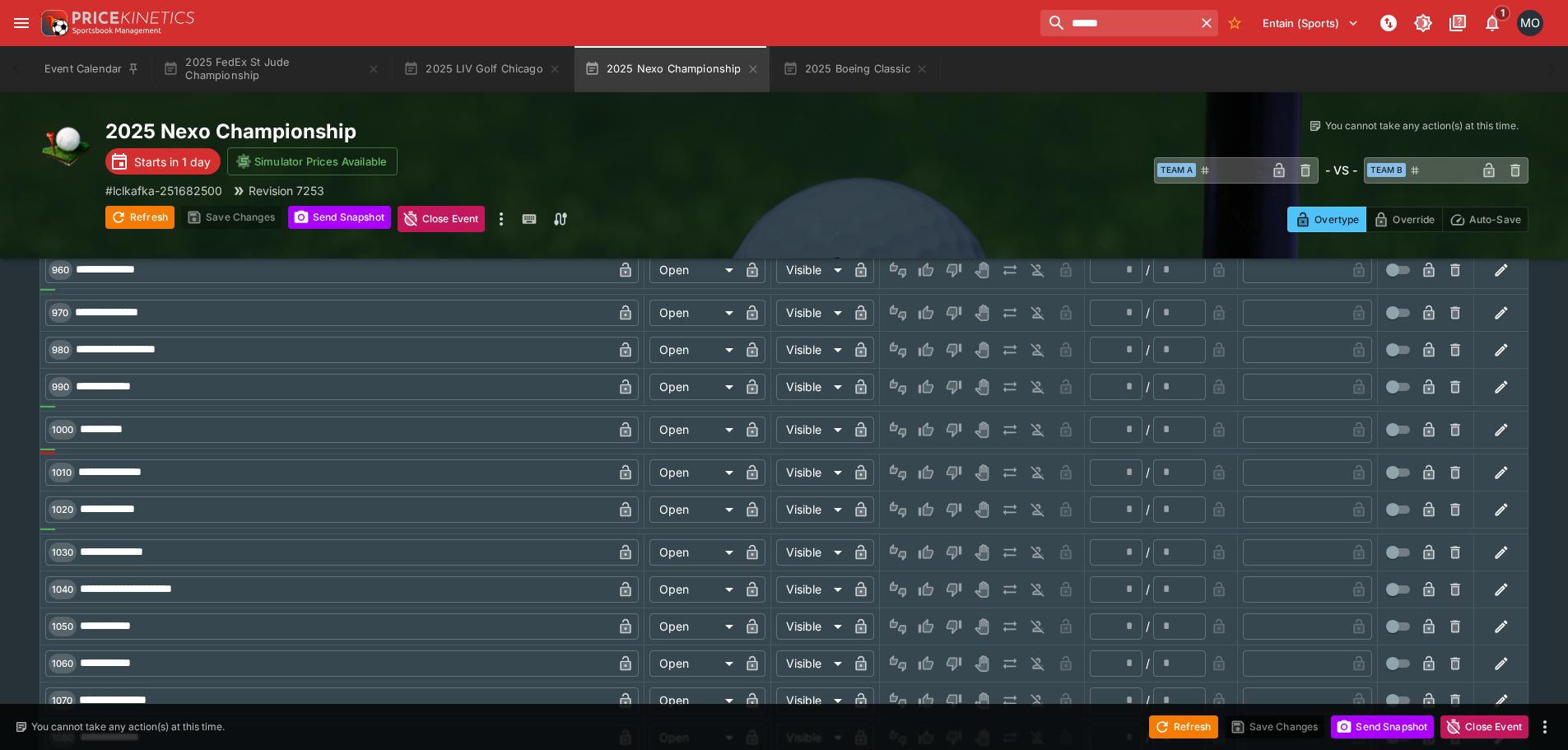 scroll, scrollTop: 4940, scrollLeft: 0, axis: vertical 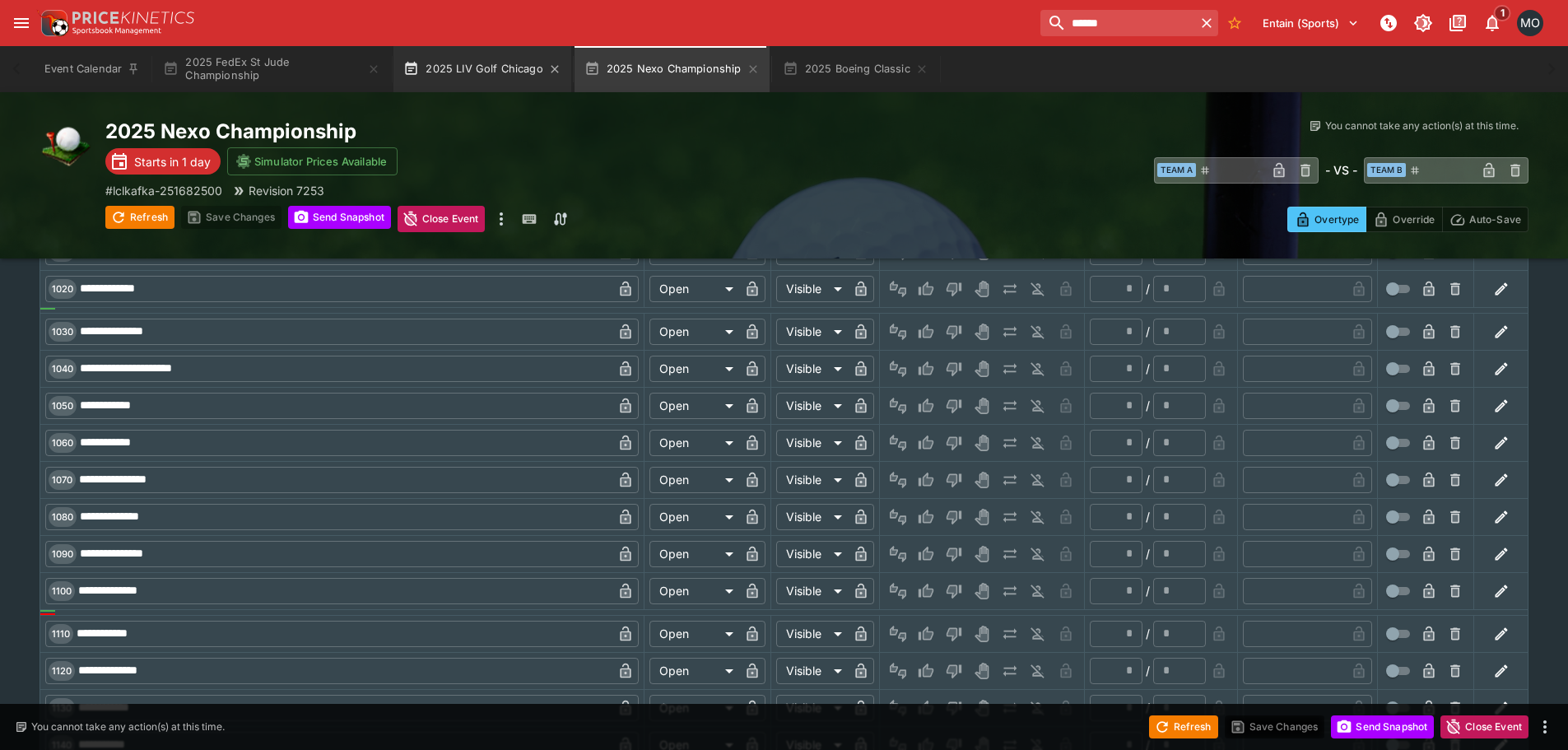 click on "2025 LIV Golf Chicago" at bounding box center (482, 69) 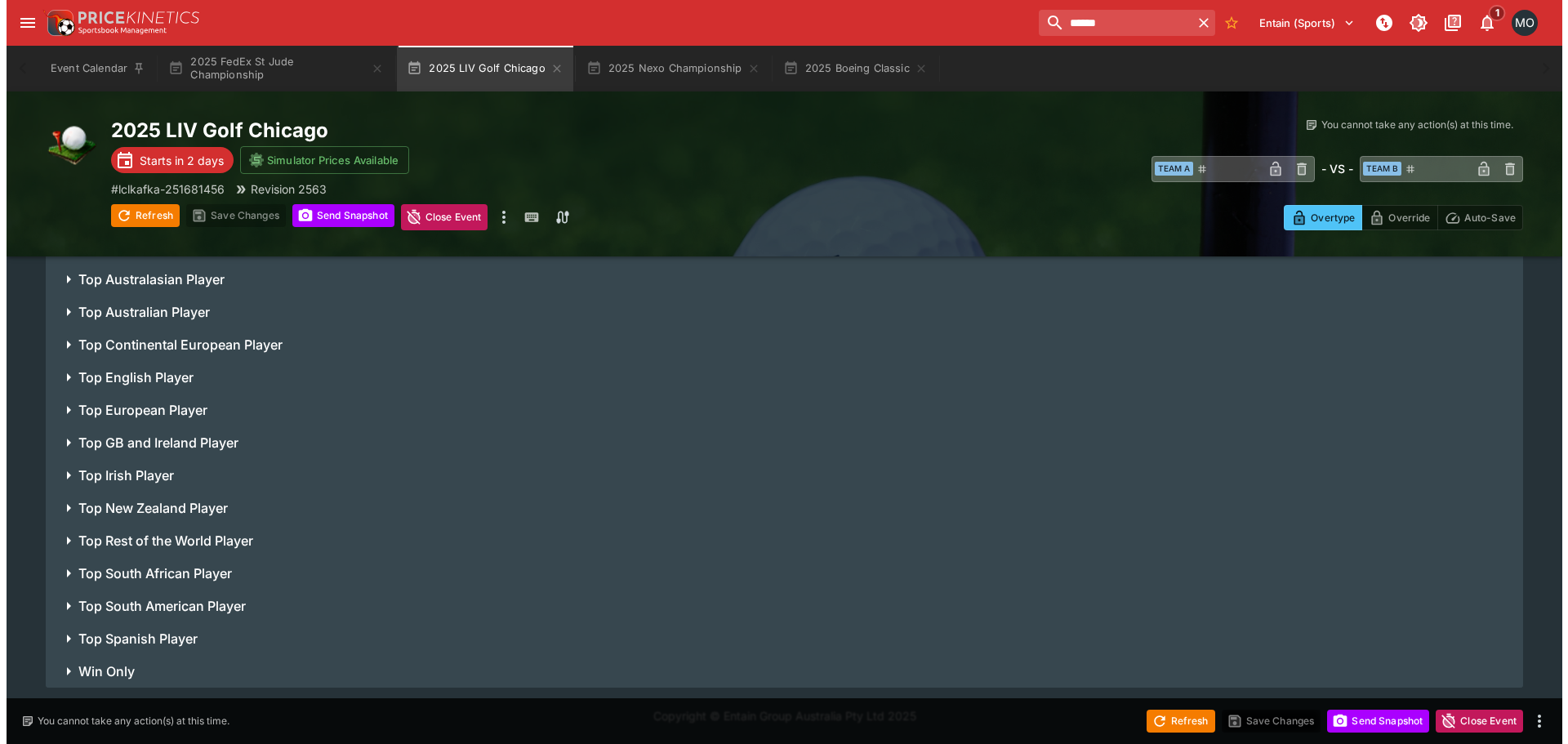 scroll, scrollTop: 0, scrollLeft: 0, axis: both 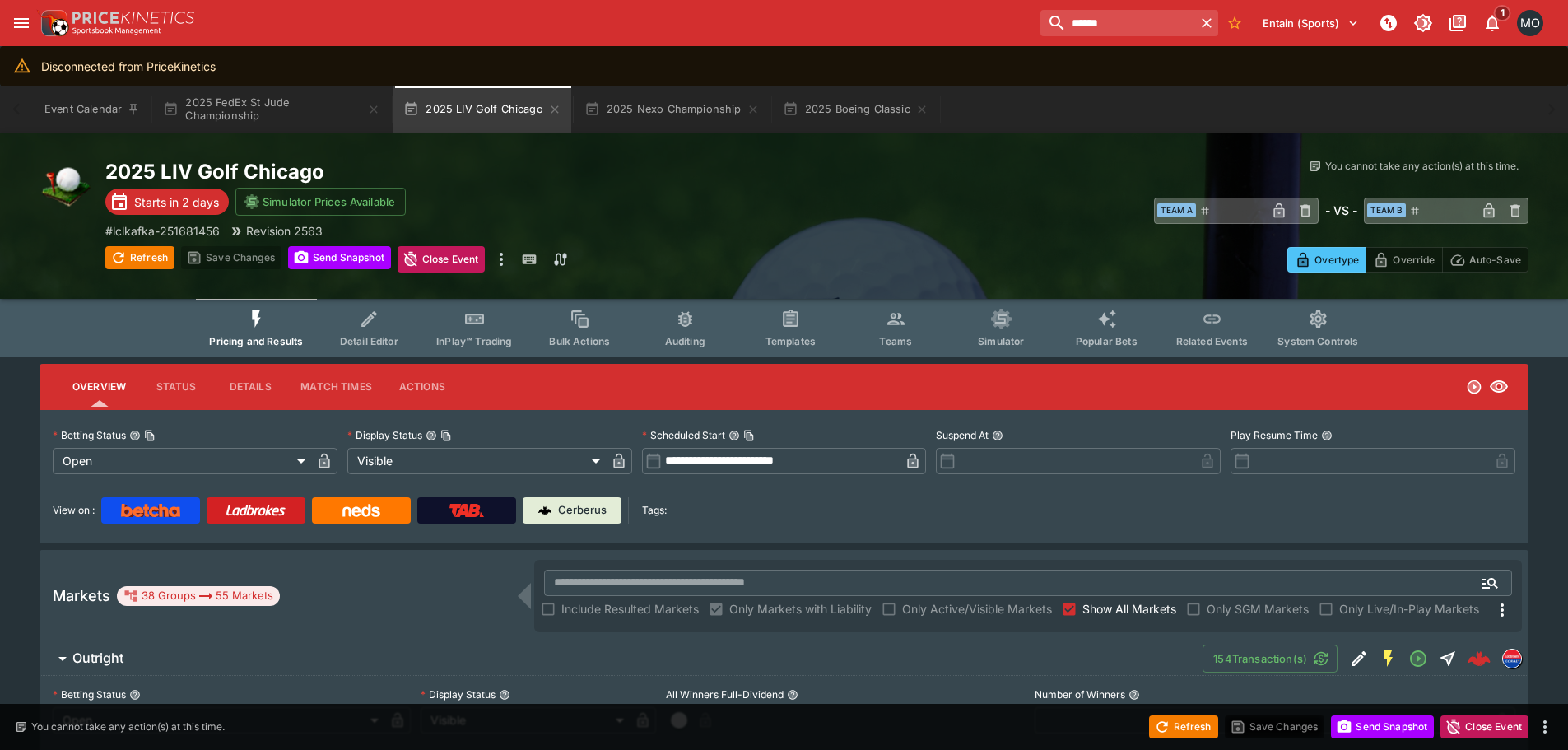 click on "System Controls" at bounding box center [1318, 341] 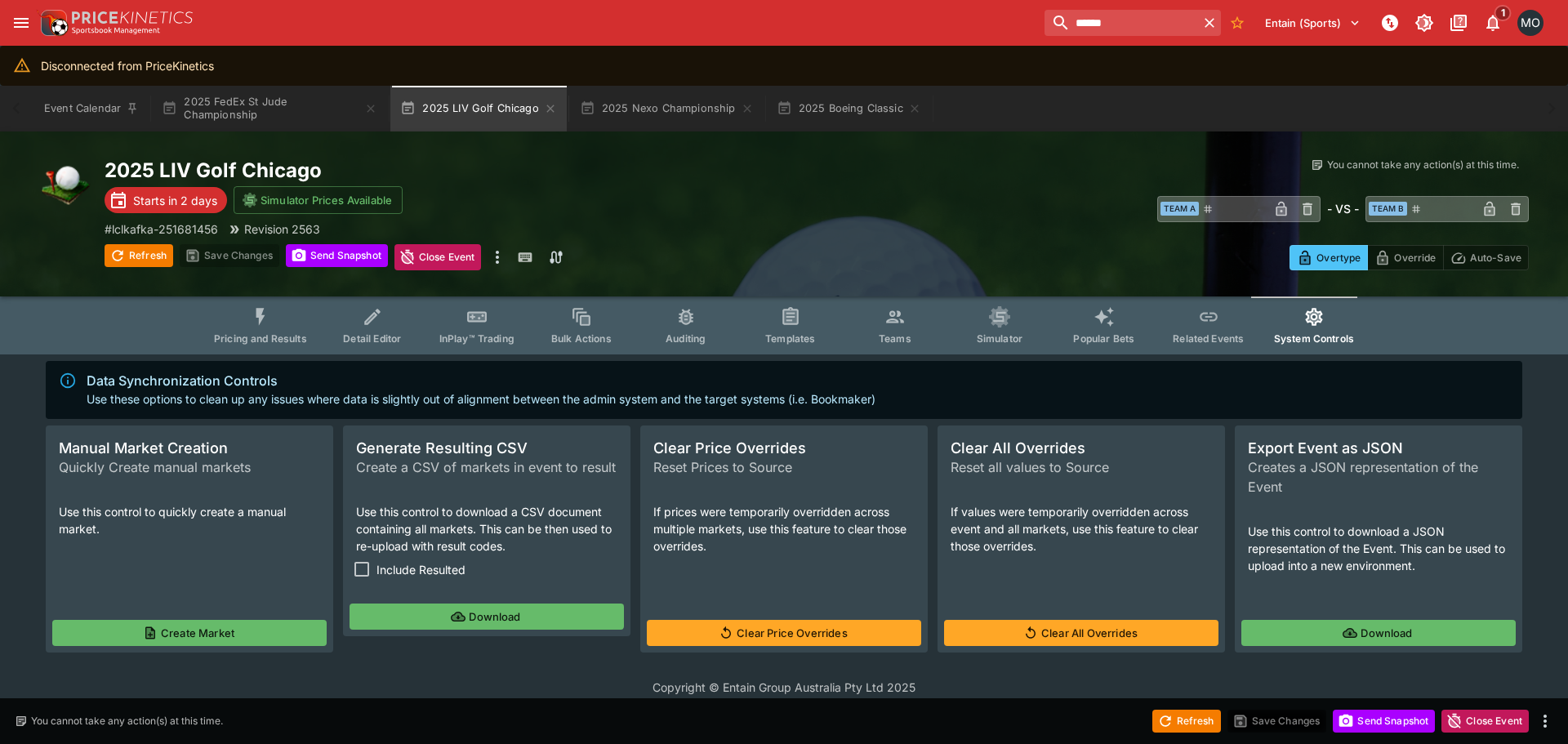 click 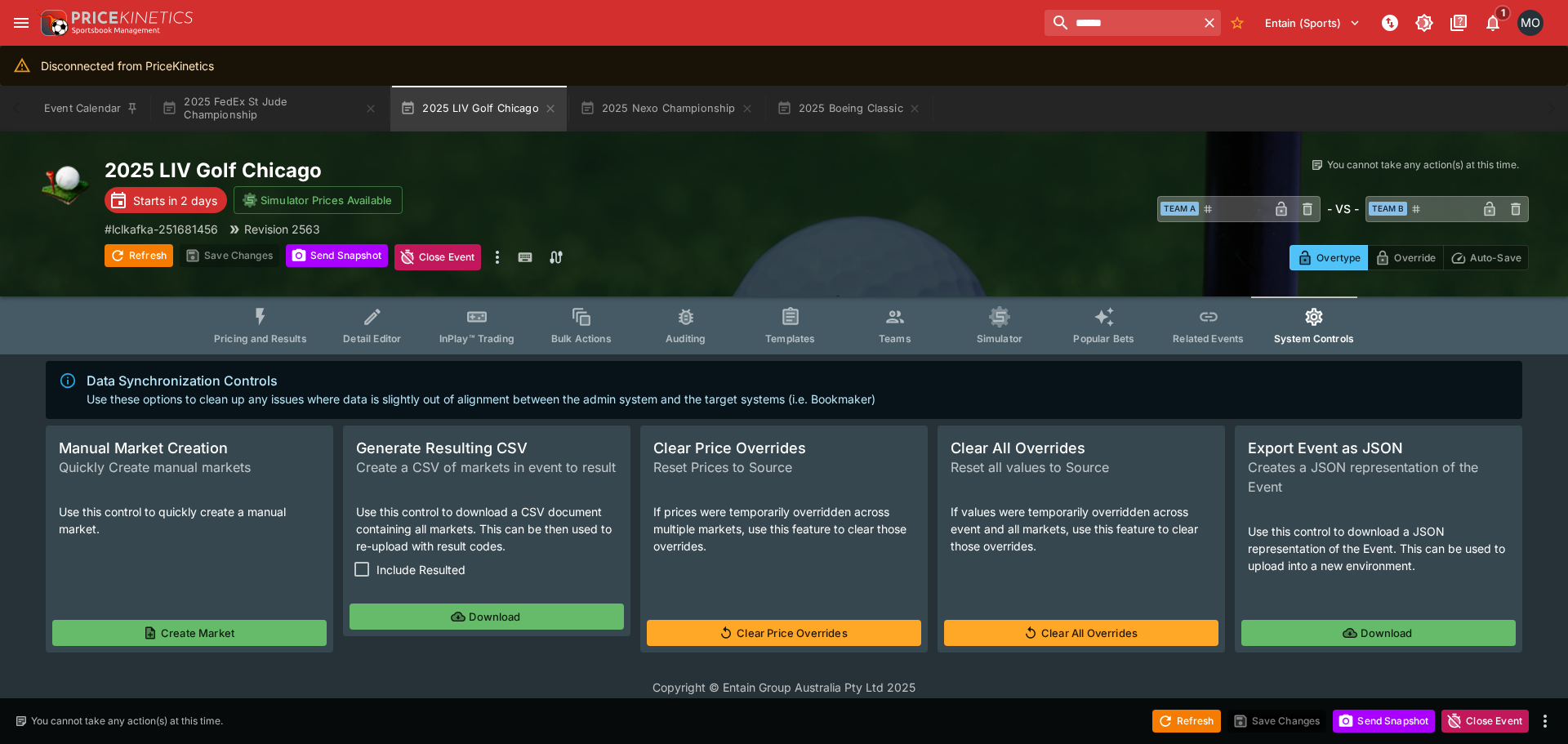 click on "Create Market" at bounding box center (189, 633) 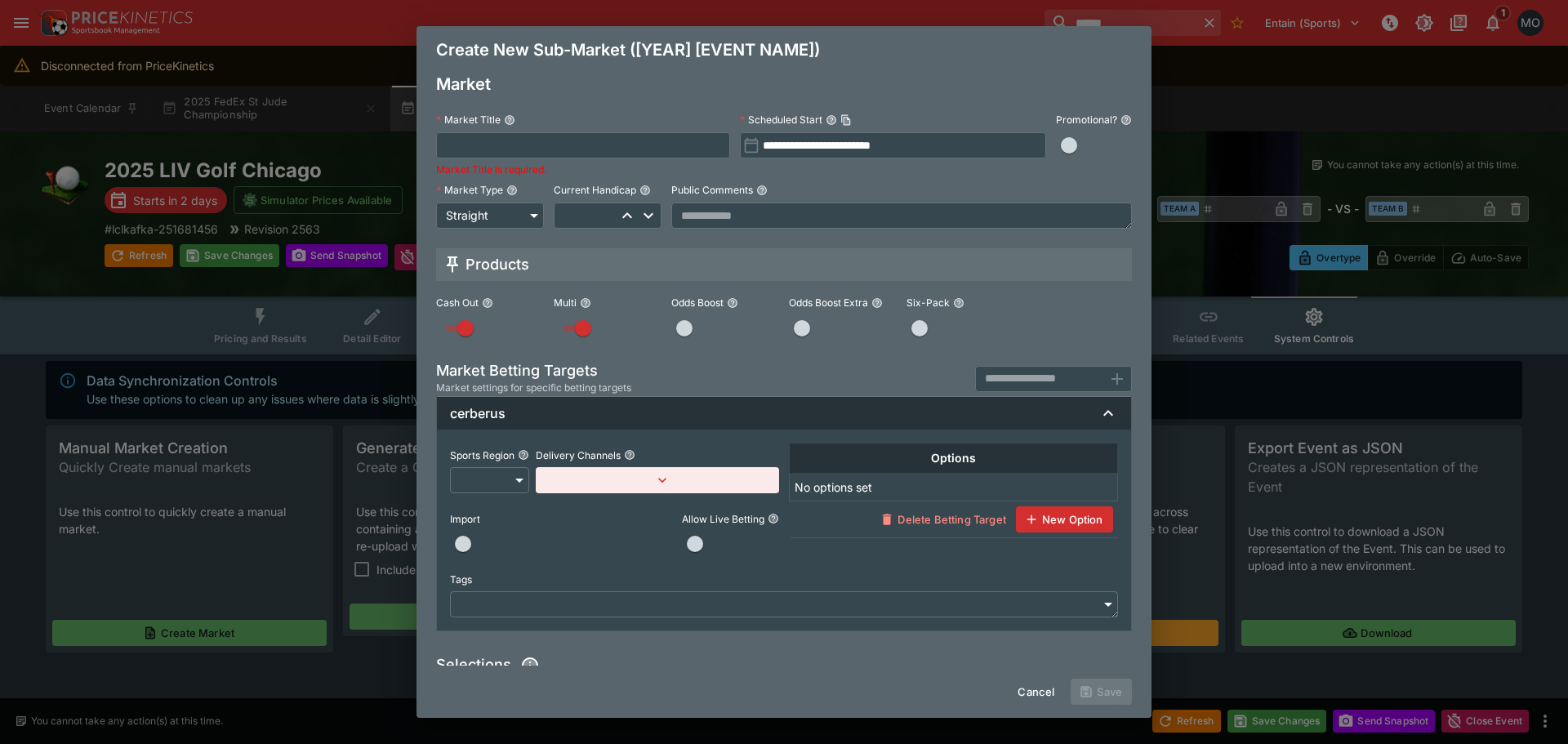 click at bounding box center [583, 145] 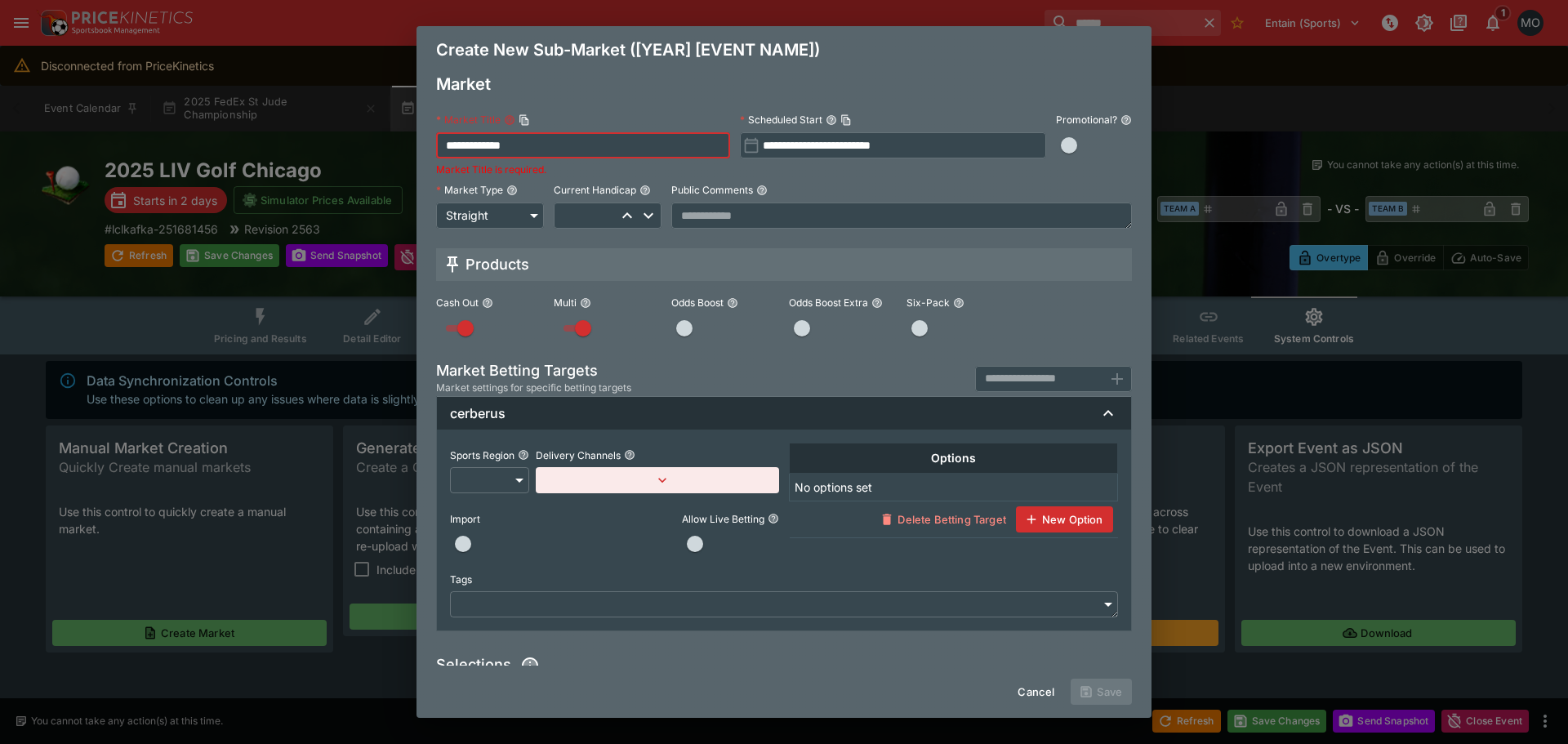 type on "**********" 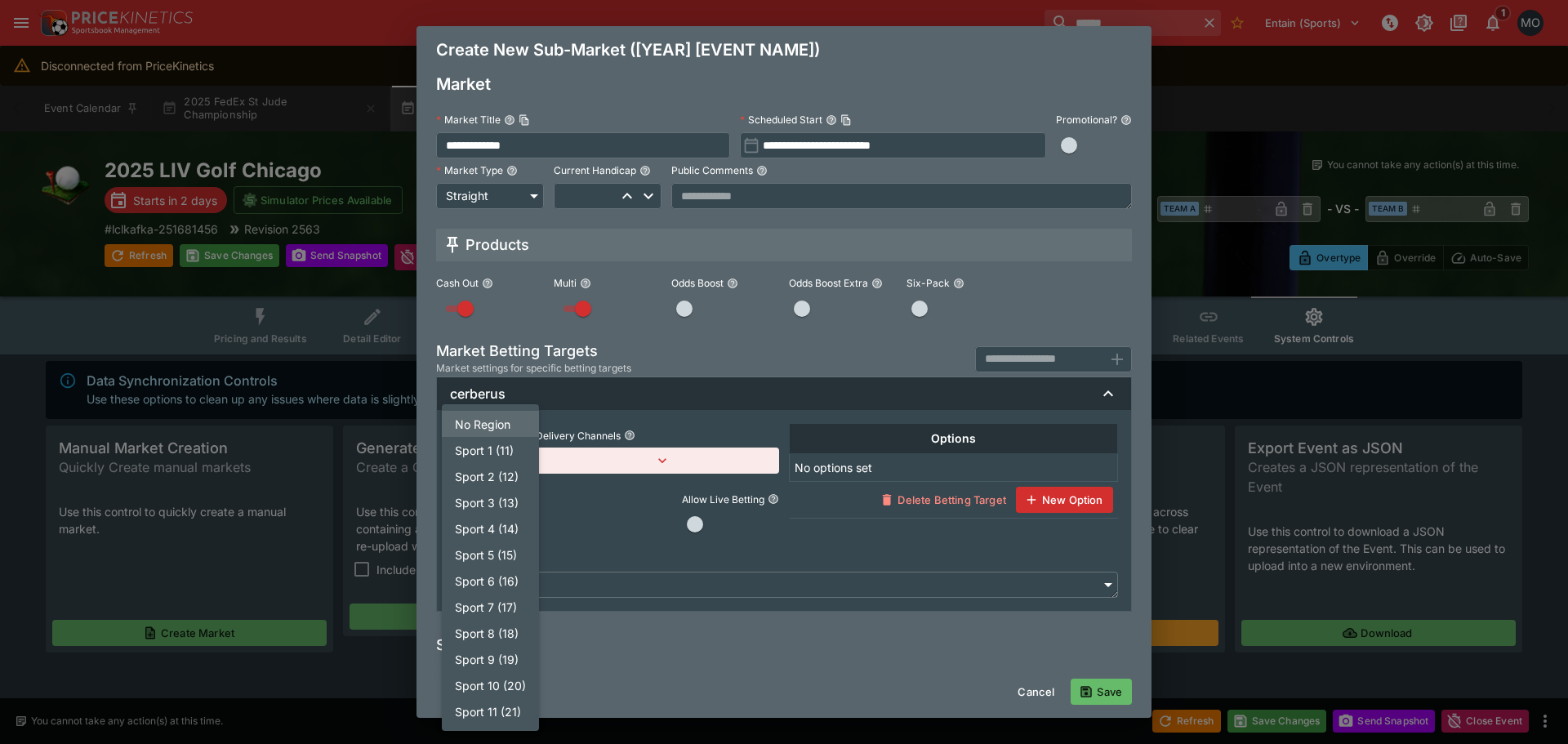 click on "Sport 6 (16)" at bounding box center [490, 581] 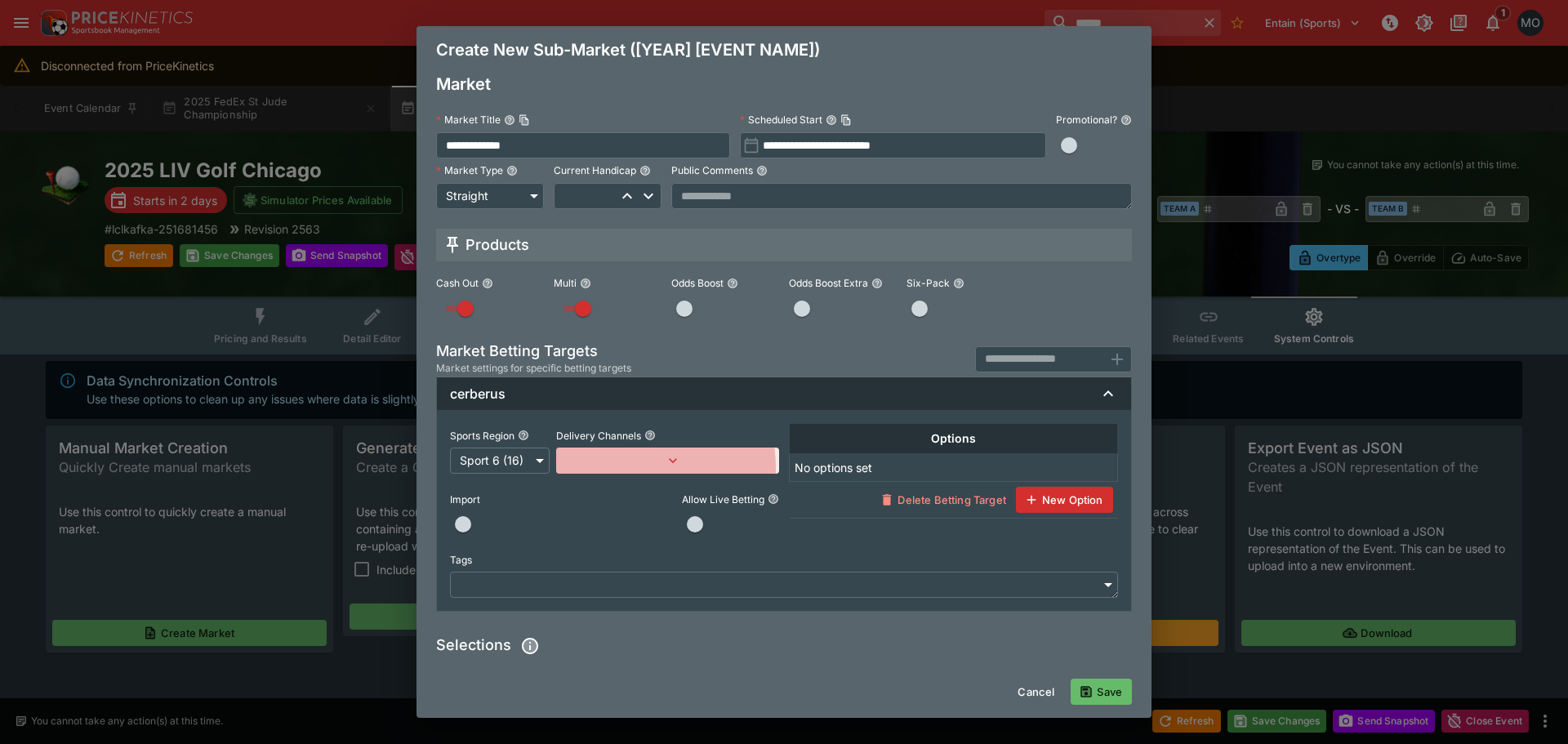 click at bounding box center [667, 461] 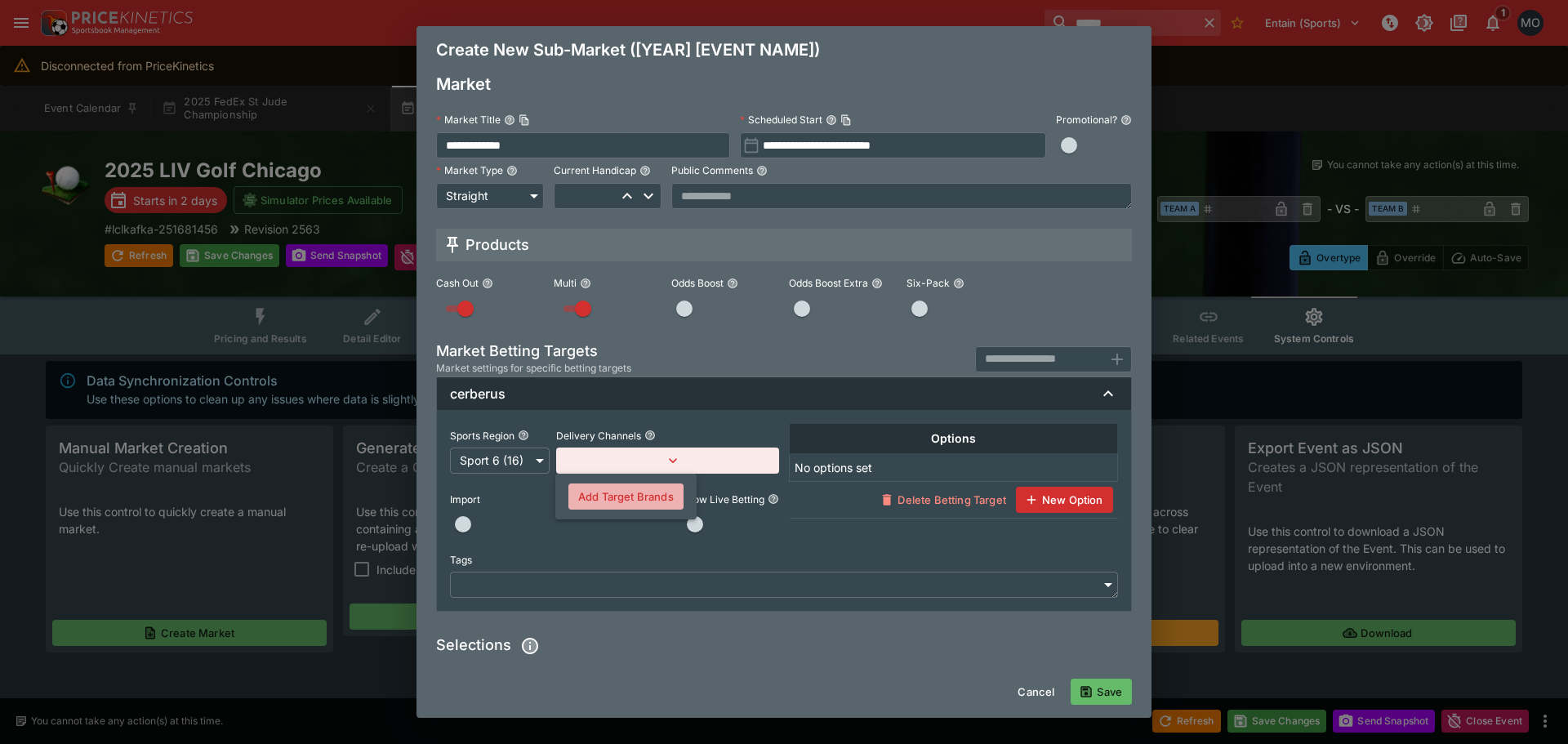 click on "Add Target Brands" at bounding box center [626, 497] 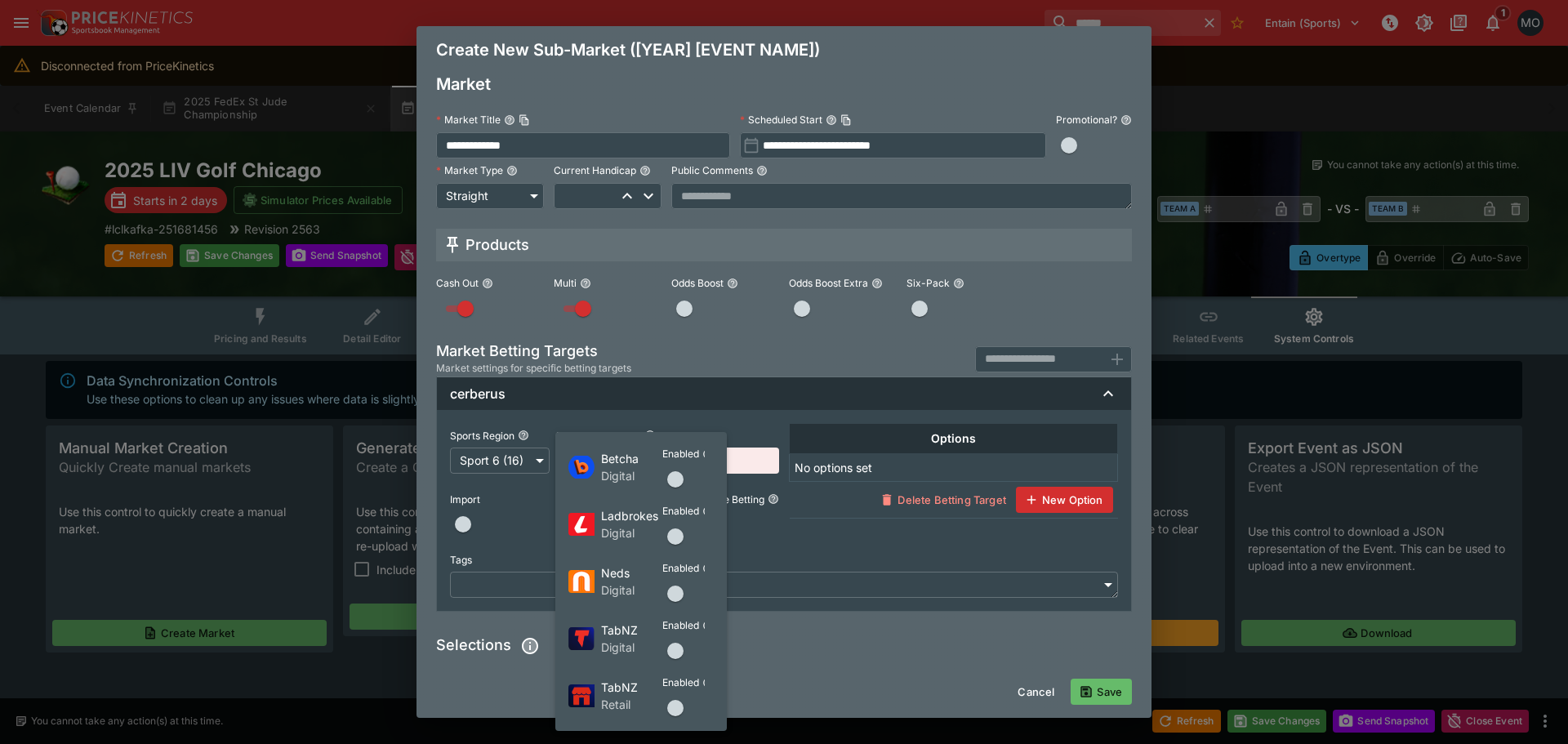 click at bounding box center [675, 479] 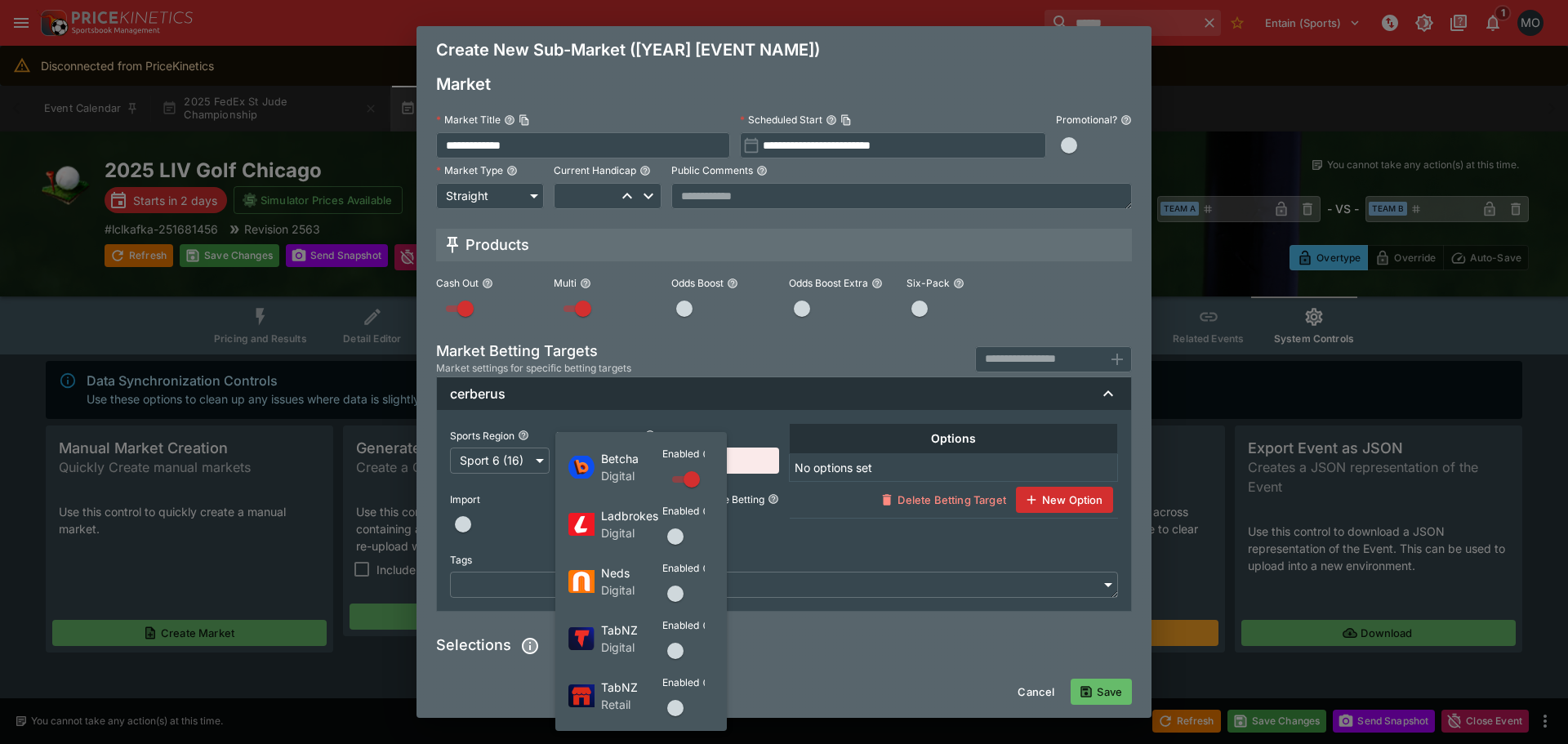 click at bounding box center [675, 537] 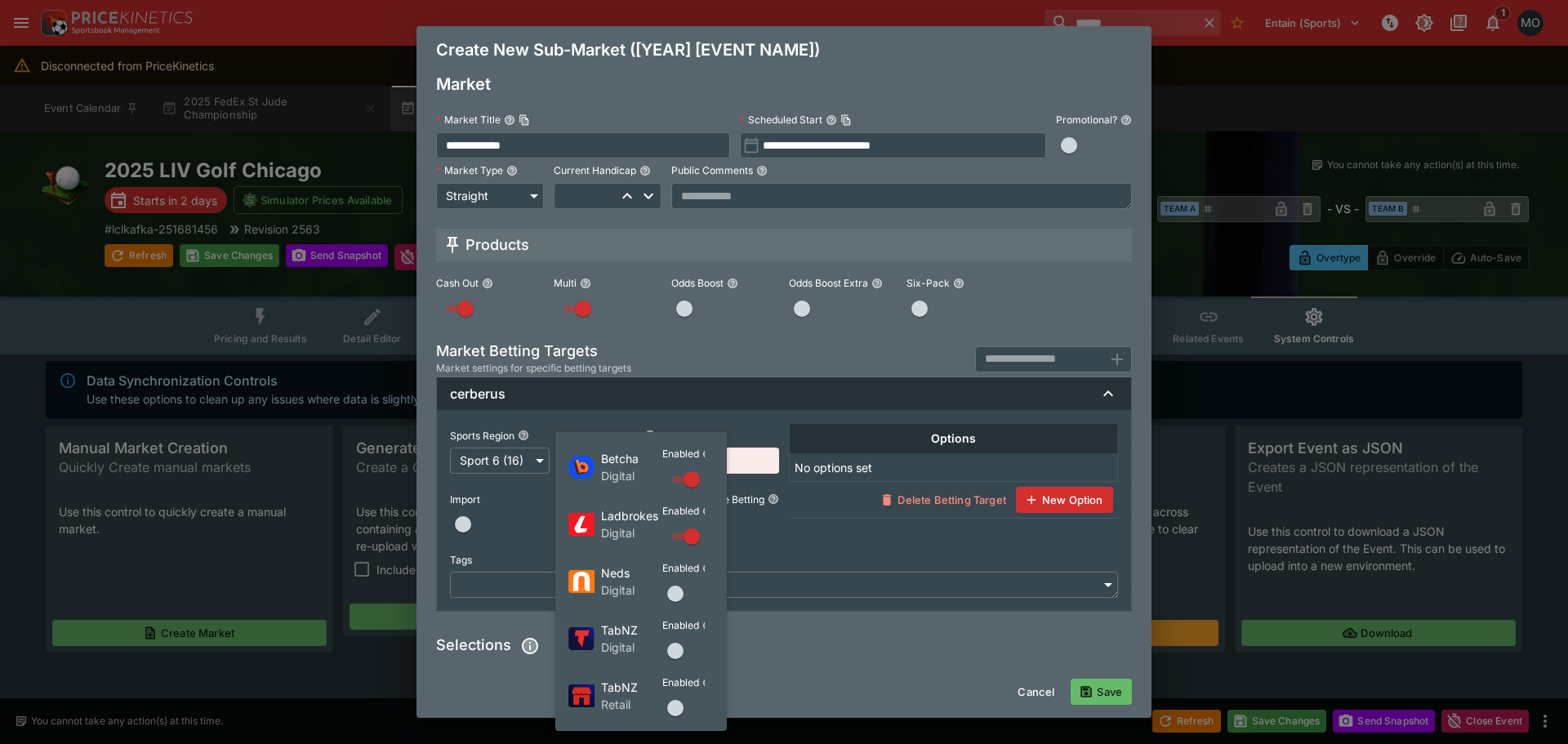 click at bounding box center [675, 594] 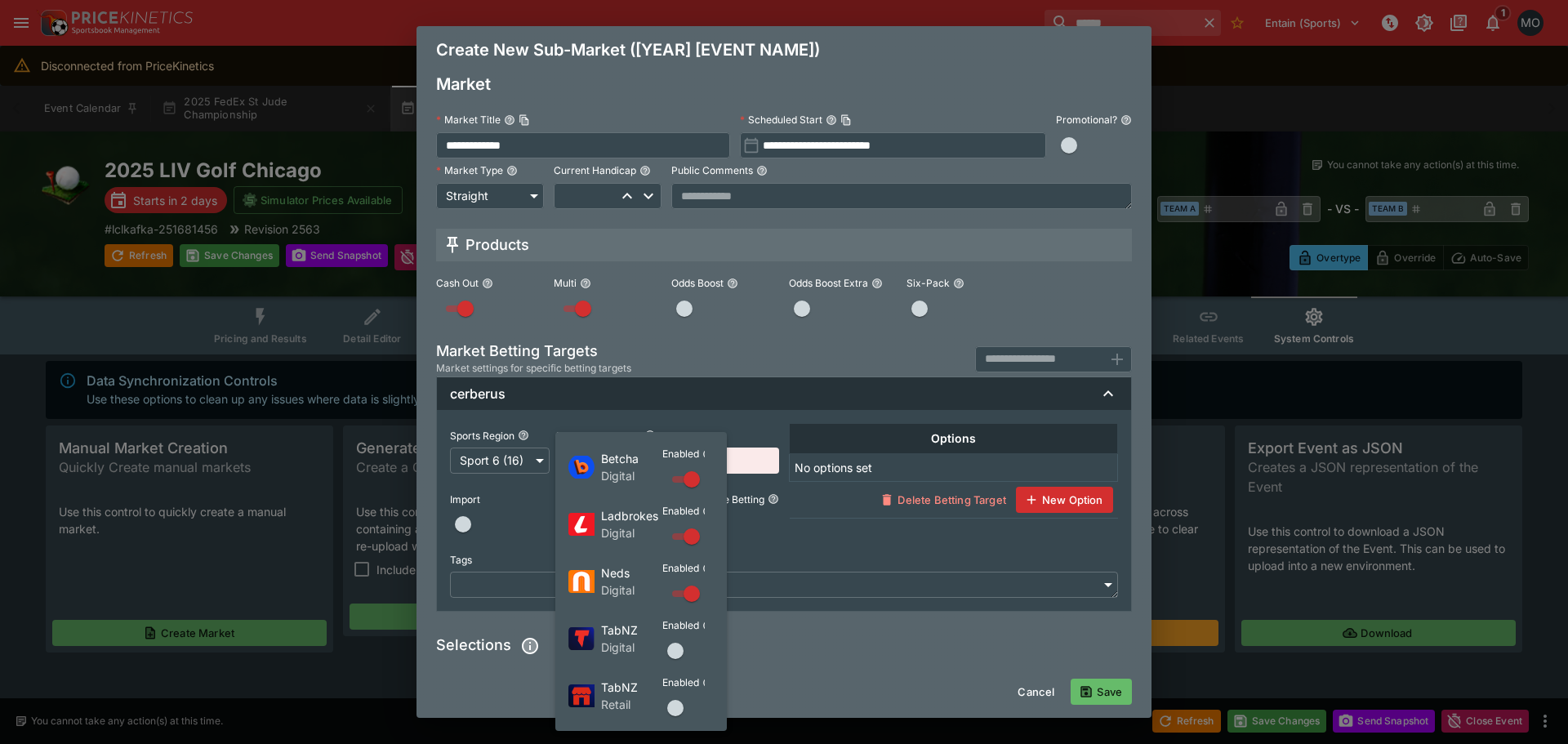 click at bounding box center [688, 651] 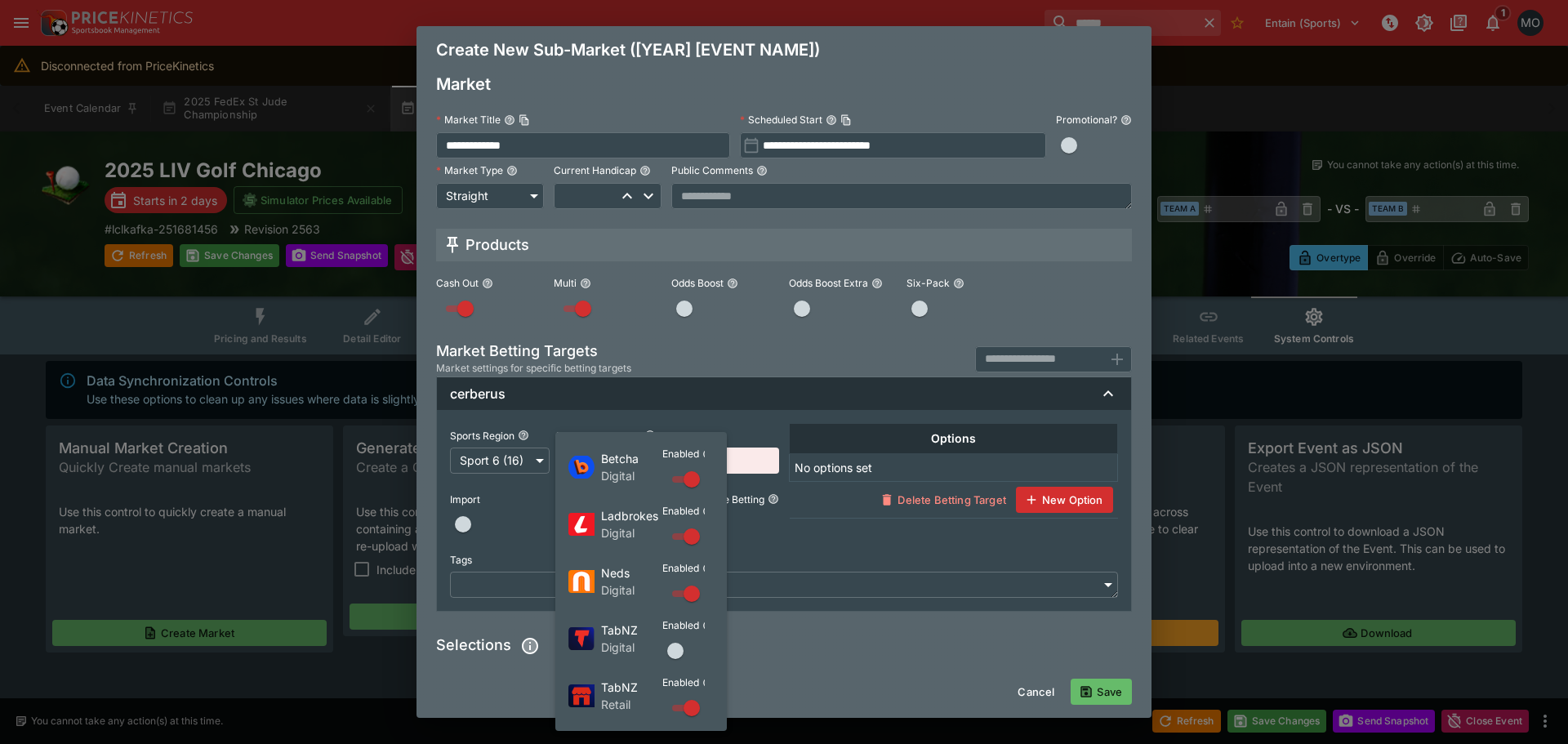 click at bounding box center (675, 651) 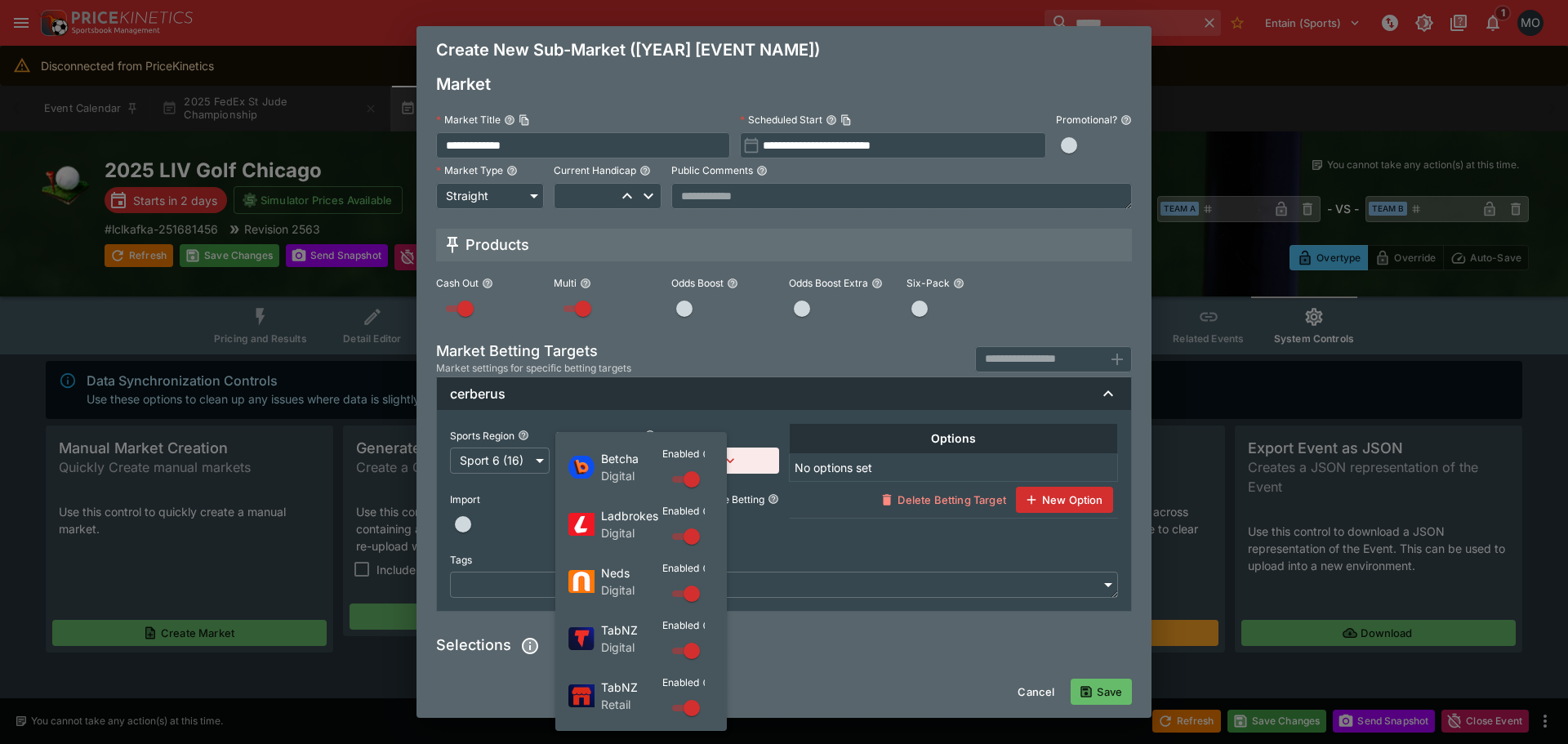 click at bounding box center [784, 372] 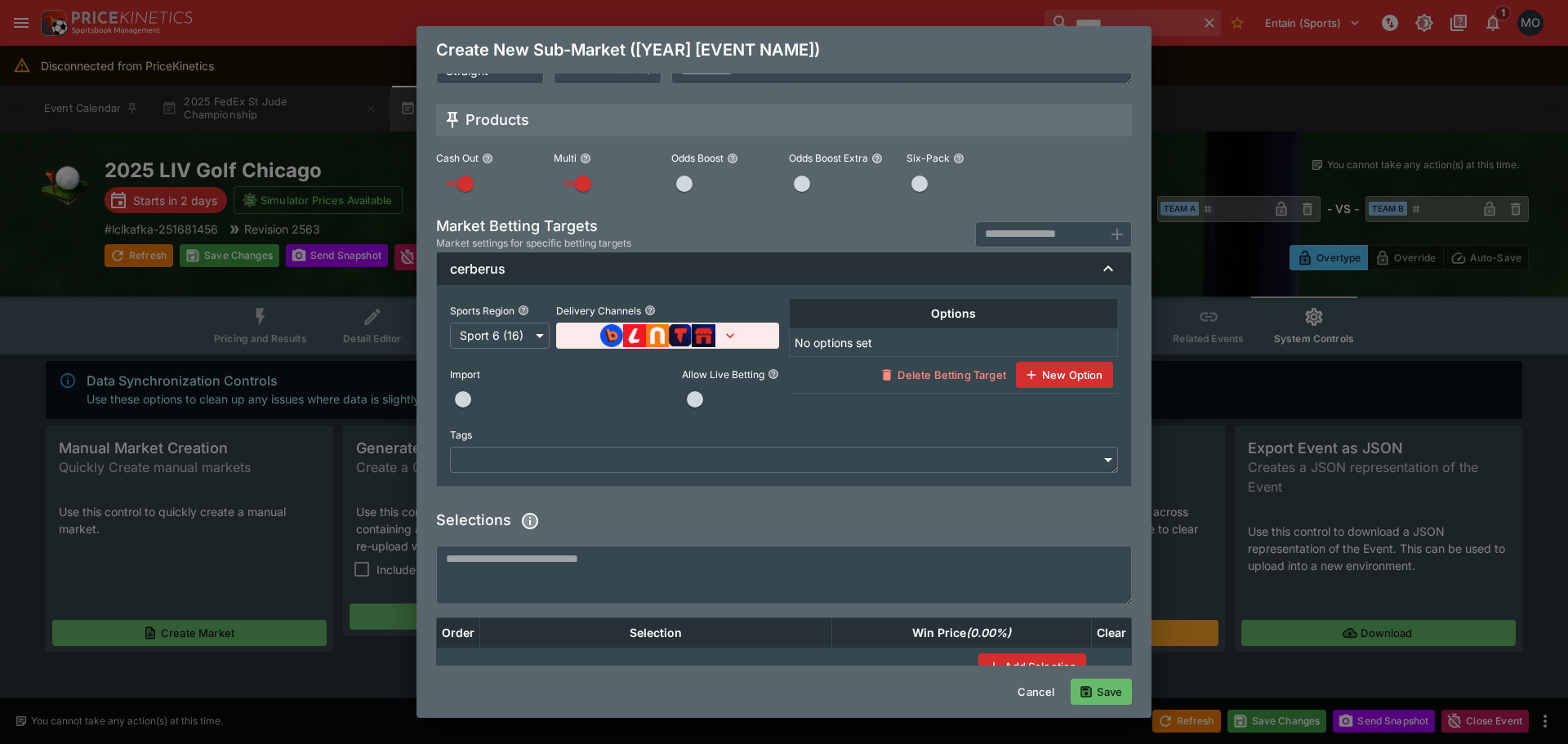 scroll, scrollTop: 164, scrollLeft: 0, axis: vertical 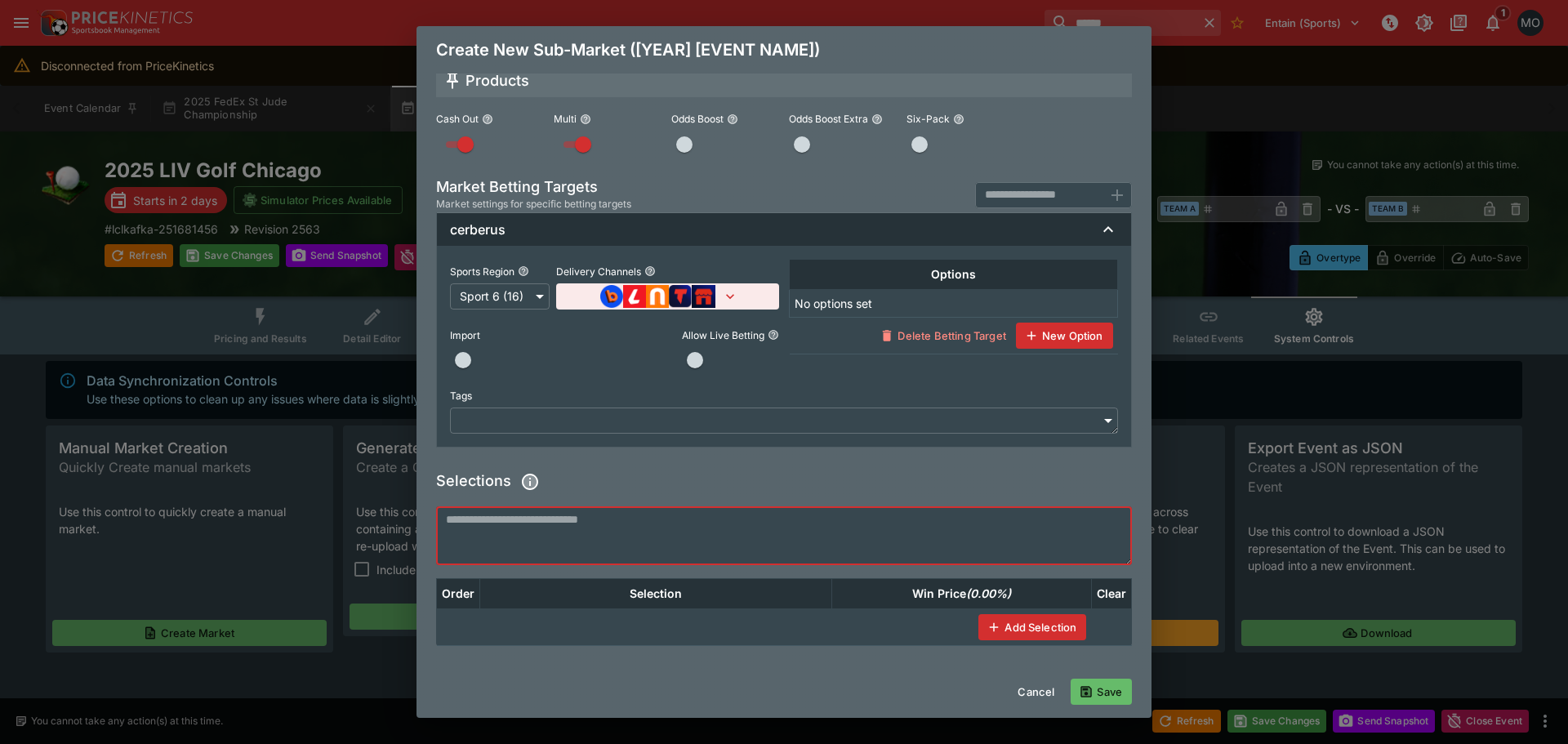 click at bounding box center [784, 536] 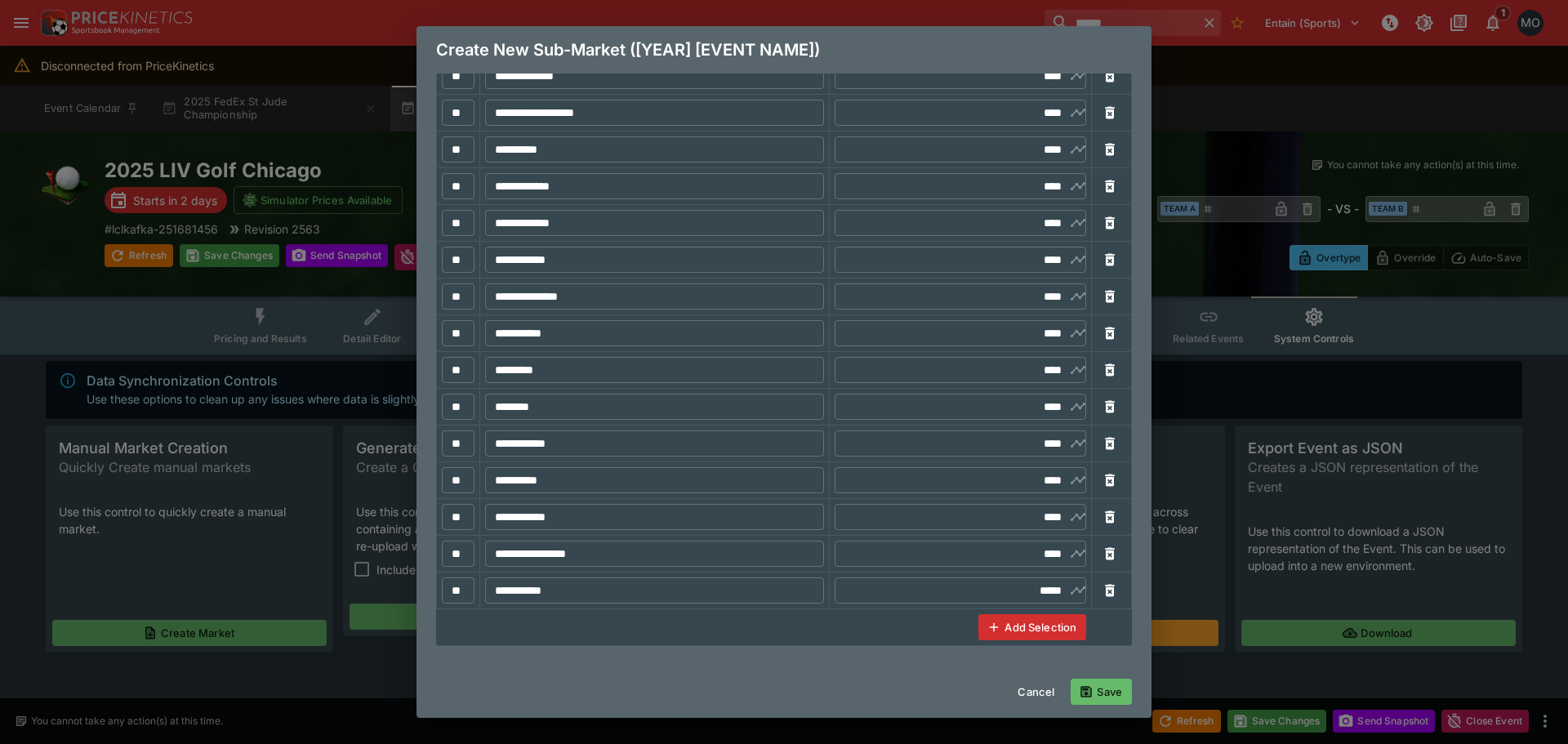 scroll, scrollTop: 515, scrollLeft: 0, axis: vertical 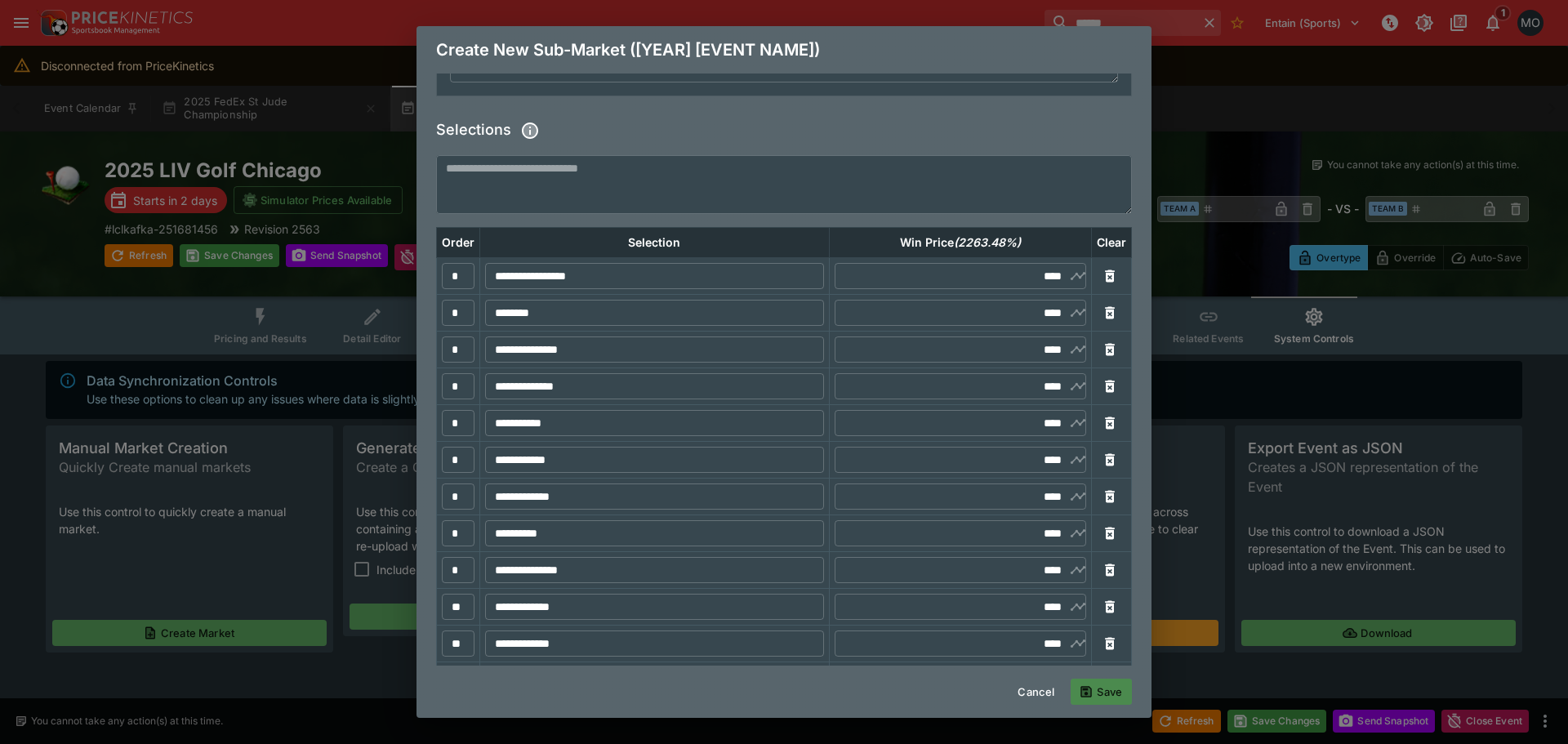 click on "Save" at bounding box center [1101, 692] 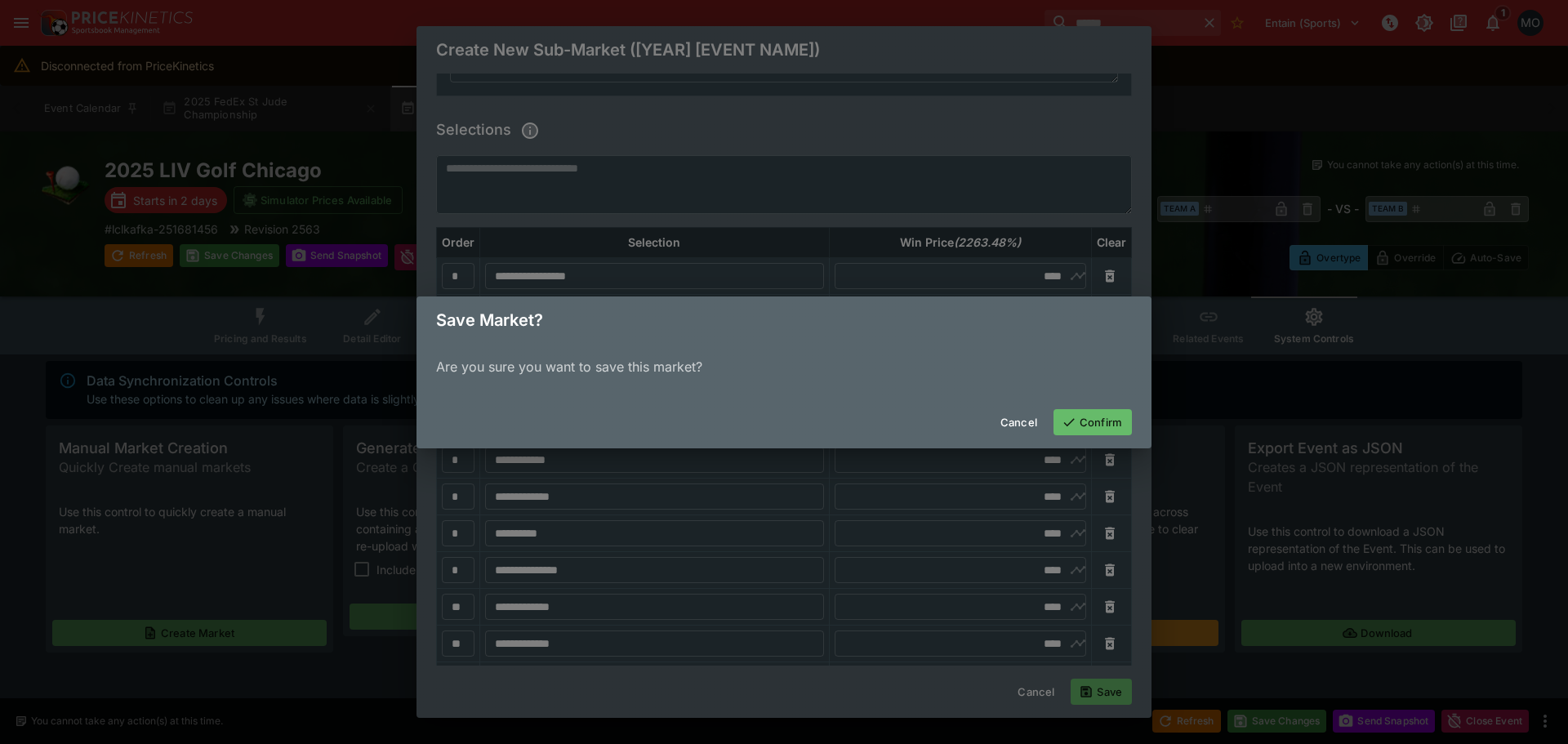 click on "Confirm" at bounding box center (1093, 422) 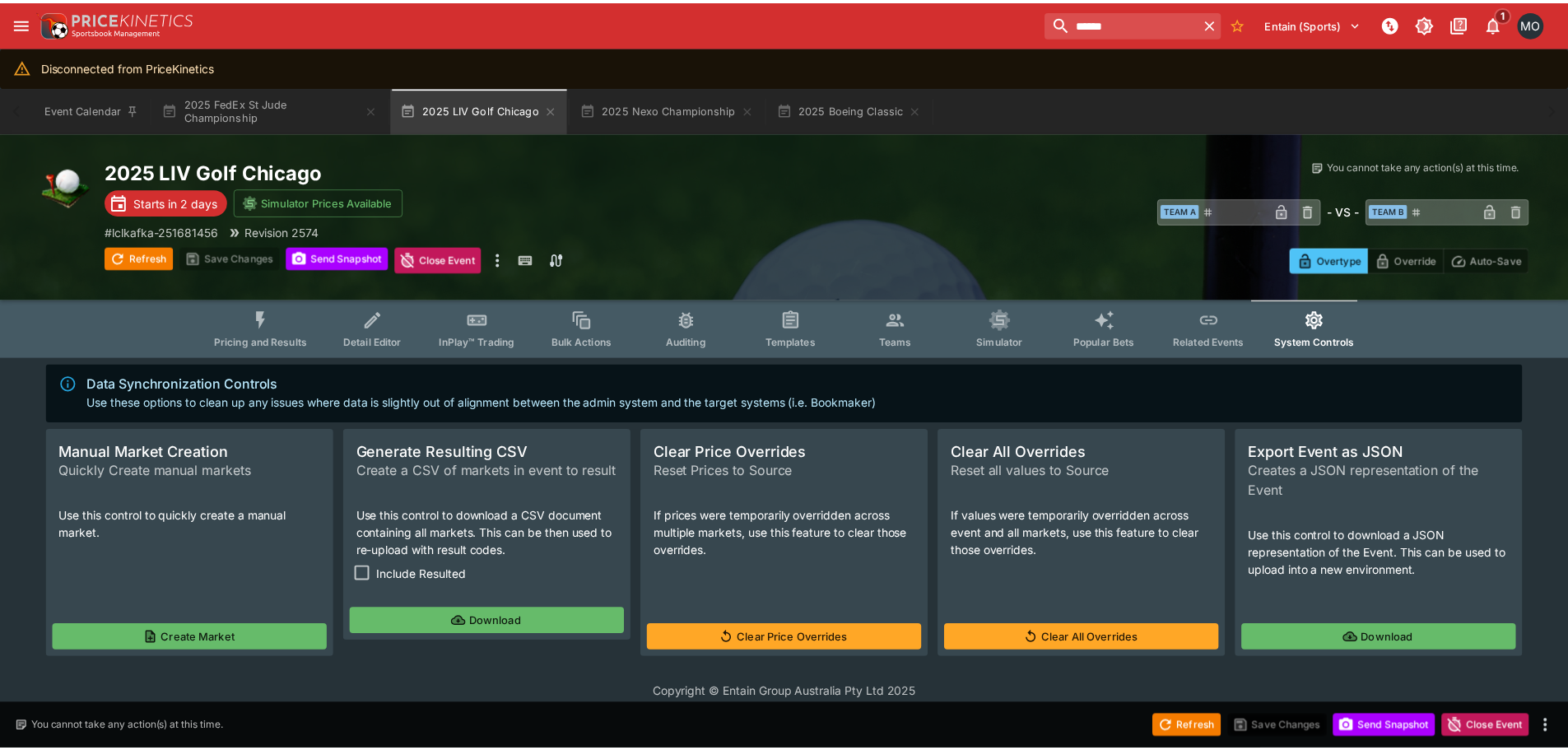 scroll, scrollTop: 0, scrollLeft: 0, axis: both 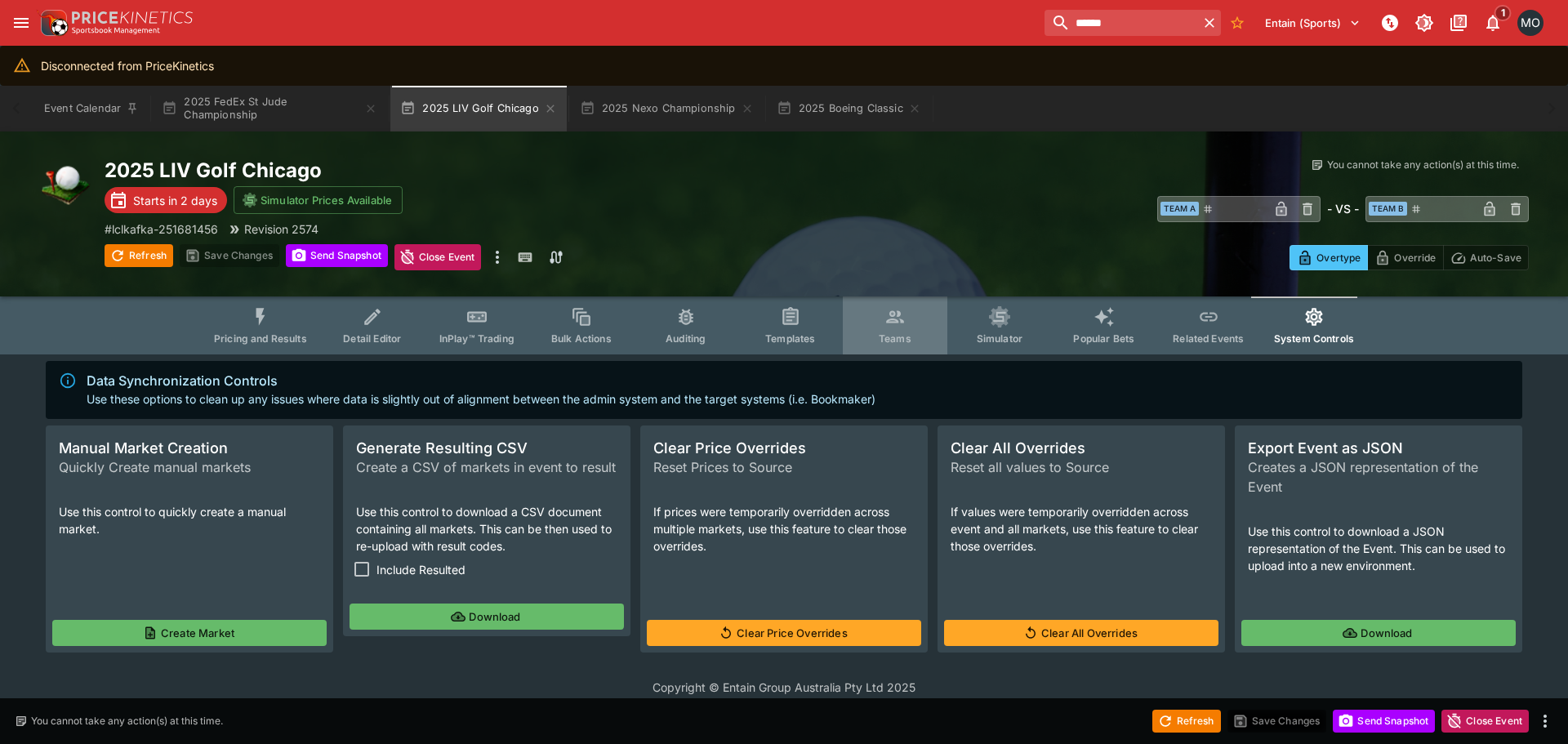 drag, startPoint x: 851, startPoint y: 314, endPoint x: 861, endPoint y: 314, distance: 10 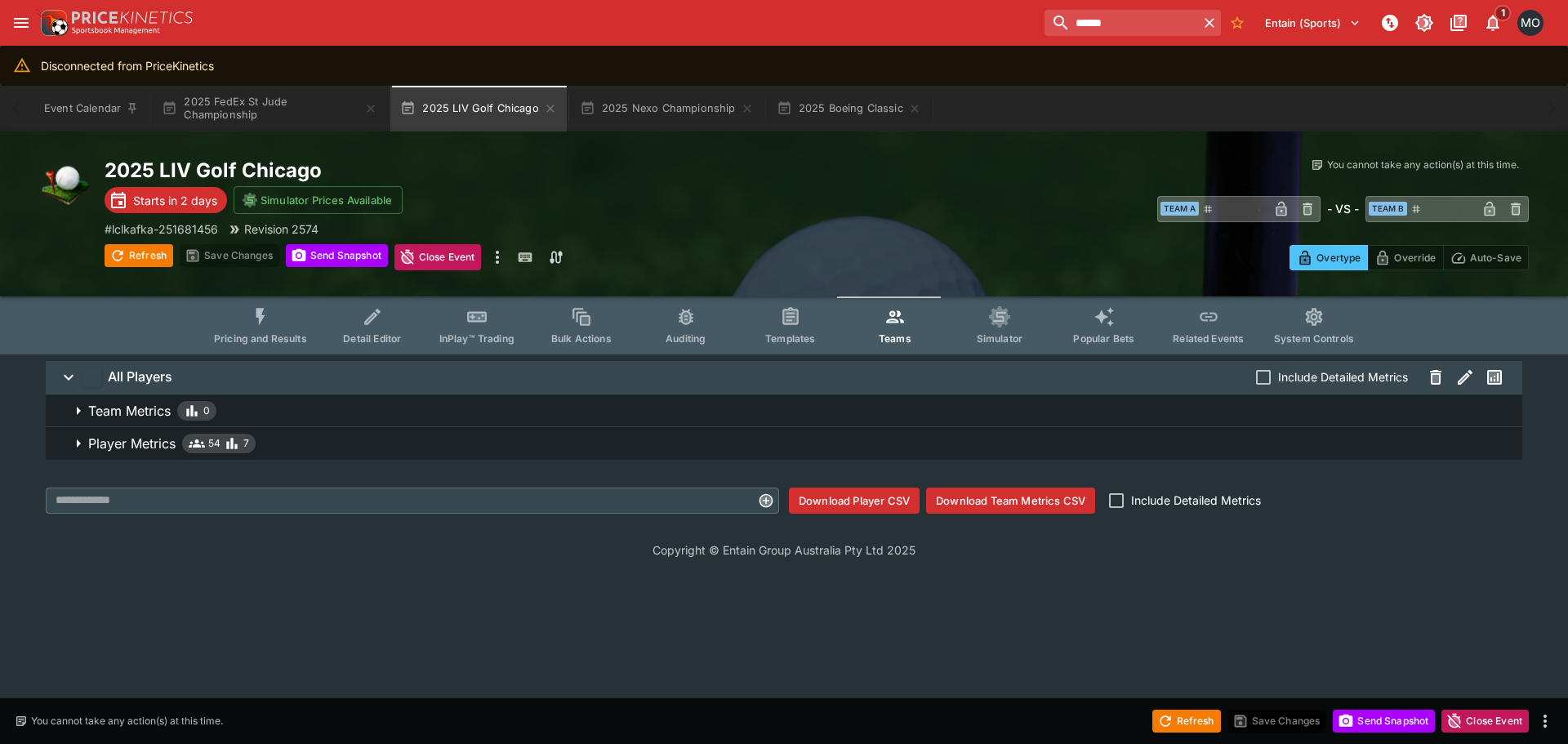 click 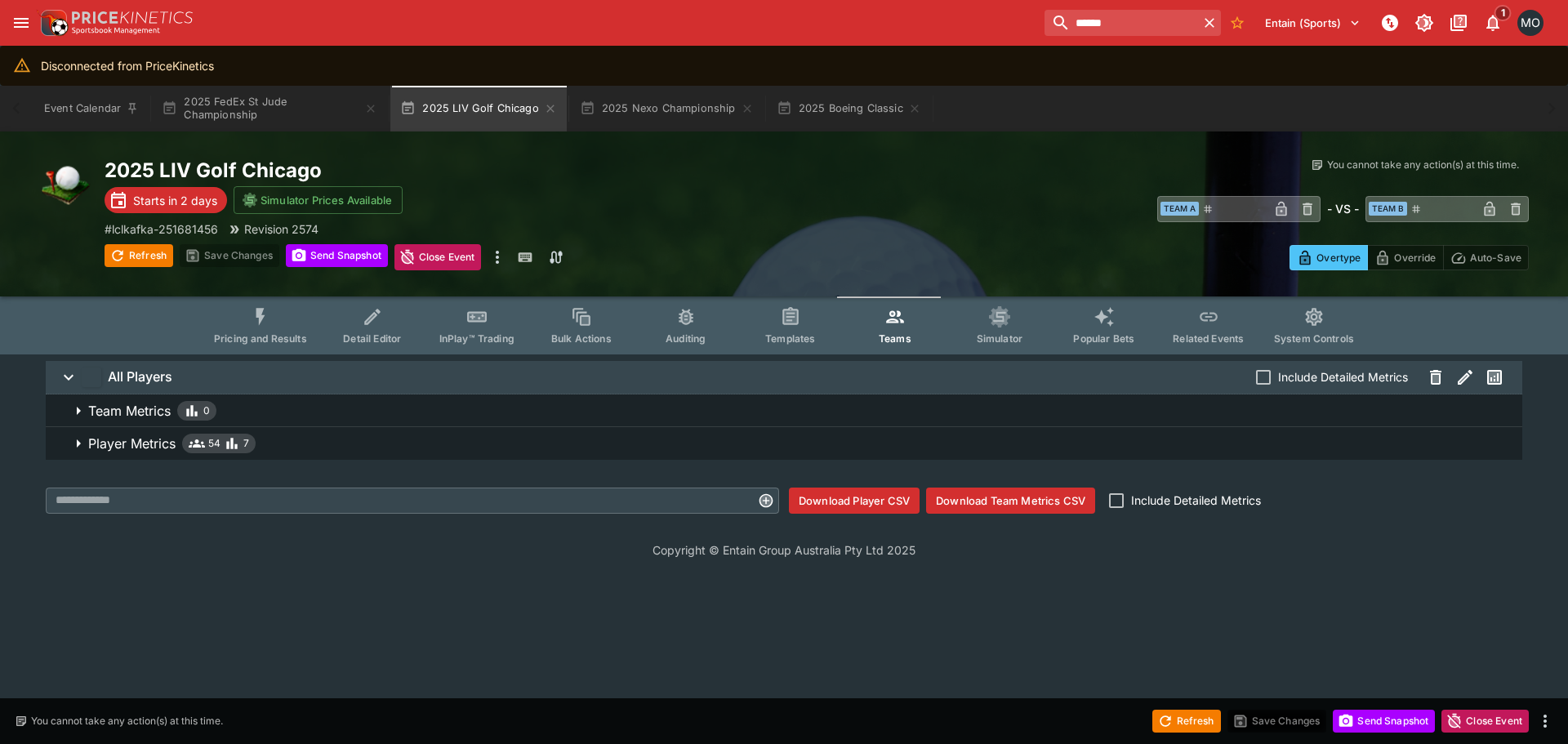 click on "Pricing and Results" at bounding box center [261, 325] 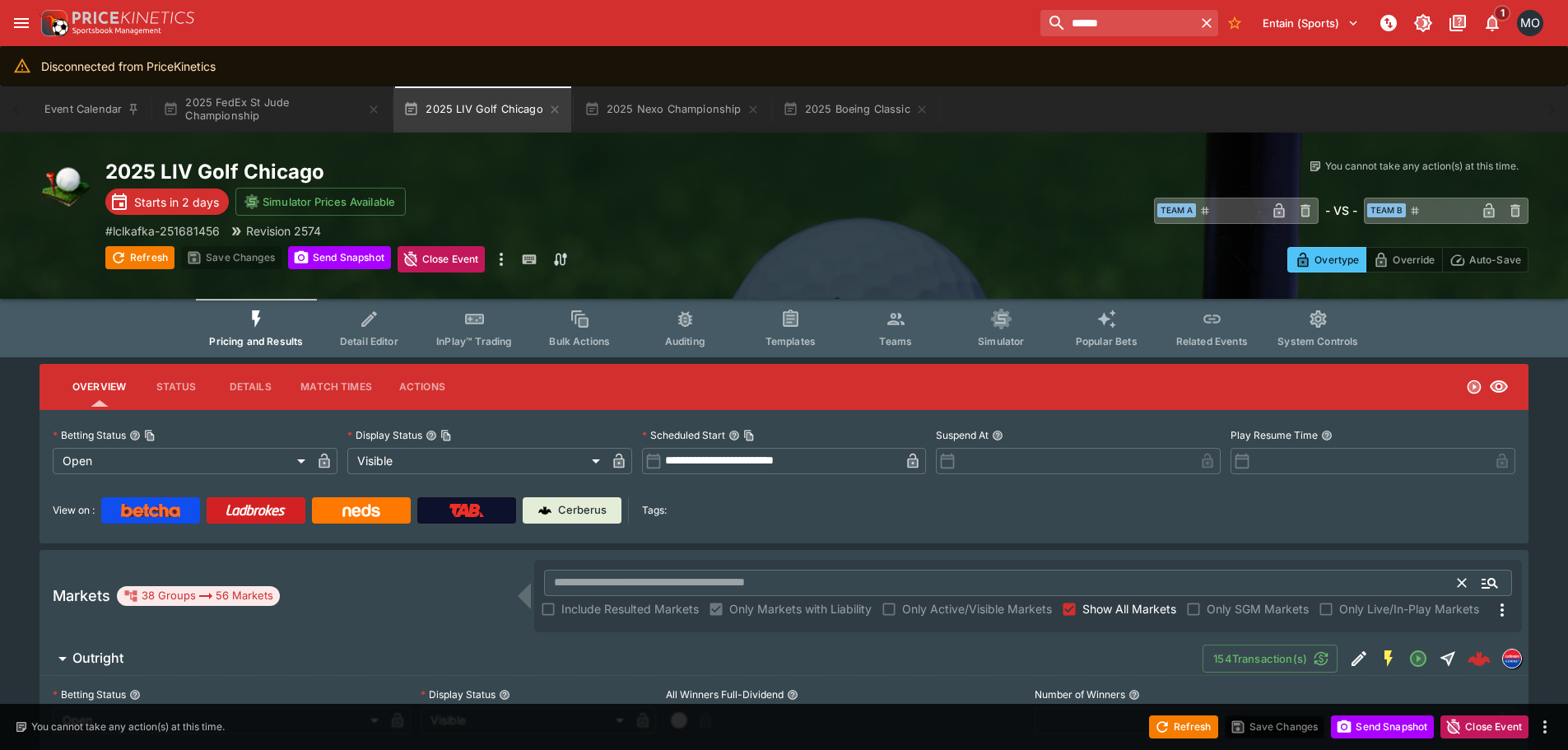 click at bounding box center (1001, 583) 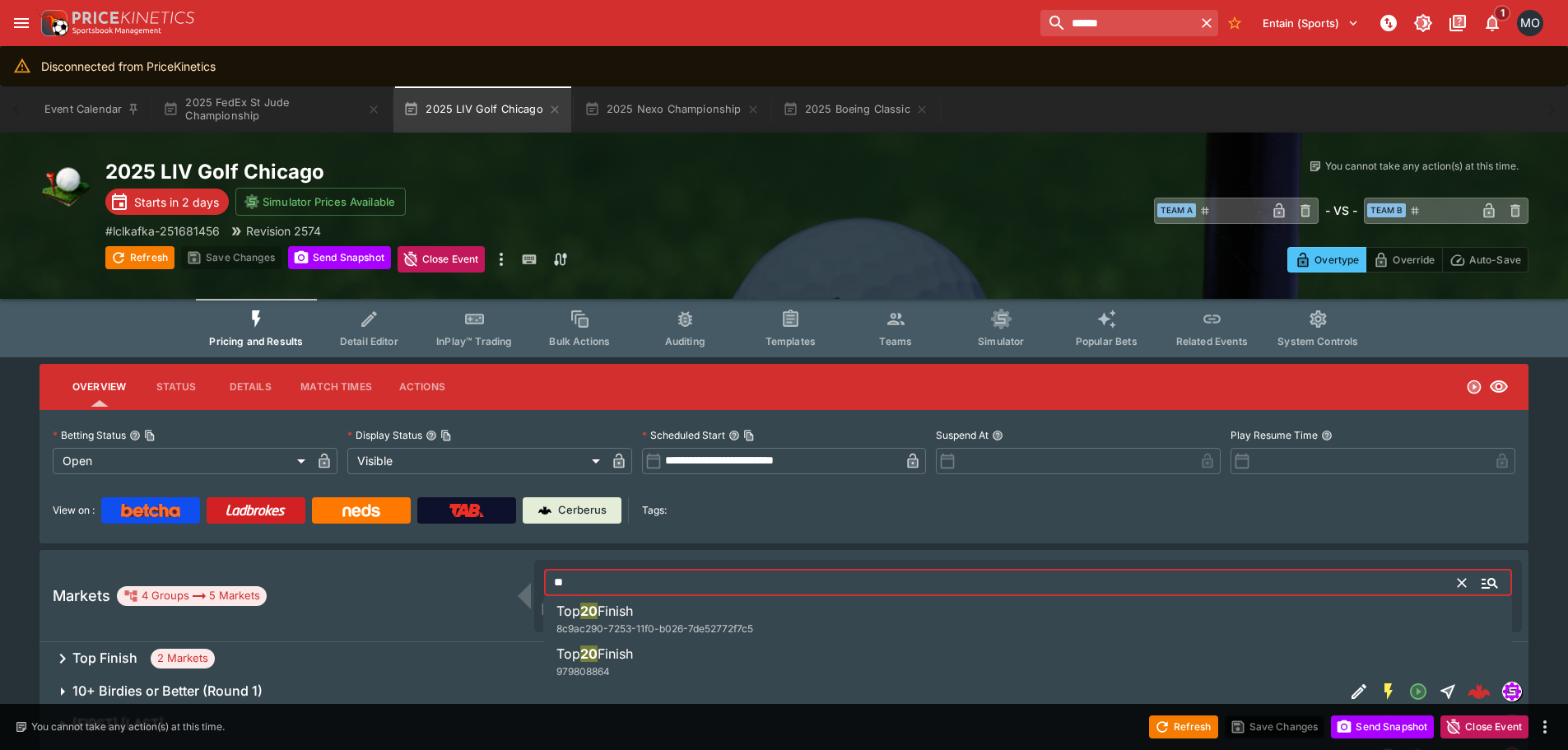 type on "**" 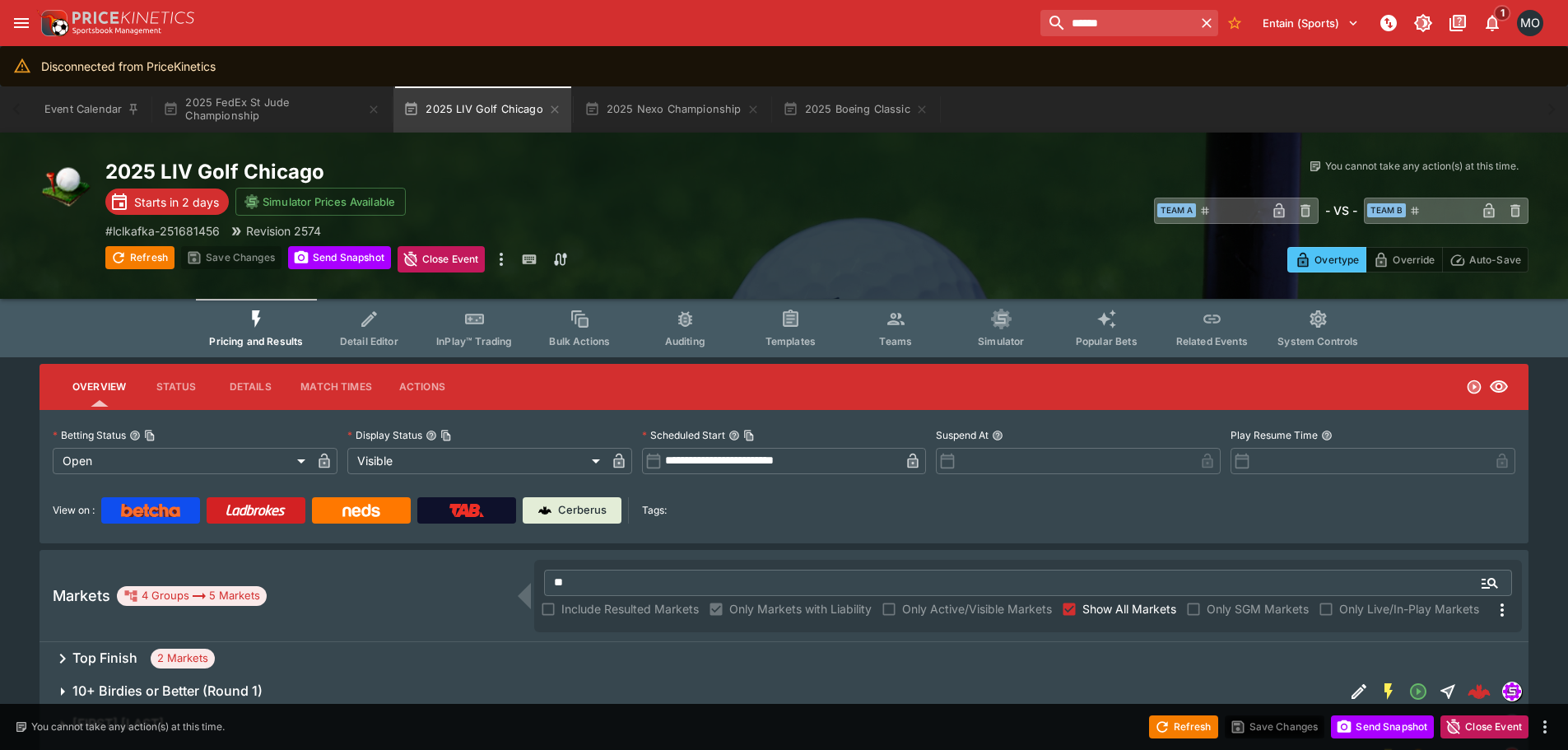 click on "Top  Finish 2 Markets" at bounding box center (784, 659) 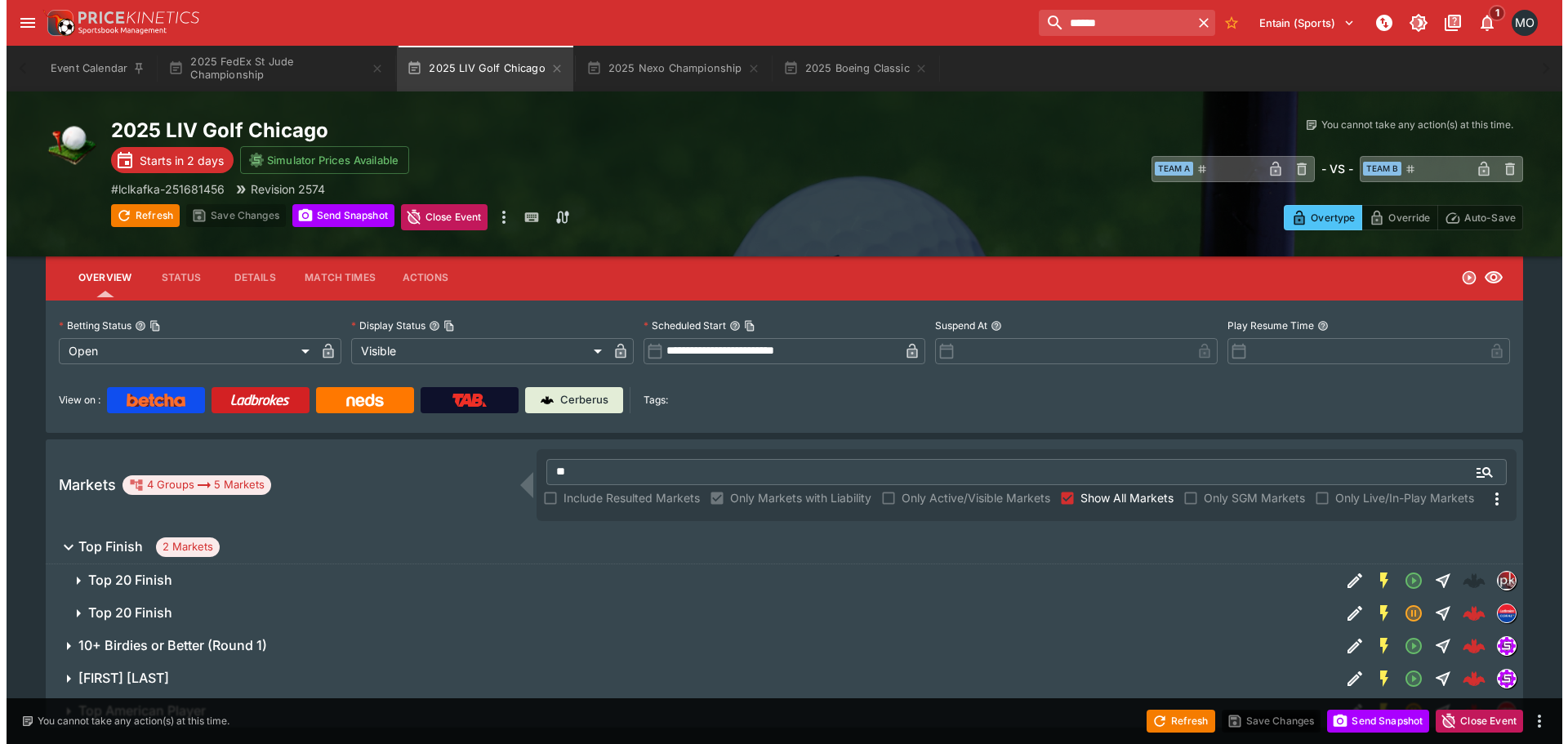 scroll, scrollTop: 146, scrollLeft: 0, axis: vertical 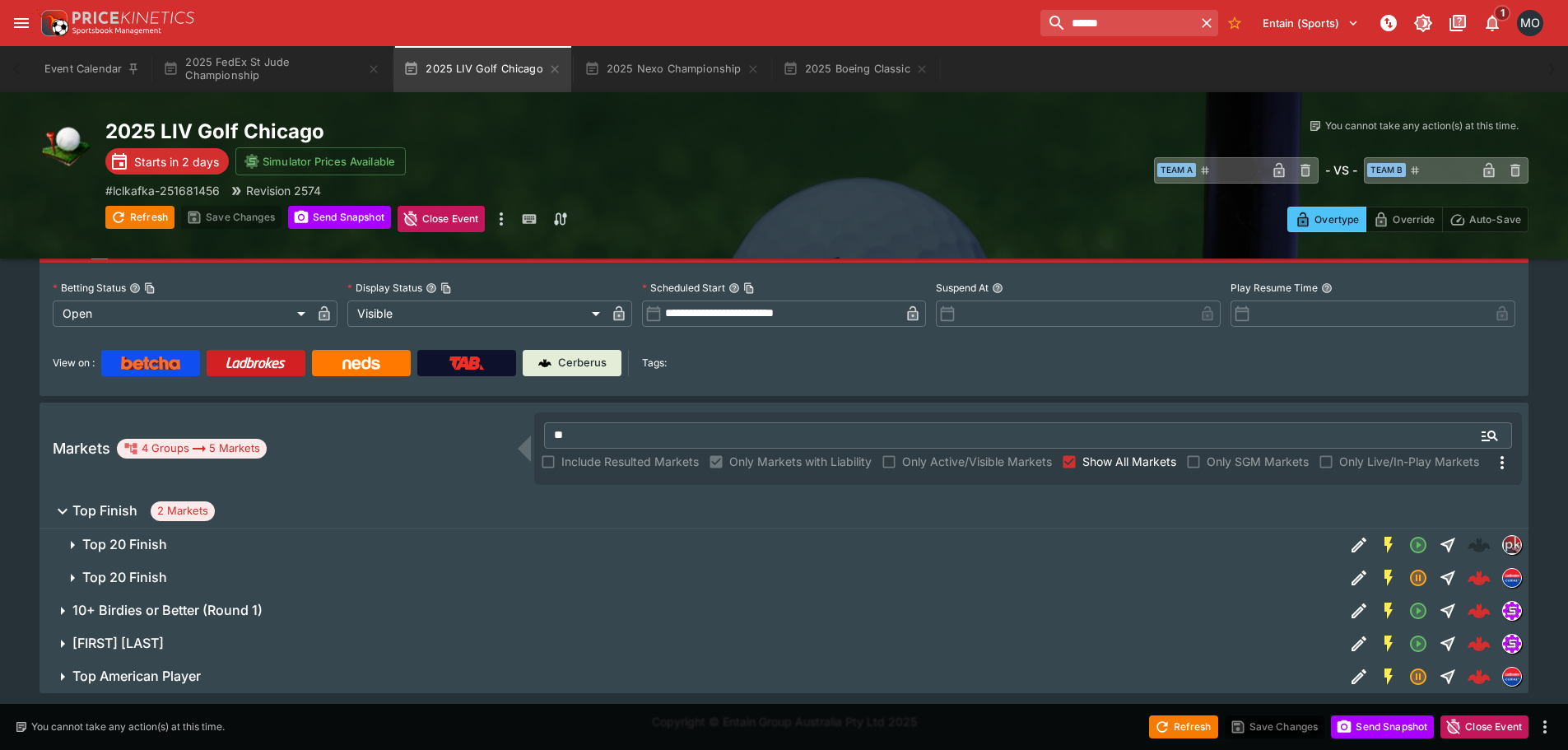 click on "Top 20 Finish" at bounding box center (706, 544) 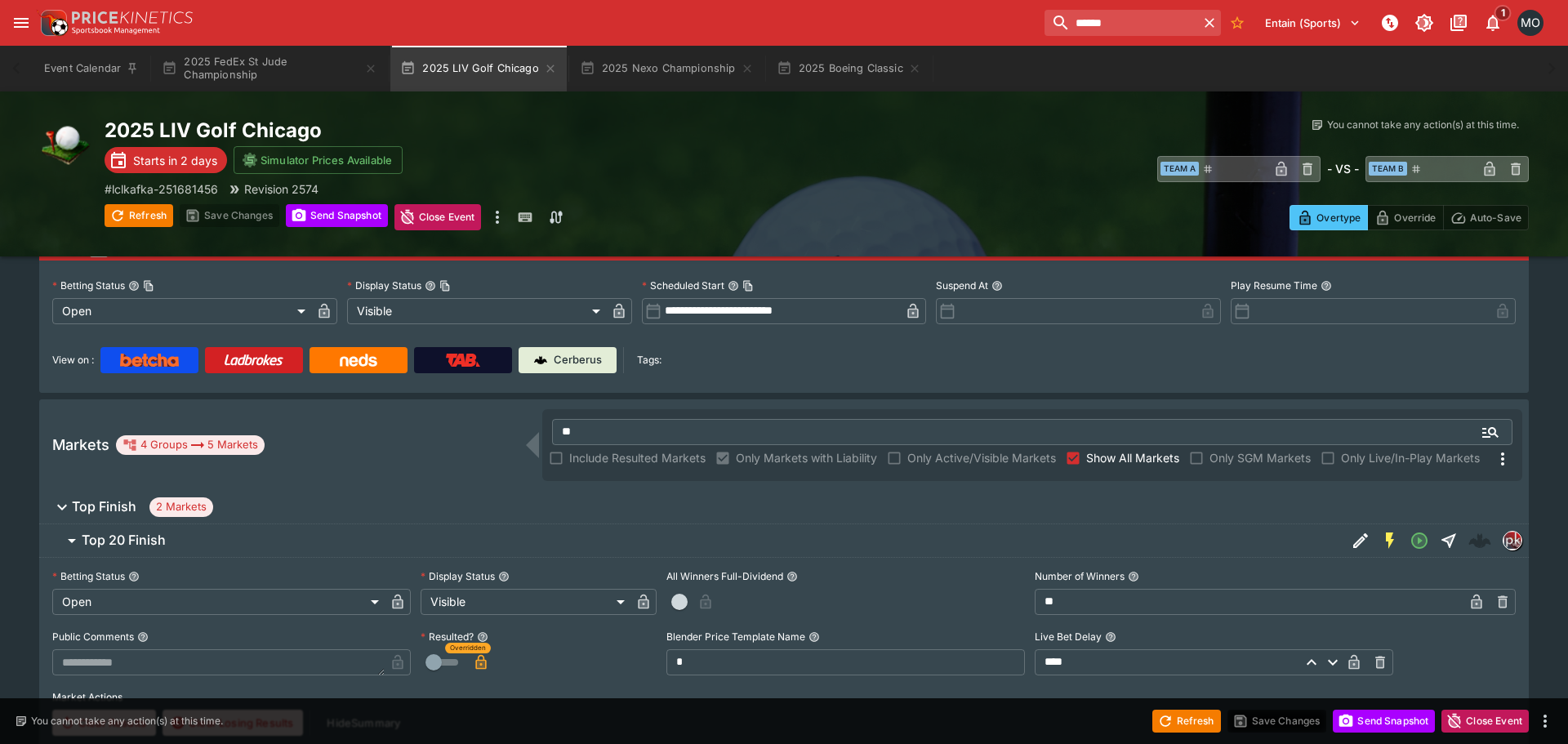 click on "**********" at bounding box center [784, 1547] 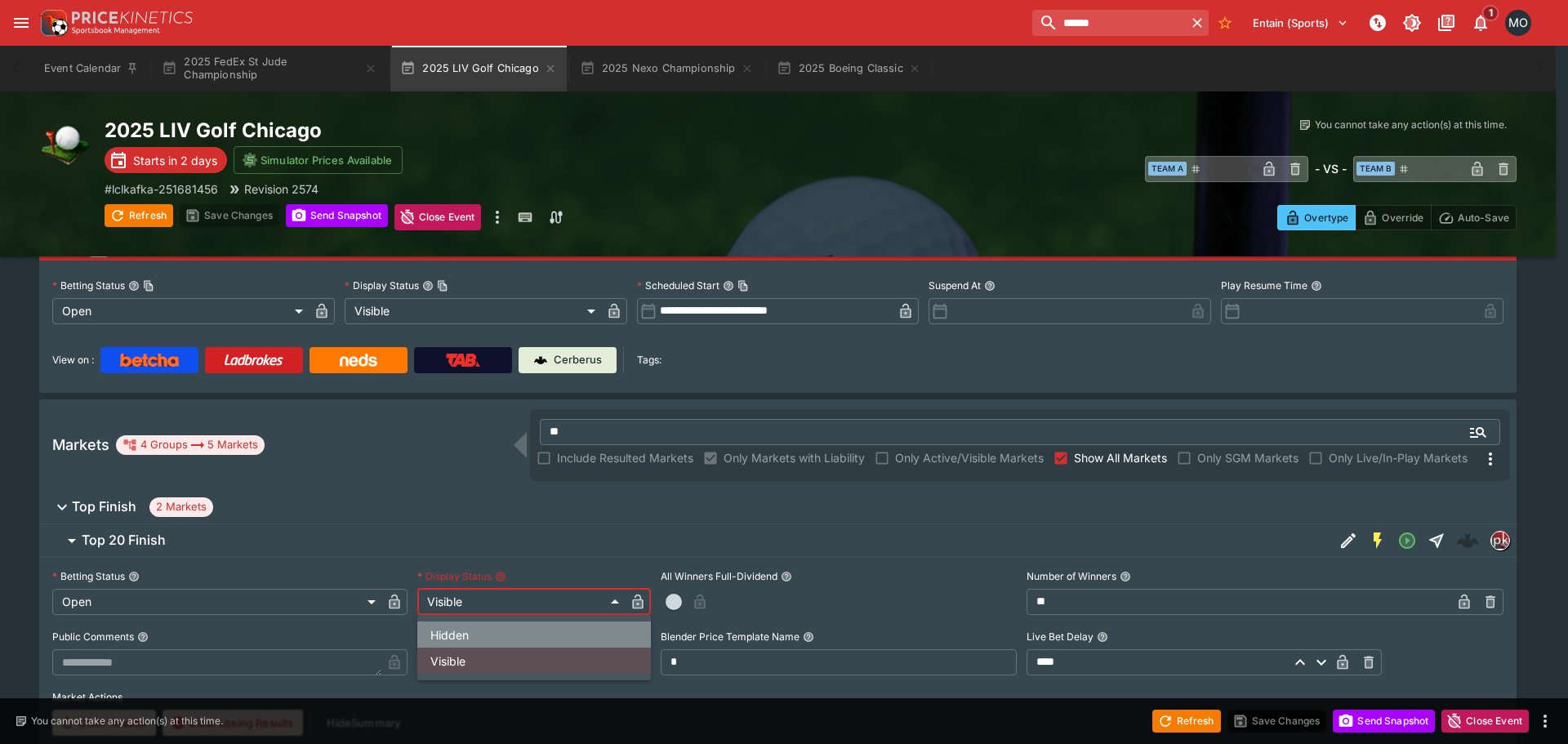 click on "Hidden" at bounding box center [534, 635] 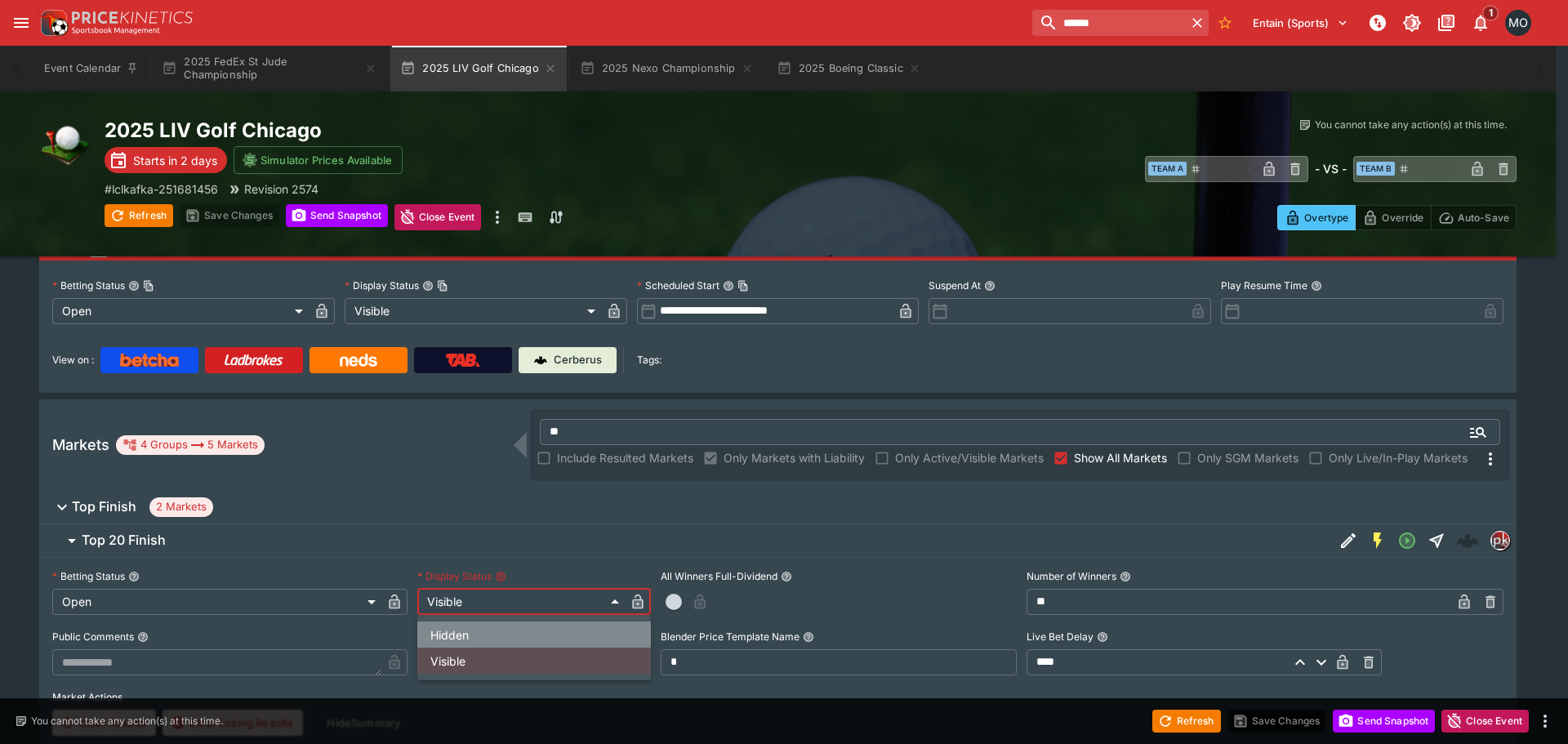 type on "******" 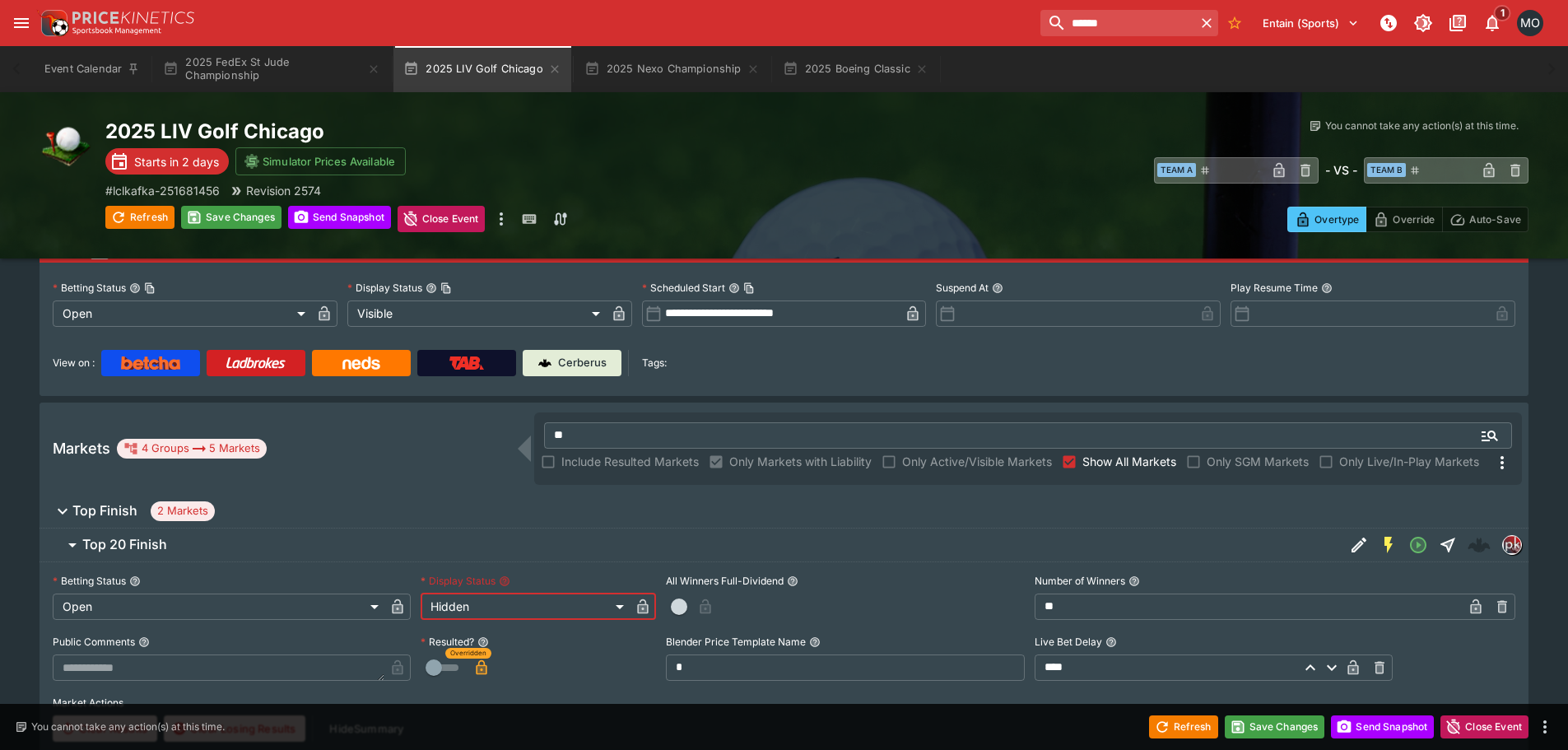 click 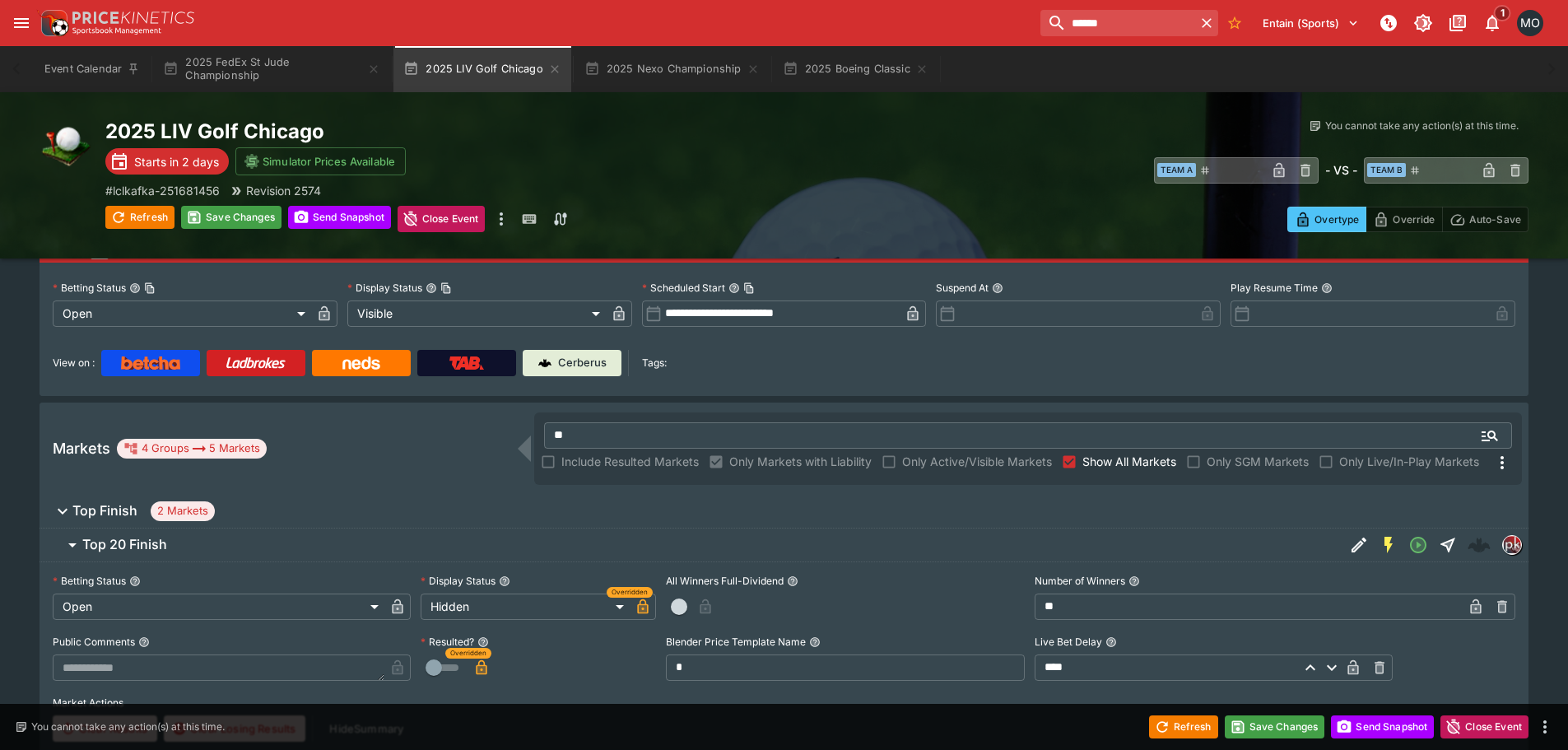click on "**********" at bounding box center [784, 1559] 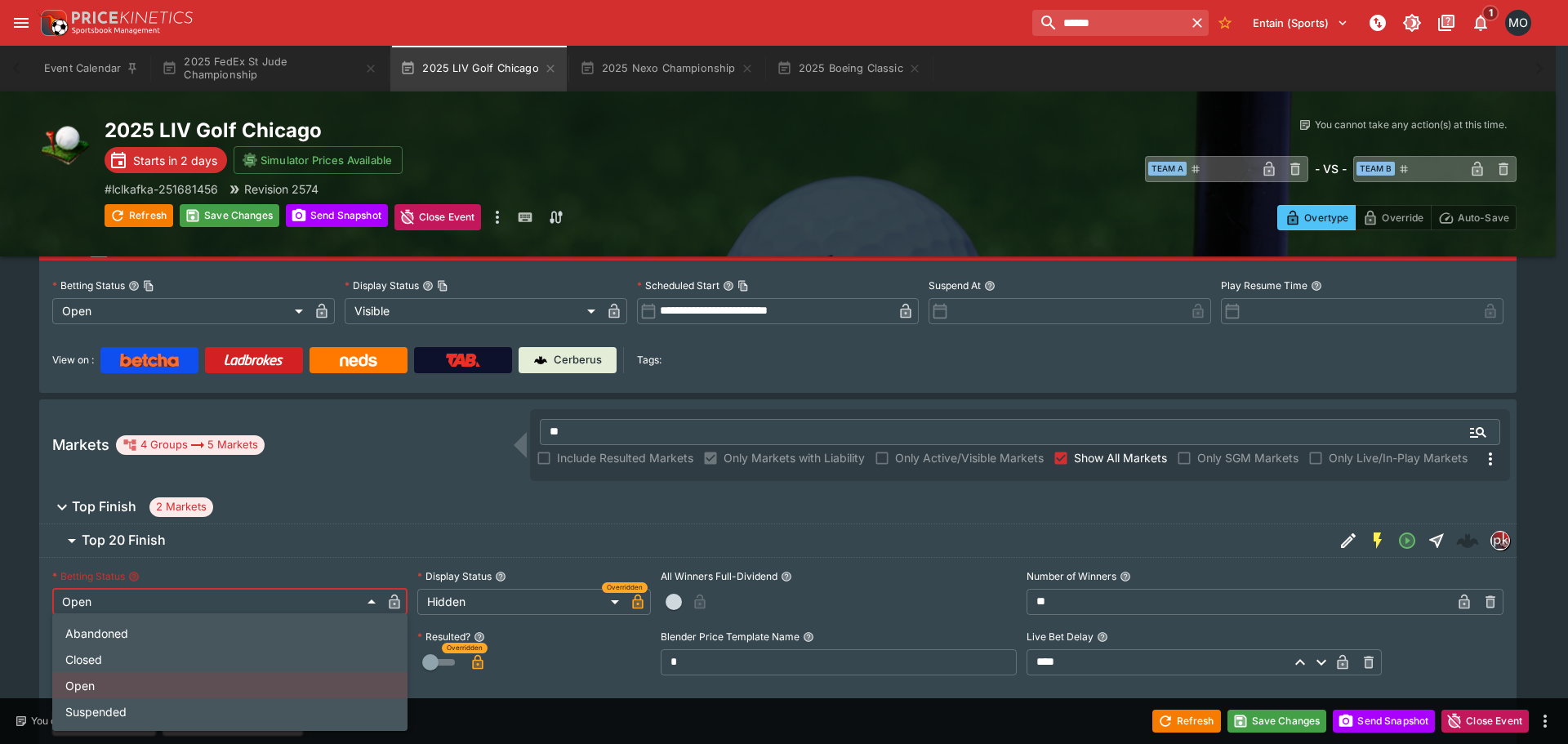 click on "Suspended" at bounding box center (229, 711) 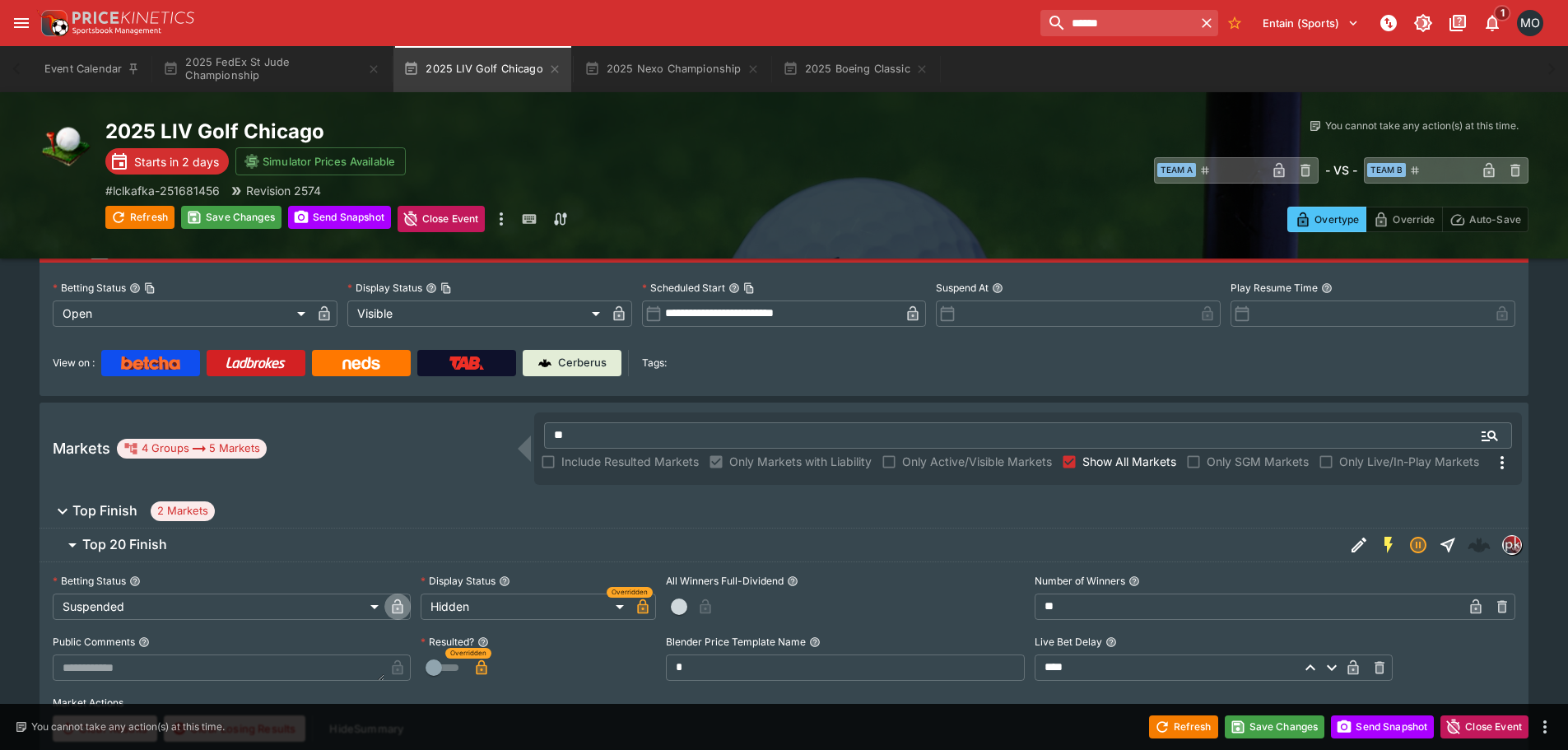 click 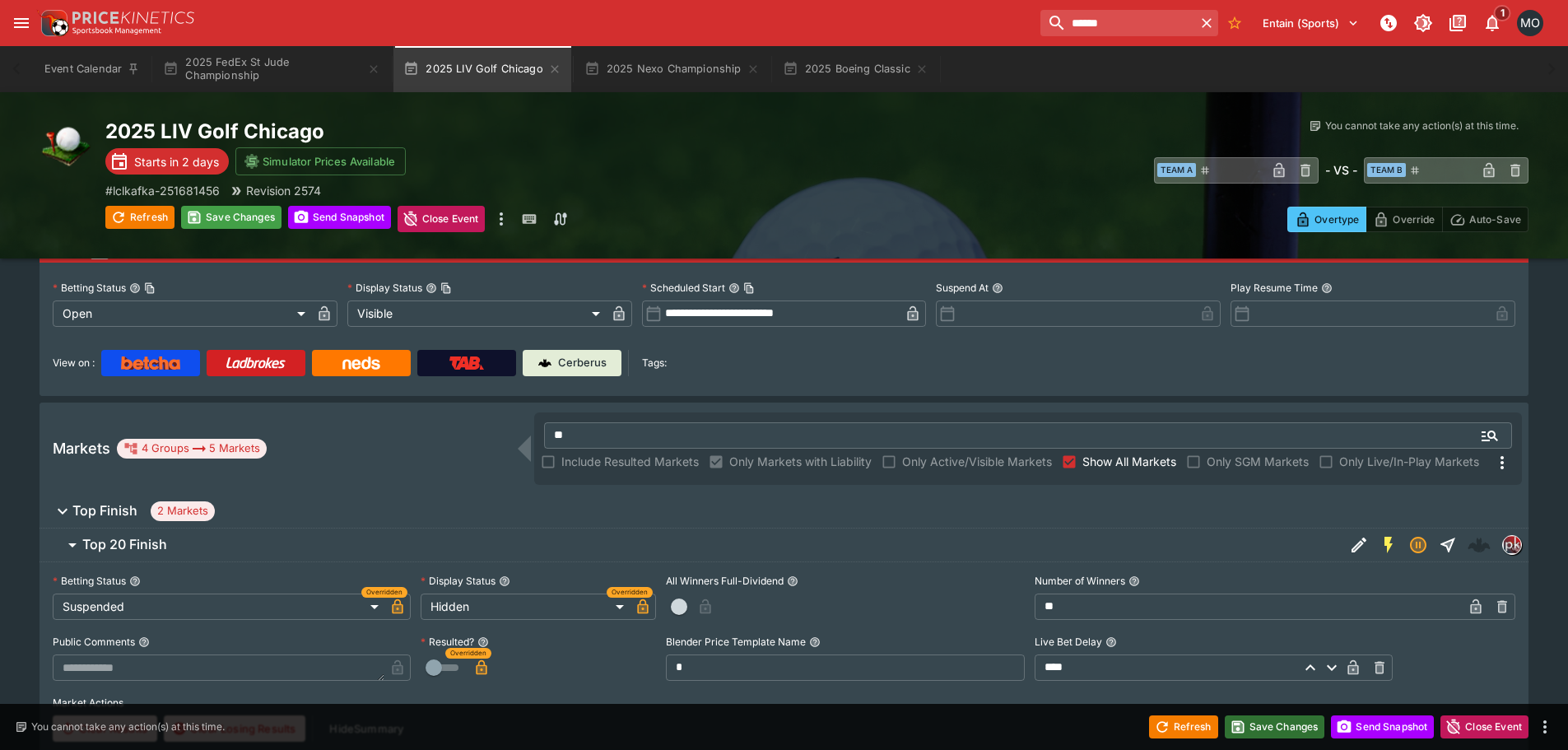 click on "Save Changes" at bounding box center [1275, 727] 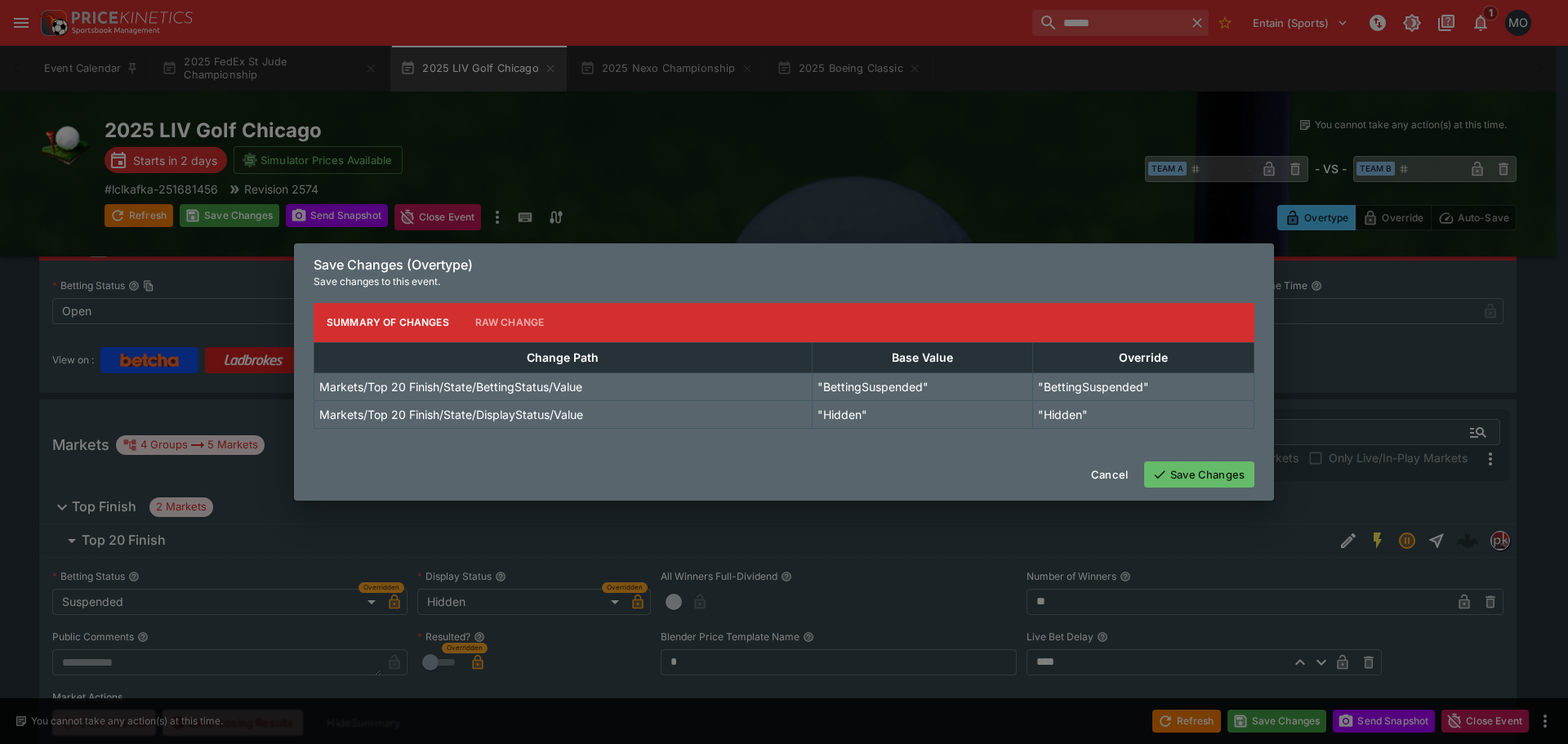 click on "Save Changes" at bounding box center [1199, 474] 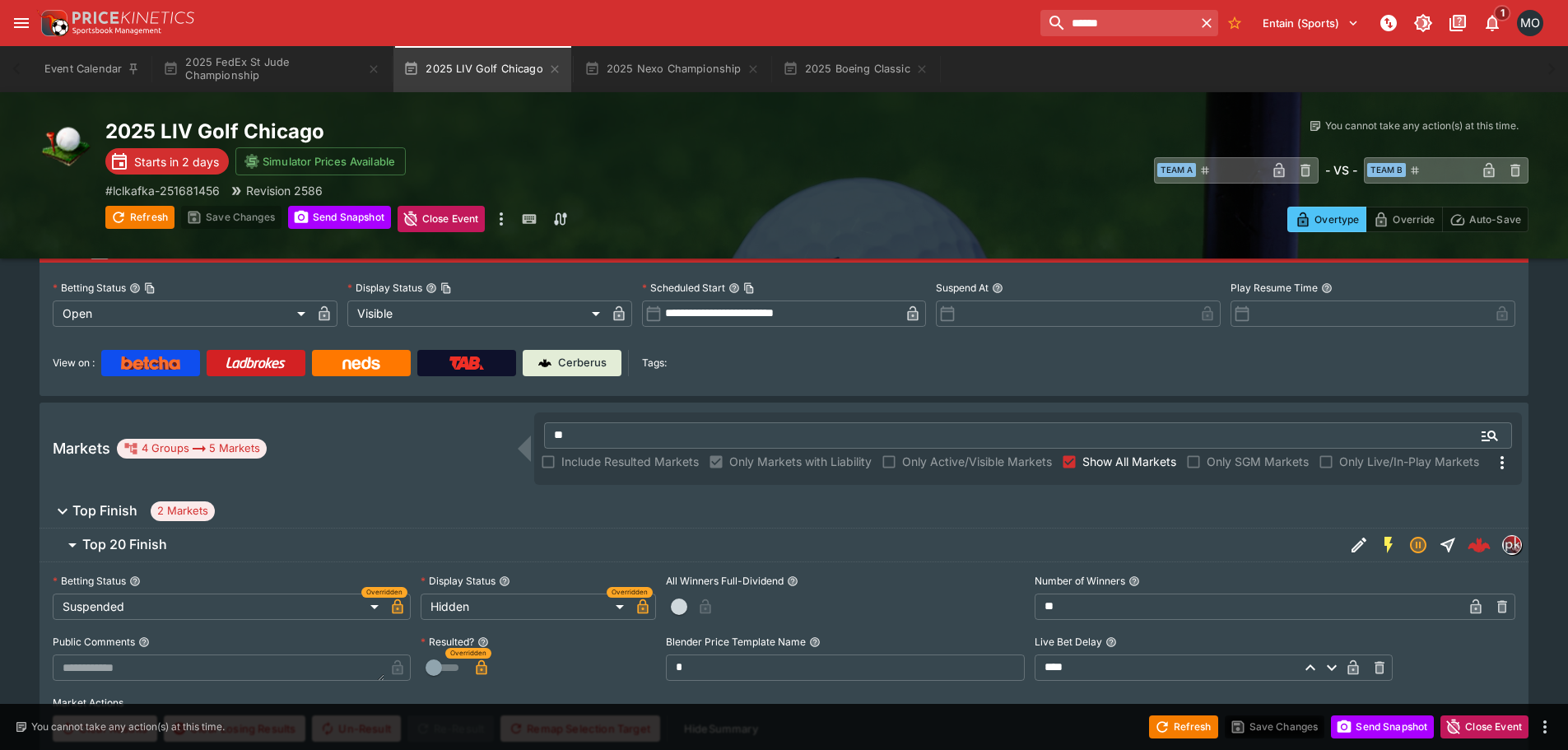 click 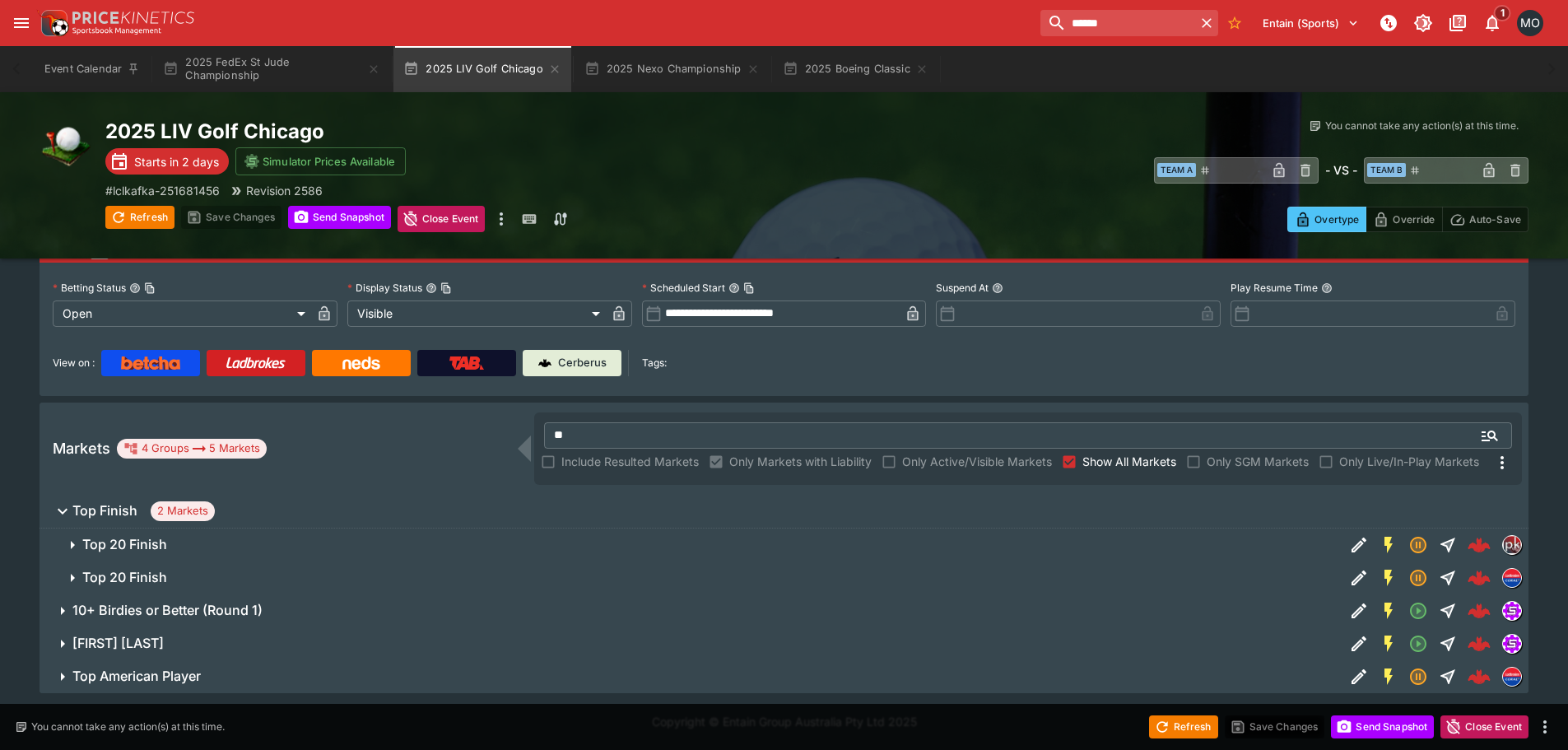 click on "Top 20 Finish" at bounding box center (124, 544) 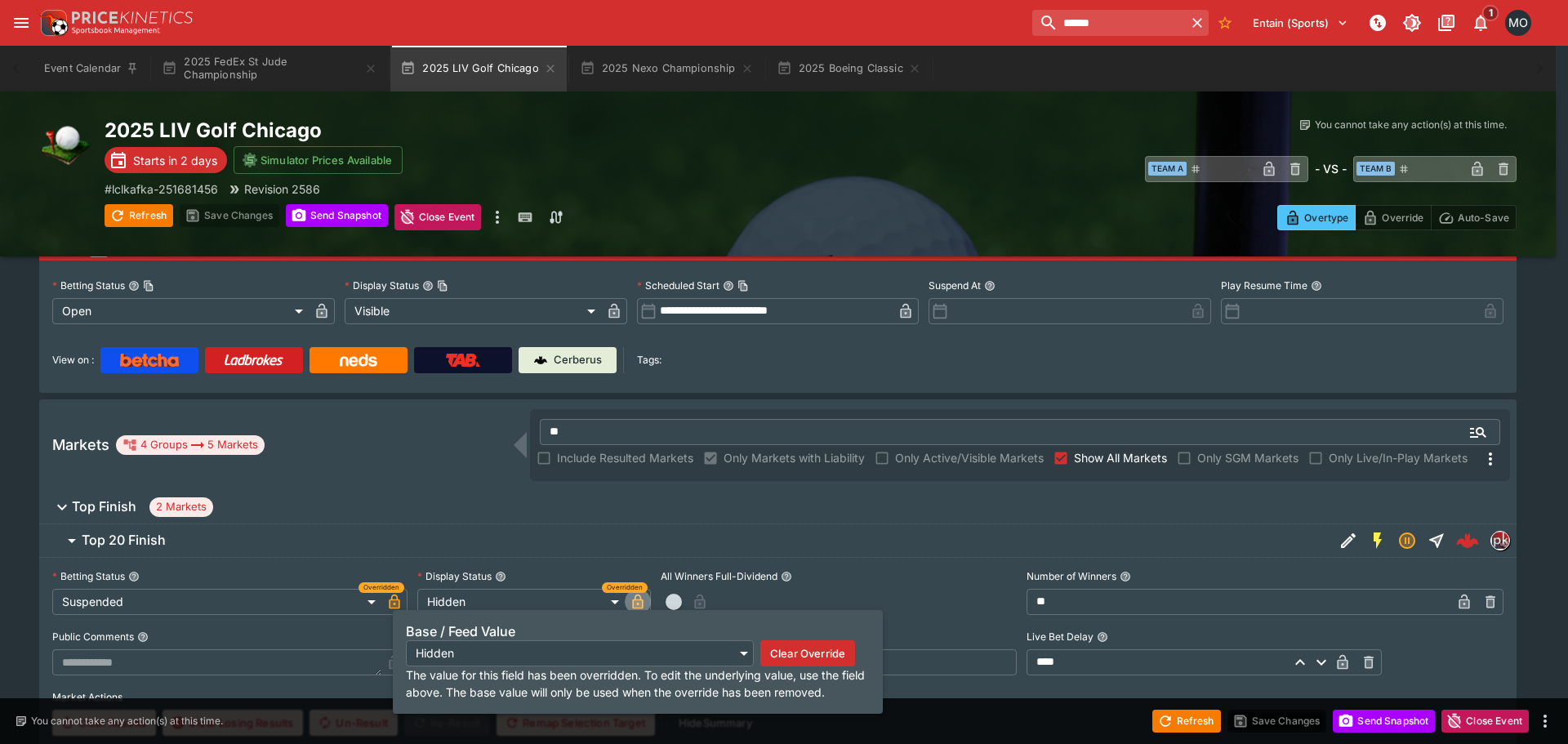 click 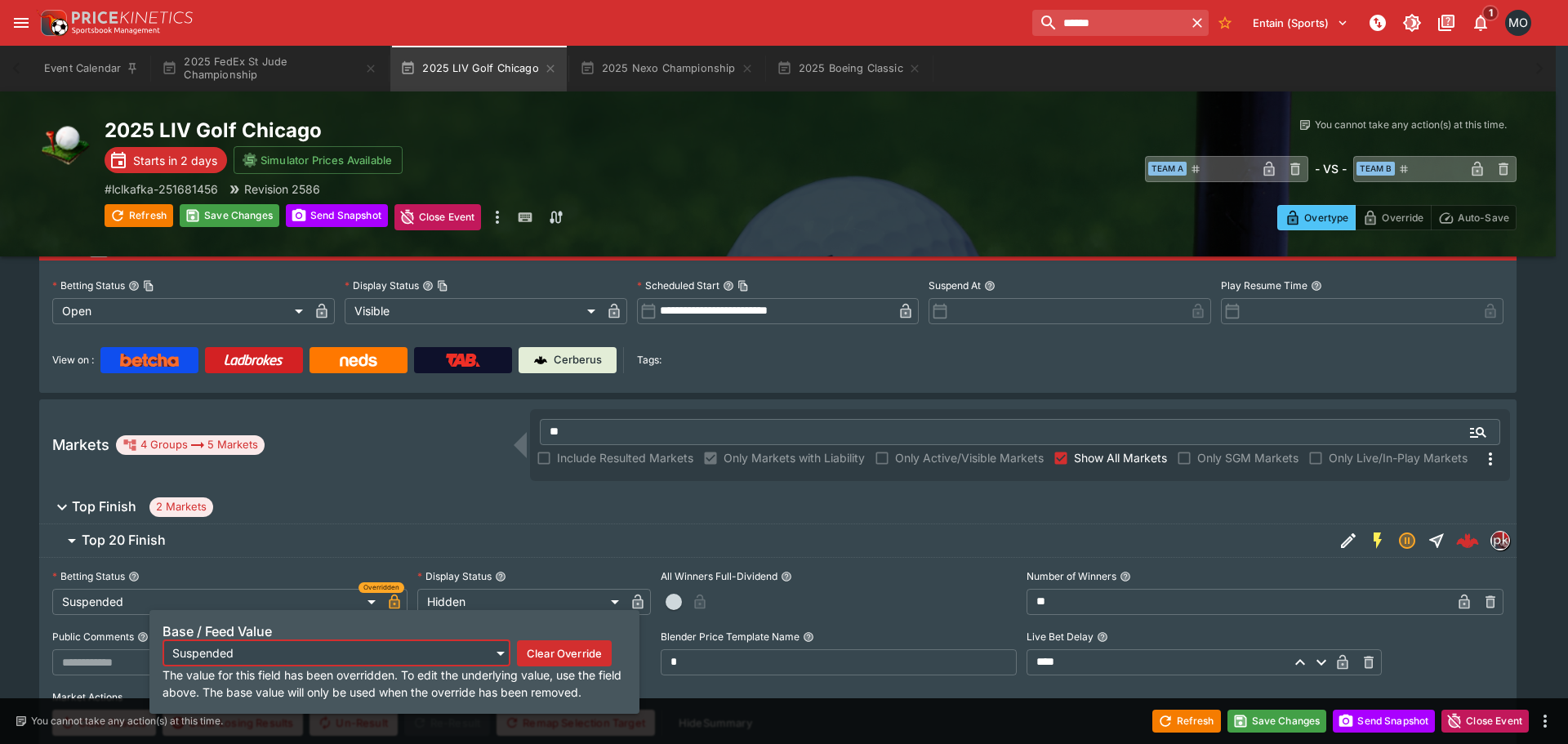 drag, startPoint x: 392, startPoint y: 599, endPoint x: 379, endPoint y: 599, distance: 13 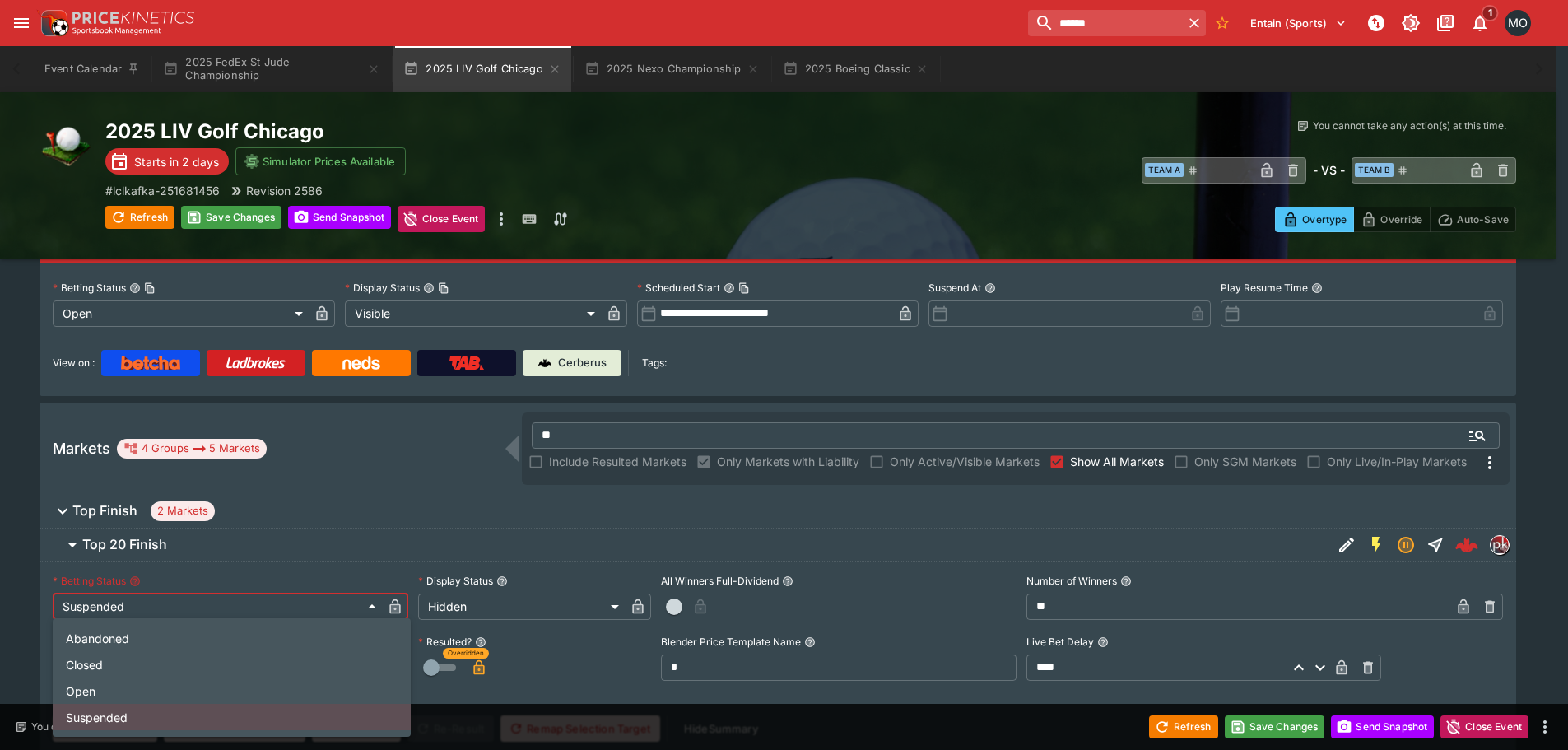 click on "**********" at bounding box center (784, 1559) 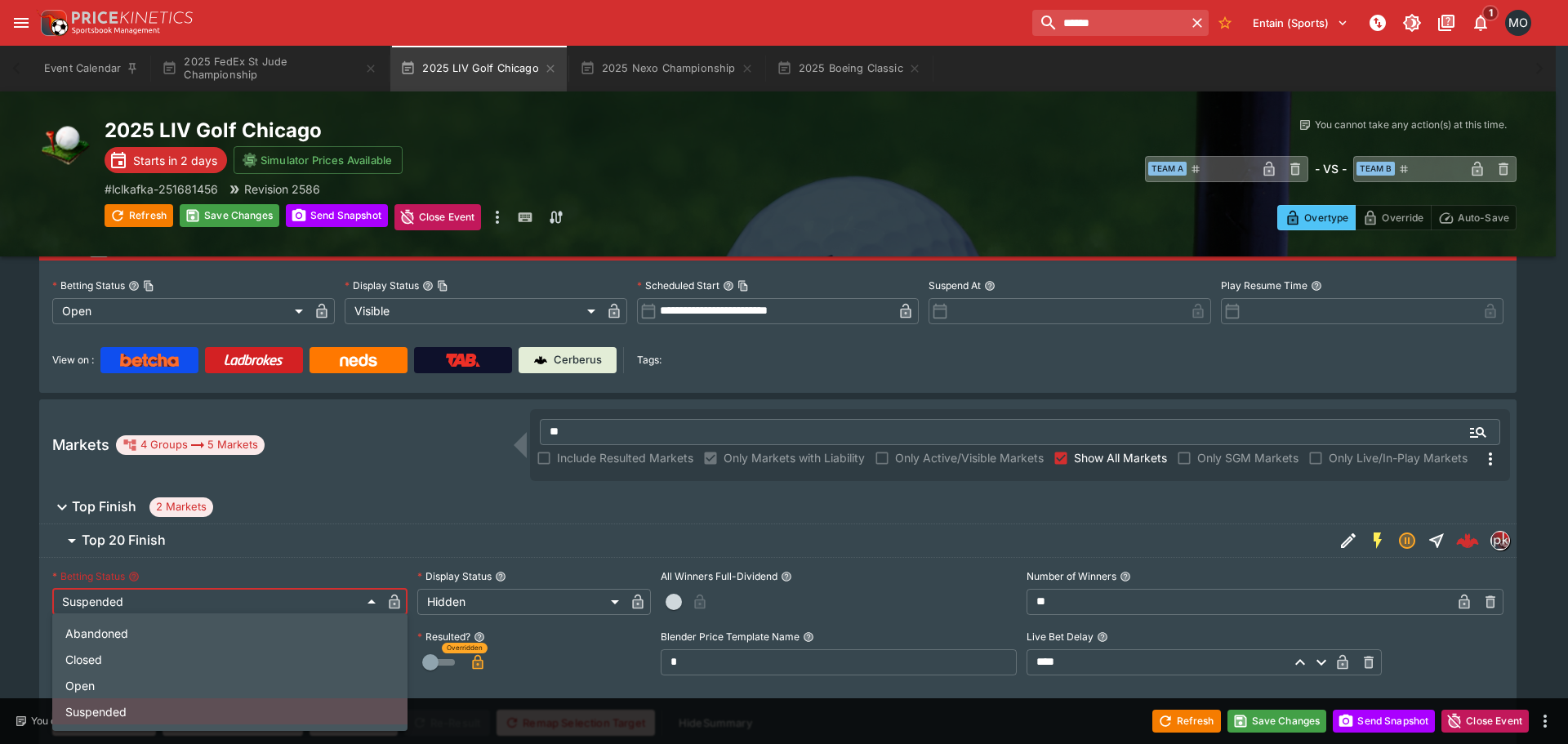 click on "Open" at bounding box center [229, 685] 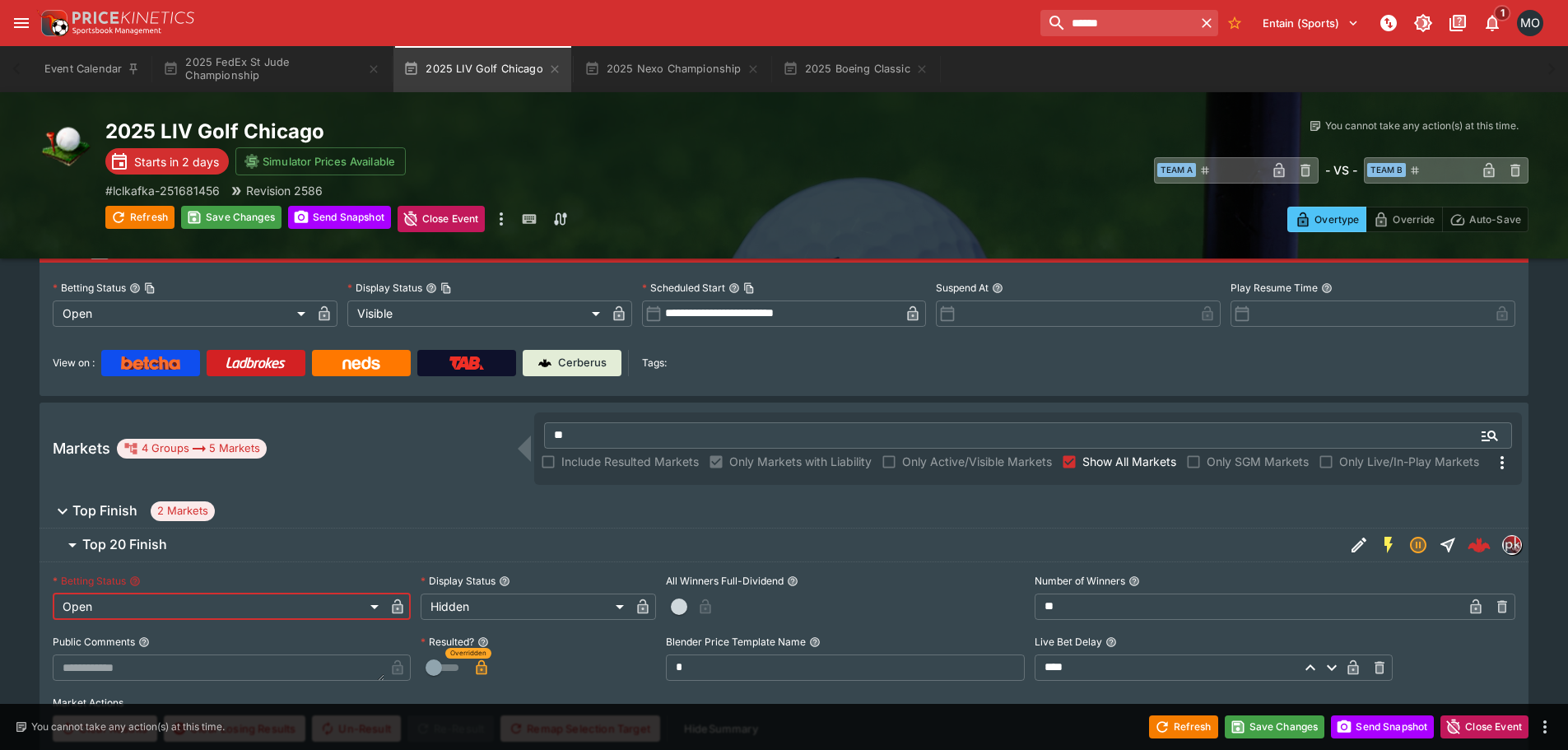 click on "**********" at bounding box center [784, 1559] 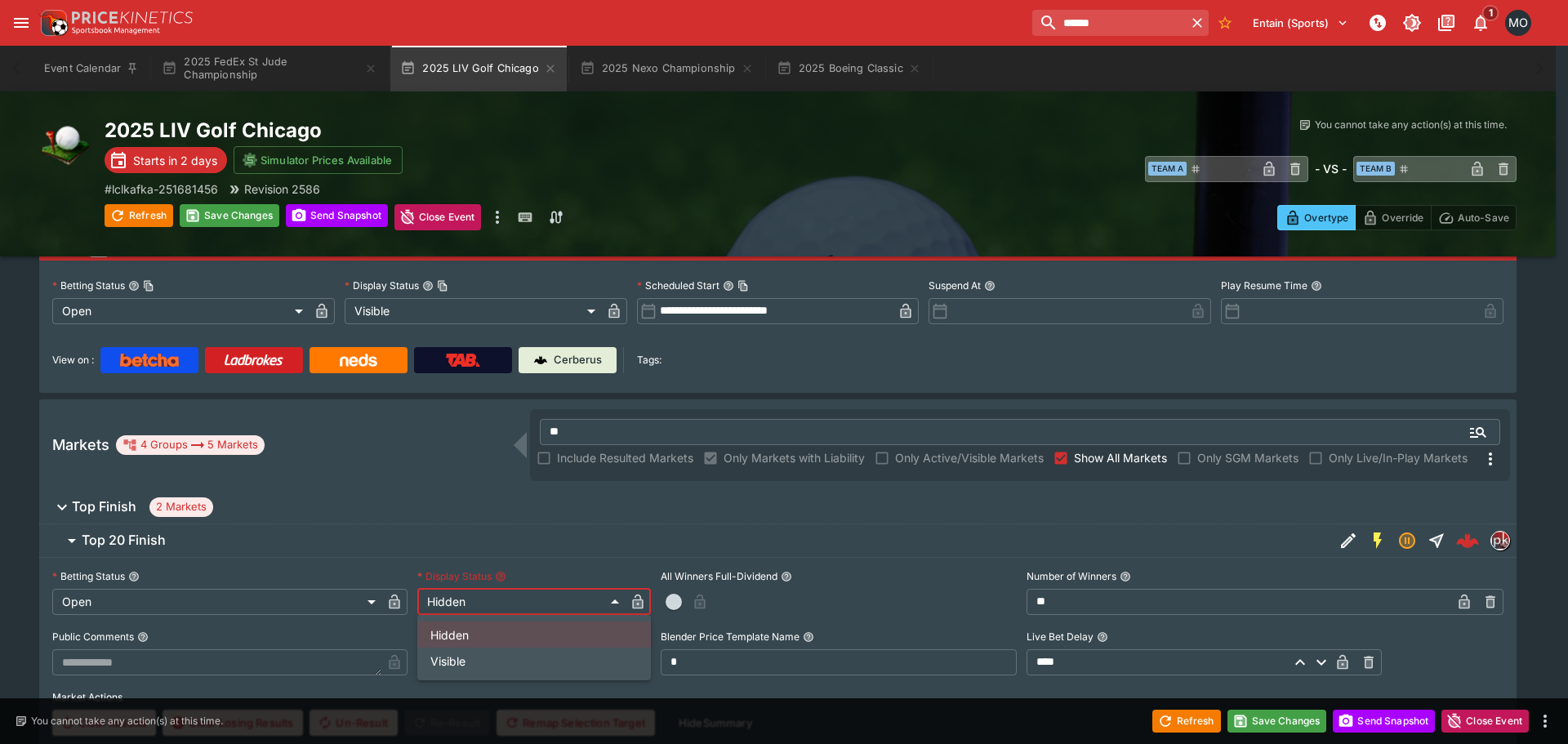 click on "Visible" at bounding box center [534, 661] 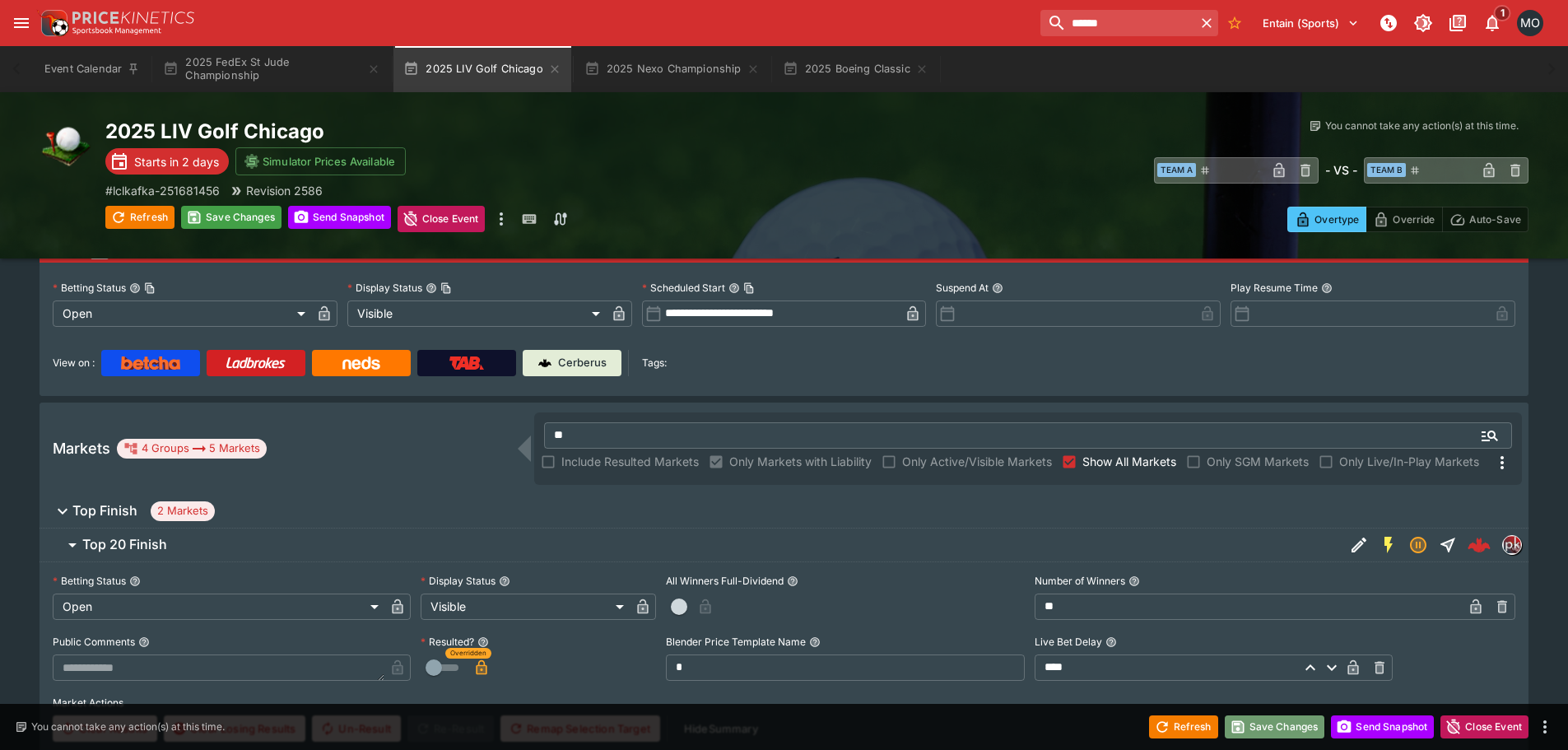 click on "Save Changes" at bounding box center [1275, 727] 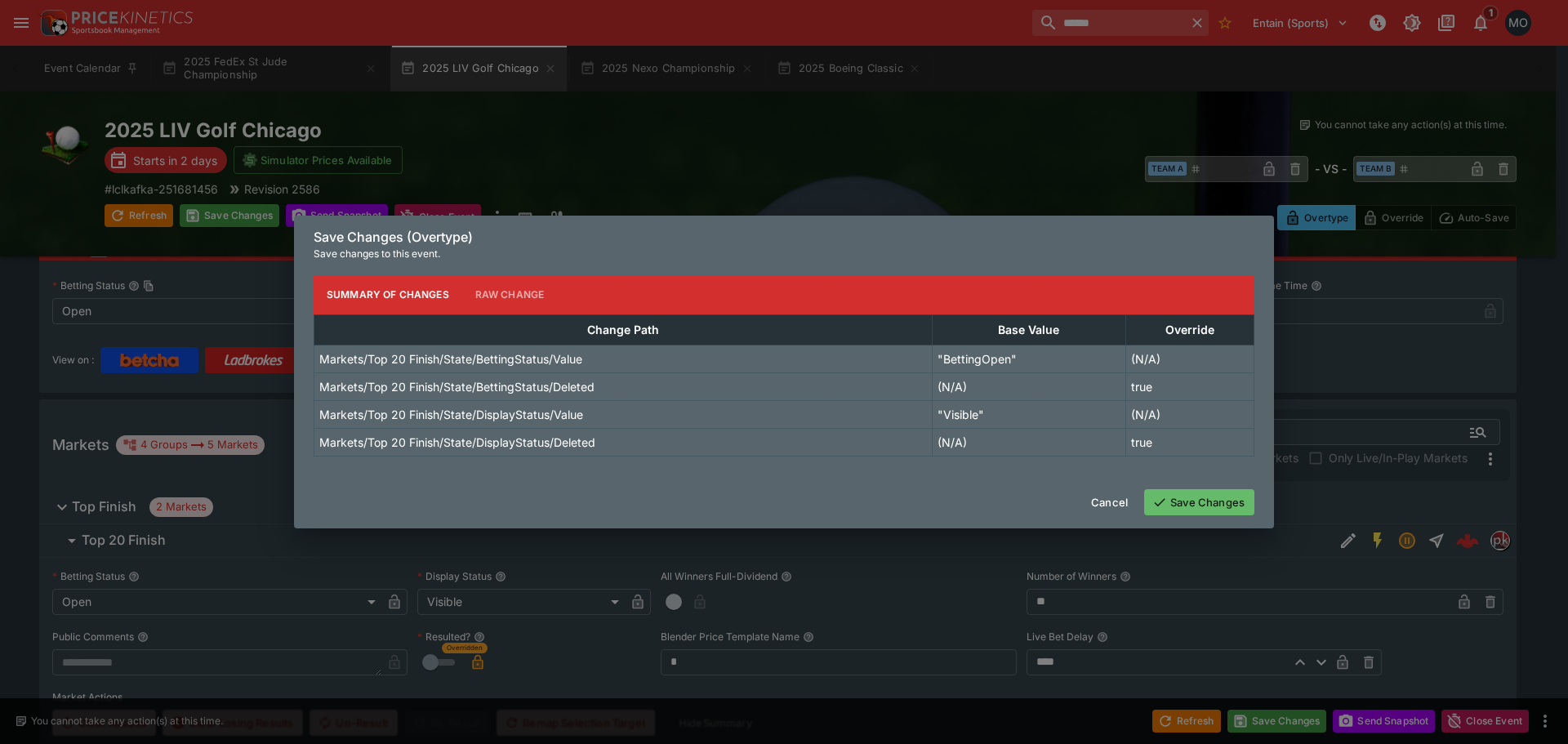 click on "Cancel Save Changes" at bounding box center [784, 502] 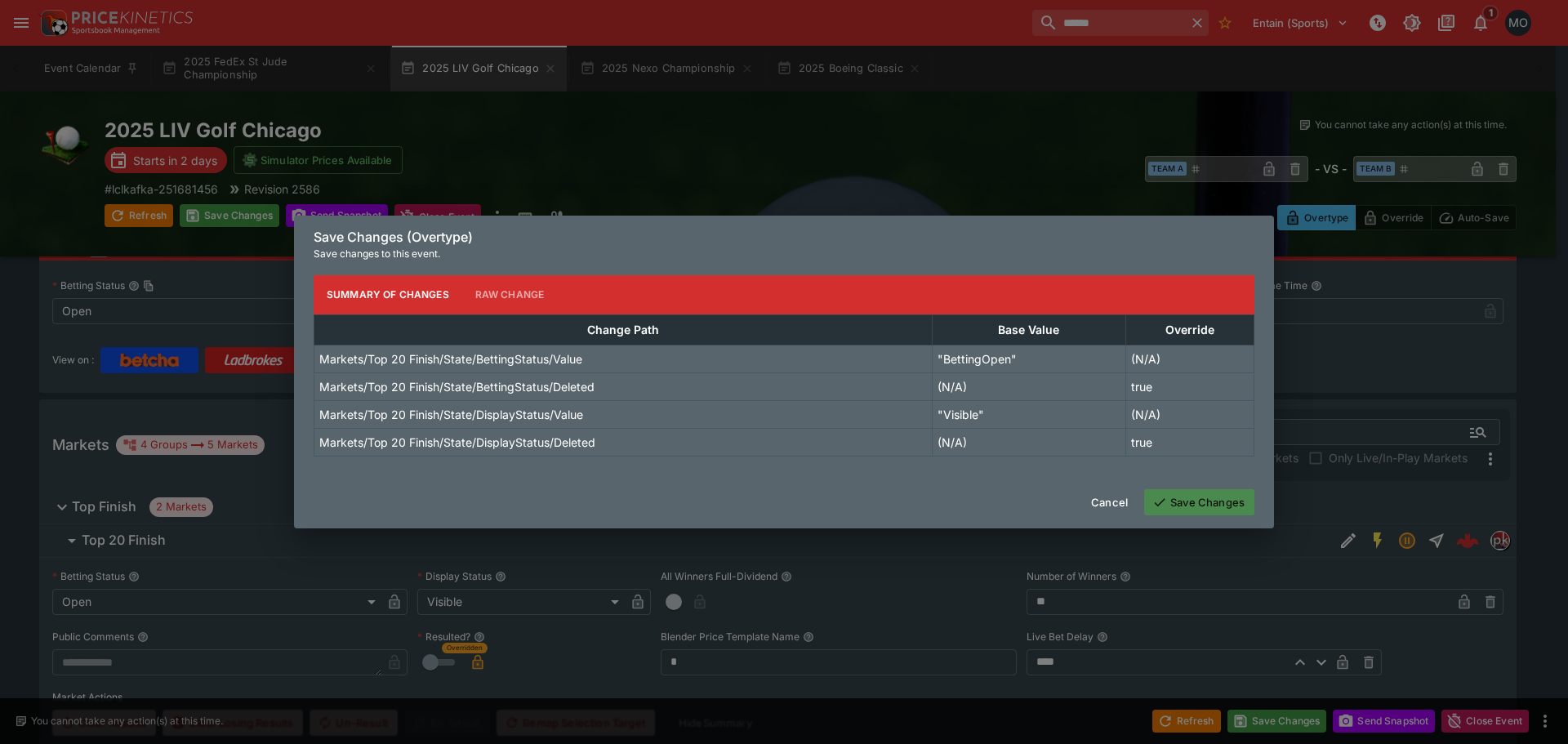 click on "Save Changes" at bounding box center (1199, 502) 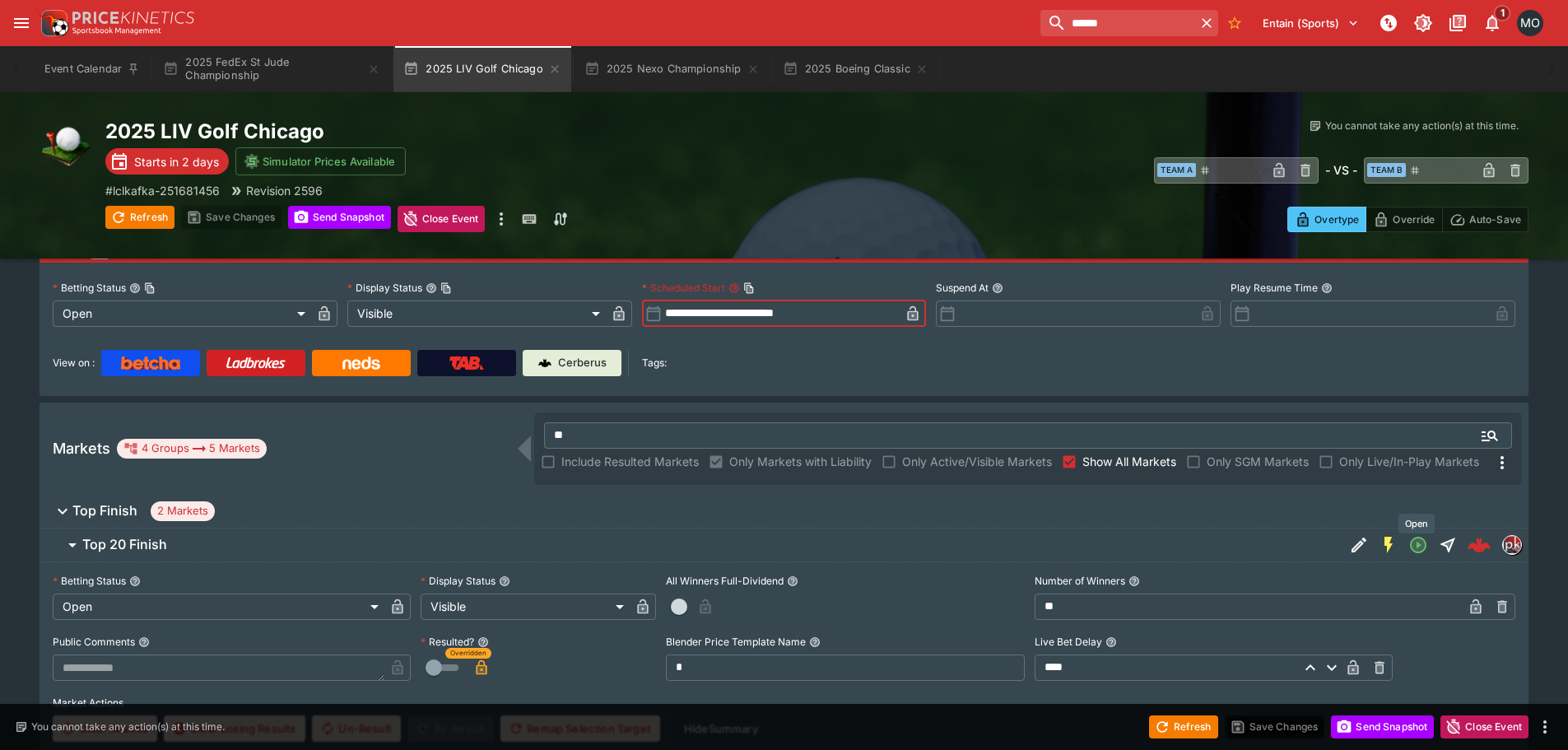 drag, startPoint x: 831, startPoint y: 314, endPoint x: 570, endPoint y: 307, distance: 261.09385 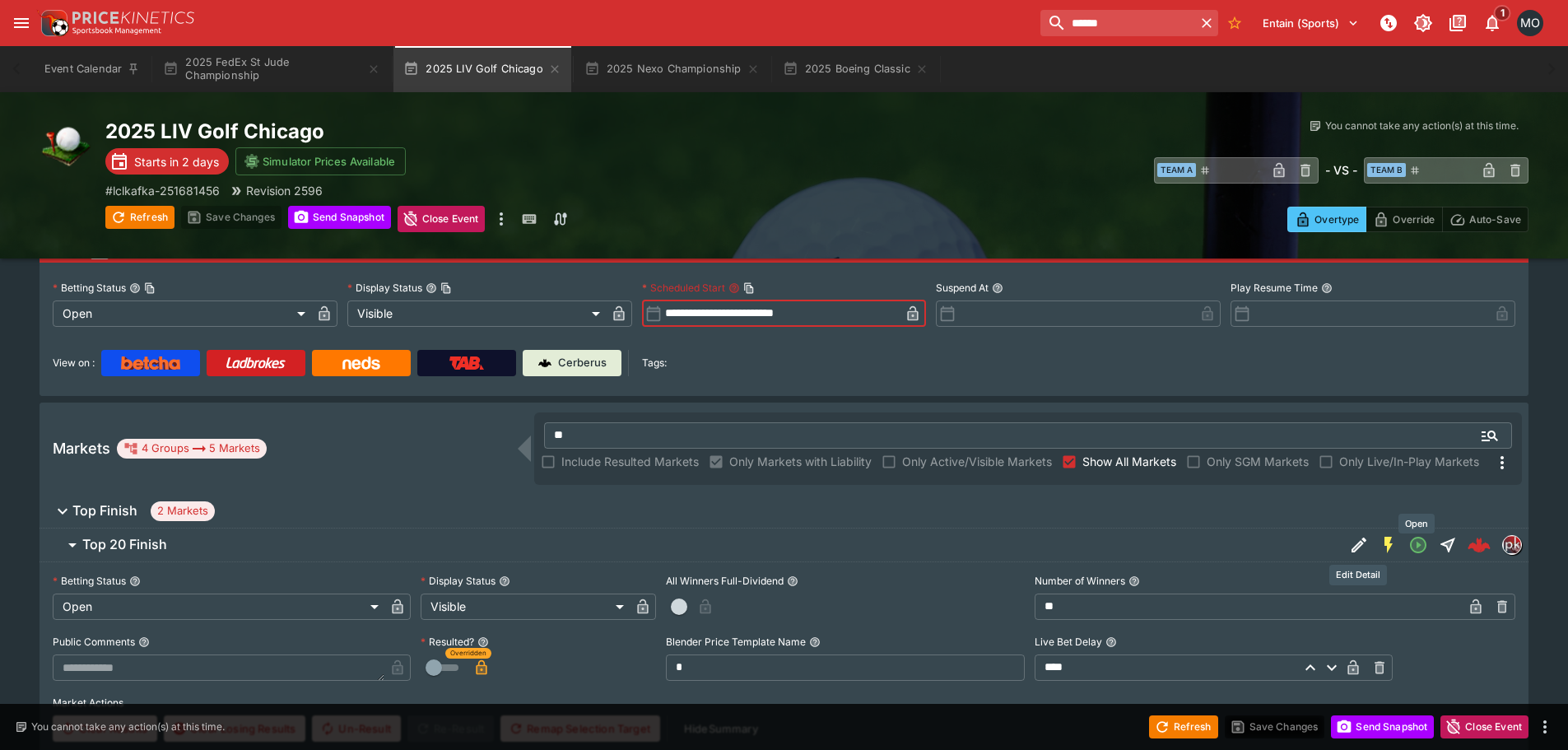 click 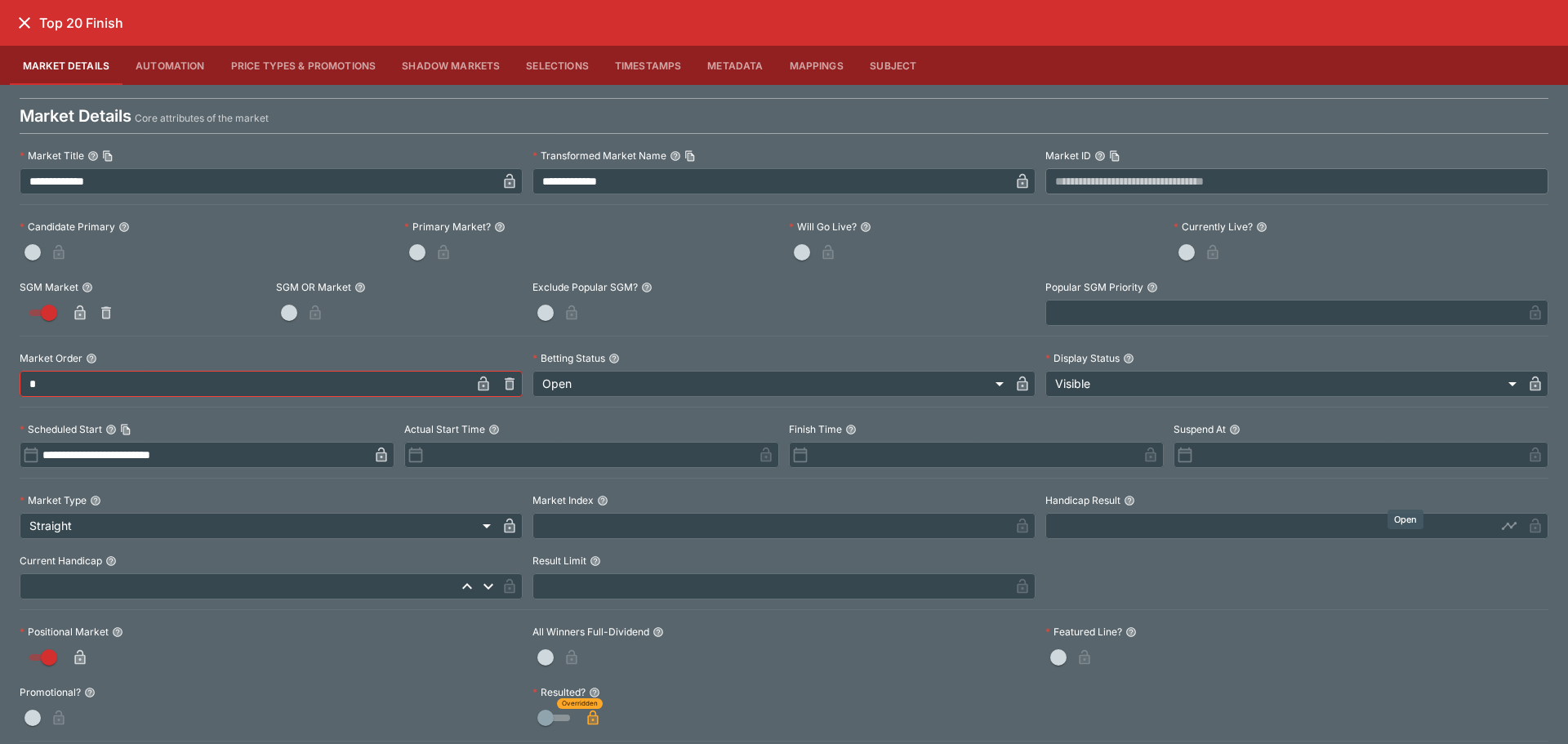 click at bounding box center (1357, 455) 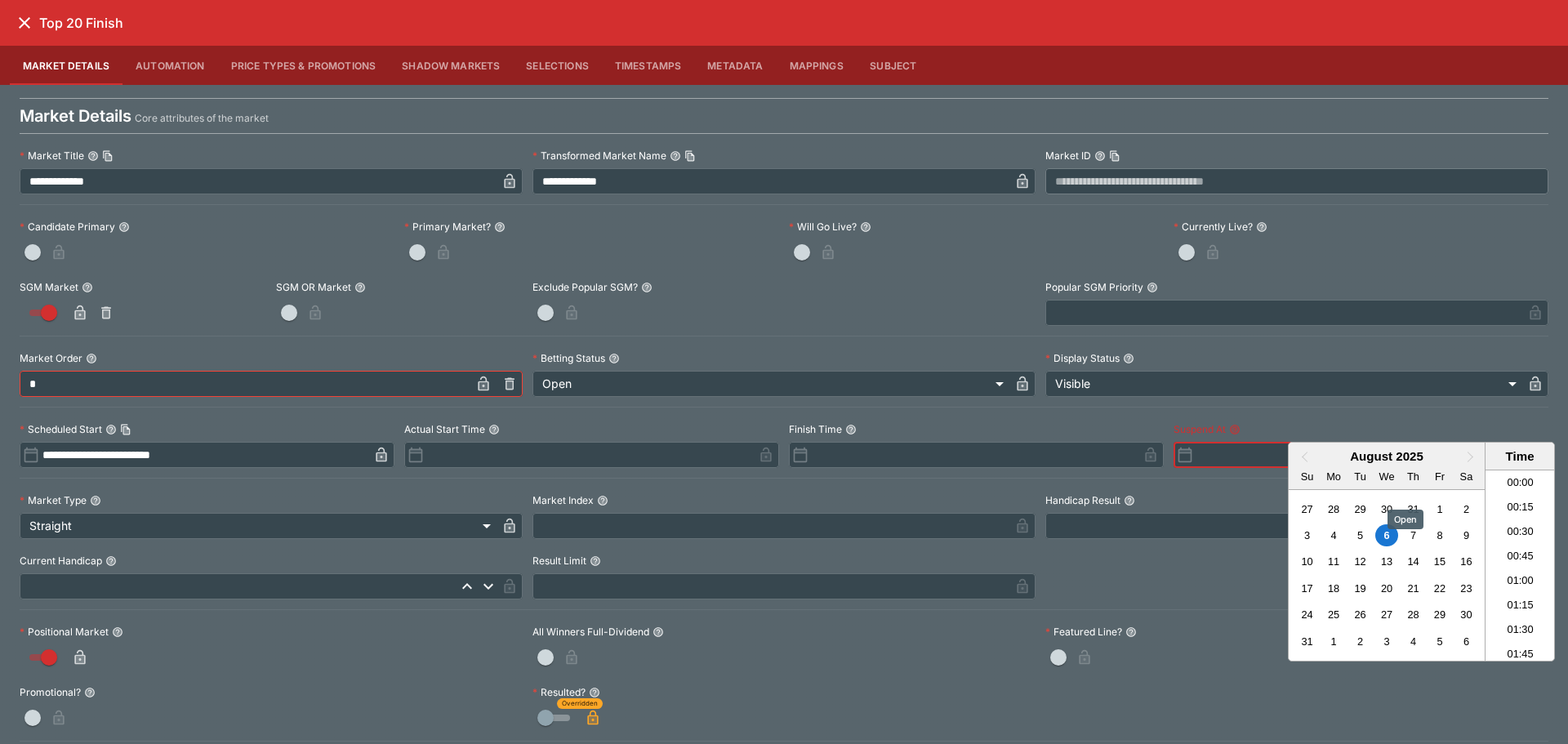 paste on "**********" 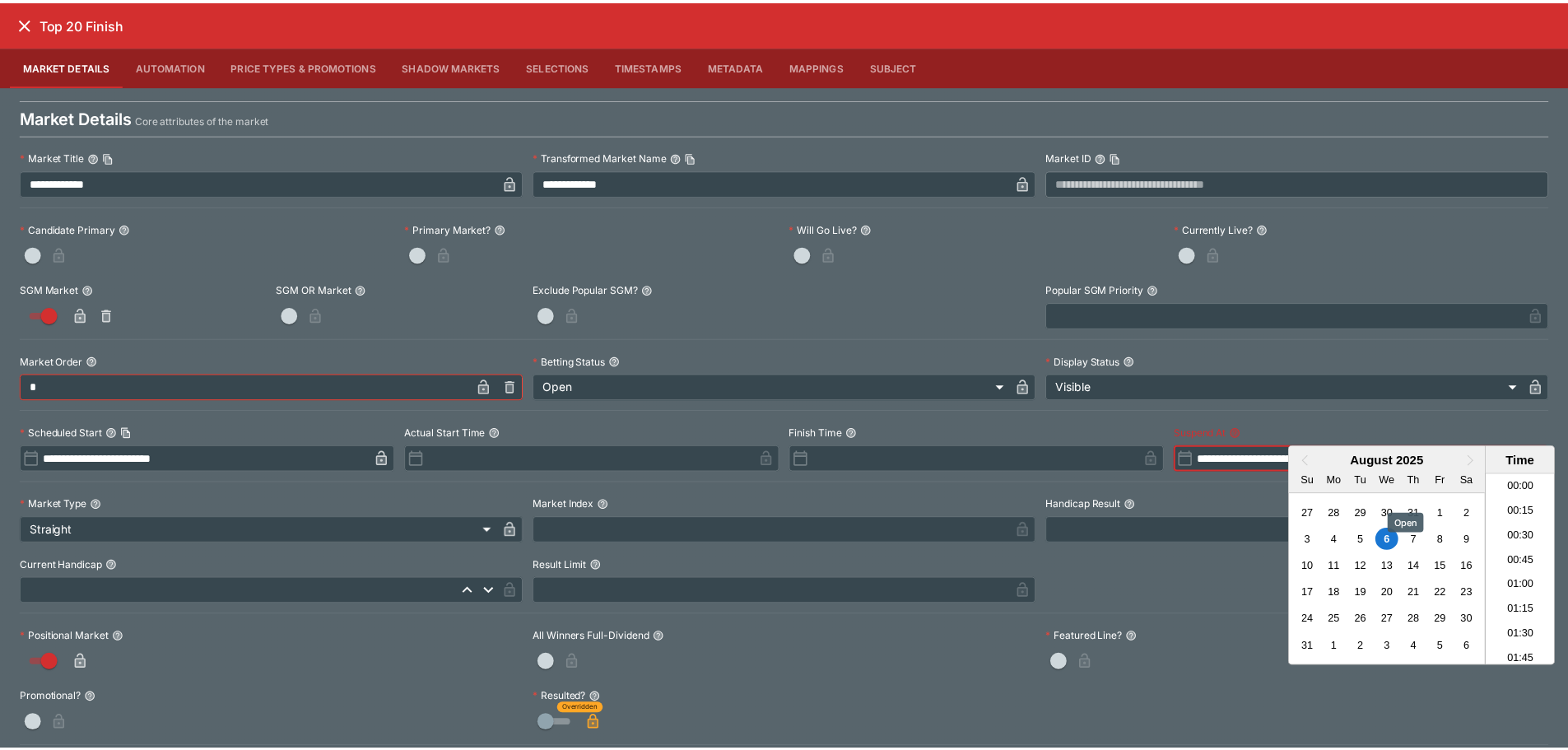 scroll, scrollTop: 1028, scrollLeft: 0, axis: vertical 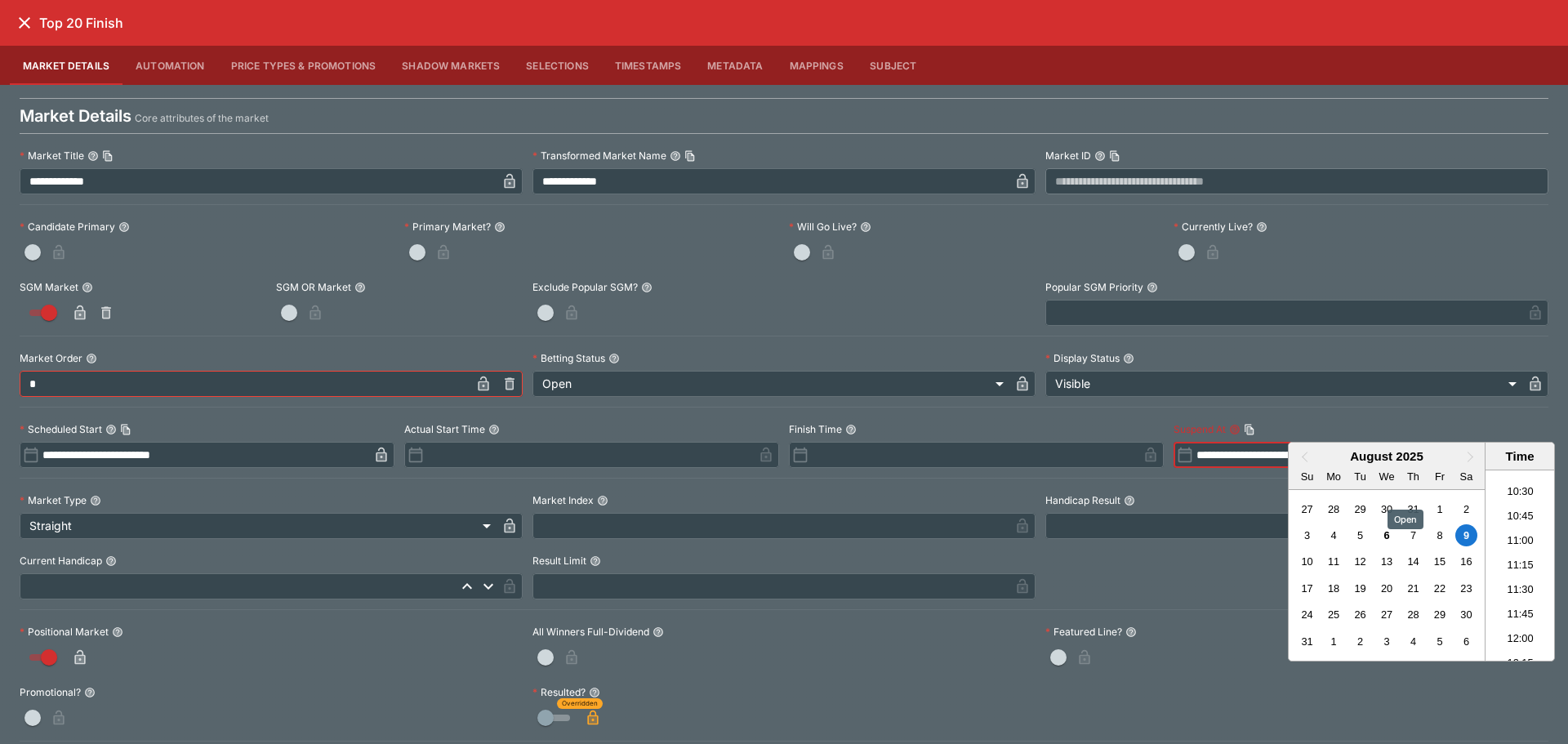 type on "**********" 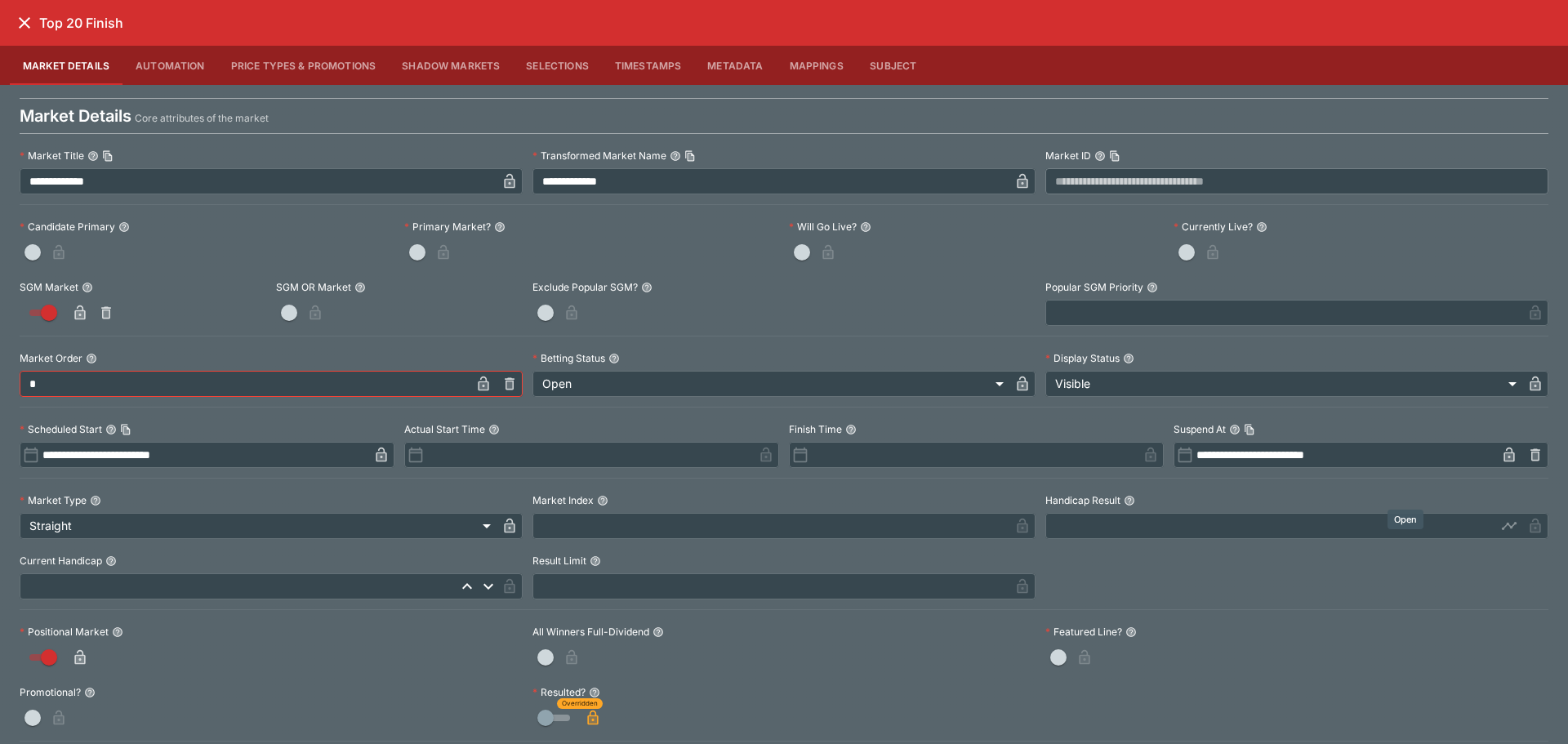click 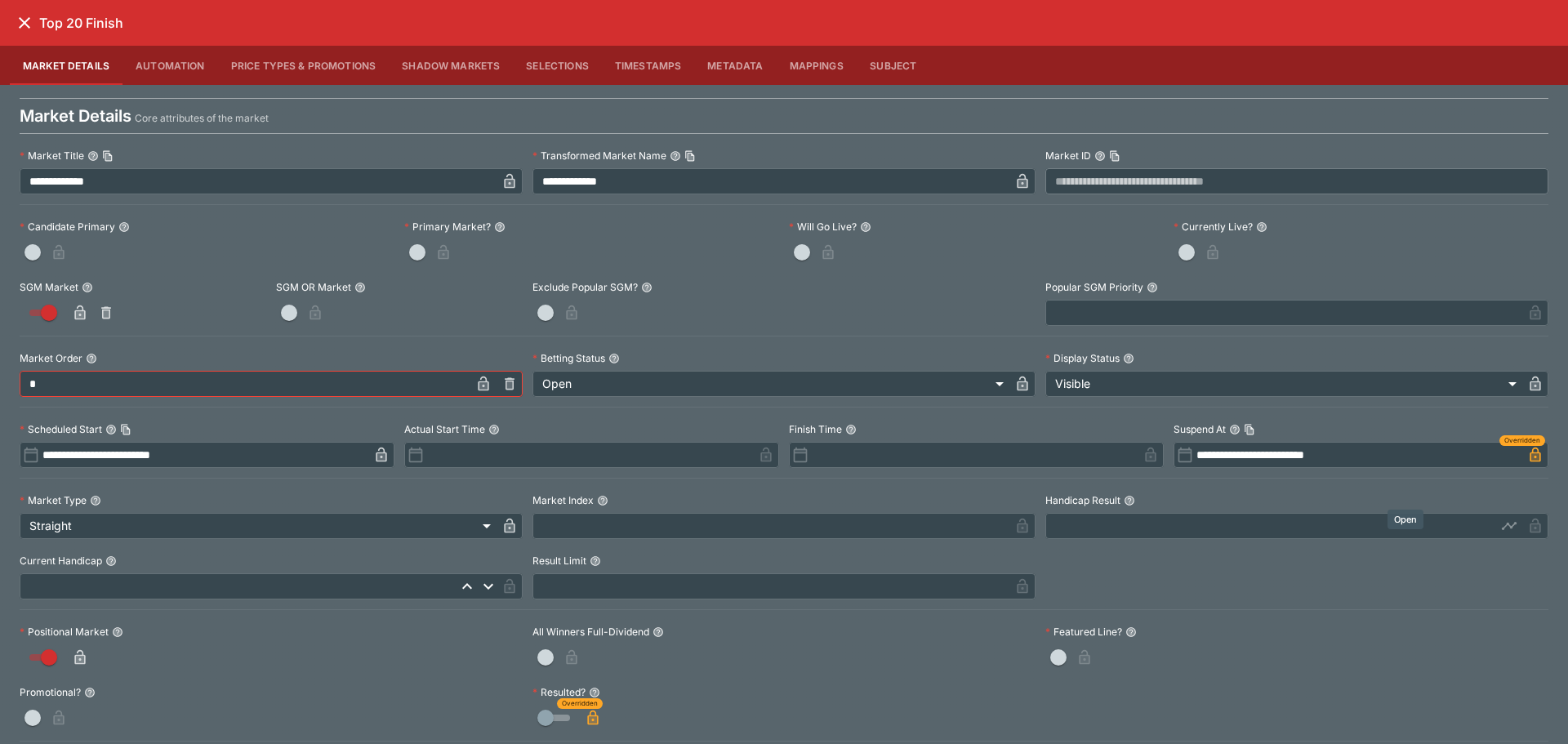 drag, startPoint x: 22, startPoint y: 25, endPoint x: 38, endPoint y: 49, distance: 28.84441 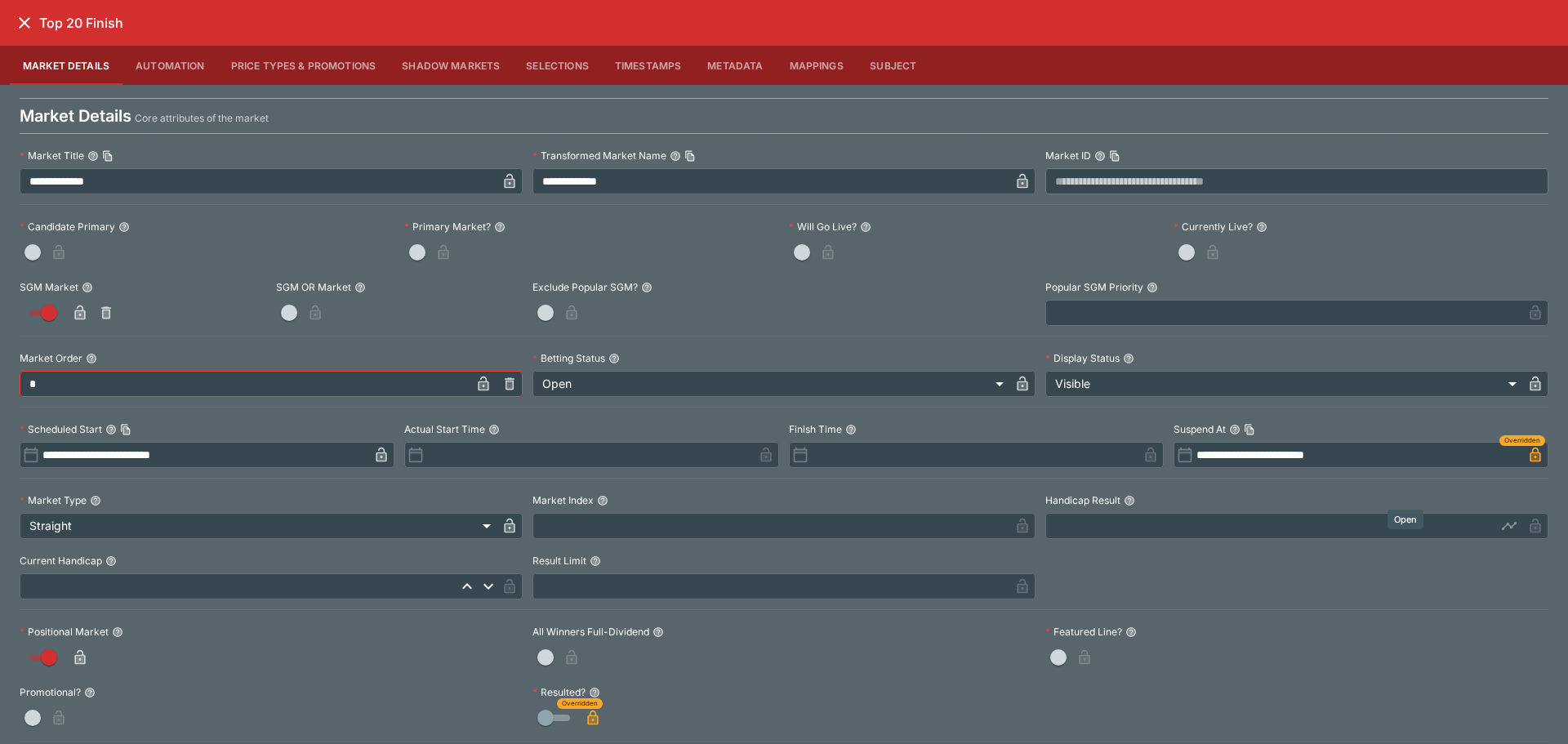 click 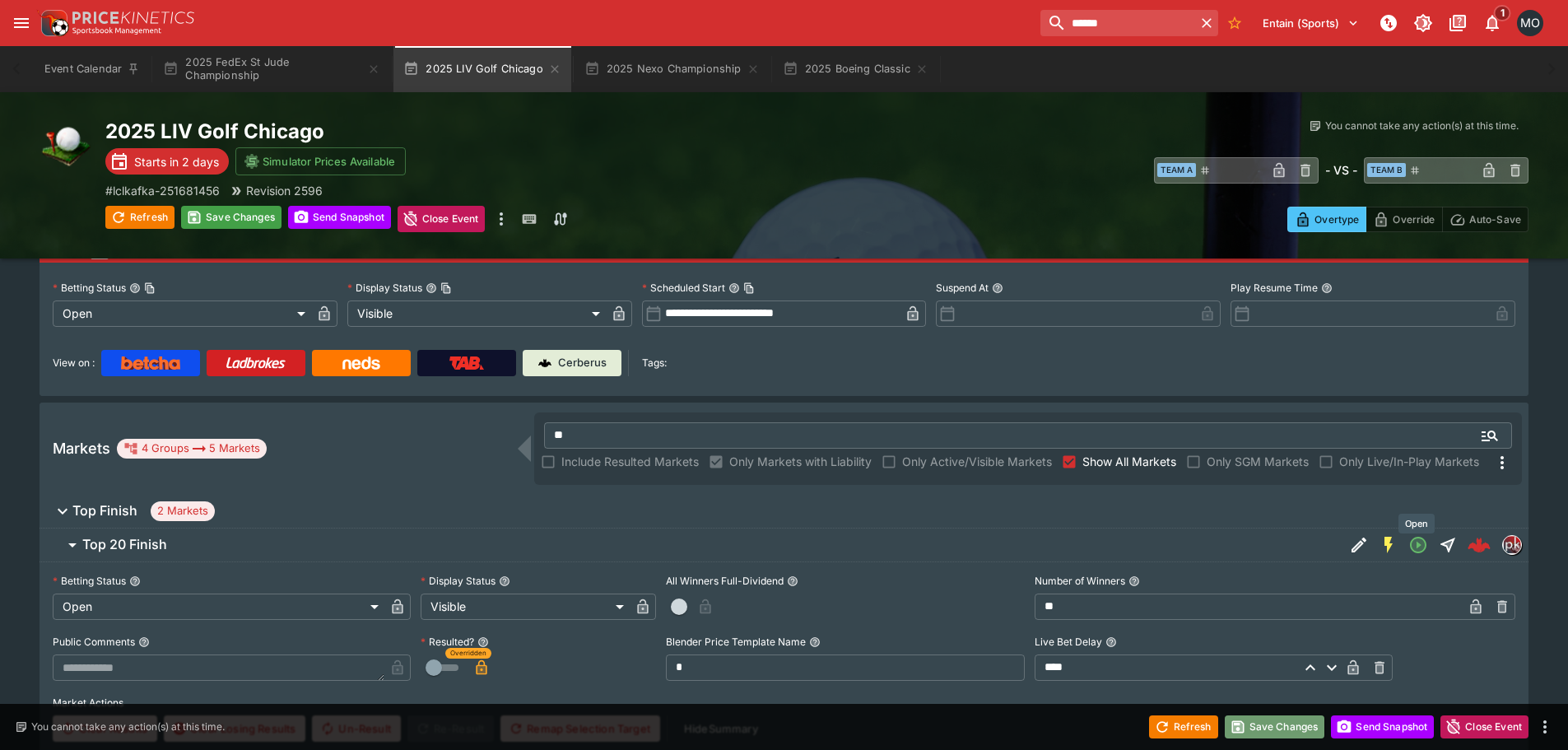 click on "Save Changes" at bounding box center (1275, 727) 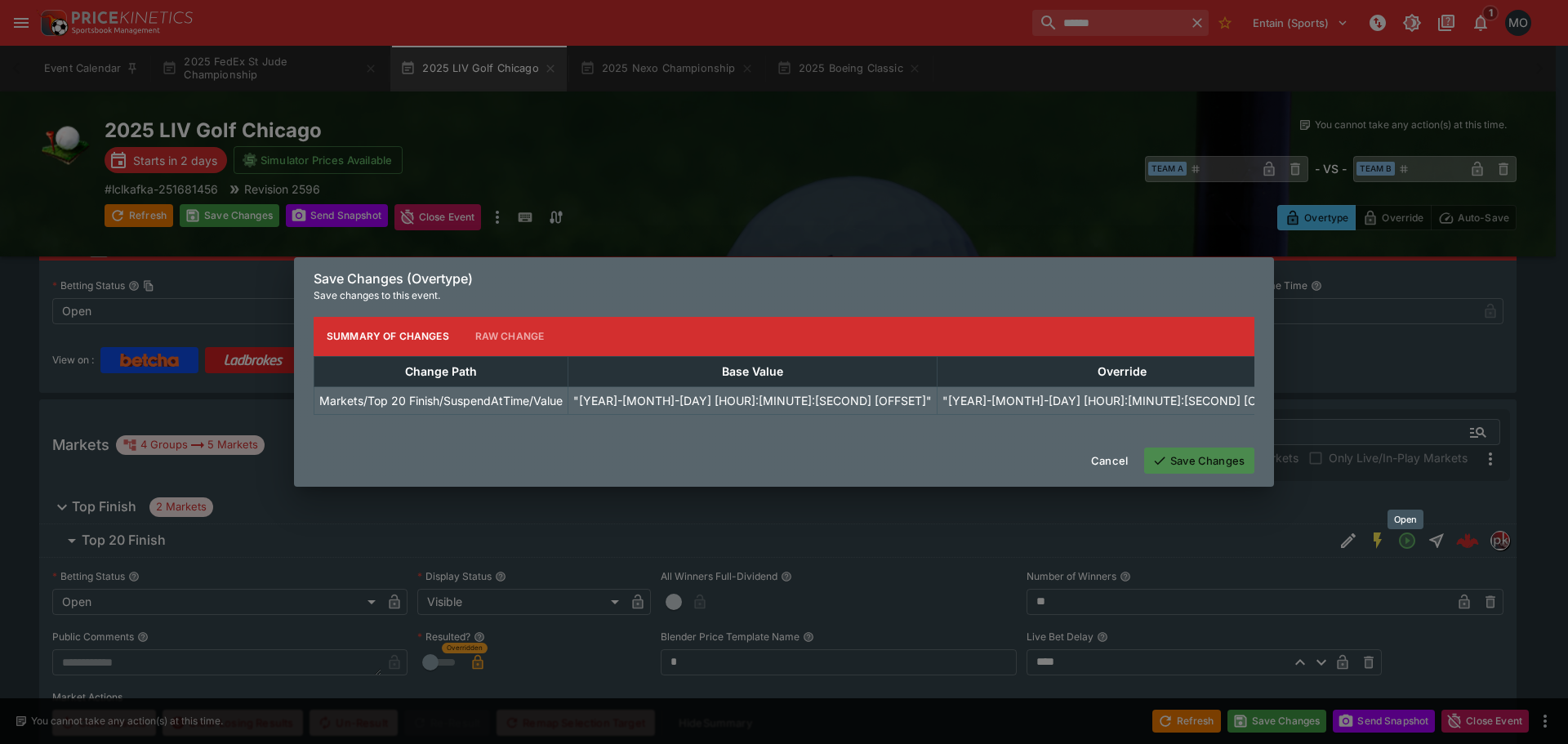 click on "Save Changes" at bounding box center [1199, 461] 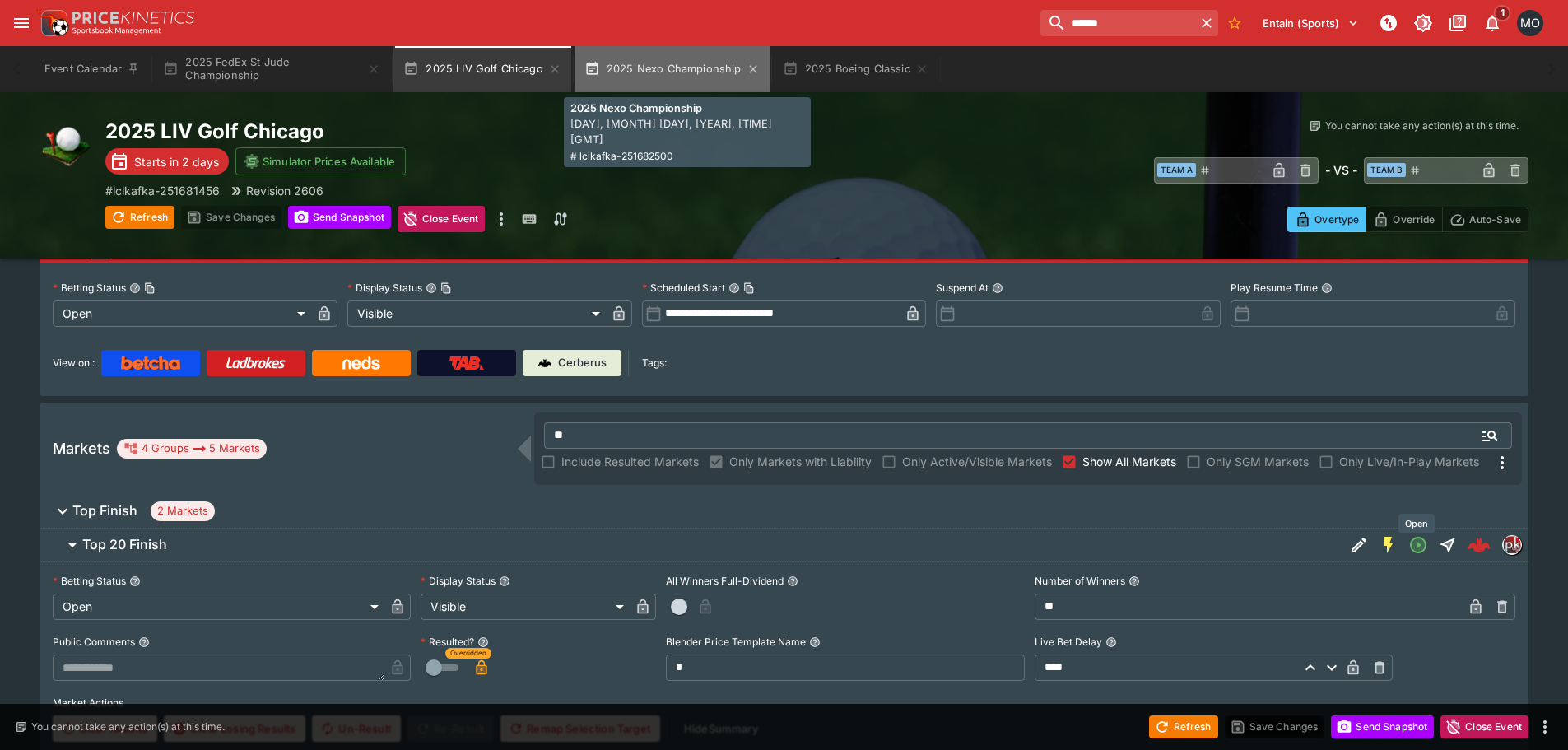click on "2025 Nexo Championship" at bounding box center (672, 69) 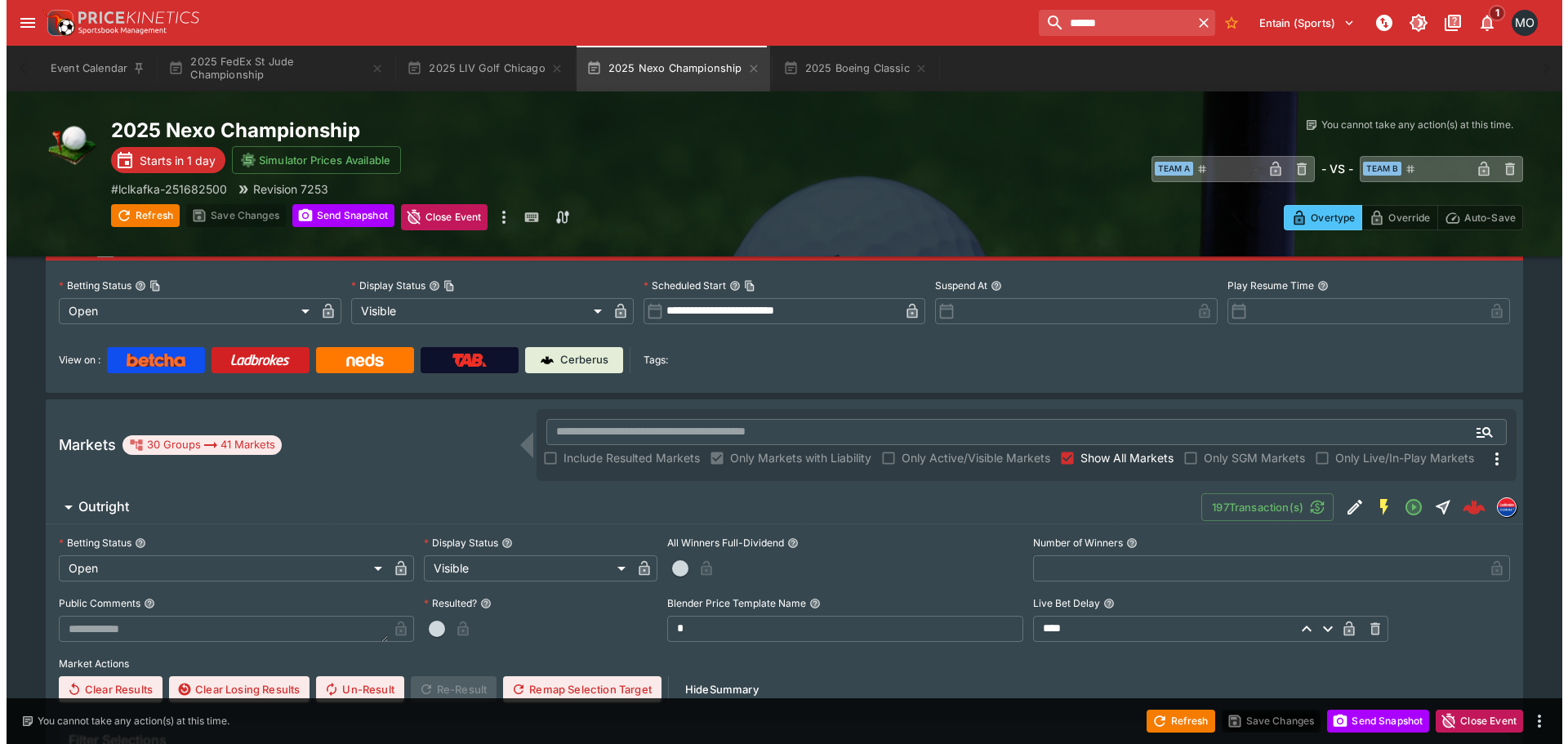 scroll, scrollTop: 0, scrollLeft: 0, axis: both 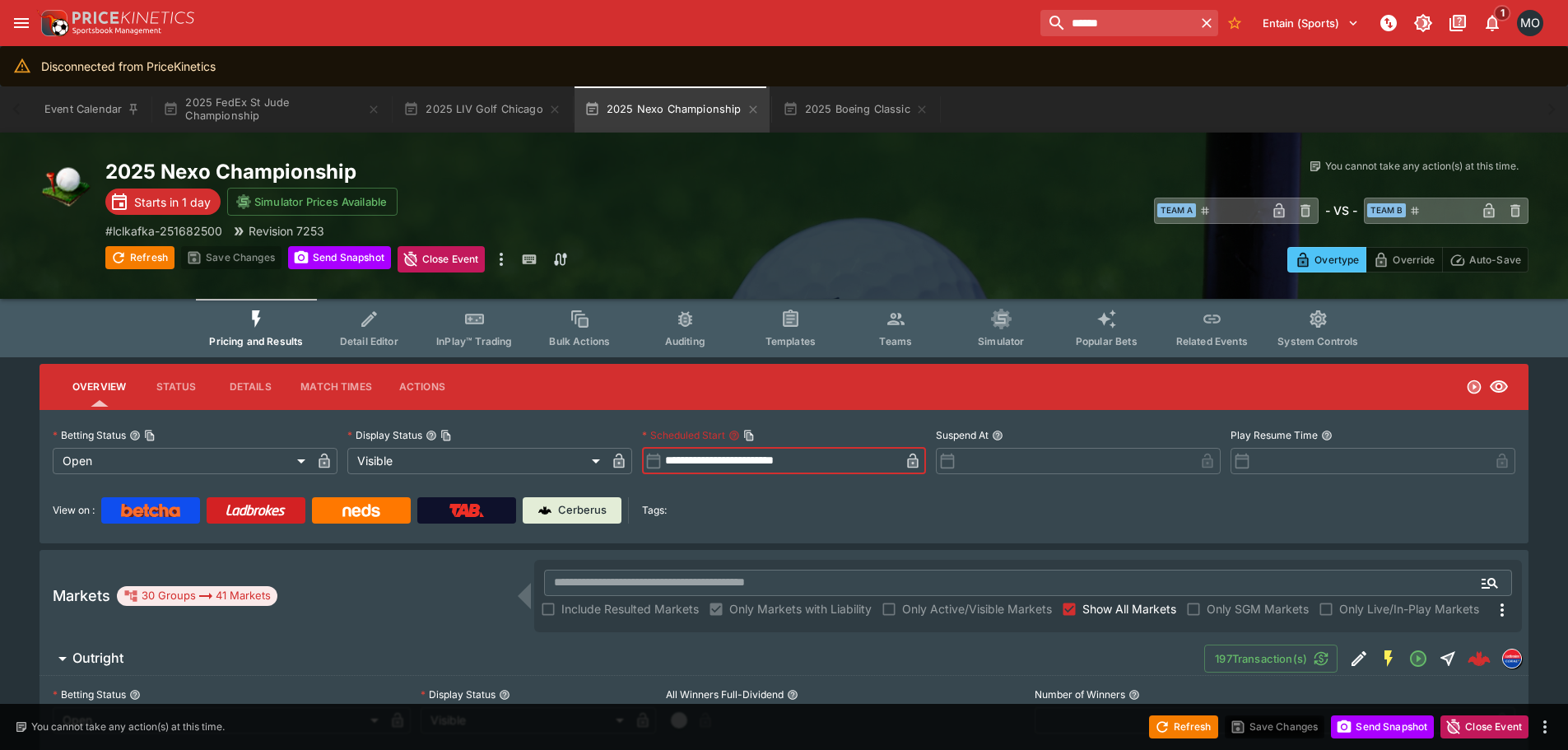 drag, startPoint x: 732, startPoint y: 470, endPoint x: 604, endPoint y: 477, distance: 128.19126 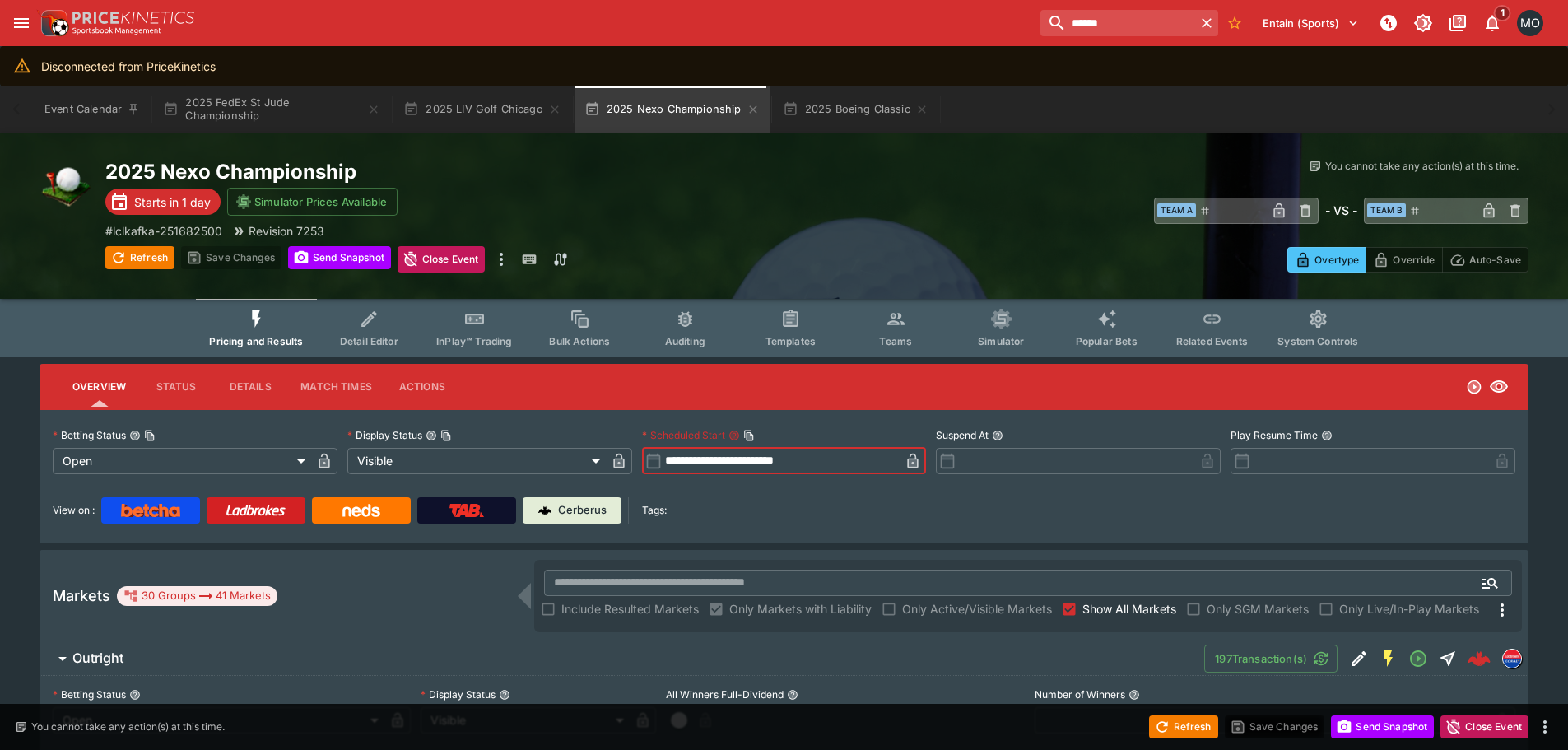 click on "**********" at bounding box center [784, 473] 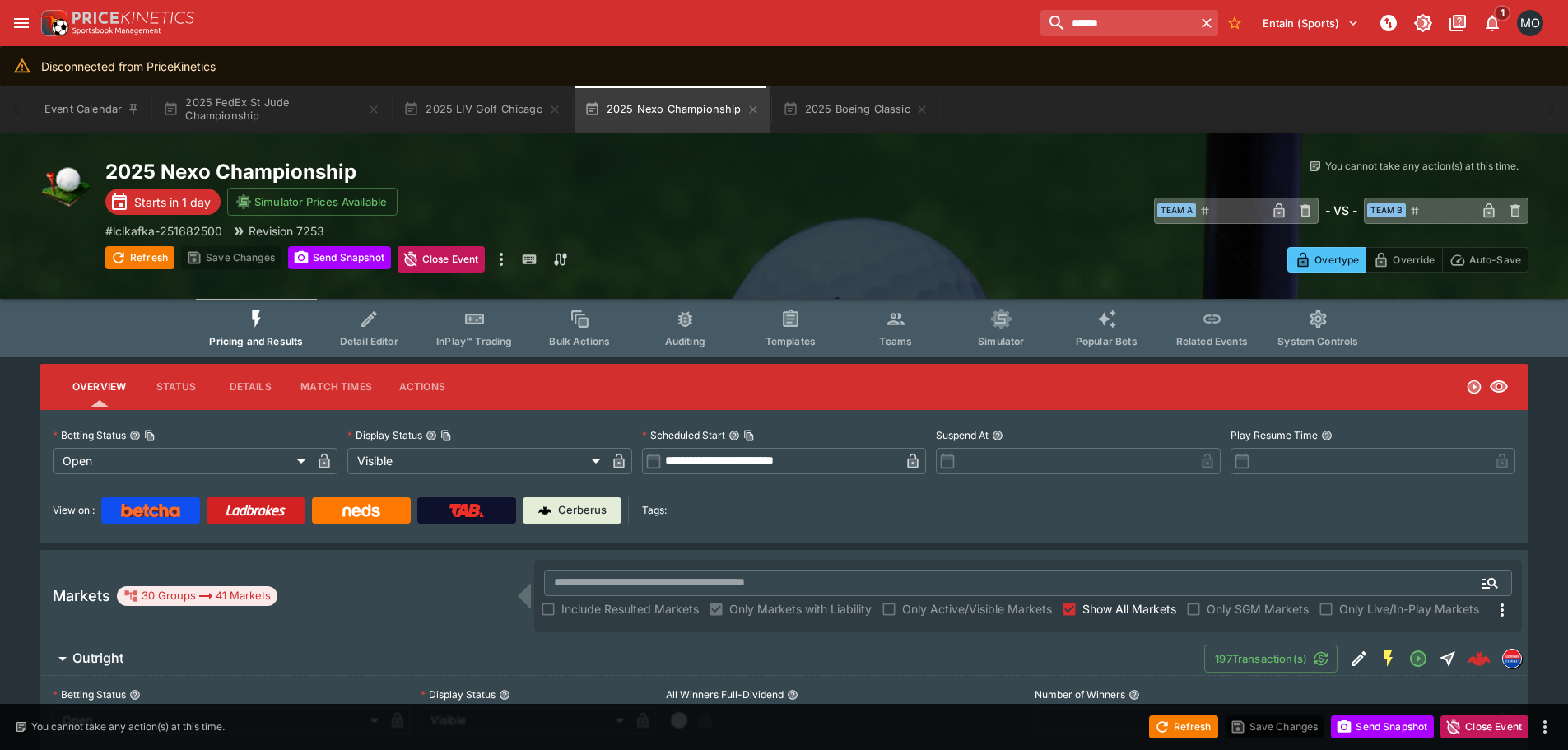click on "Only Markets with Liability" at bounding box center [787, 609] 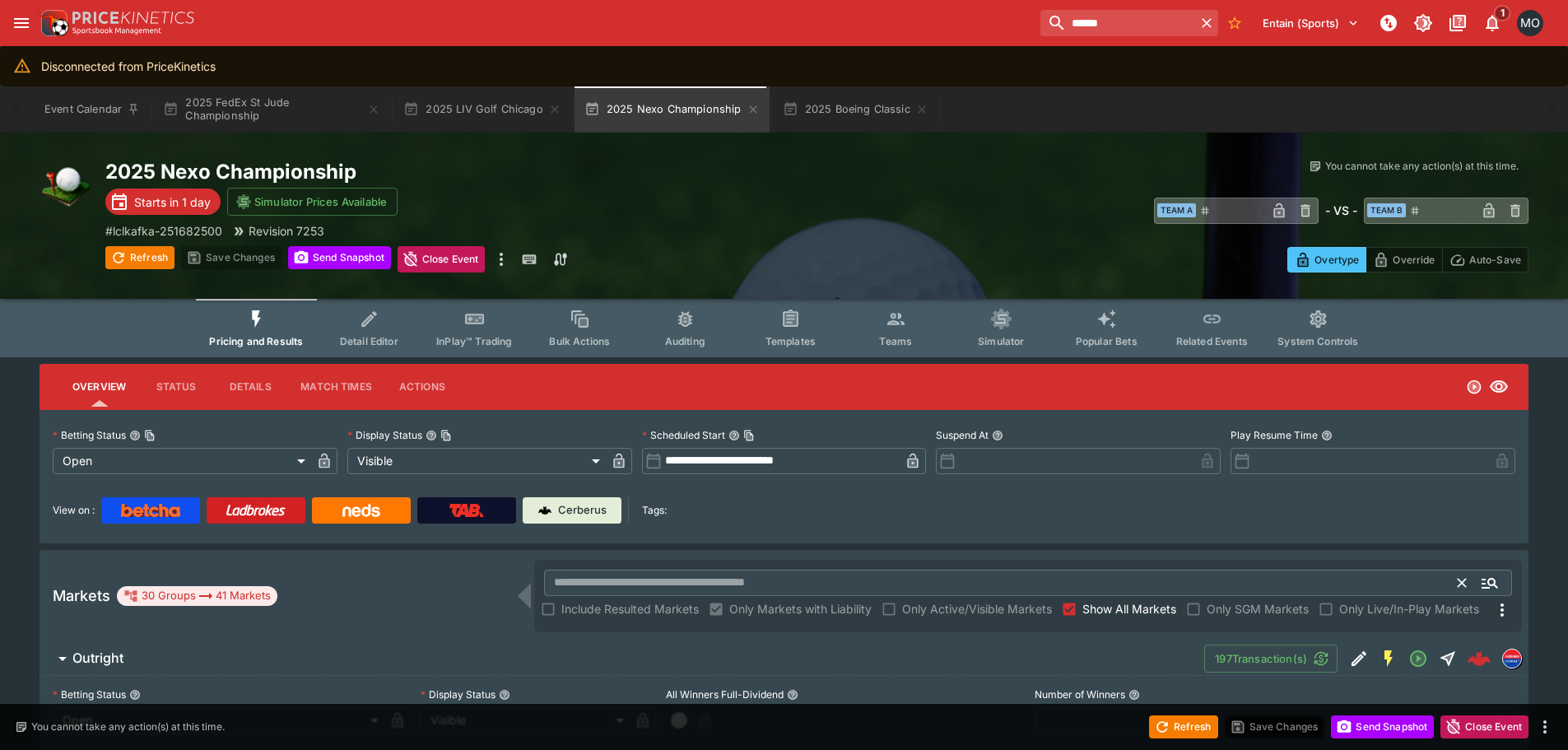 click at bounding box center (1001, 583) 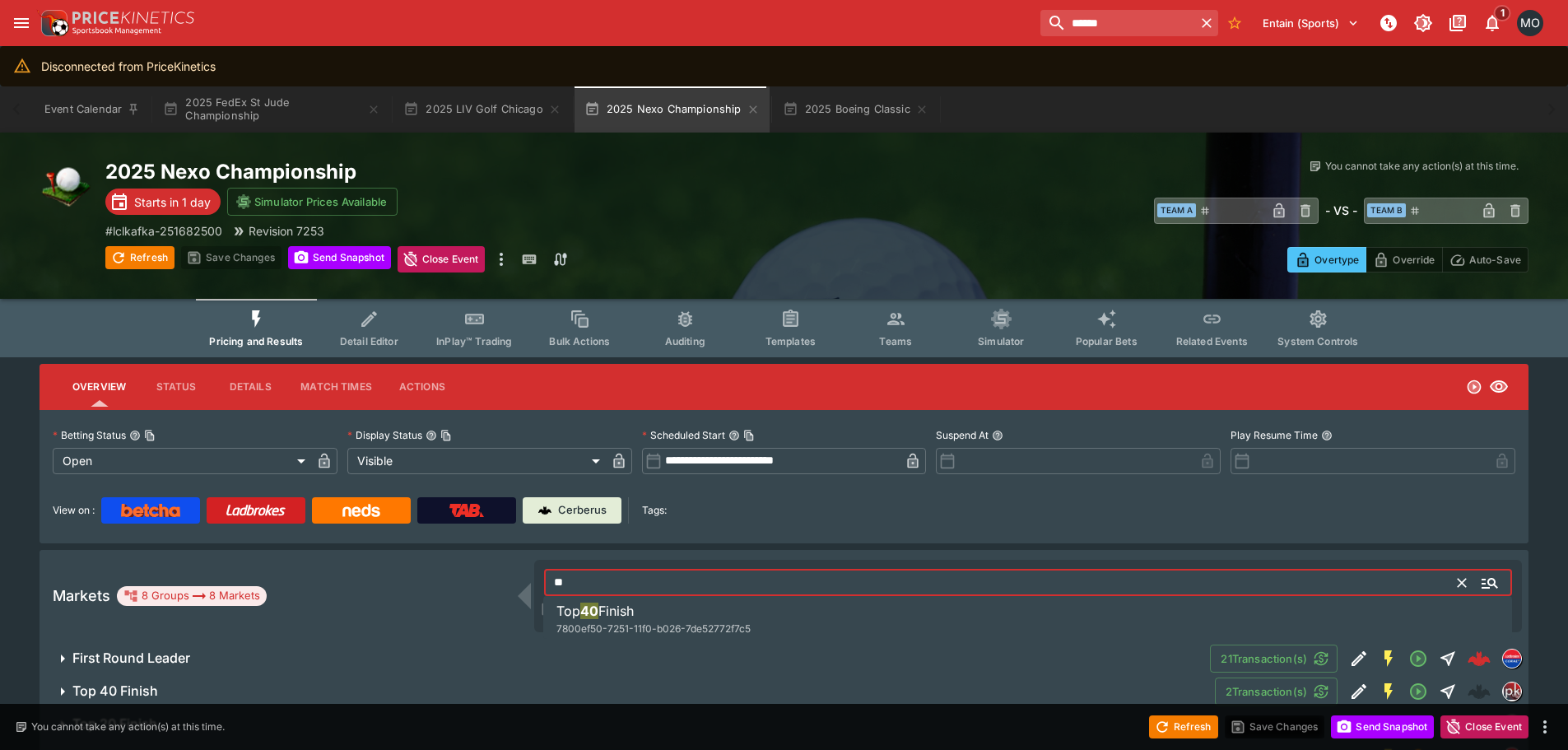 type on "**" 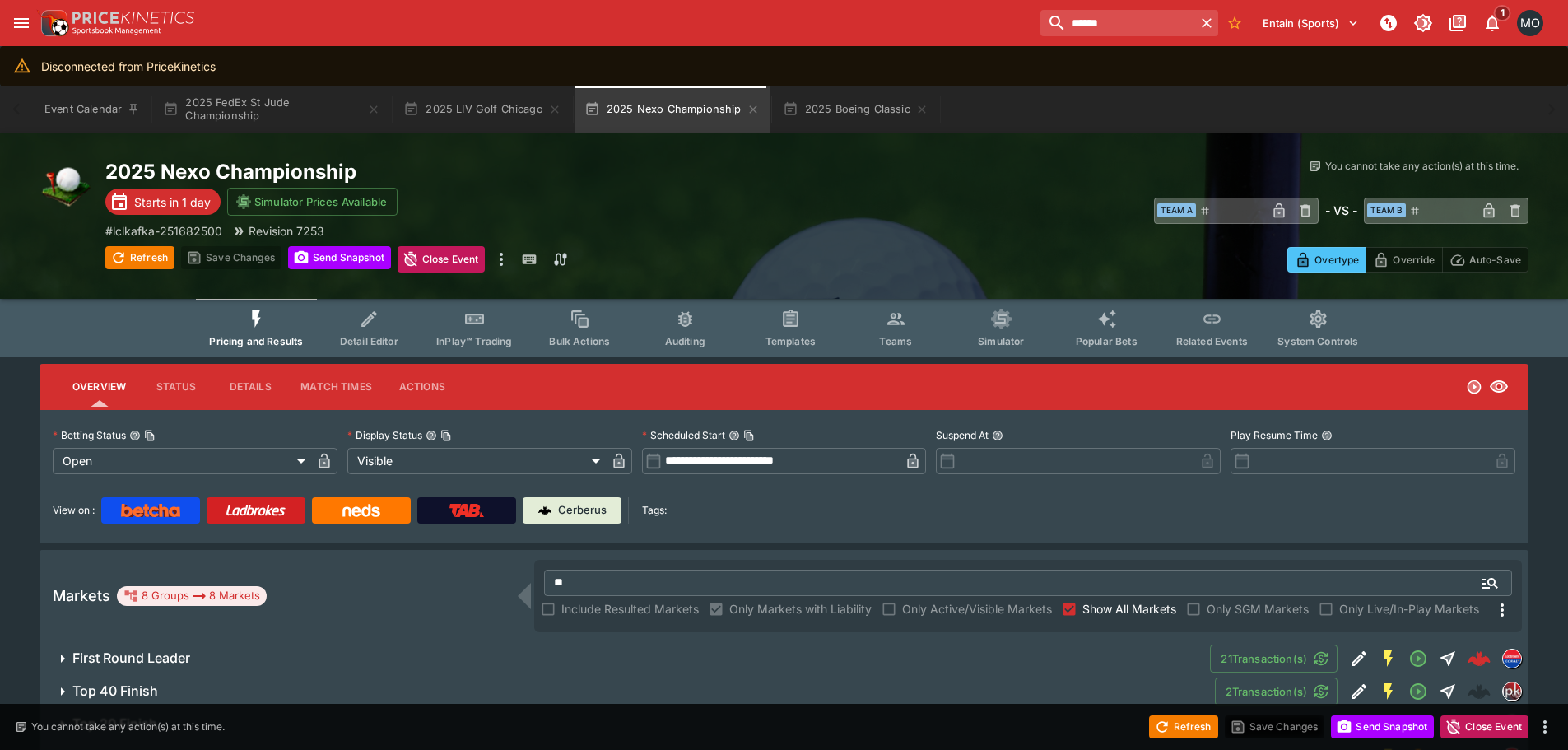 click on "Markets 8 Groups 8 Markets ** ​ Include Resulted Markets Only Markets with Liability Only Active/Visible Markets Show All Markets Only SGM Markets Only Live/In-Play Markets" at bounding box center [784, 596] 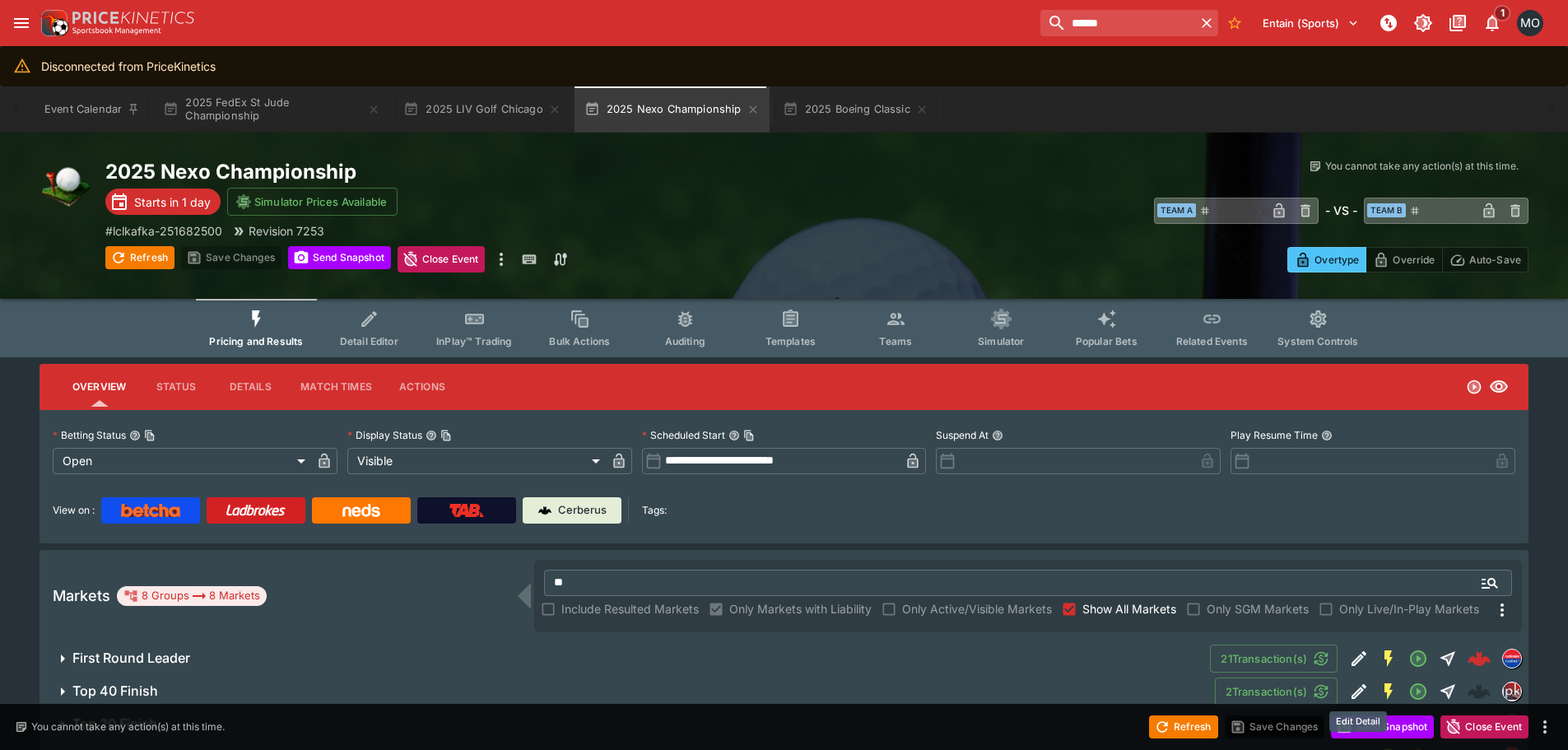click 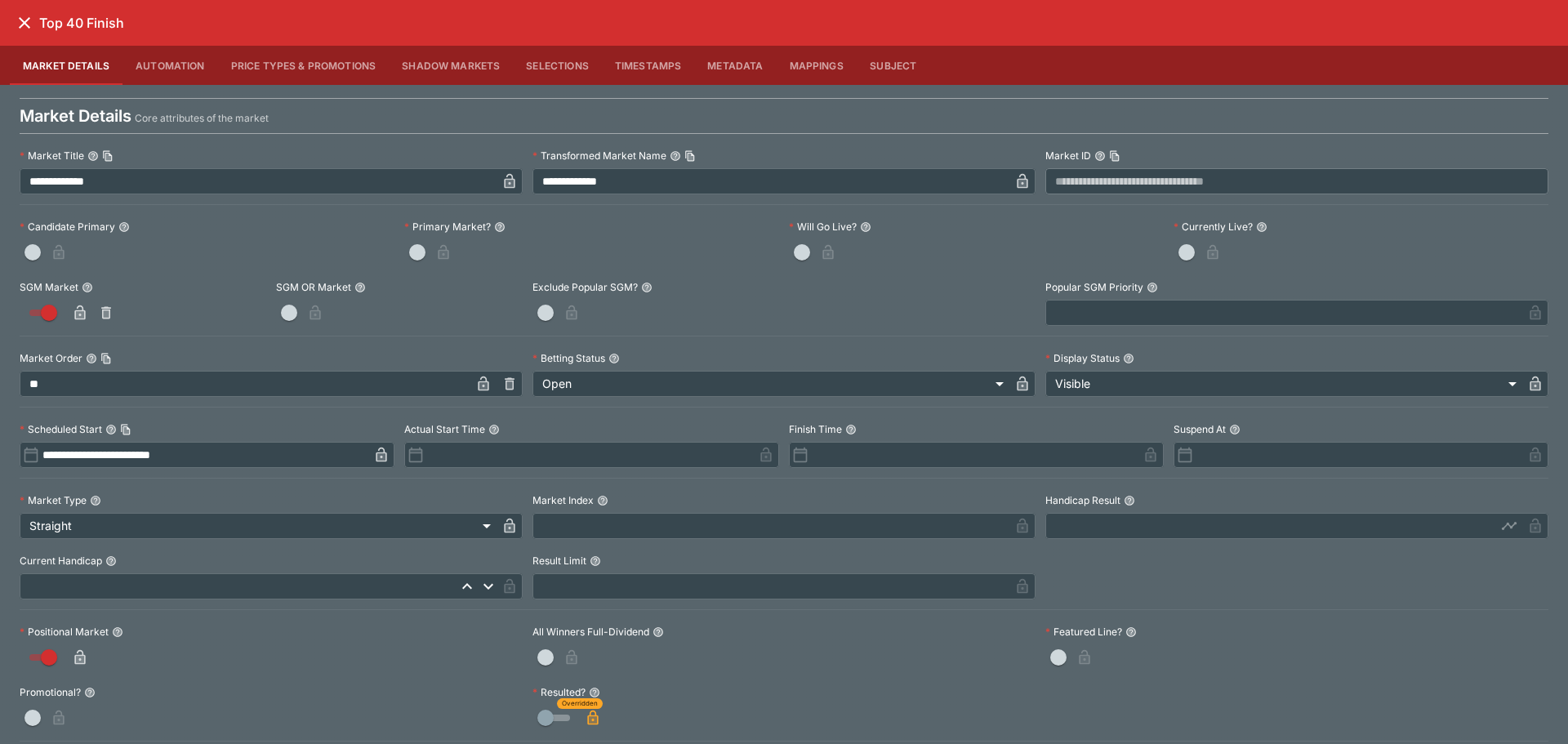 click at bounding box center [1357, 455] 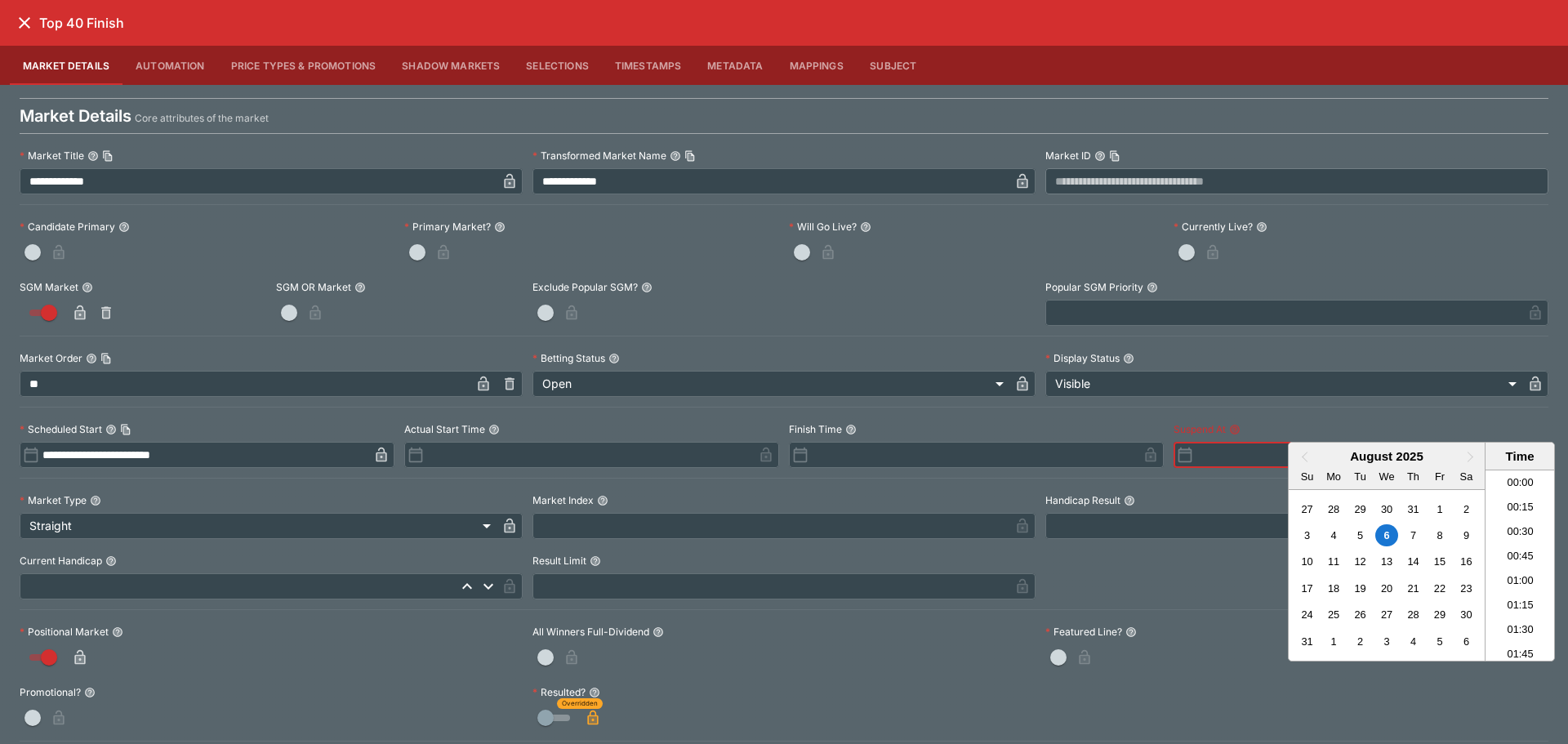 paste on "**********" 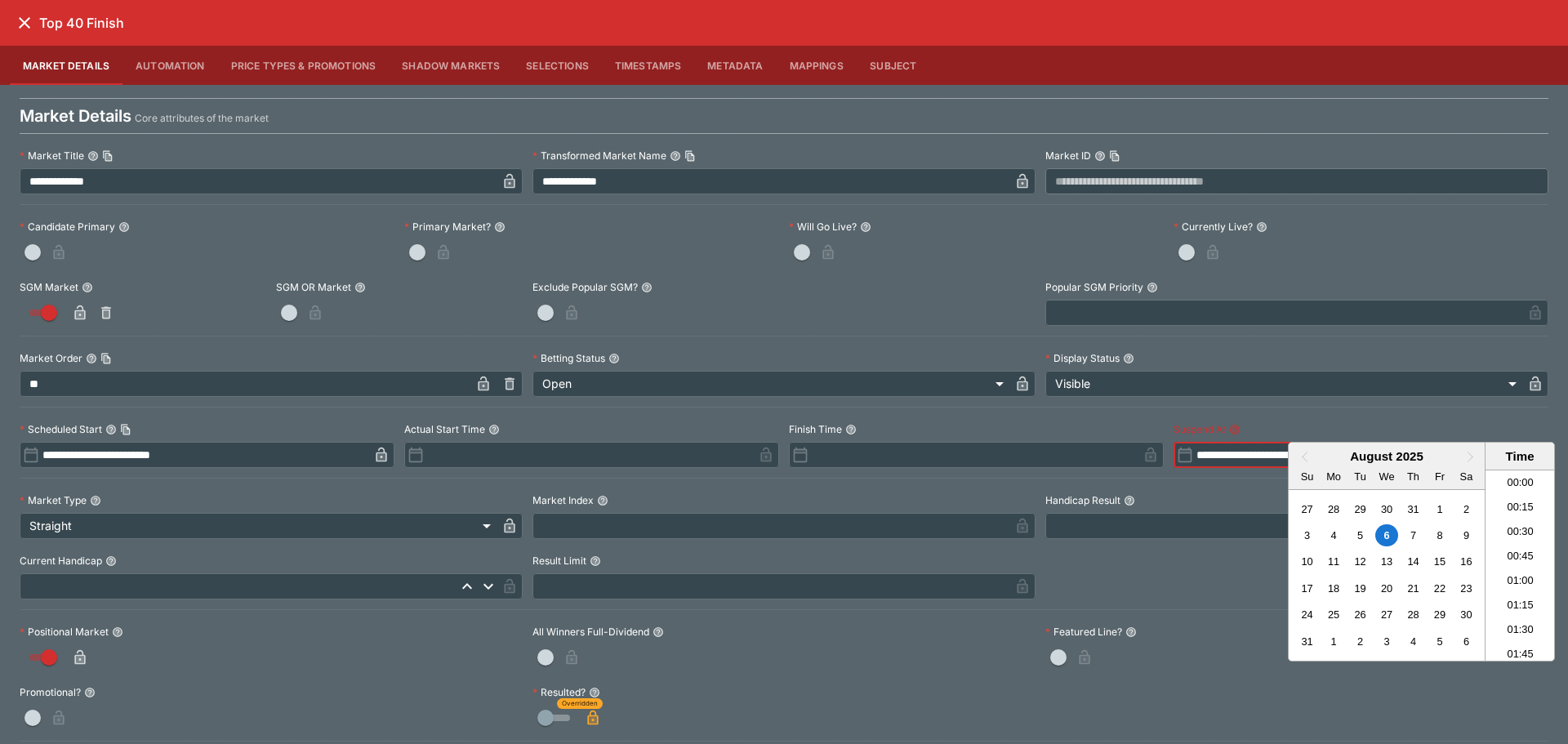 scroll, scrollTop: 1020, scrollLeft: 0, axis: vertical 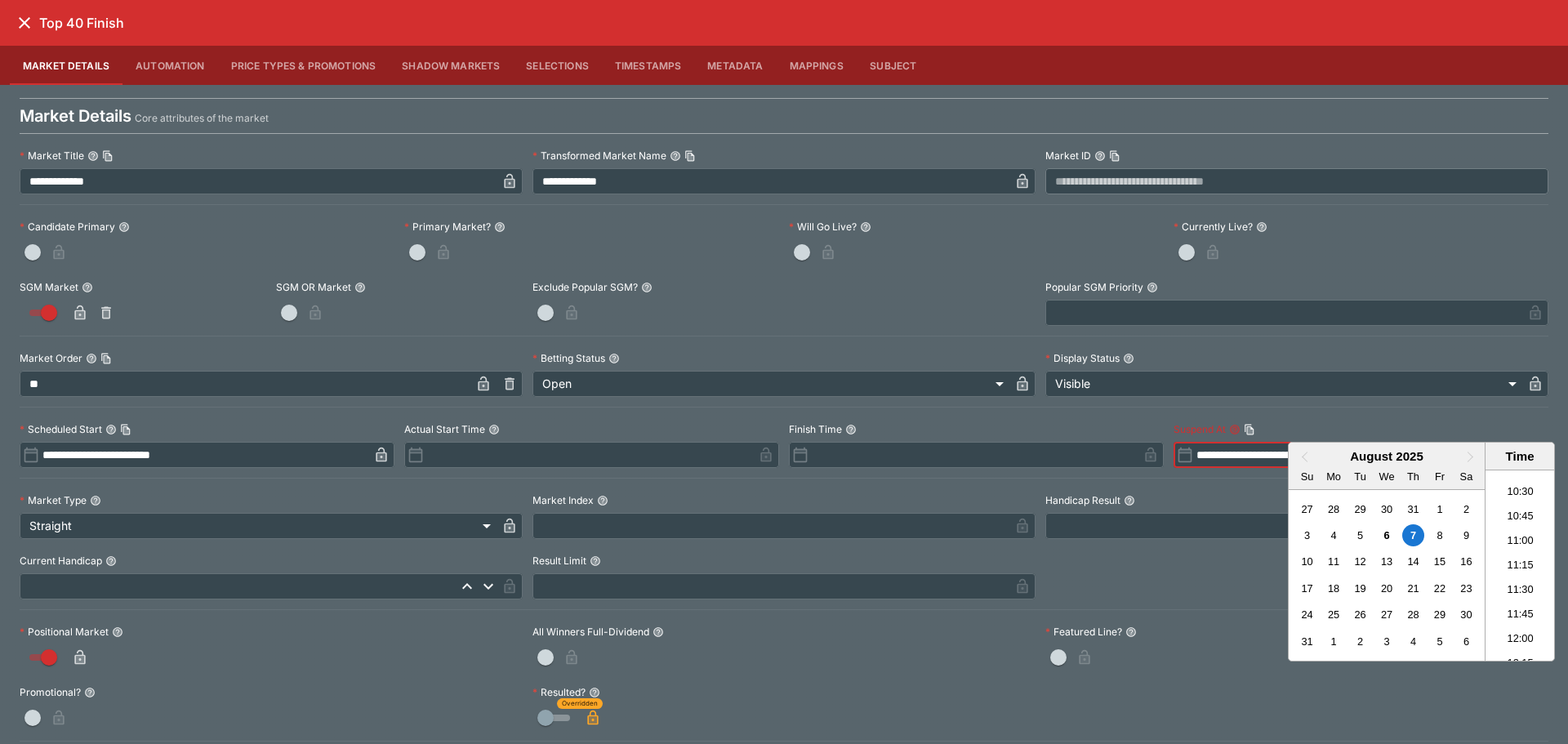 type on "**********" 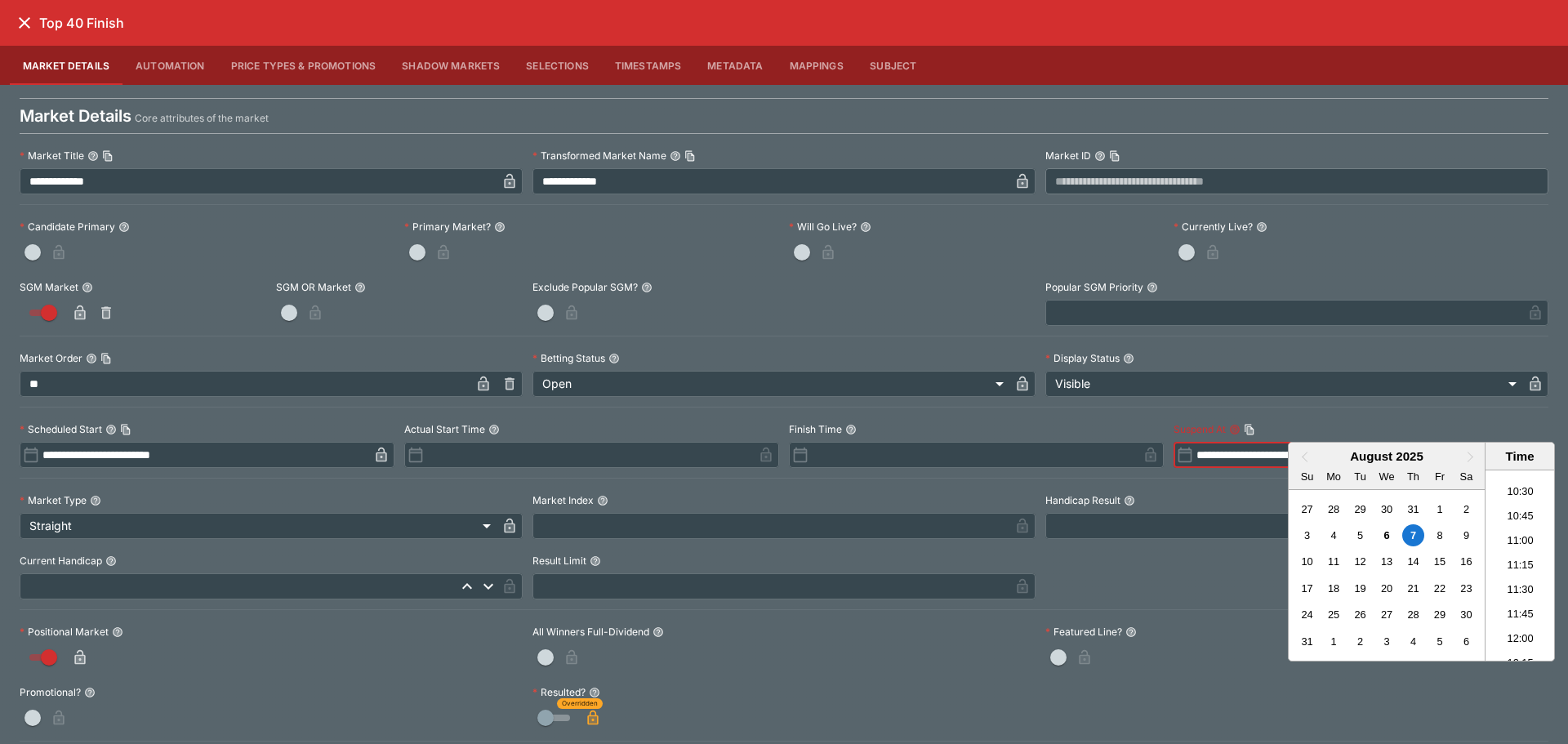 click at bounding box center [784, 372] 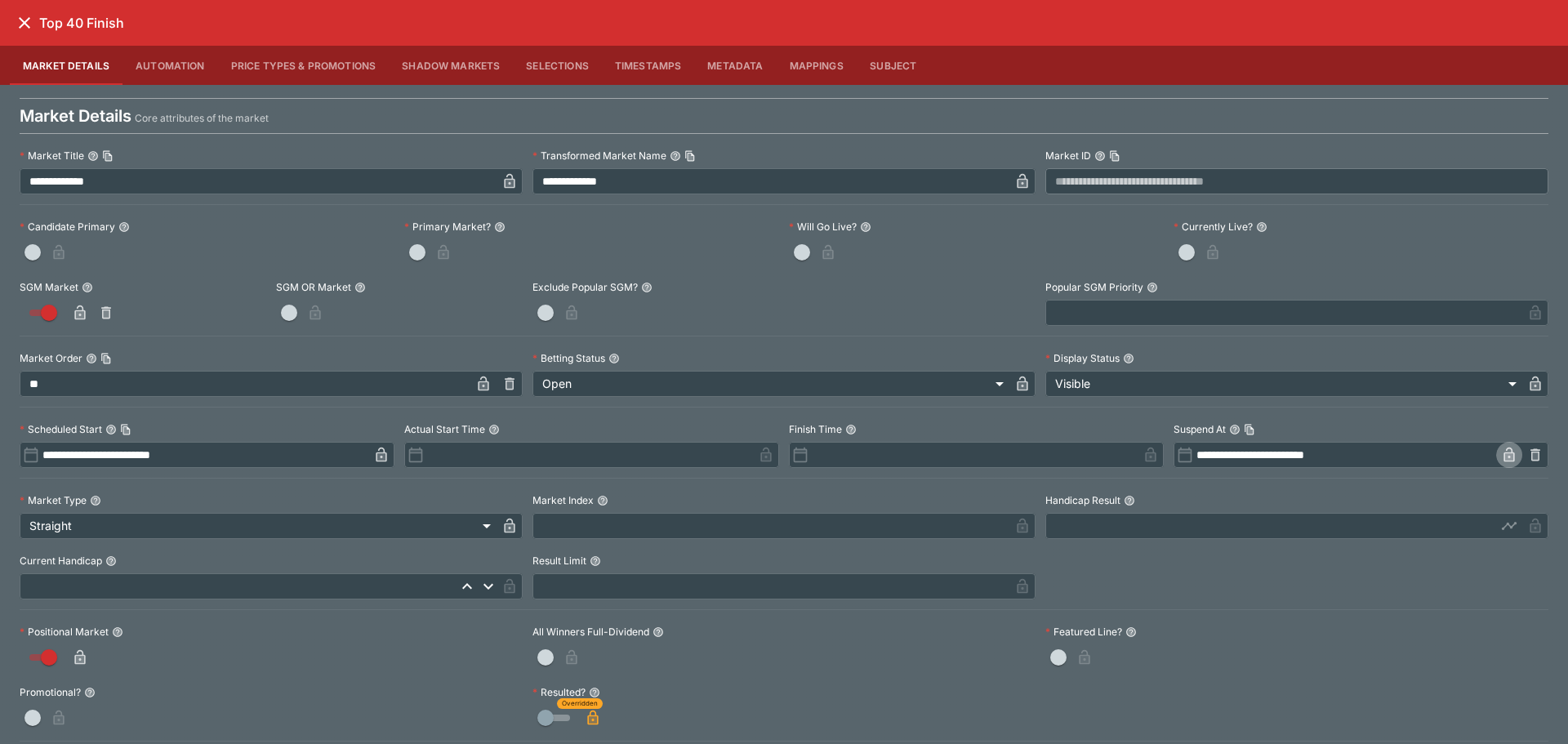 drag, startPoint x: 1495, startPoint y: 453, endPoint x: 1232, endPoint y: 378, distance: 273.48492 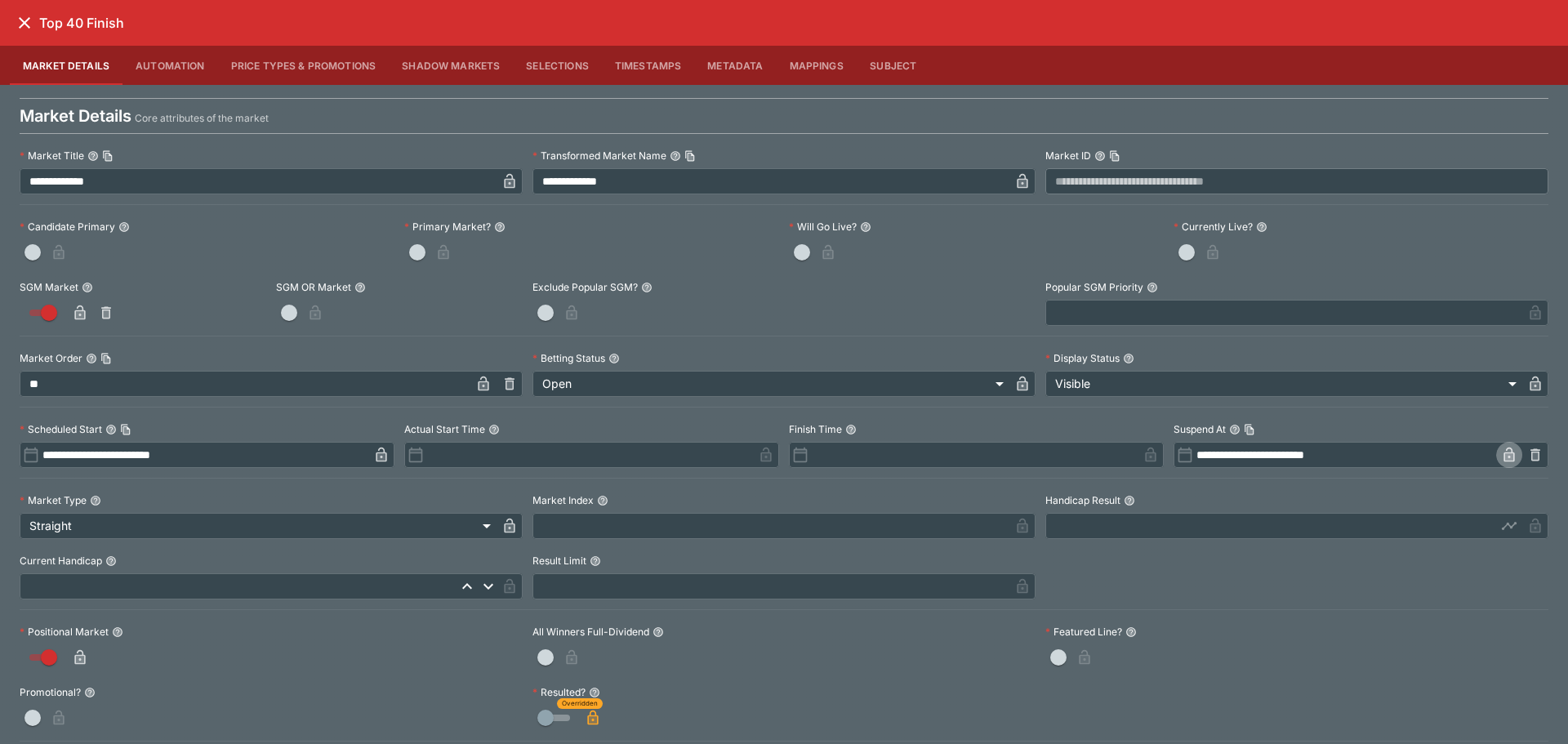 click 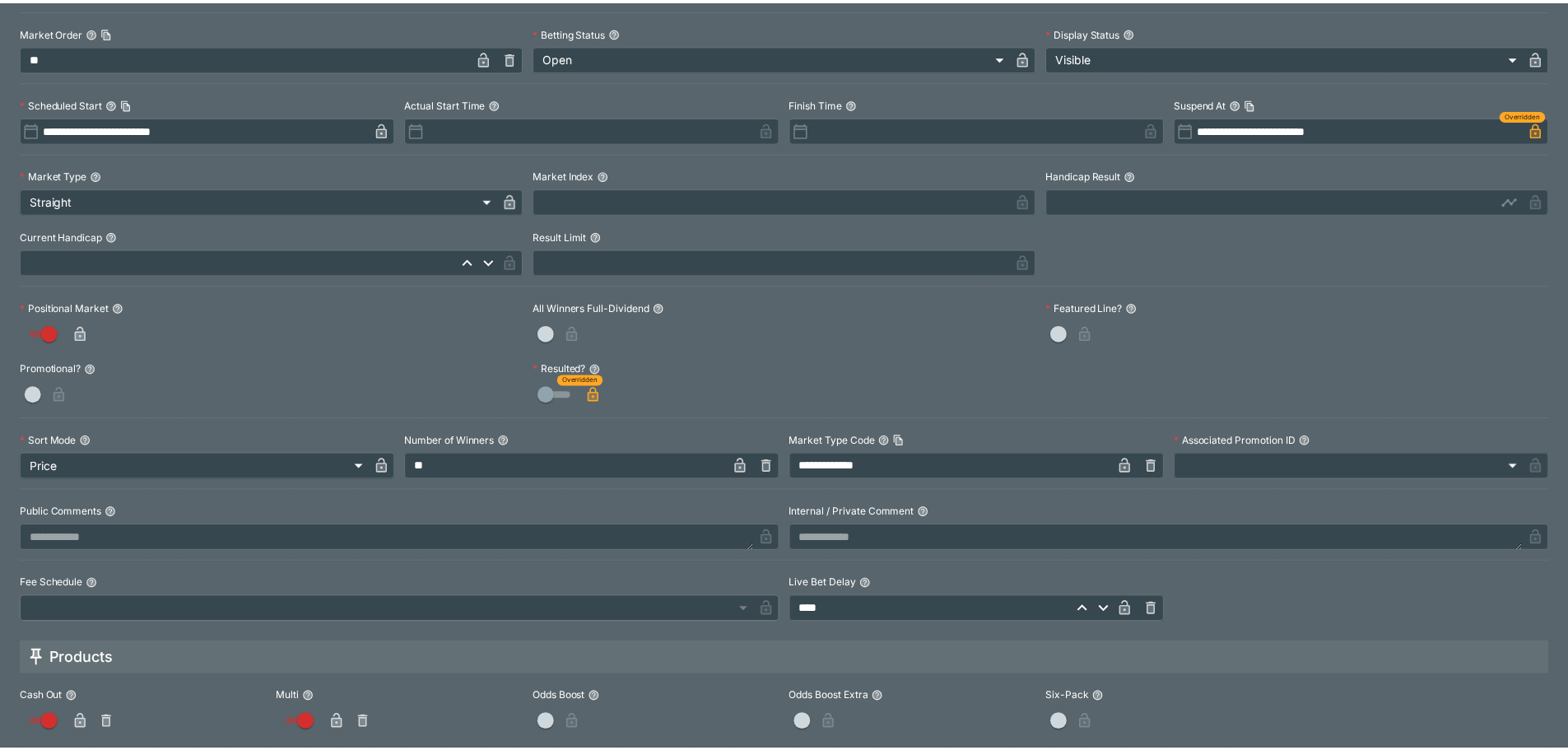 scroll, scrollTop: 0, scrollLeft: 0, axis: both 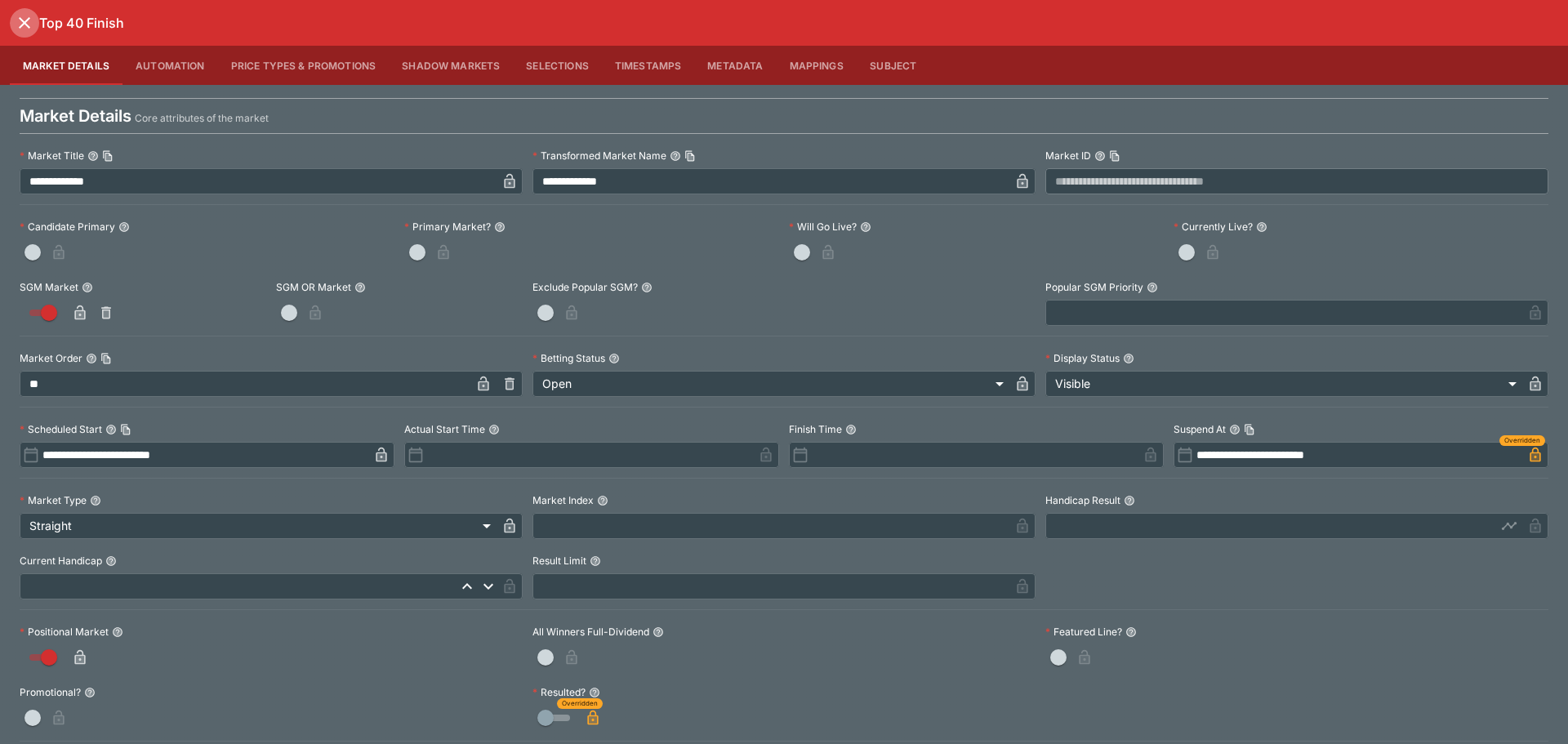 click 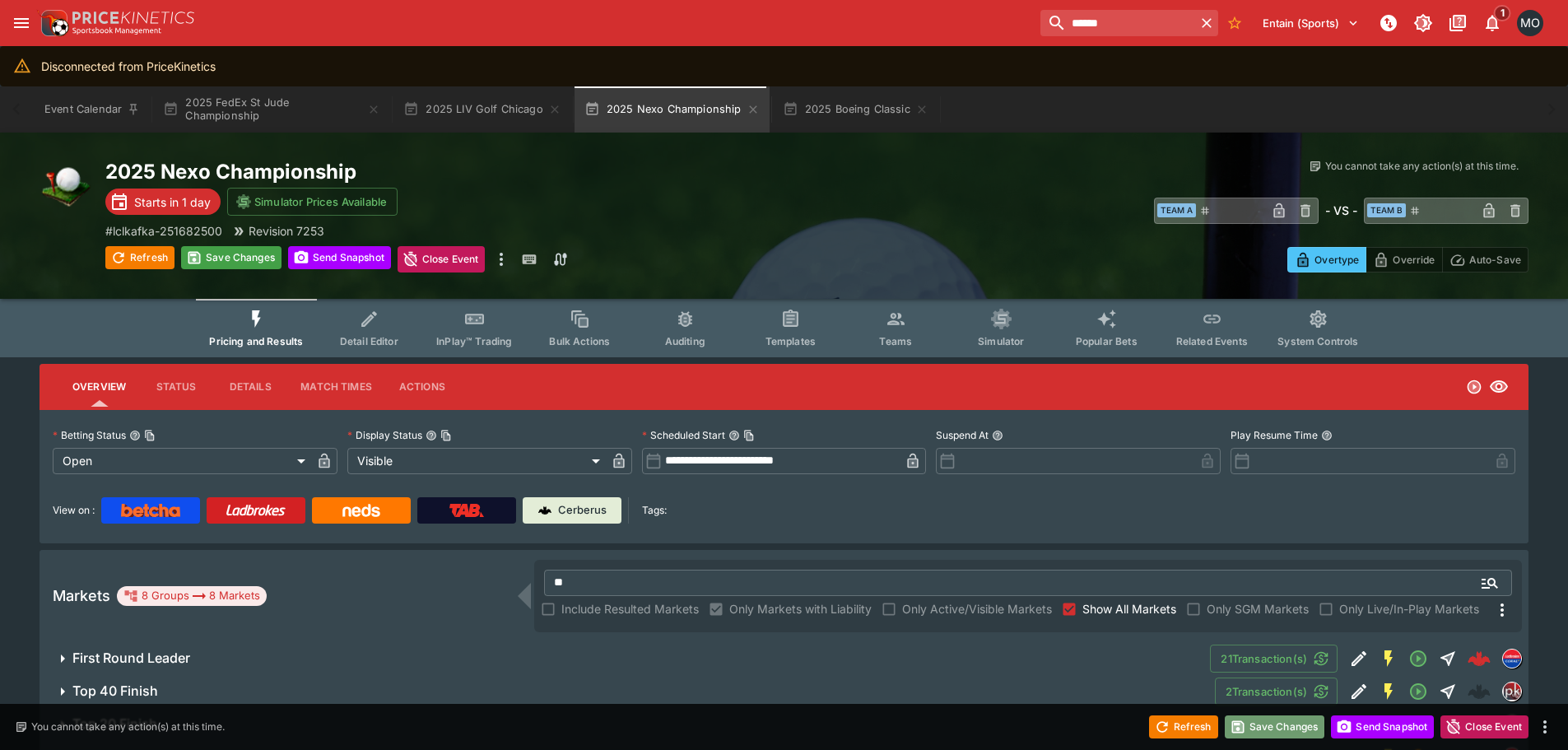 click on "Save Changes" at bounding box center [1275, 727] 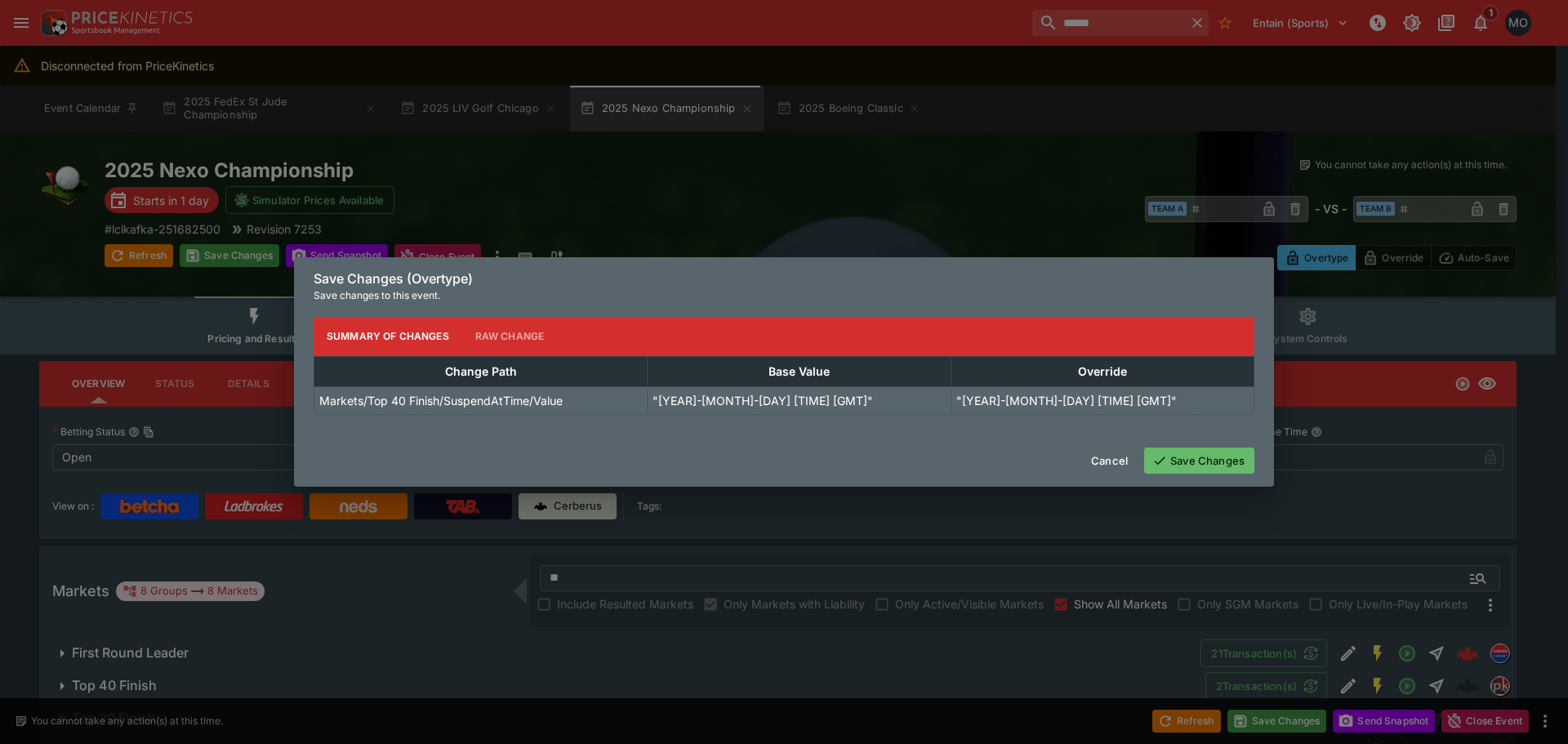 click on "Save Changes" at bounding box center [1199, 461] 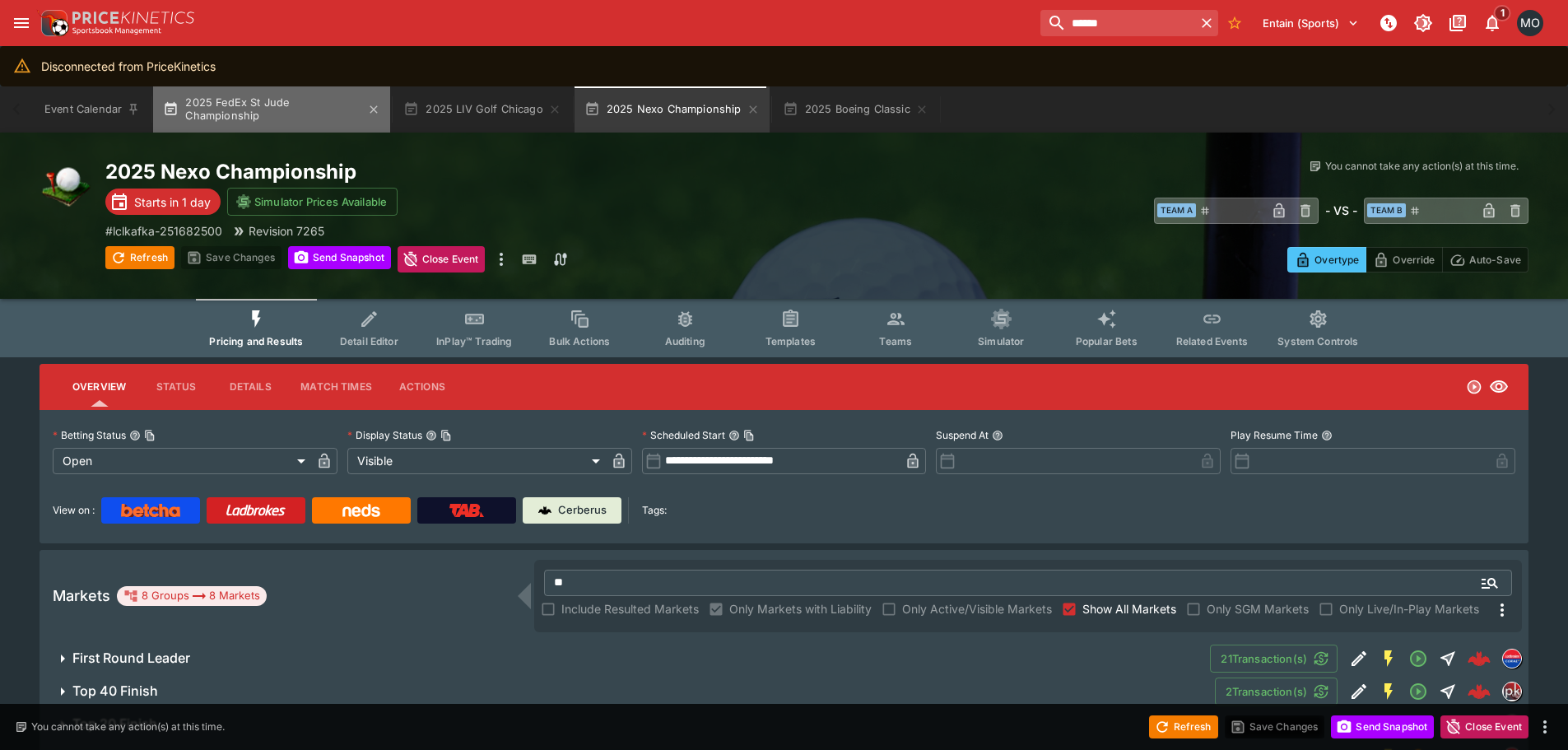 click on "2025 FedEx St Jude Championship" at bounding box center [272, 109] 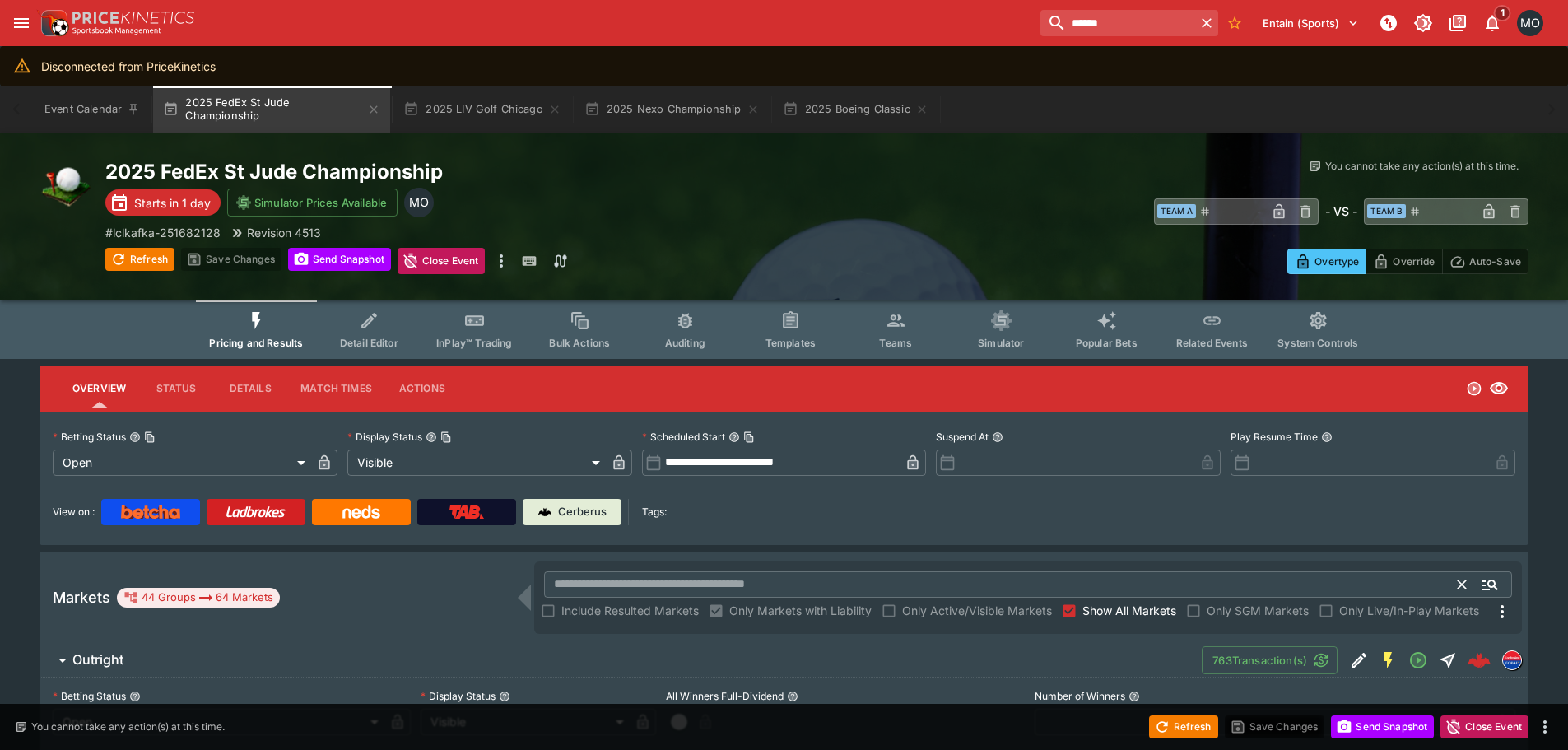 click at bounding box center [1001, 585] 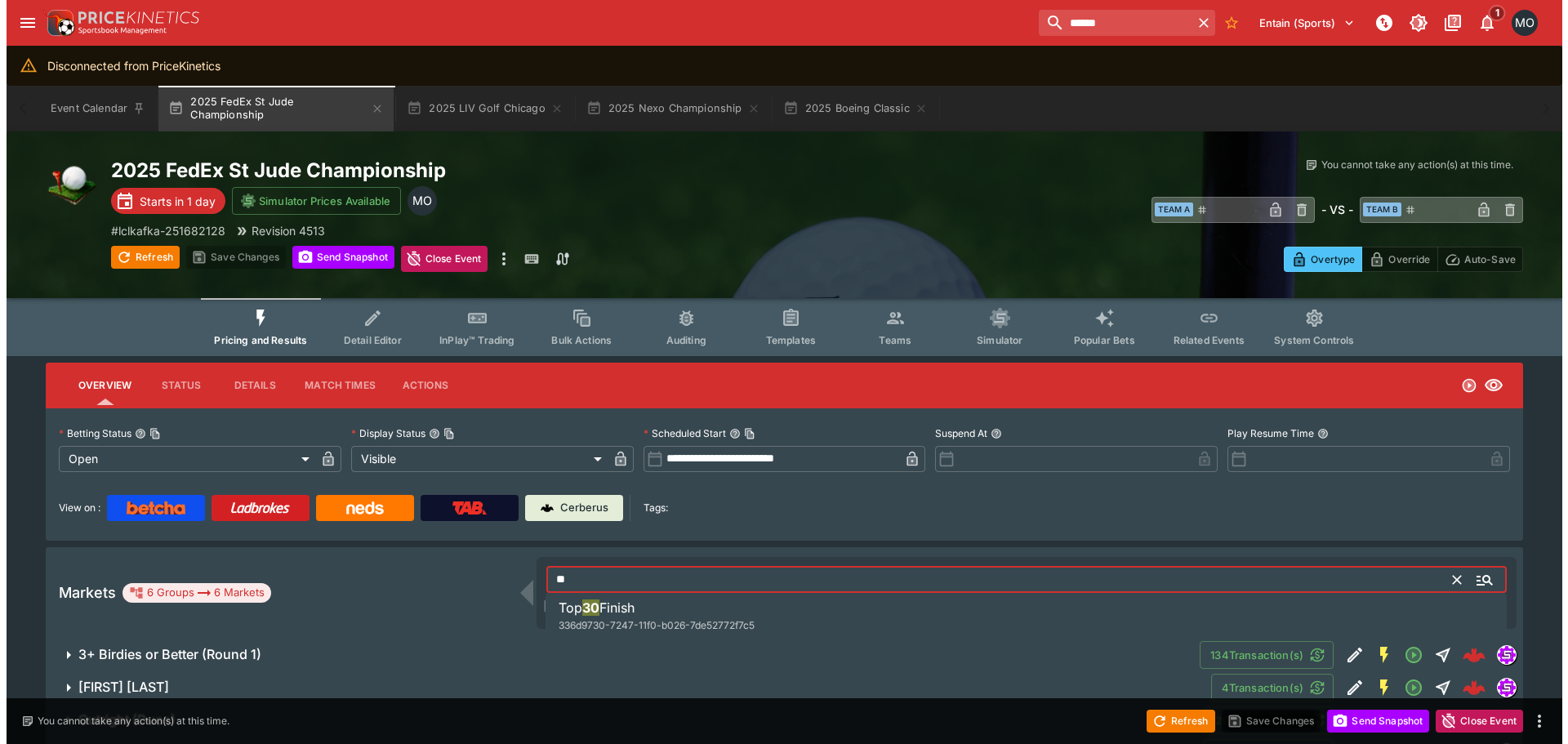 scroll, scrollTop: 147, scrollLeft: 0, axis: vertical 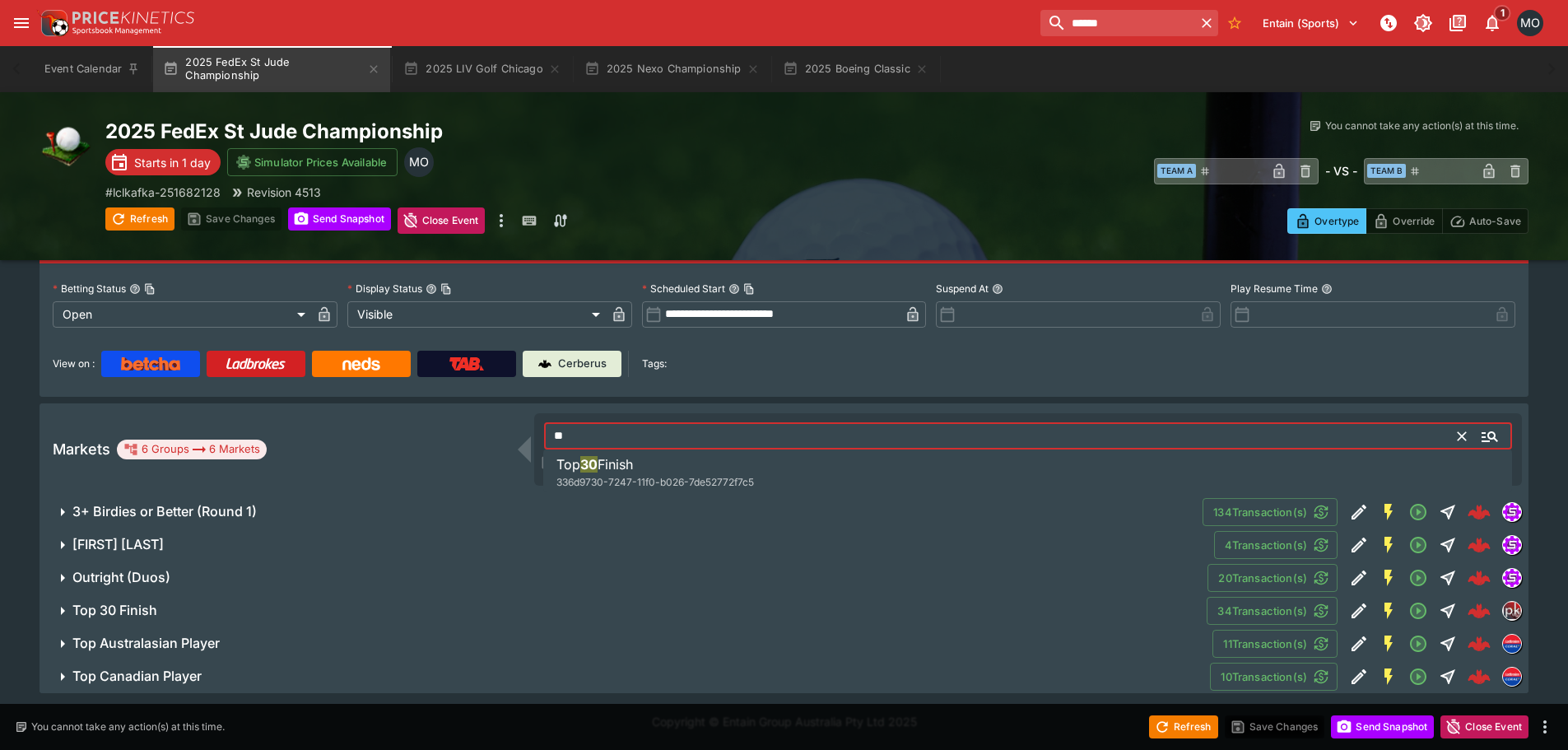 type on "**" 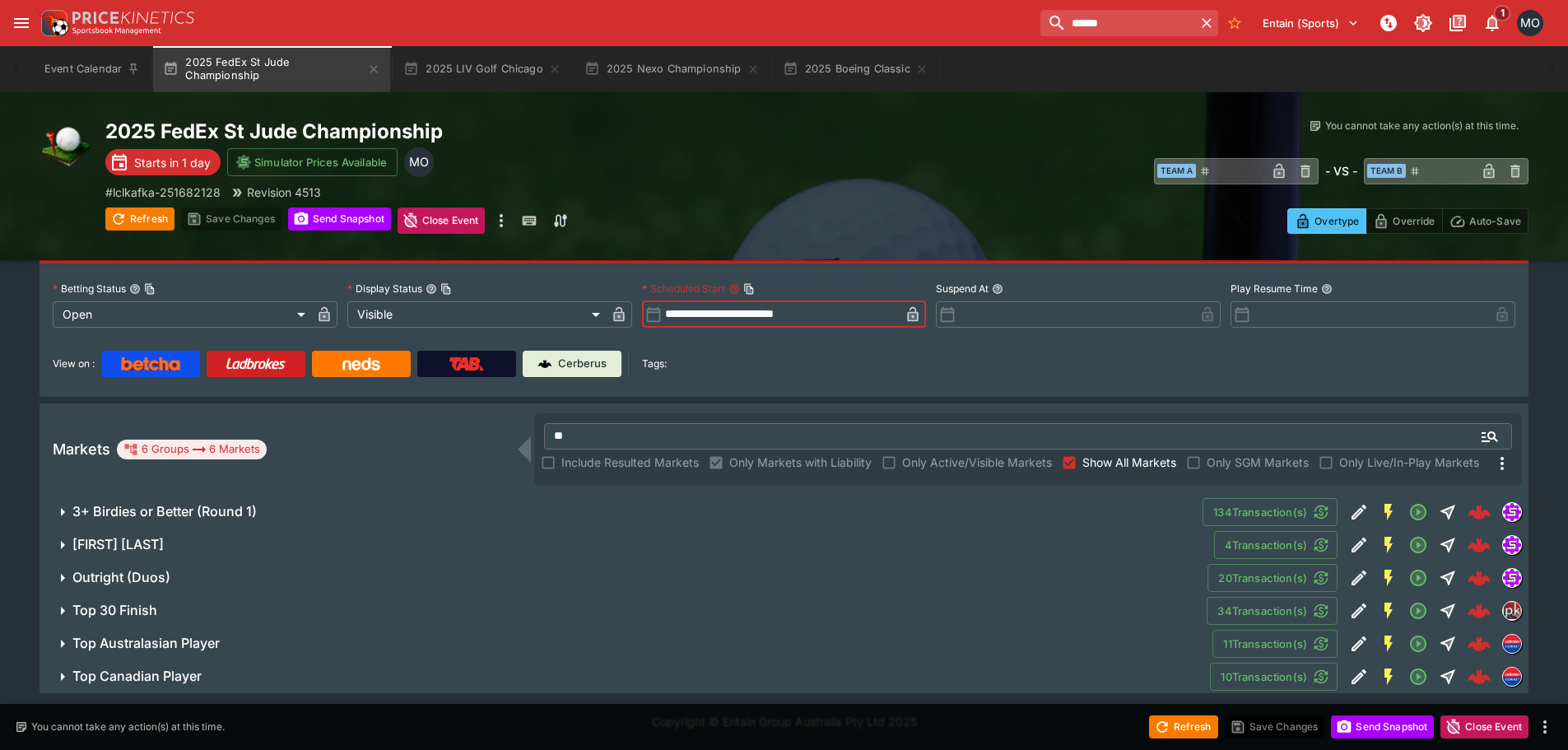 drag, startPoint x: 850, startPoint y: 318, endPoint x: 598, endPoint y: 292, distance: 253.33772 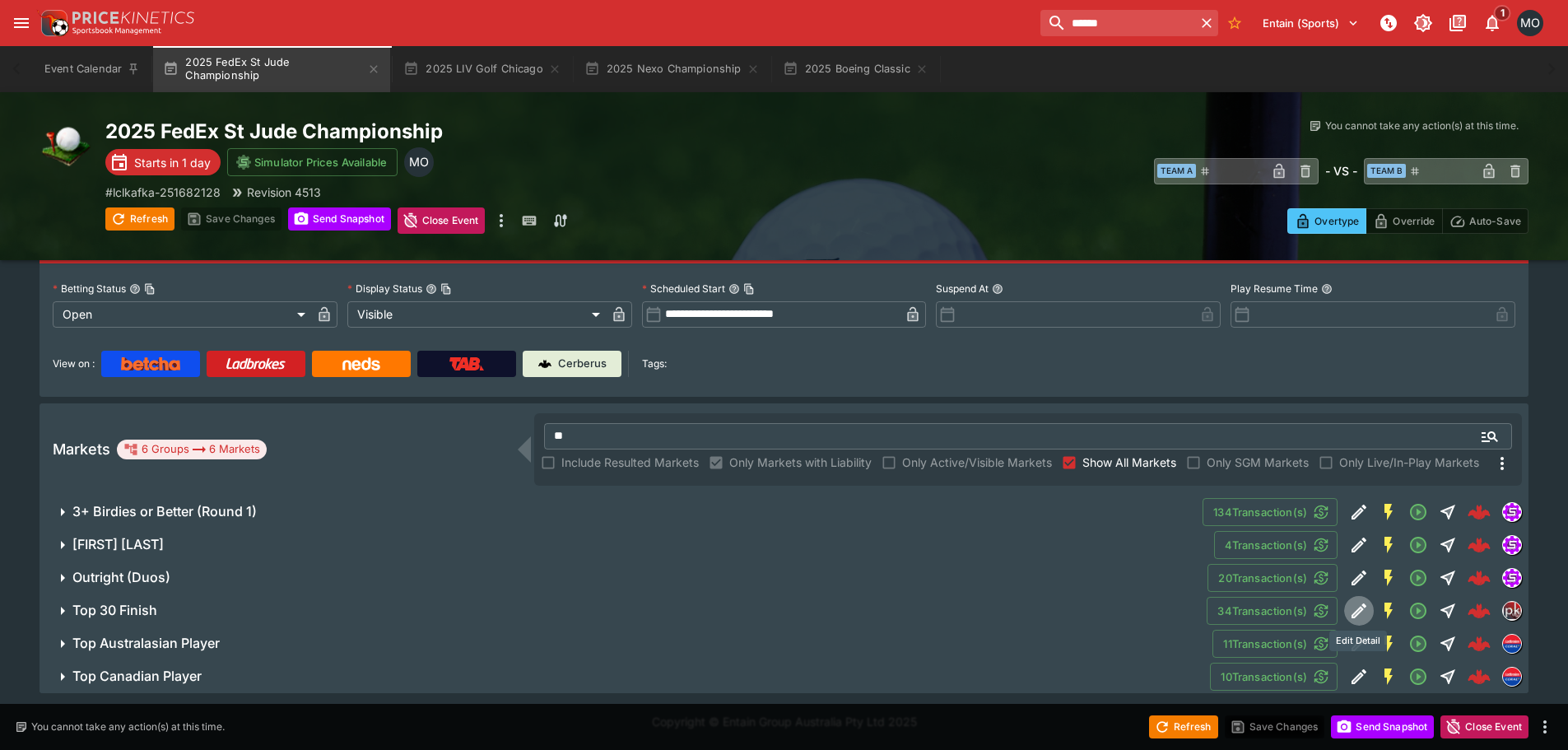 click 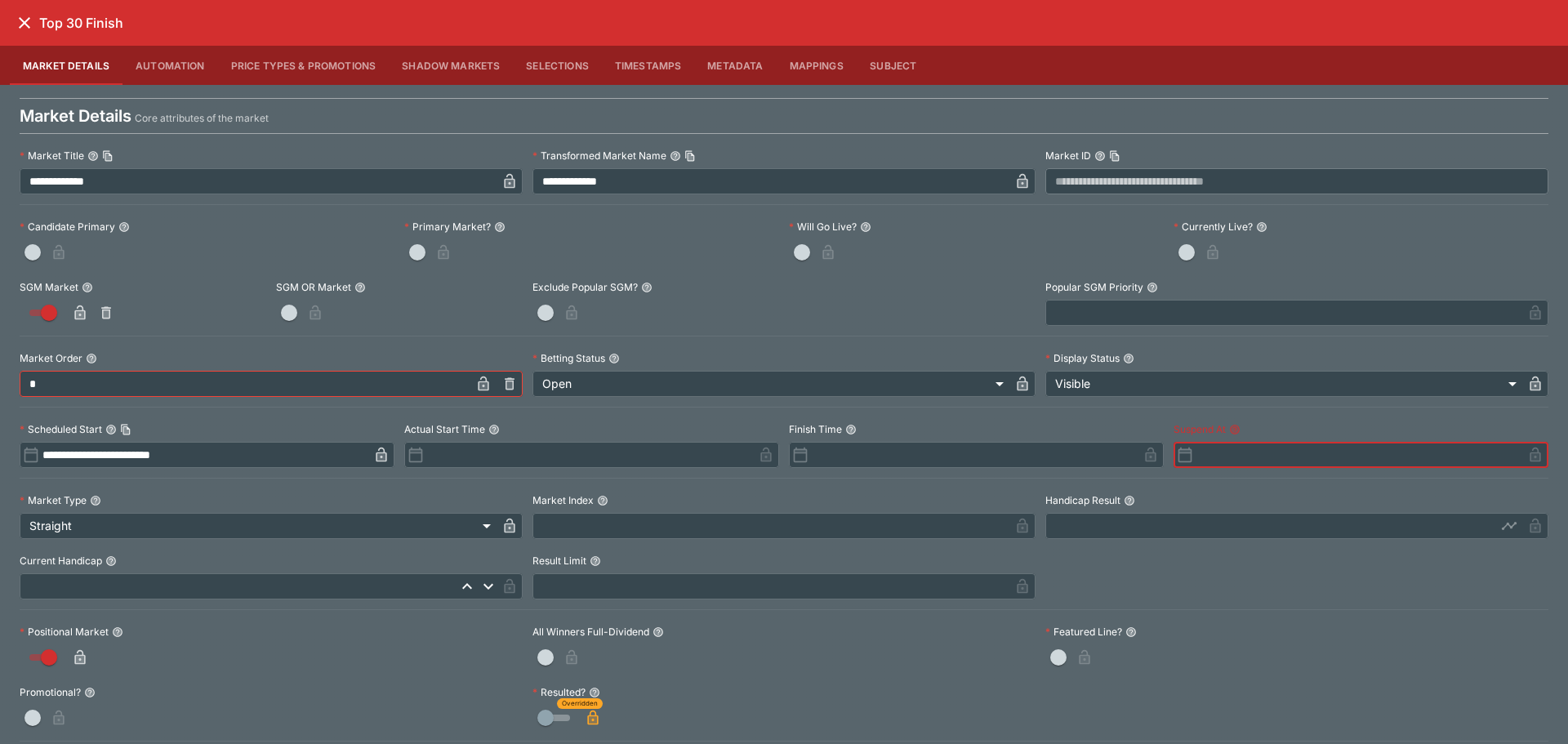 click at bounding box center [1357, 455] 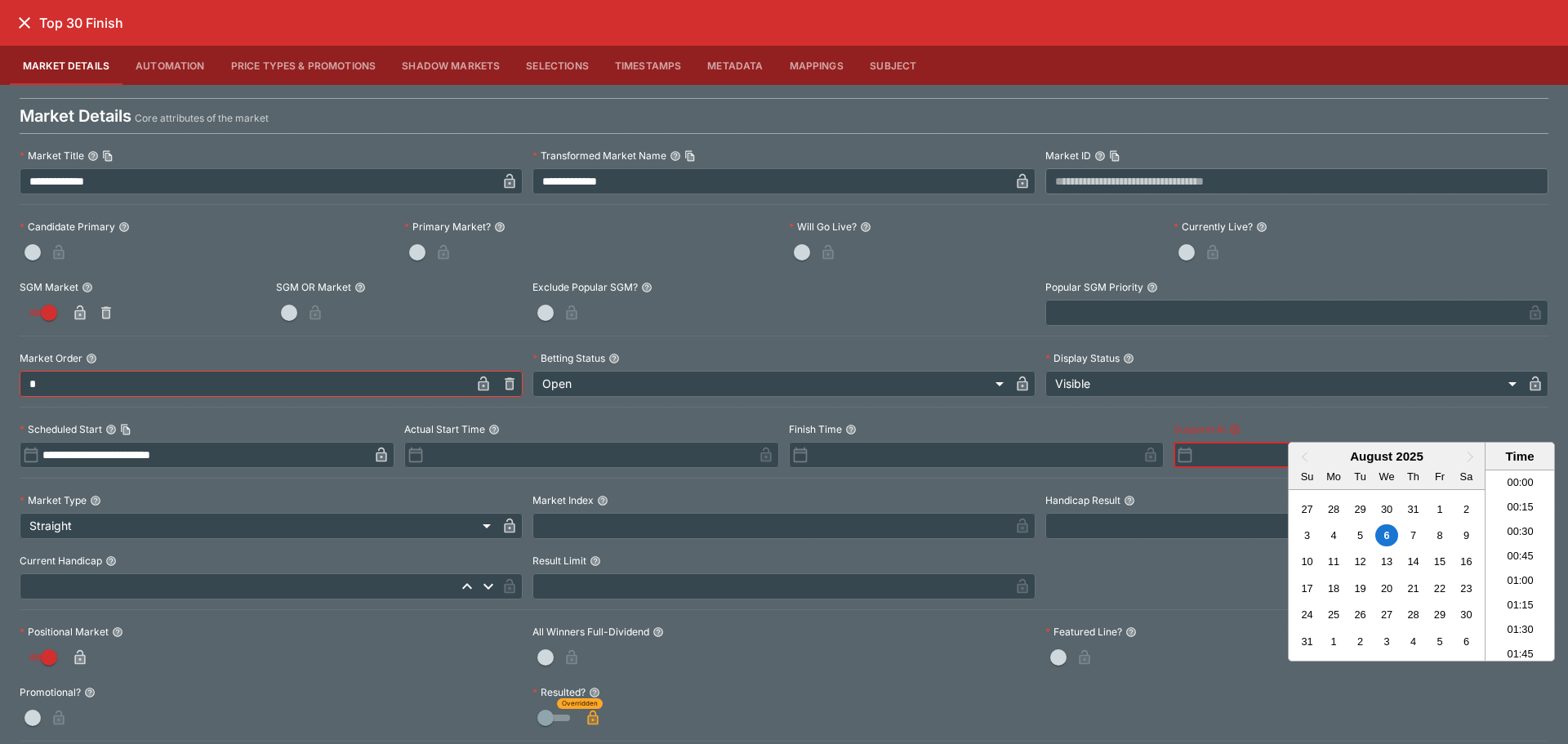 paste on "**********" 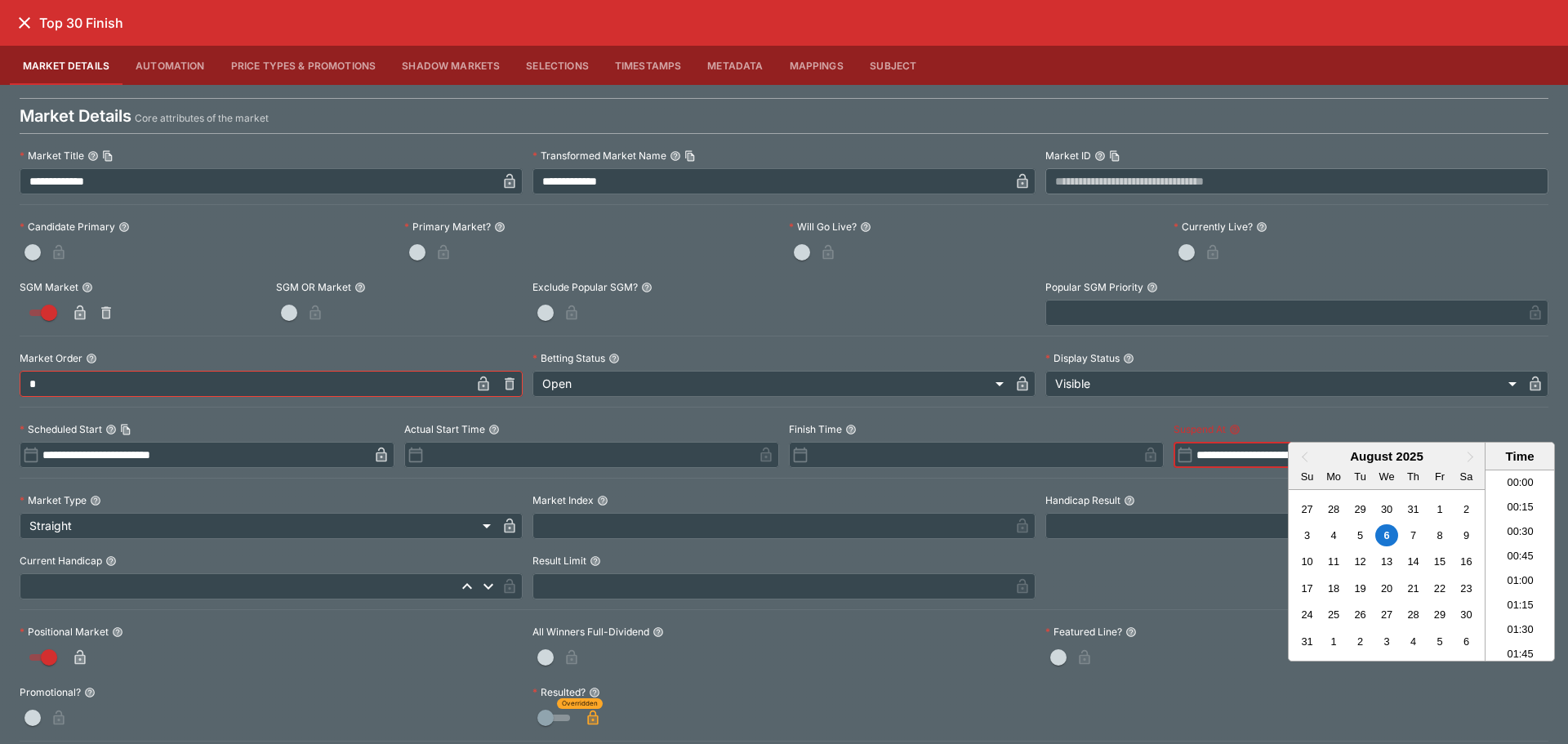 scroll, scrollTop: 1020, scrollLeft: 0, axis: vertical 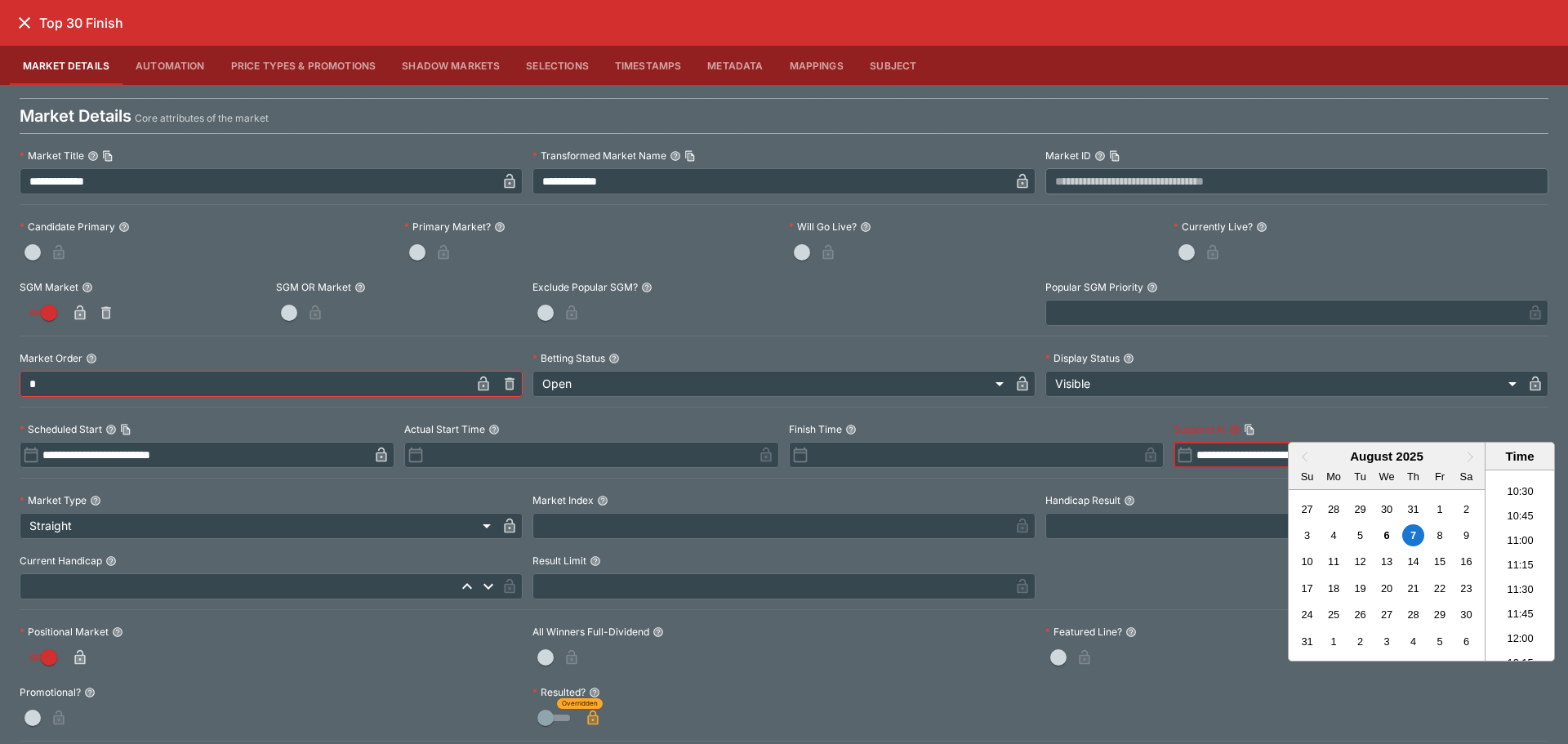 type on "**********" 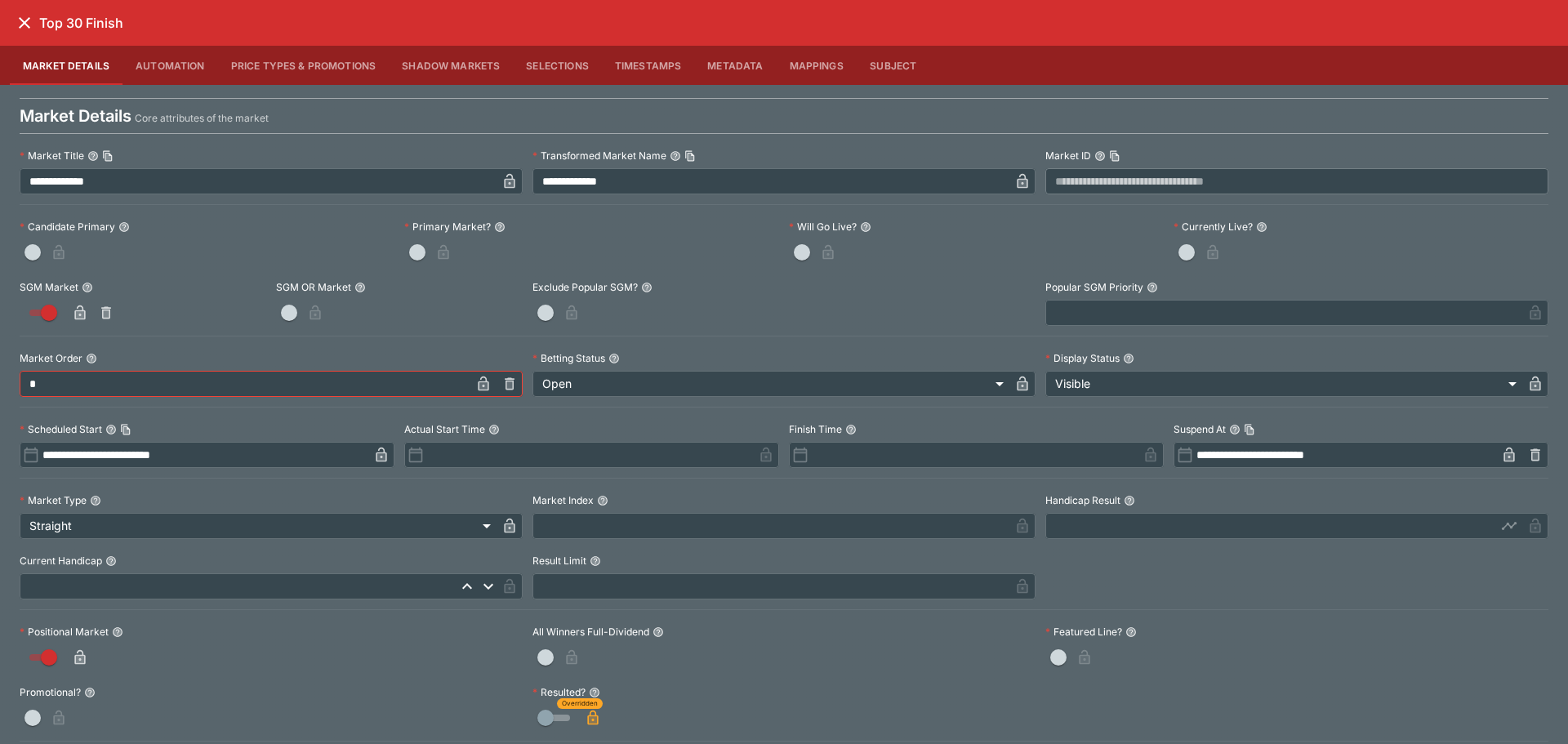 click 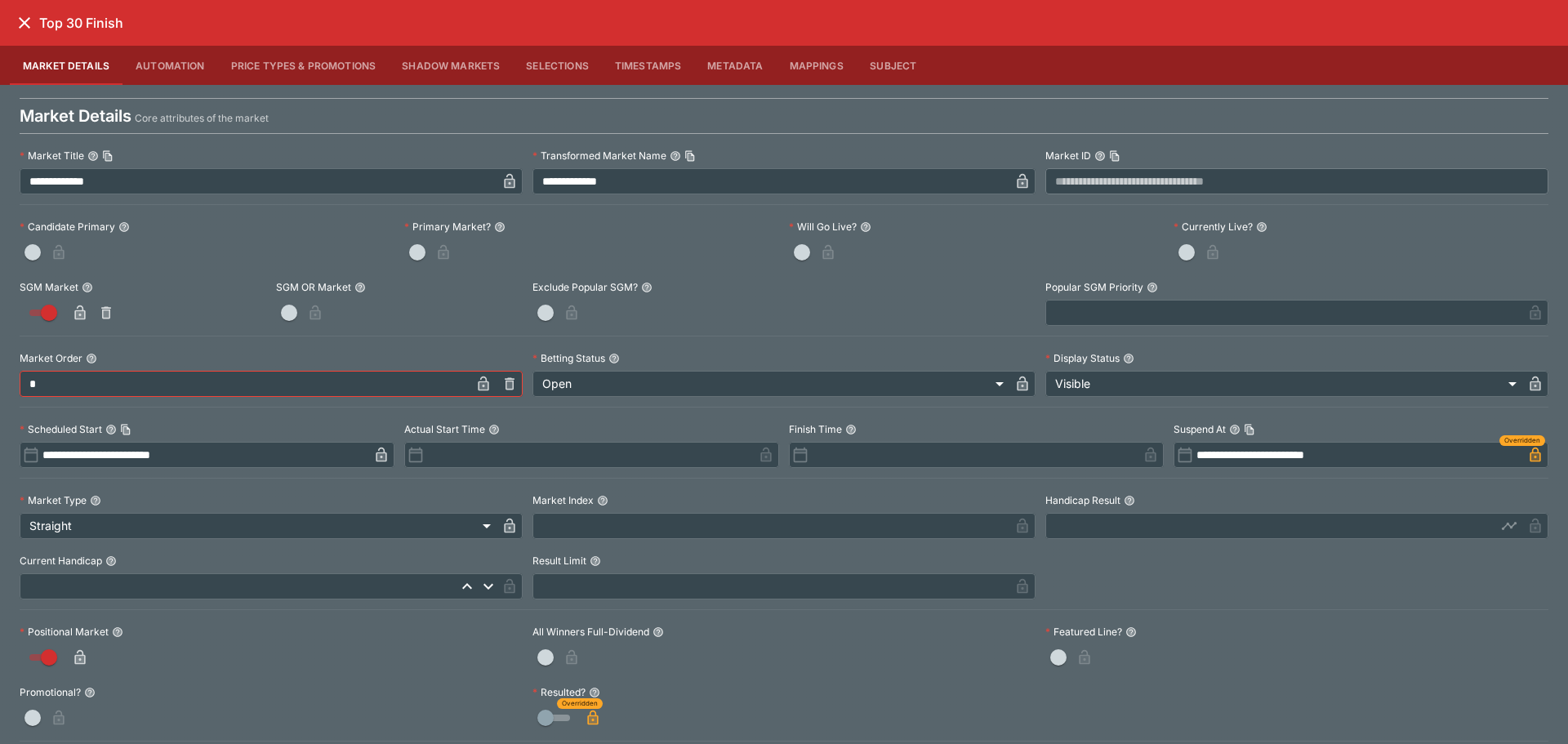 scroll, scrollTop: 327, scrollLeft: 0, axis: vertical 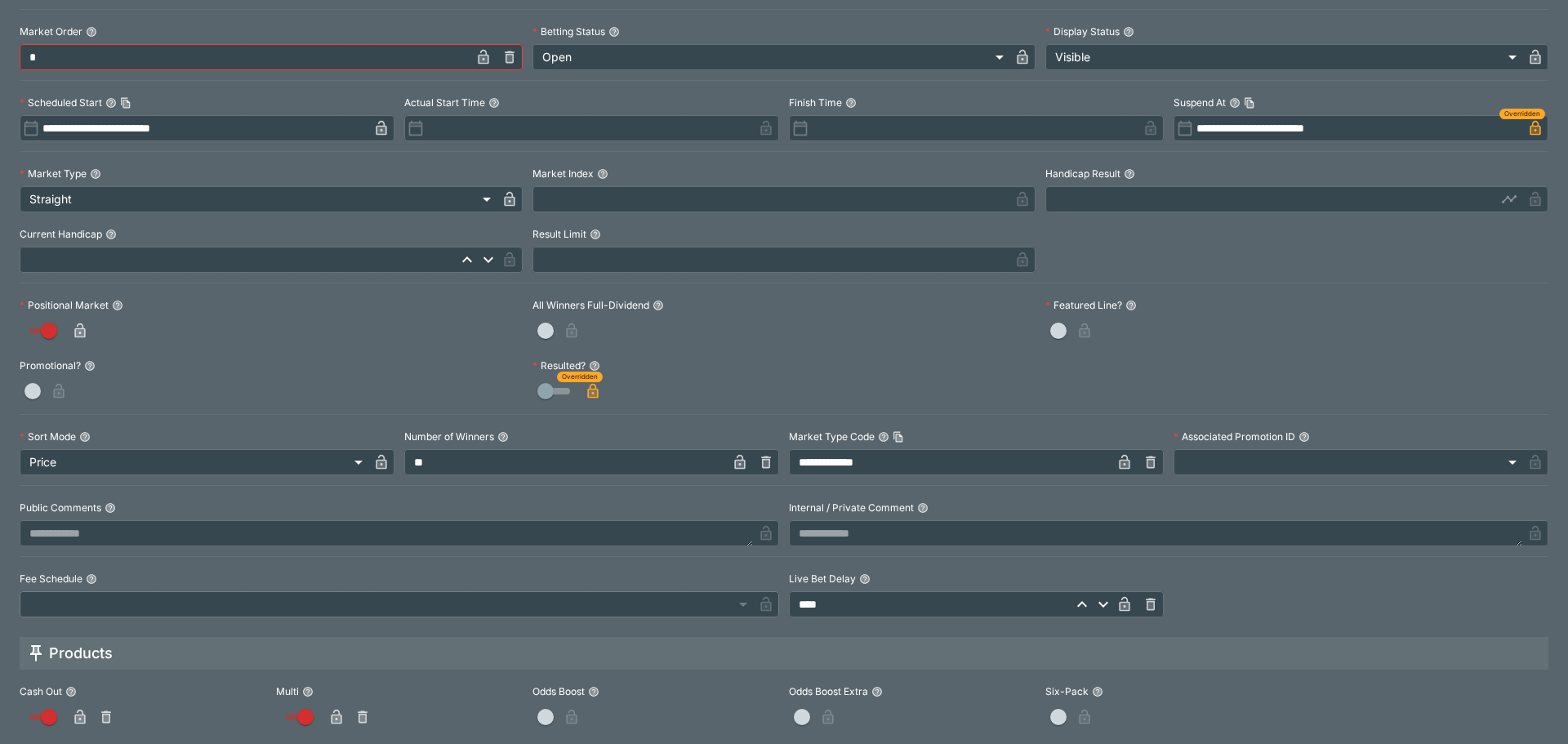 click on "Result Limit" at bounding box center [567, 234] 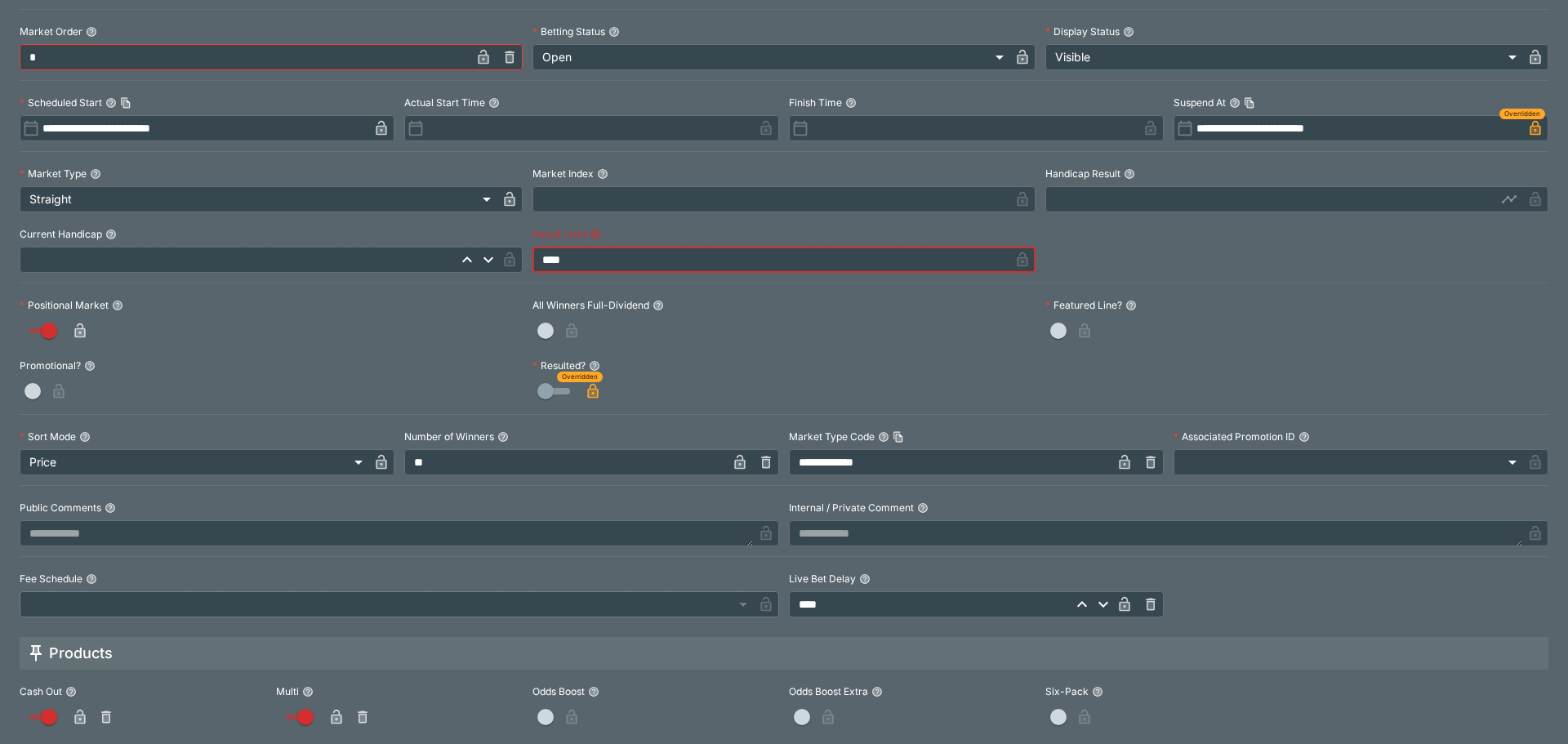type on "*****" 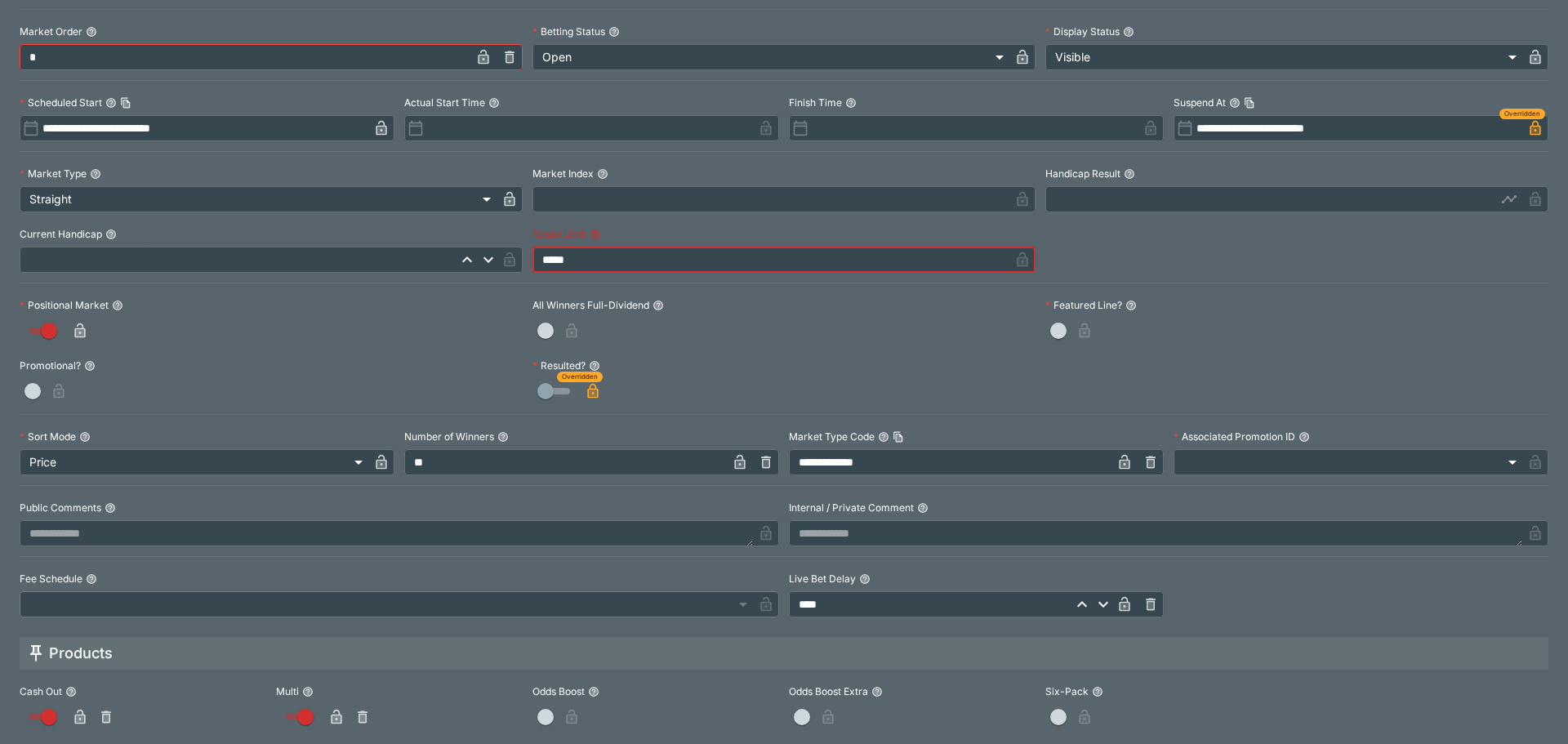 click on "Result Limit" at bounding box center (784, 234) 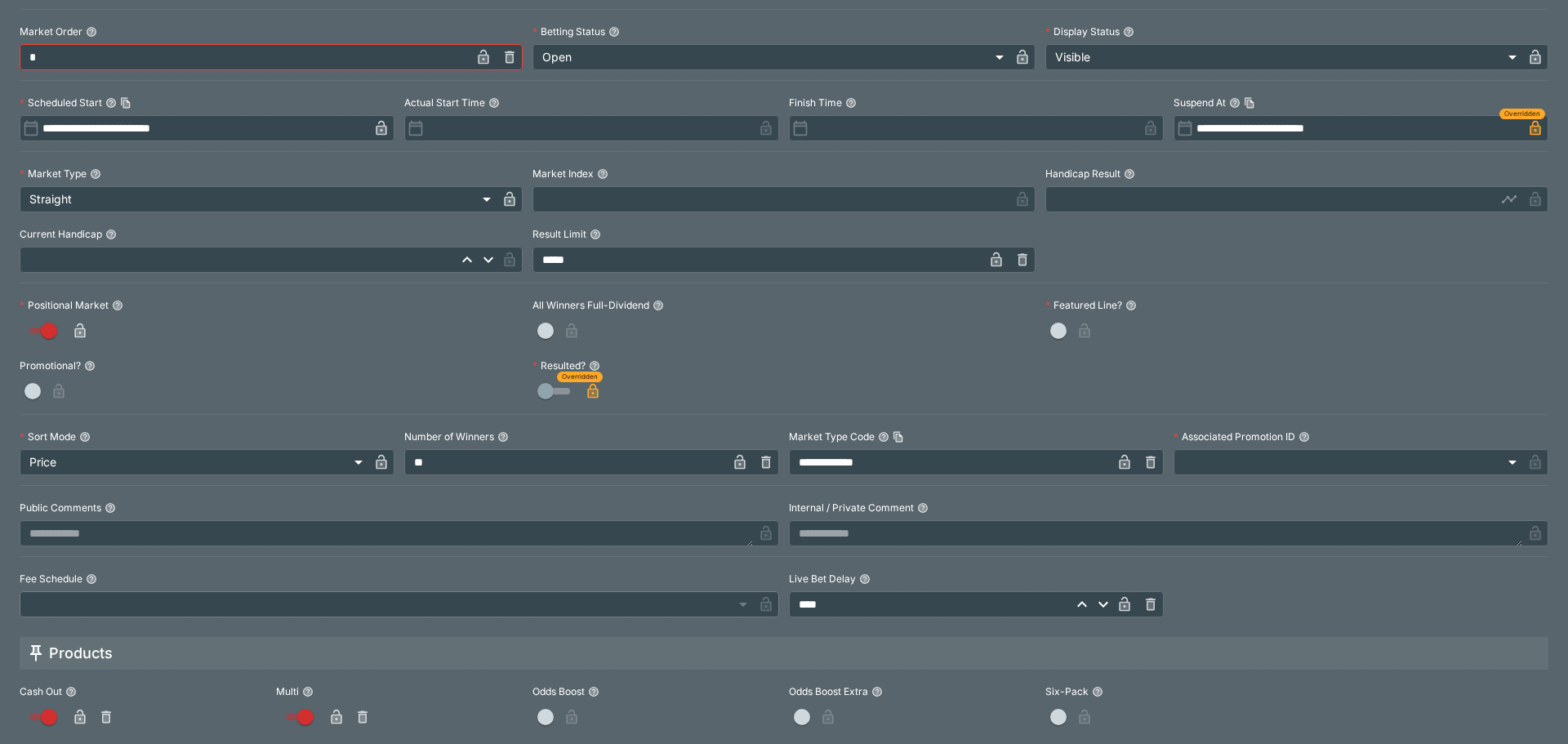click 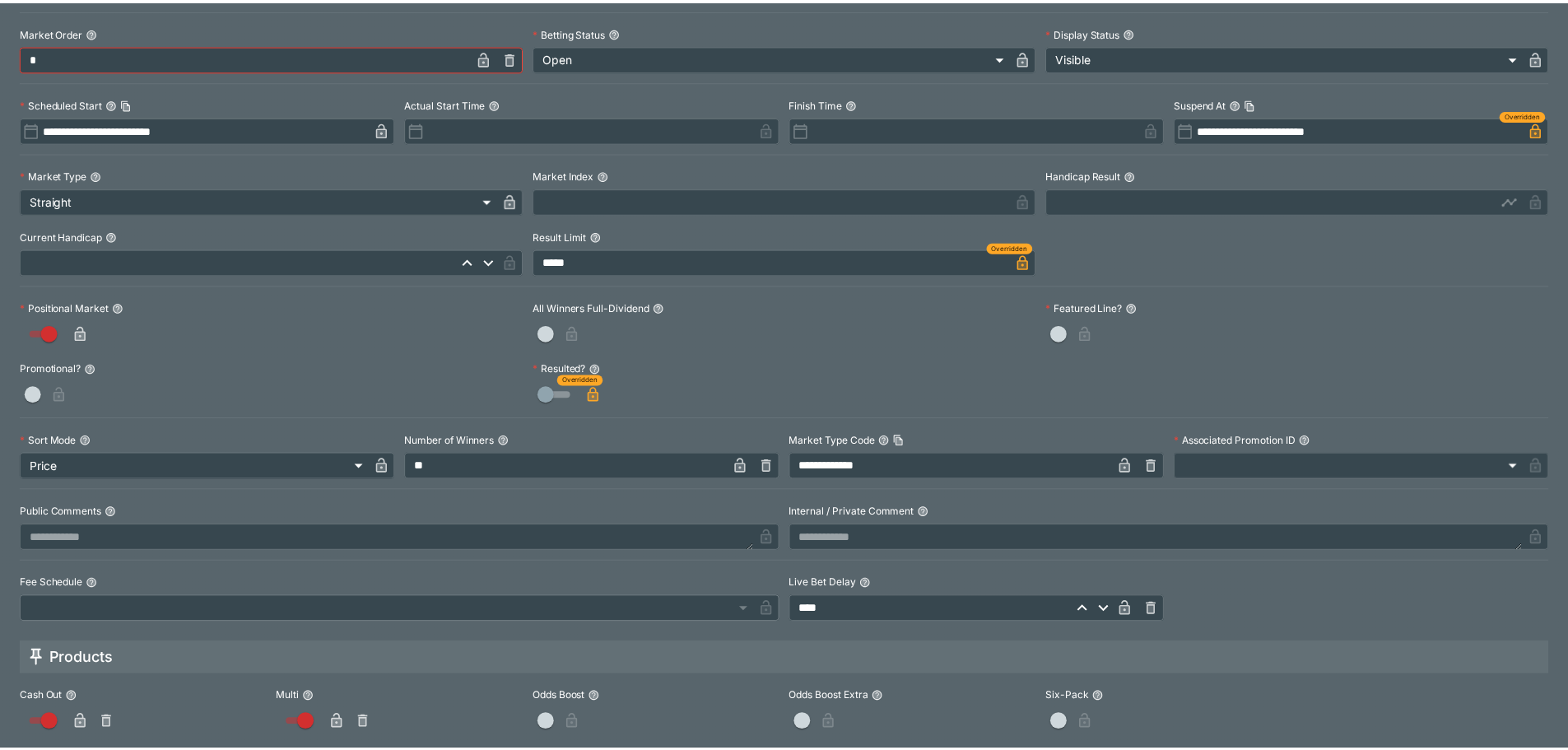 scroll, scrollTop: 0, scrollLeft: 0, axis: both 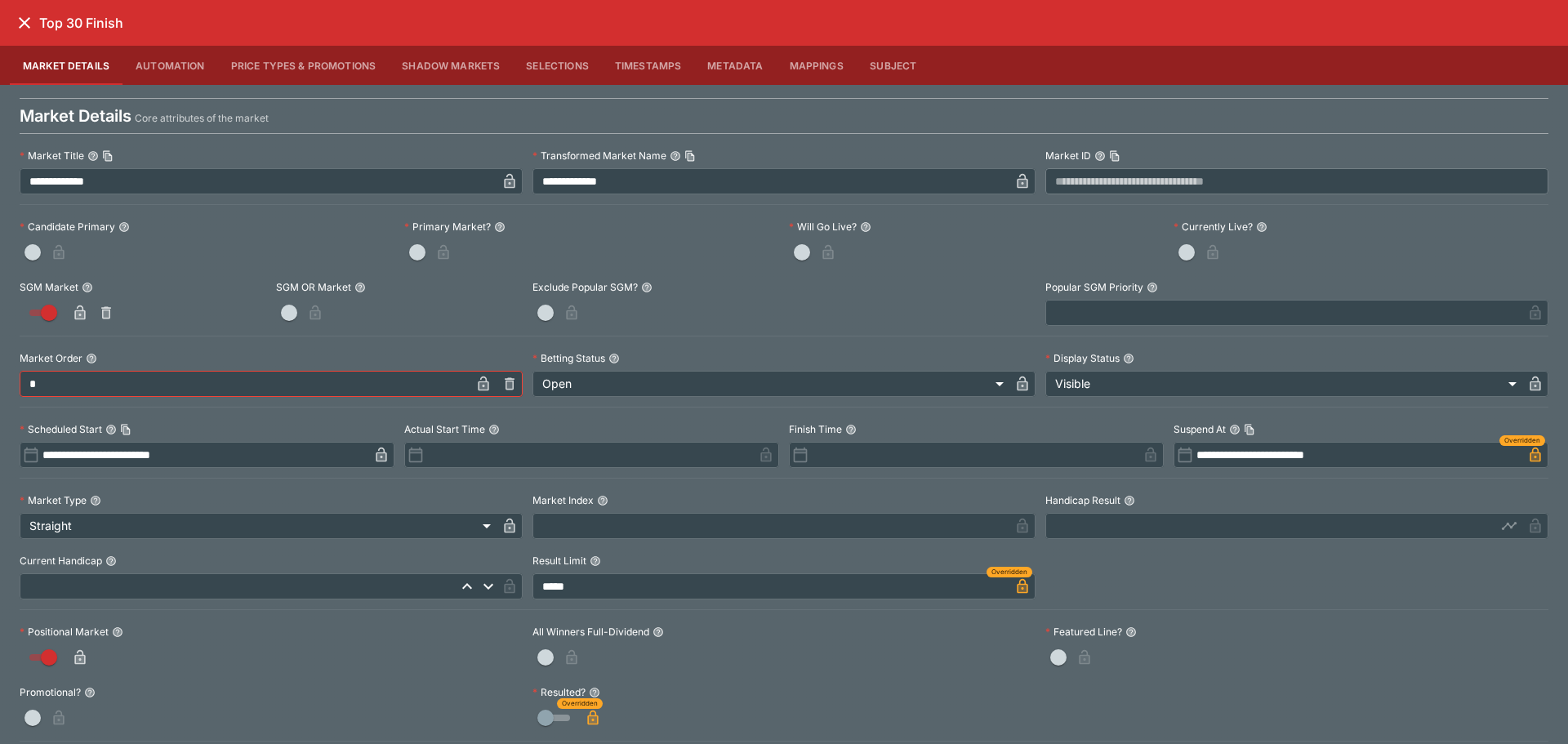 click 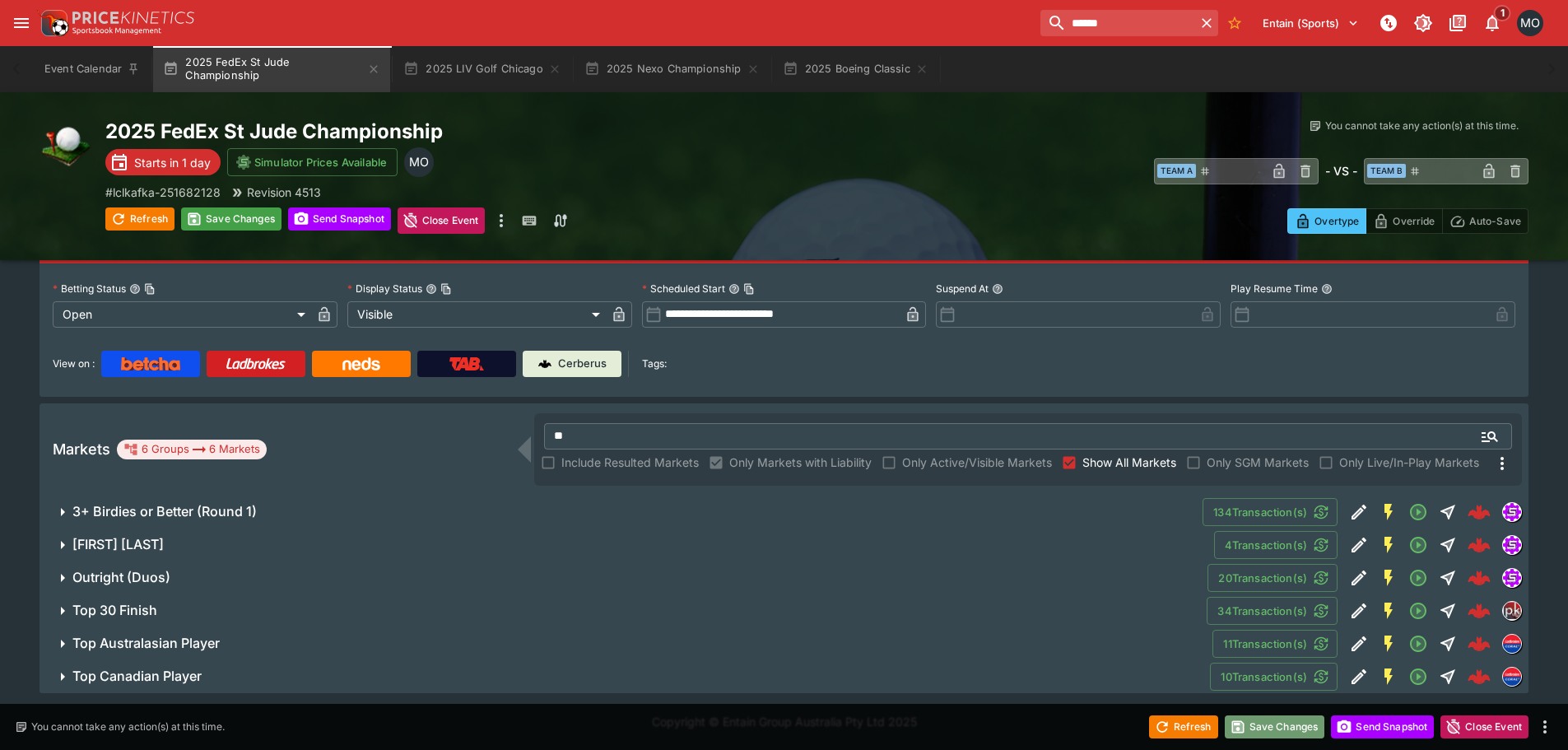 click on "Save Changes" at bounding box center [1275, 727] 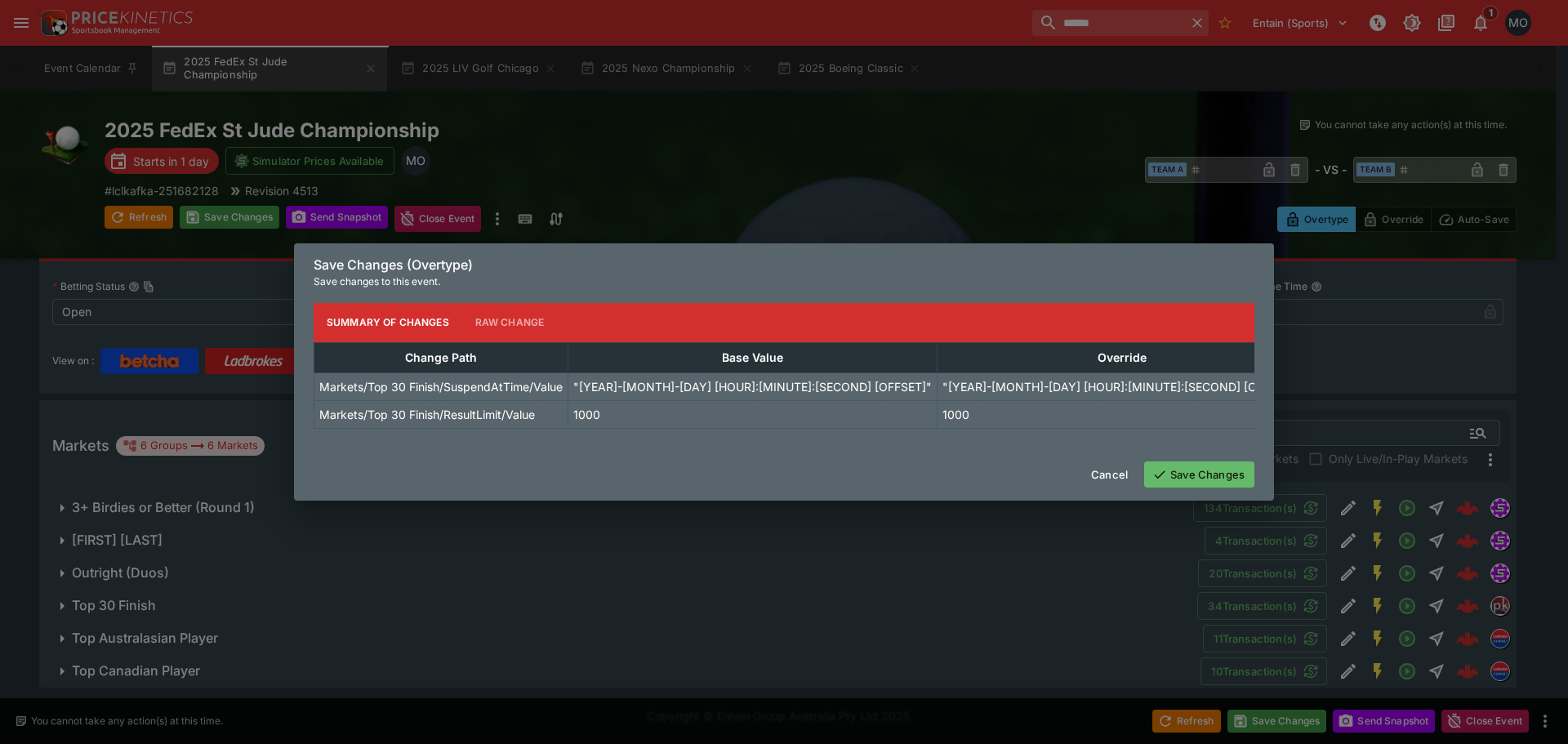 click on "Save Changes" at bounding box center [1199, 474] 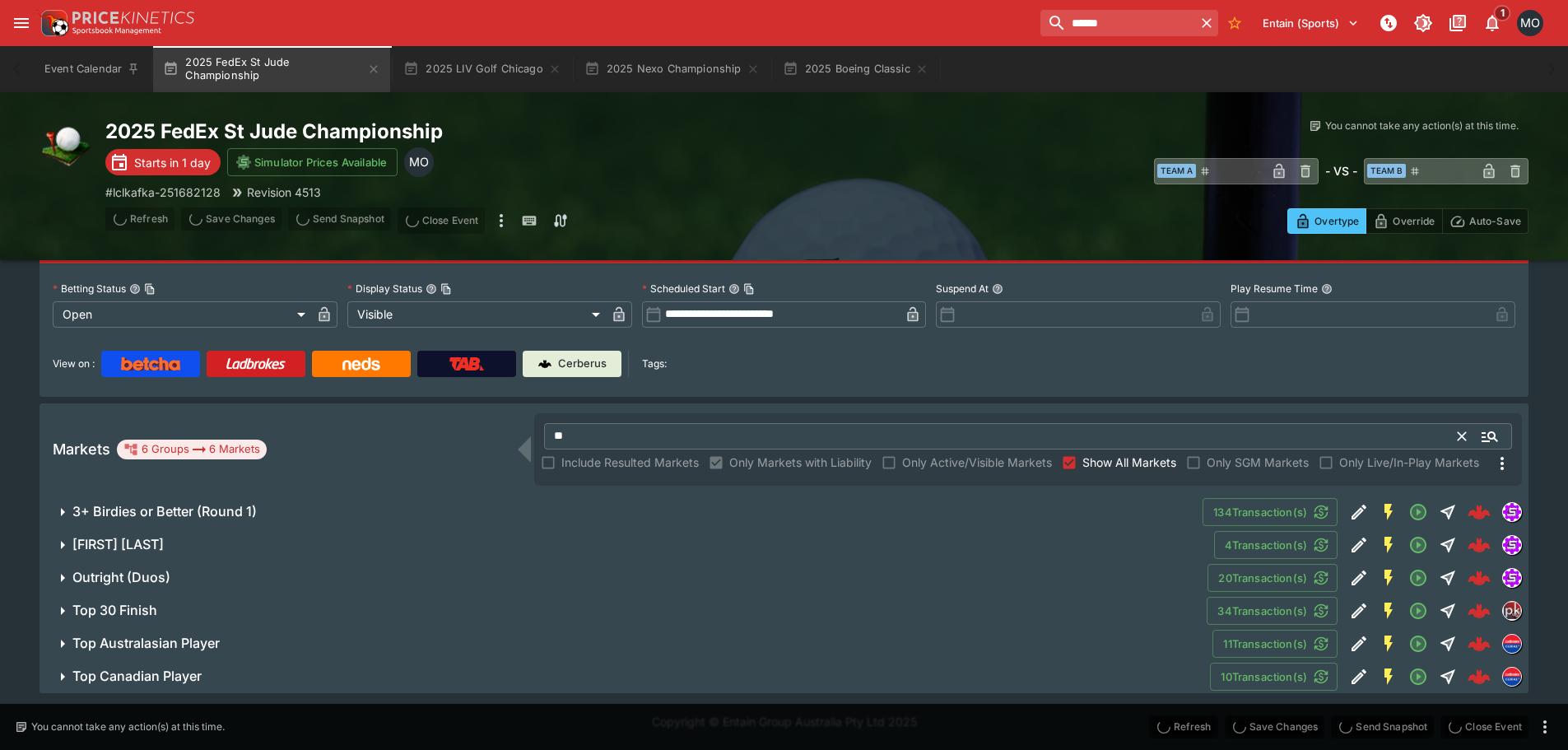 click on "**" at bounding box center (1001, 436) 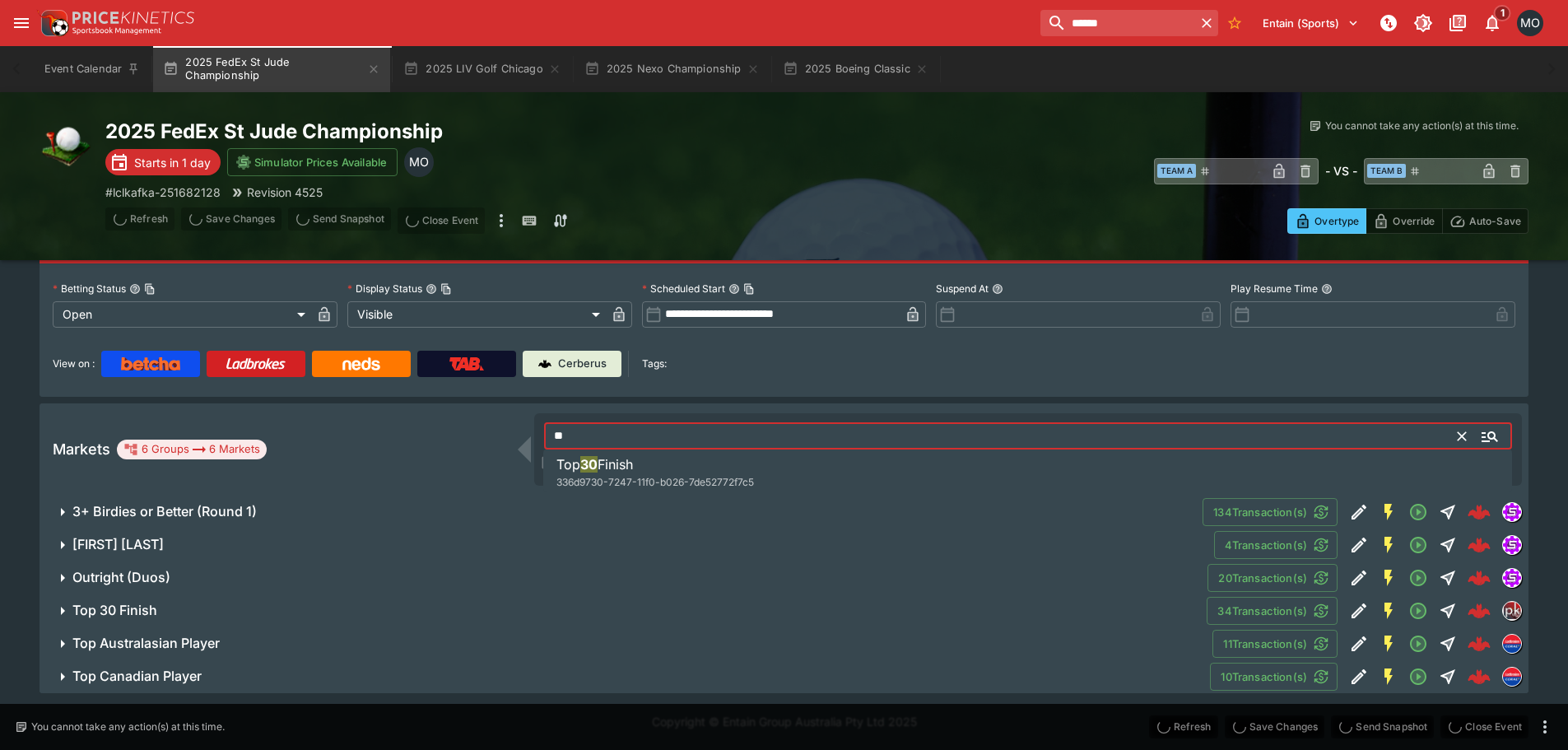 click on "**" at bounding box center [1001, 436] 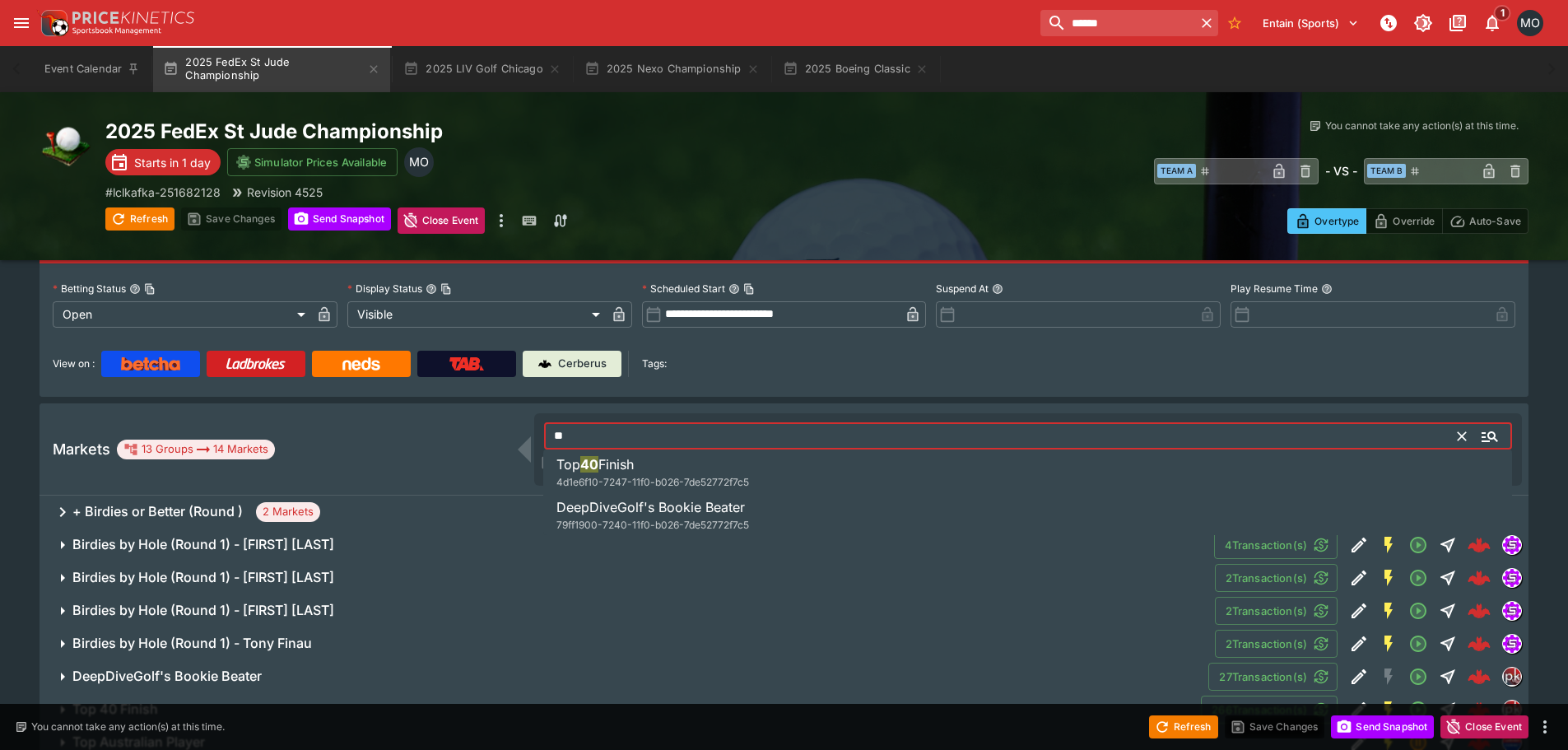 click on "Top  40  Finish 4d1e6f10-7247-11f0-b026-7de52772f7c5" at bounding box center [653, 473] 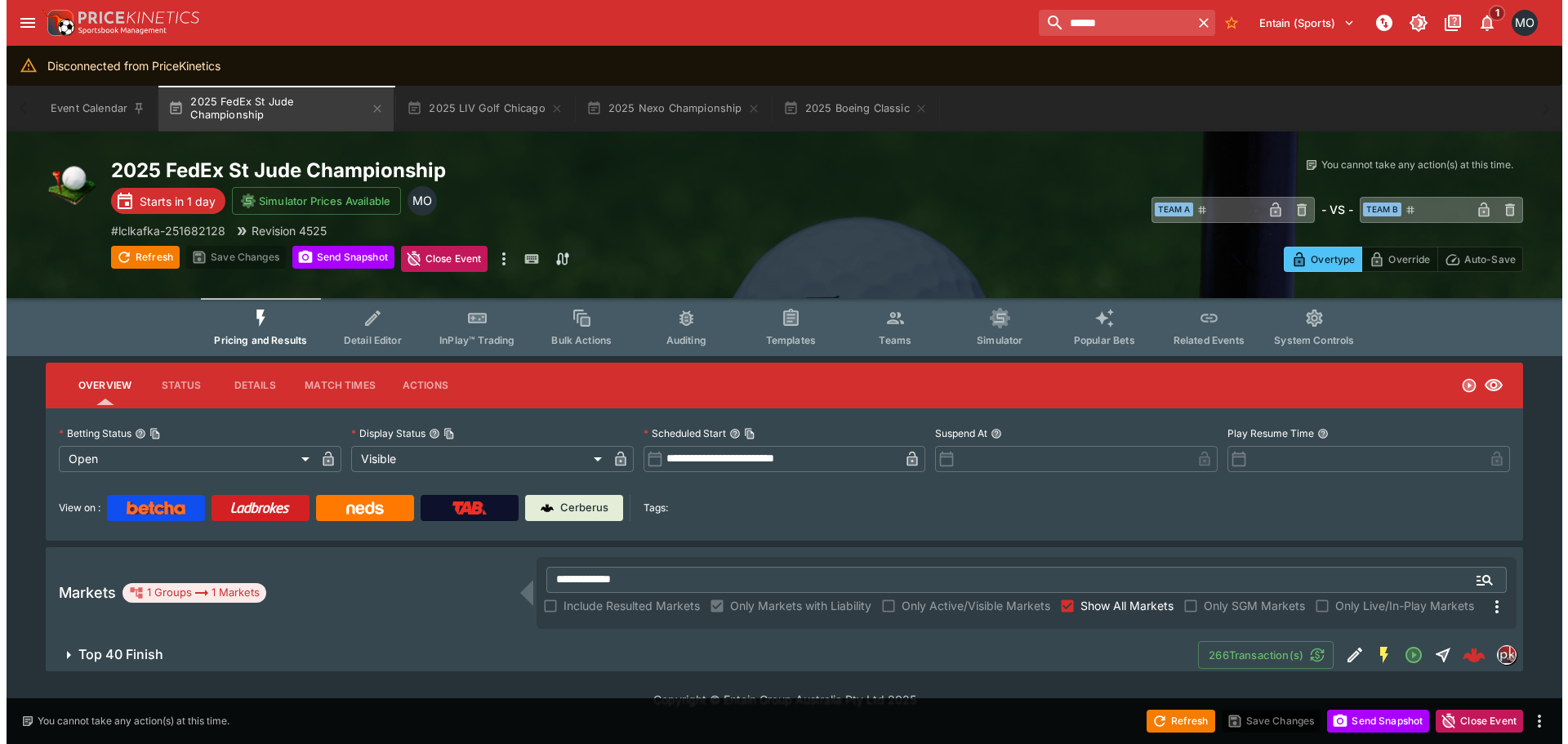 scroll, scrollTop: 0, scrollLeft: 0, axis: both 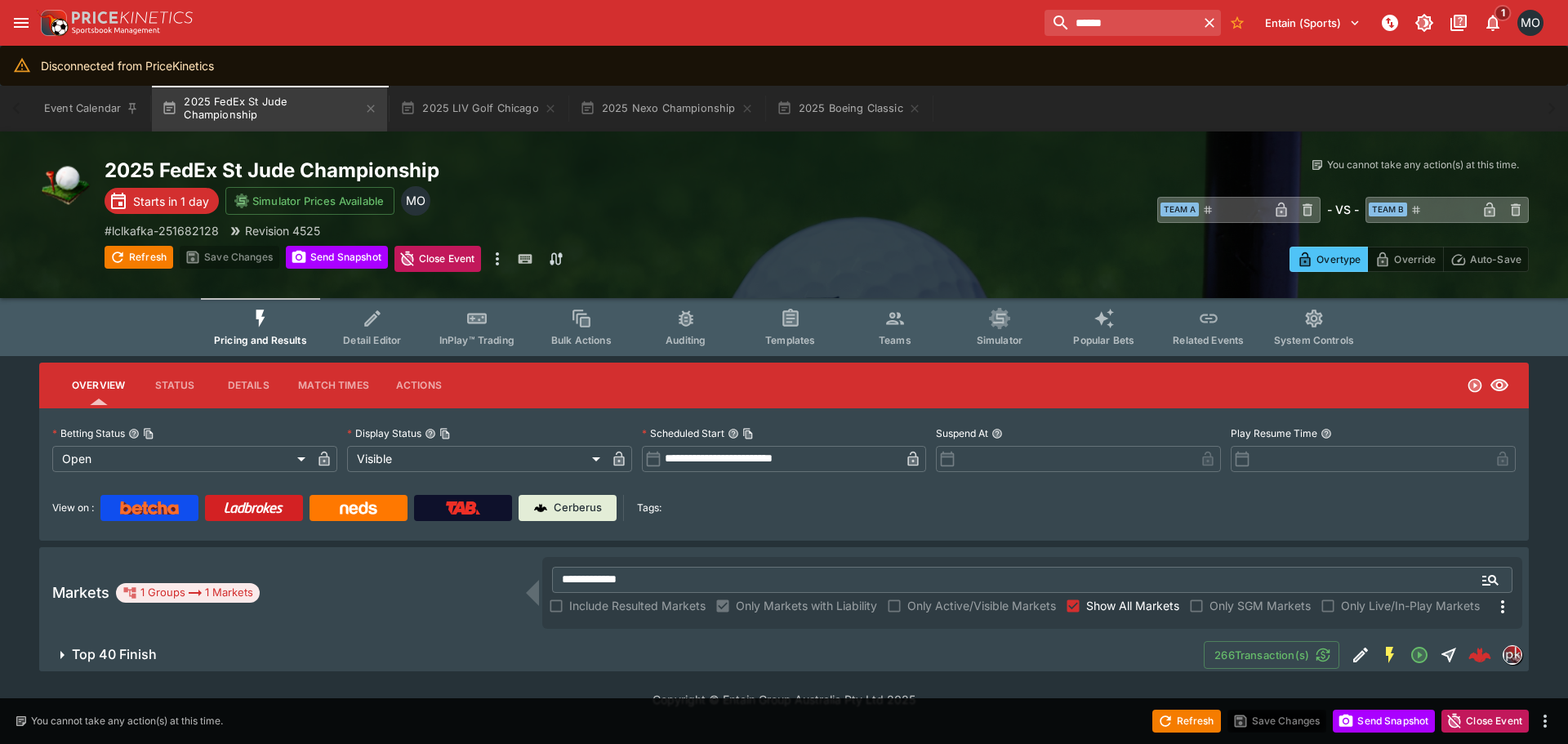 click 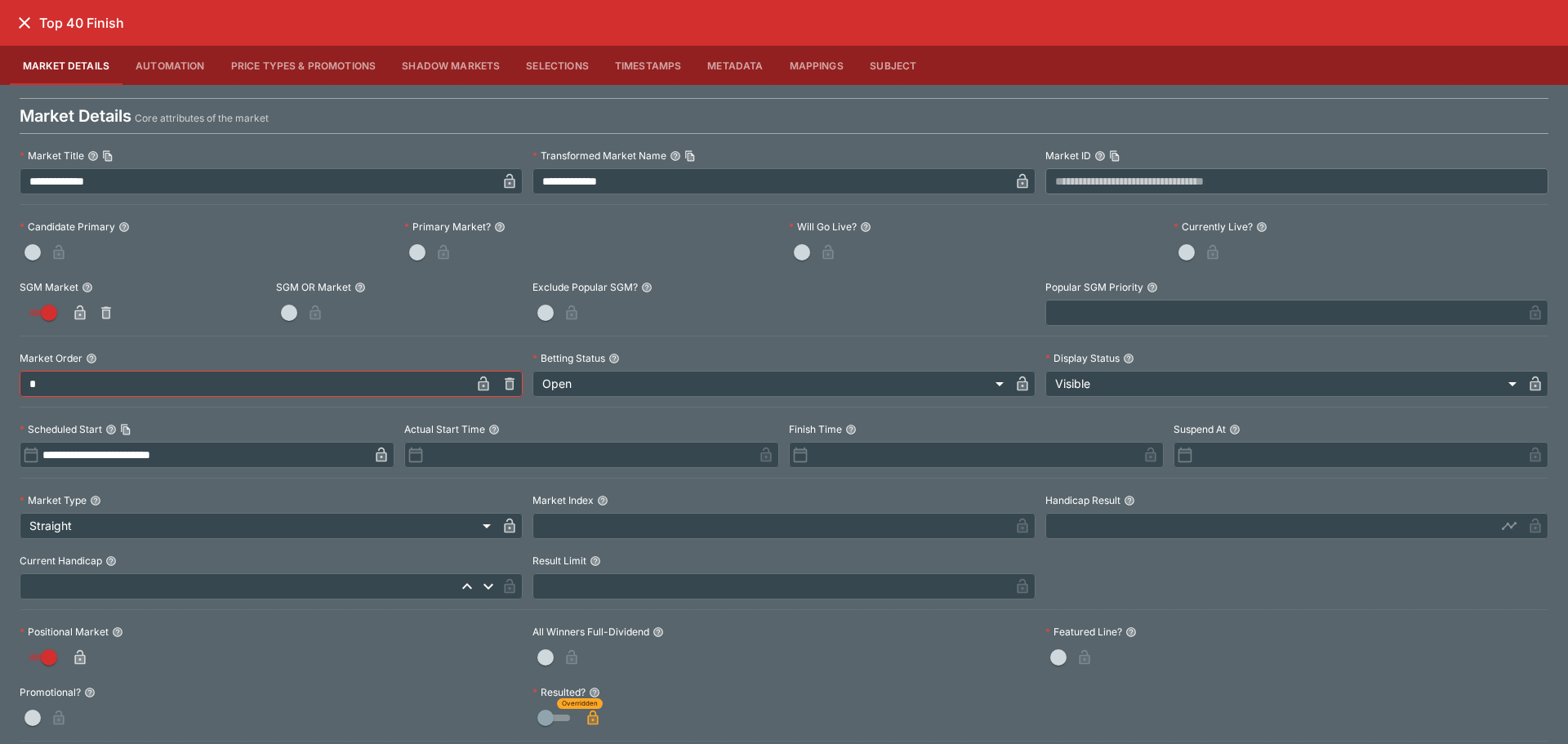 click at bounding box center [1357, 455] 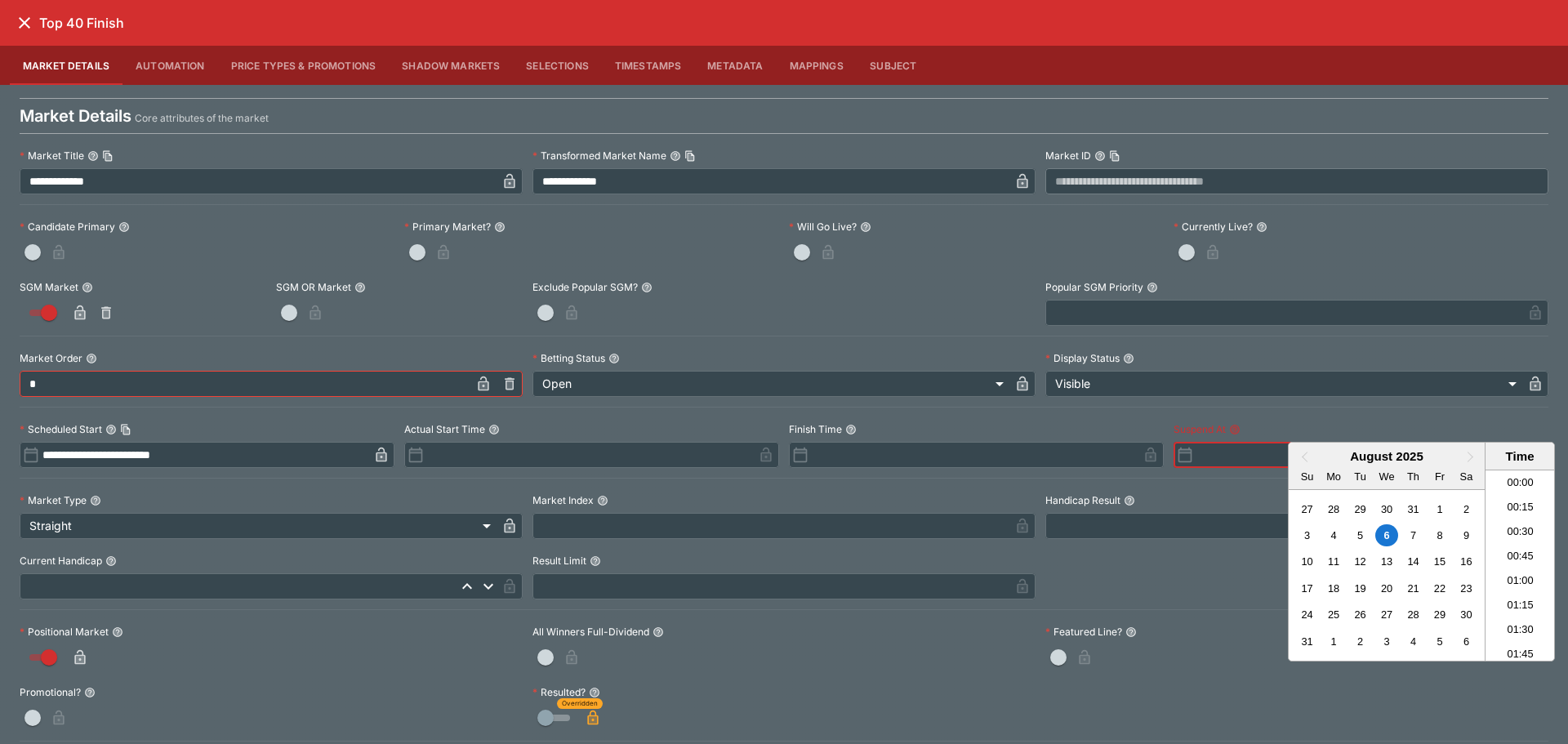 scroll, scrollTop: 1020, scrollLeft: 0, axis: vertical 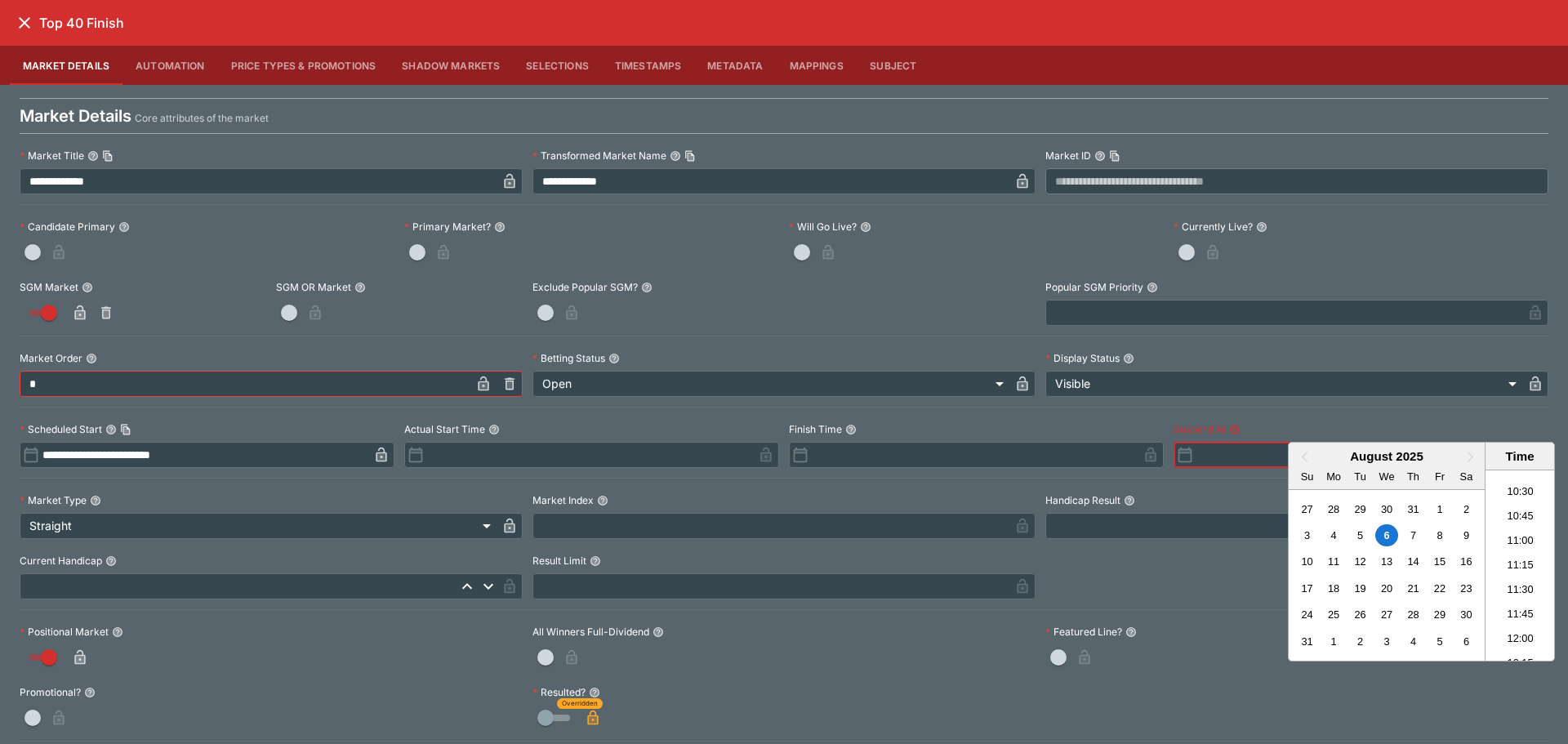 paste on "**********" 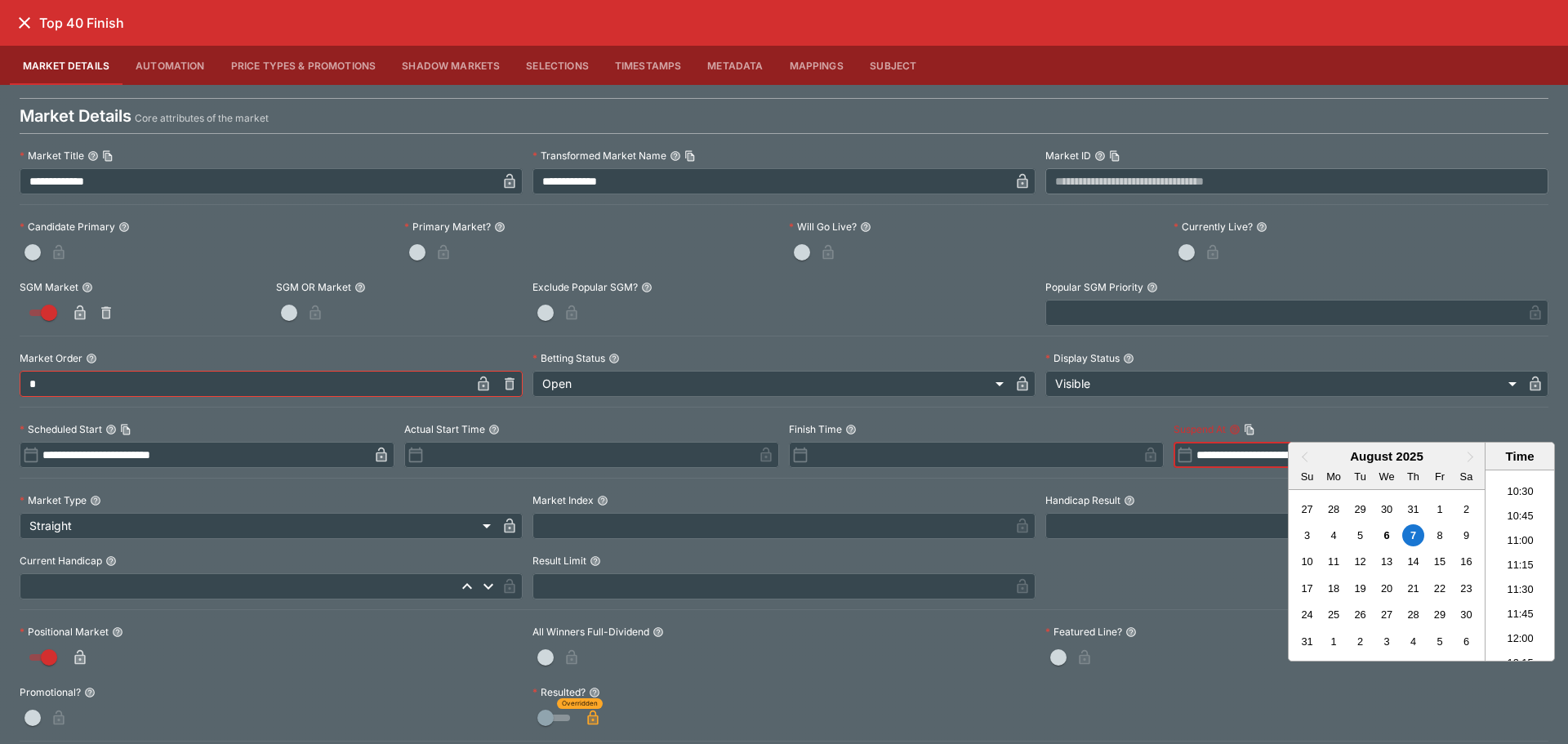 type on "**********" 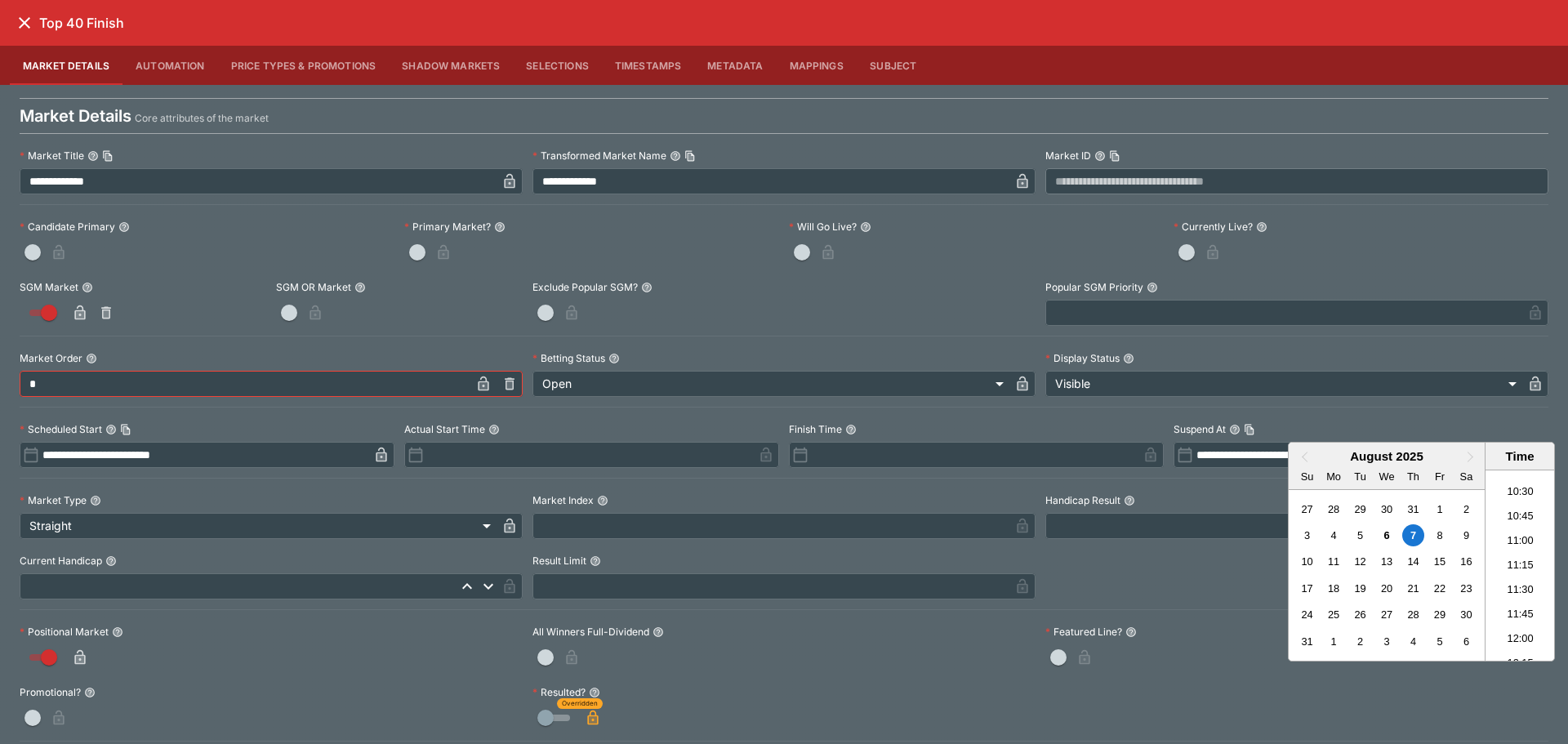 click at bounding box center [784, 372] 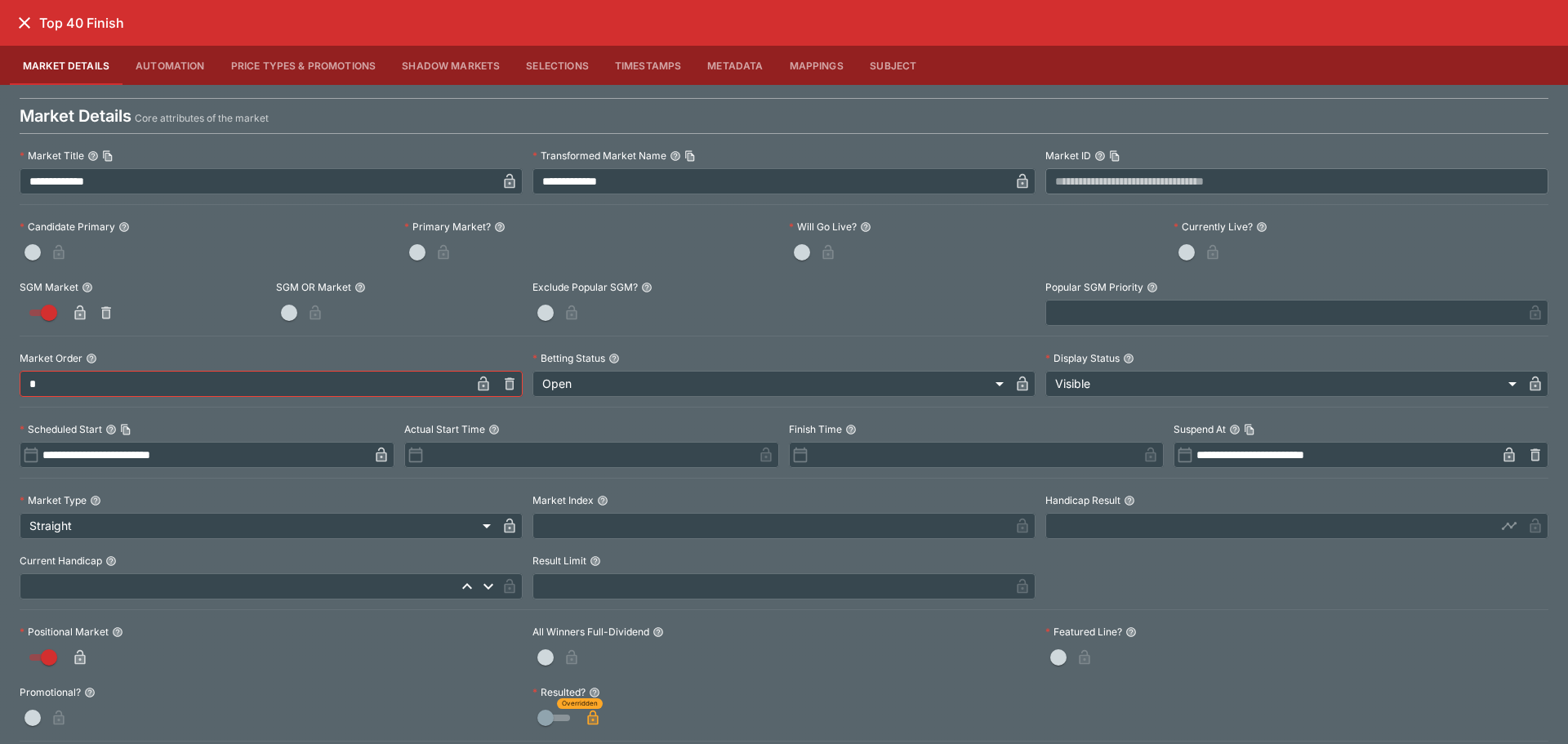 click 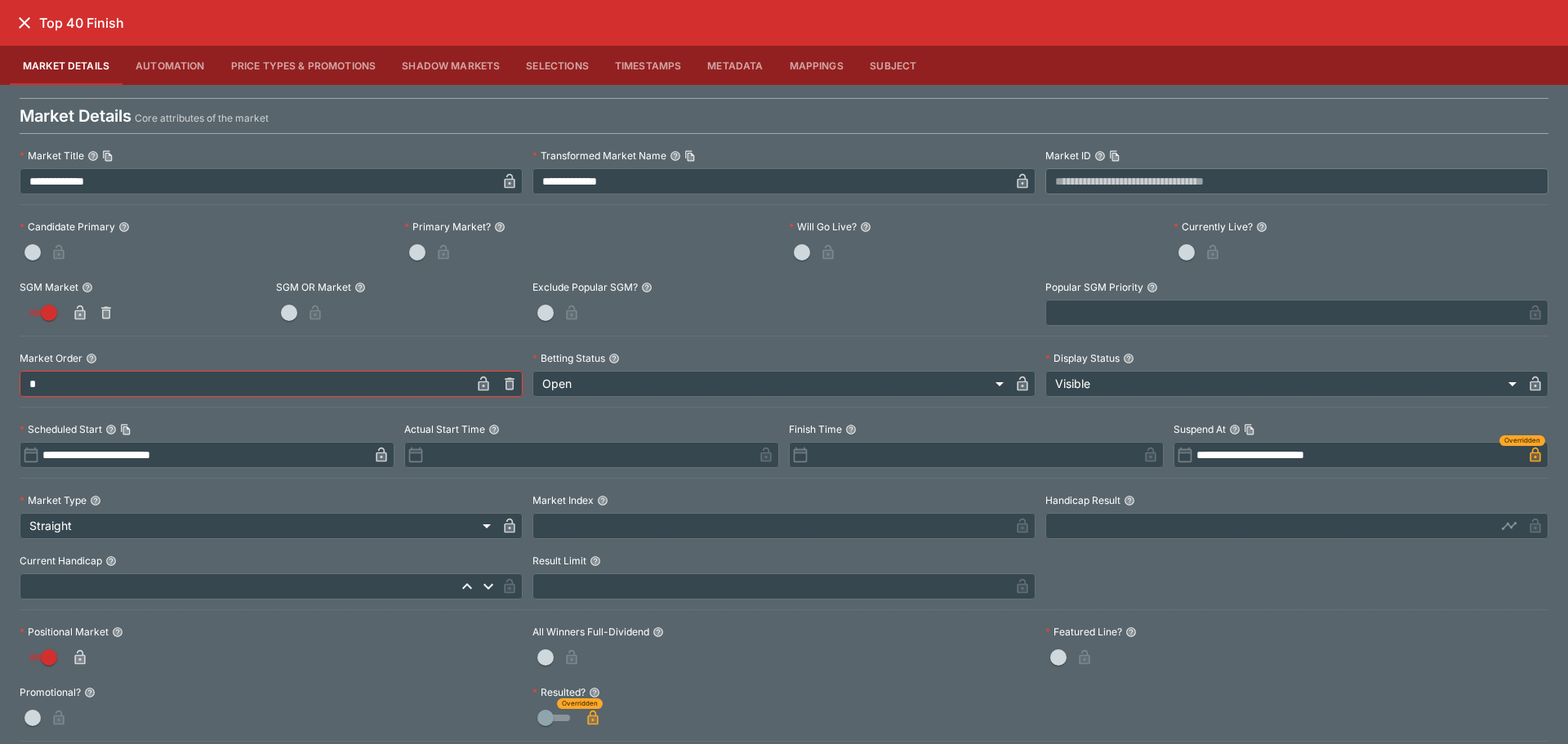 scroll, scrollTop: 327, scrollLeft: 0, axis: vertical 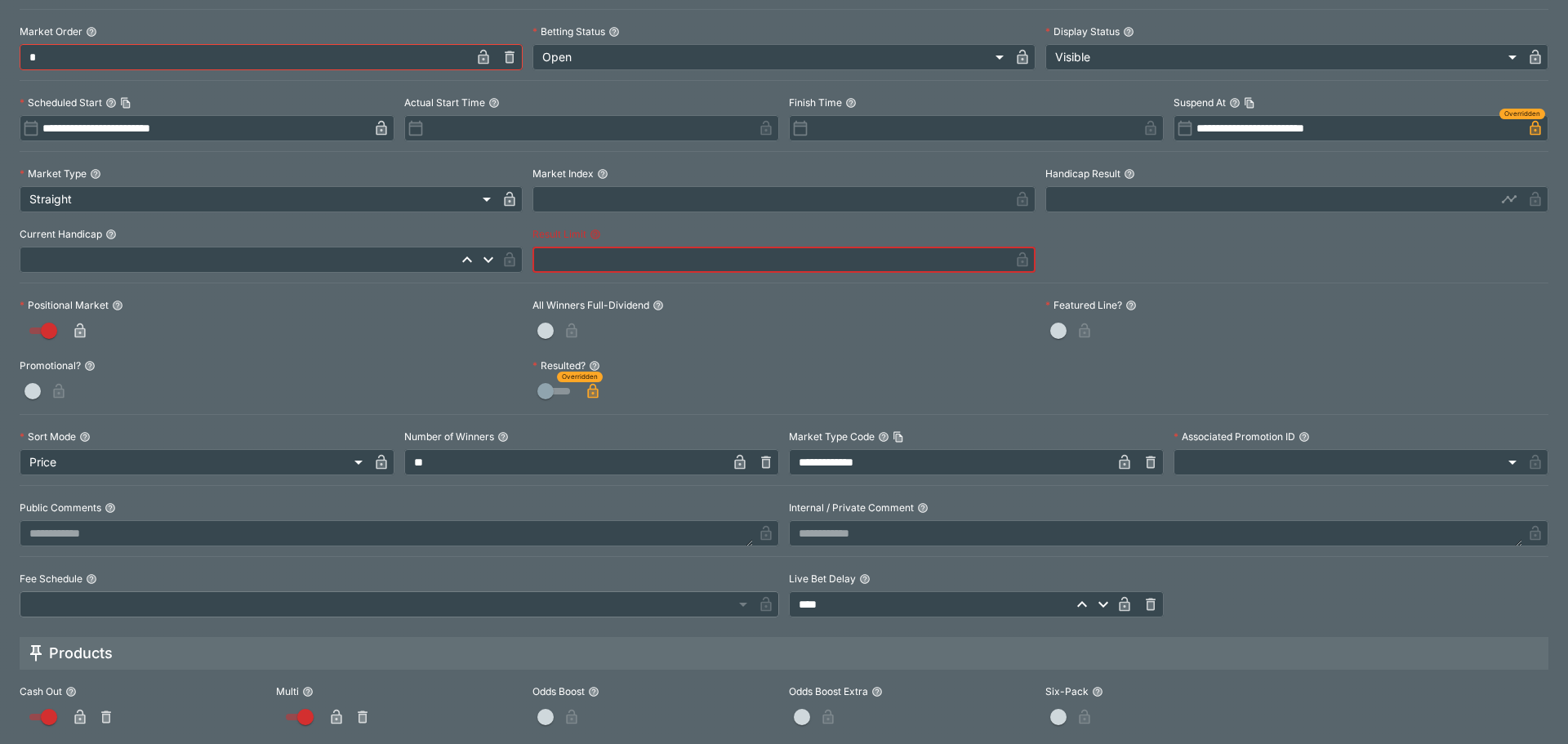 click at bounding box center [771, 260] 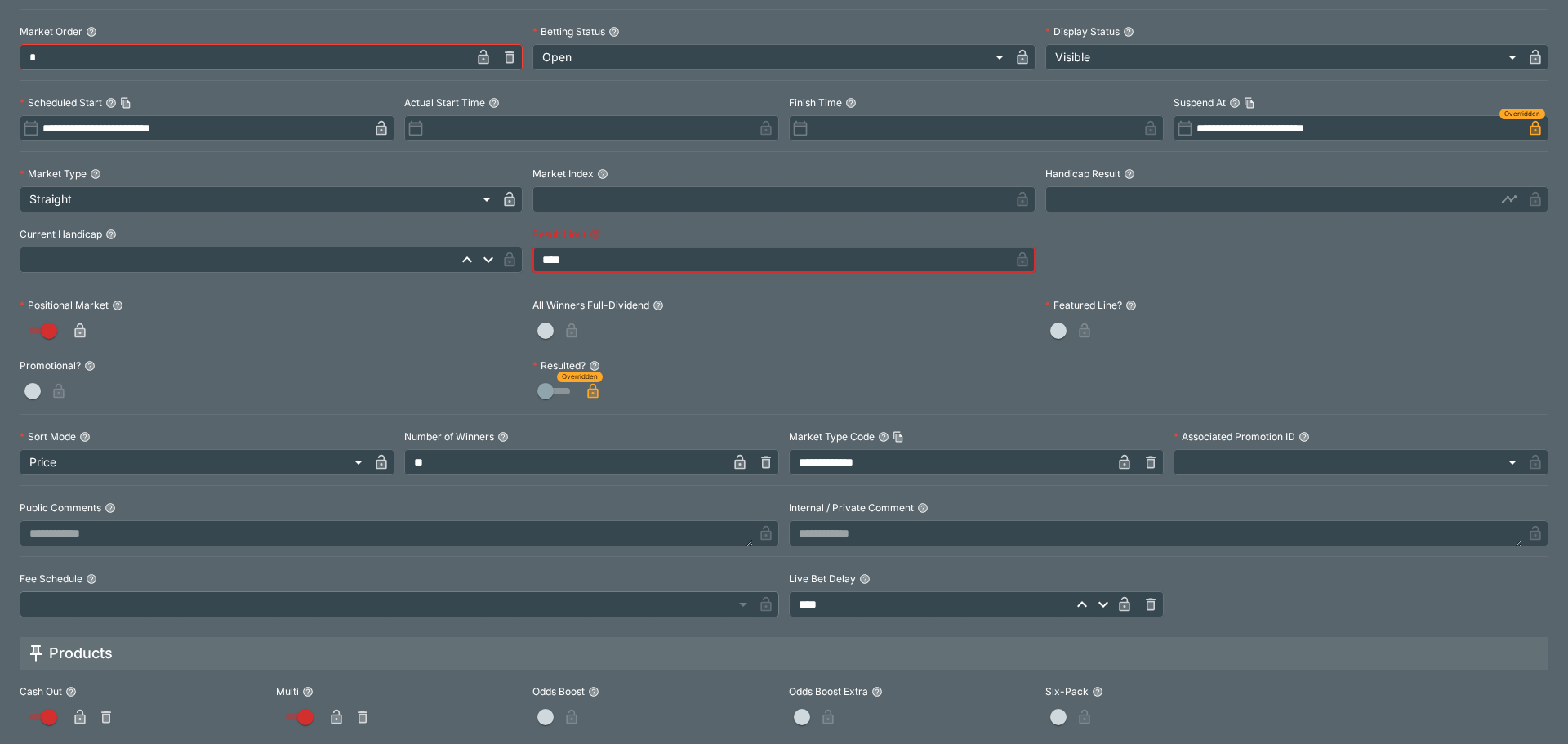 type on "*****" 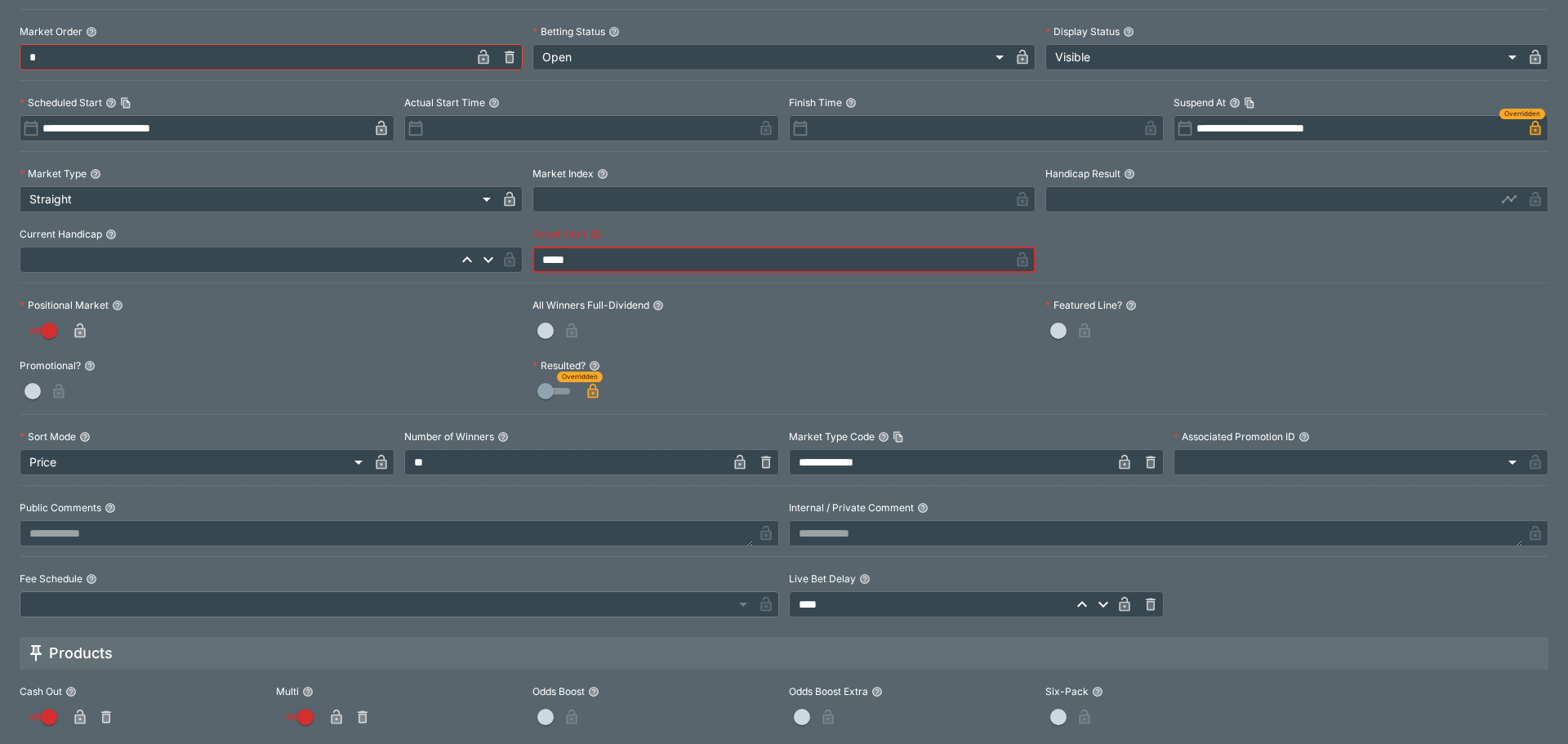 click on "Result Limit" at bounding box center (784, 234) 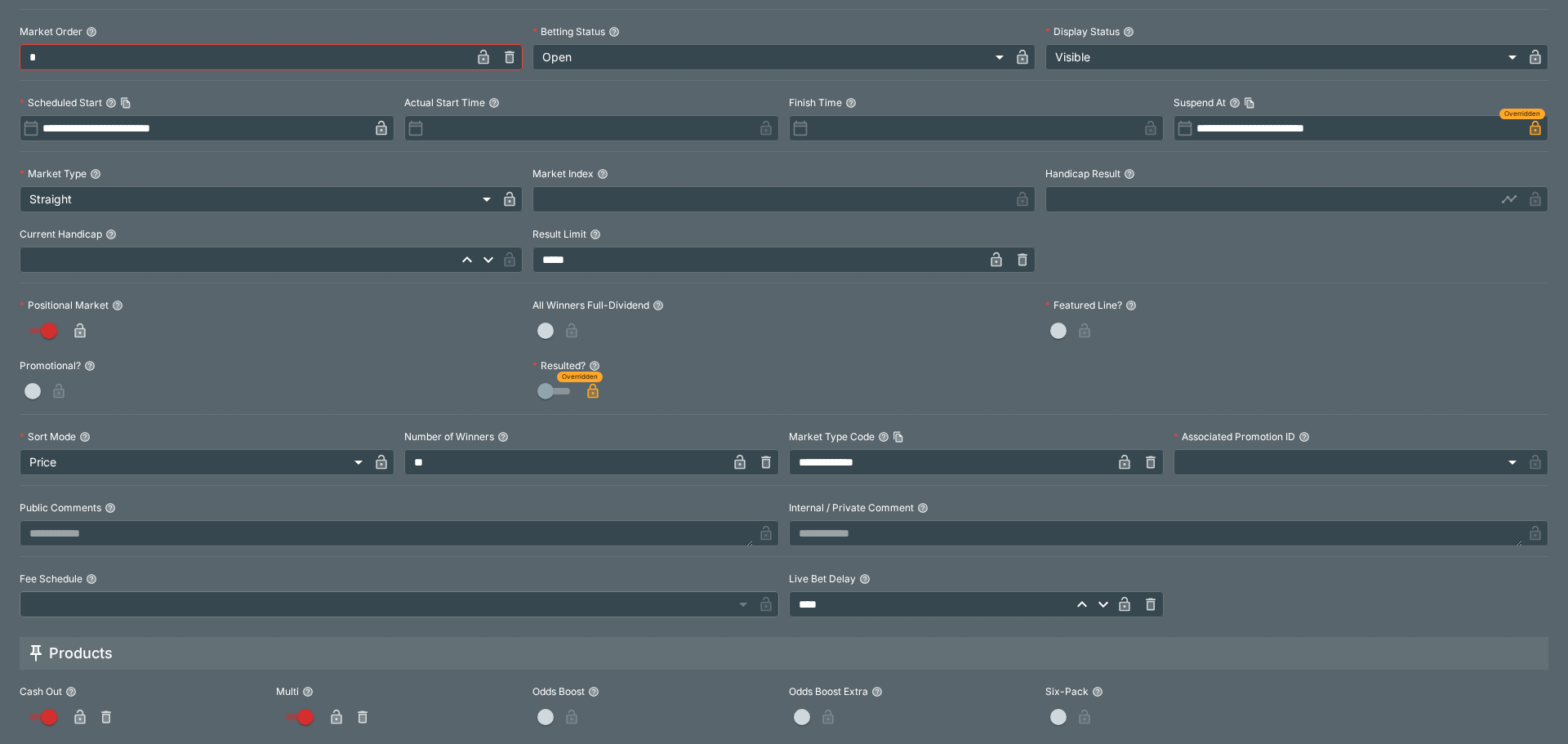 click 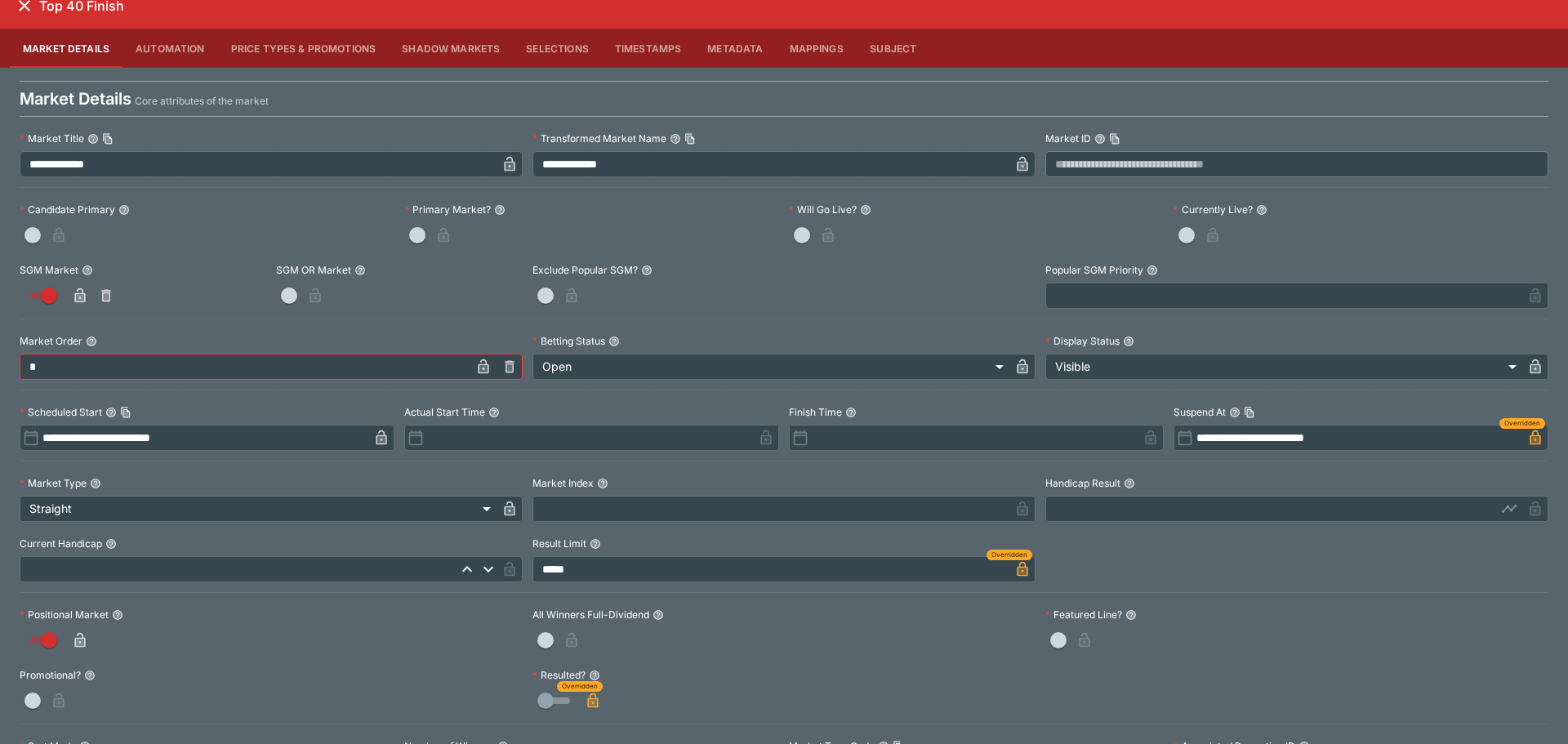 scroll, scrollTop: 0, scrollLeft: 0, axis: both 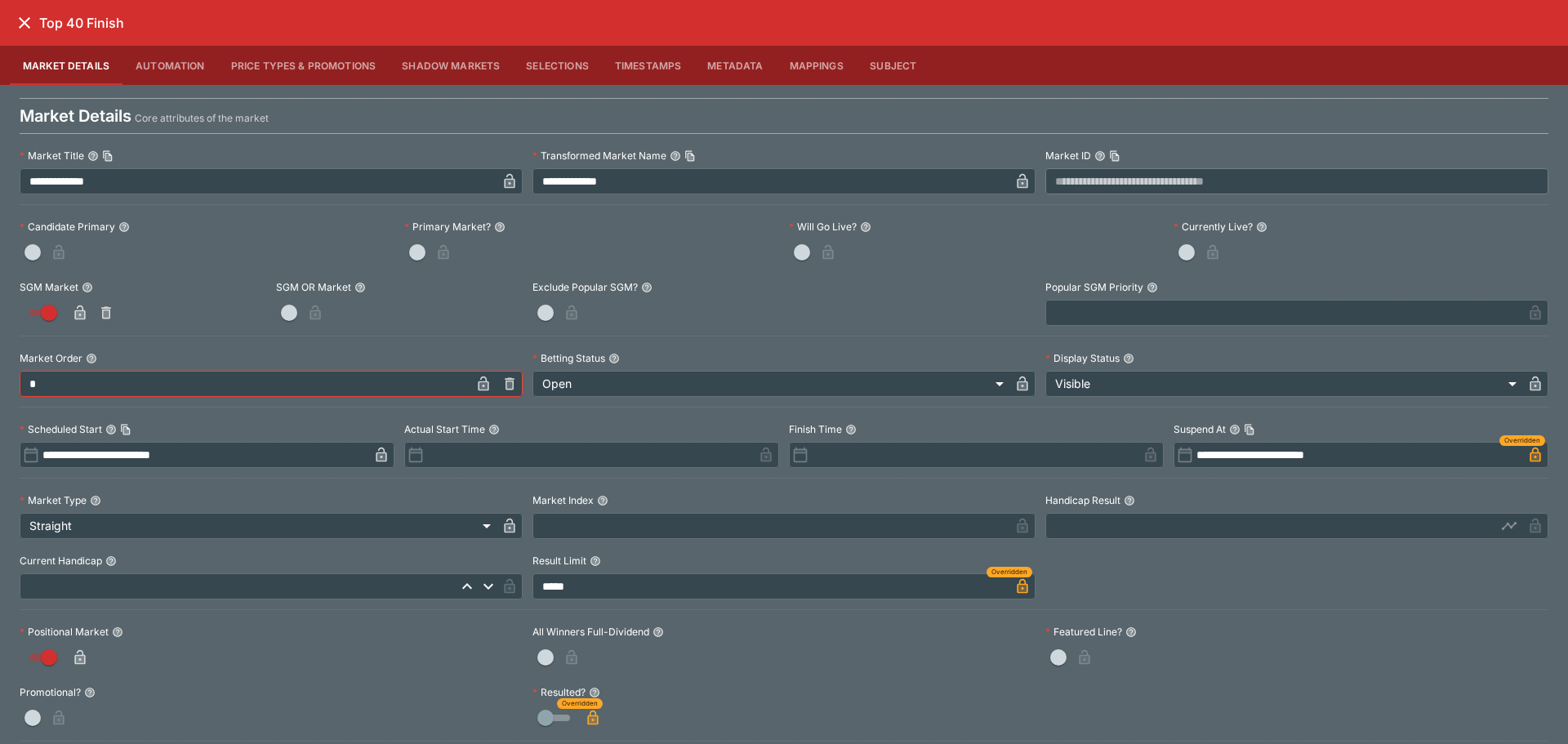 click 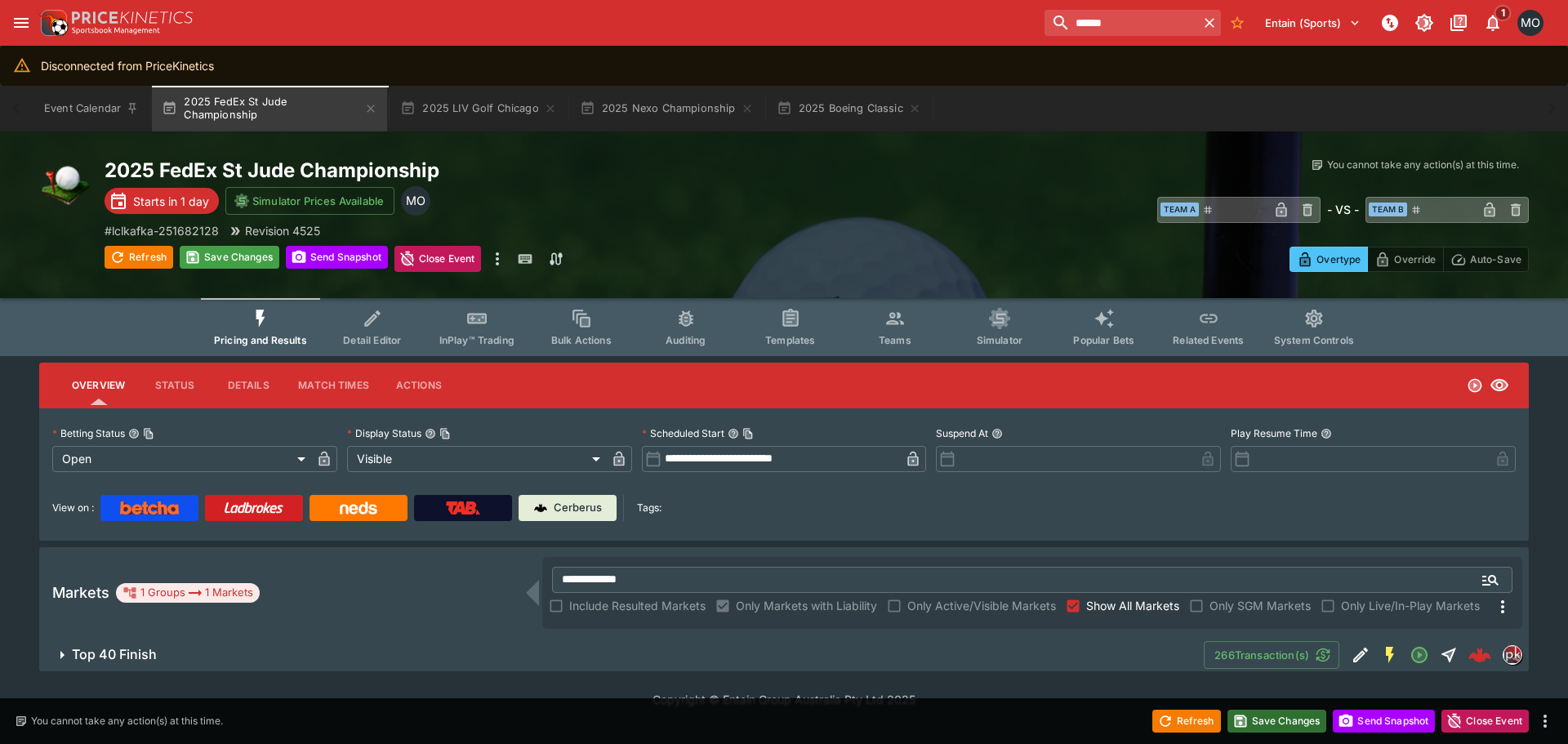 click on "Save Changes" at bounding box center [1277, 721] 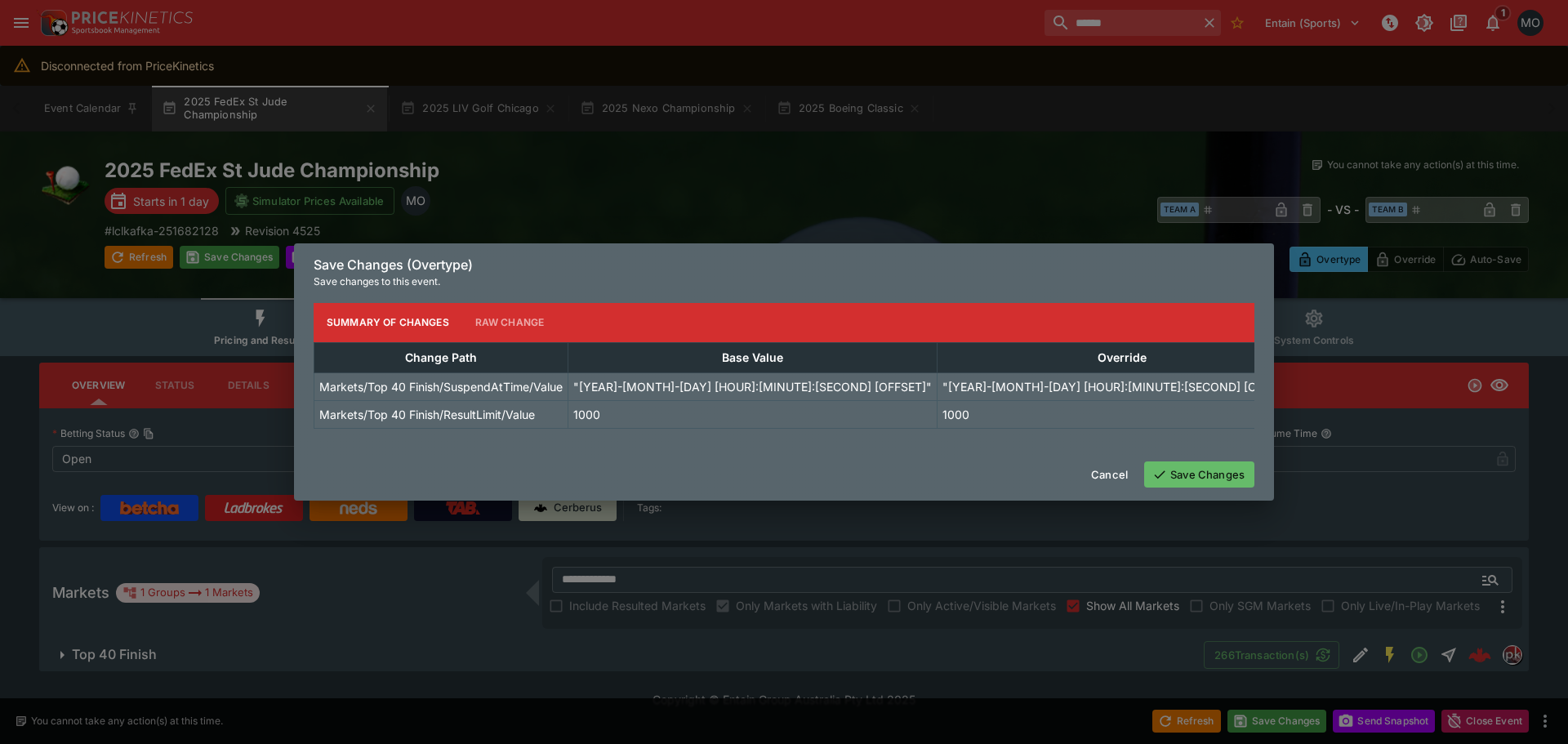 drag, startPoint x: 1165, startPoint y: 461, endPoint x: 1193, endPoint y: 483, distance: 35.60899 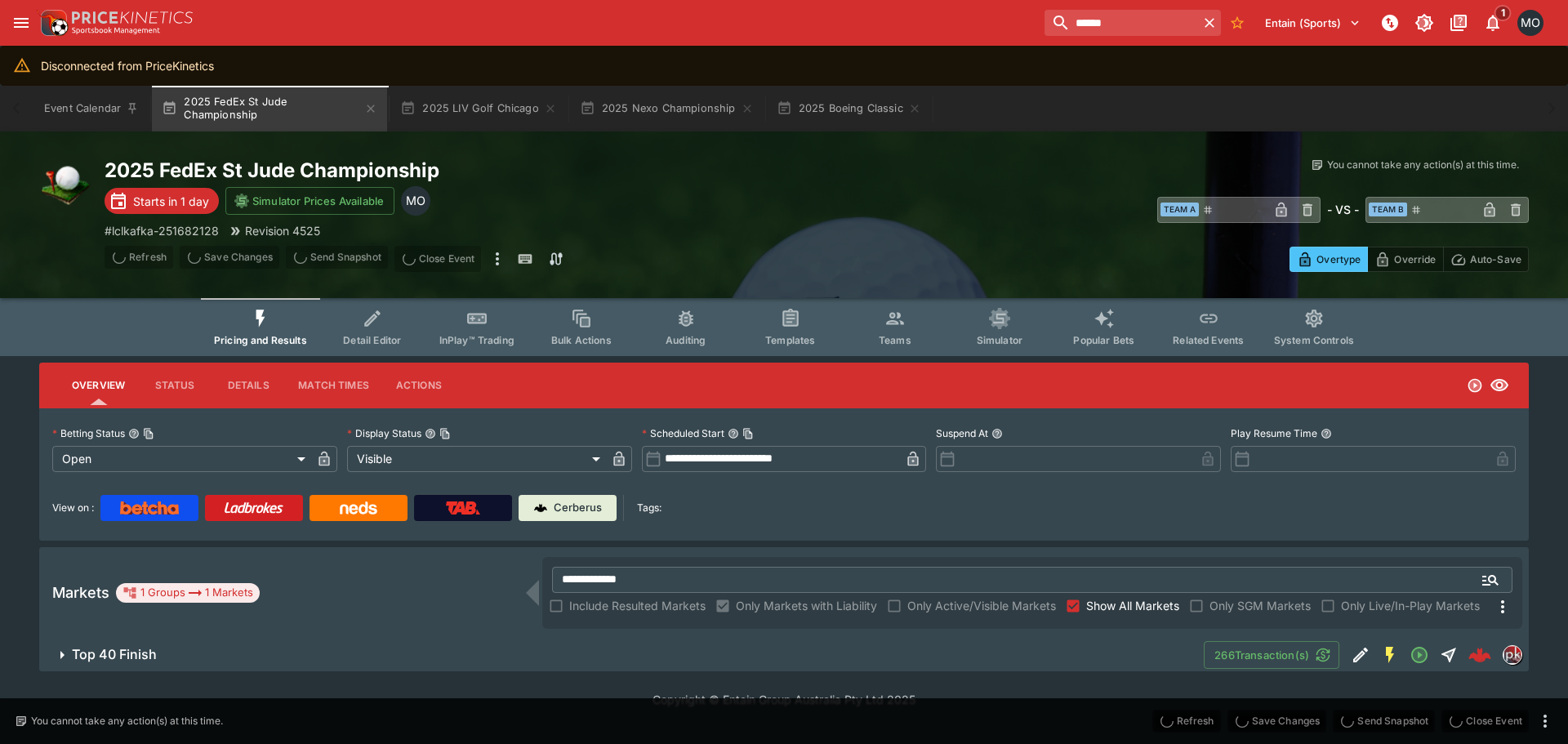 click on "View on :  Cerberus Tags:" at bounding box center [784, 508] 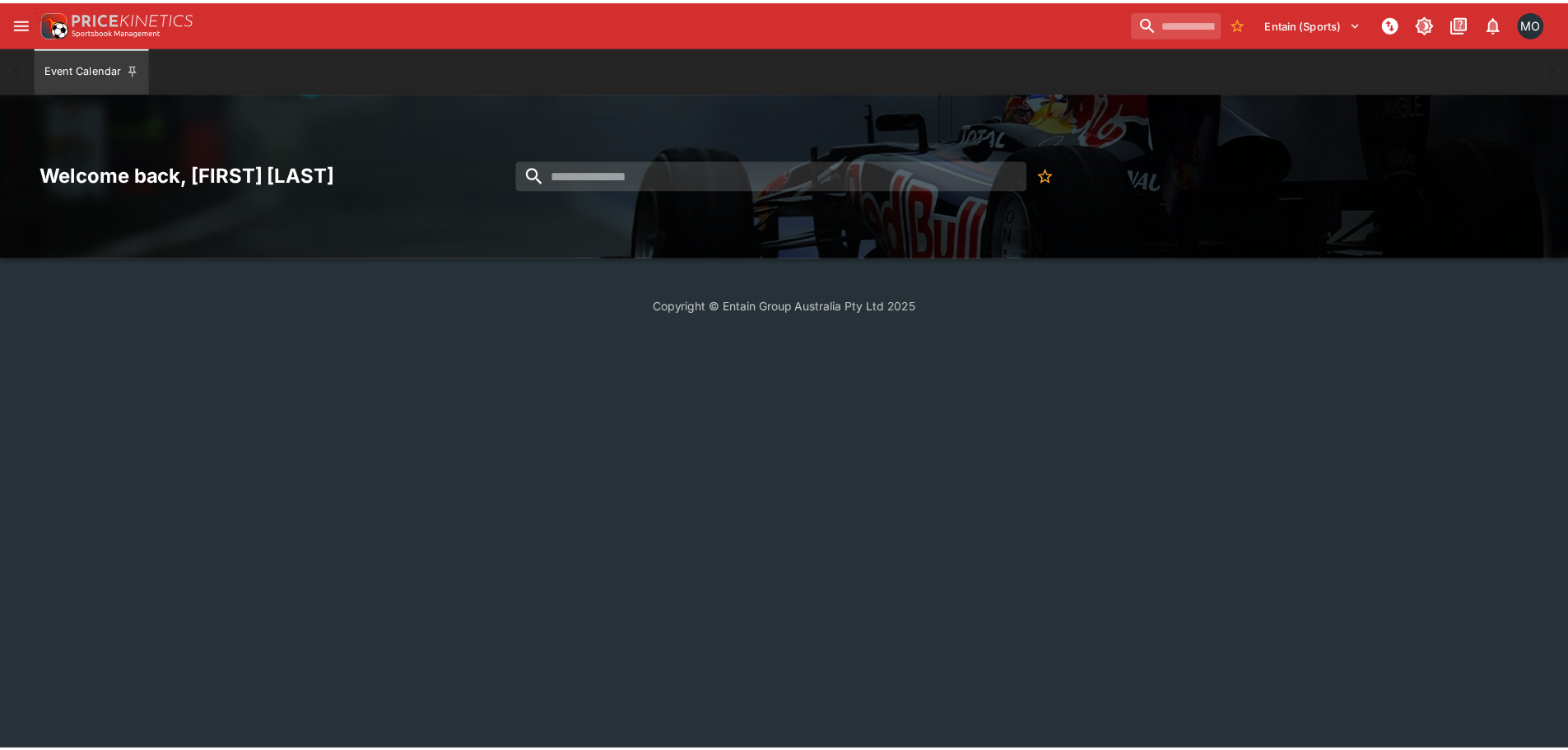 scroll, scrollTop: 0, scrollLeft: 0, axis: both 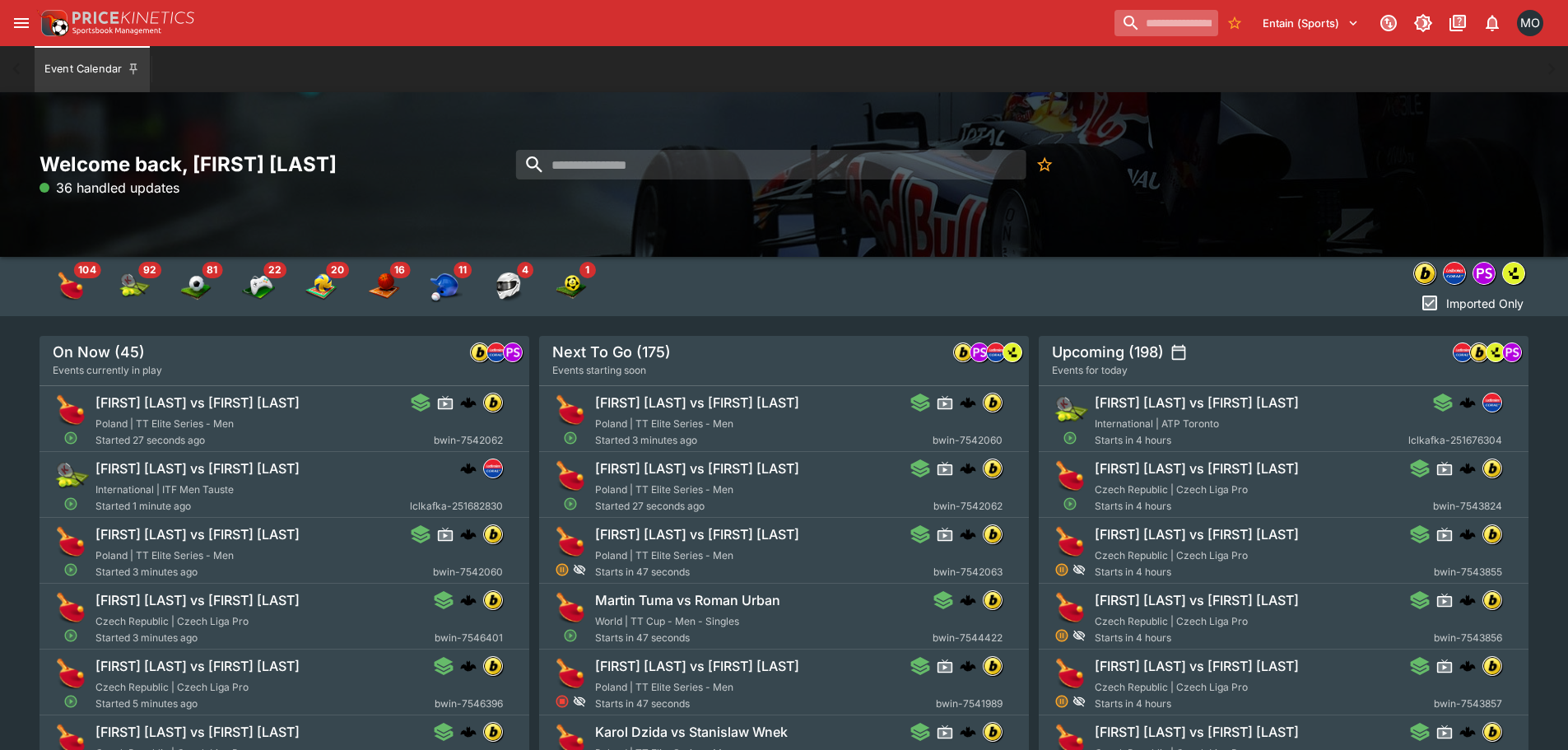 click at bounding box center [1166, 23] 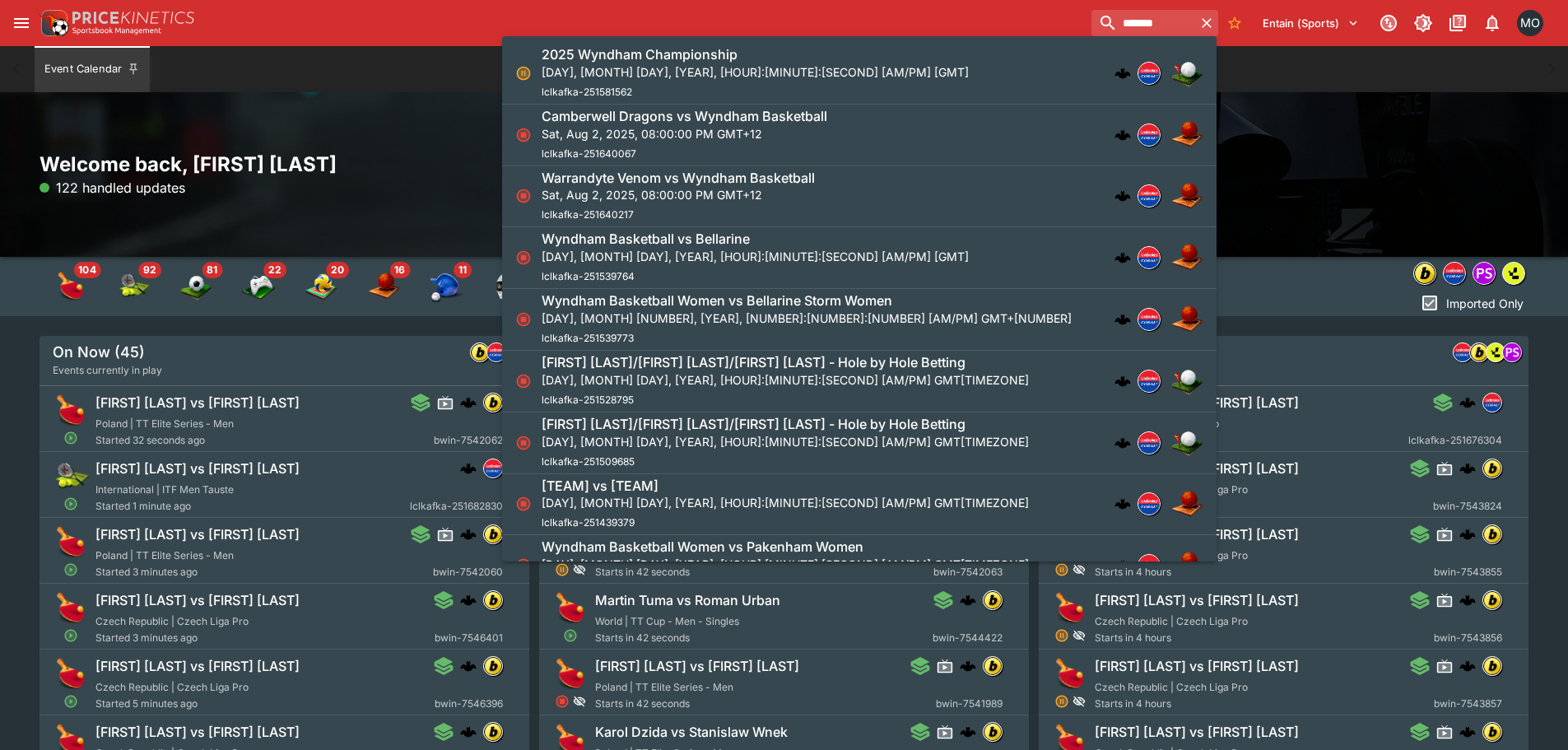 type on "*******" 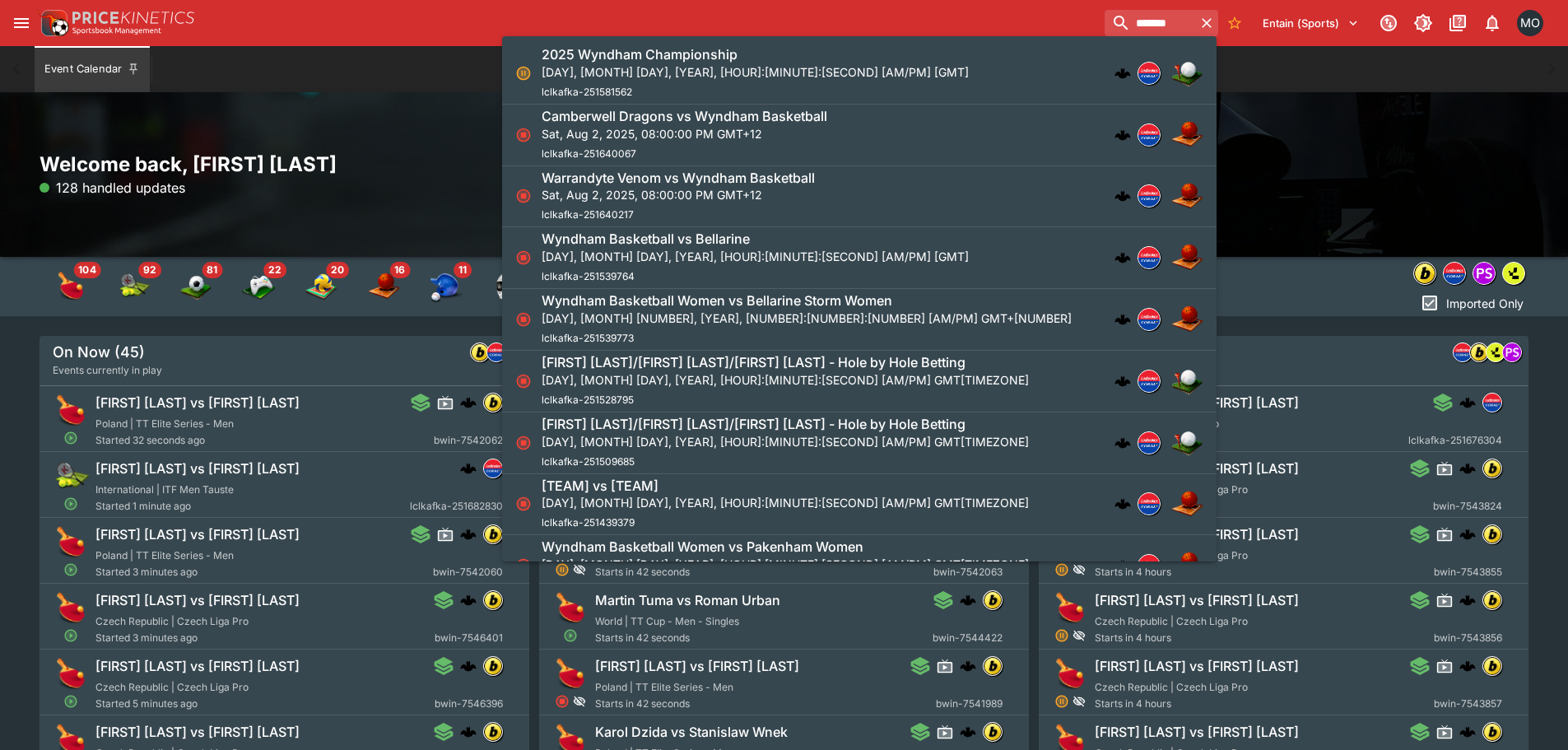 click on "2025 Wyndham Championship [DAY], [MONTH] [DAY], [YEAR], [HOUR]:[MINUTE]:[SECOND] [AM/PM] [GMT] [UUID]" at bounding box center (851, 73) 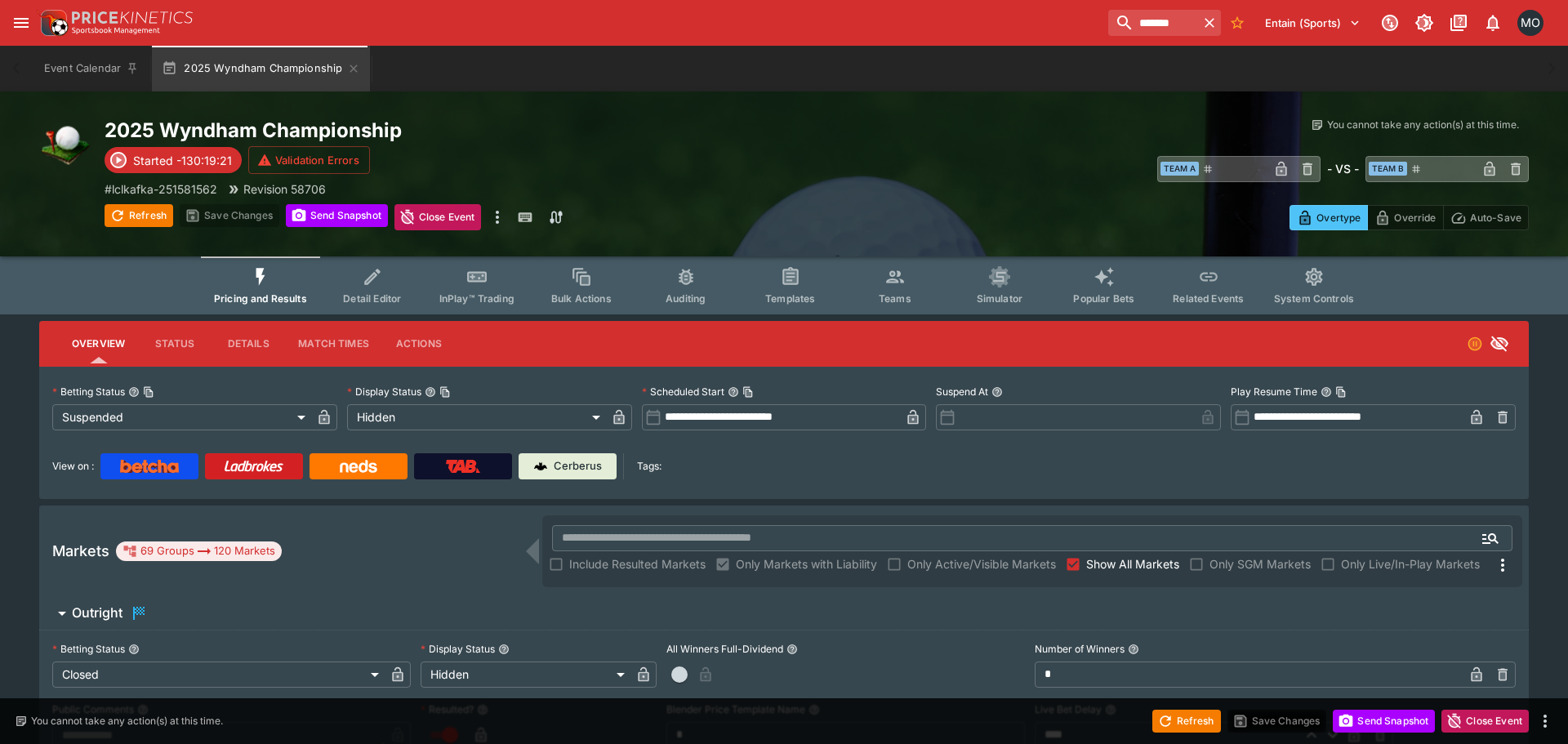 type on "**********" 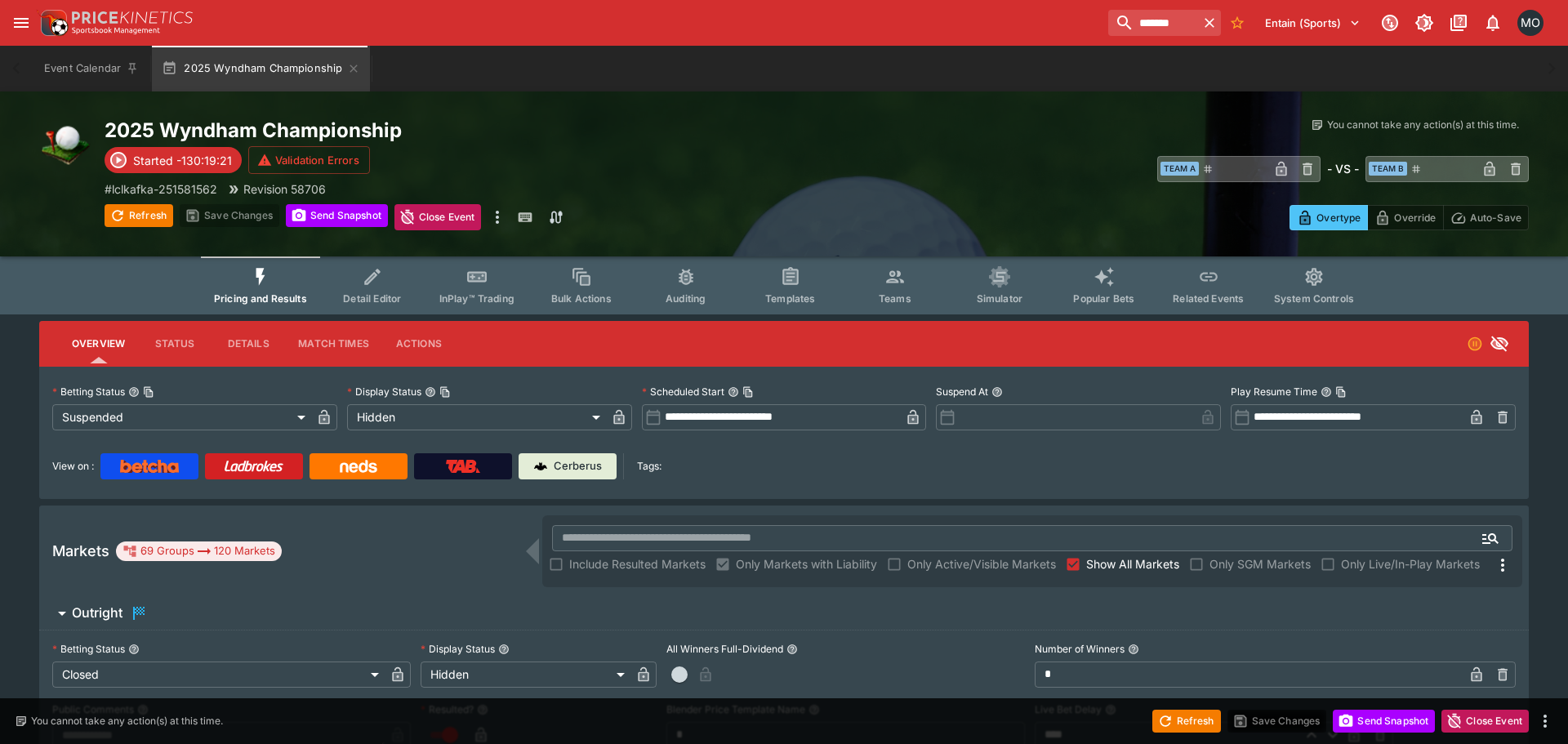 type on "**********" 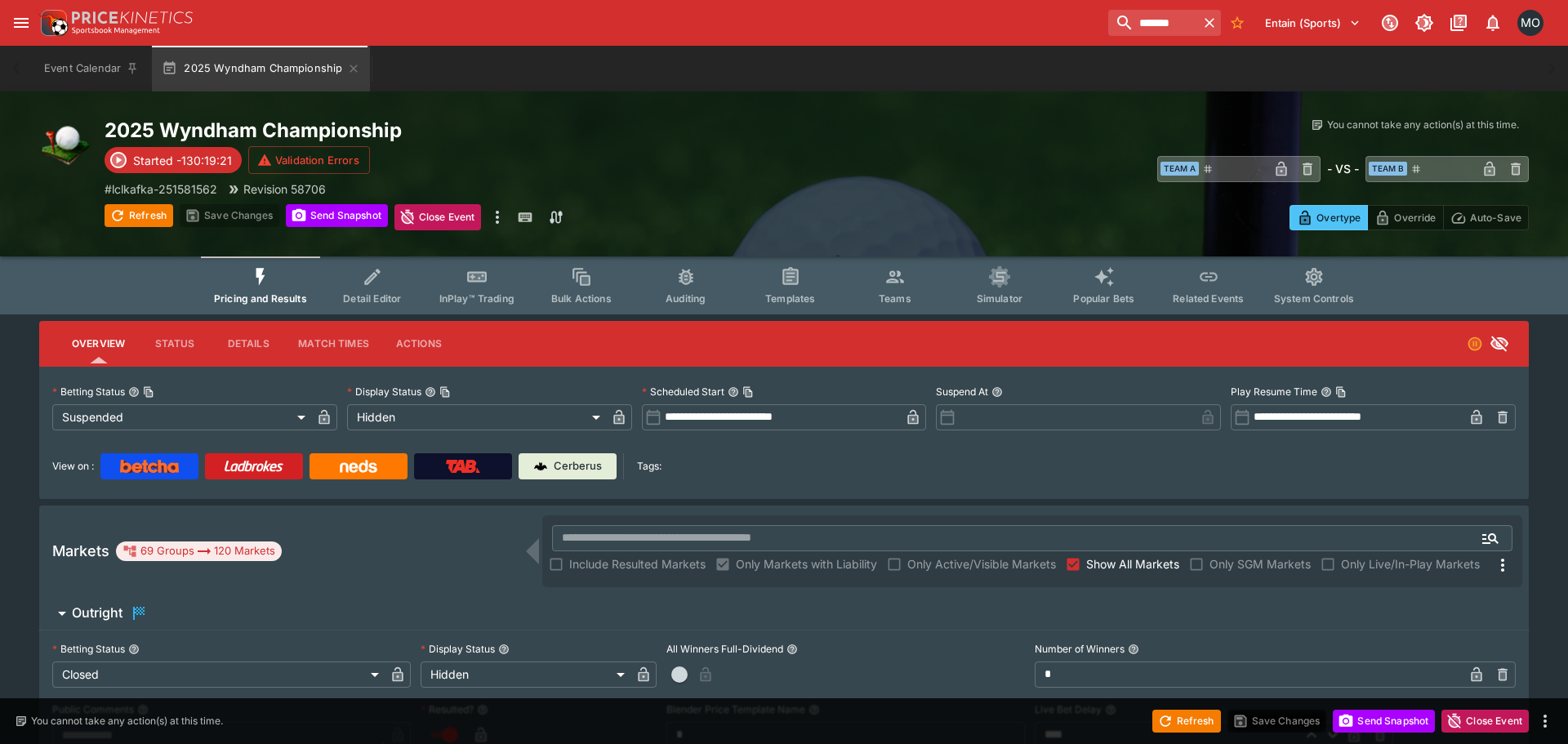 type on "**********" 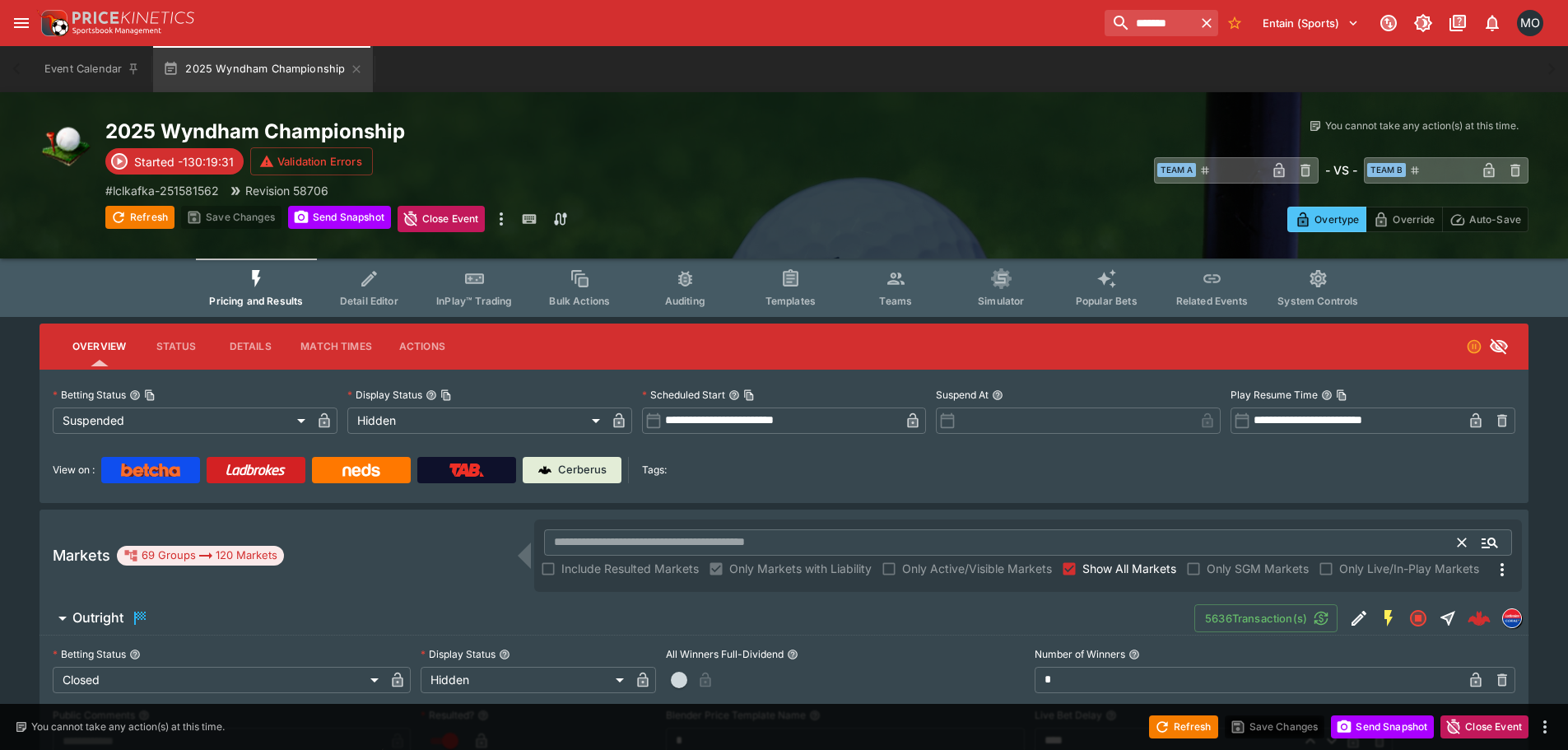 click at bounding box center (1001, 543) 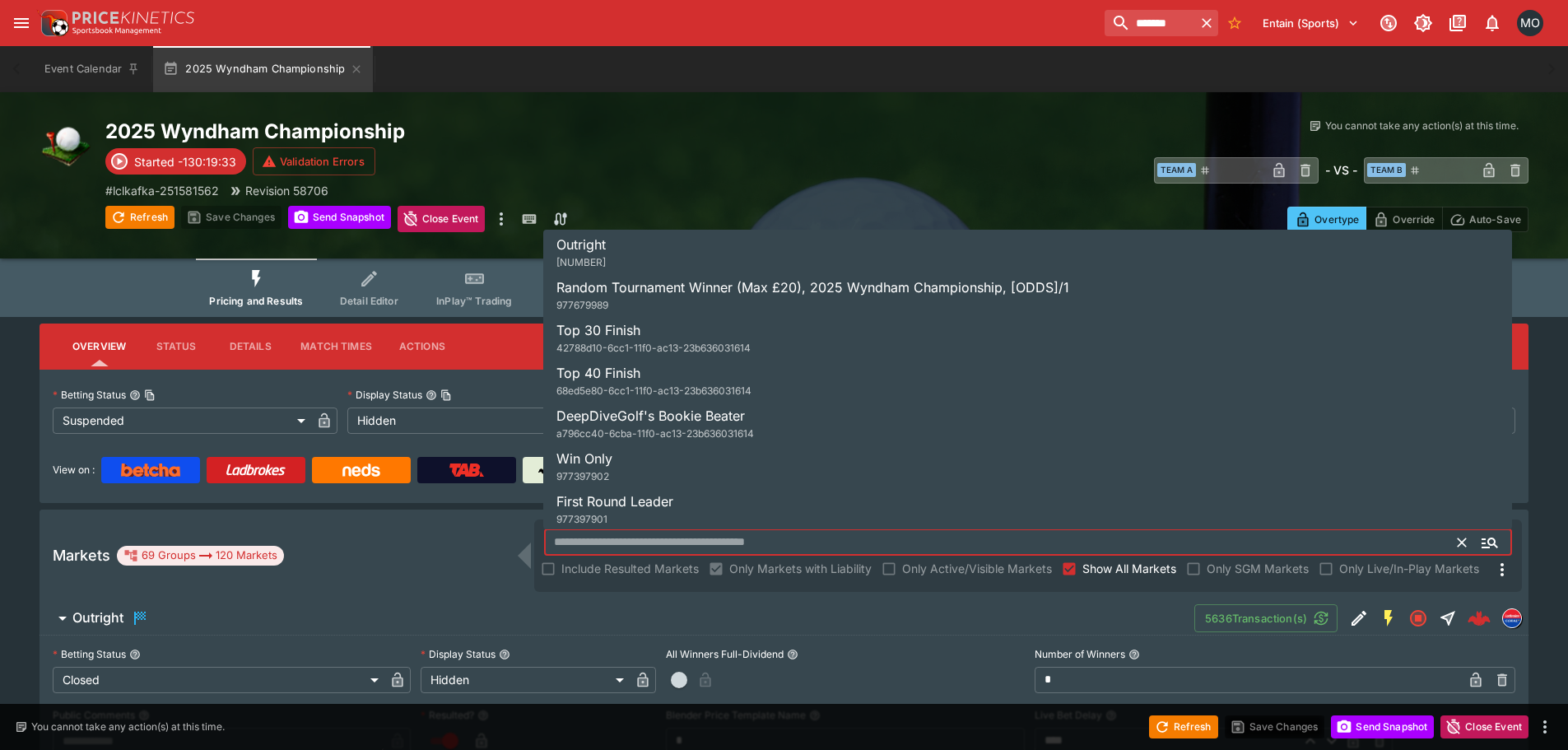click on "DeepDiveGolf's Bookie Beater a796cc40-6cba-11f0-ac13-23b636031614" at bounding box center [1027, 424] 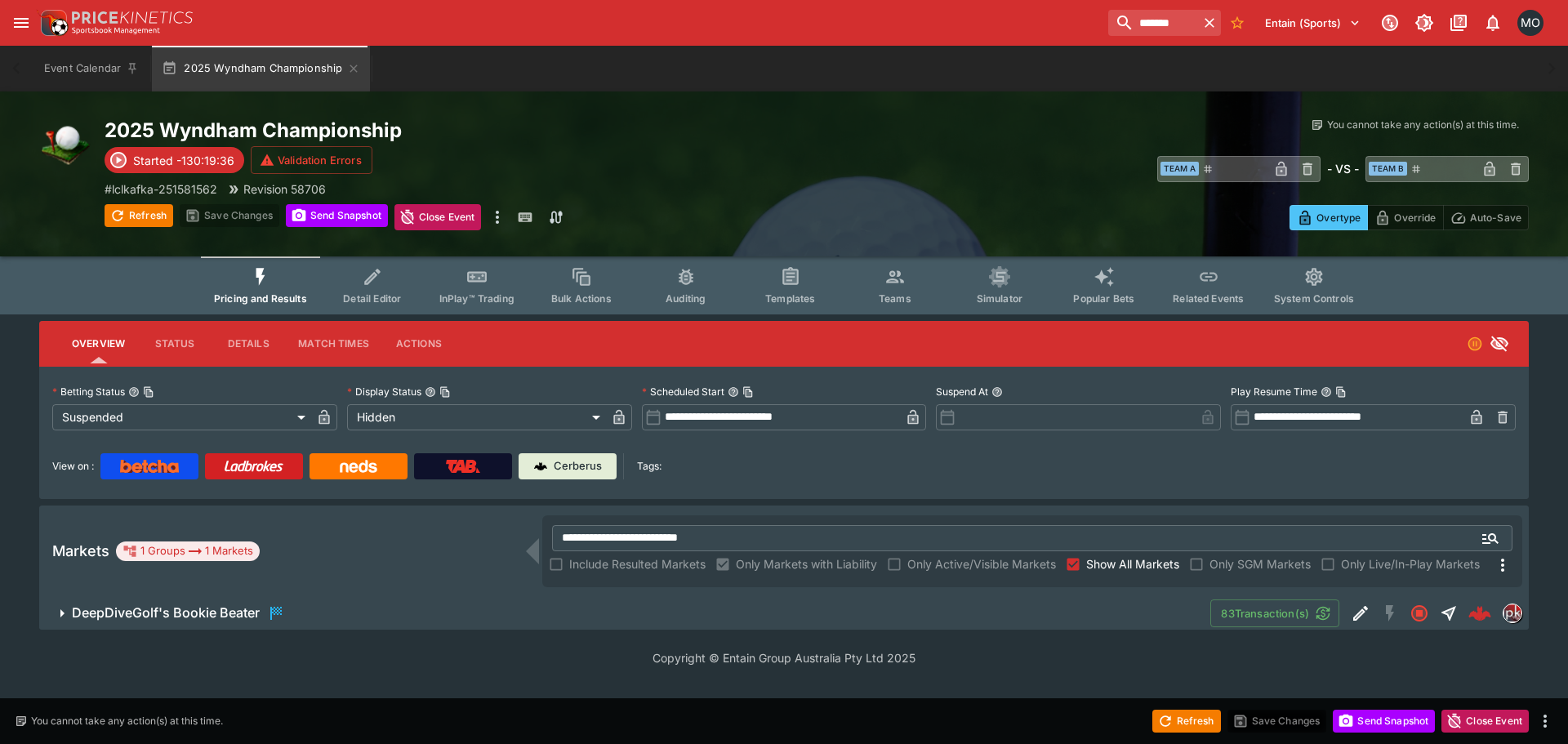 click on "DeepDiveGolf's Bookie Beater" at bounding box center (635, 613) 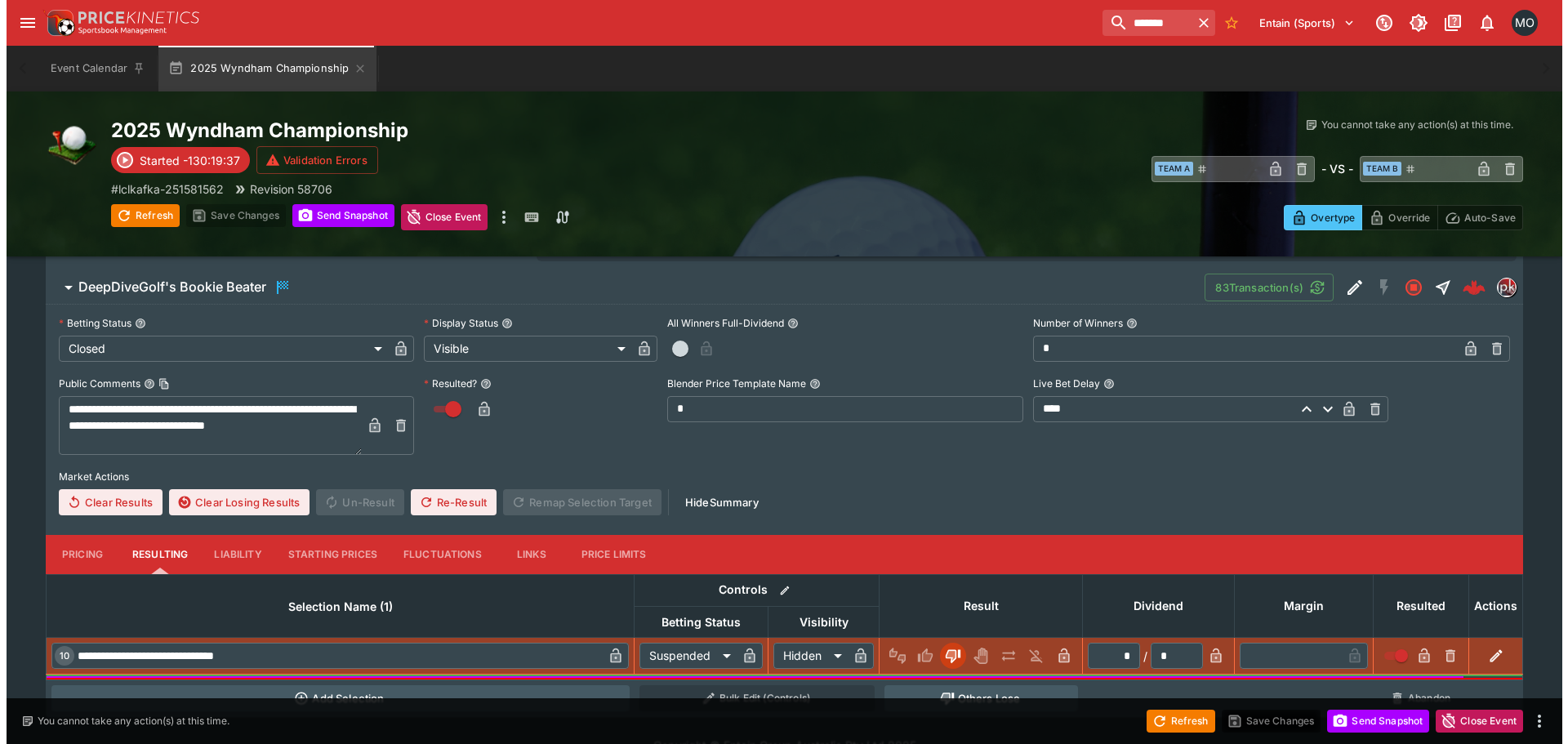 scroll, scrollTop: 327, scrollLeft: 0, axis: vertical 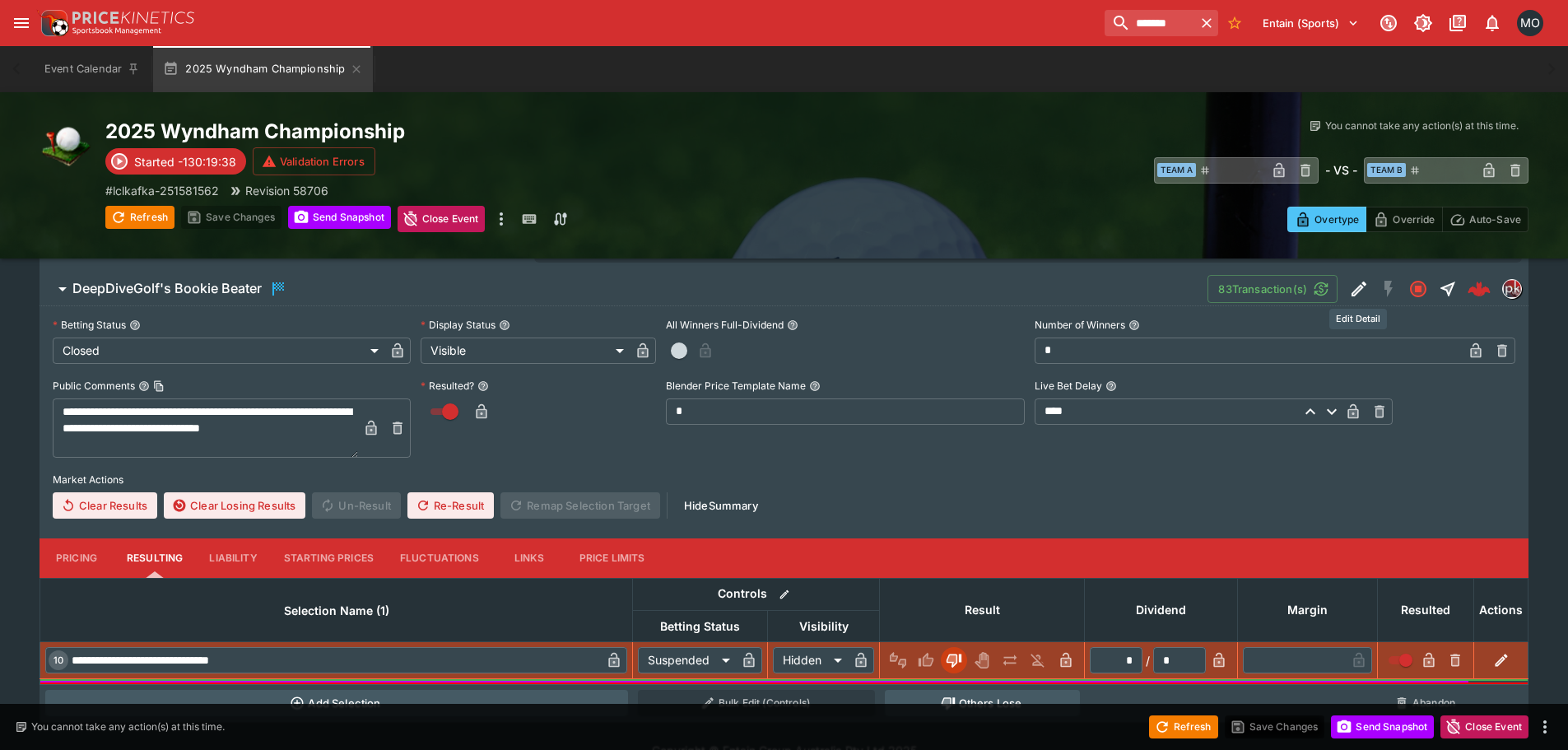 click 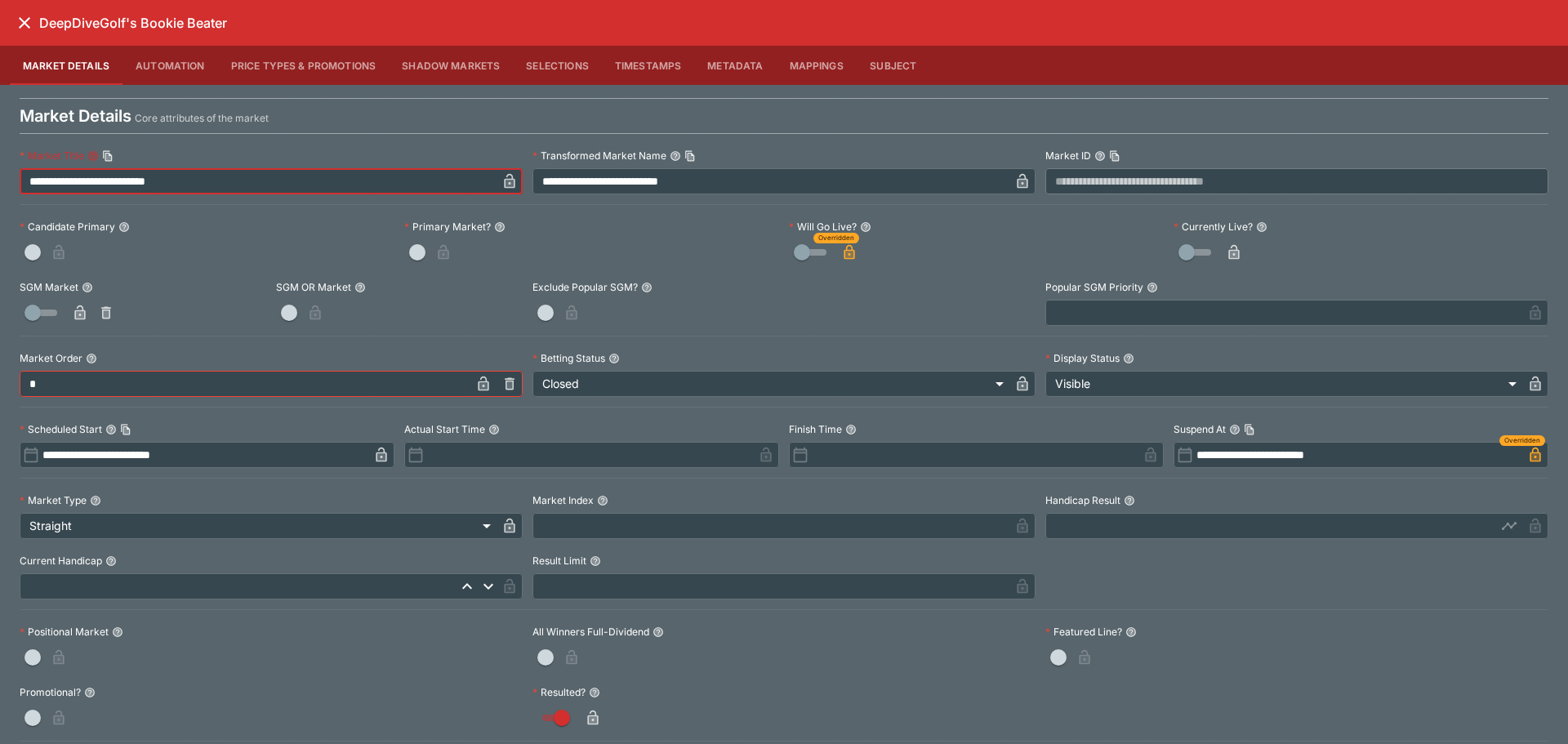 click on "**********" at bounding box center [258, 181] 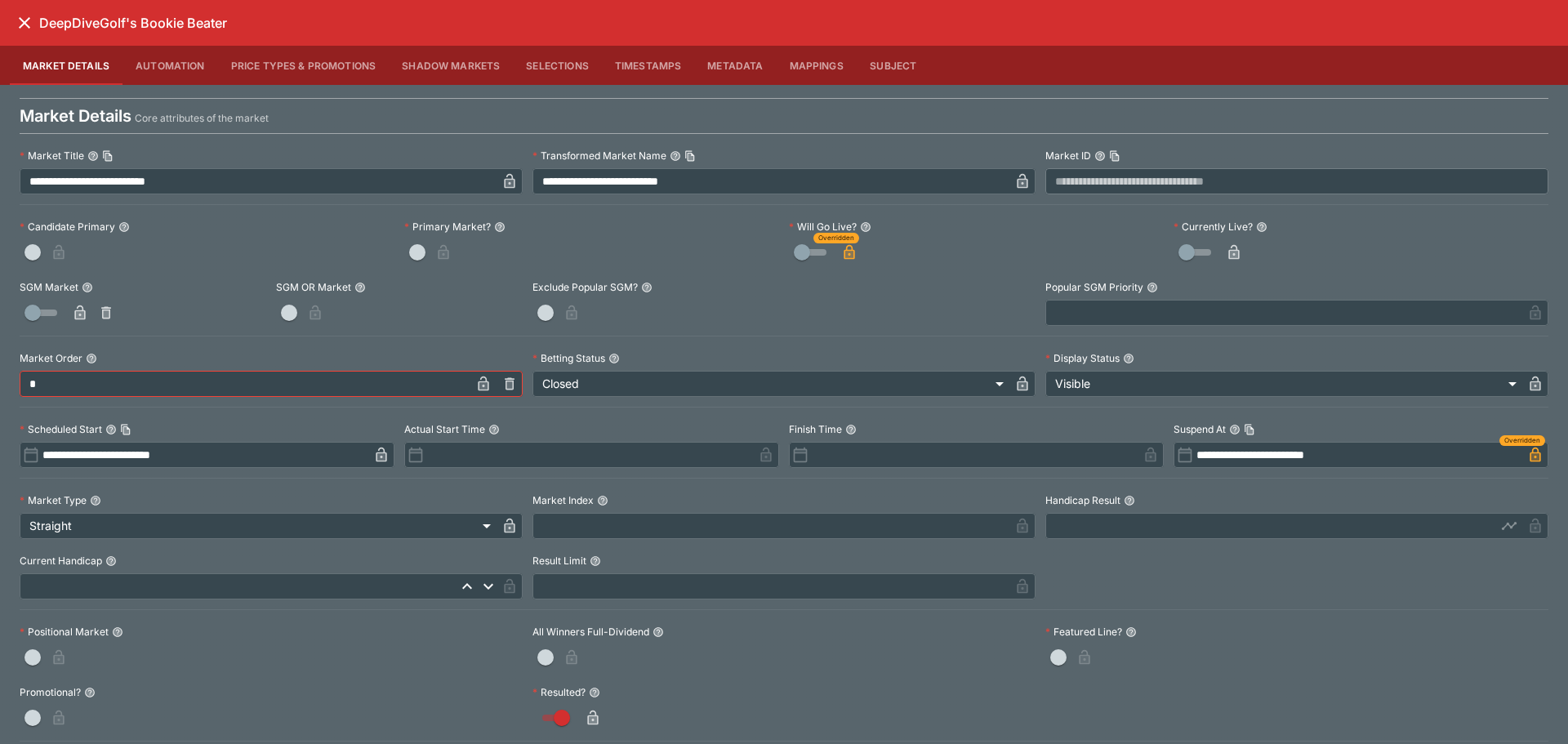 scroll, scrollTop: 327, scrollLeft: 0, axis: vertical 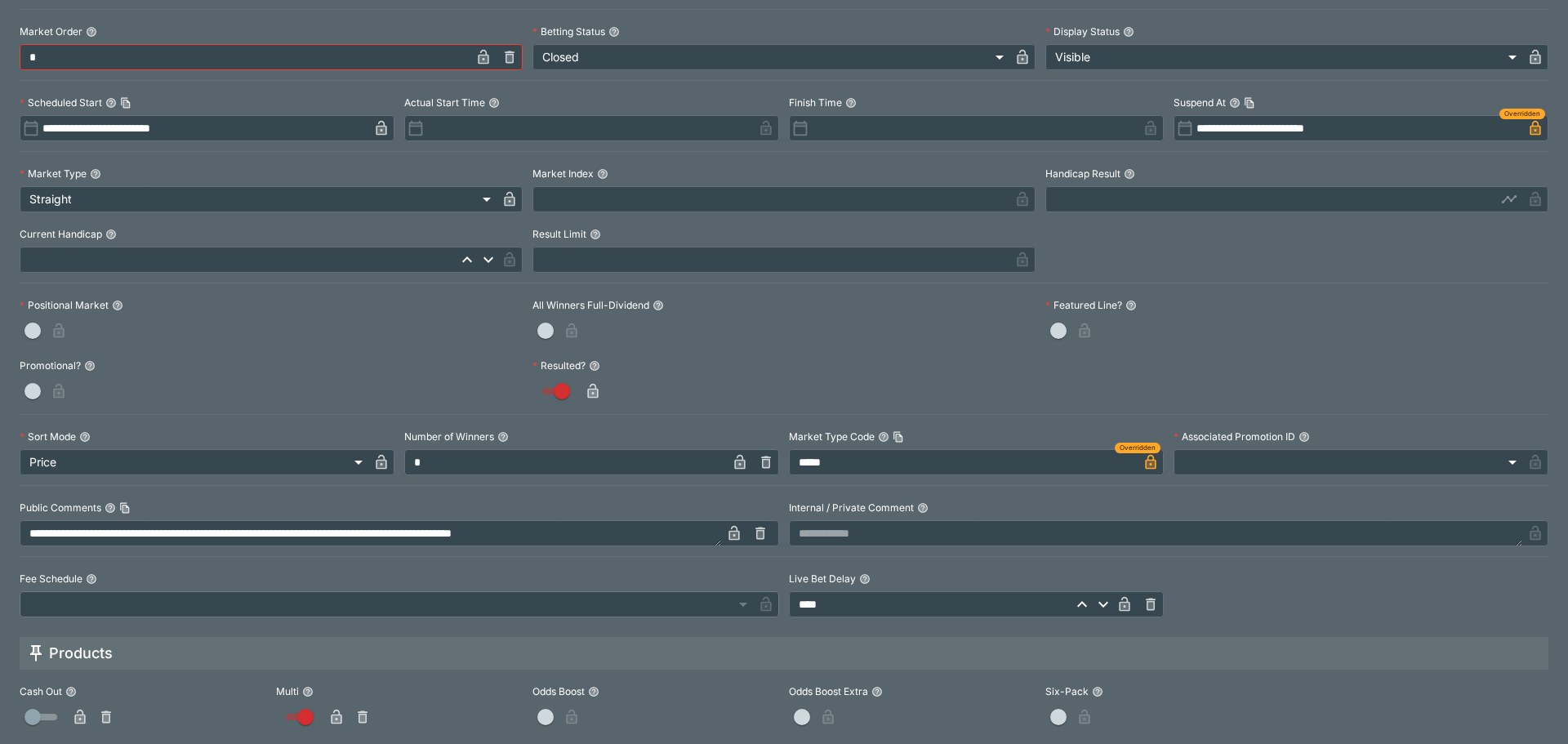 click on "**********" at bounding box center [370, 533] 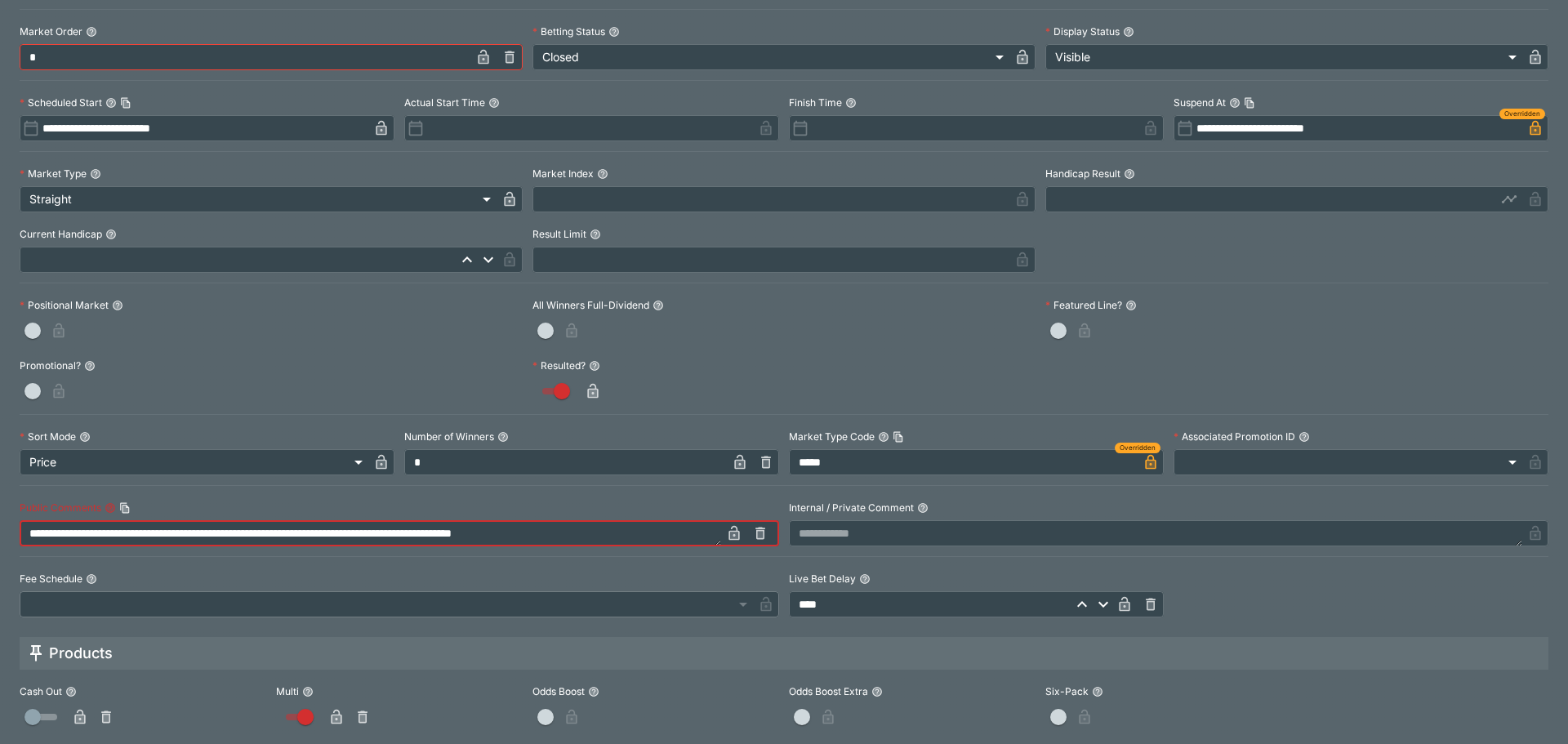 click on "**********" at bounding box center (370, 533) 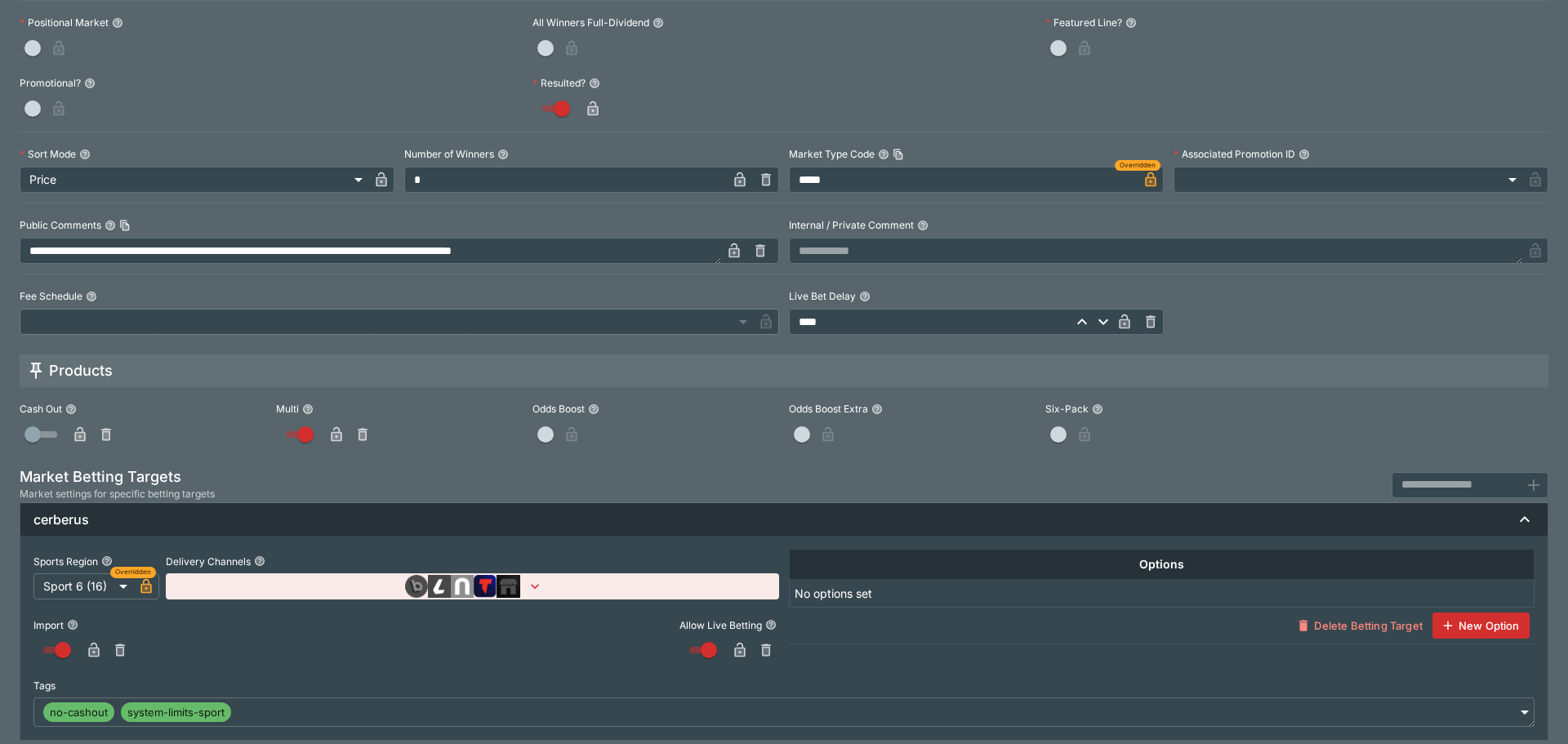 scroll, scrollTop: 619, scrollLeft: 0, axis: vertical 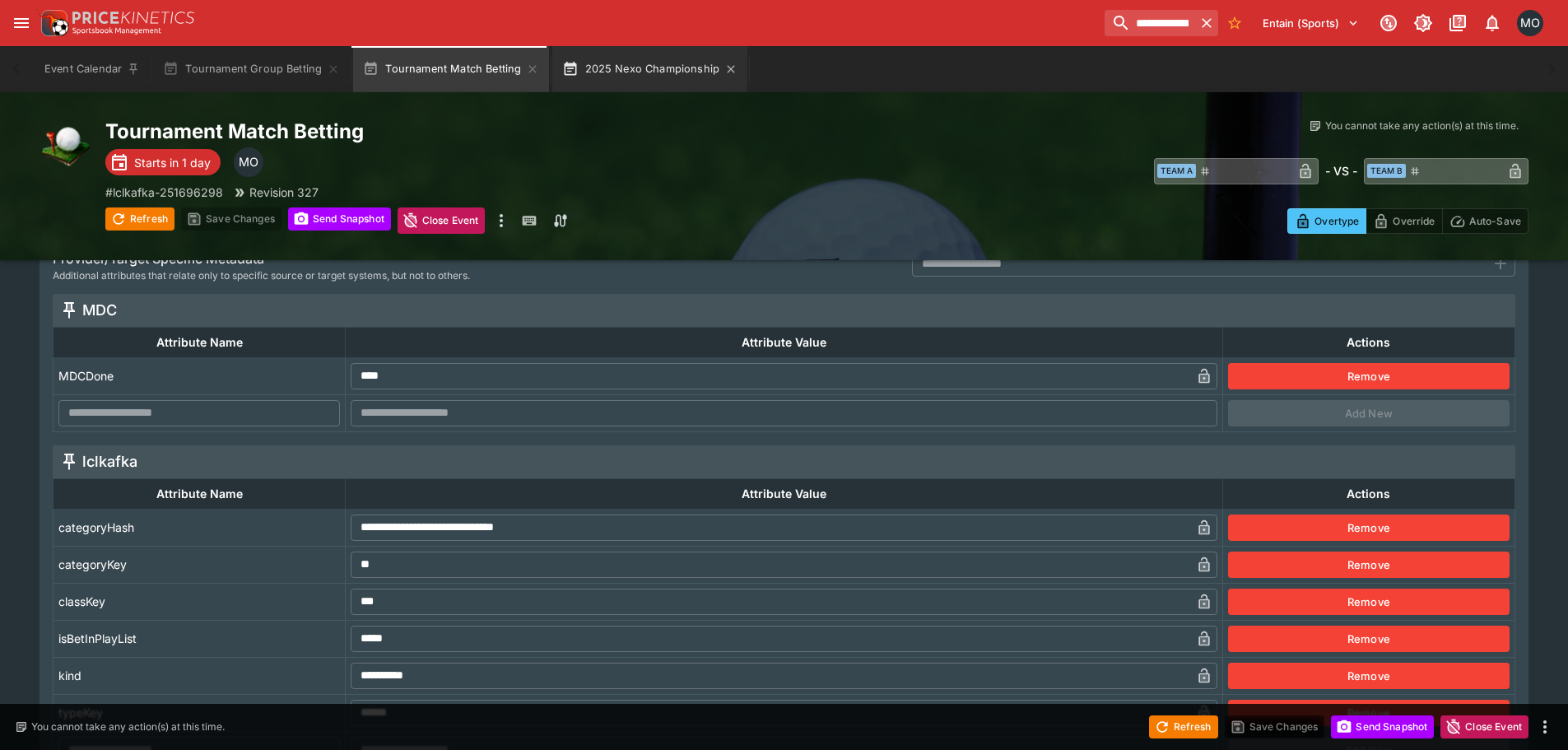 click 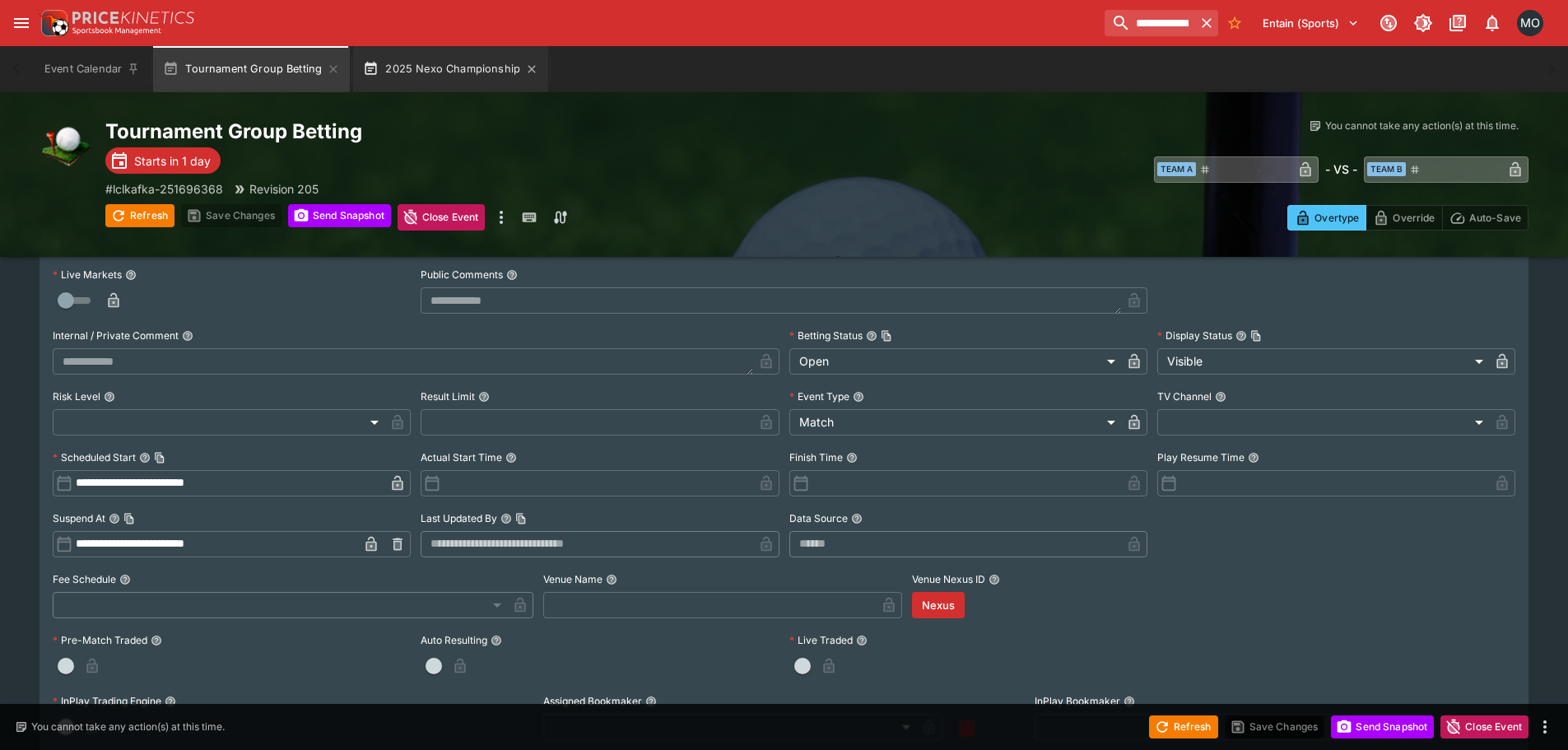 scroll, scrollTop: 0, scrollLeft: 0, axis: both 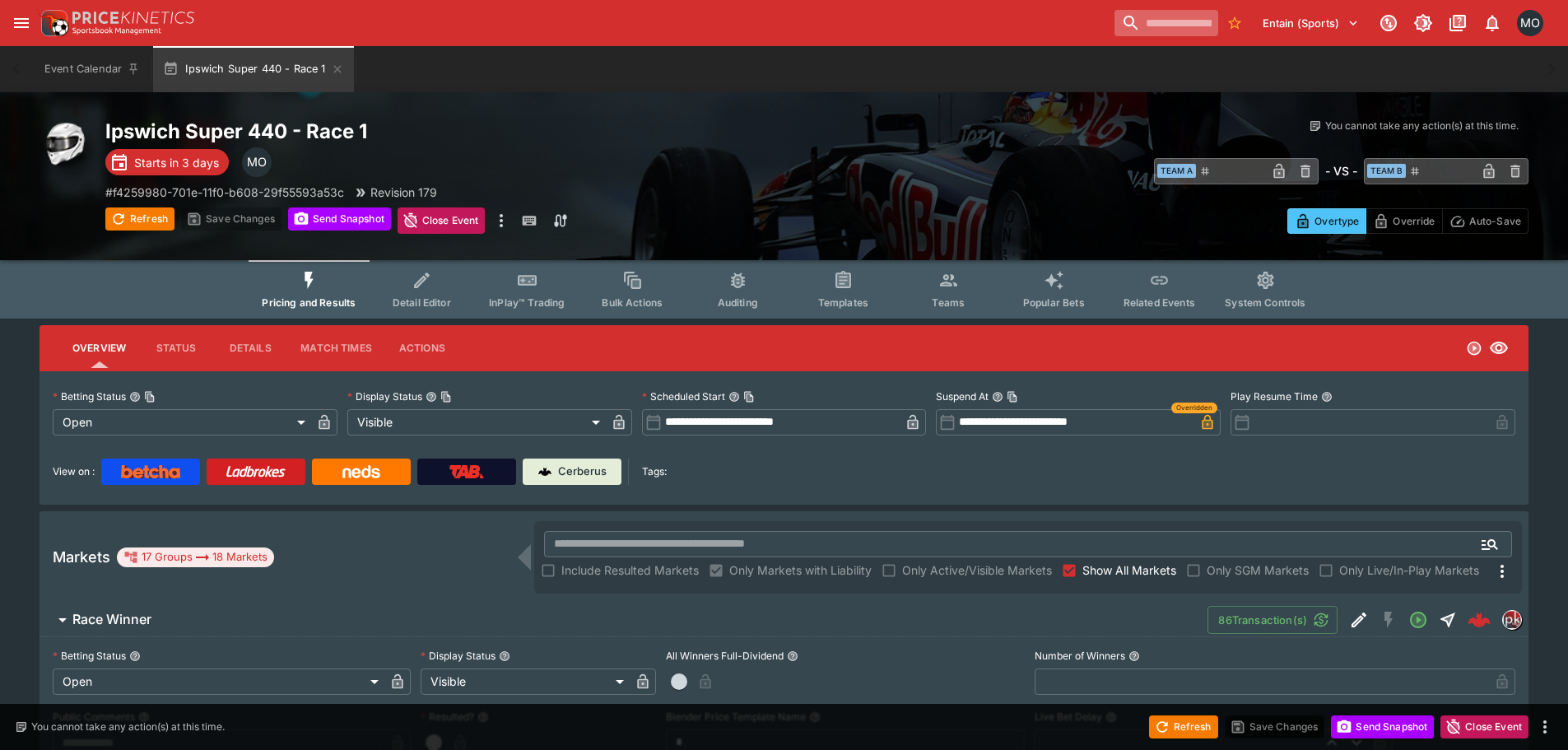 click at bounding box center (1166, 23) 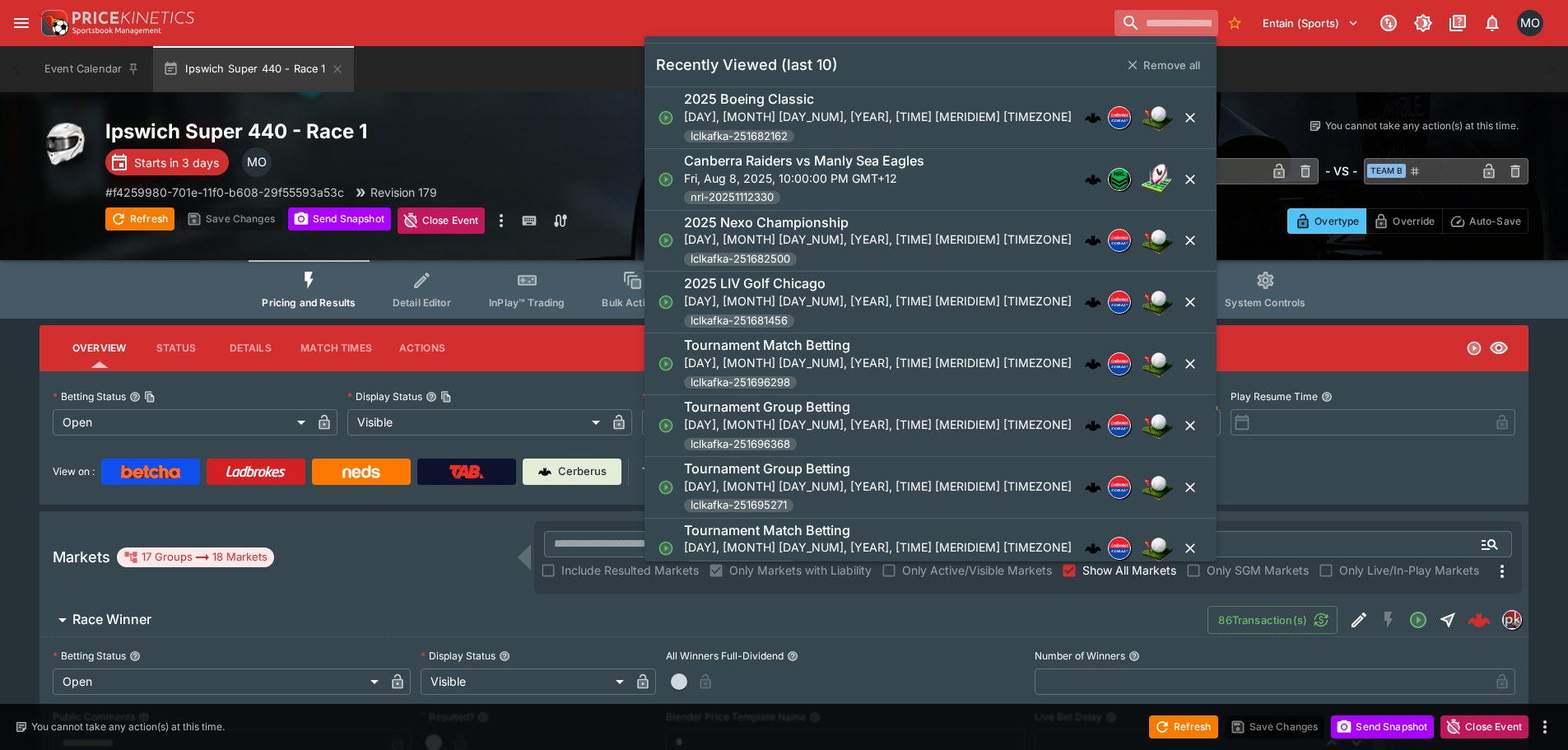 paste on "**********" 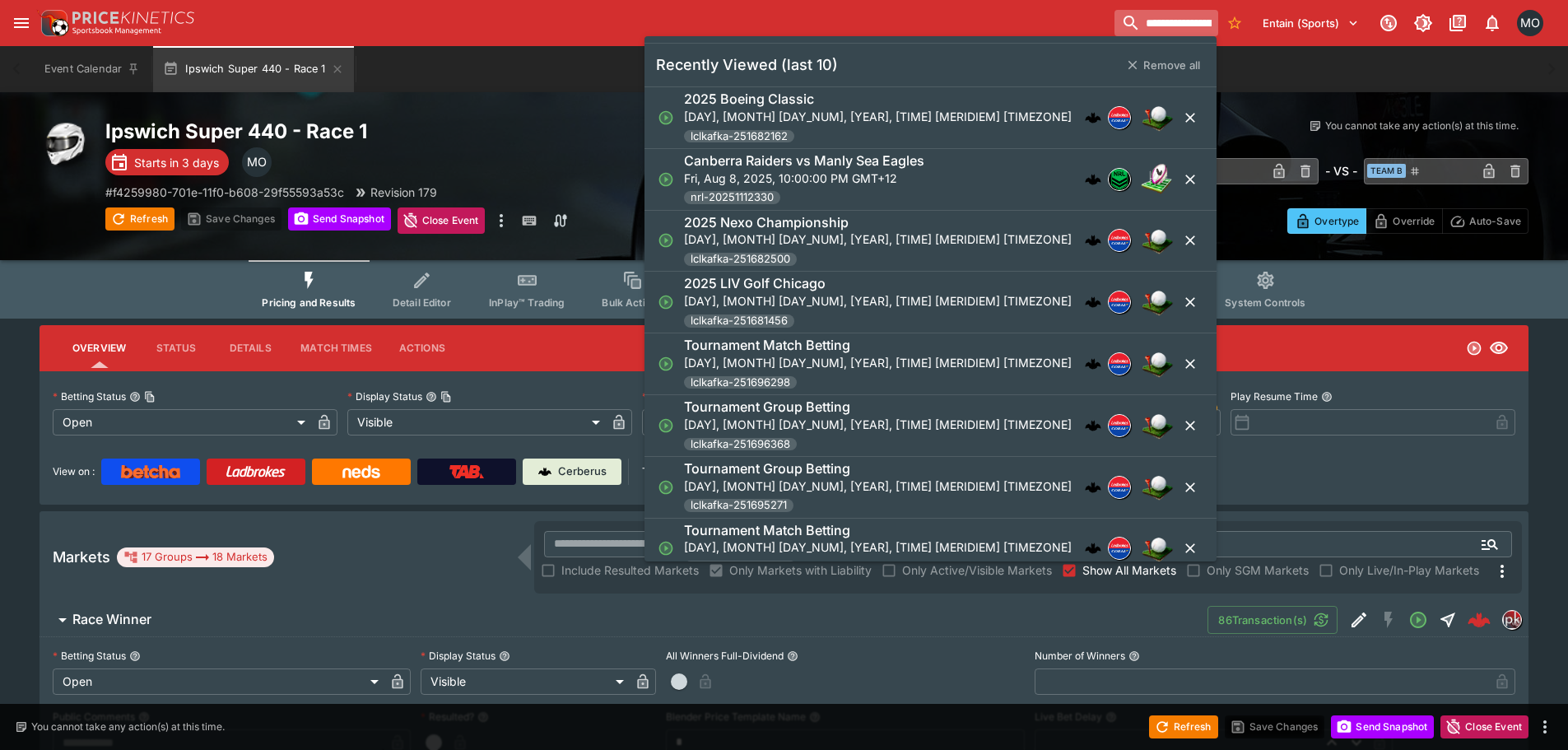 scroll, scrollTop: 0, scrollLeft: 90, axis: horizontal 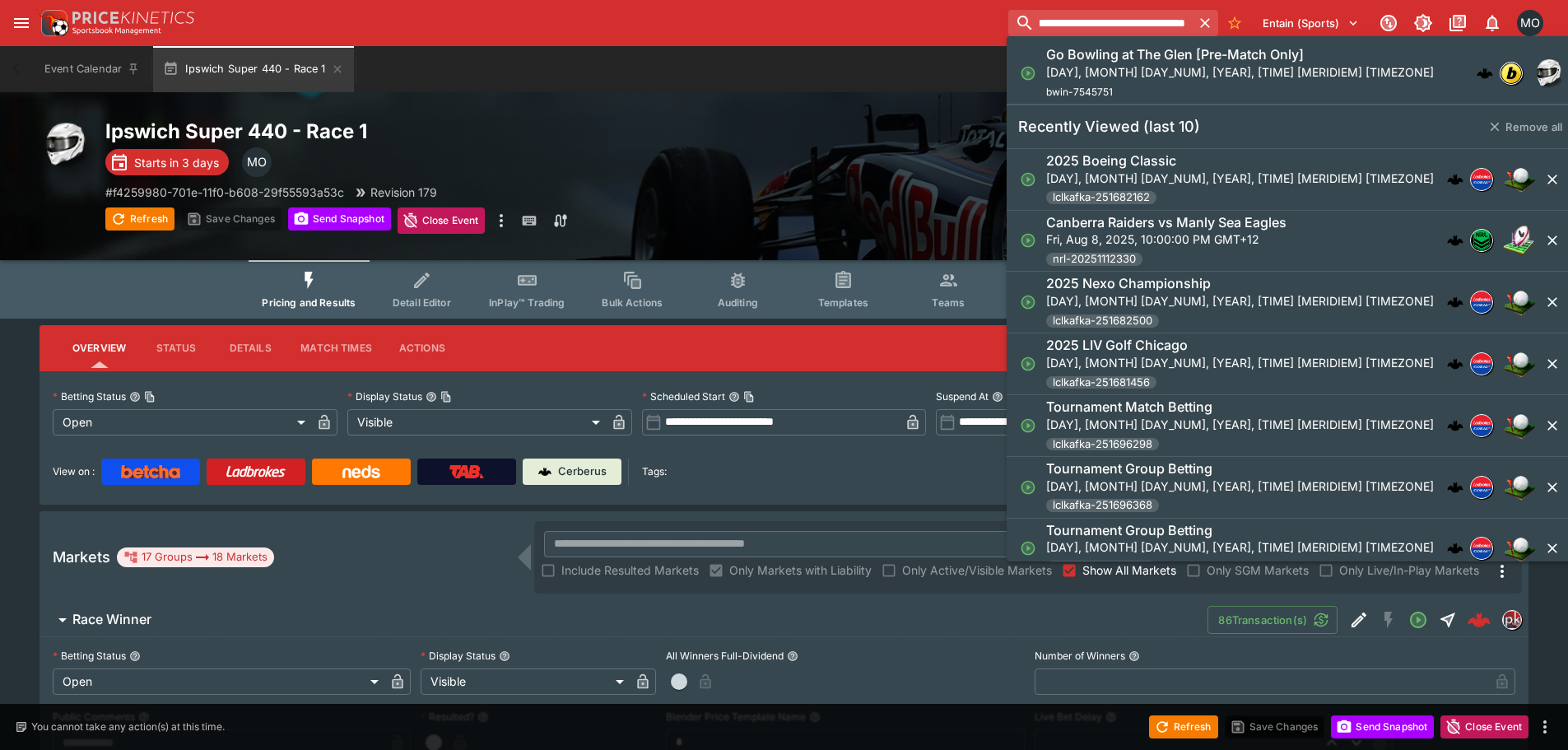 type on "**********" 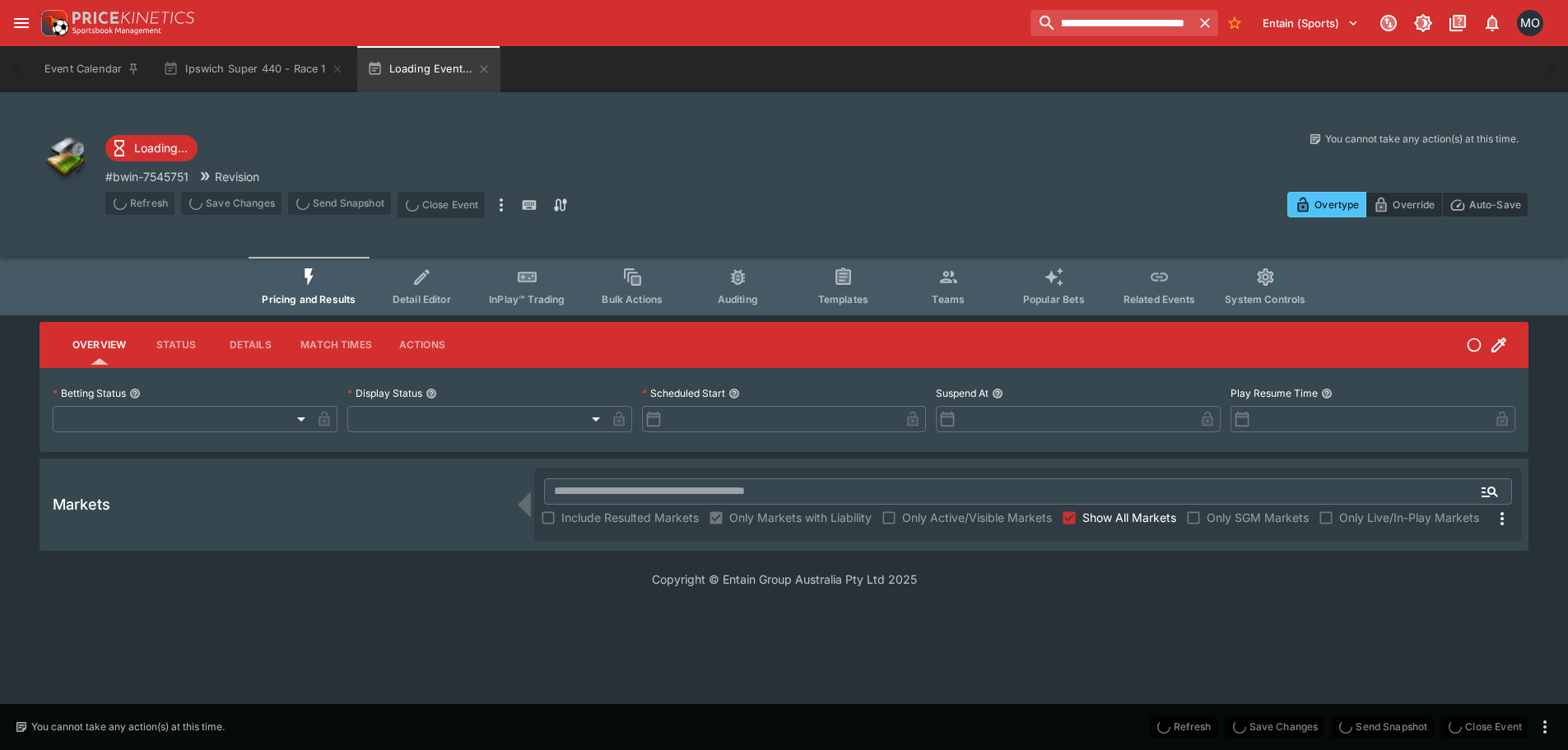scroll, scrollTop: 0, scrollLeft: 0, axis: both 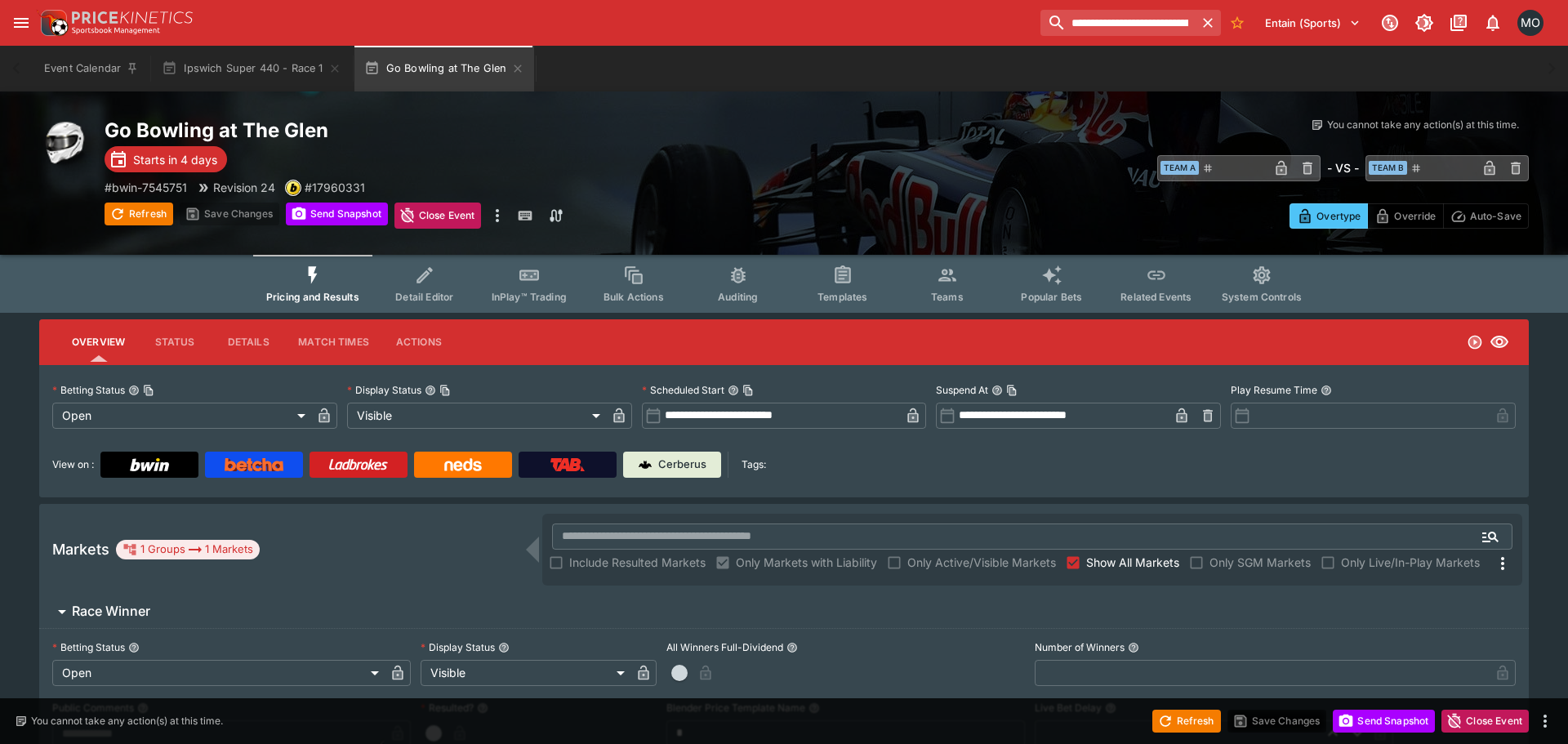 type on "**********" 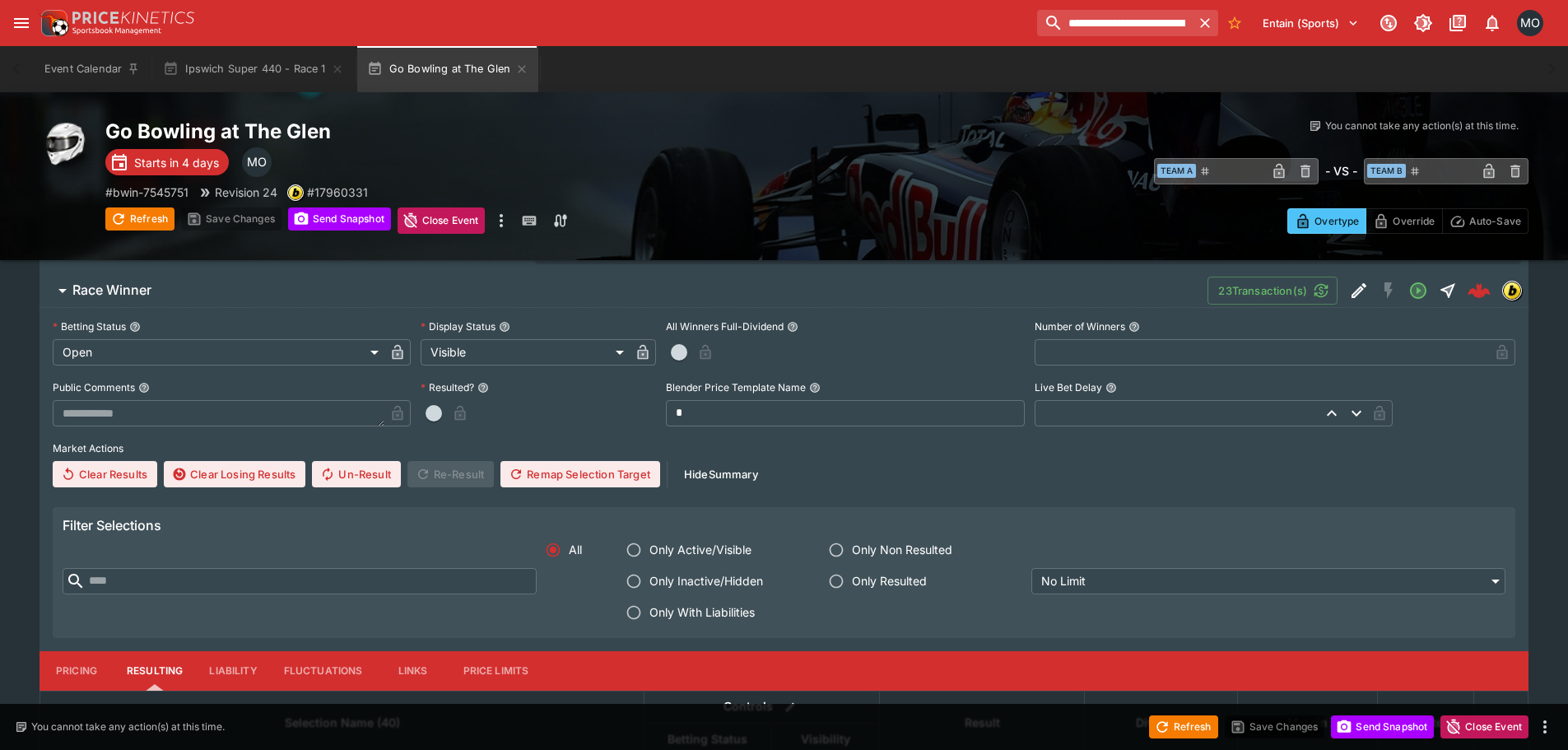 scroll, scrollTop: 659, scrollLeft: 0, axis: vertical 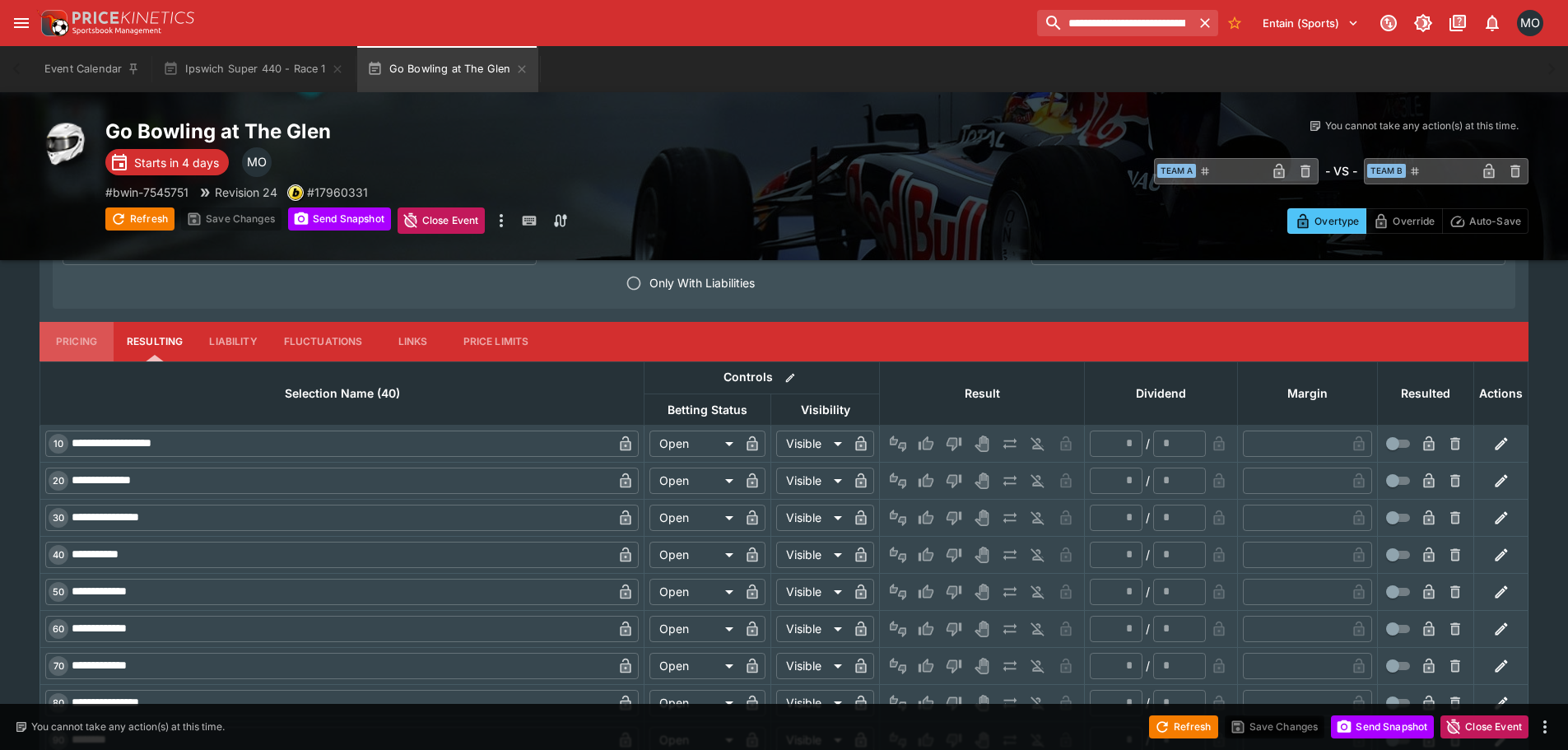 click on "Pricing" at bounding box center [77, 342] 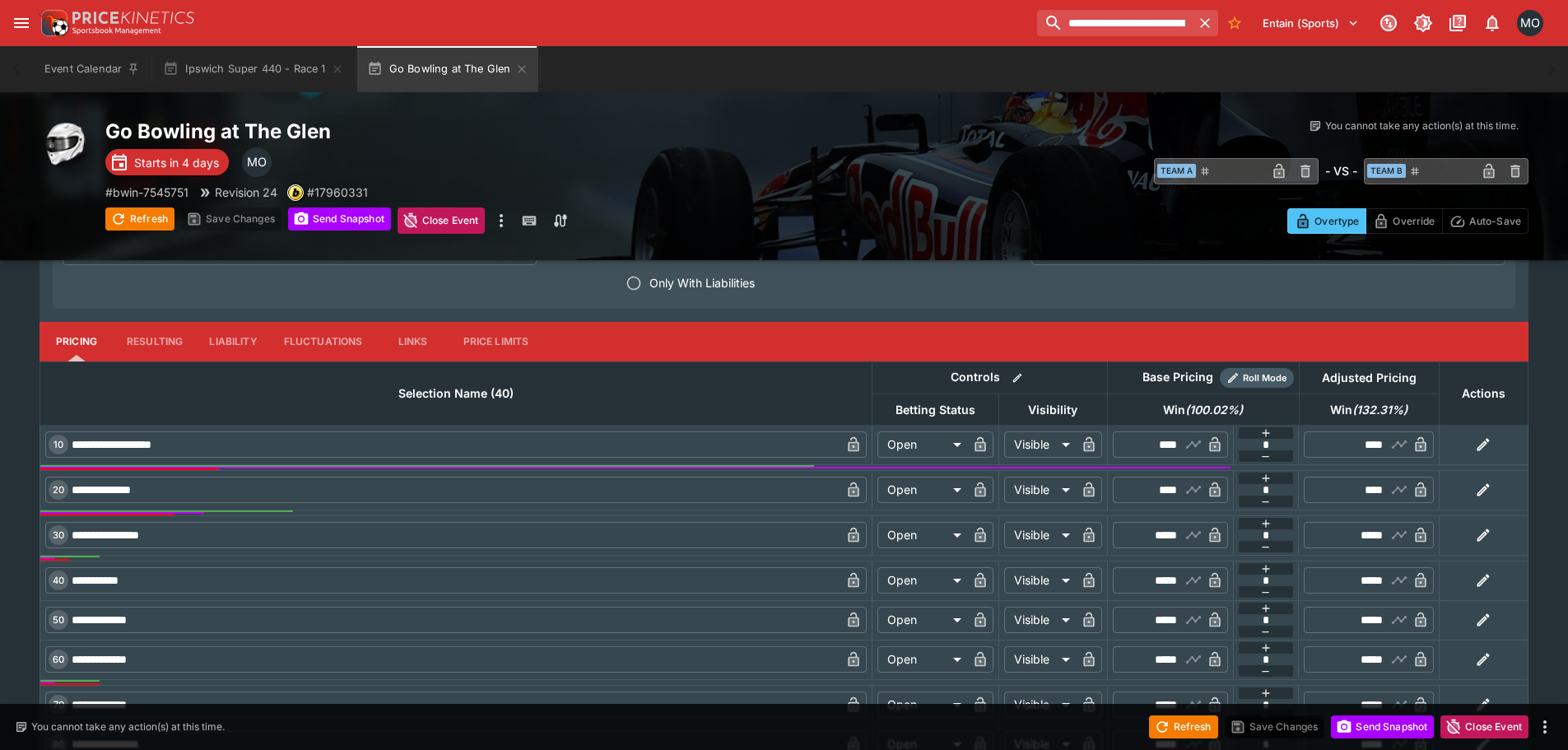 drag, startPoint x: 521, startPoint y: 247, endPoint x: 542, endPoint y: 242, distance: 21.58703 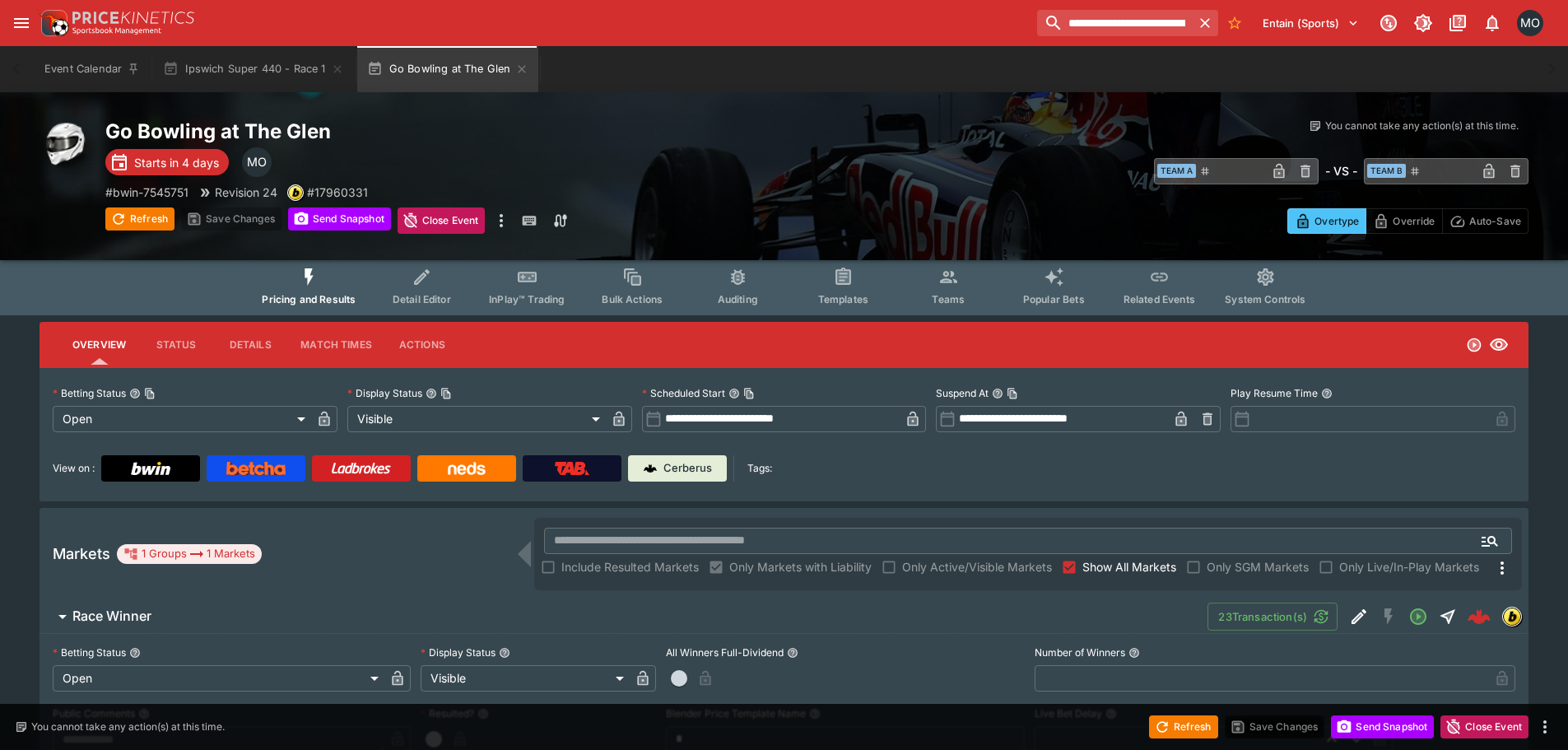 scroll, scrollTop: 0, scrollLeft: 0, axis: both 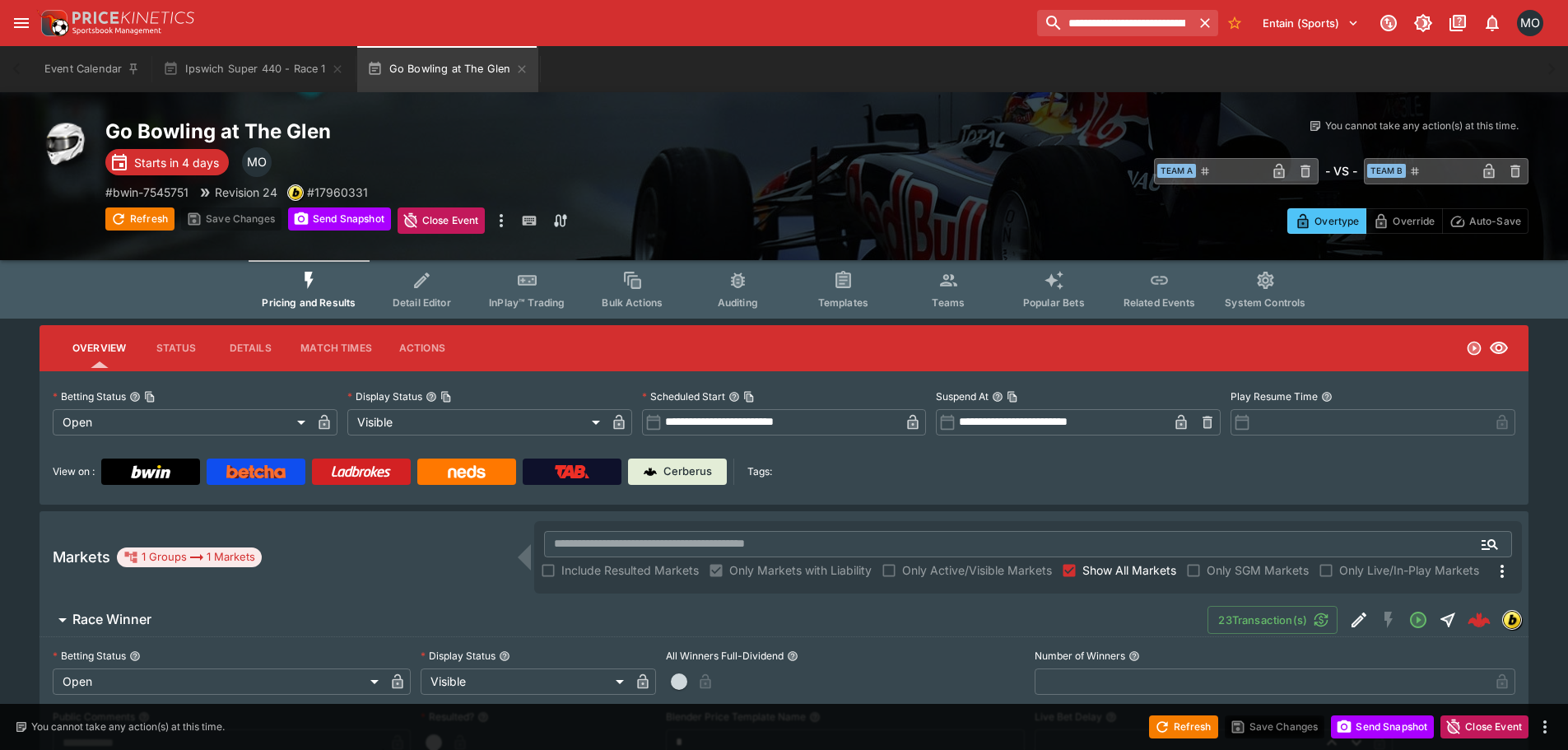 click on "Overview Status Details Match Times Actions" at bounding box center [784, 348] 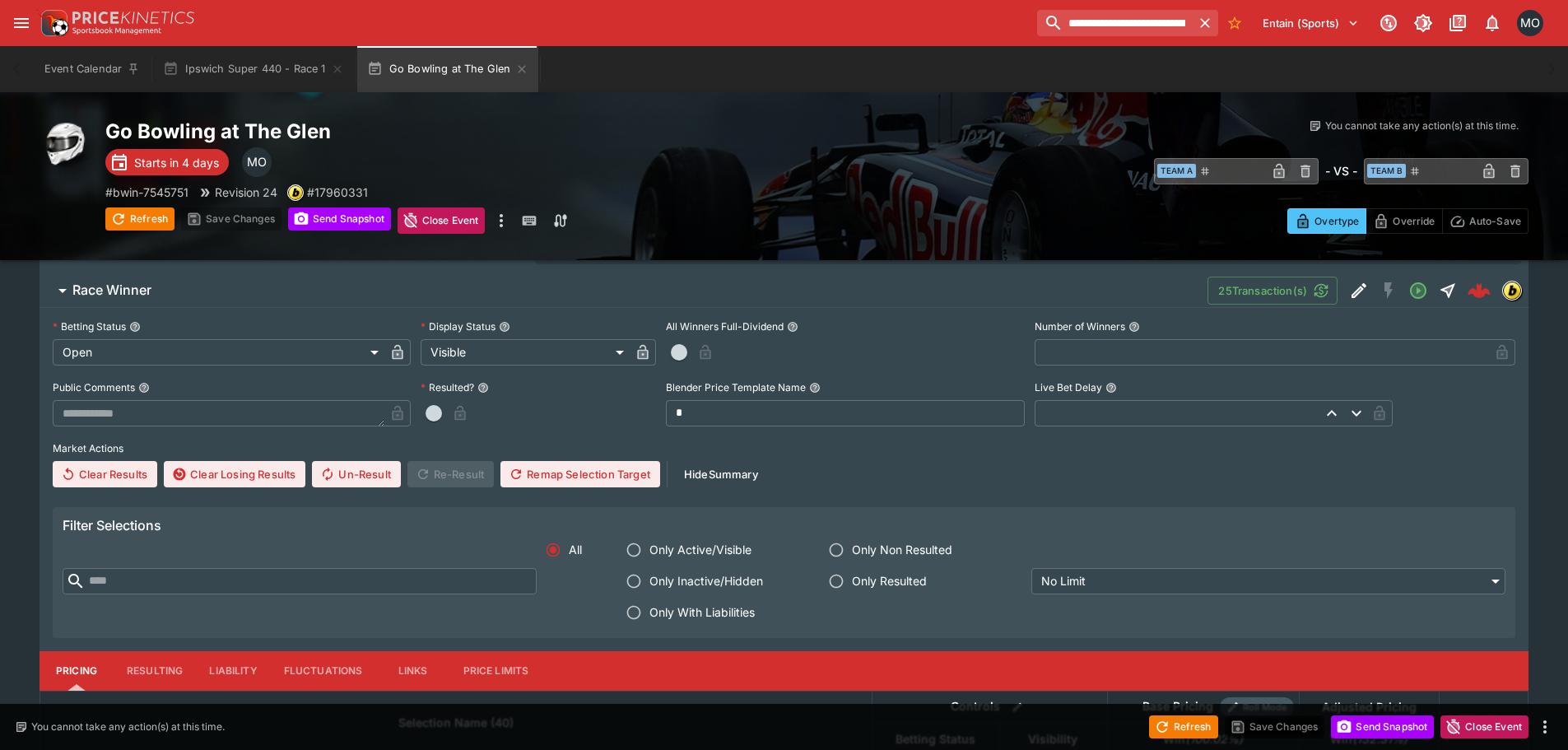 scroll, scrollTop: 659, scrollLeft: 0, axis: vertical 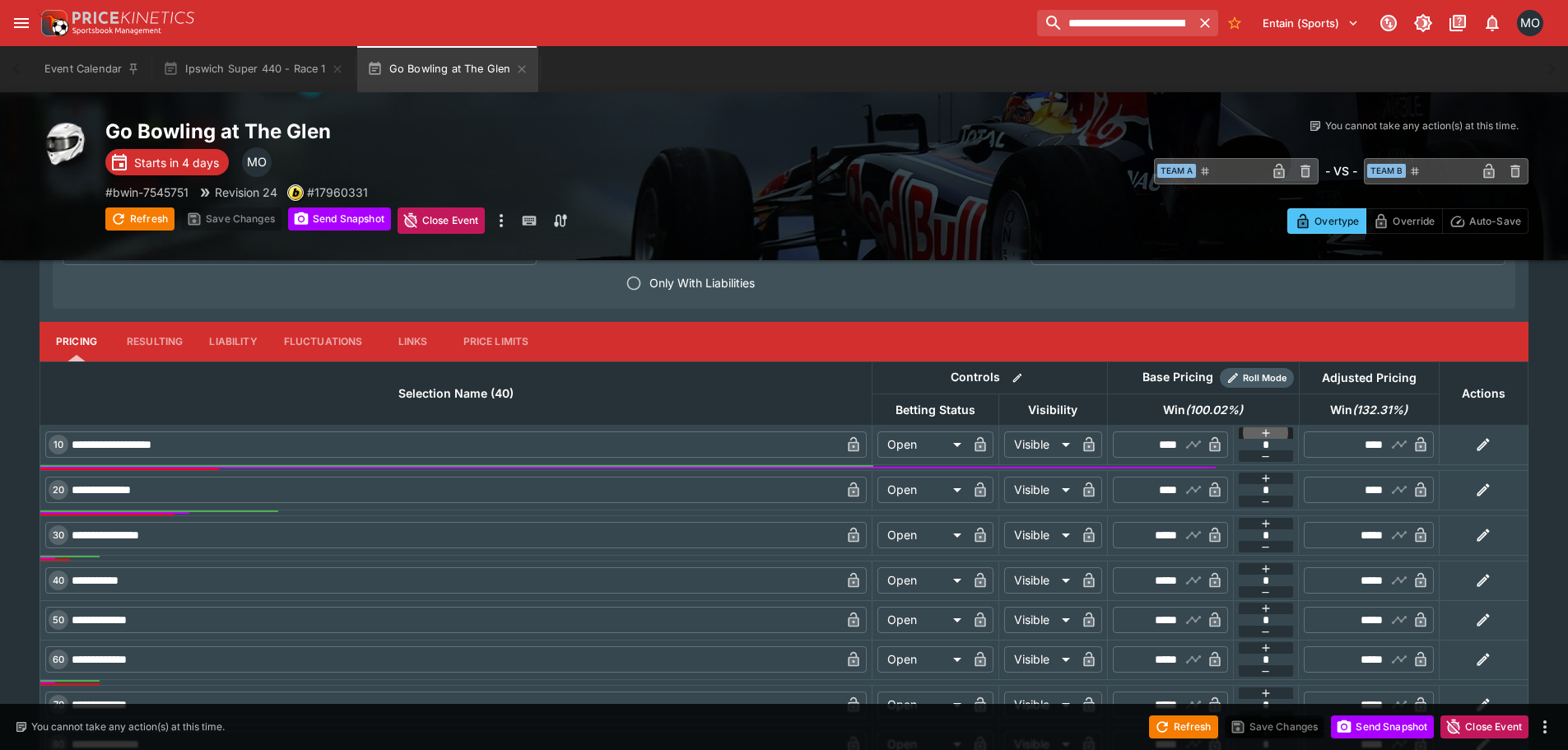 click 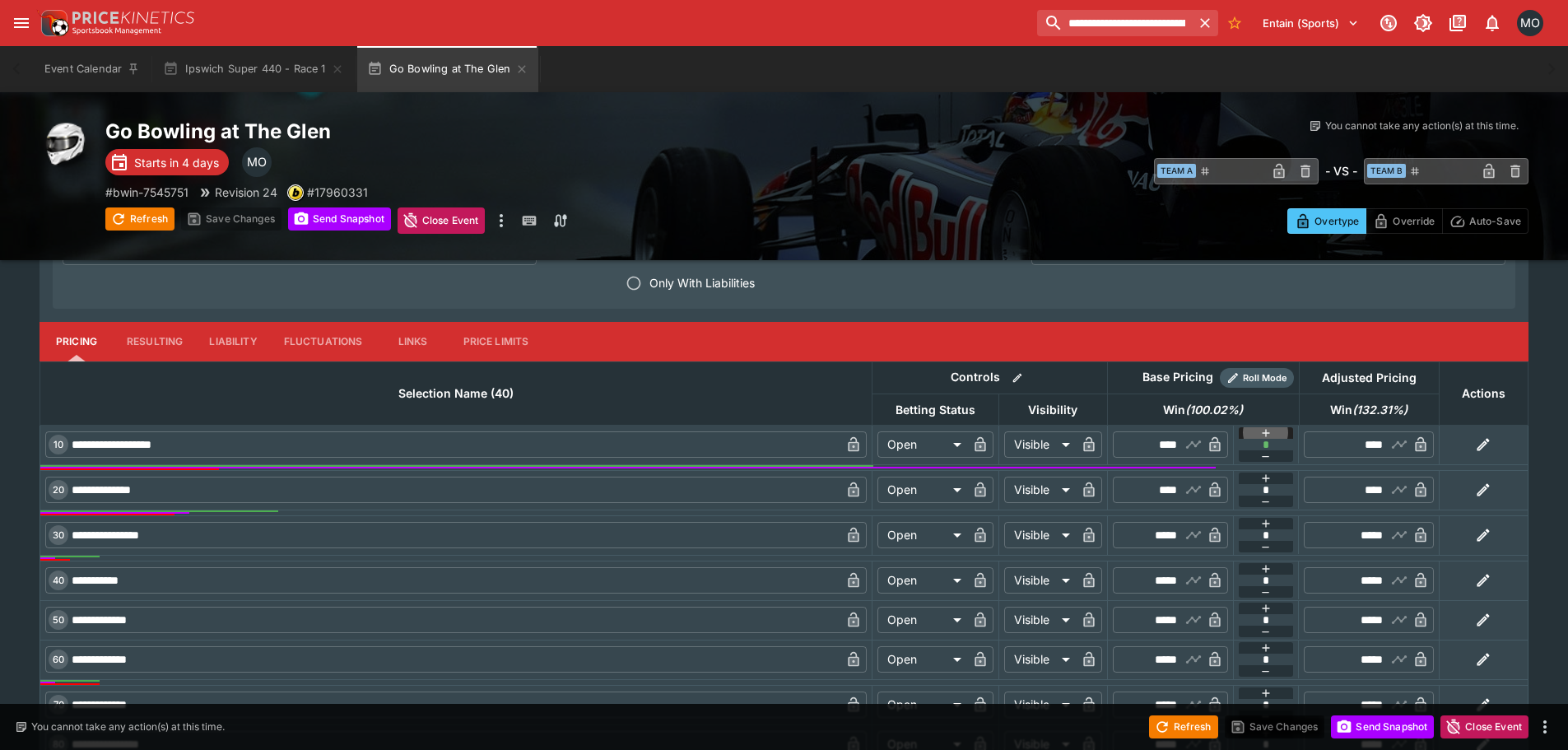 click 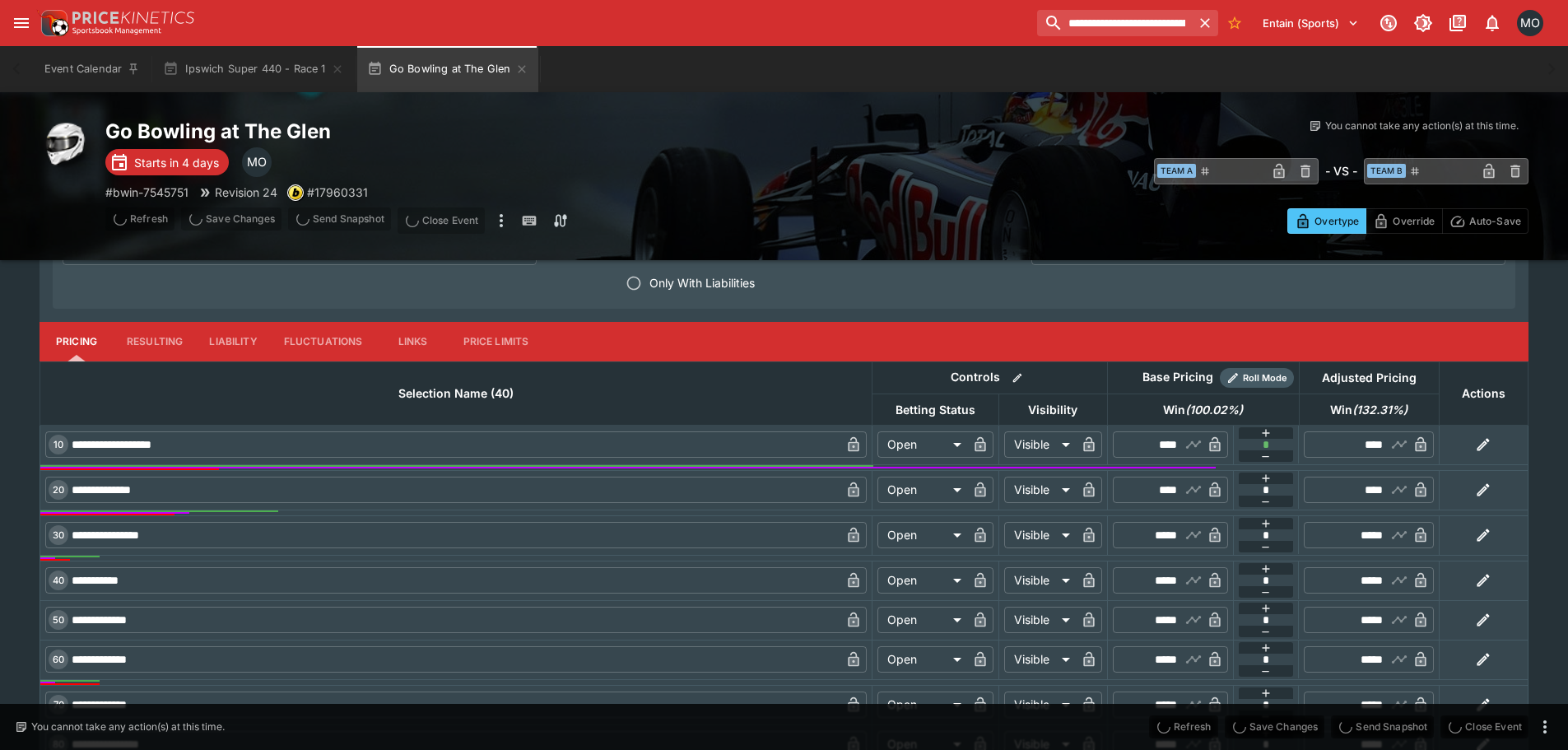 type on "****" 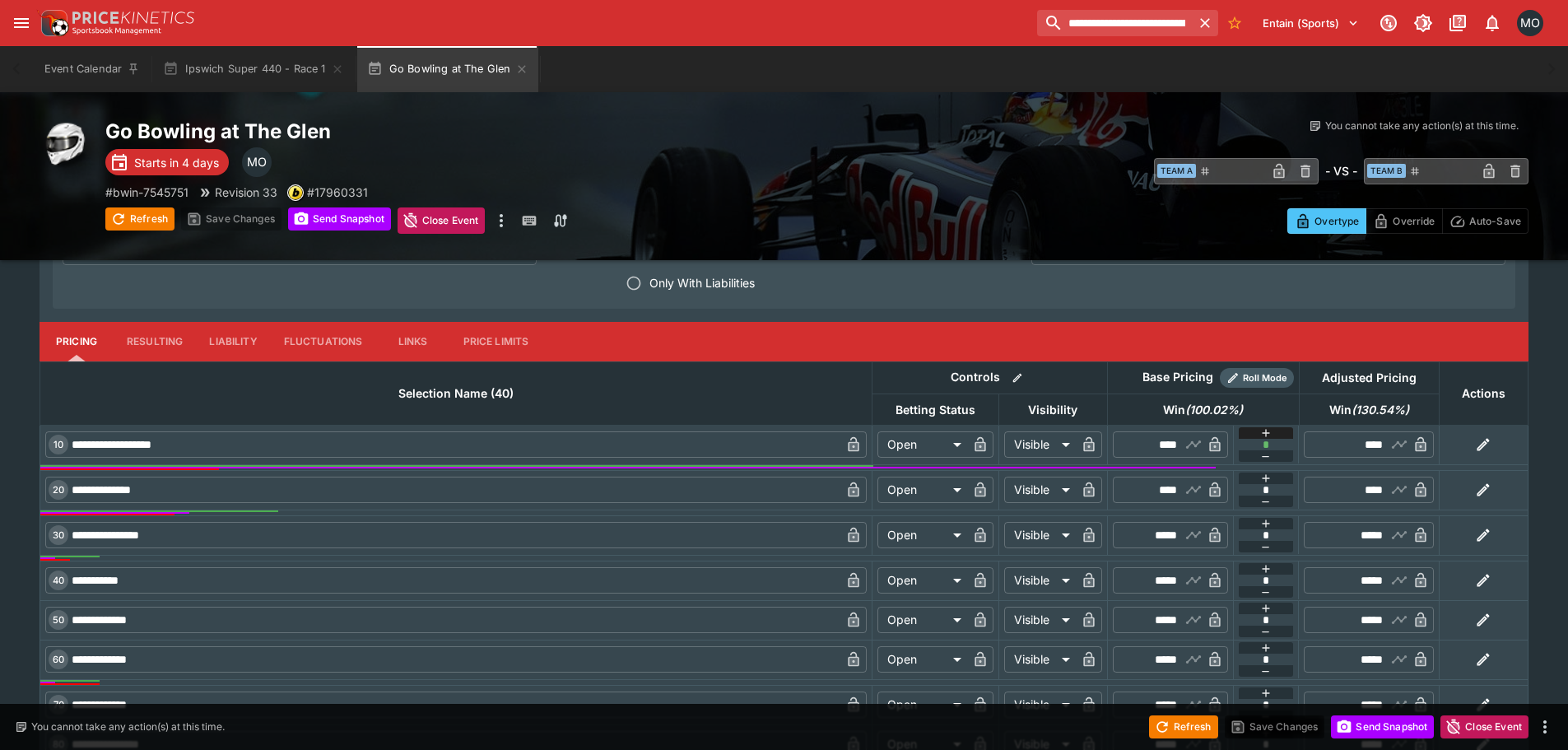 click 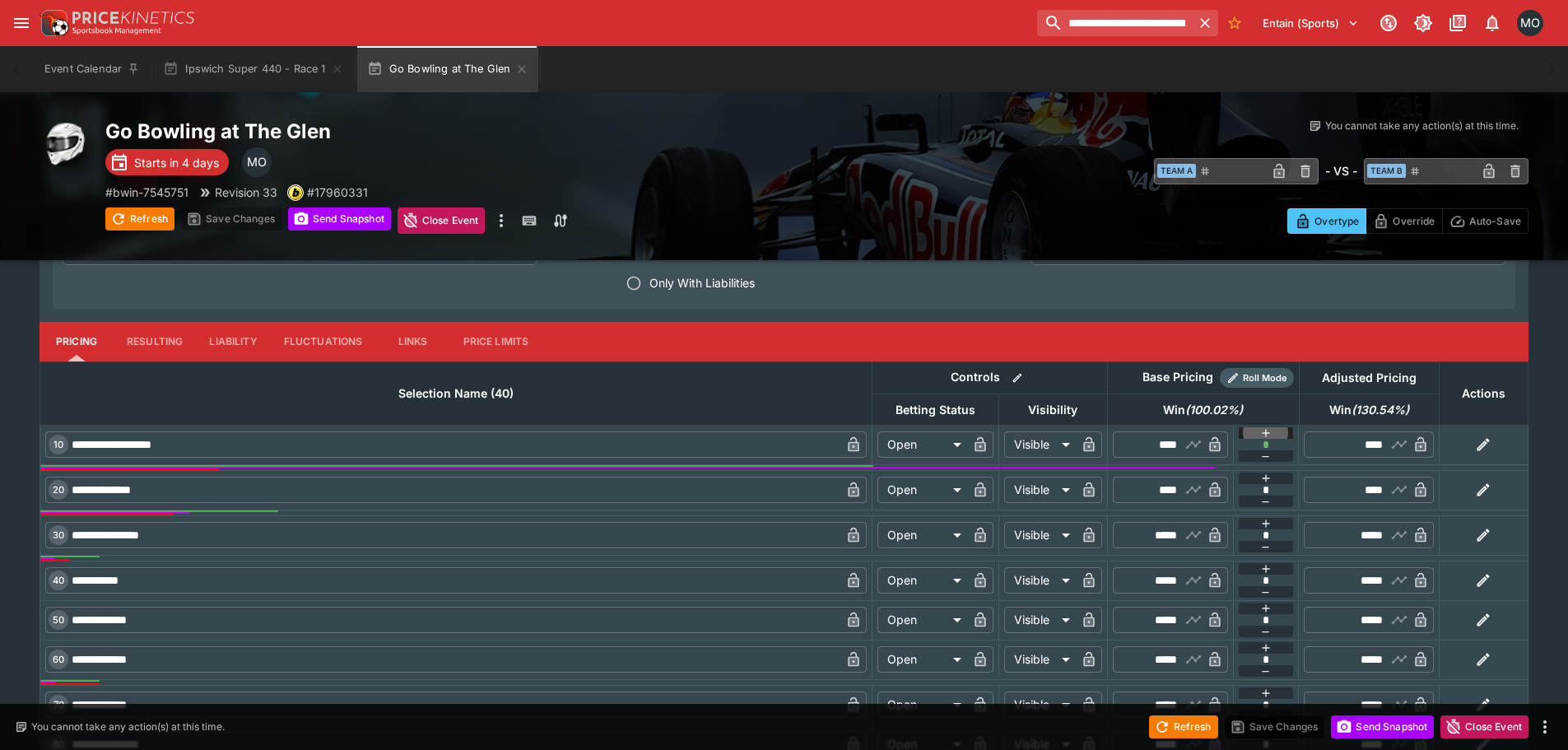 click 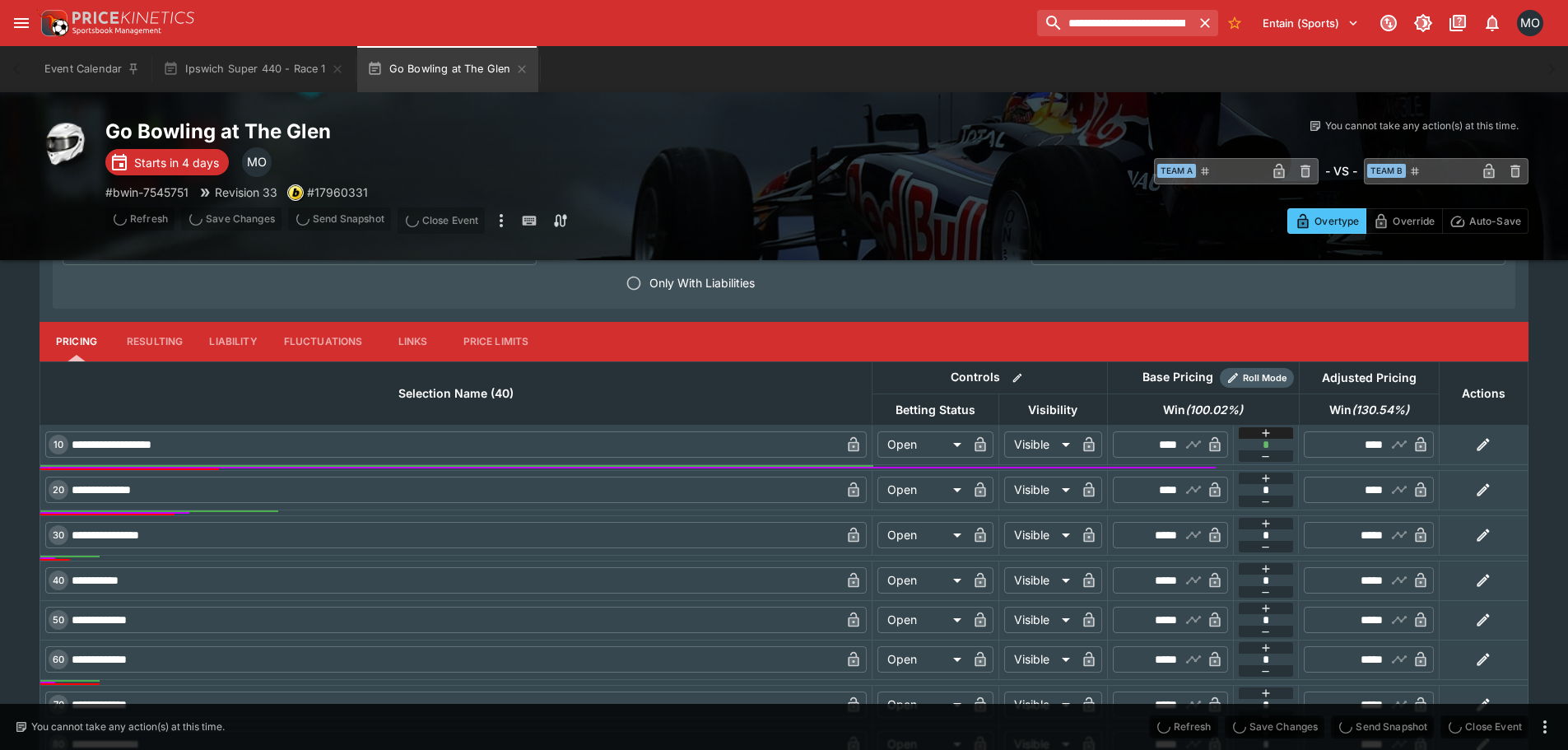 type on "****" 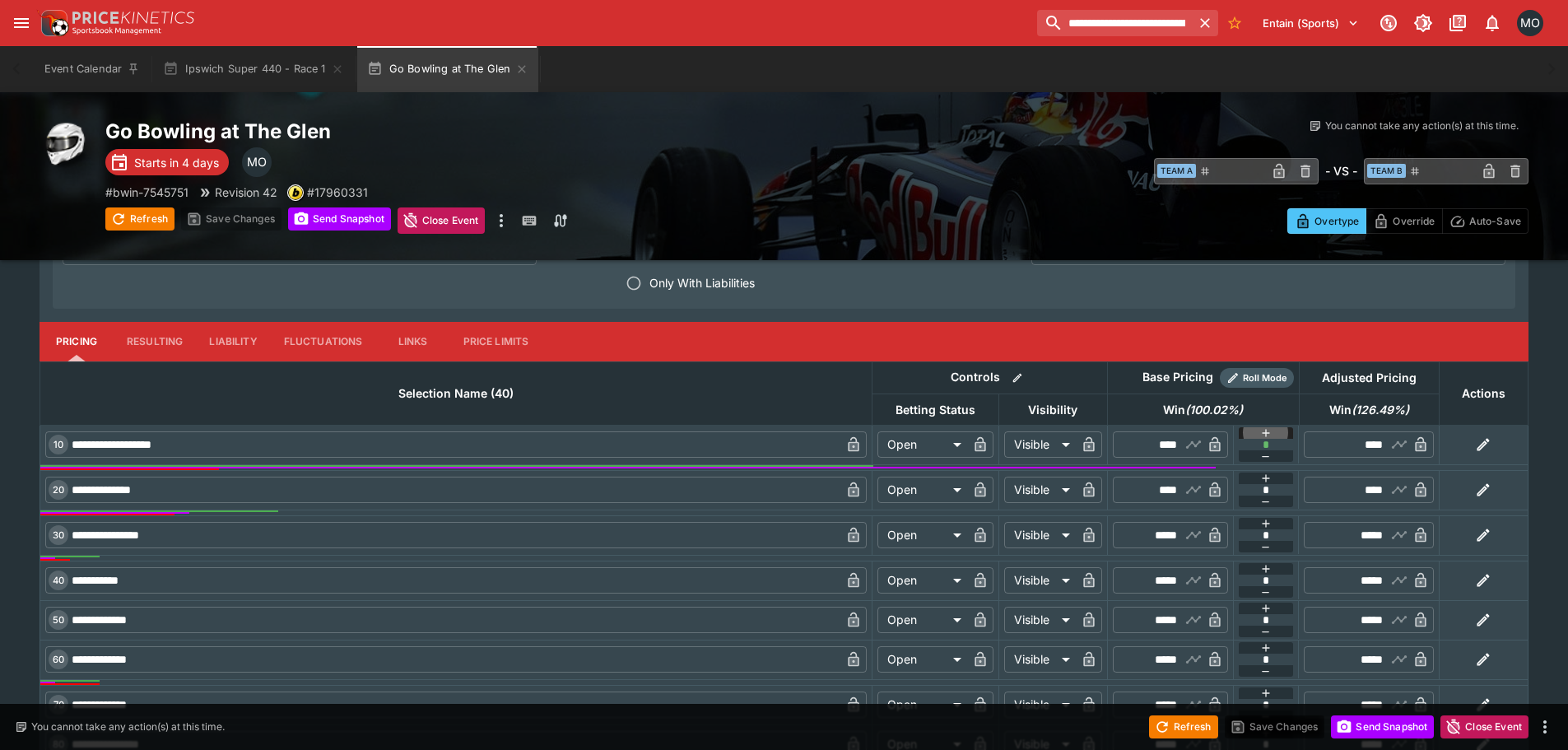 click 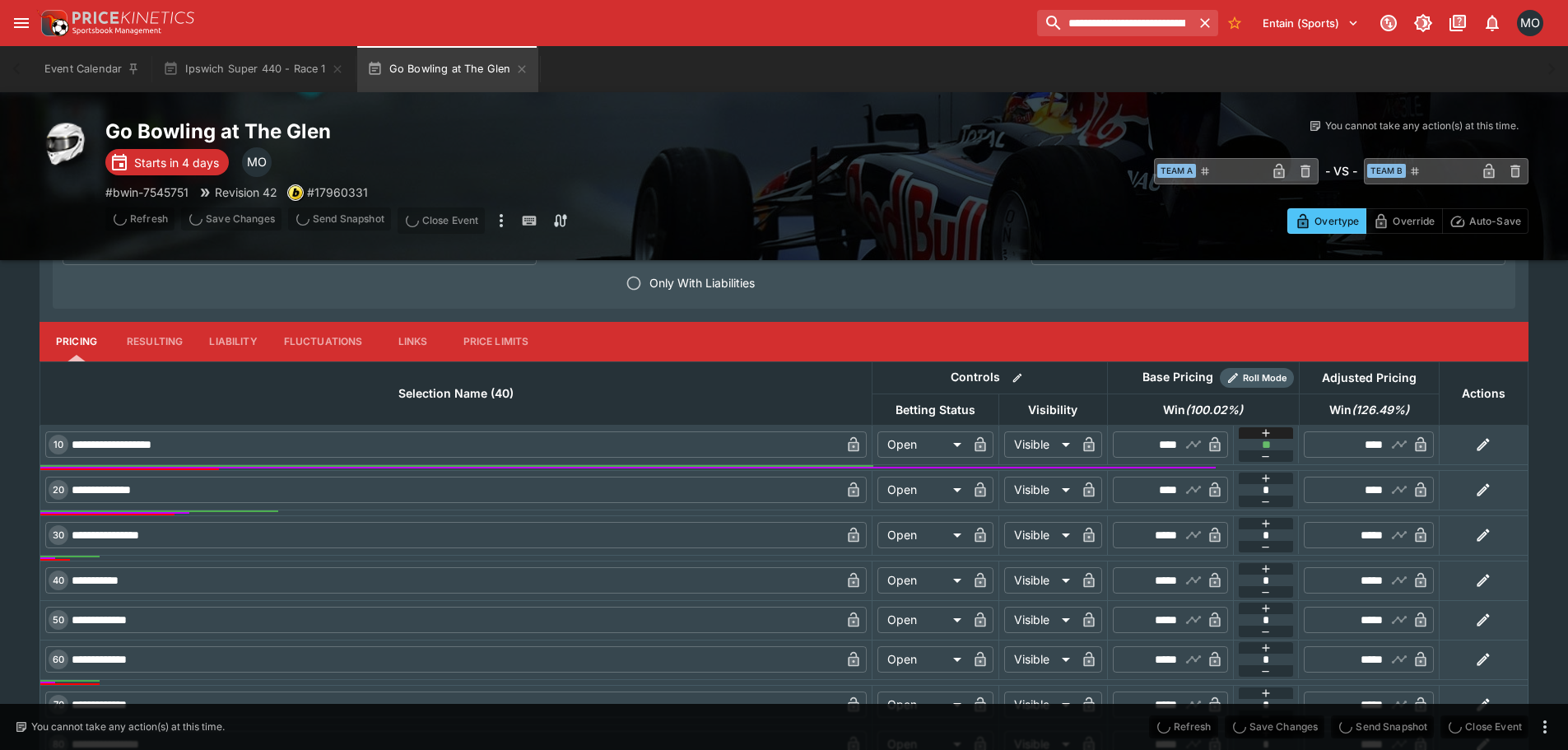 type on "****" 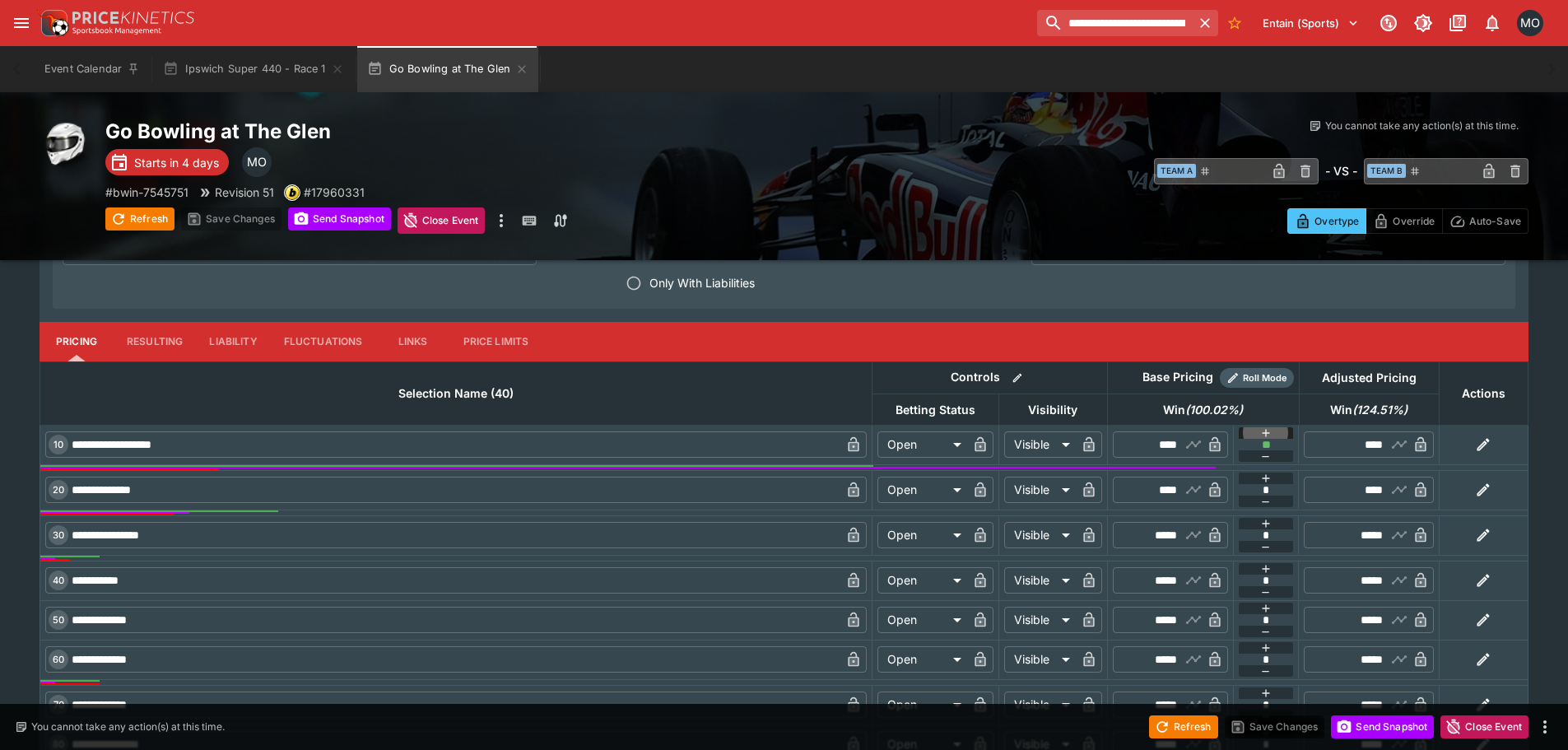 click 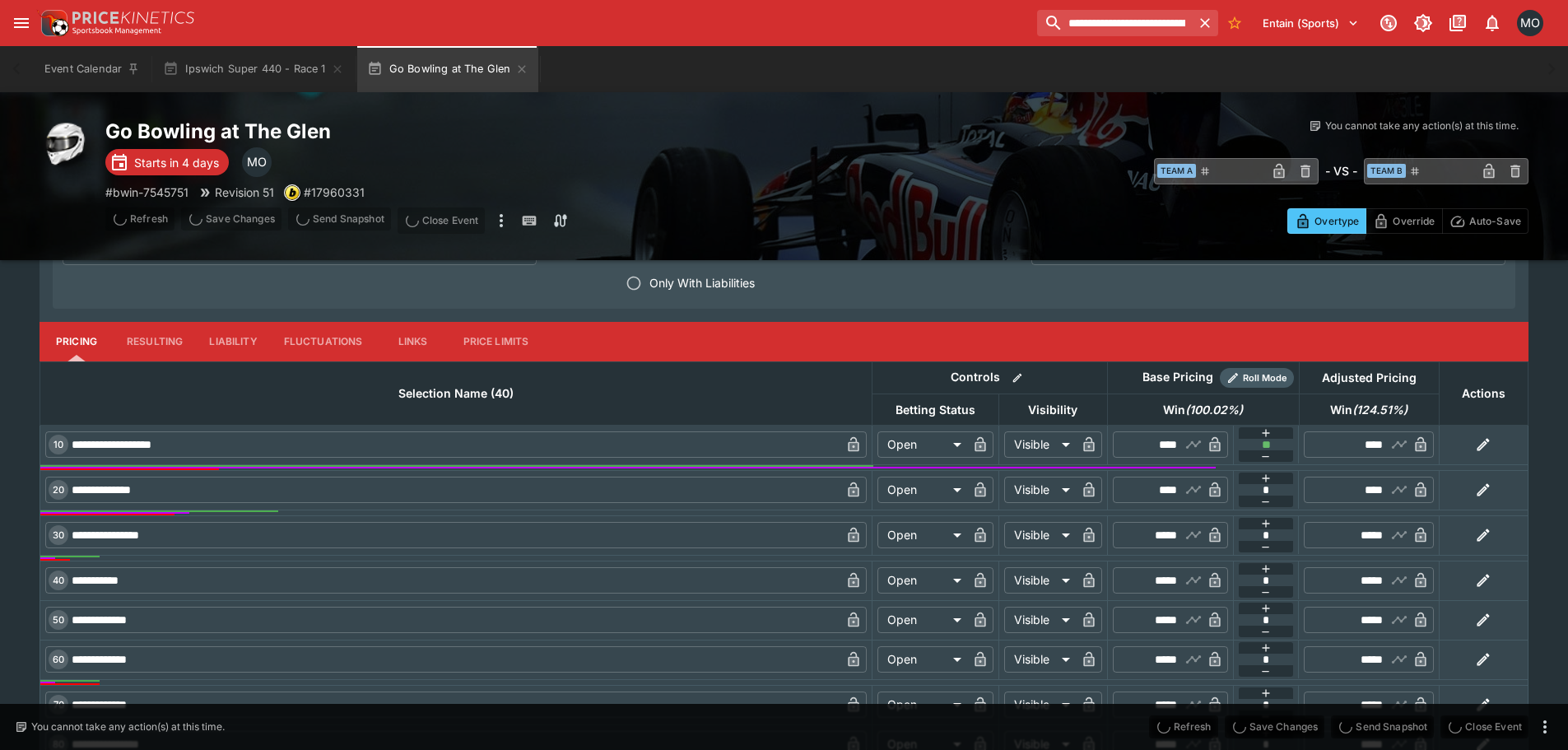 type on "****" 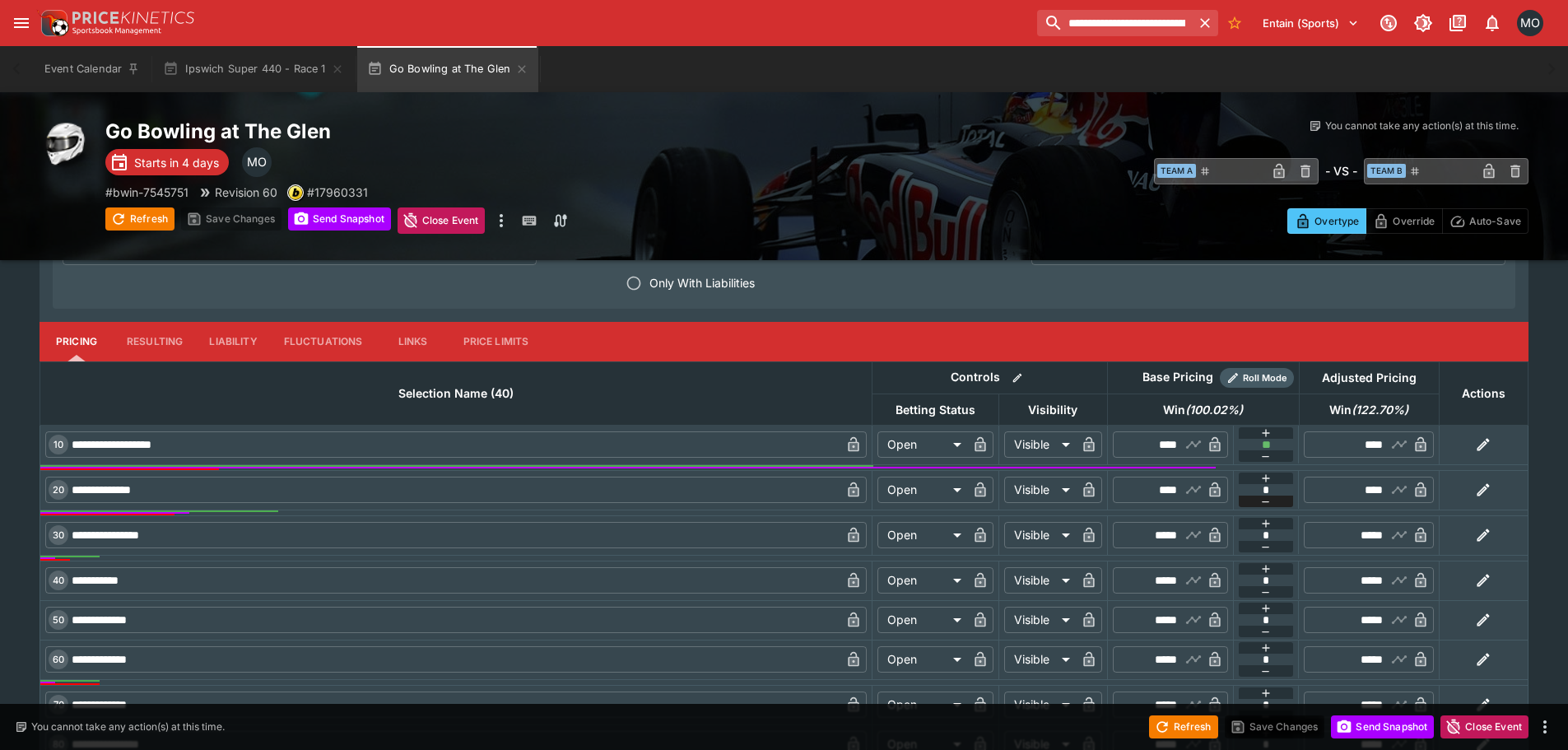 click 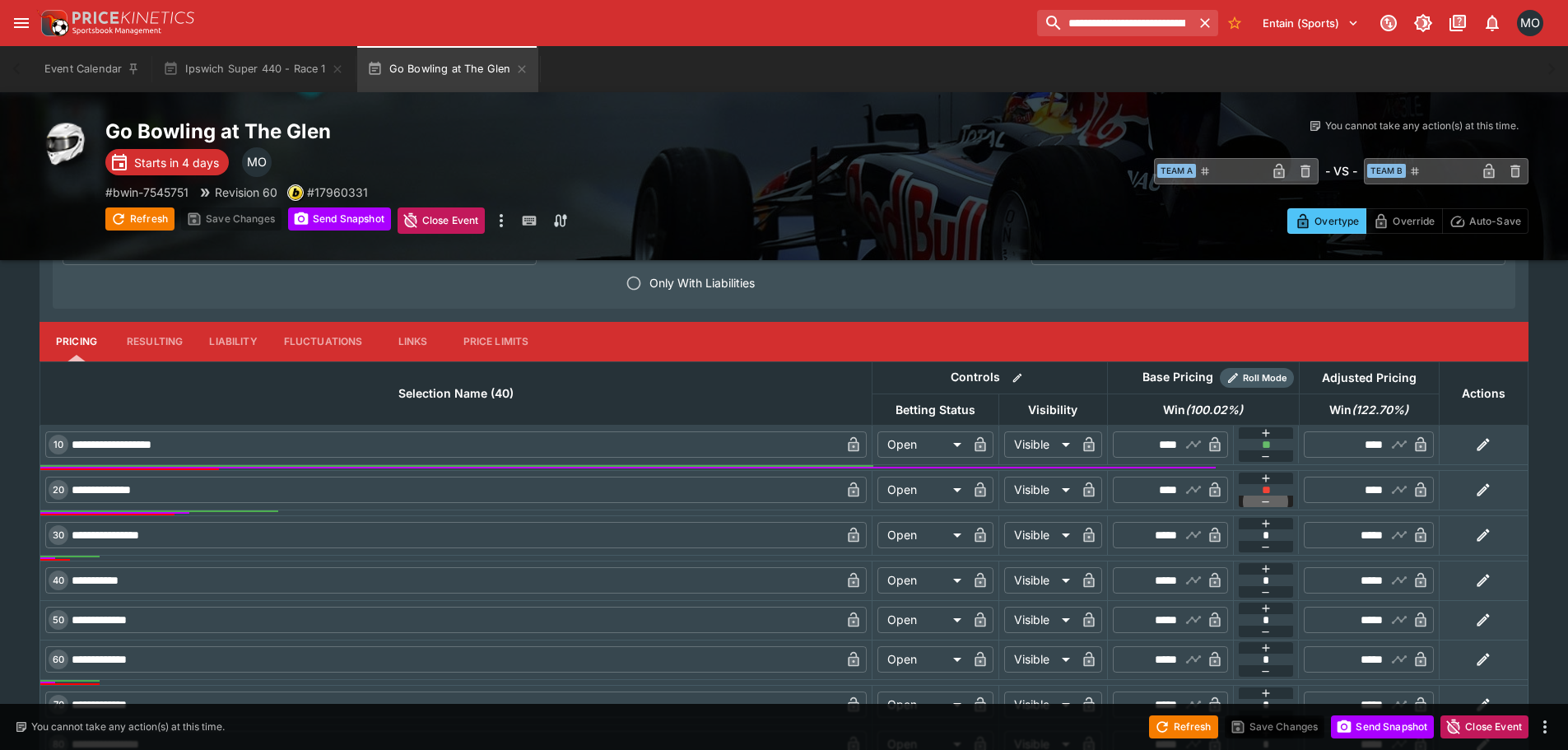 click 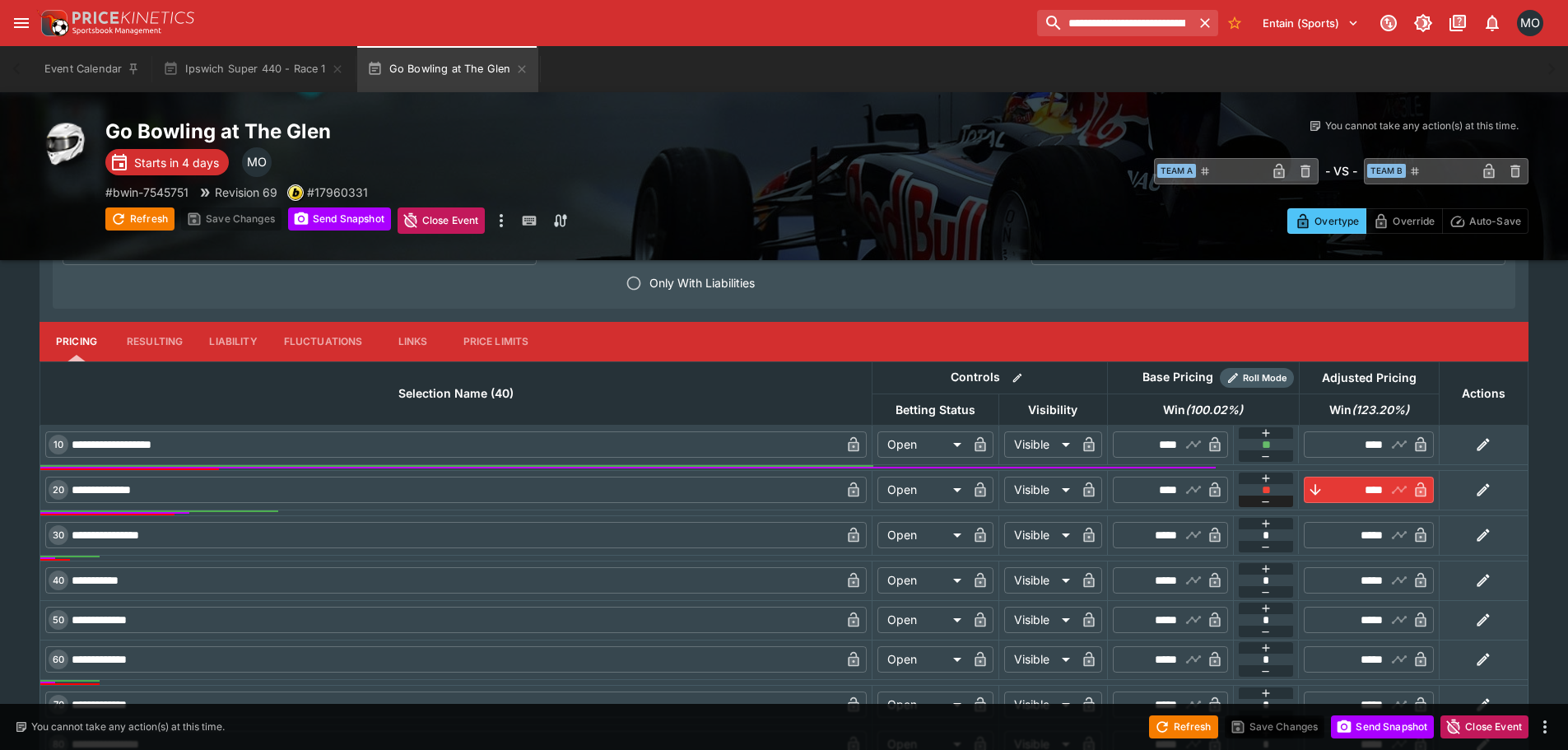 type on "****" 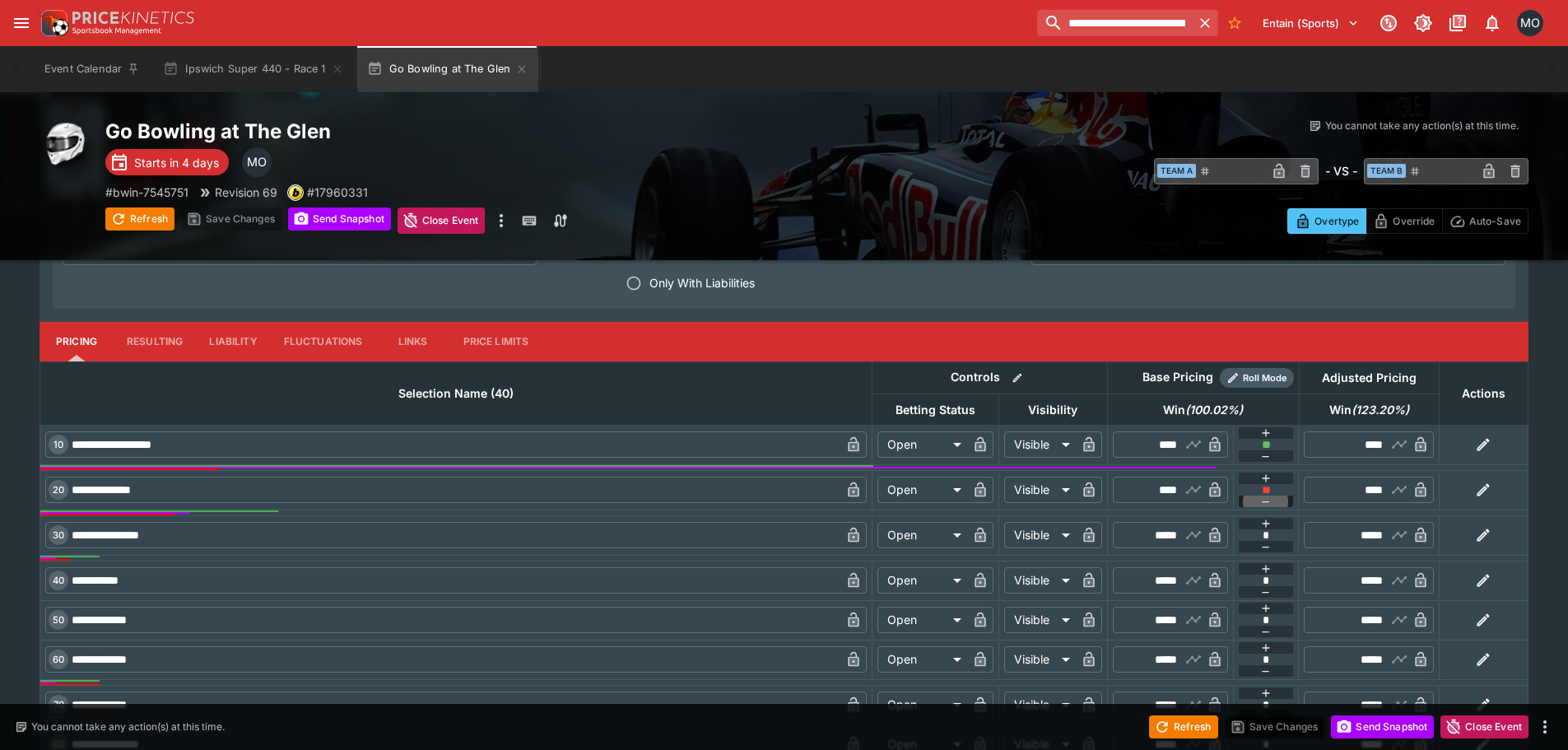 click 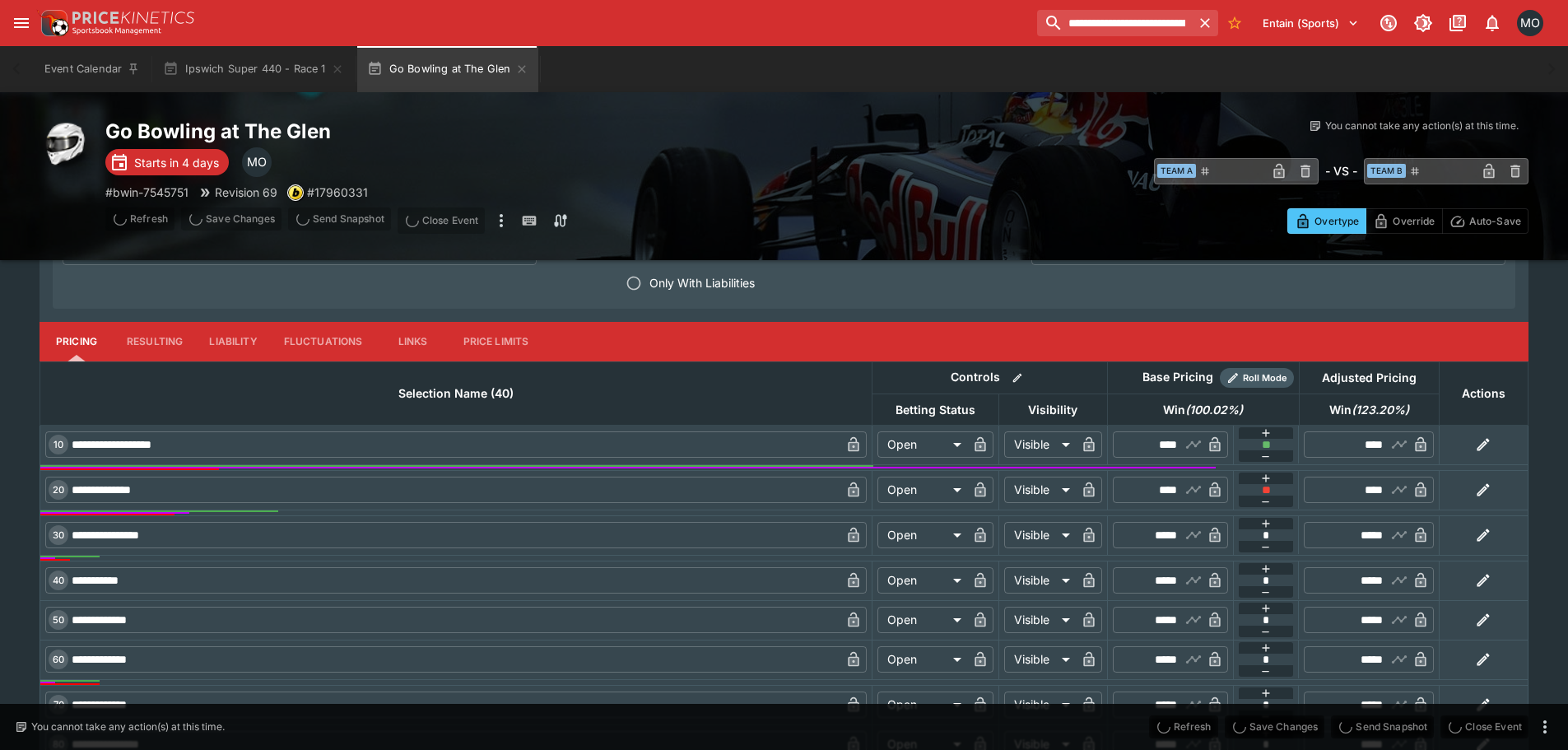type on "****" 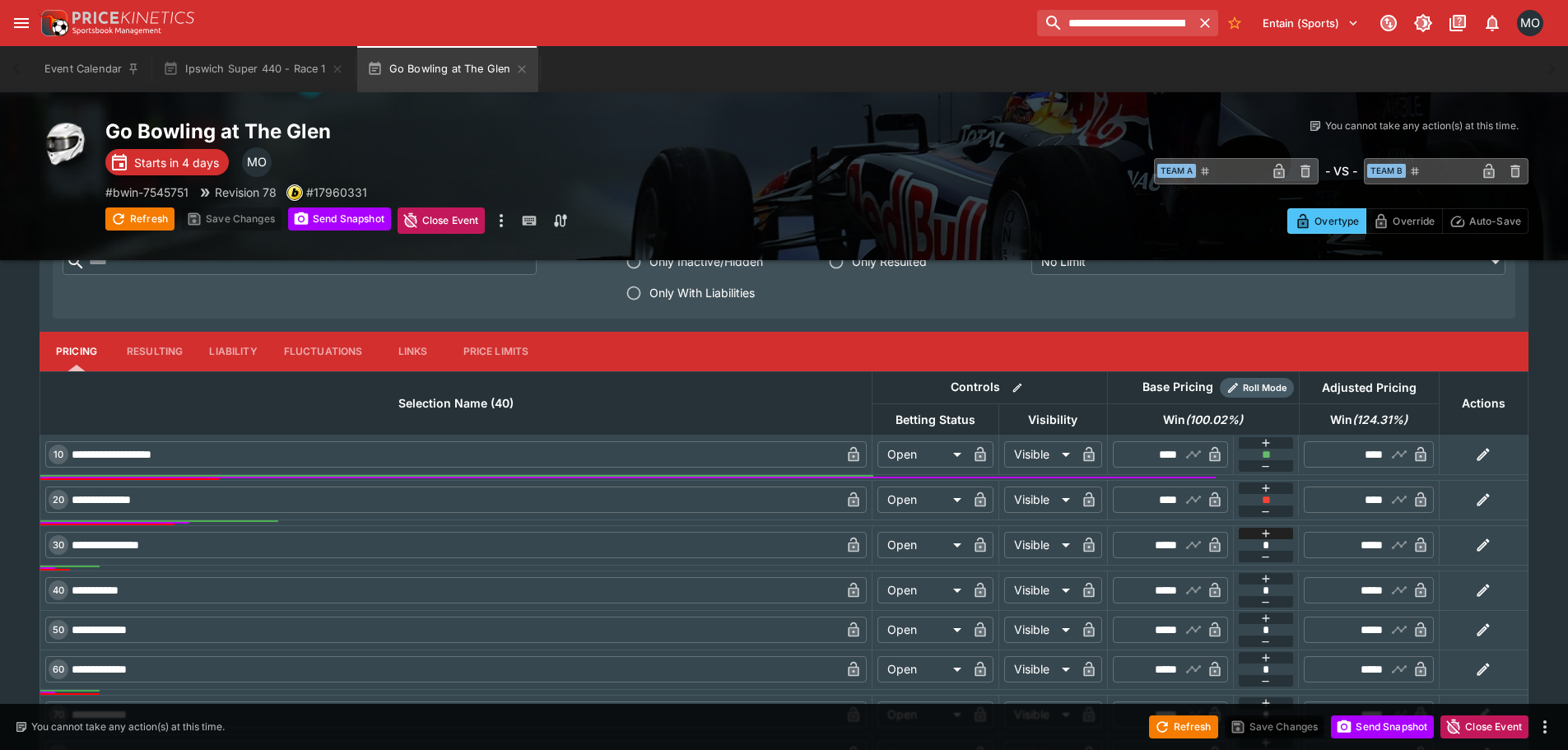 scroll, scrollTop: 659, scrollLeft: 0, axis: vertical 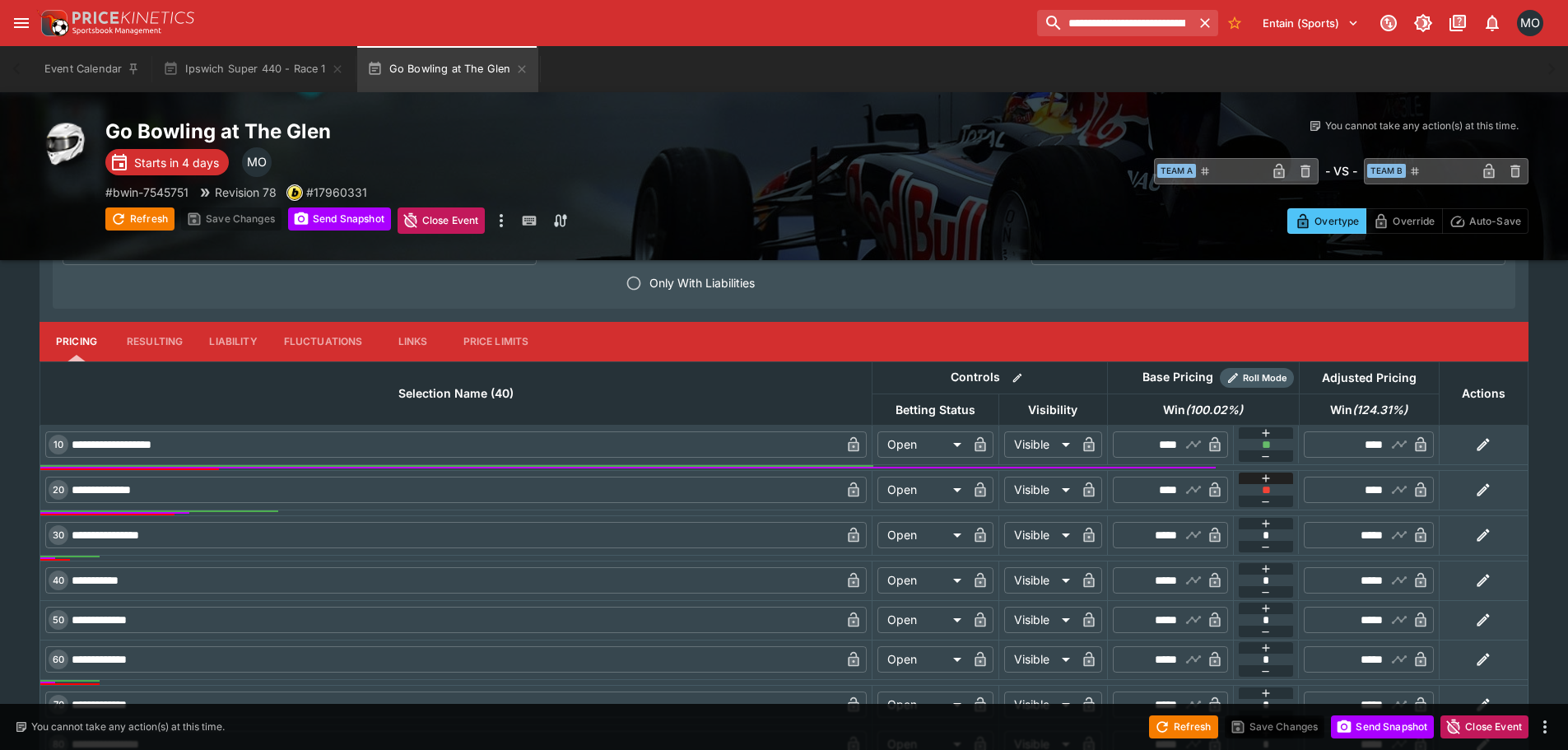 click 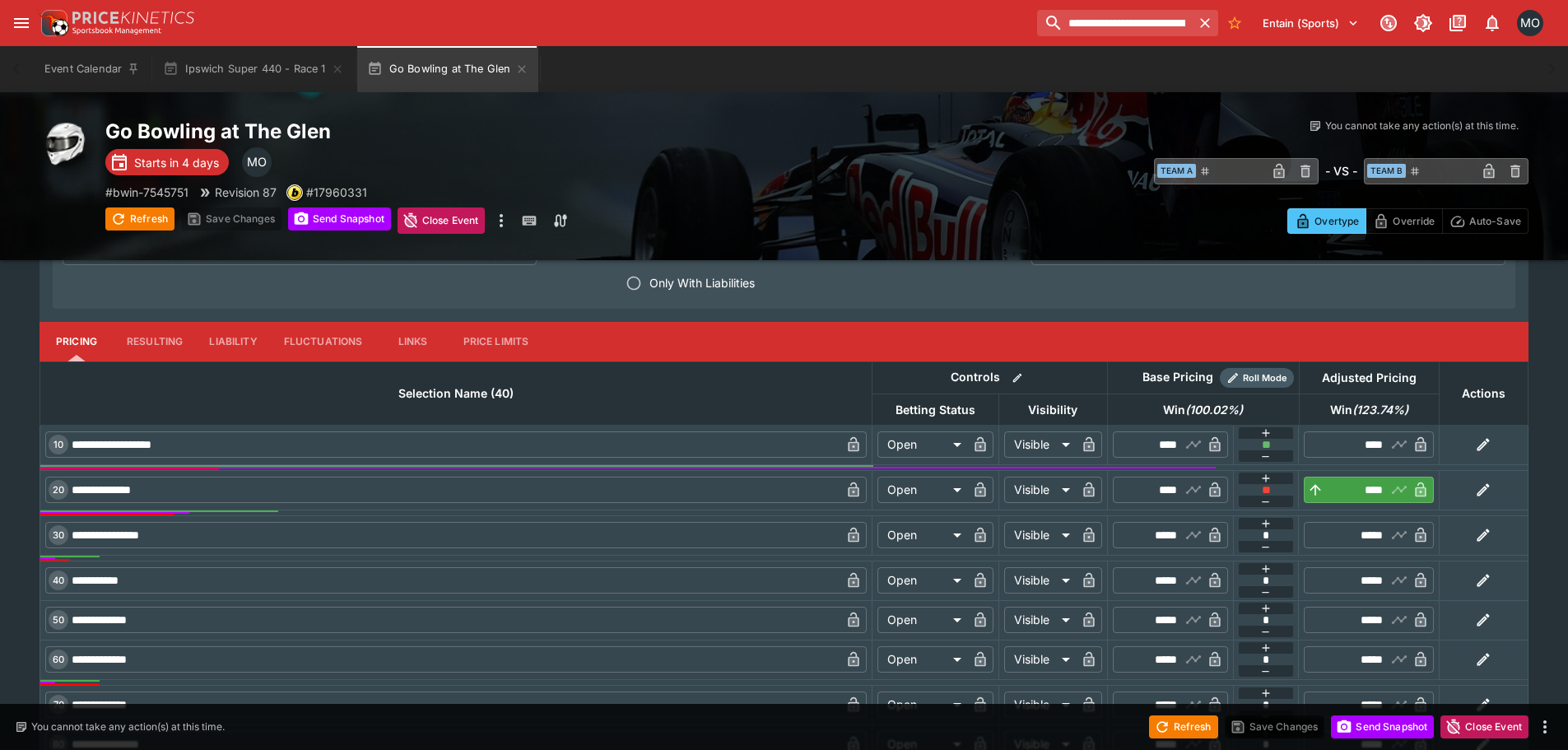 type on "****" 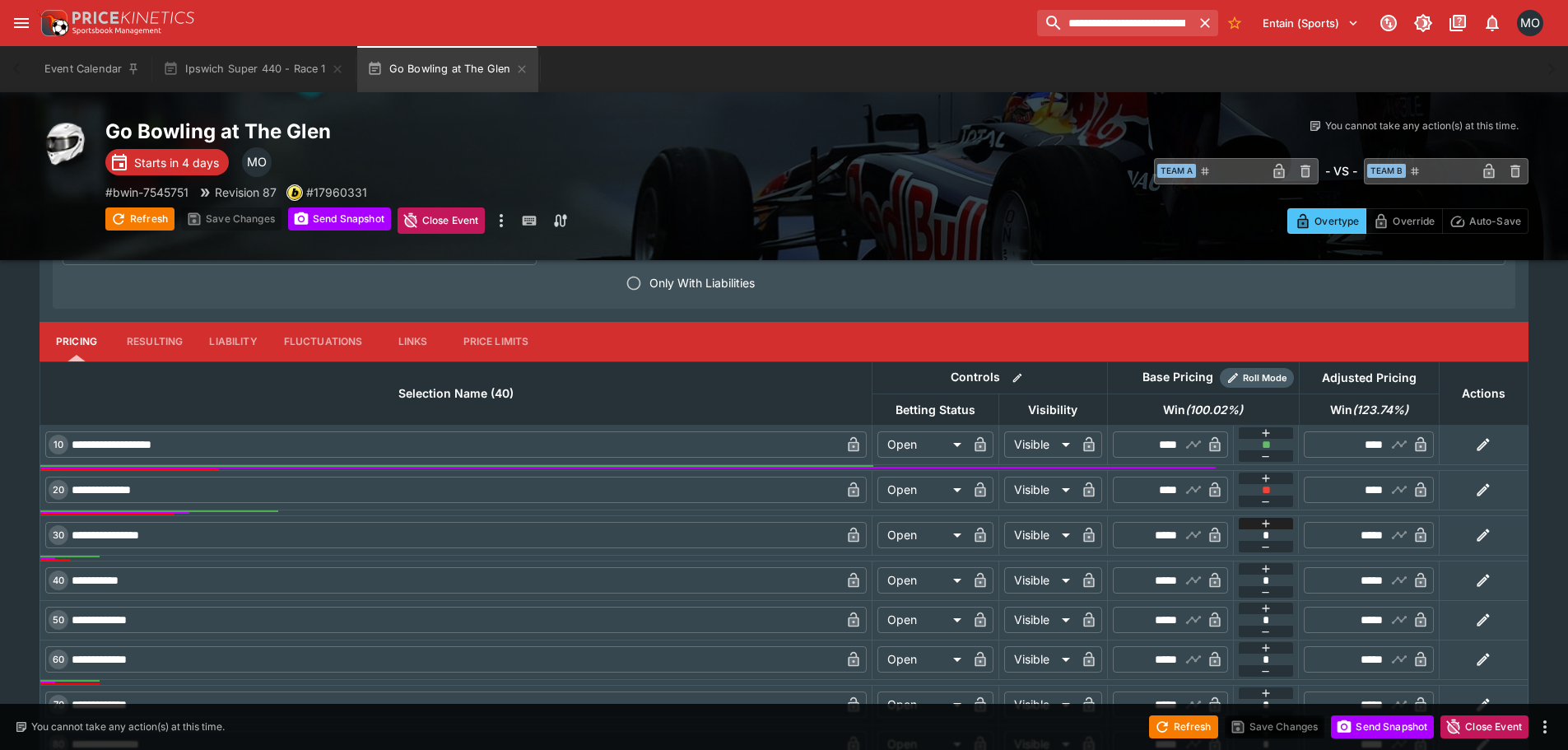 scroll, scrollTop: 988, scrollLeft: 0, axis: vertical 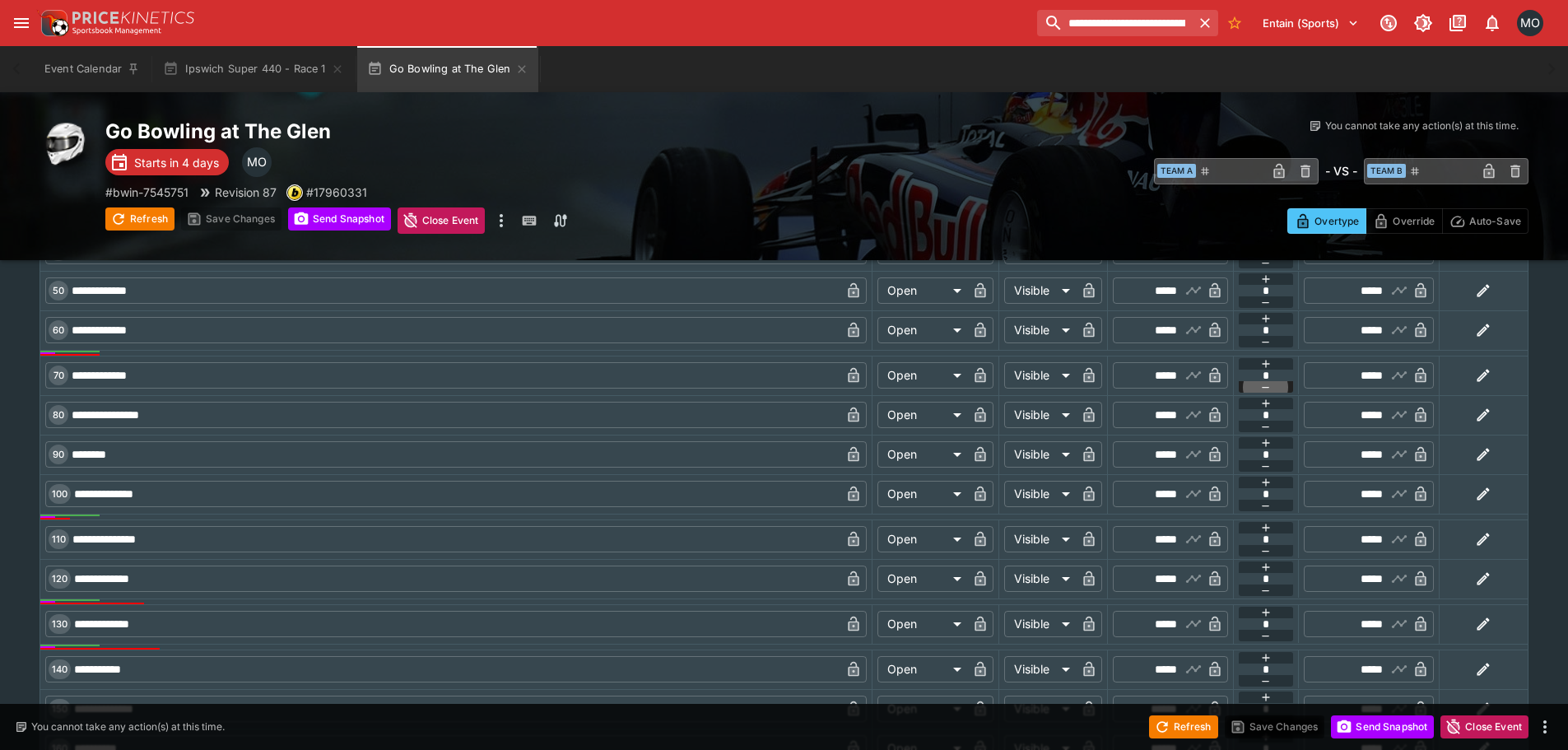 click at bounding box center [1266, 387] 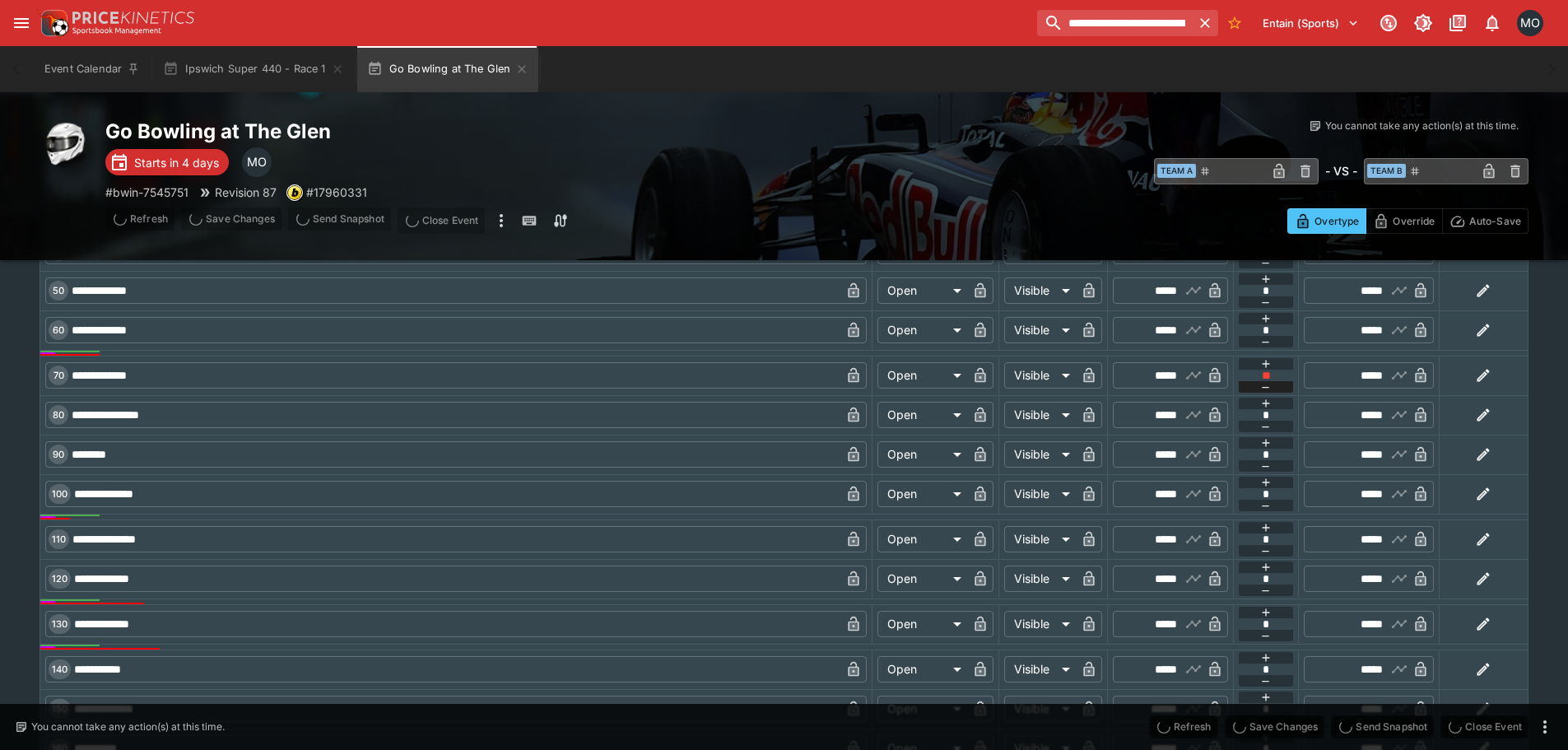 type on "*****" 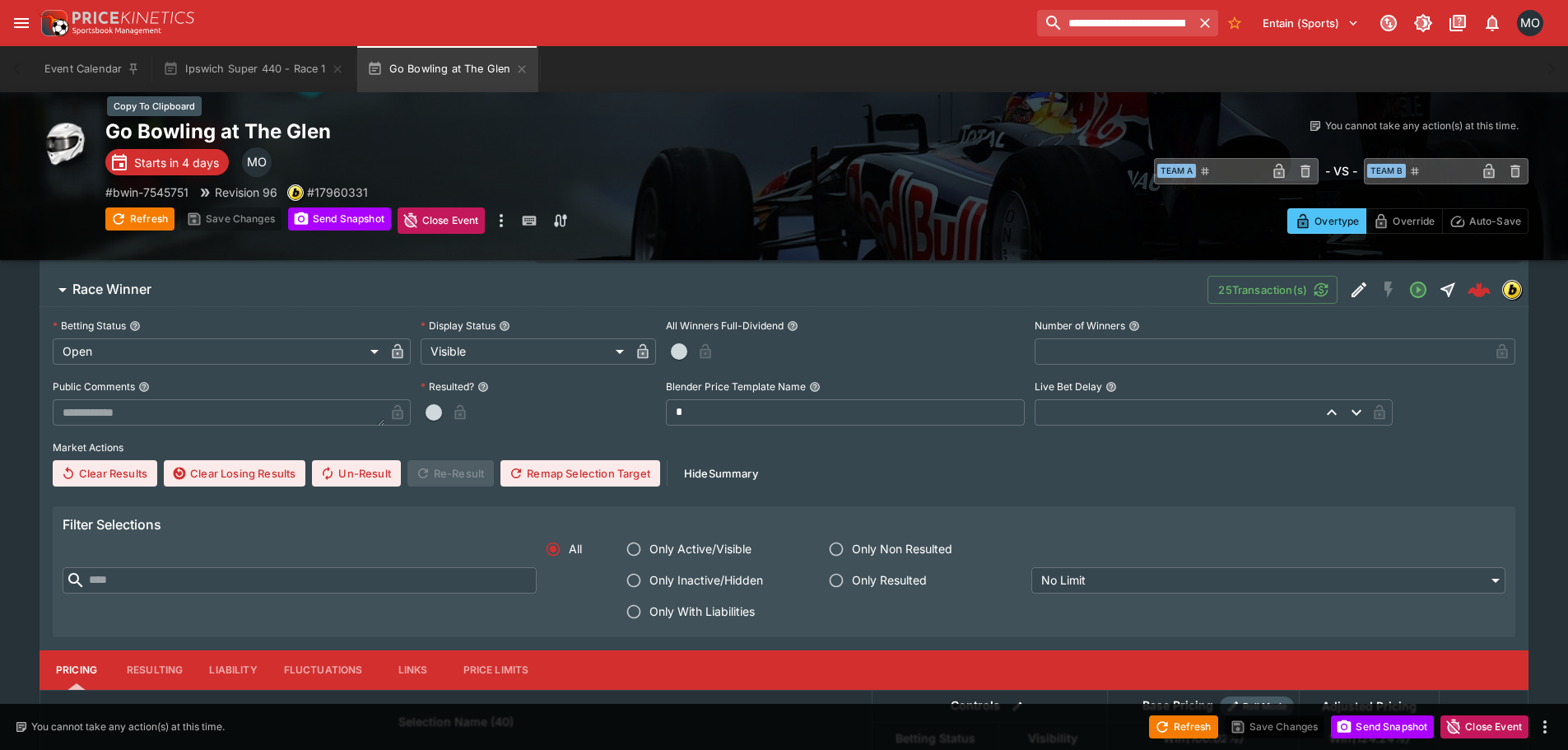 scroll, scrollTop: 329, scrollLeft: 0, axis: vertical 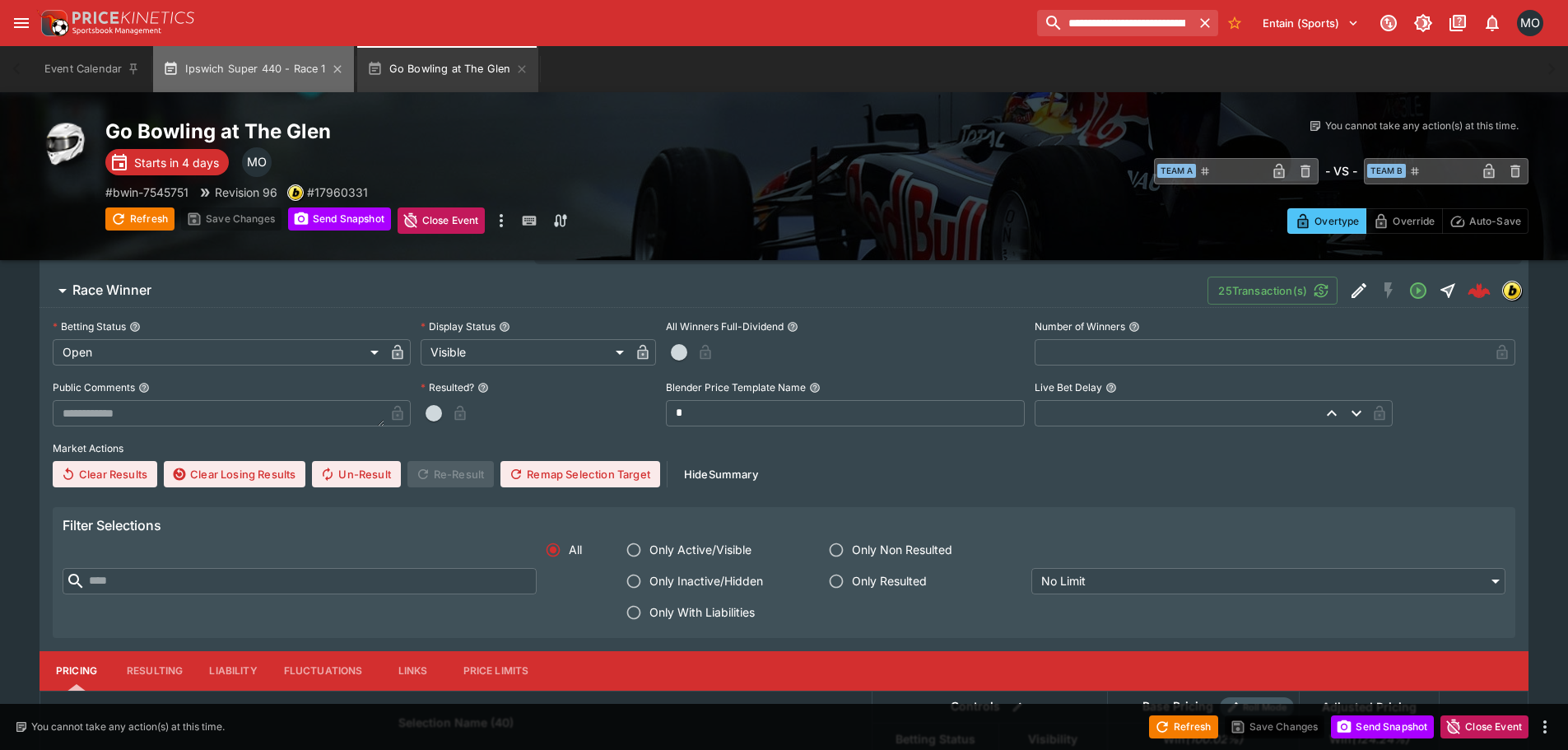 click on "Ipswich Super 440 - Race 1" at bounding box center [253, 69] 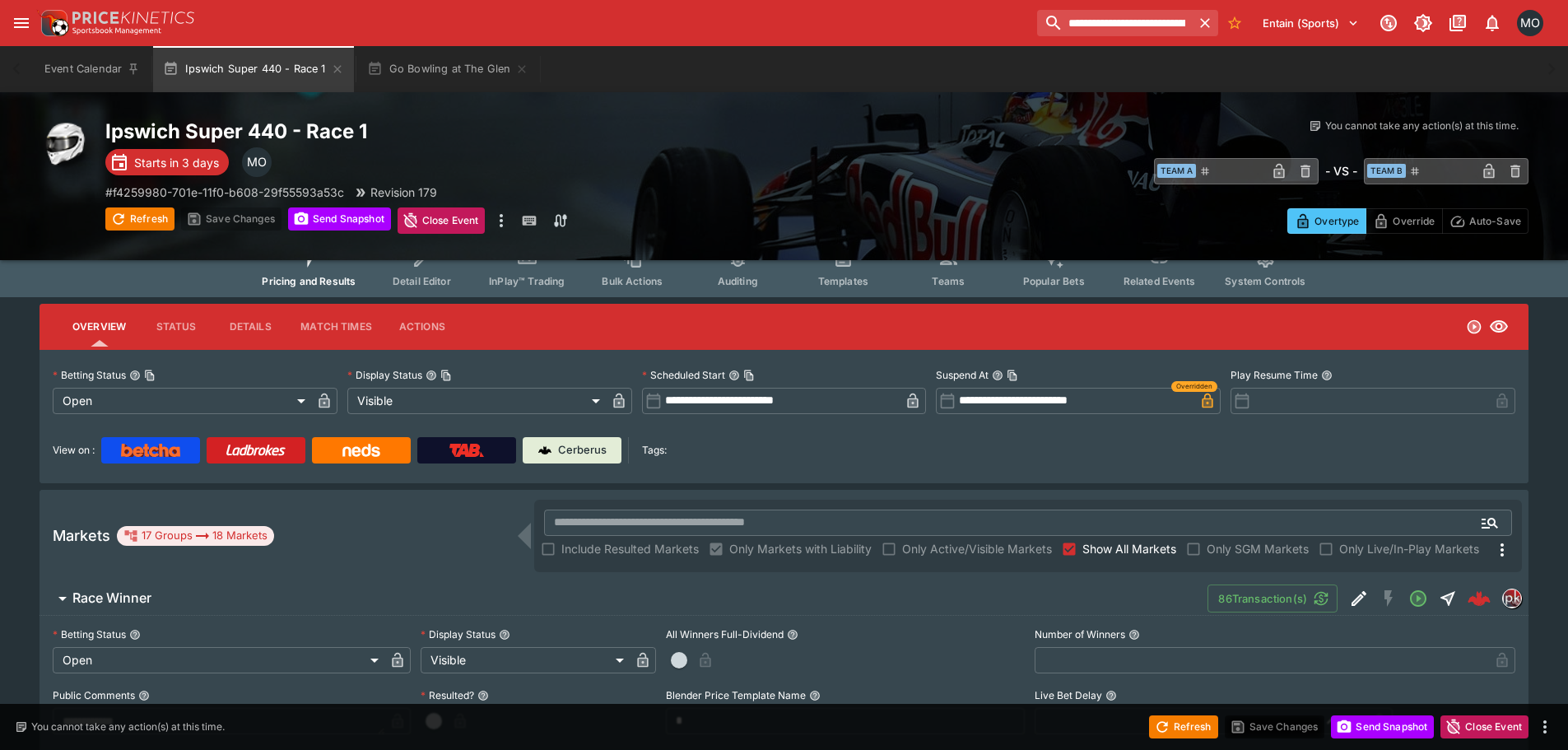 scroll, scrollTop: 0, scrollLeft: 0, axis: both 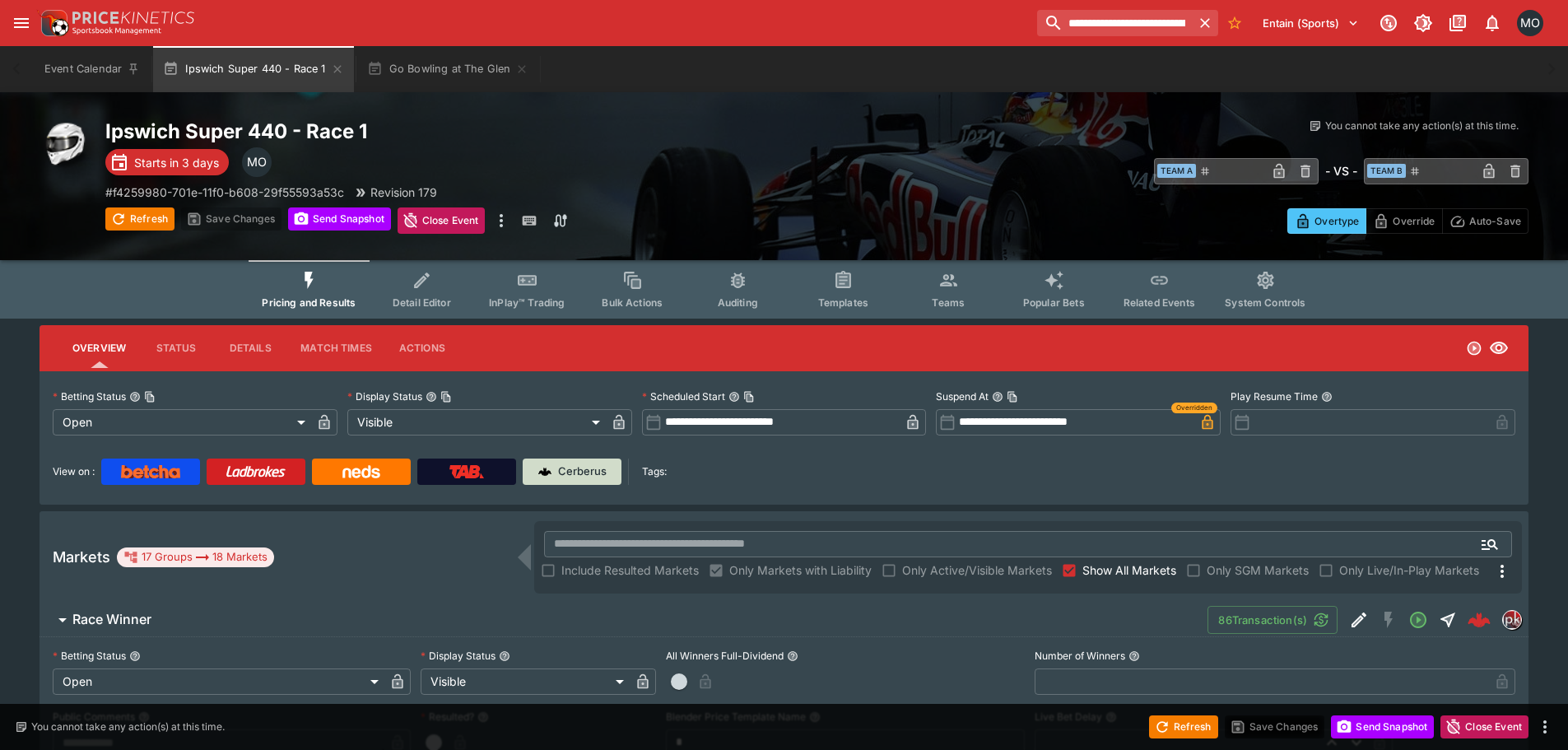 click at bounding box center [545, 472] 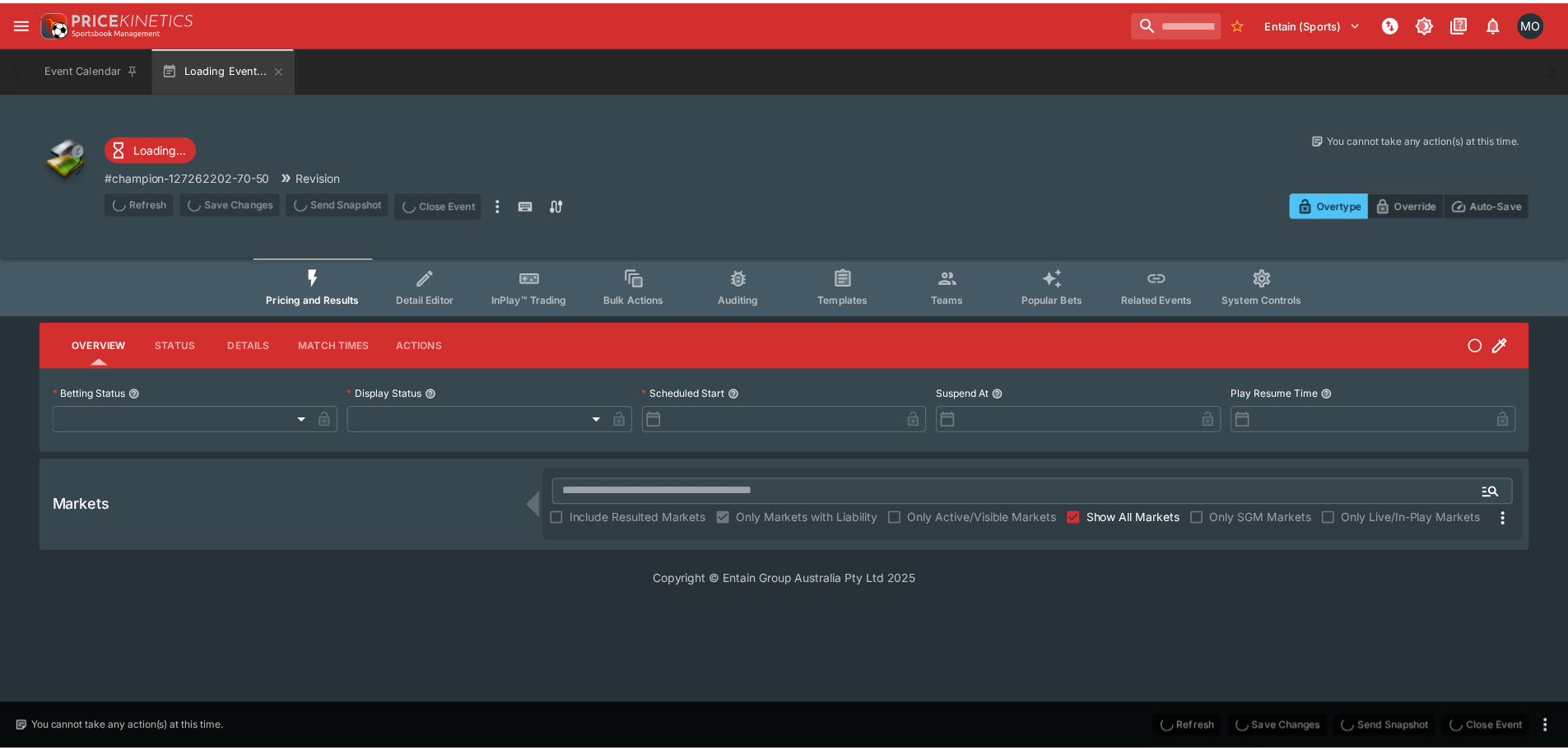 scroll, scrollTop: 0, scrollLeft: 0, axis: both 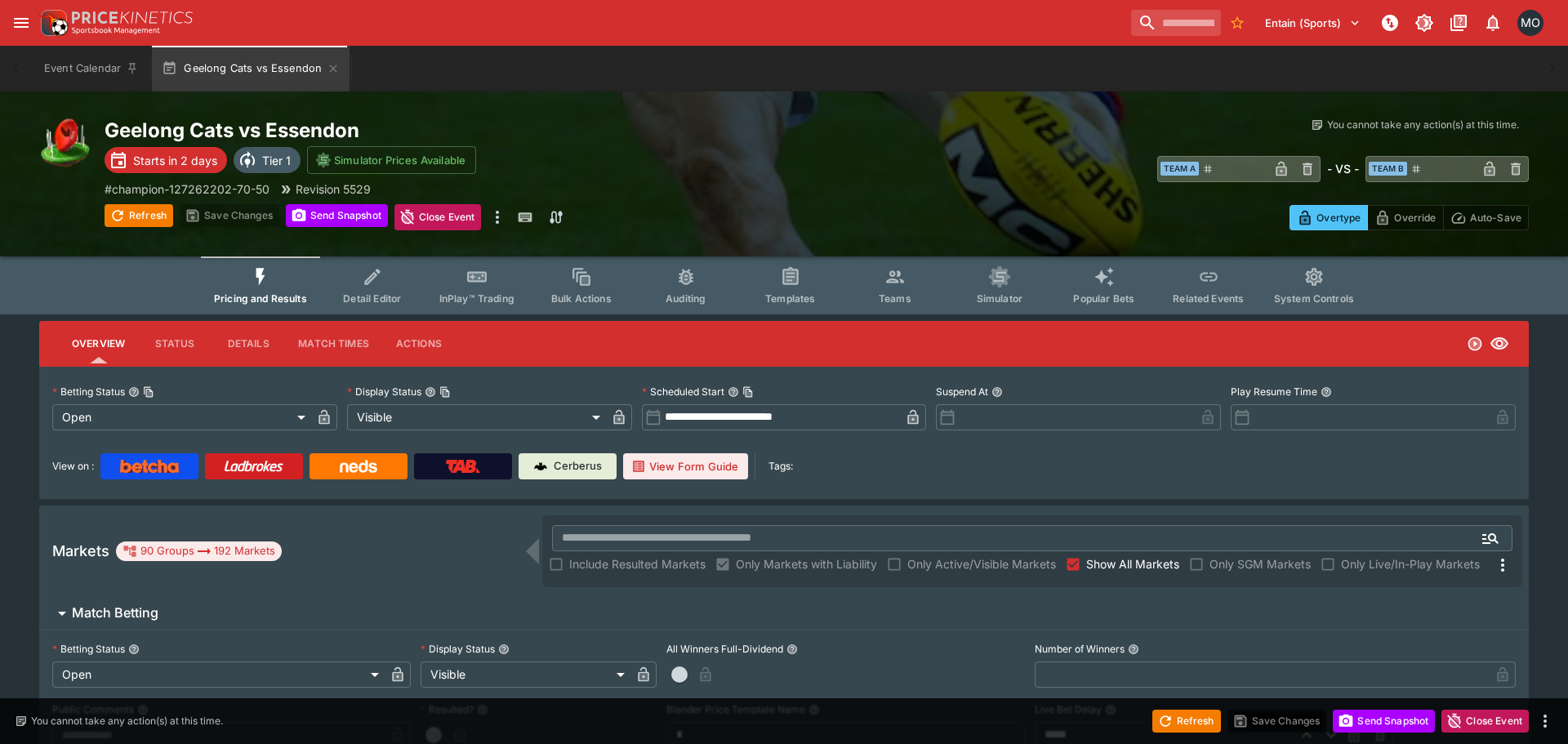 type on "**********" 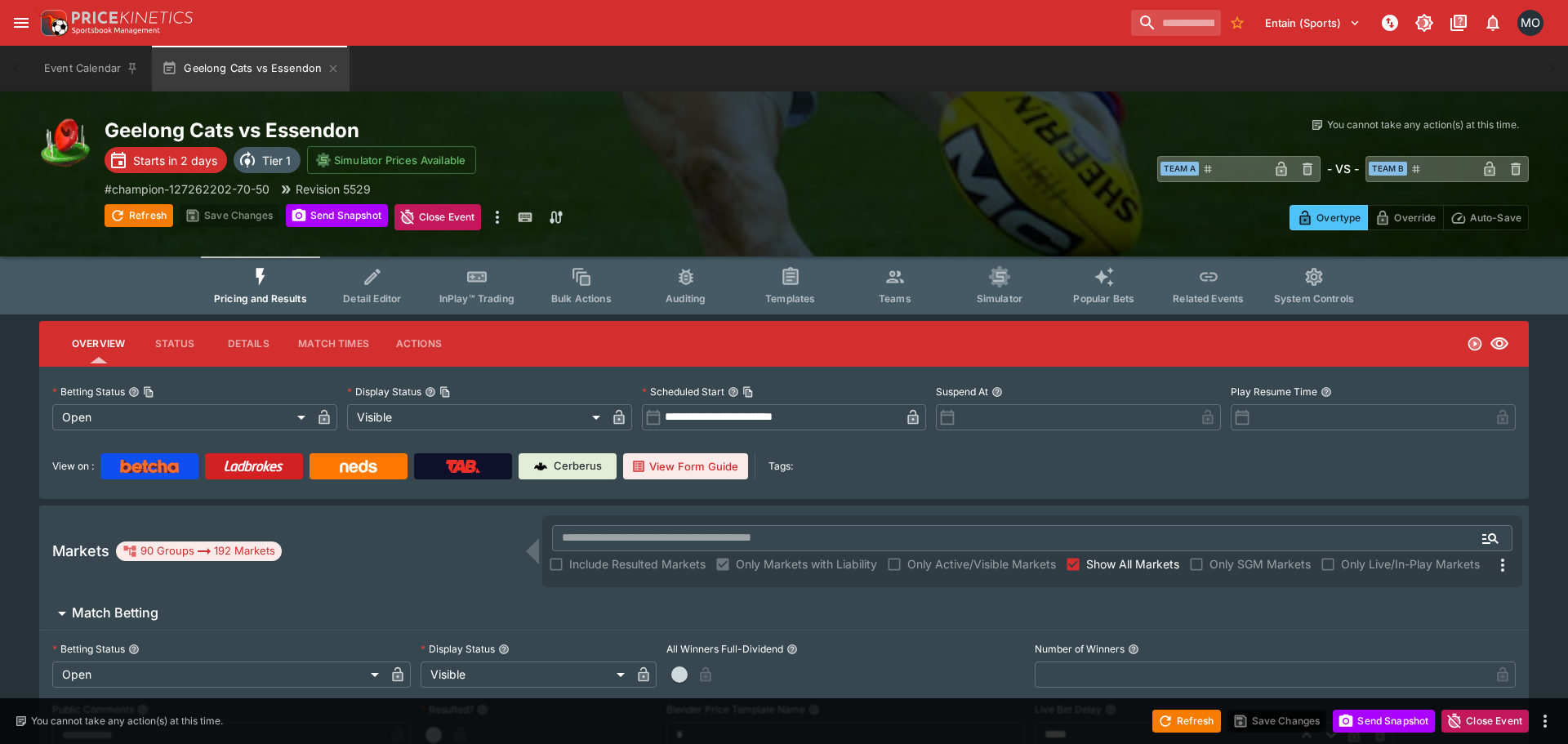 type on "*******" 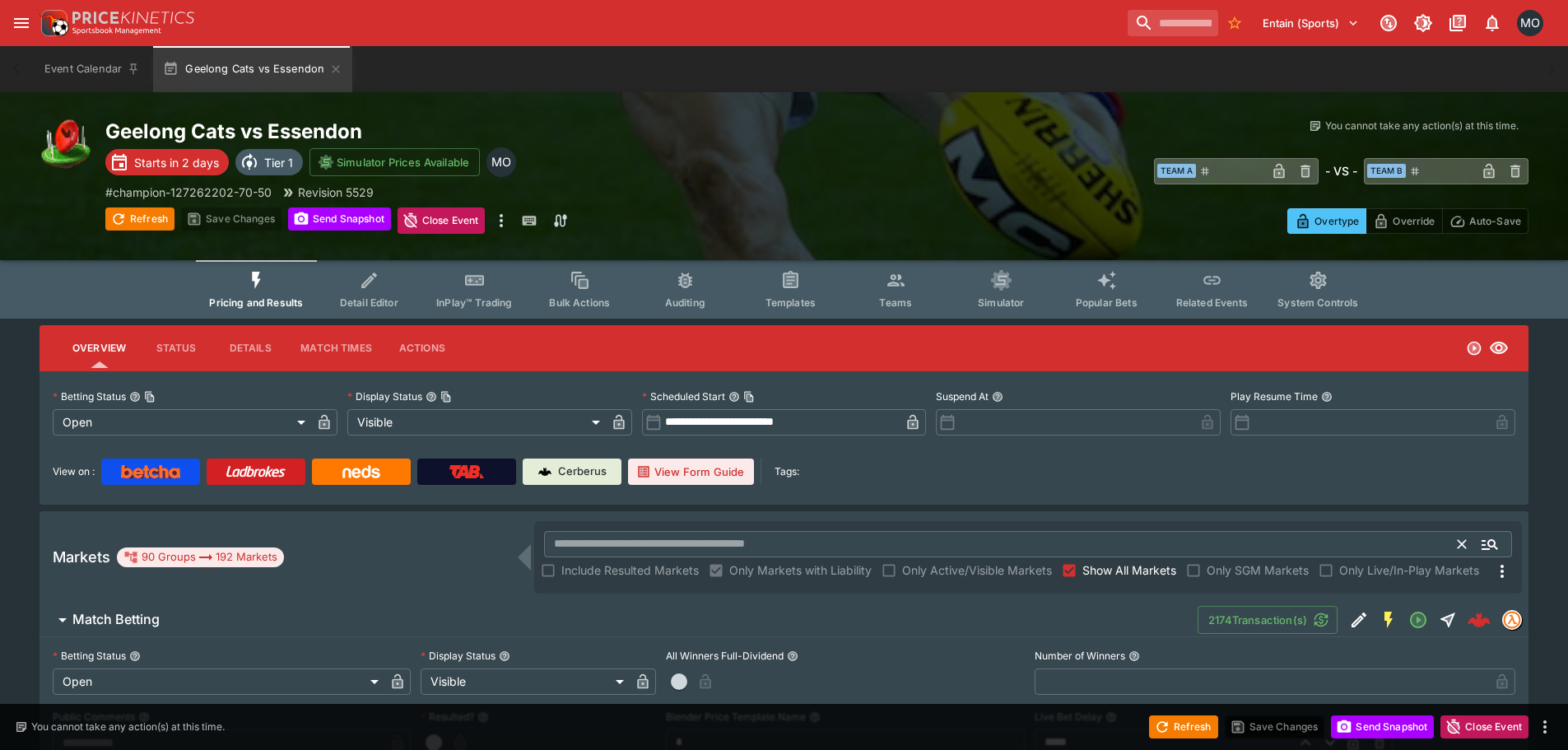 click at bounding box center [1001, 544] 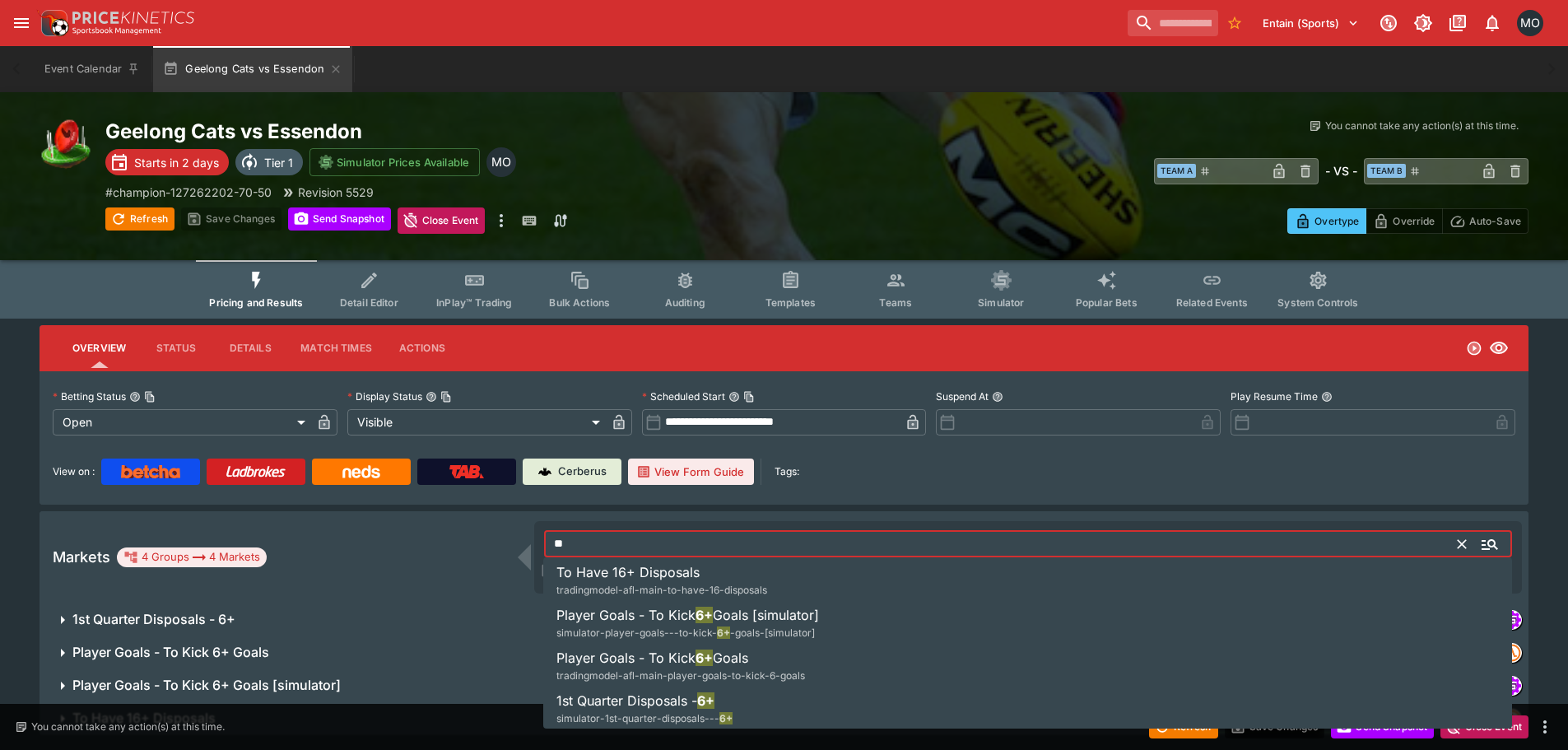 click on "Goals" at bounding box center [730, 658] 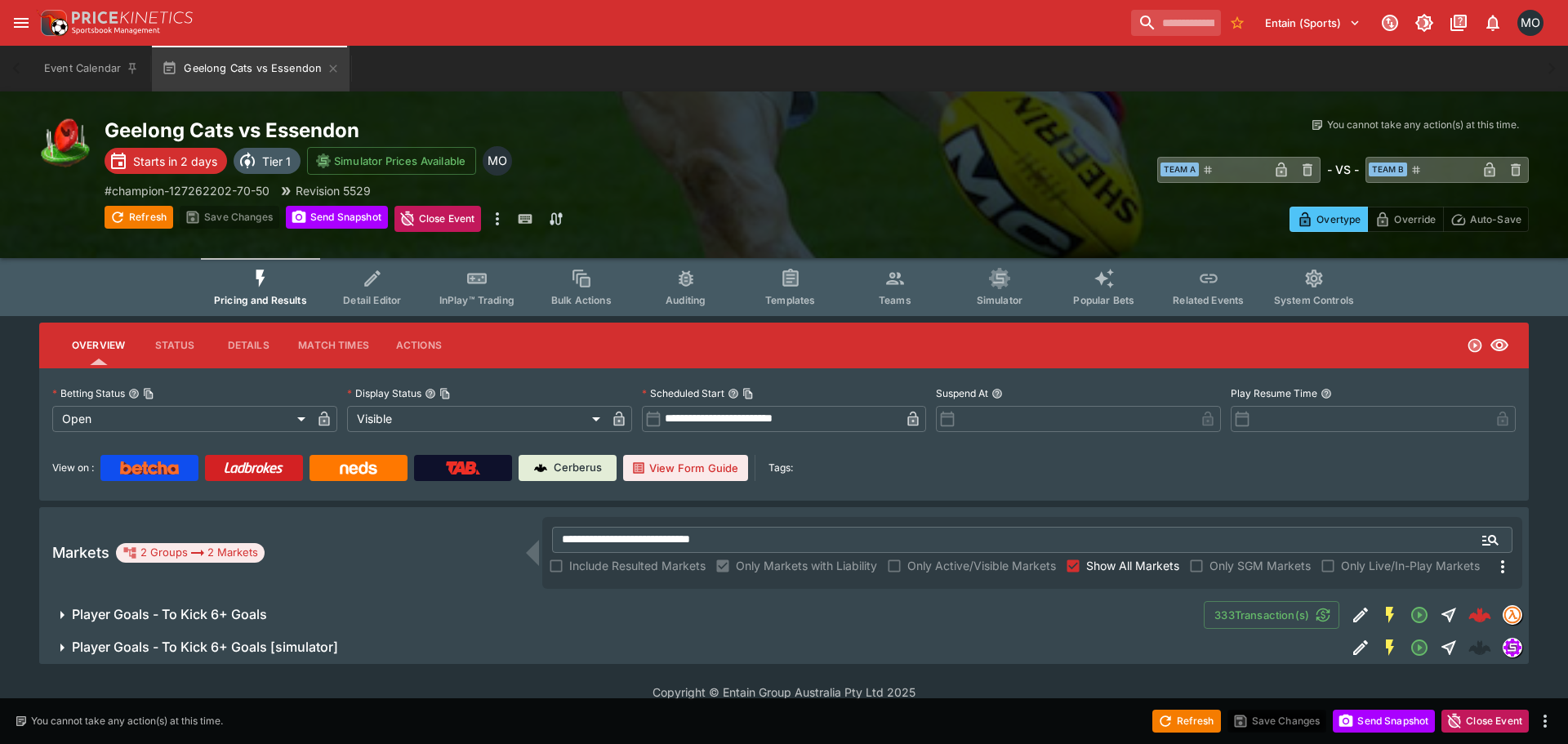 click on "**********" at bounding box center (784, 553) 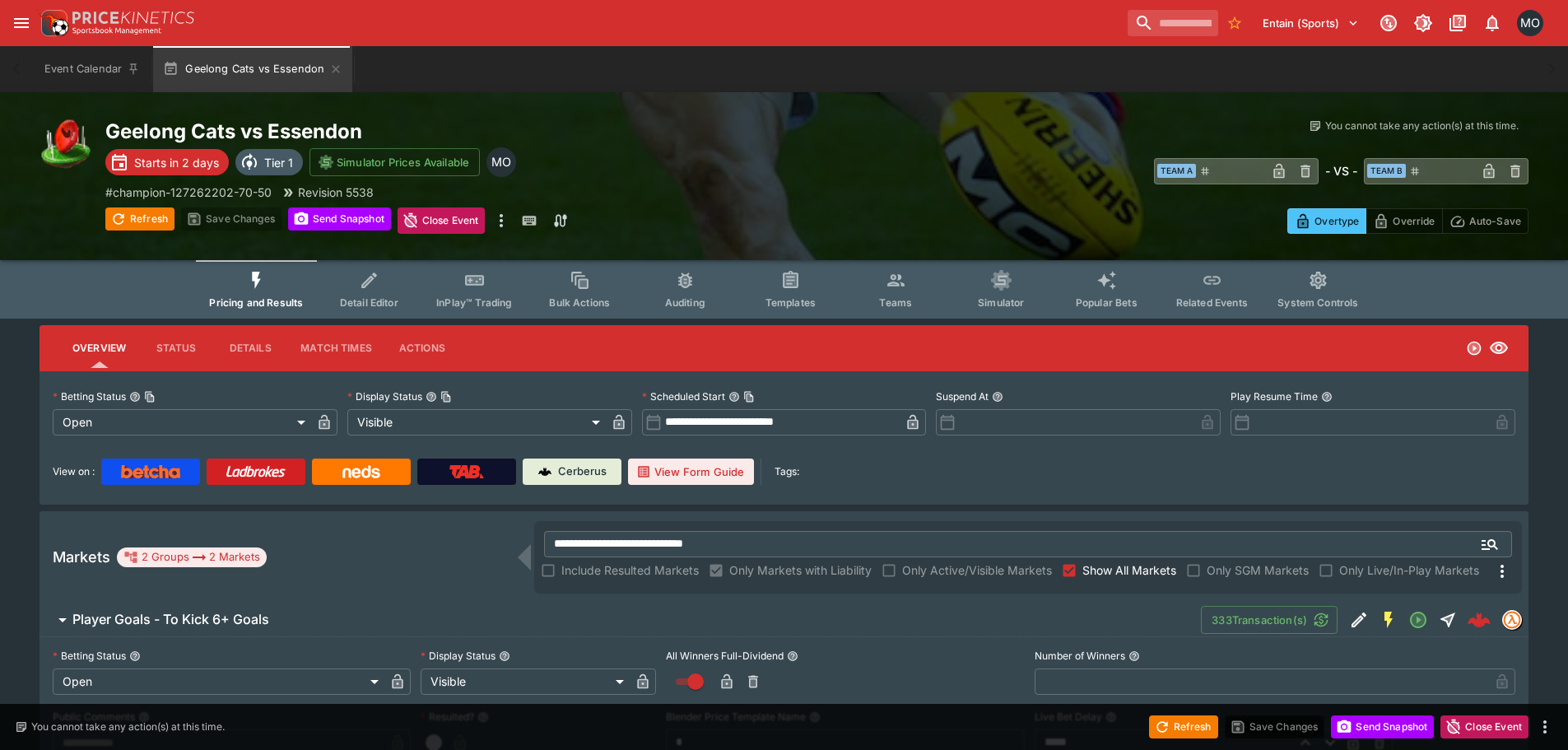 click on "Teams" at bounding box center (896, 302) 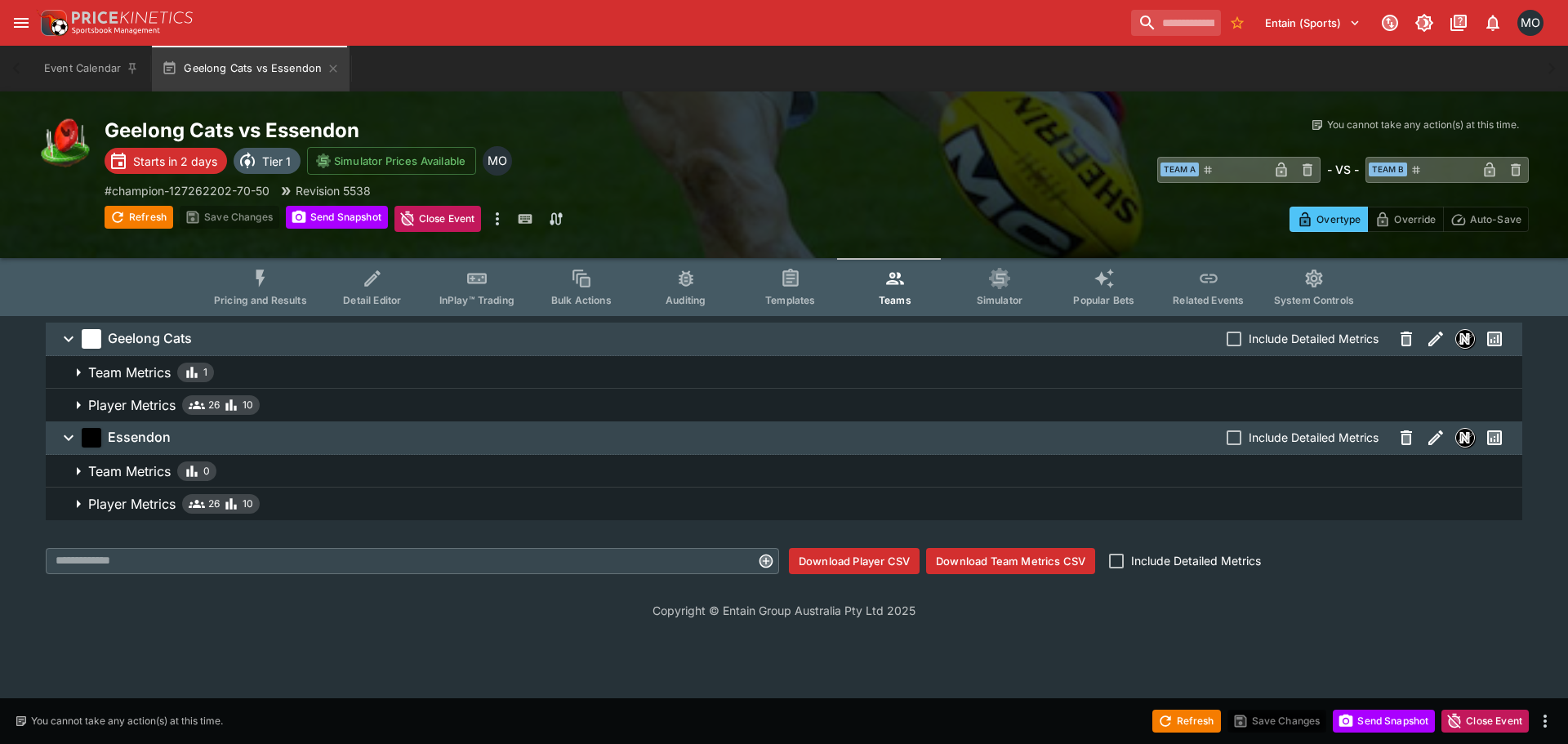 click on "Player Metrics 26 10" at bounding box center [799, 405] 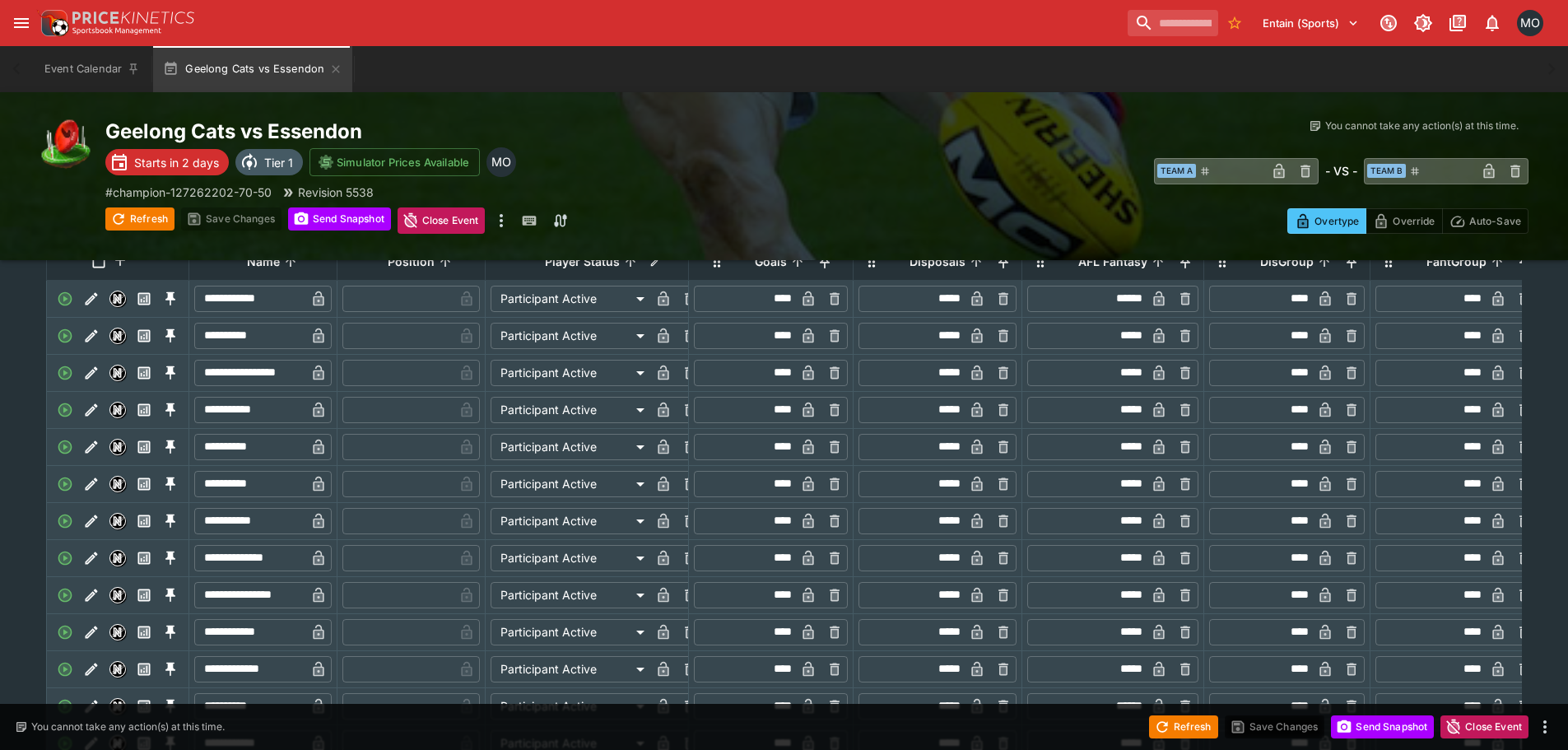 drag, startPoint x: 416, startPoint y: 412, endPoint x: 417, endPoint y: 460, distance: 48.010416 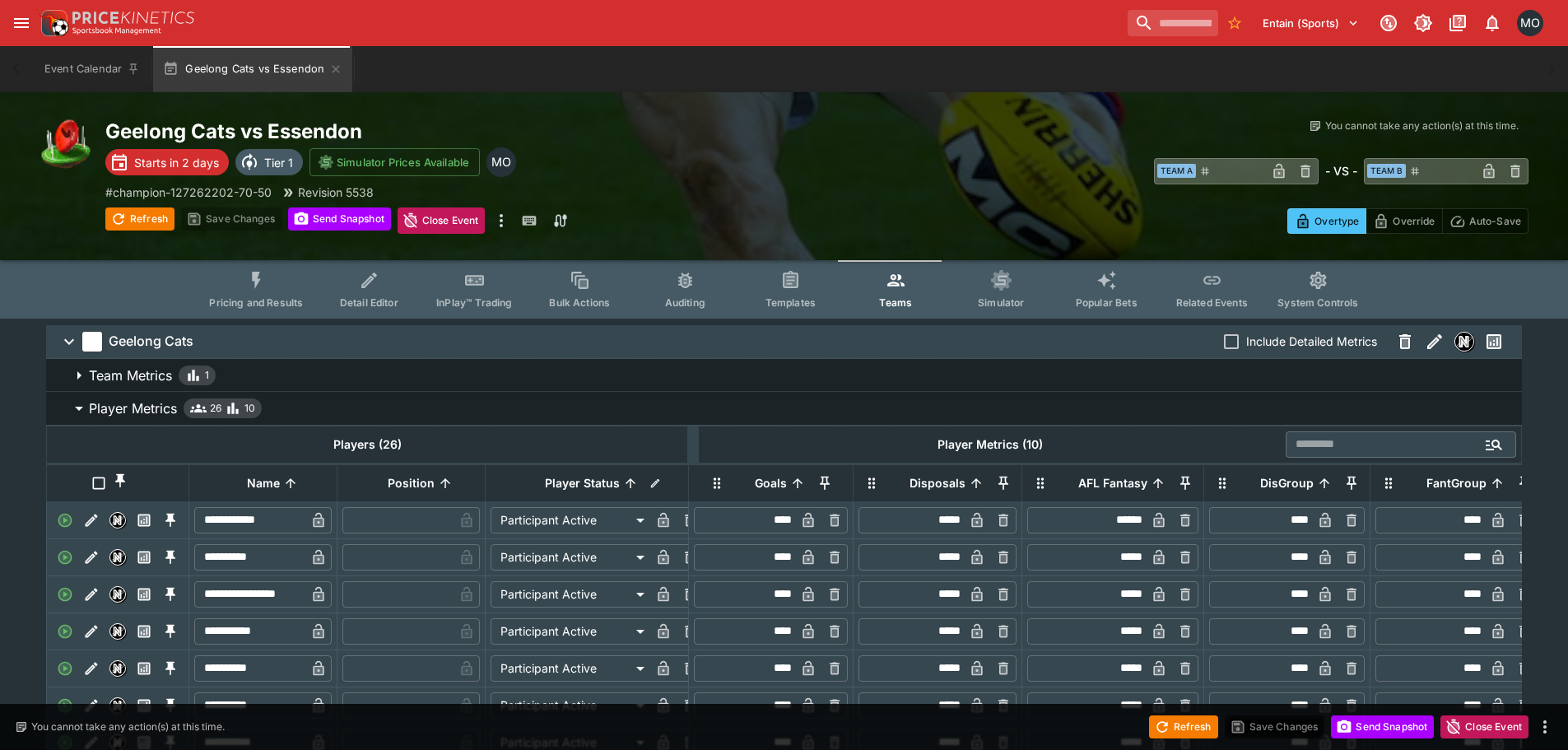 scroll, scrollTop: 329, scrollLeft: 0, axis: vertical 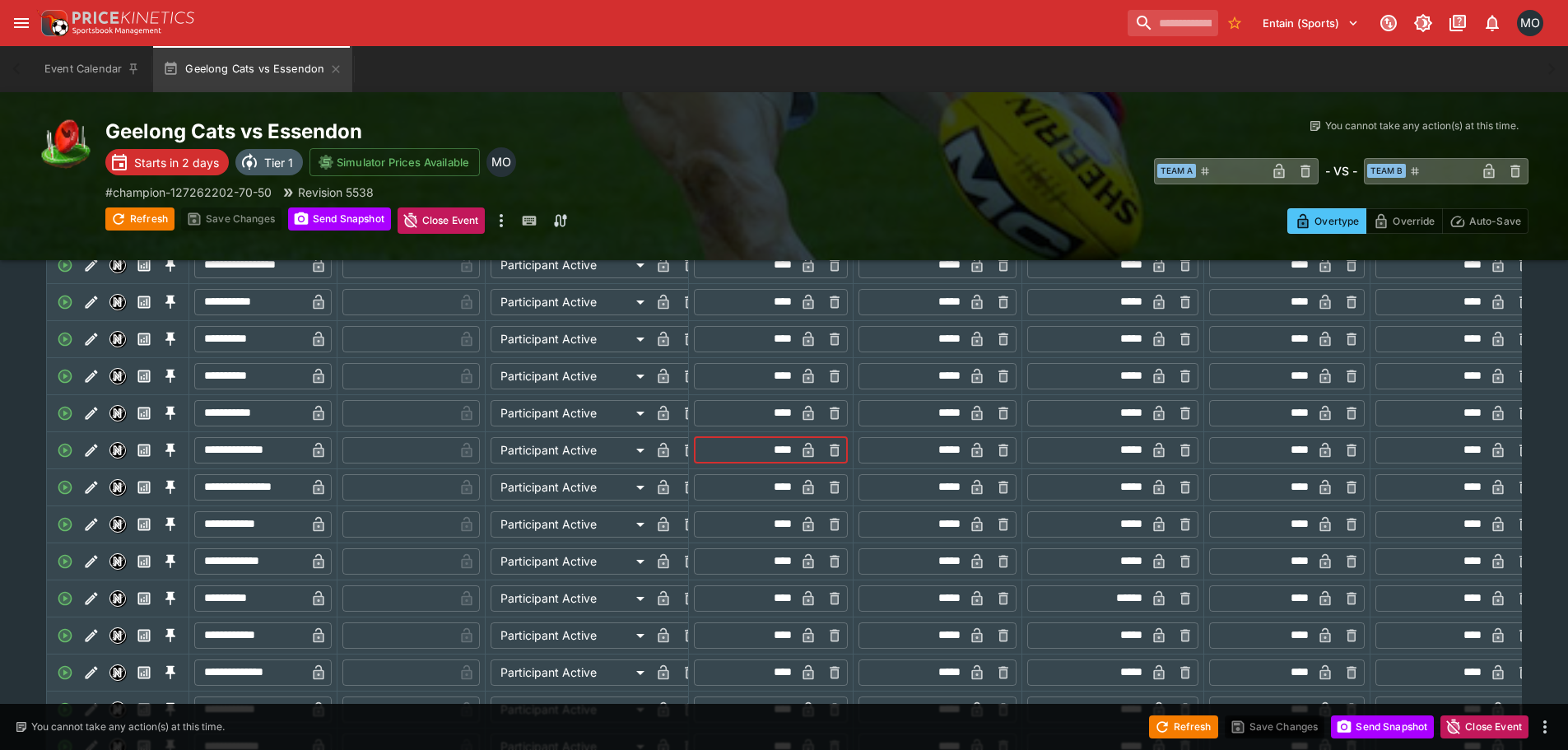 click on "****" at bounding box center [746, 450] 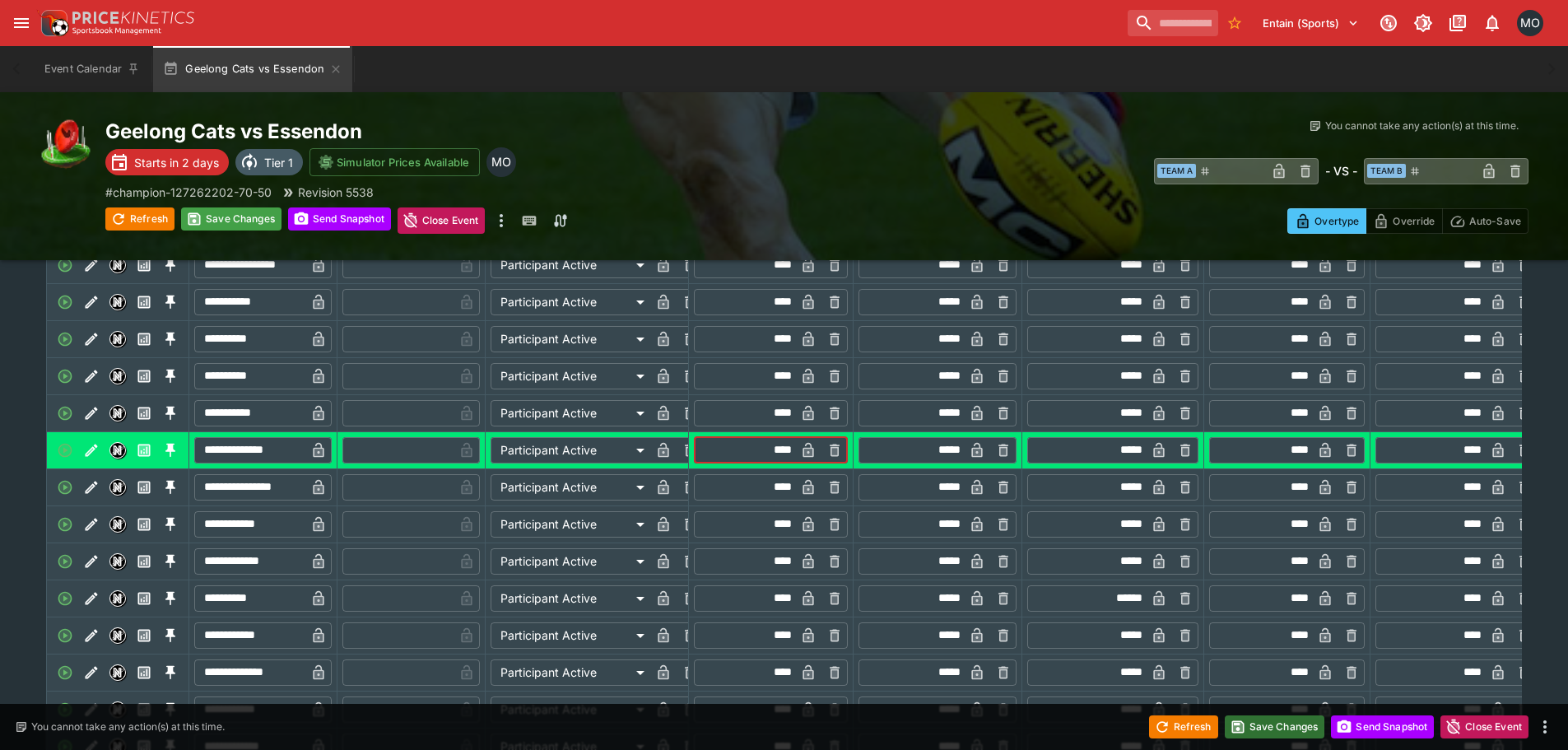 type on "****" 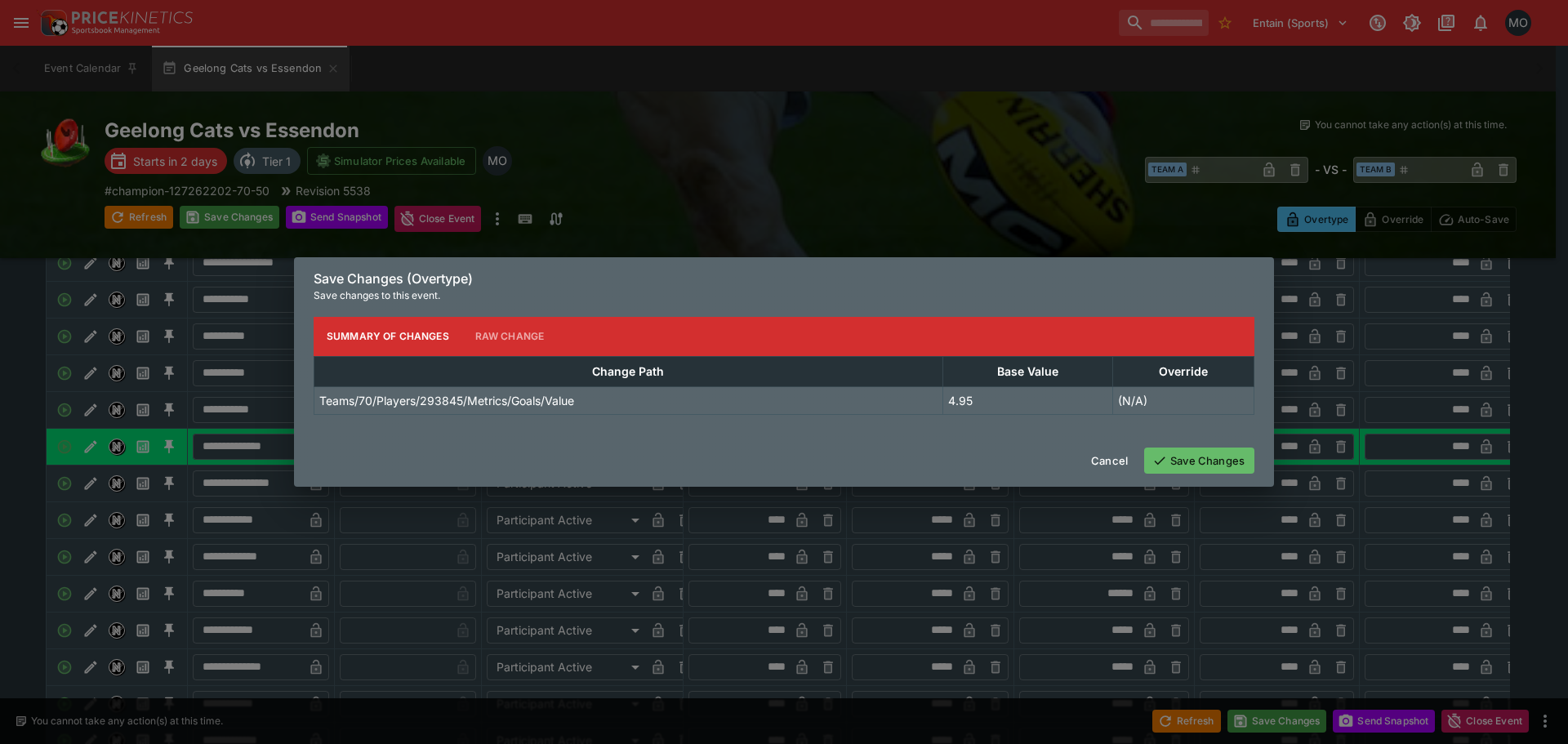 click on "Save Changes" at bounding box center [1199, 461] 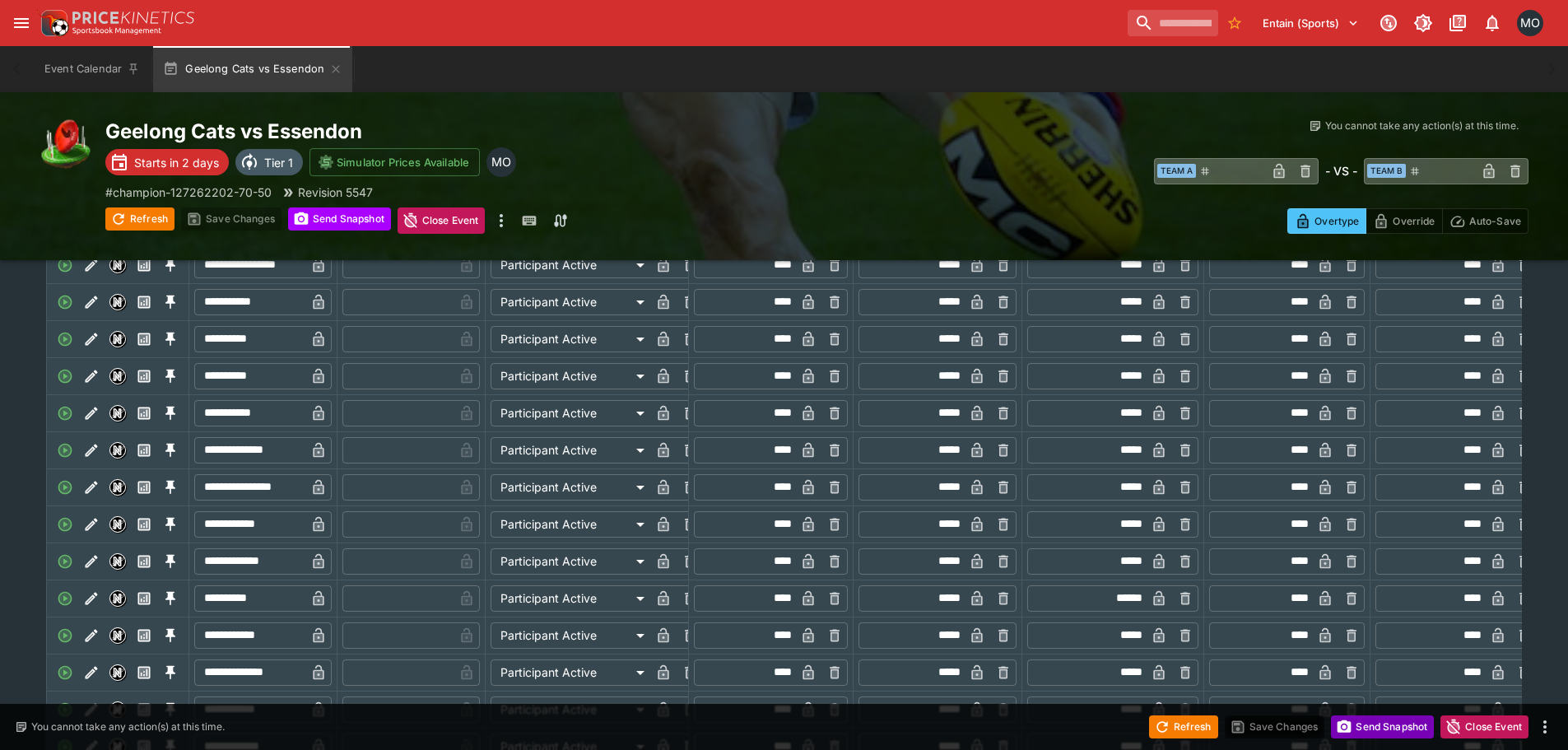 click on "Send Snapshot" at bounding box center (1382, 727) 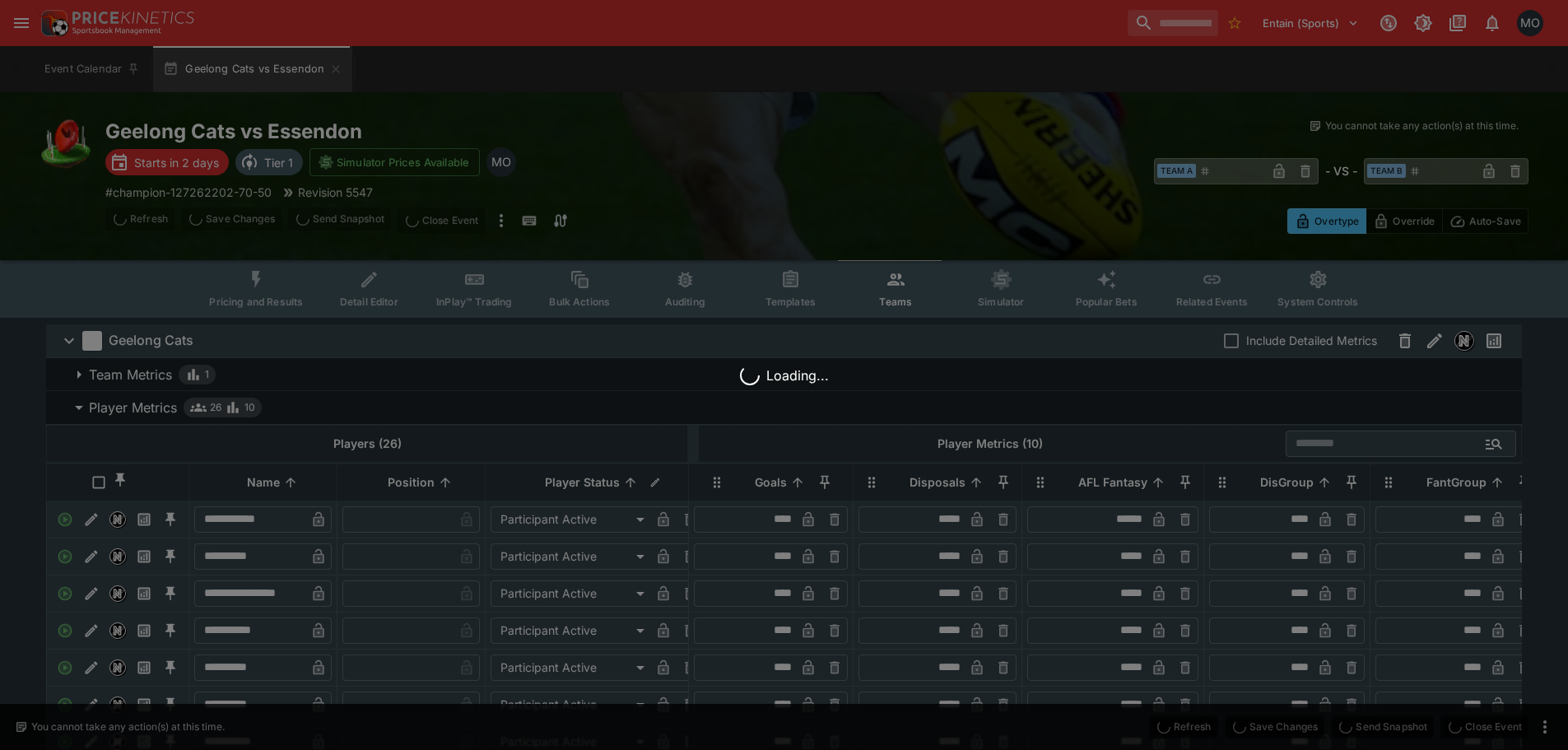 scroll, scrollTop: 0, scrollLeft: 0, axis: both 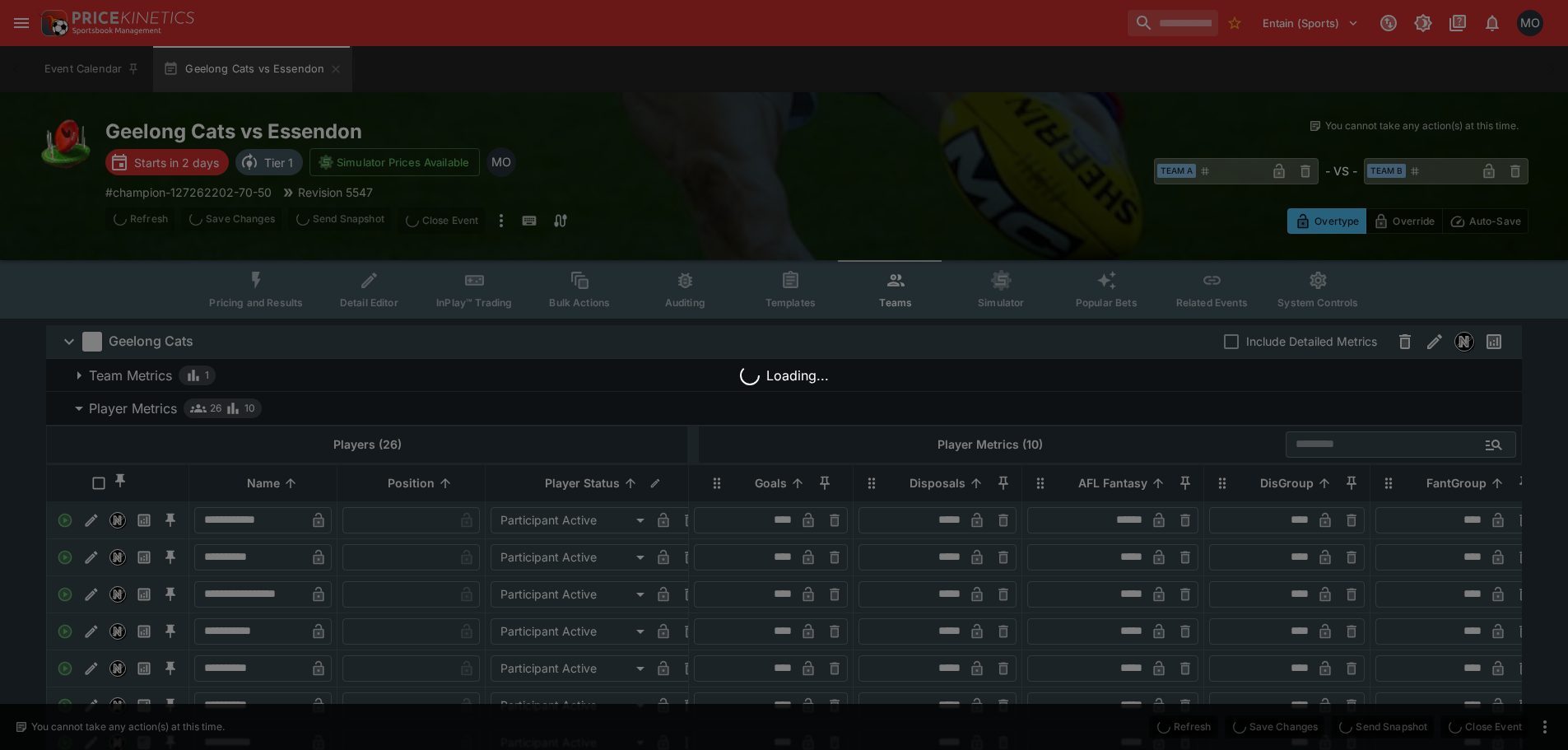 click on "Loading..." at bounding box center (784, 375) 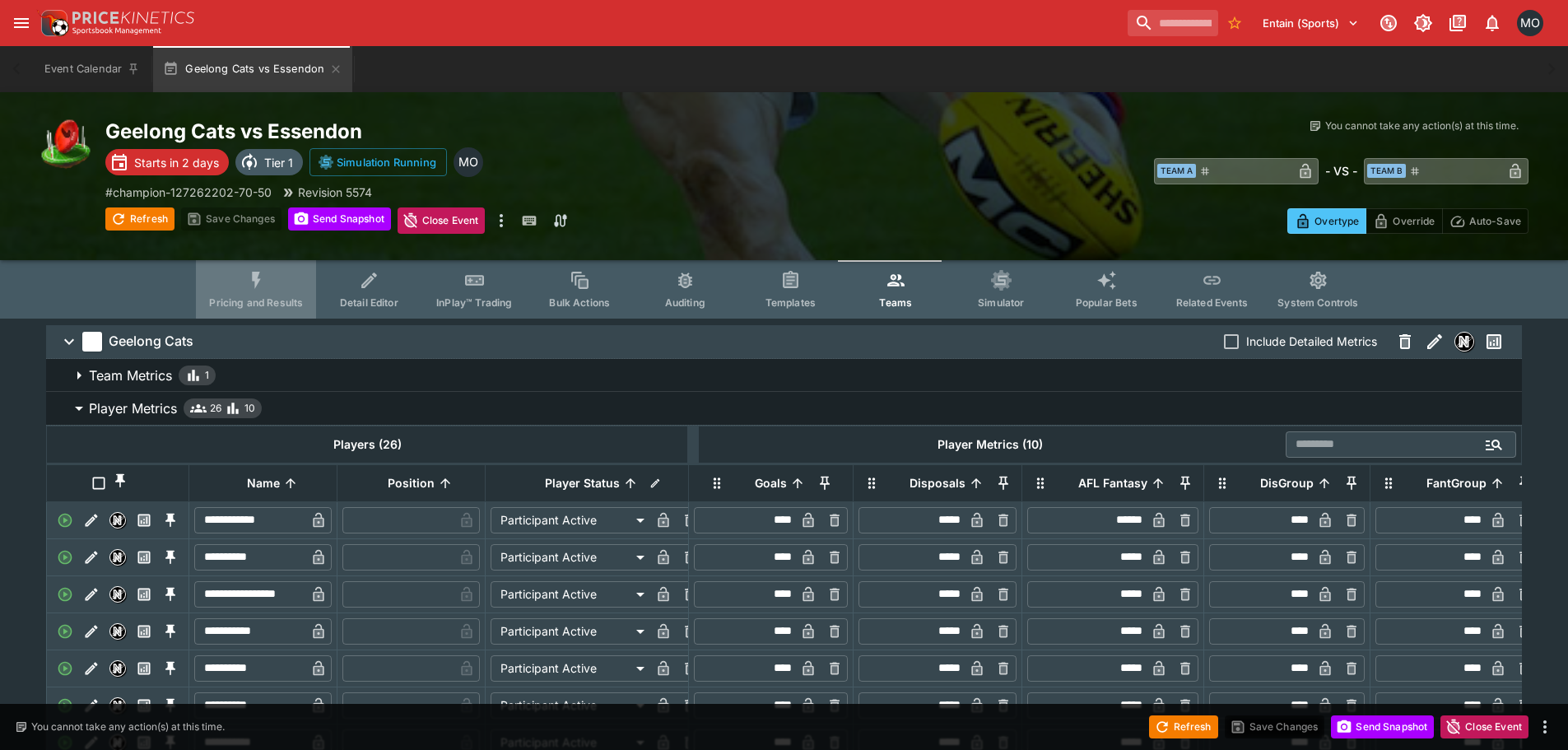 click on "Pricing and Results" at bounding box center [256, 302] 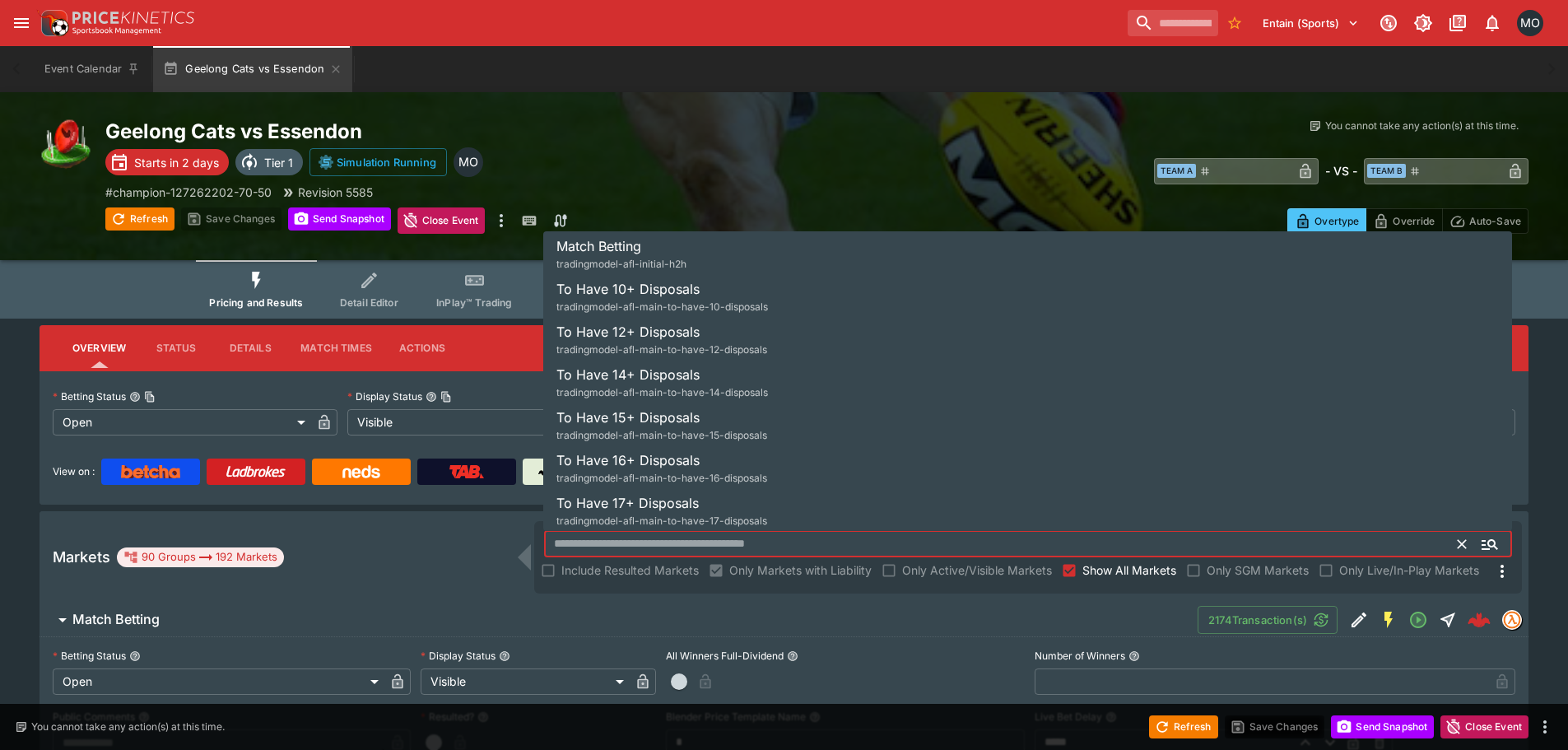 click at bounding box center [1001, 544] 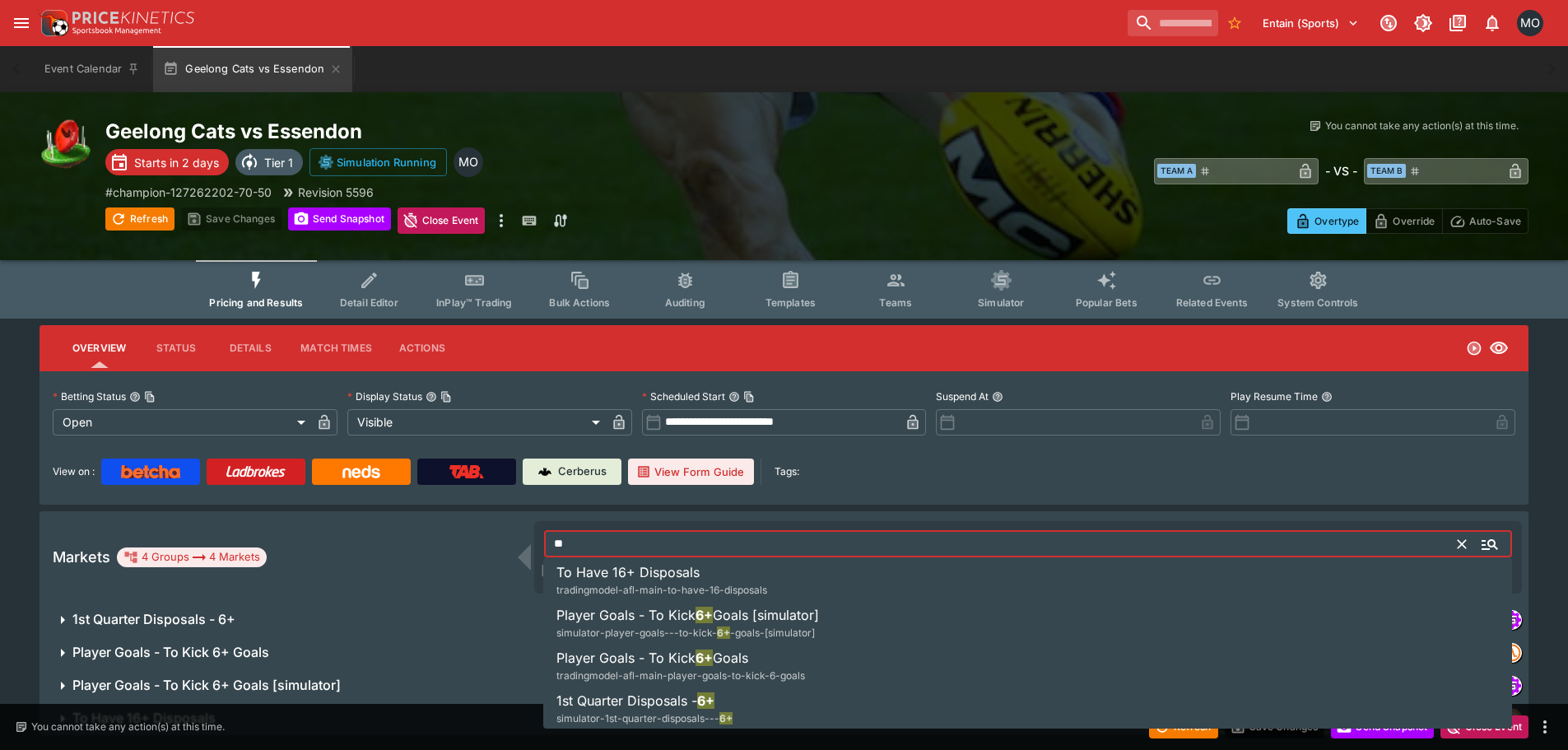 click on "Player Goals - To Kick" at bounding box center [626, 658] 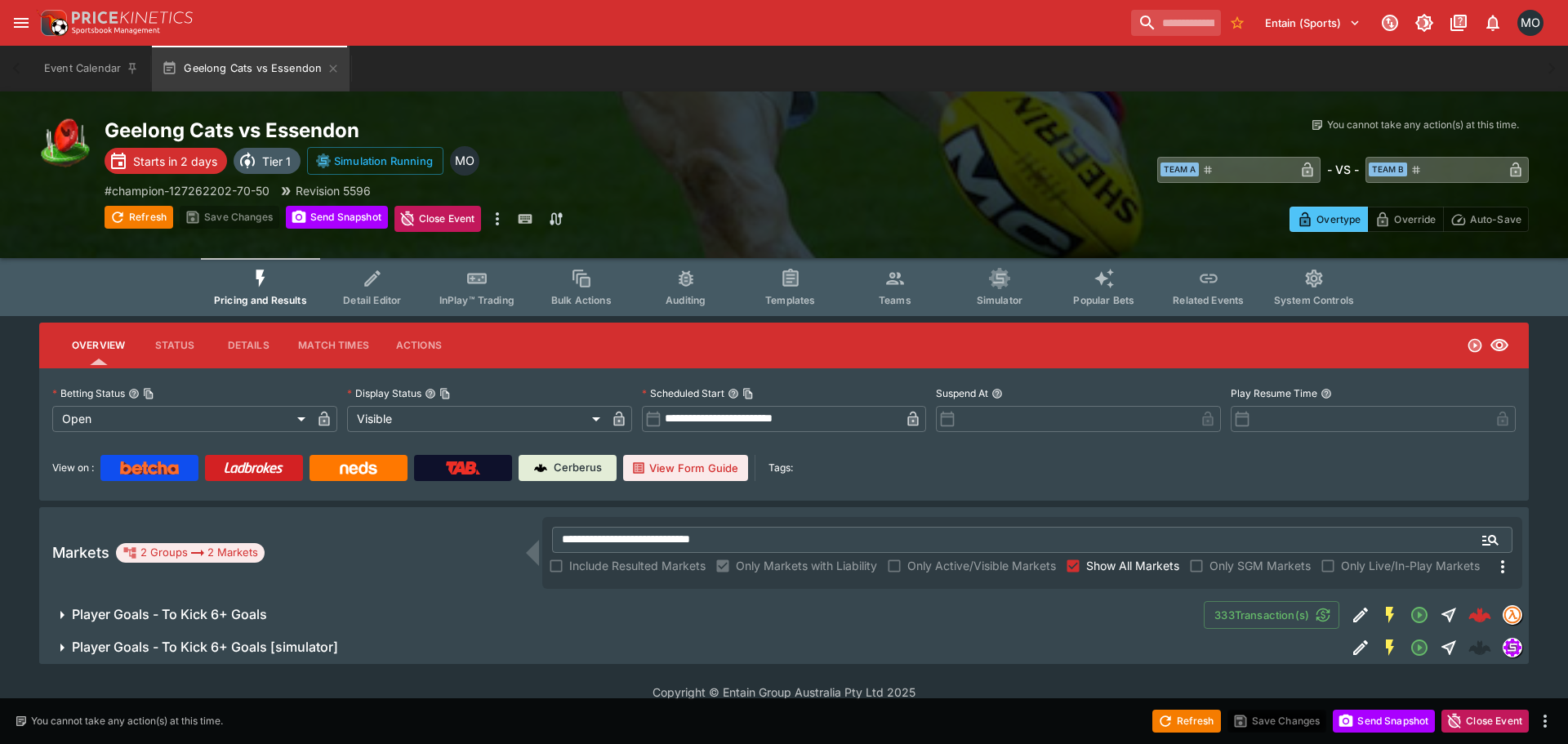 click on "Player Goals - To Kick 6+ Goals" at bounding box center (621, 615) 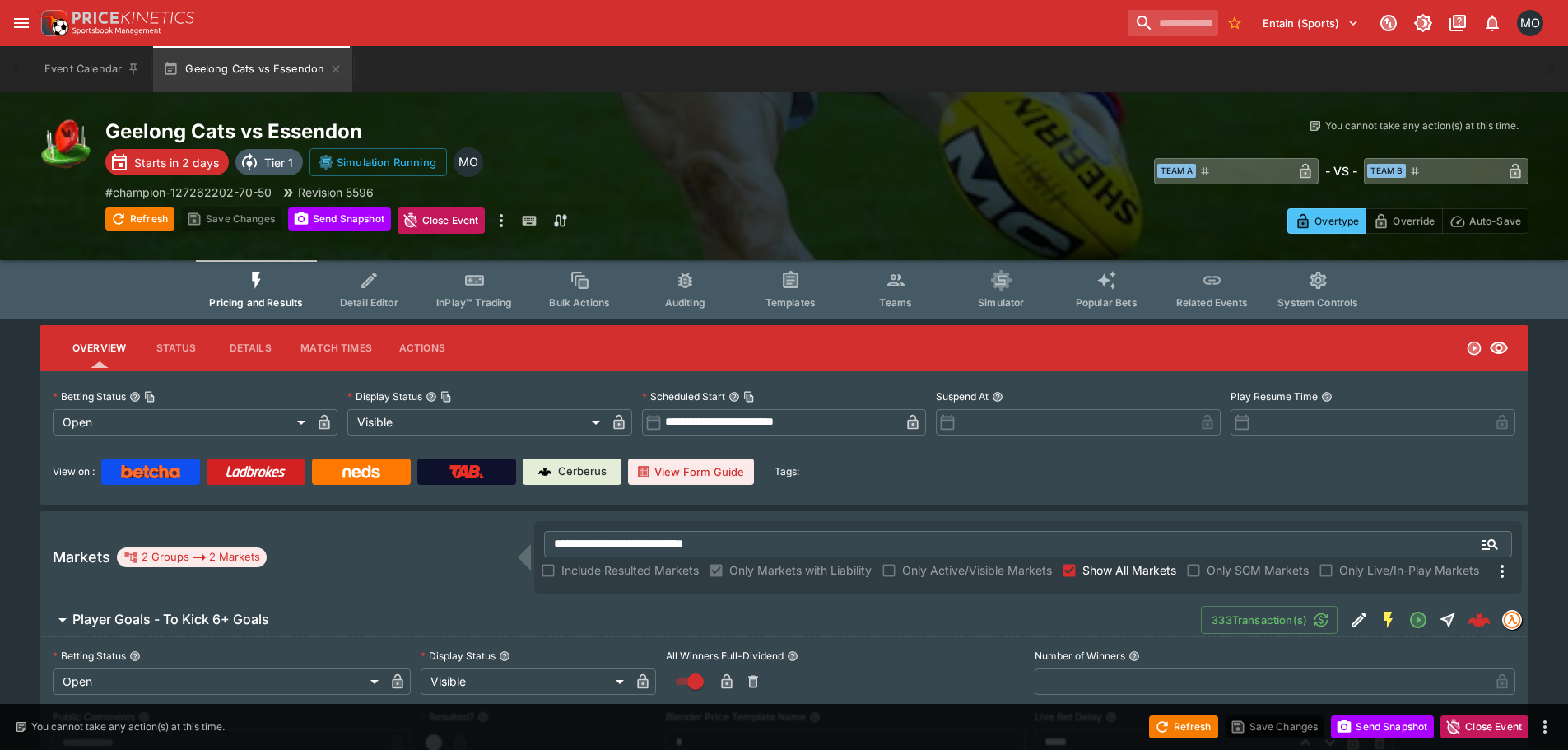 scroll, scrollTop: 329, scrollLeft: 0, axis: vertical 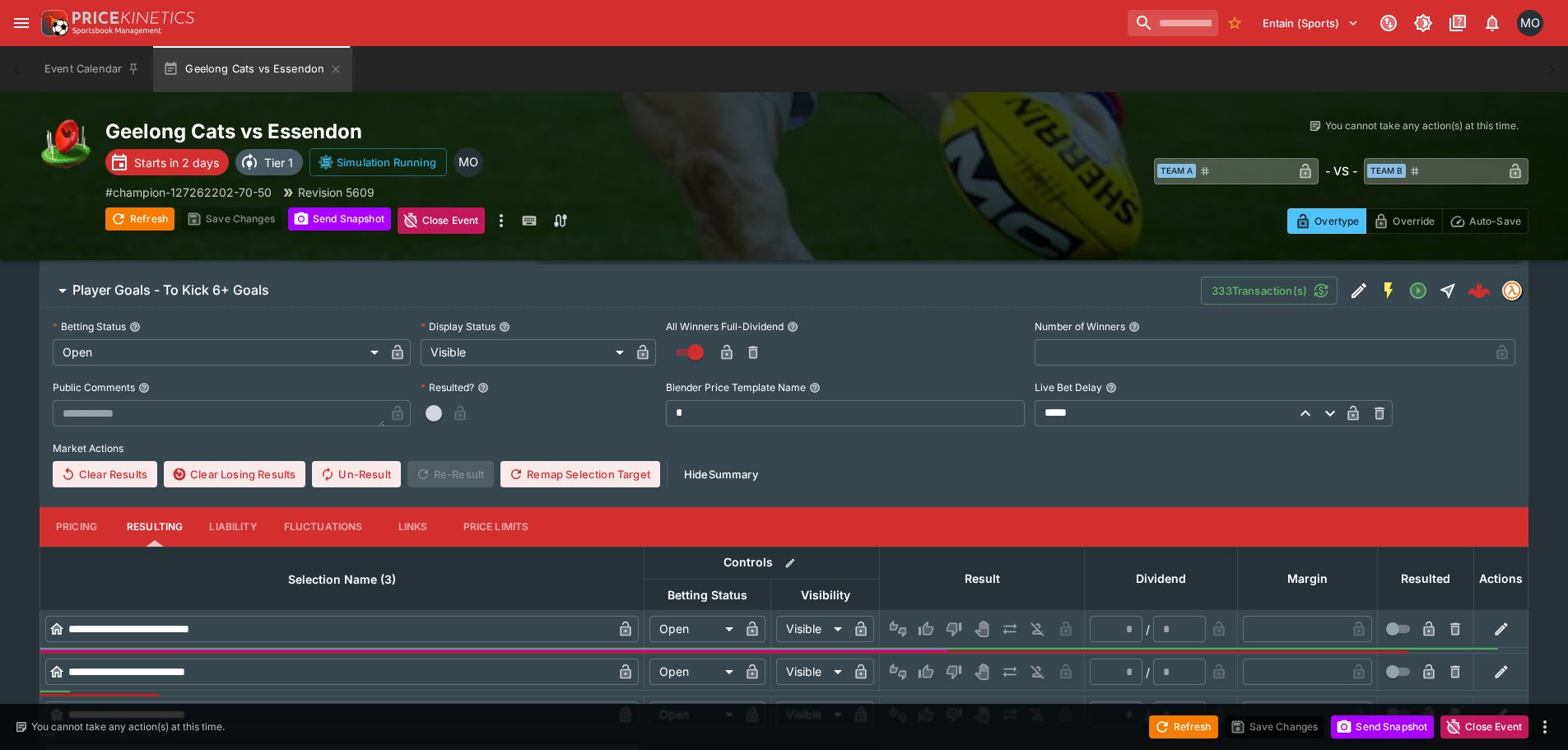 click on "Pricing" at bounding box center [77, 527] 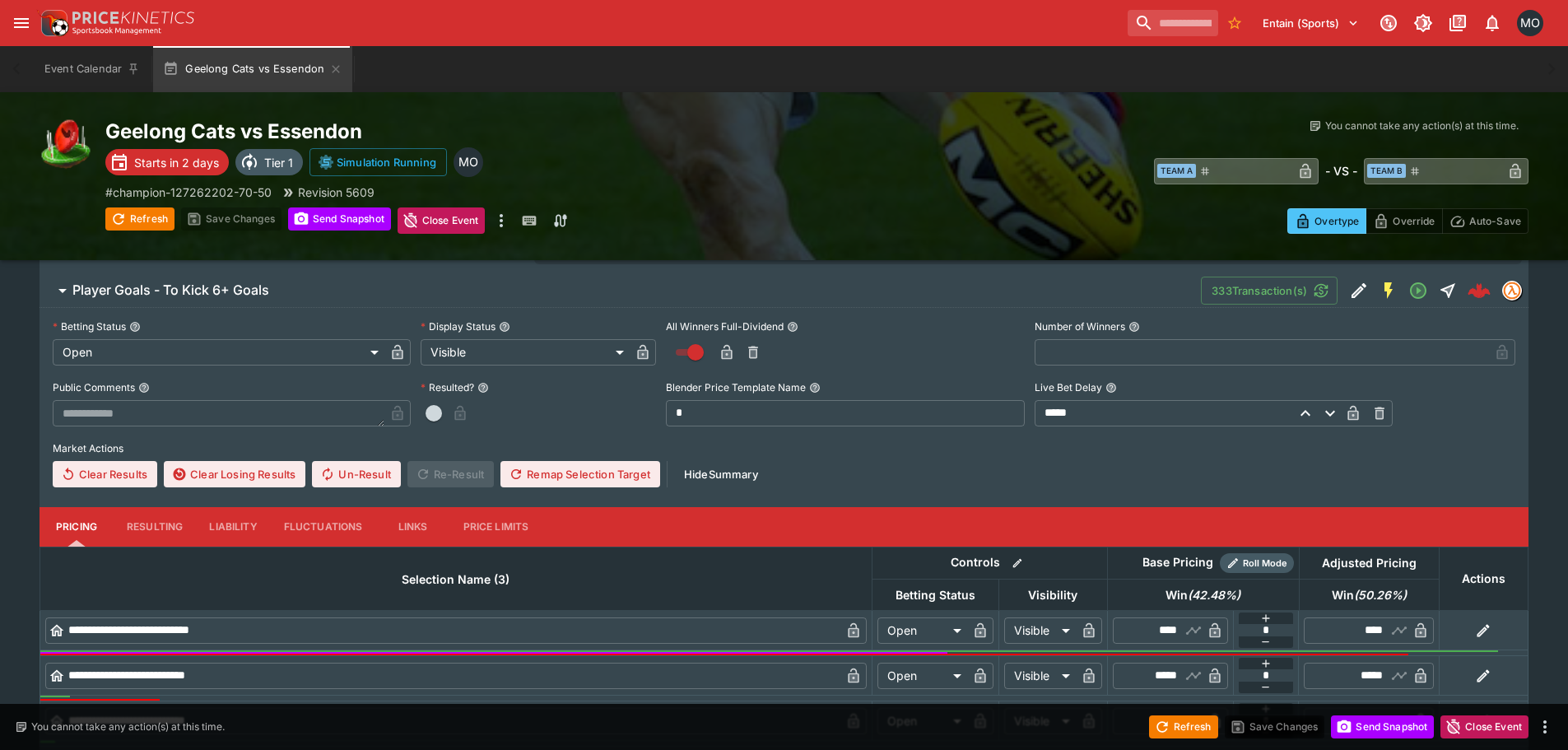 click on "Refresh Save Changes Send Snapshot Close Event" at bounding box center [784, 727] 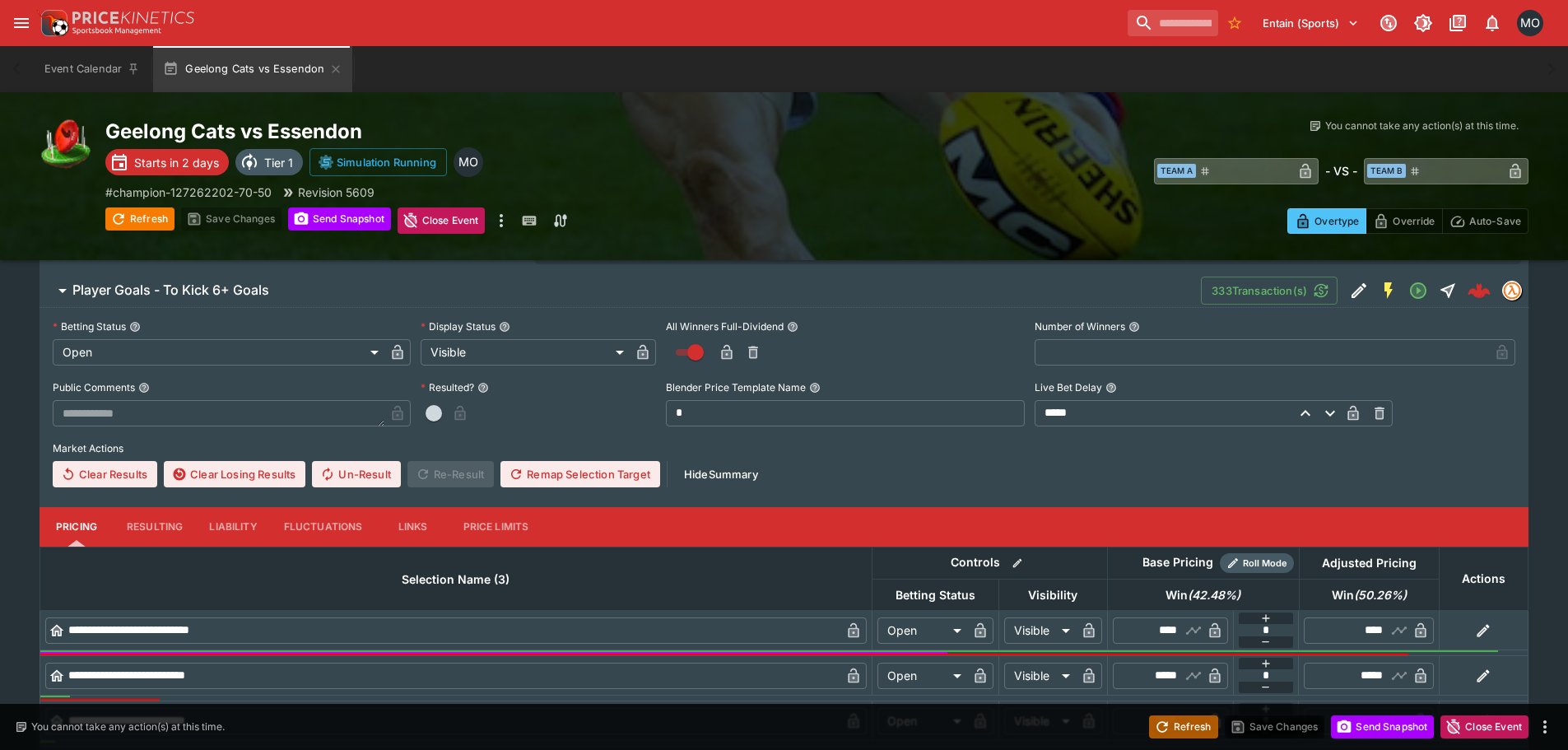 click on "Refresh" at bounding box center (1184, 727) 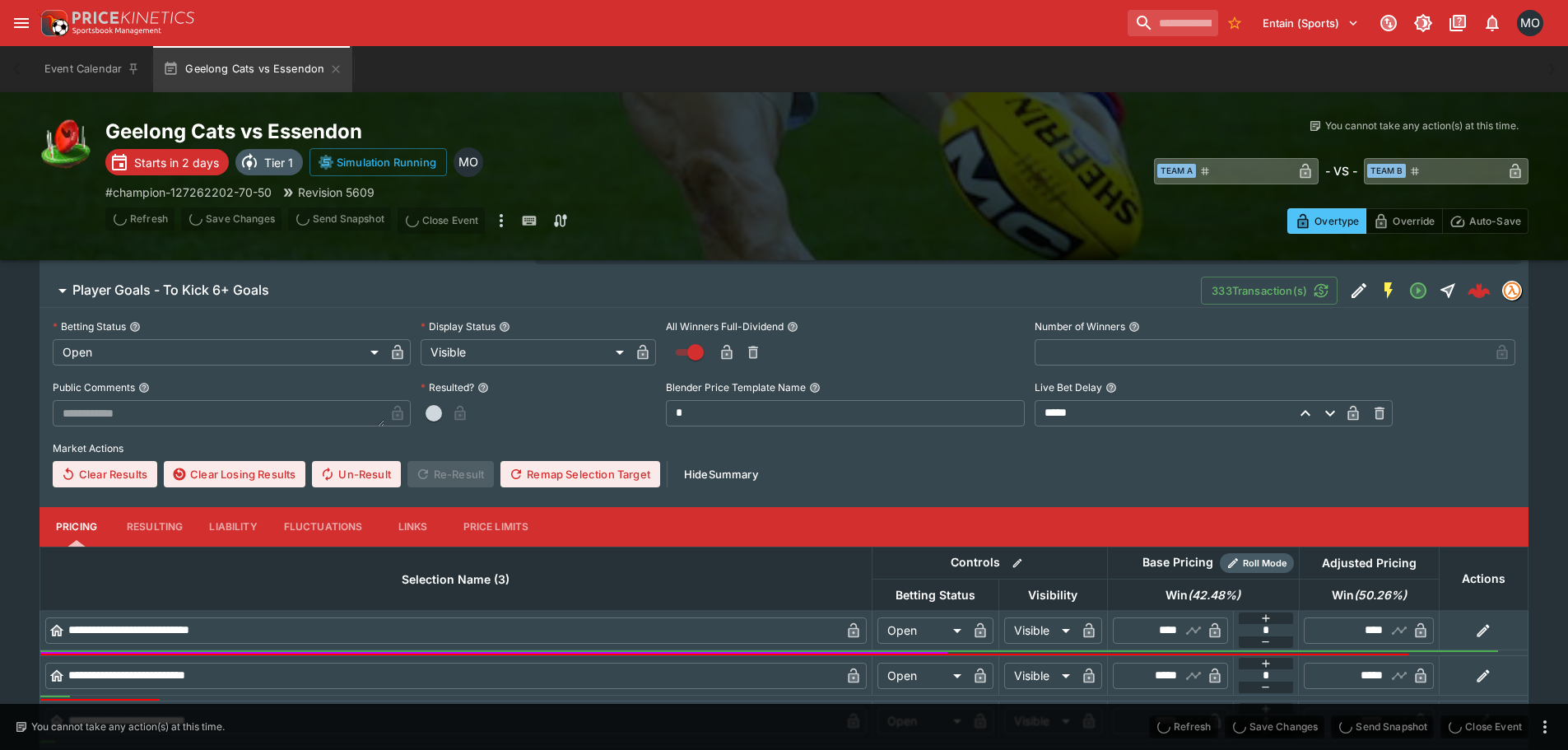 click 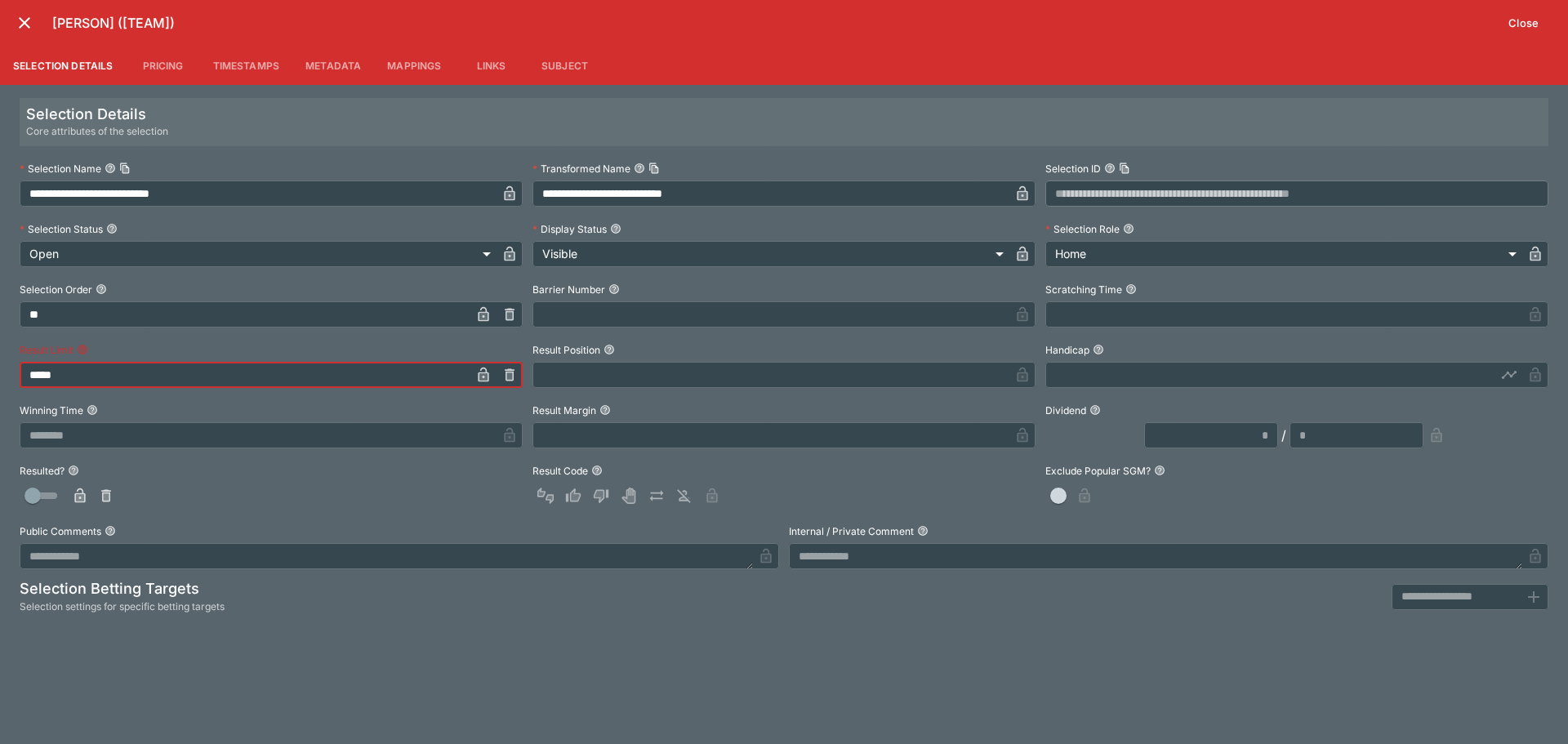click on "*****" at bounding box center (245, 375) 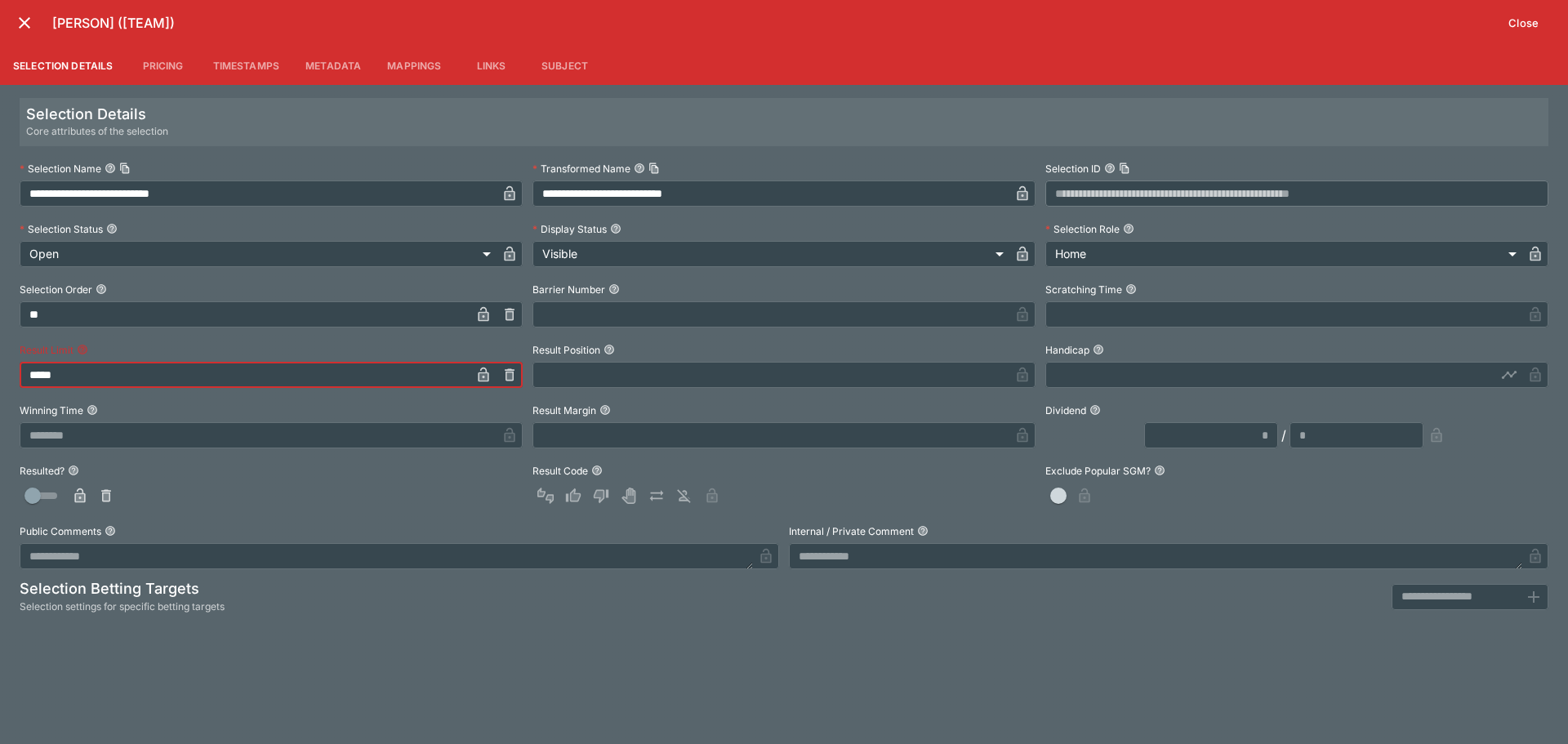 click on "*****" at bounding box center (245, 375) 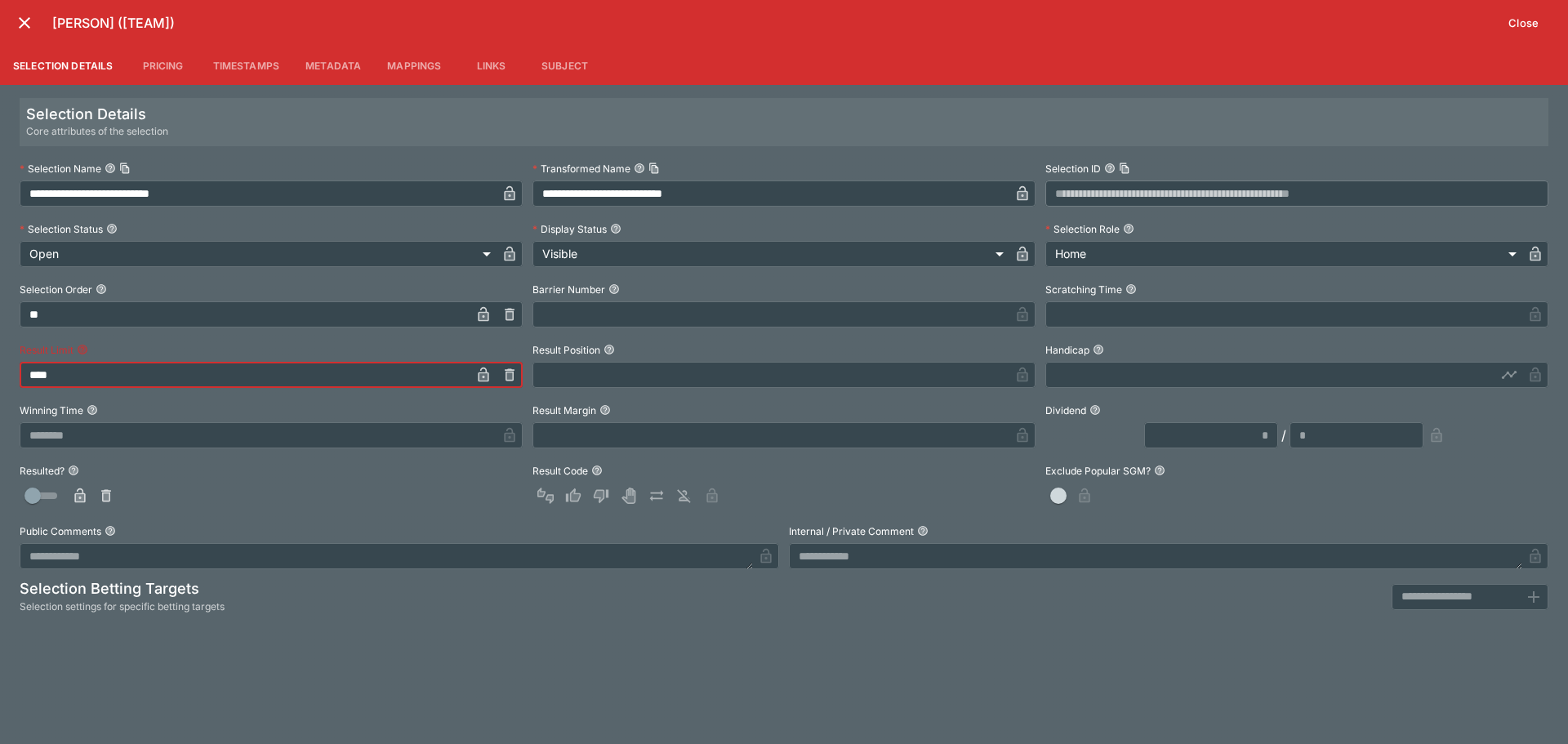 type on "*****" 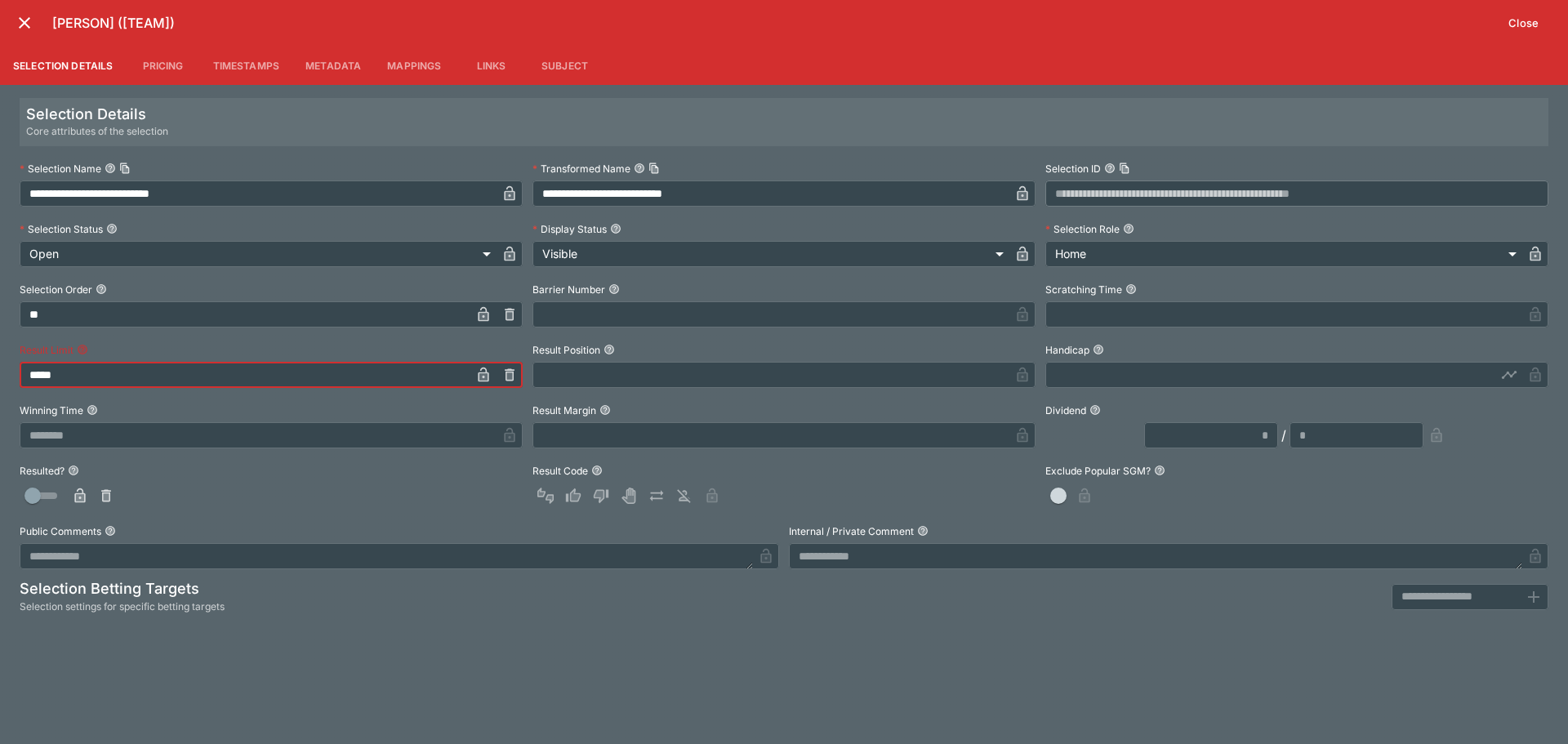 click on "Result Limit" at bounding box center [271, 350] 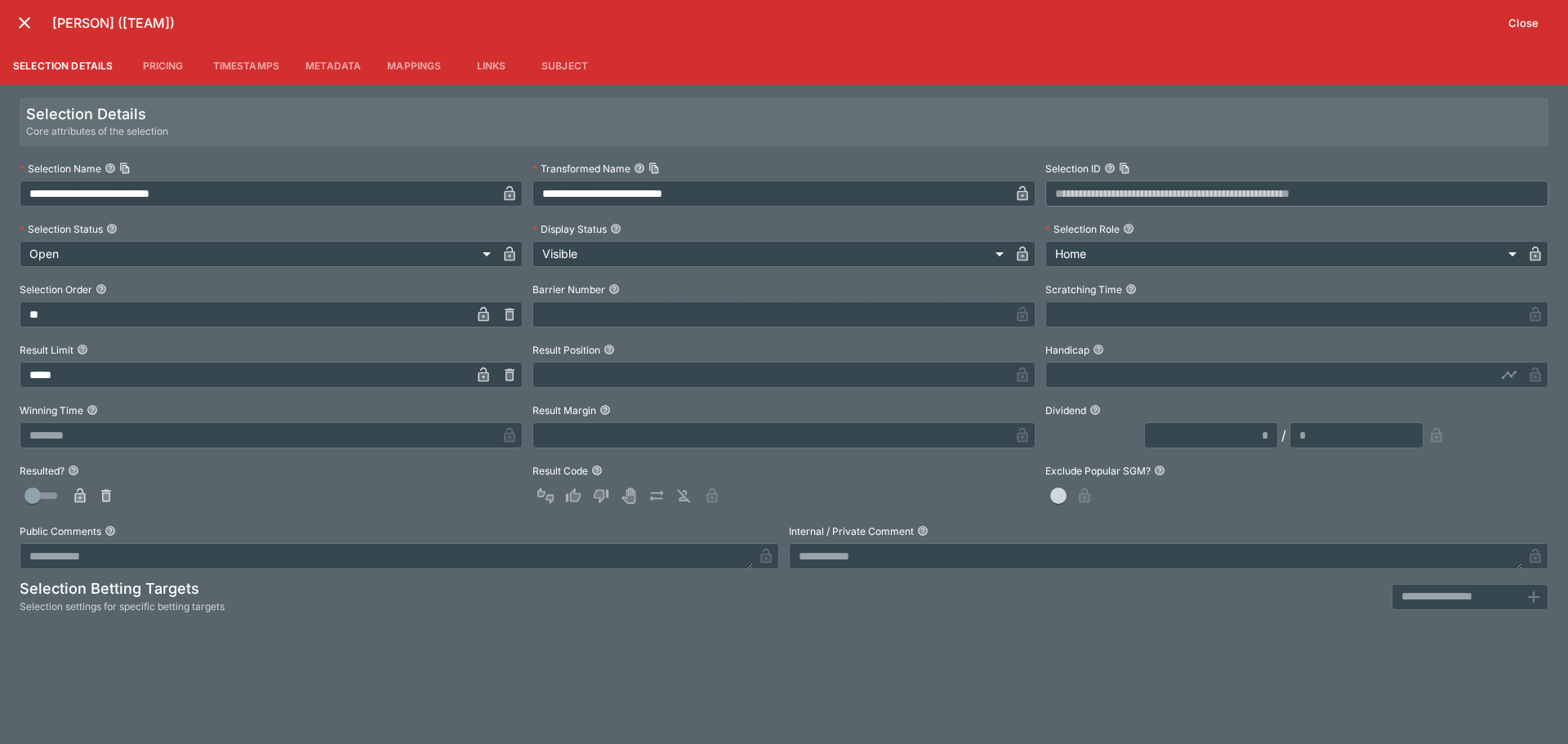 click 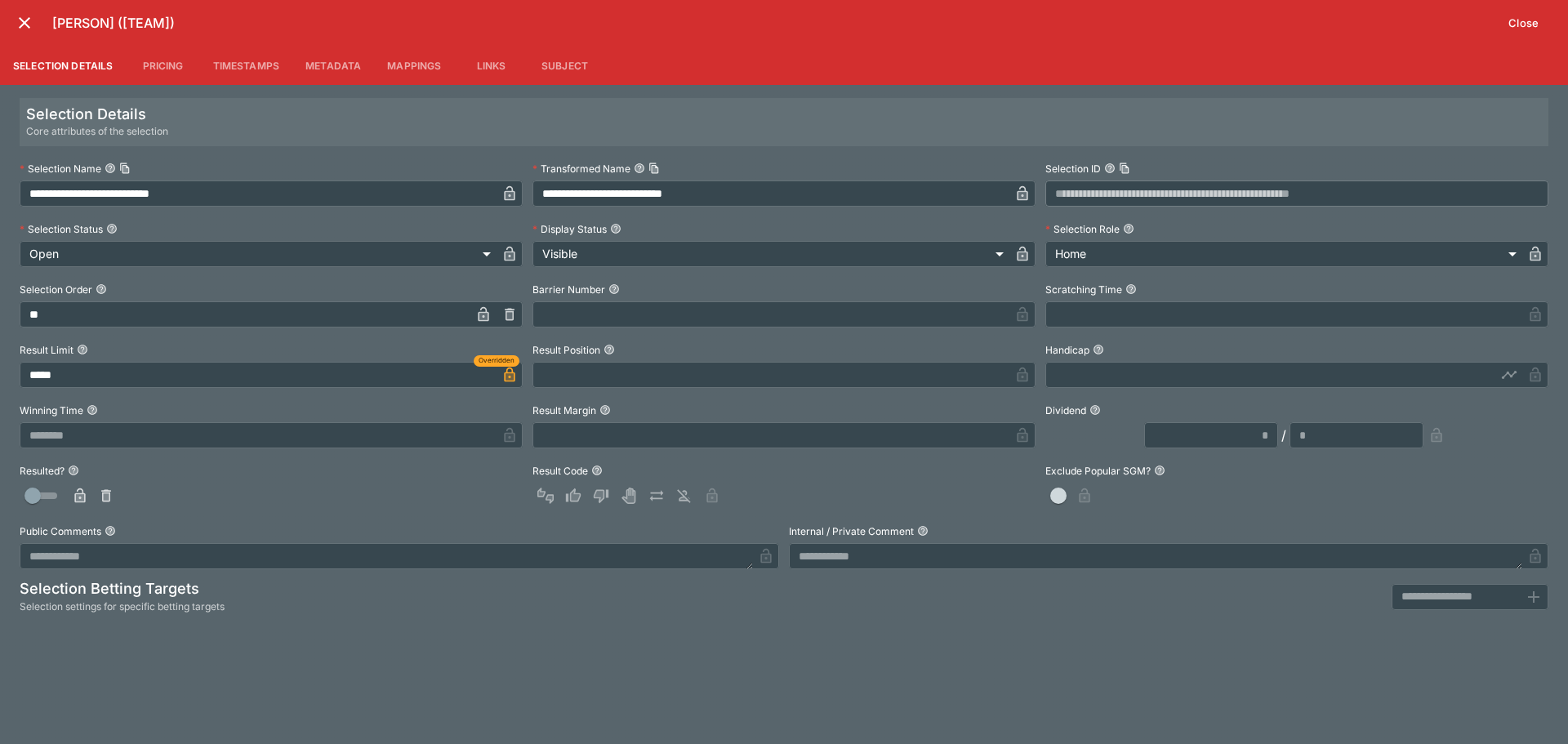 click 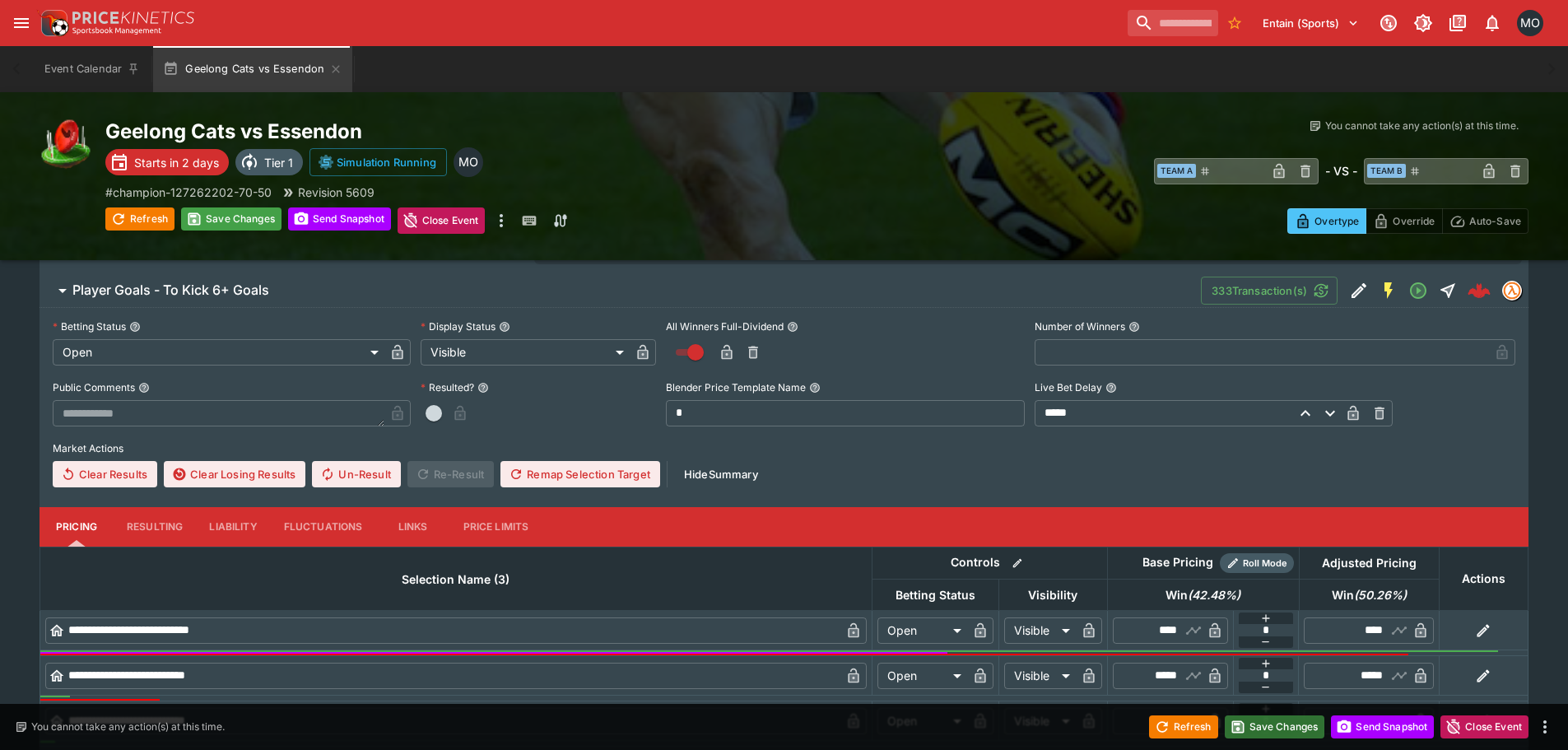 click on "Save Changes" at bounding box center (1275, 727) 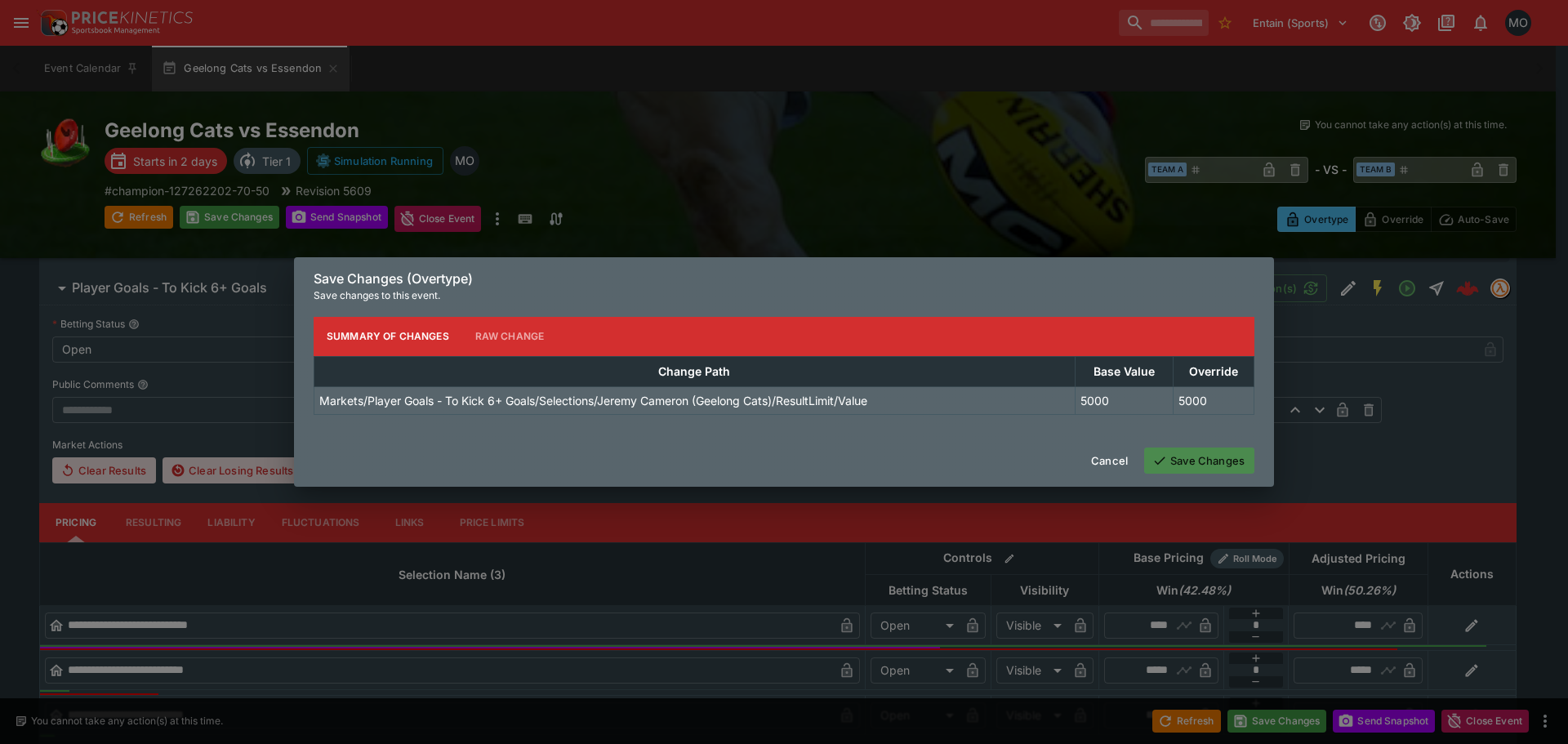 click on "Save Changes" at bounding box center [1199, 461] 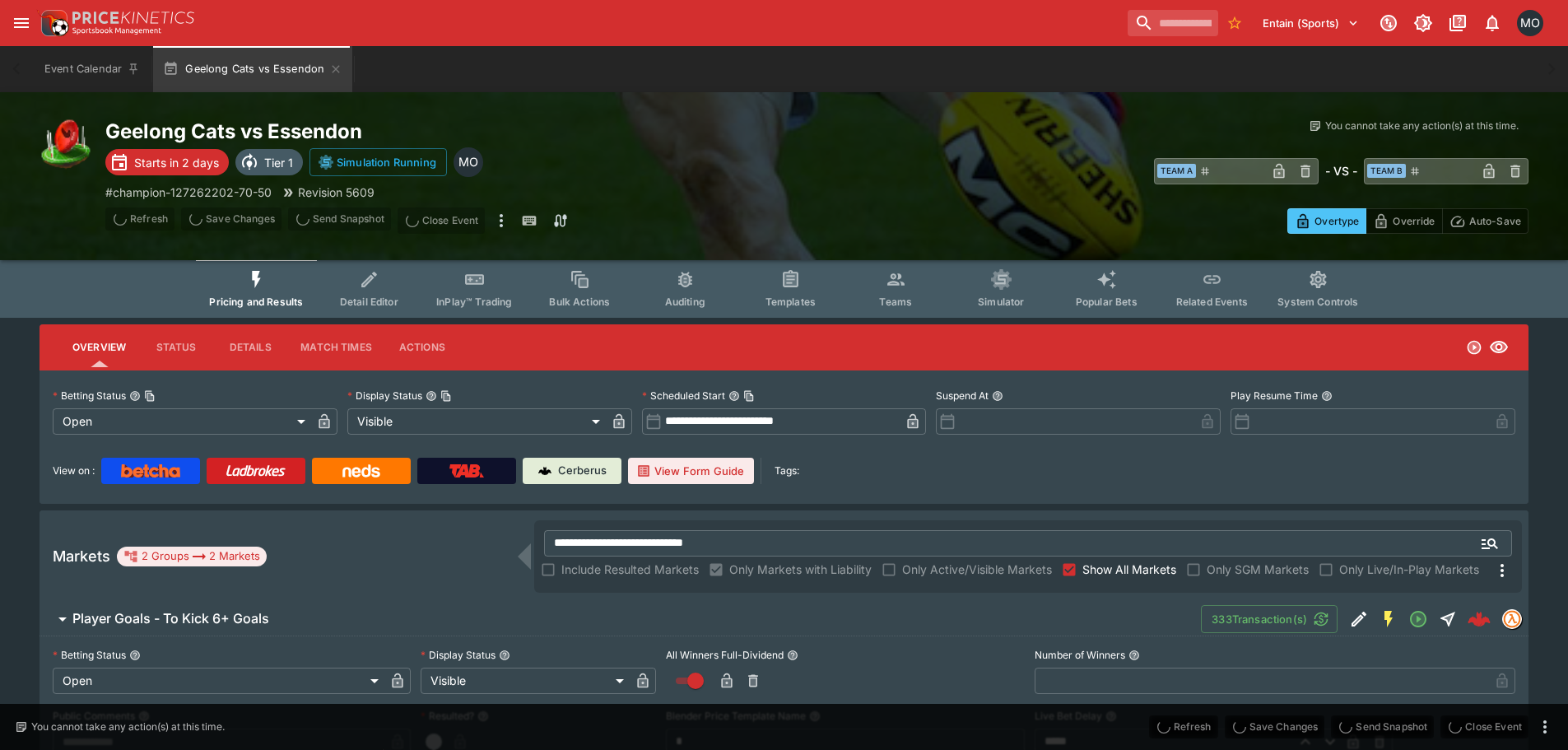 scroll, scrollTop: 0, scrollLeft: 0, axis: both 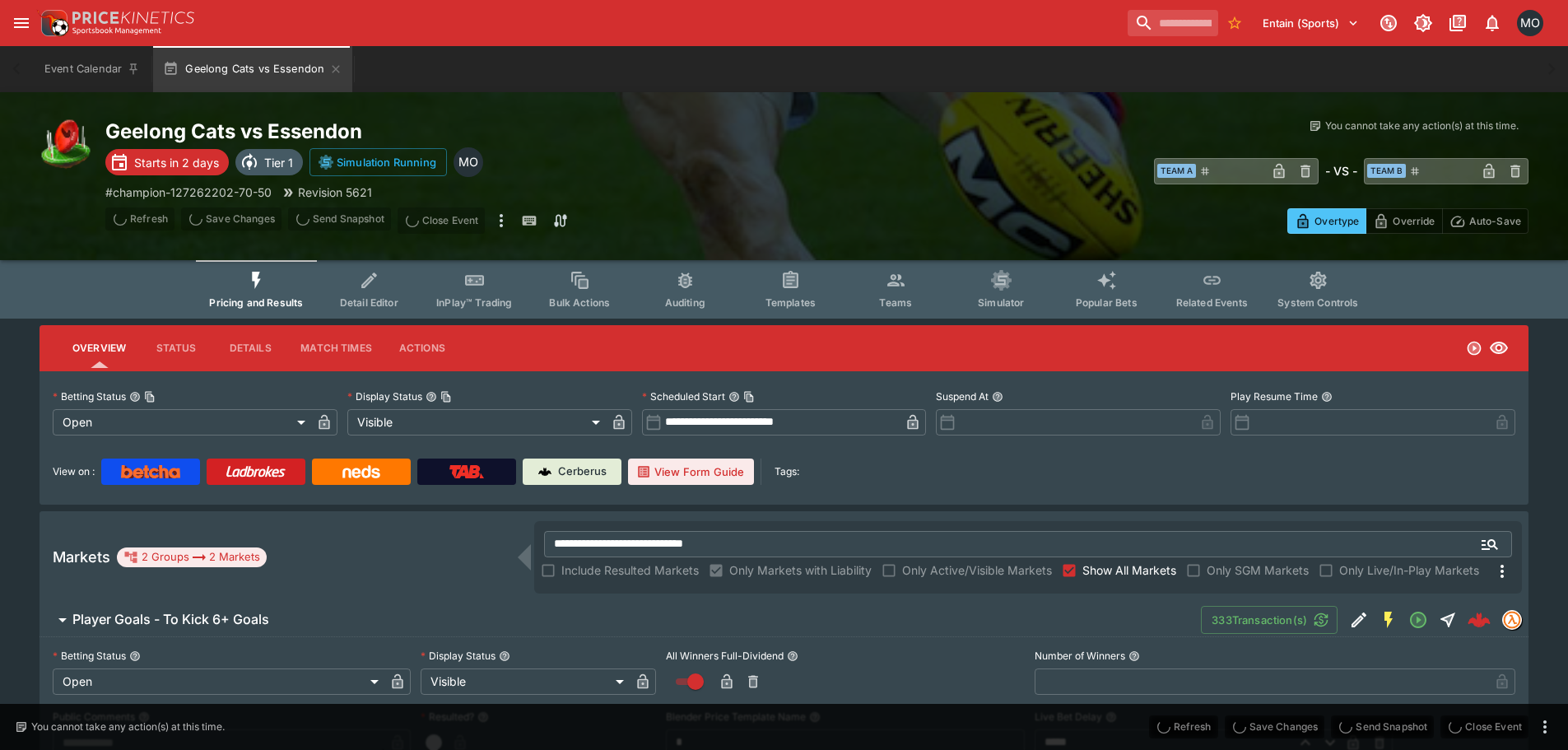 click on "Teams" at bounding box center (896, 289) 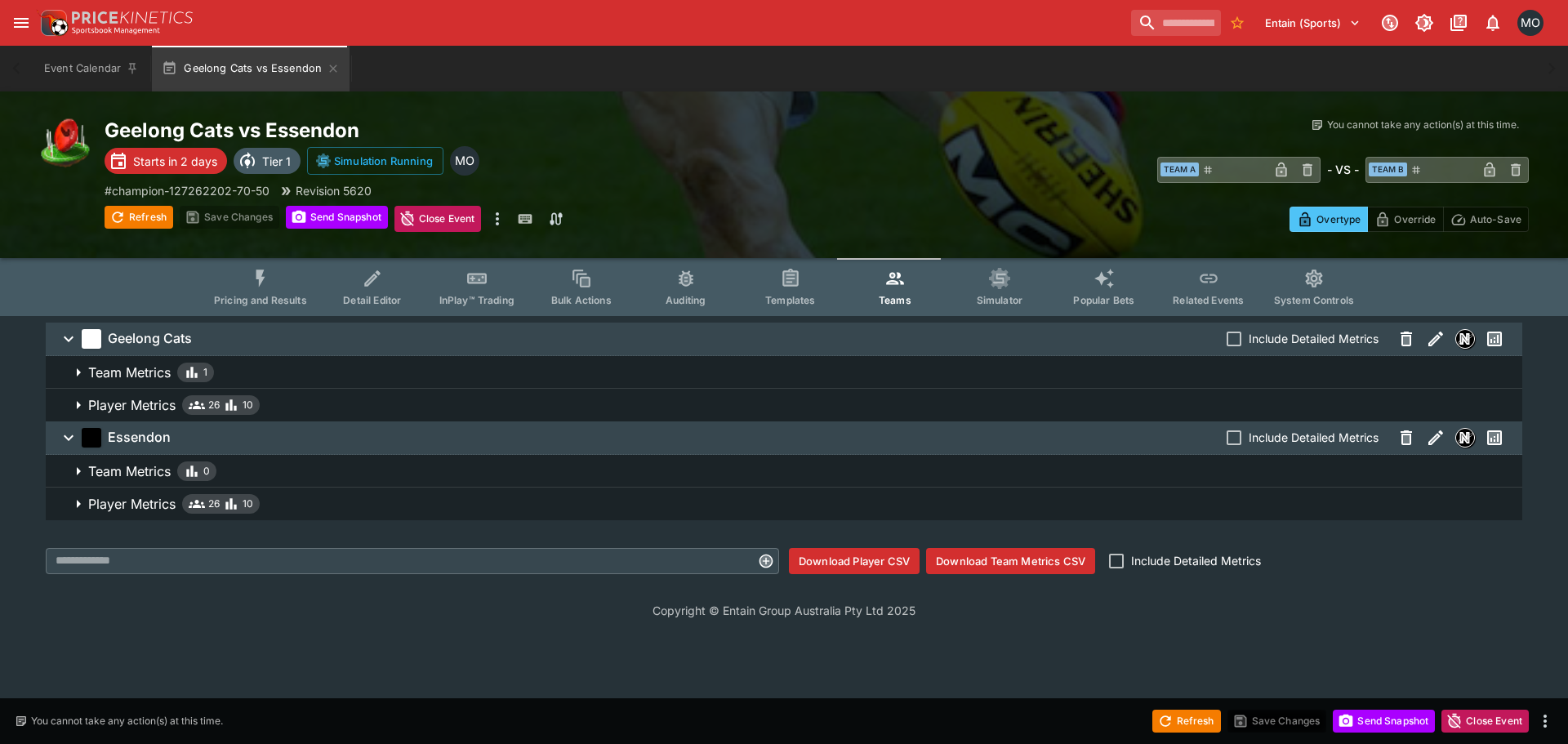 click on "Player Metrics 26 10" at bounding box center [799, 405] 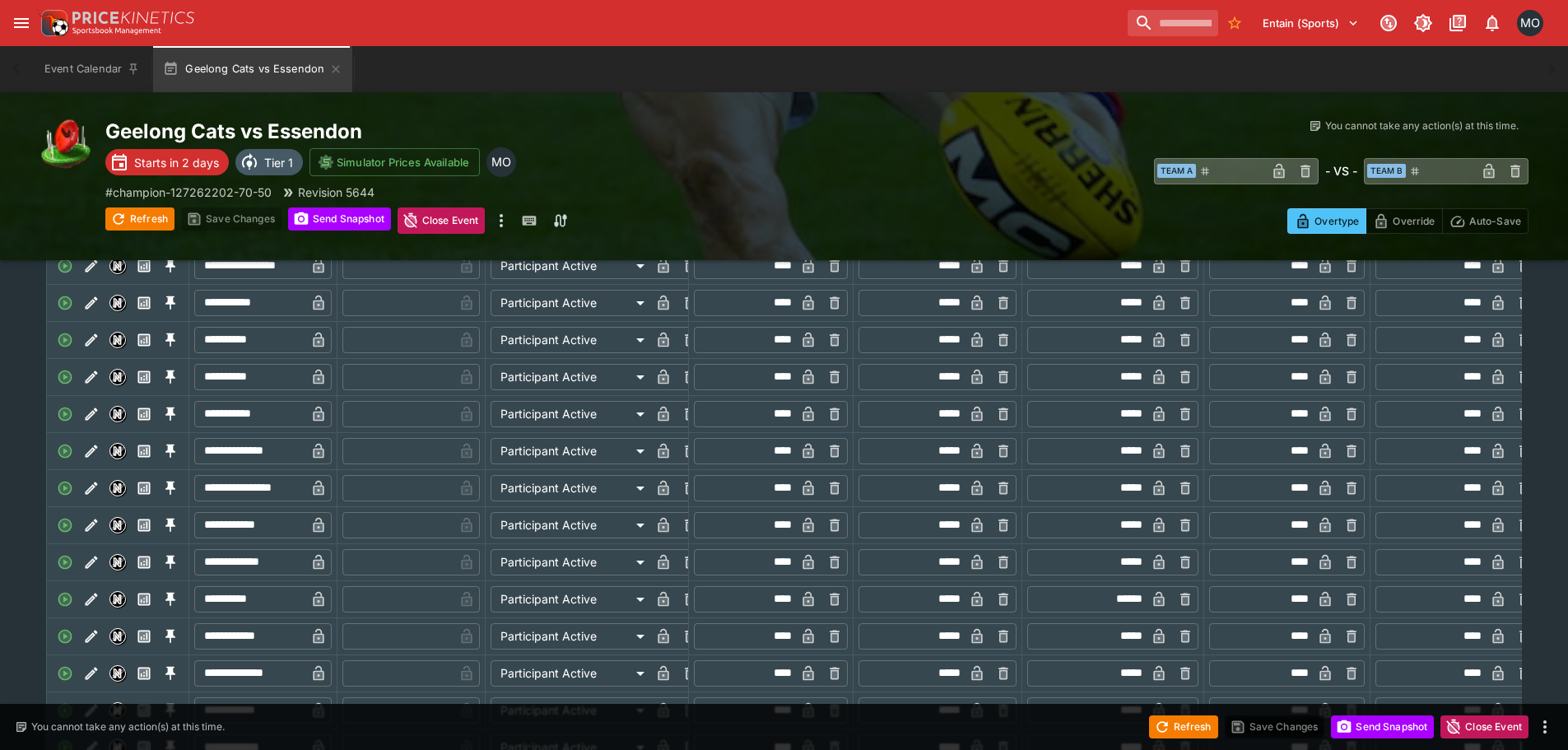 scroll, scrollTop: 329, scrollLeft: 0, axis: vertical 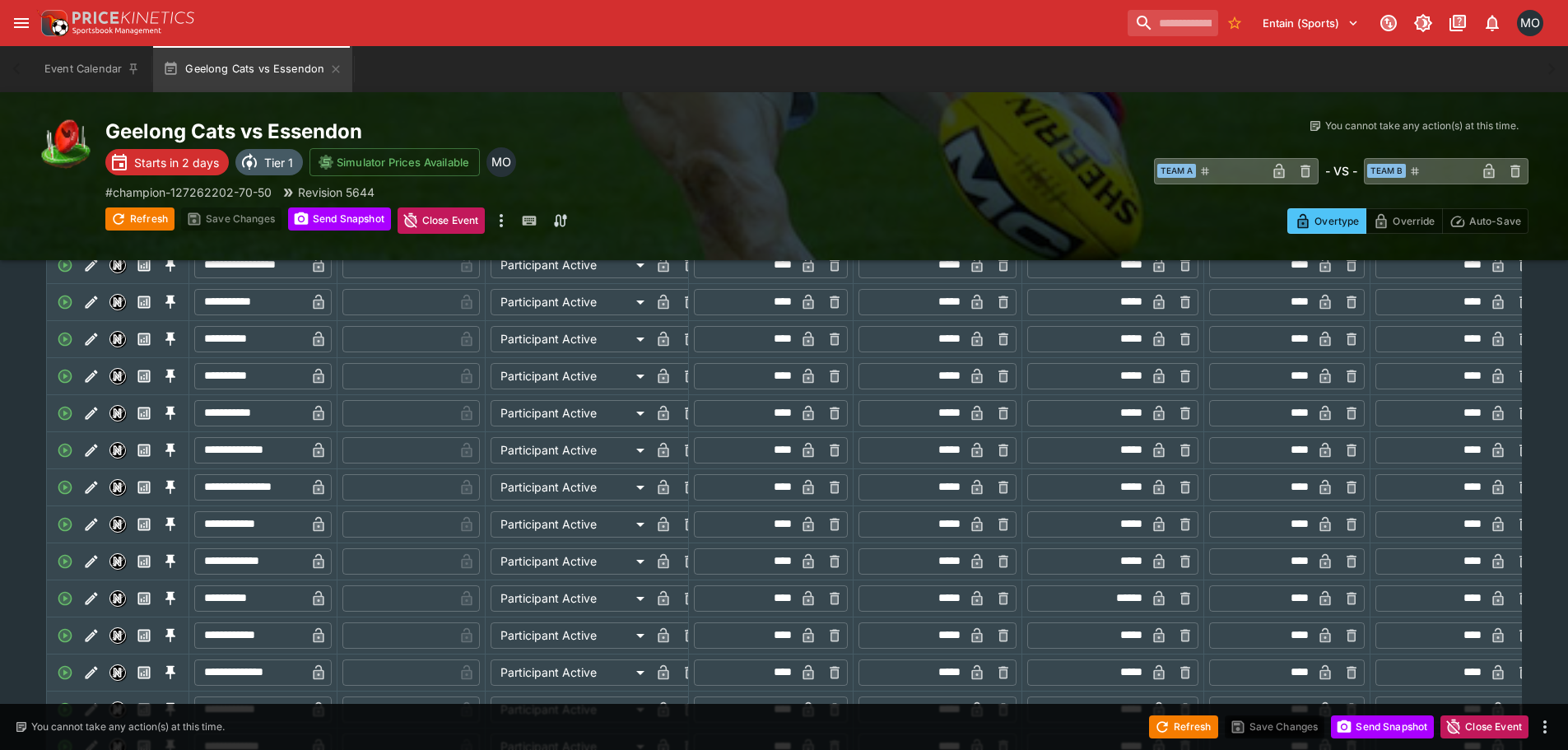 click on "****" at bounding box center (746, 450) 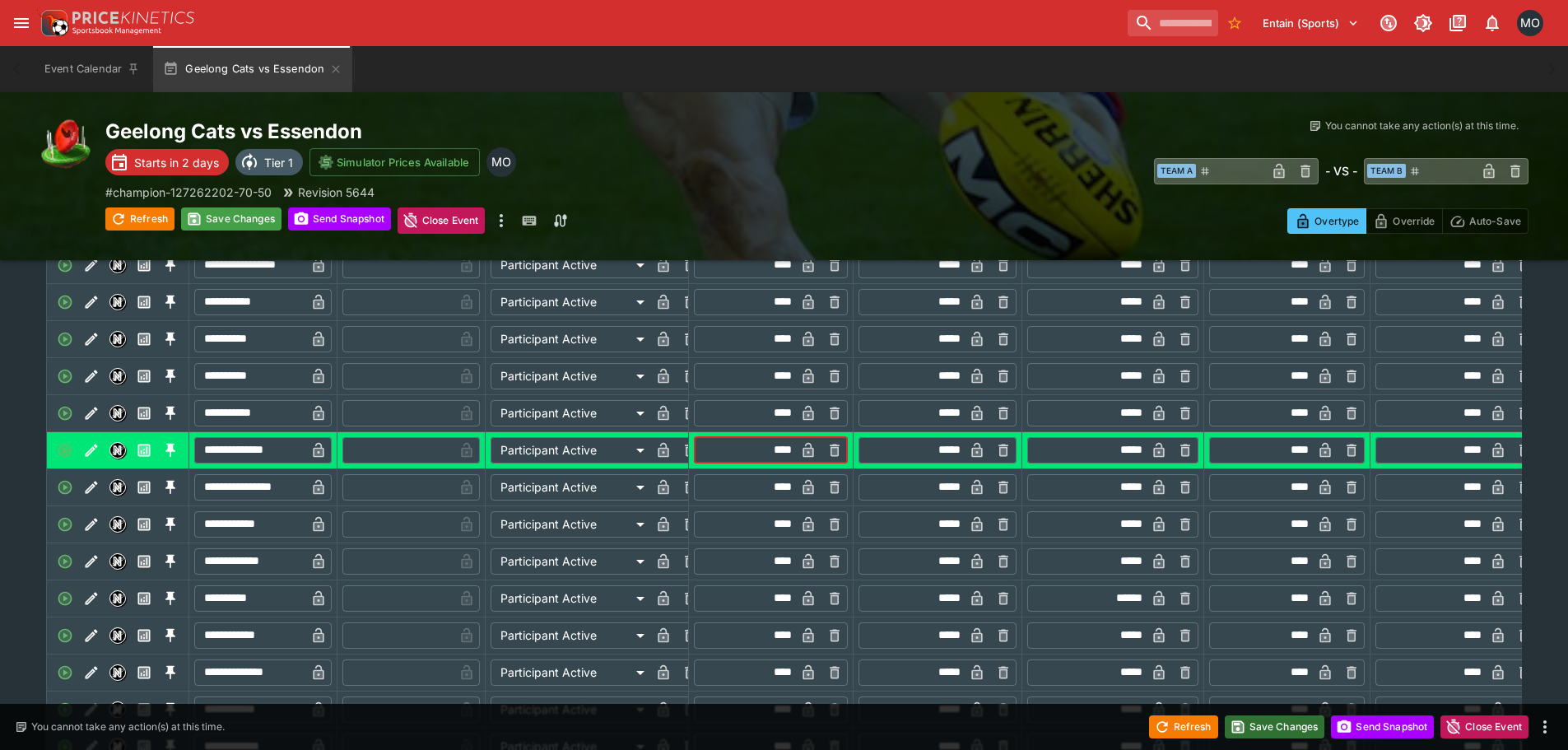 type on "****" 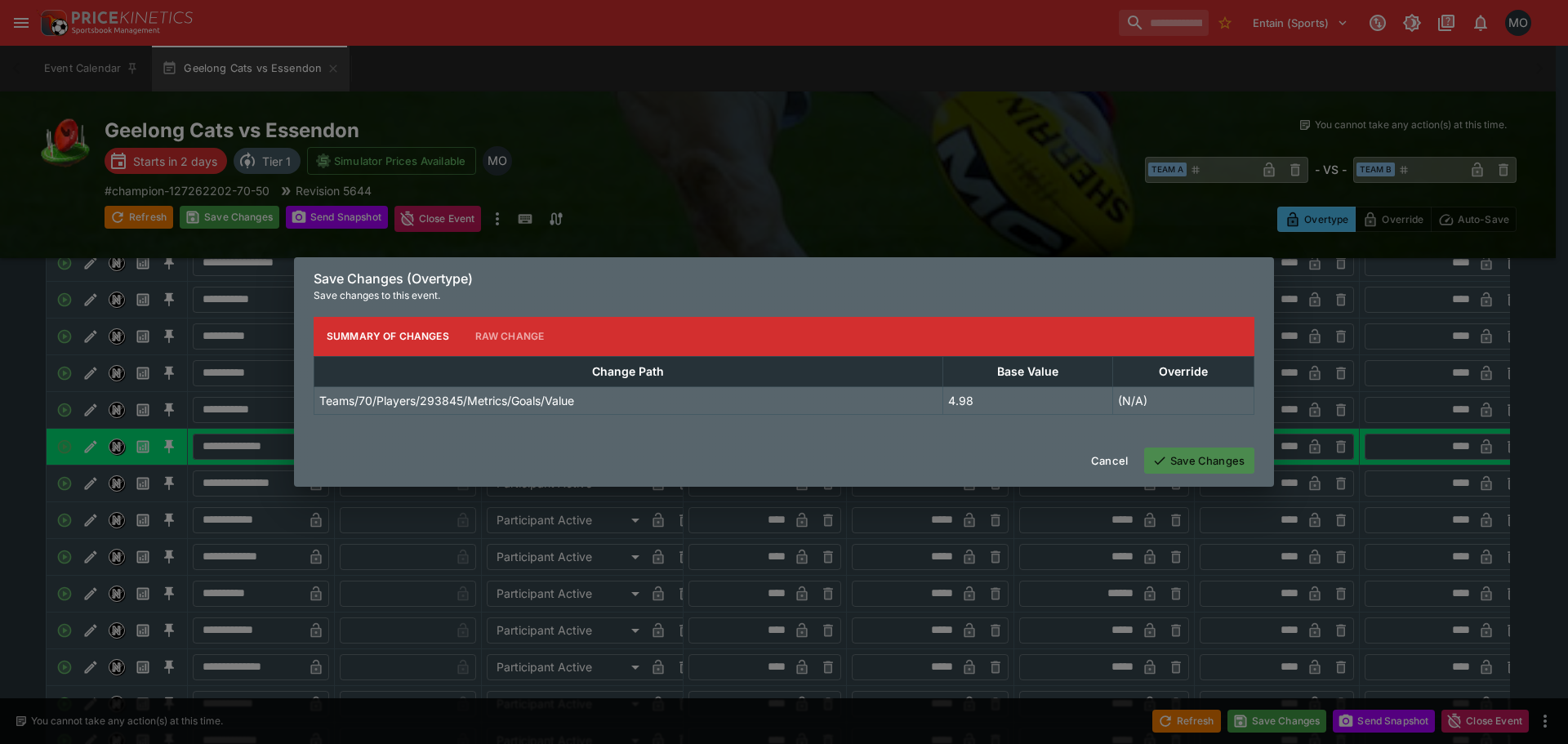 click on "Save Changes" at bounding box center (1199, 461) 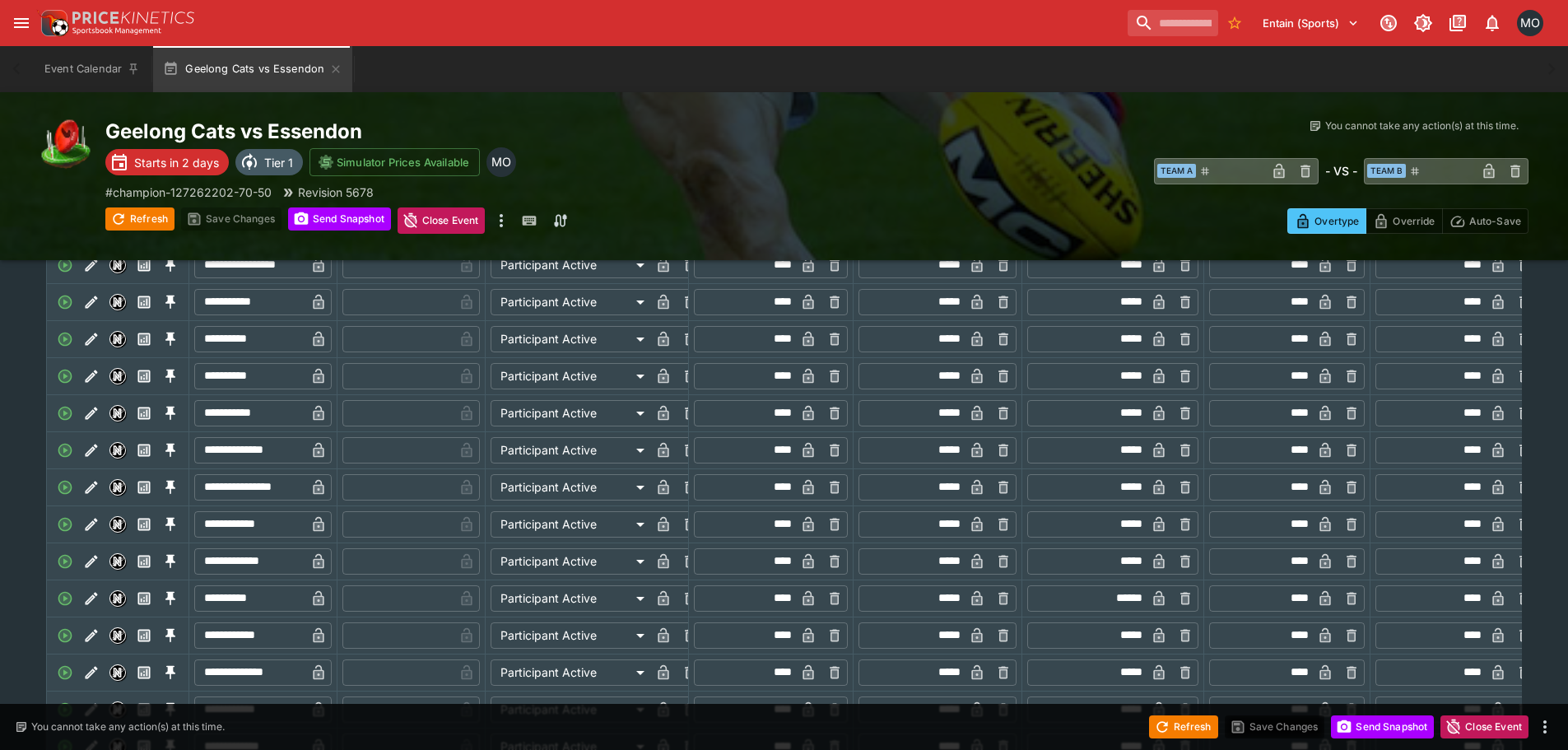 click on "[TEAM] vs [TEAM] Starts in 2 days Tier 1 Simulator Prices Available MO #  champion-127262202-70-50 Revision   5678 Refresh Save Changes Send Snapshot Close Event Refresh Save Changes Send Snapshot Close Event" at bounding box center (461, 176) 